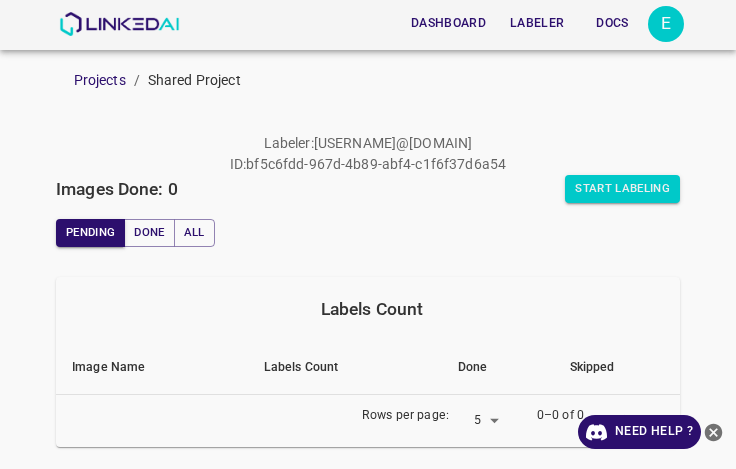 scroll, scrollTop: 0, scrollLeft: 0, axis: both 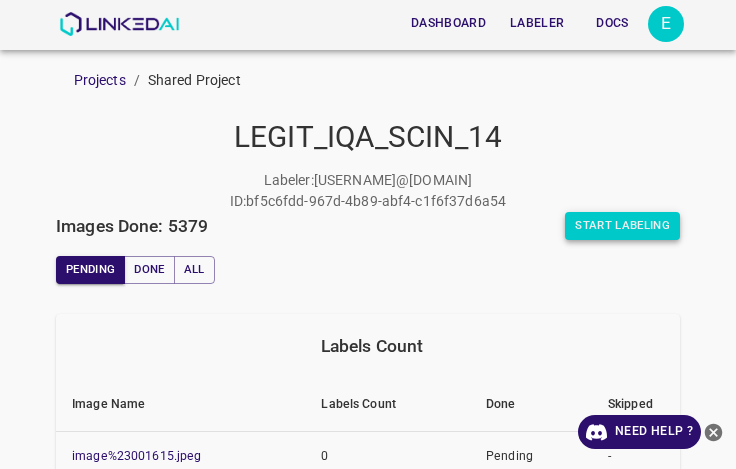 click on "Start Labeling" at bounding box center [622, 226] 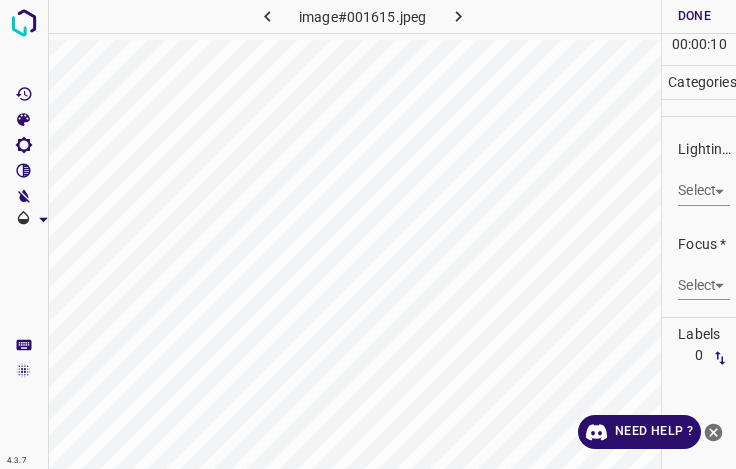 click on "4.3.7 image#001615.jpeg Done Skip 0 00   : 00   : 10   Categories Lighting *  Select ​ Focus *  Select ​ Overall *  Select ​ Labels   0 Categories 1 Lighting 2 Focus 3 Overall Tools Space Change between modes (Draw & Edit) I Auto labeling R Restore zoom M Zoom in N Zoom out Delete Delete selecte label Filters Z Restore filters X Saturation filter C Brightness filter V Contrast filter B Gray scale filter General O Download Need Help ? - Text - Hide - Delete" at bounding box center [368, 234] 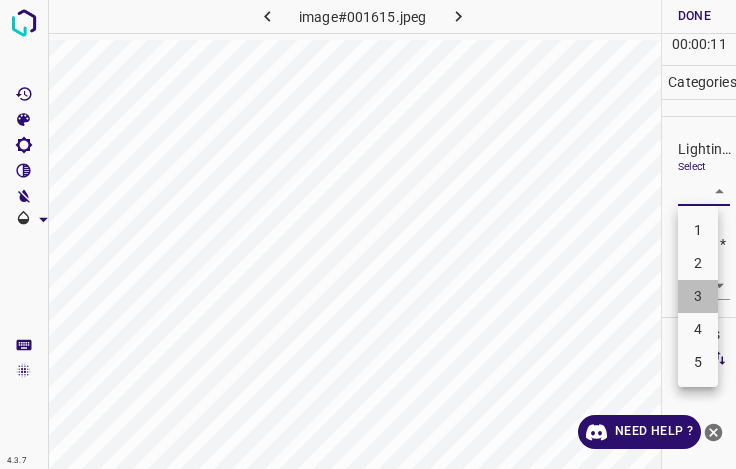 click on "3" at bounding box center (698, 296) 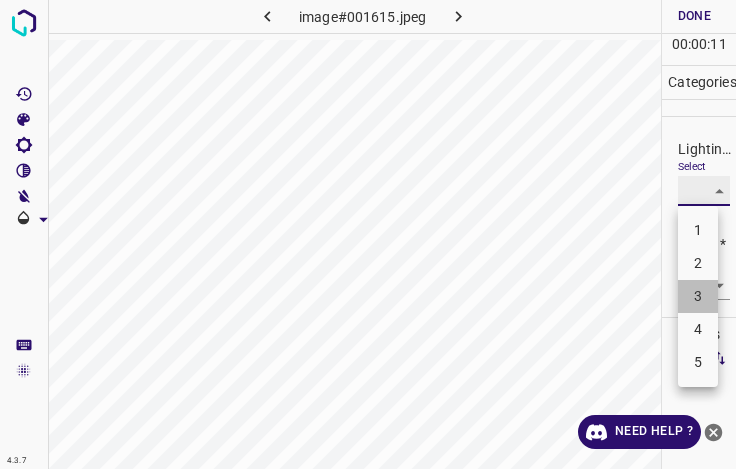 type on "3" 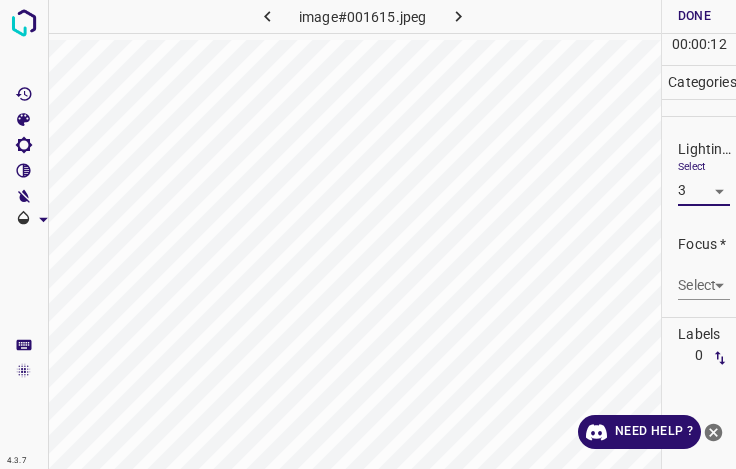 click on "4.3.7 image#001615.jpeg Done Skip 0 00   : 00   : 12   Categories Lighting *  Select 3 3 Focus *  Select ​ Overall *  Select ​ Labels   0 Categories 1 Lighting 2 Focus 3 Overall Tools Space Change between modes (Draw & Edit) I Auto labeling R Restore zoom M Zoom in N Zoom out Delete Delete selecte label Filters Z Restore filters X Saturation filter C Brightness filter V Contrast filter B Gray scale filter General O Download Need Help ? - Text - Hide - Delete" at bounding box center [368, 234] 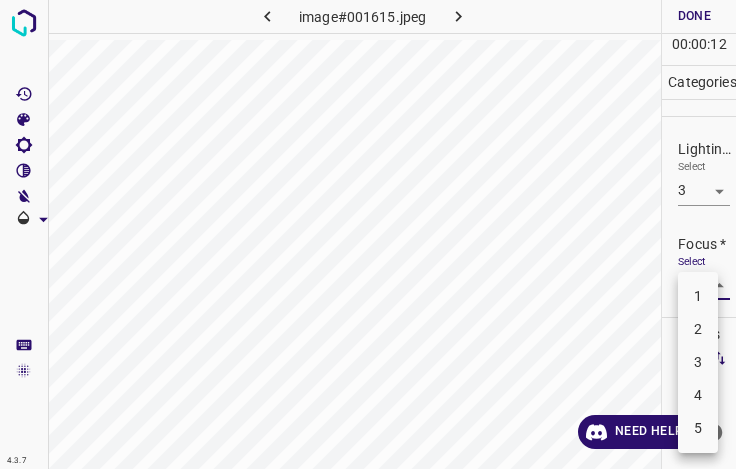 click on "3" at bounding box center [698, 362] 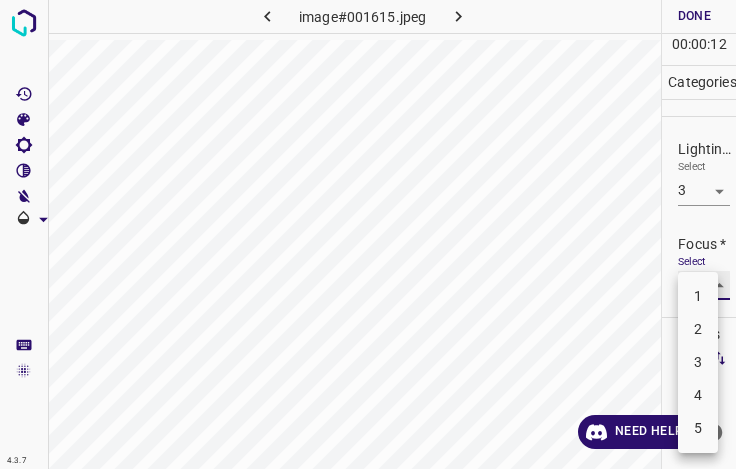 type on "3" 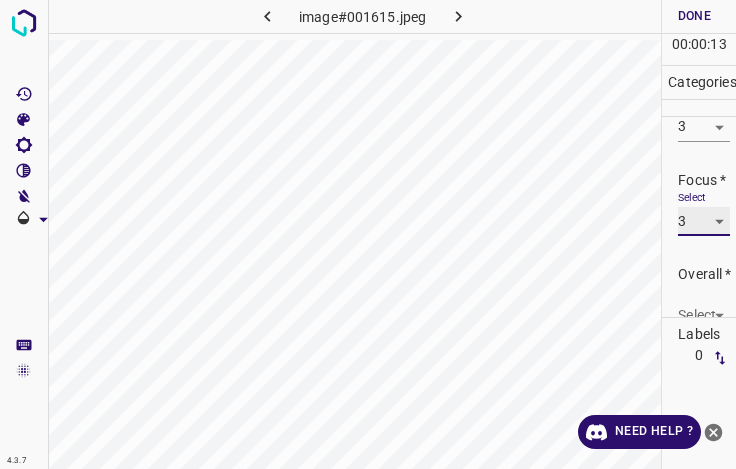 scroll, scrollTop: 98, scrollLeft: 0, axis: vertical 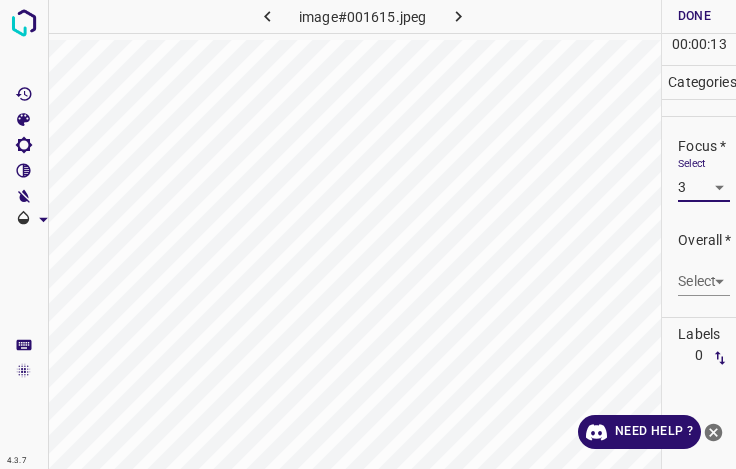 click on "4.3.7 image#001615.jpeg Done Skip 0 00   : 00   : 13   Categories Lighting *  Select 3 3 Focus *  Select 3 3 Overall *  Select ​ Labels   0 Categories 1 Lighting 2 Focus 3 Overall Tools Space Change between modes (Draw & Edit) I Auto labeling R Restore zoom M Zoom in N Zoom out Delete Delete selecte label Filters Z Restore filters X Saturation filter C Brightness filter V Contrast filter B Gray scale filter General O Download Need Help ? - Text - Hide - Delete" at bounding box center (368, 234) 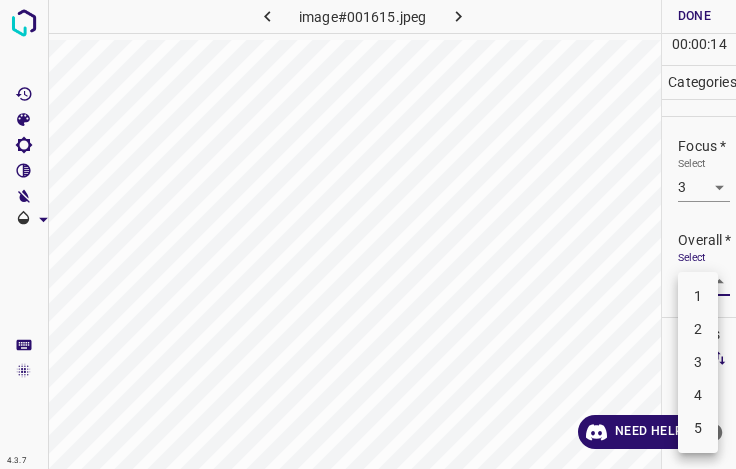 click on "3" at bounding box center (698, 362) 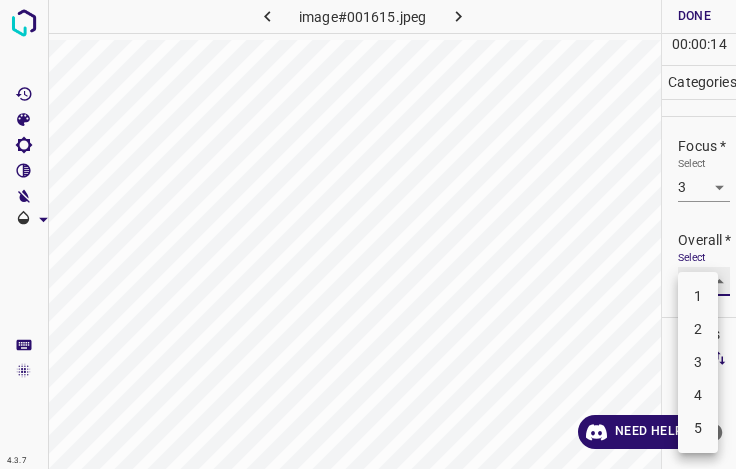 type on "3" 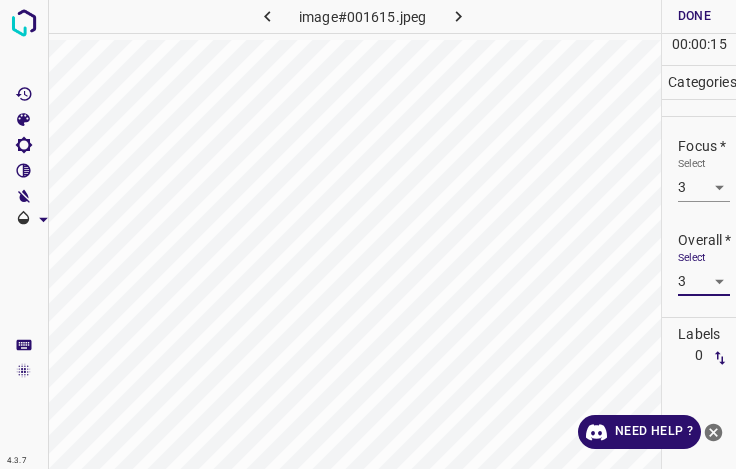 click on "Done" at bounding box center [694, 16] 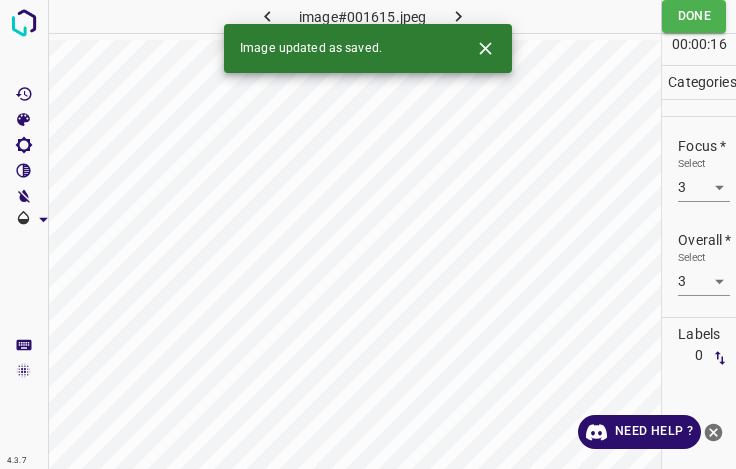click 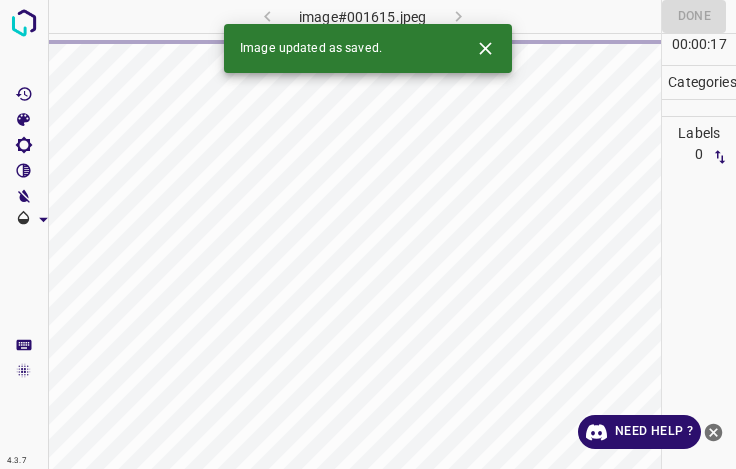 click 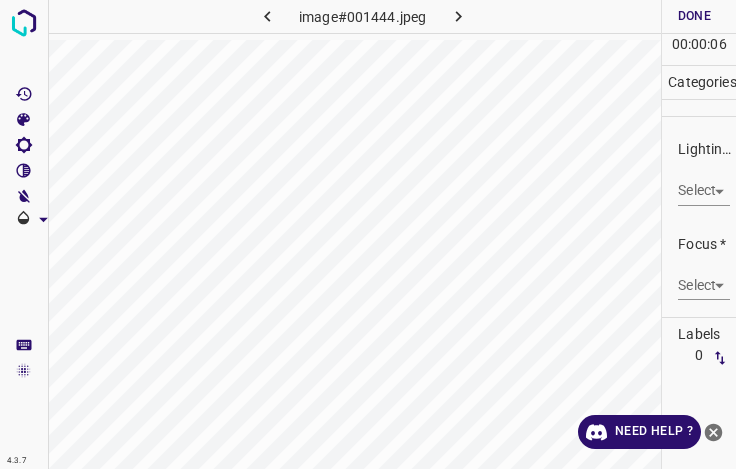 click on "4.3.7 image#001444.jpeg Done Skip 0 00   : 00   : 06   Categories Lighting *  Select ​ Focus *  Select ​ Overall *  Select ​ Labels   0 Categories 1 Lighting 2 Focus 3 Overall Tools Space Change between modes (Draw & Edit) I Auto labeling R Restore zoom M Zoom in N Zoom out Delete Delete selecte label Filters Z Restore filters X Saturation filter C Brightness filter V Contrast filter B Gray scale filter General O Download Need Help ? - Text - Hide - Delete" at bounding box center (368, 234) 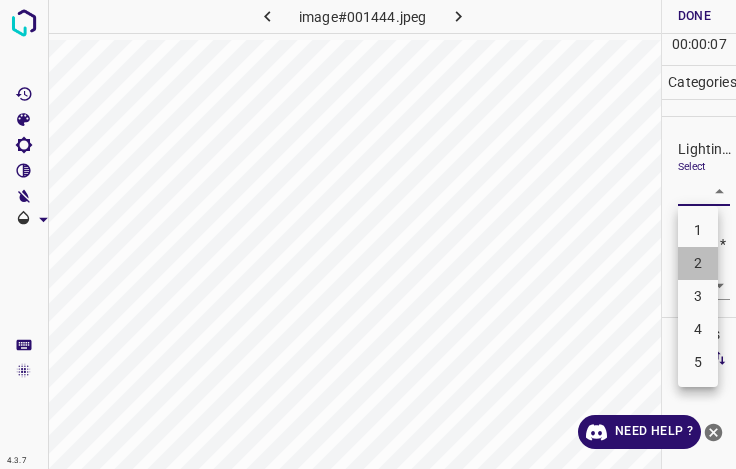 click on "2" at bounding box center [698, 263] 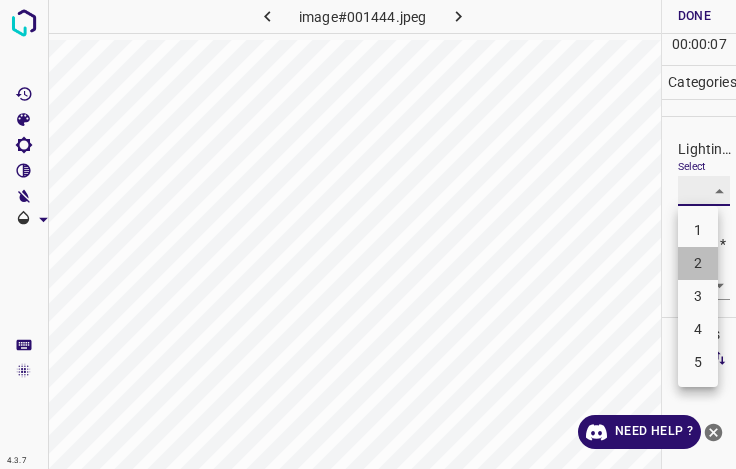 type on "2" 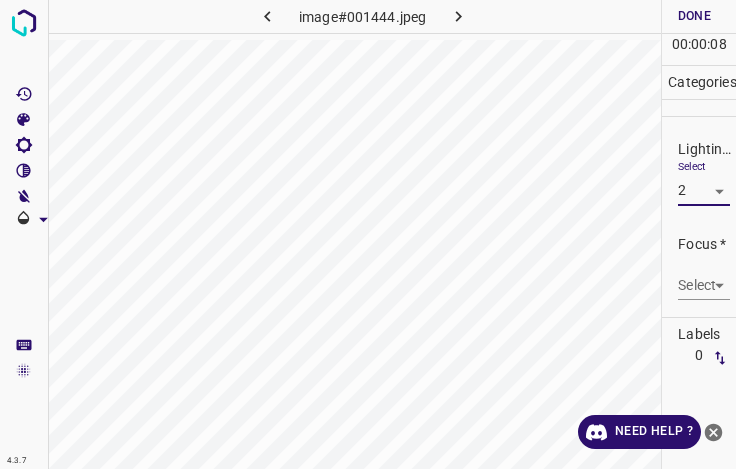 click on "4.3.7 image#001444.jpeg Done Skip 0 00   : 00   : 08   Categories Lighting *  Select 2 2 Focus *  Select ​ Overall *  Select ​ Labels   0 Categories 1 Lighting 2 Focus 3 Overall Tools Space Change between modes (Draw & Edit) I Auto labeling R Restore zoom M Zoom in N Zoom out Delete Delete selecte label Filters Z Restore filters X Saturation filter C Brightness filter V Contrast filter B Gray scale filter General O Download Need Help ? - Text - Hide - Delete" at bounding box center [368, 234] 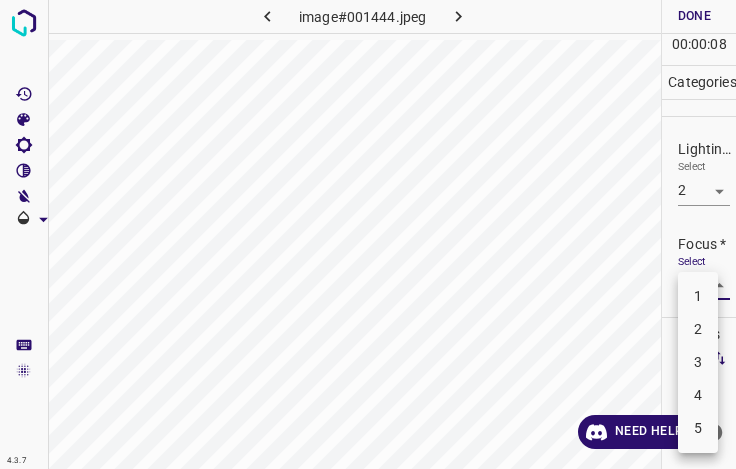 click on "3" at bounding box center (698, 362) 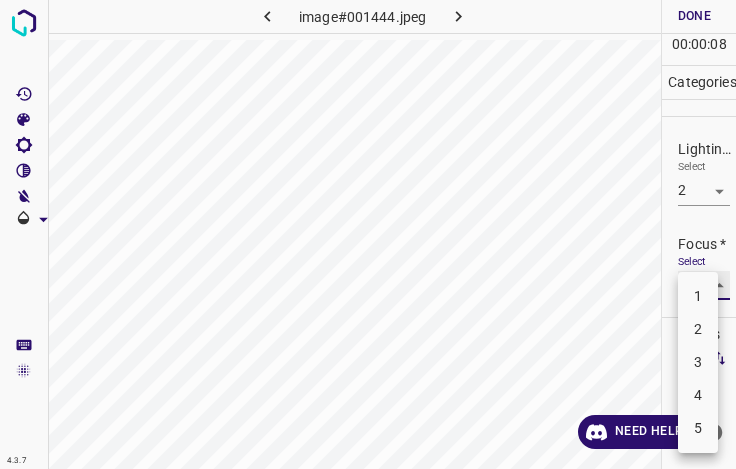 type on "3" 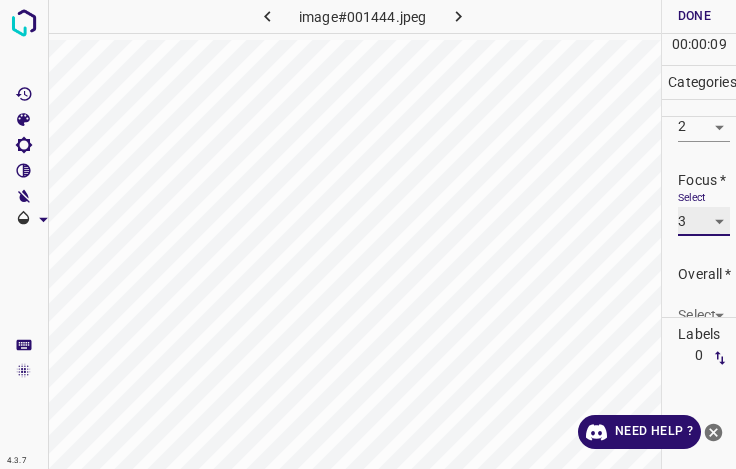 scroll, scrollTop: 98, scrollLeft: 0, axis: vertical 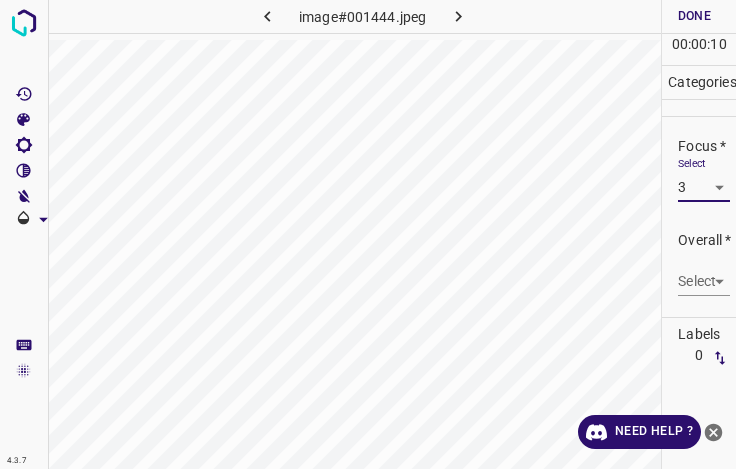 click on "4.3.7 image#001444.jpeg Done Skip 0 00   : 00   : 10   Categories Lighting *  Select 2 2 Focus *  Select 3 3 Overall *  Select ​ Labels   0 Categories 1 Lighting 2 Focus 3 Overall Tools Space Change between modes (Draw & Edit) I Auto labeling R Restore zoom M Zoom in N Zoom out Delete Delete selecte label Filters Z Restore filters X Saturation filter C Brightness filter V Contrast filter B Gray scale filter General O Download Need Help ? - Text - Hide - Delete" at bounding box center (368, 234) 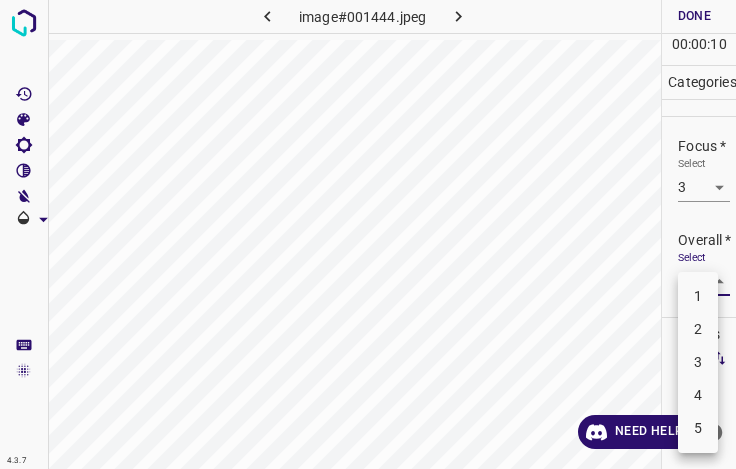 click on "3" at bounding box center [698, 362] 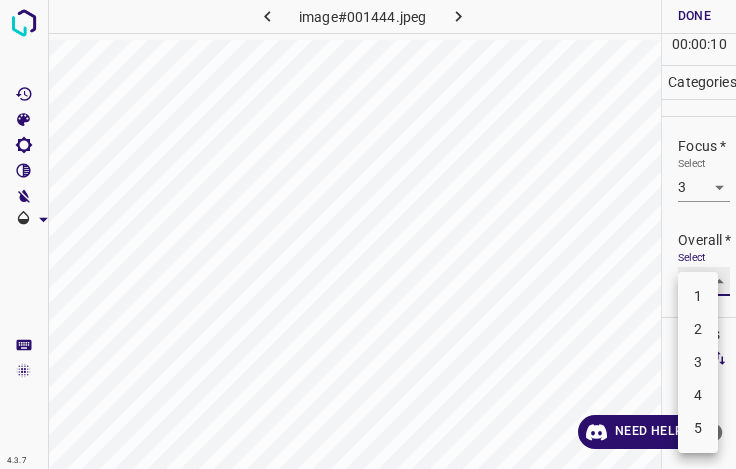 type on "3" 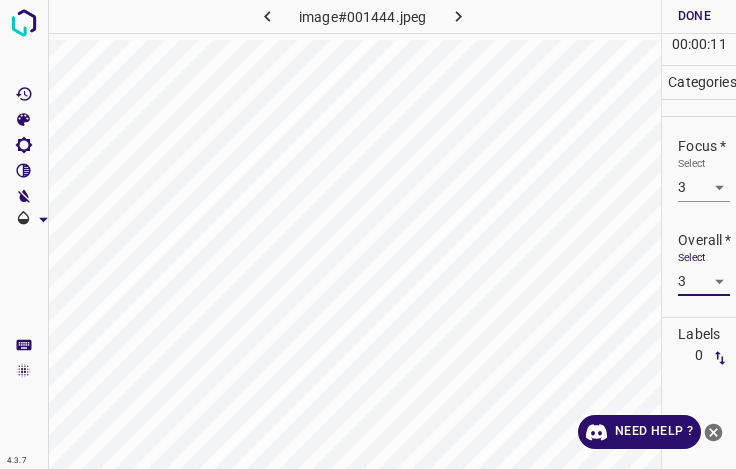 click on "Done" at bounding box center [694, 16] 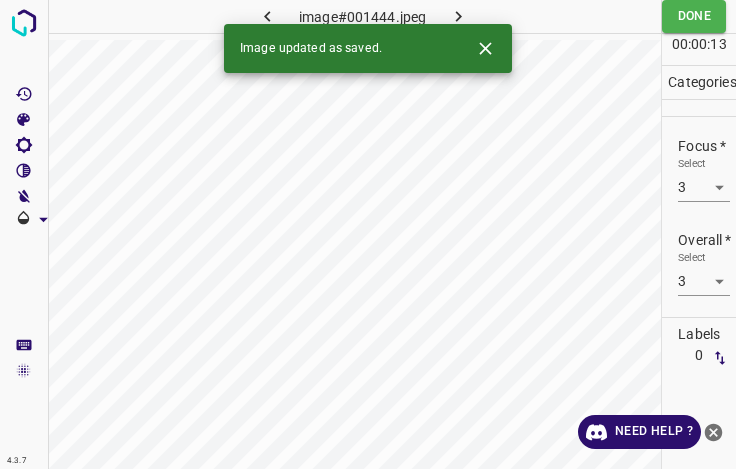 click 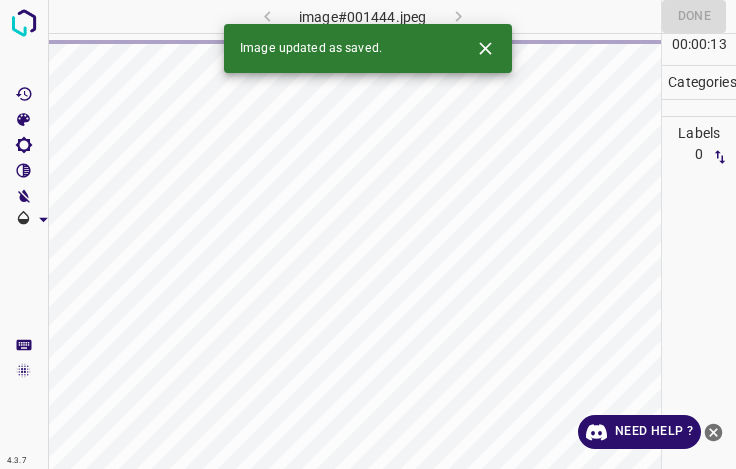 click 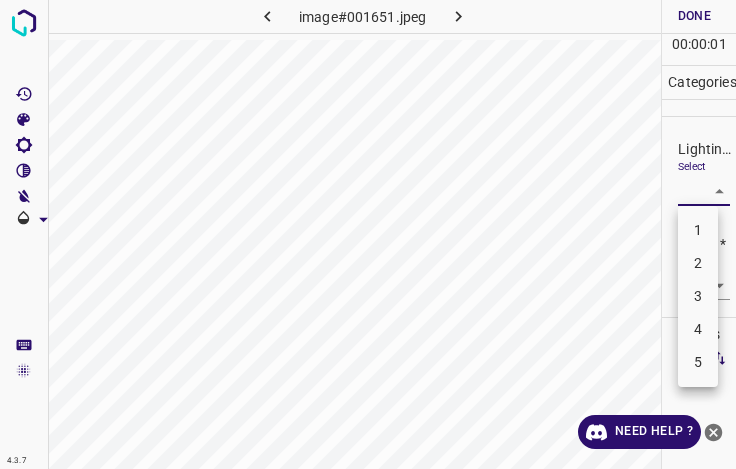 click on "4.3.7 image#001651.jpeg Done Skip 0 00   : 00   : 01   Categories Lighting *  Select ​ Focus *  Select ​ Overall *  Select ​ Labels   0 Categories 1 Lighting 2 Focus 3 Overall Tools Space Change between modes (Draw & Edit) I Auto labeling R Restore zoom M Zoom in N Zoom out Delete Delete selecte label Filters Z Restore filters X Saturation filter C Brightness filter V Contrast filter B Gray scale filter General O Download Need Help ? - Text - Hide - Delete 1 2 3 4 5" at bounding box center (368, 234) 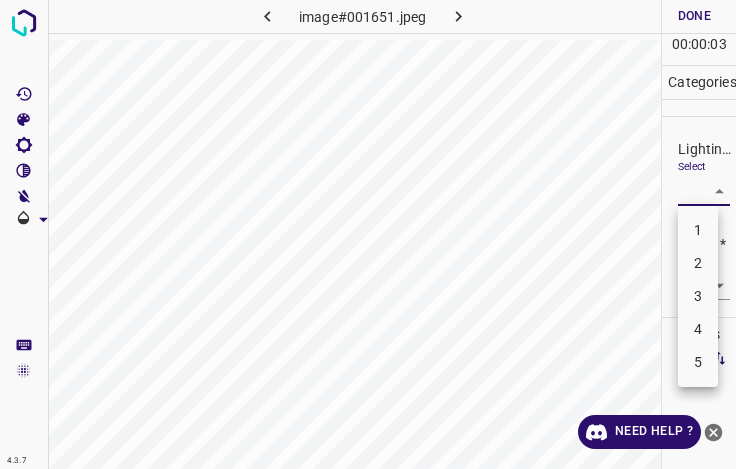 click on "3" at bounding box center [698, 296] 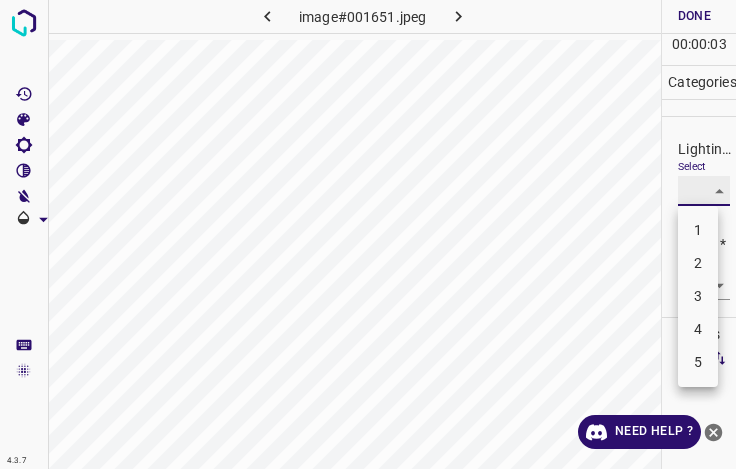 type on "3" 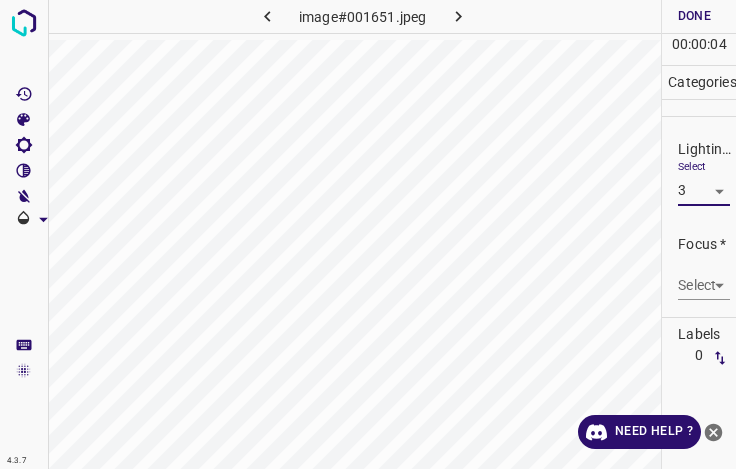 click on "4.3.7 image#001651.jpeg Done Skip 0 00   : 00   : 04   Categories Lighting *  Select 3 3 Focus *  Select ​ Overall *  Select ​ Labels   0 Categories 1 Lighting 2 Focus 3 Overall Tools Space Change between modes (Draw & Edit) I Auto labeling R Restore zoom M Zoom in N Zoom out Delete Delete selecte label Filters Z Restore filters X Saturation filter C Brightness filter V Contrast filter B Gray scale filter General O Download Need Help ? - Text - Hide - Delete" at bounding box center [368, 234] 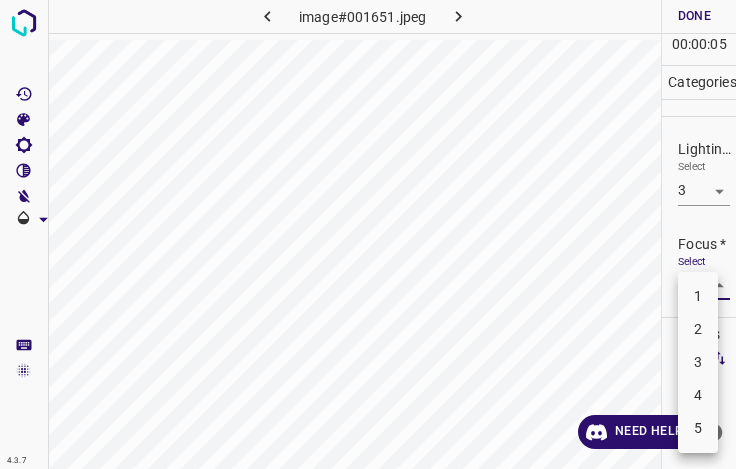 click on "3" at bounding box center [698, 362] 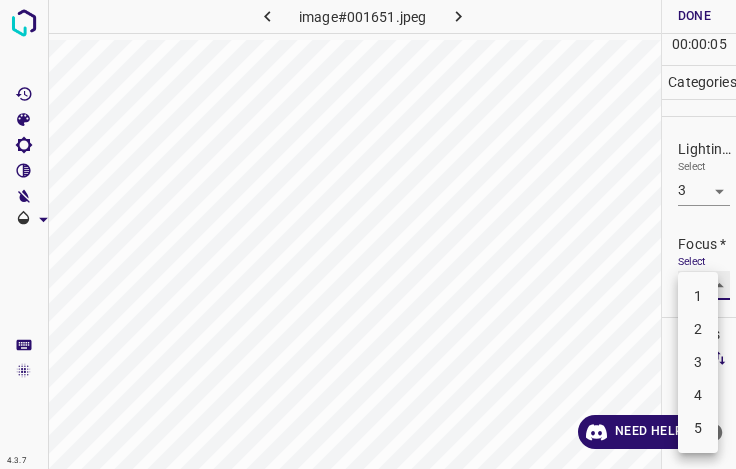 type on "3" 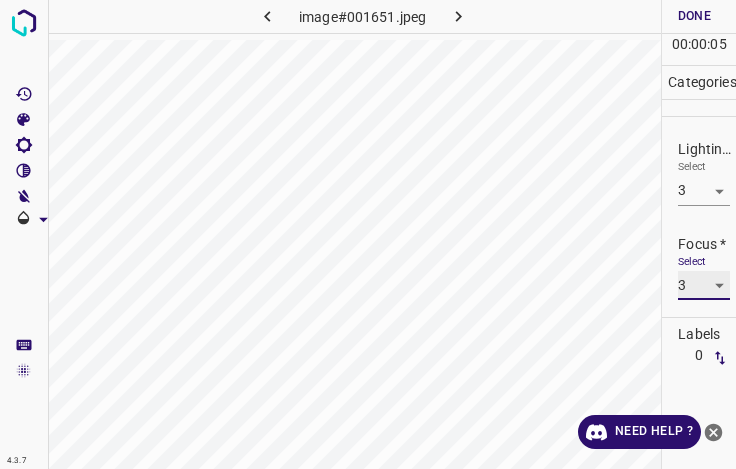 scroll, scrollTop: 98, scrollLeft: 0, axis: vertical 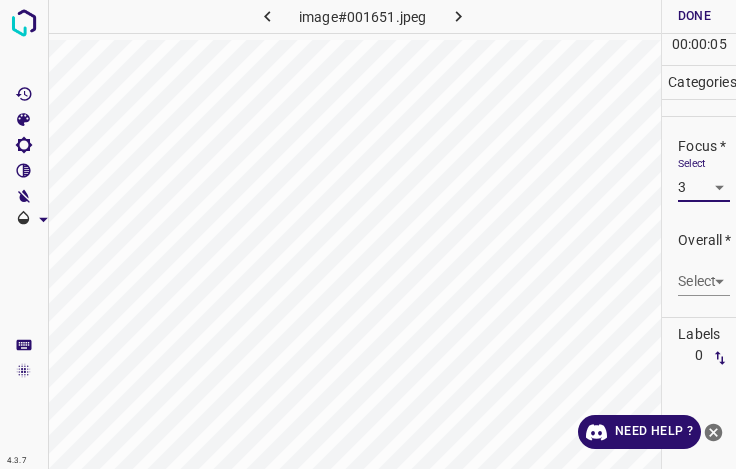 click on "4.3.7 image#001651.jpeg Done Skip 0 00   : 00   : 05   Categories Lighting *  Select 3 3 Focus *  Select 3 3 Overall *  Select ​ Labels   0 Categories 1 Lighting 2 Focus 3 Overall Tools Space Change between modes (Draw & Edit) I Auto labeling R Restore zoom M Zoom in N Zoom out Delete Delete selecte label Filters Z Restore filters X Saturation filter C Brightness filter V Contrast filter B Gray scale filter General O Download Need Help ? - Text - Hide - Delete" at bounding box center (368, 234) 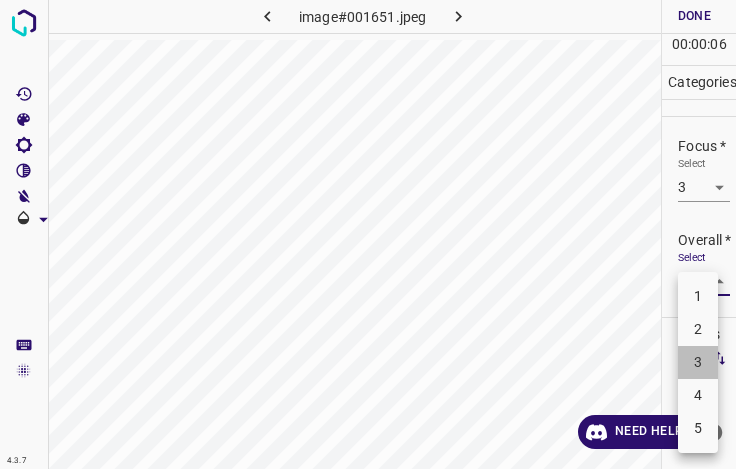 click on "3" at bounding box center [698, 362] 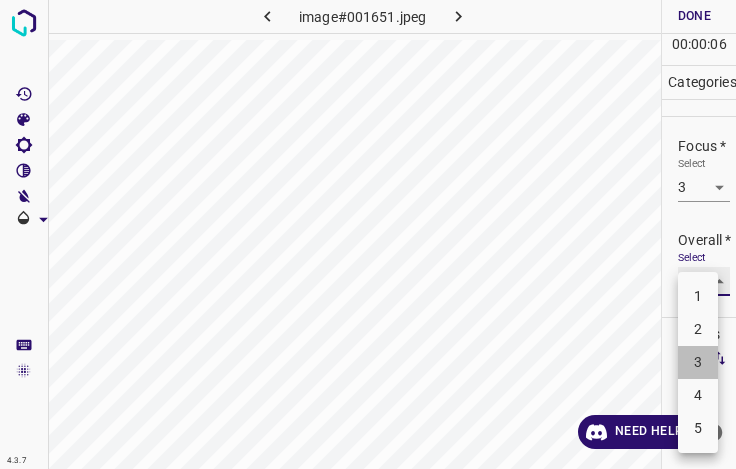 type on "3" 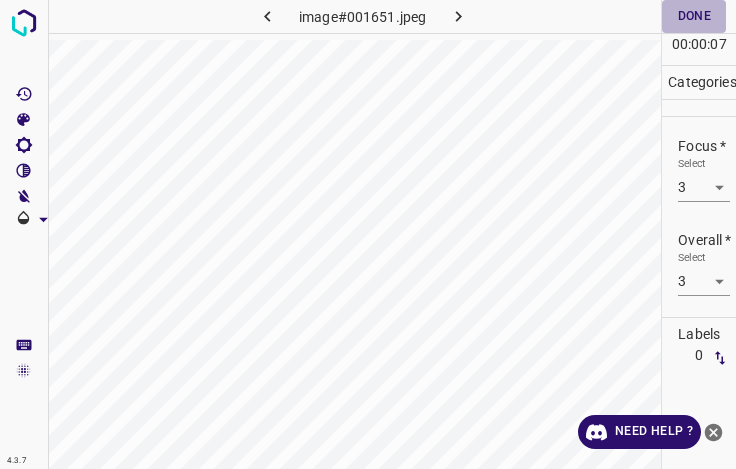 click on "Done" at bounding box center [694, 16] 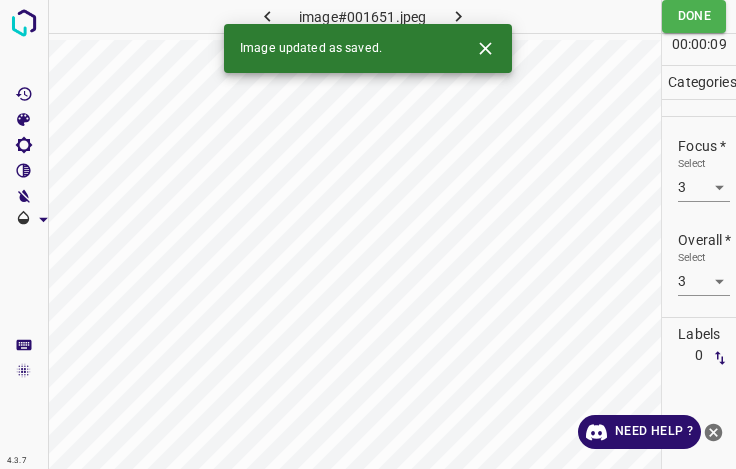 click on "Image updated as saved." at bounding box center [368, 48] 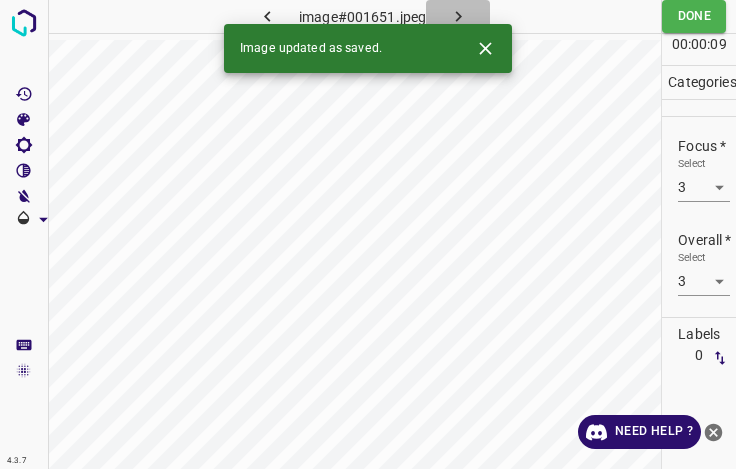 click 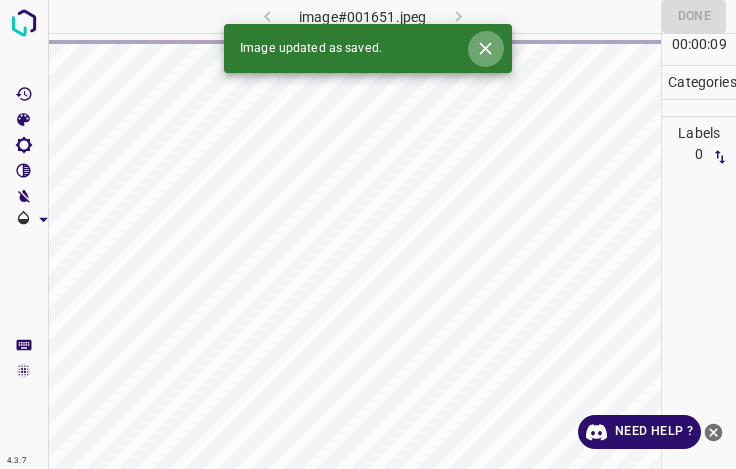 click 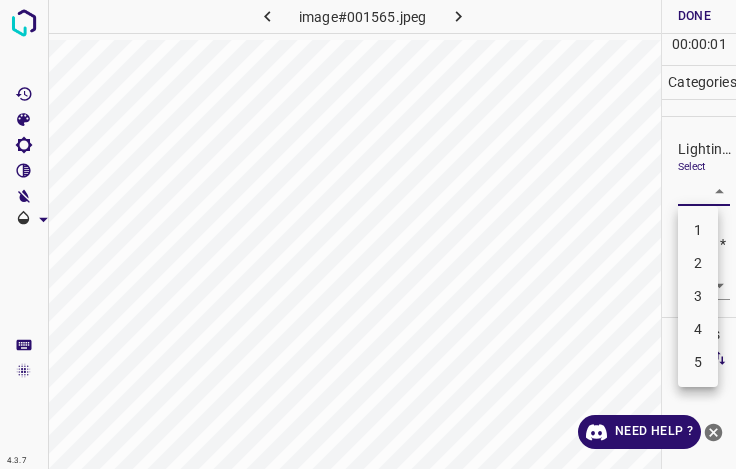 click on "4.3.7 image#001565.jpeg Done Skip 0 00   : 00   : 01   Categories Lighting *  Select ​ Focus *  Select ​ Overall *  Select ​ Labels   0 Categories 1 Lighting 2 Focus 3 Overall Tools Space Change between modes (Draw & Edit) I Auto labeling R Restore zoom M Zoom in N Zoom out Delete Delete selecte label Filters Z Restore filters X Saturation filter C Brightness filter V Contrast filter B Gray scale filter General O Download Need Help ? - Text - Hide - Delete 1 2 3 4 5" at bounding box center [368, 234] 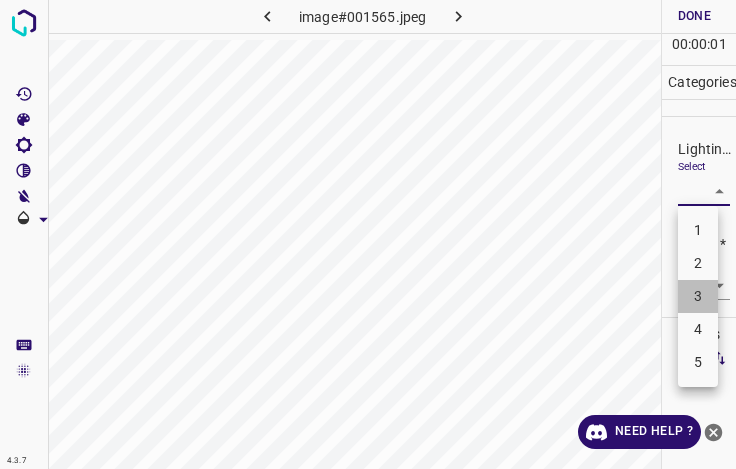click on "3" at bounding box center (698, 296) 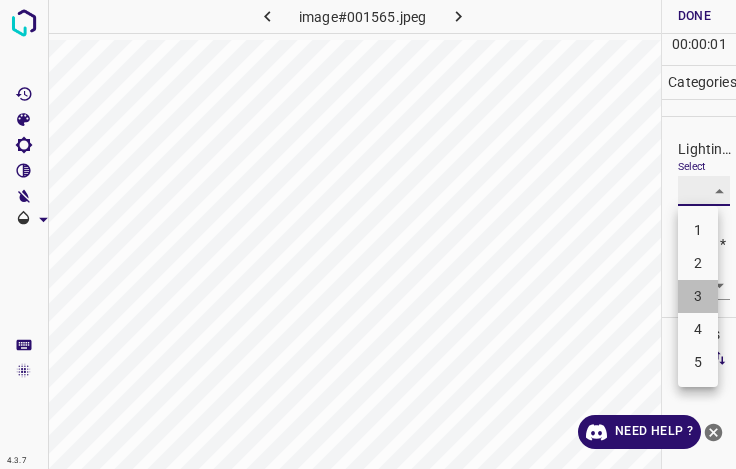 type on "3" 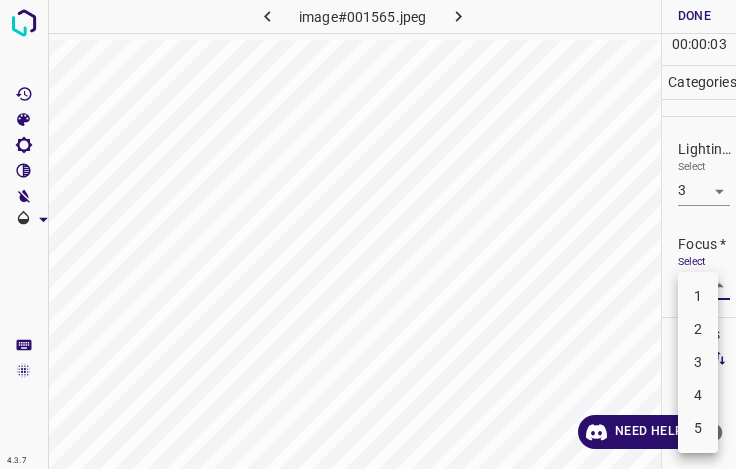 click on "4.3.7 image#001565.jpeg Done Skip 0 00   : 00   : 03   Categories Lighting *  Select 3 3 Focus *  Select ​ Overall *  Select ​ Labels   0 Categories 1 Lighting 2 Focus 3 Overall Tools Space Change between modes (Draw & Edit) I Auto labeling R Restore zoom M Zoom in N Zoom out Delete Delete selecte label Filters Z Restore filters X Saturation filter C Brightness filter V Contrast filter B Gray scale filter General O Download Need Help ? - Text - Hide - Delete 1 2 3 4 5" at bounding box center (368, 234) 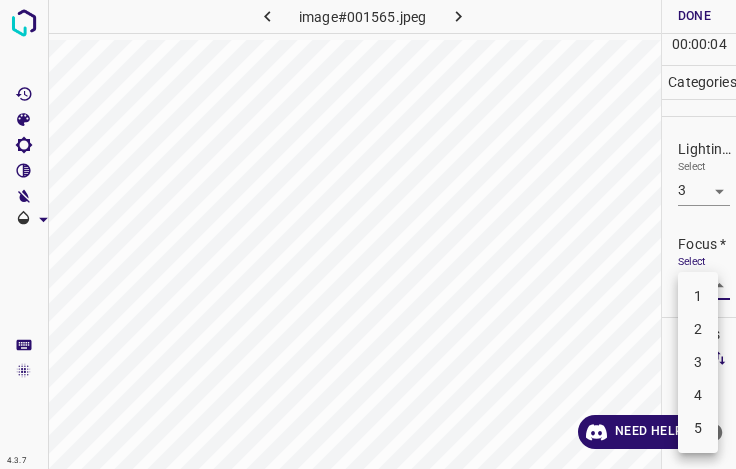 click on "4" at bounding box center [698, 395] 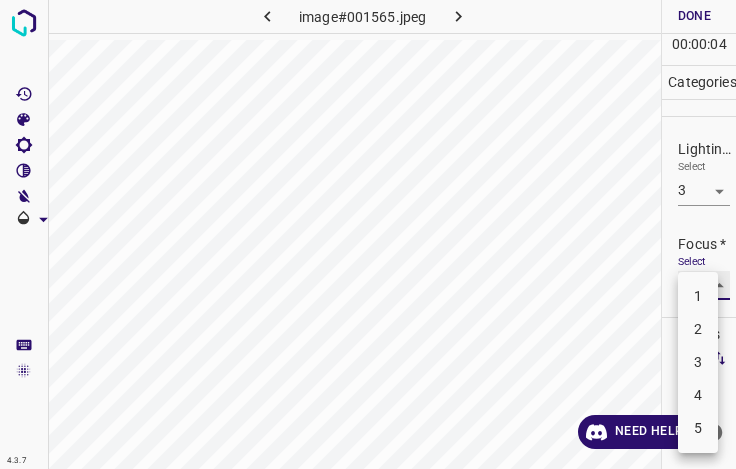 type on "4" 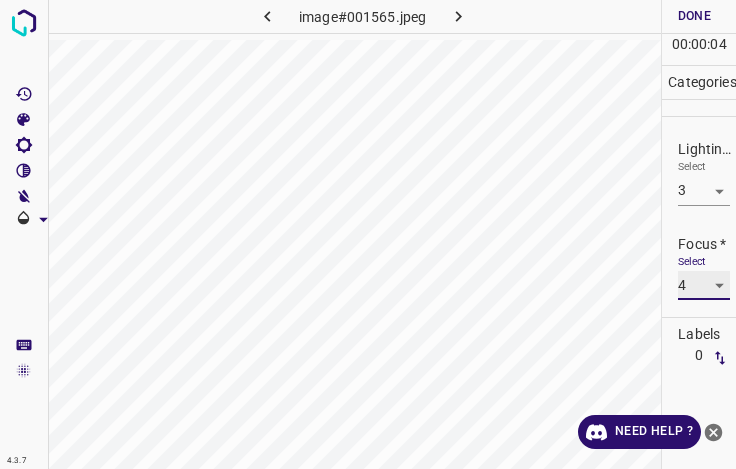 scroll, scrollTop: 98, scrollLeft: 0, axis: vertical 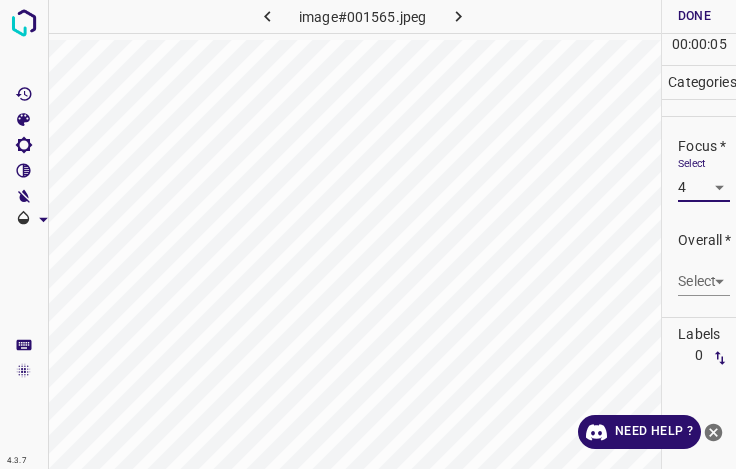 click on "4.3.7 image#001565.jpeg Done Skip 0 00   : 00   : 05   Categories Lighting *  Select 3 3 Focus *  Select 4 4 Overall *  Select ​ Labels   0 Categories 1 Lighting 2 Focus 3 Overall Tools Space Change between modes (Draw & Edit) I Auto labeling R Restore zoom M Zoom in N Zoom out Delete Delete selecte label Filters Z Restore filters X Saturation filter C Brightness filter V Contrast filter B Gray scale filter General O Download Need Help ? - Text - Hide - Delete" at bounding box center [368, 234] 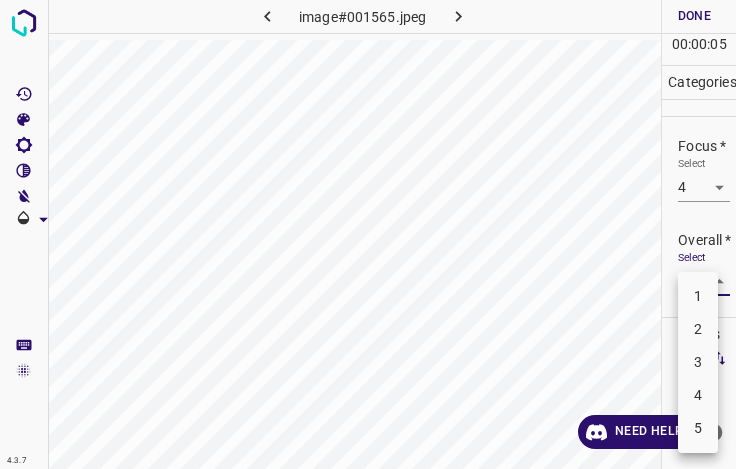 click on "4" at bounding box center [698, 395] 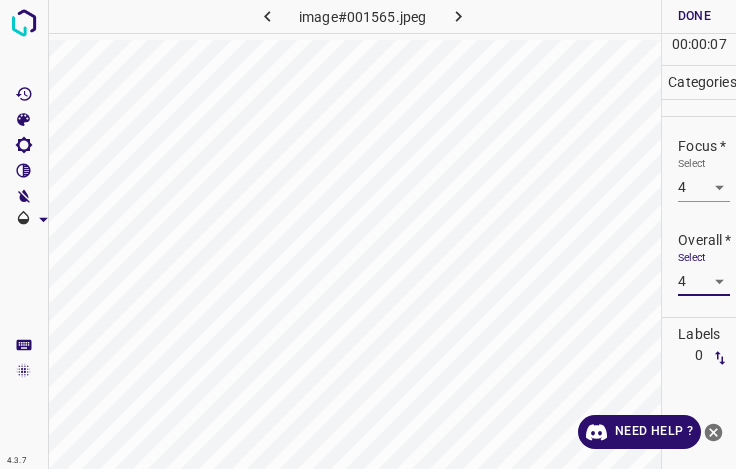 click on "4.3.7 image#001565.jpeg Done Skip 0 00   : 00   : 07   Categories Lighting *  Select 3 3 Focus *  Select 4 4 Overall *  Select 4 4 Labels   0 Categories 1 Lighting 2 Focus 3 Overall Tools Space Change between modes (Draw & Edit) I Auto labeling R Restore zoom M Zoom in N Zoom out Delete Delete selecte label Filters Z Restore filters X Saturation filter C Brightness filter V Contrast filter B Gray scale filter General O Download Need Help ? - Text - Hide - Delete" at bounding box center (368, 234) 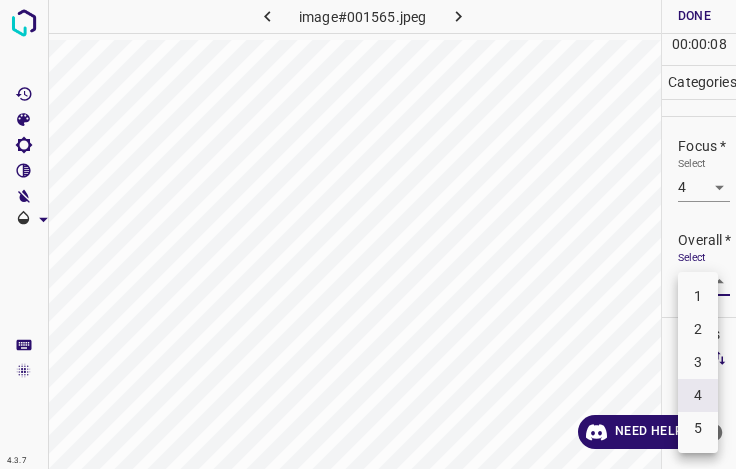 click on "3" at bounding box center (698, 362) 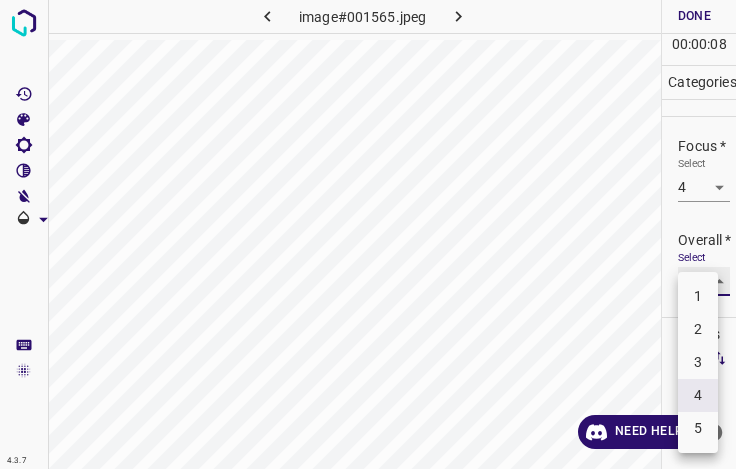 type on "3" 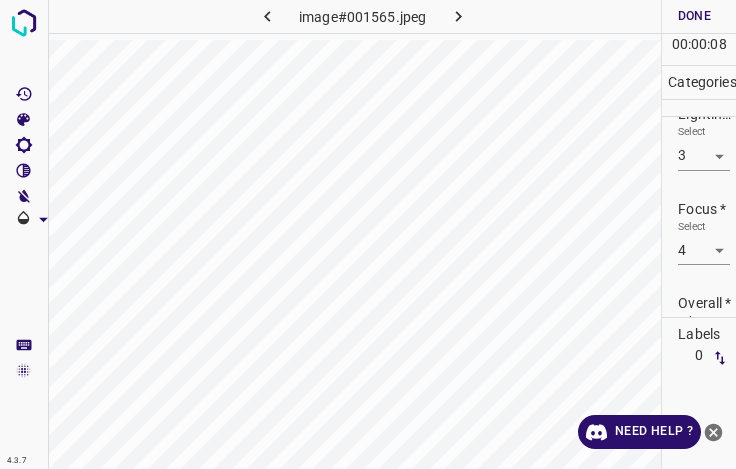 scroll, scrollTop: 0, scrollLeft: 0, axis: both 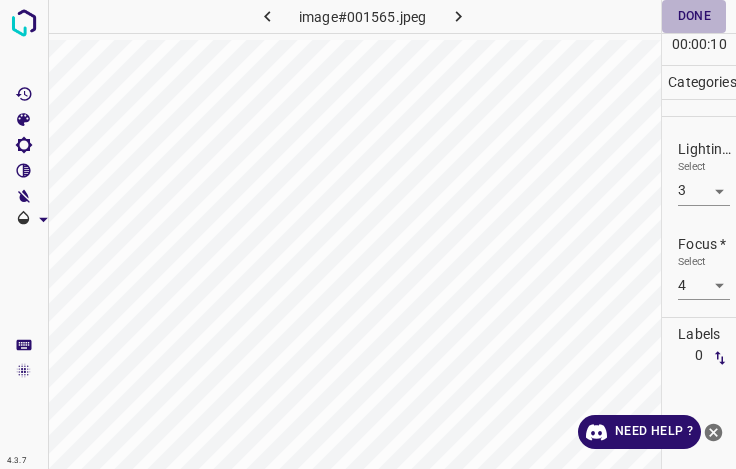 click on "Done" at bounding box center (694, 16) 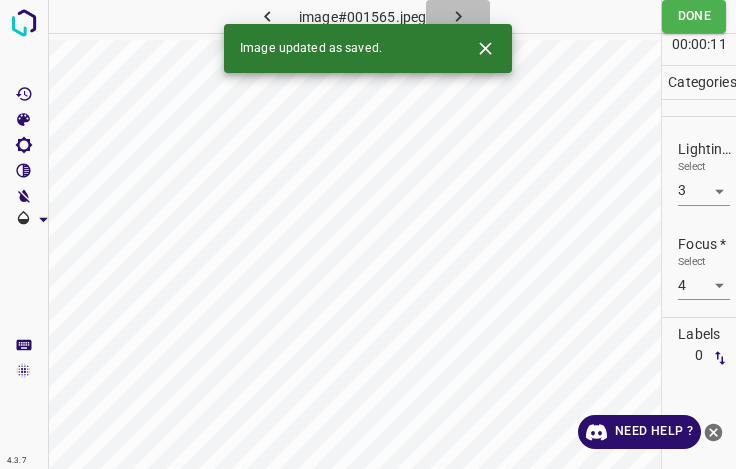 click 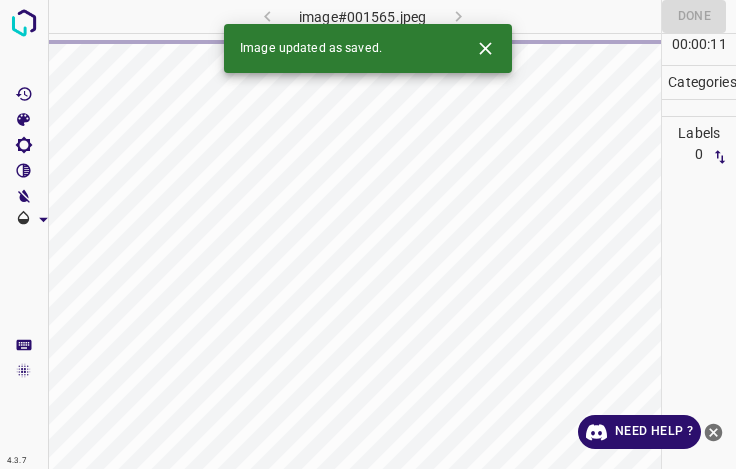 click 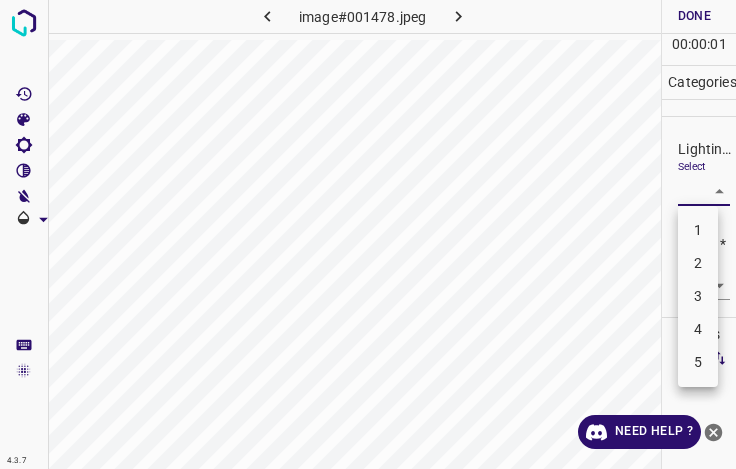 click on "4.3.7 image#001478.jpeg Done Skip 0 00   : 00   : 01   Categories Lighting *  Select ​ Focus *  Select ​ Overall *  Select ​ Labels   0 Categories 1 Lighting 2 Focus 3 Overall Tools Space Change between modes (Draw & Edit) I Auto labeling R Restore zoom M Zoom in N Zoom out Delete Delete selecte label Filters Z Restore filters X Saturation filter C Brightness filter V Contrast filter B Gray scale filter General O Download Need Help ? - Text - Hide - Delete 1 2 3 4 5" at bounding box center [368, 234] 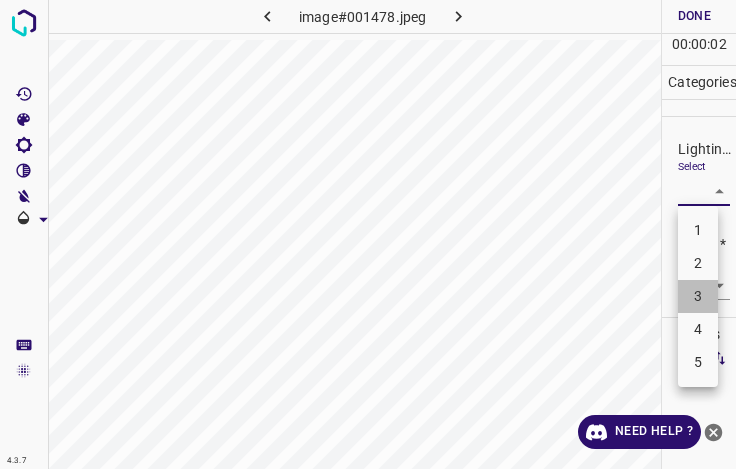 click on "3" at bounding box center [698, 296] 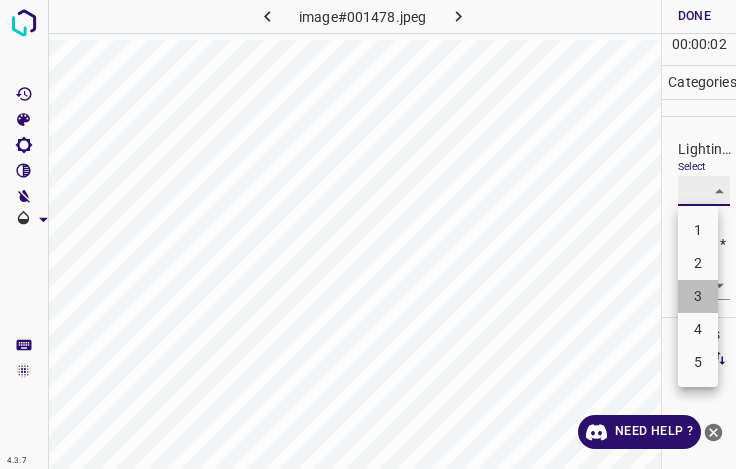 type on "3" 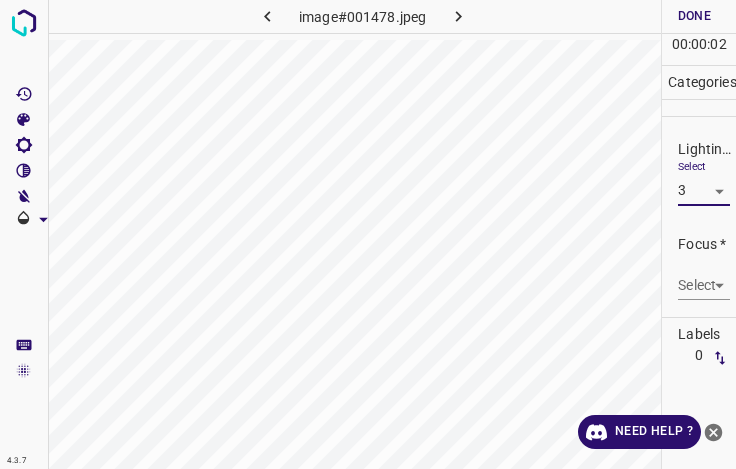 click on "4.3.7 image#001478.jpeg Done Skip 0 00   : 00   : 02   Categories Lighting *  Select 3 3 Focus *  Select ​ Overall *  Select ​ Labels   0 Categories 1 Lighting 2 Focus 3 Overall Tools Space Change between modes (Draw & Edit) I Auto labeling R Restore zoom M Zoom in N Zoom out Delete Delete selecte label Filters Z Restore filters X Saturation filter C Brightness filter V Contrast filter B Gray scale filter General O Download Need Help ? - Text - Hide - Delete" at bounding box center (368, 234) 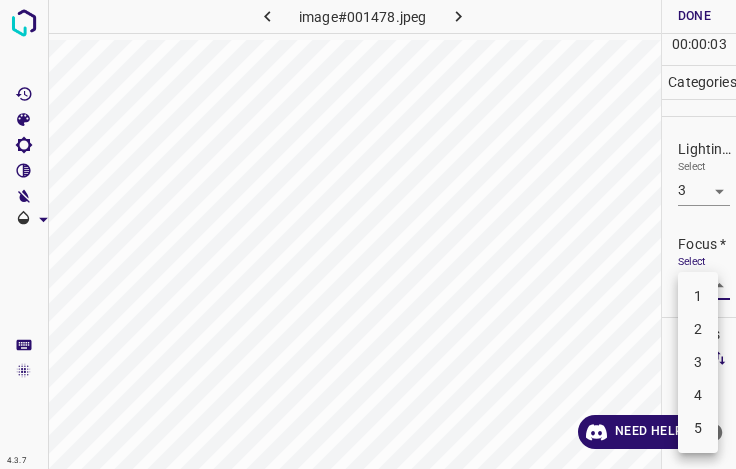 click on "3" at bounding box center (698, 362) 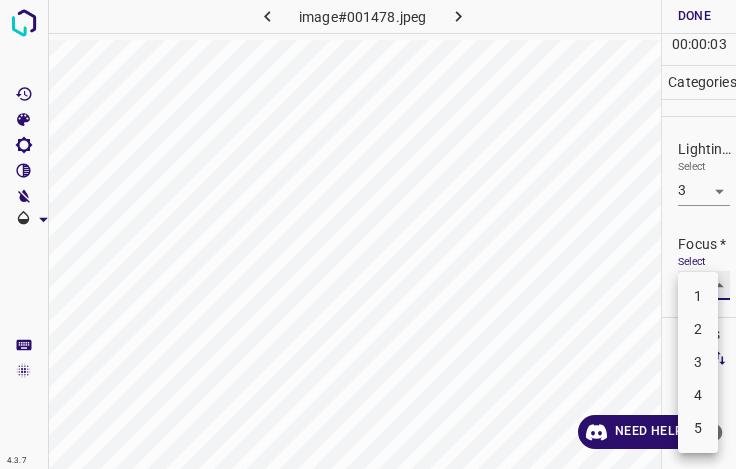 type on "3" 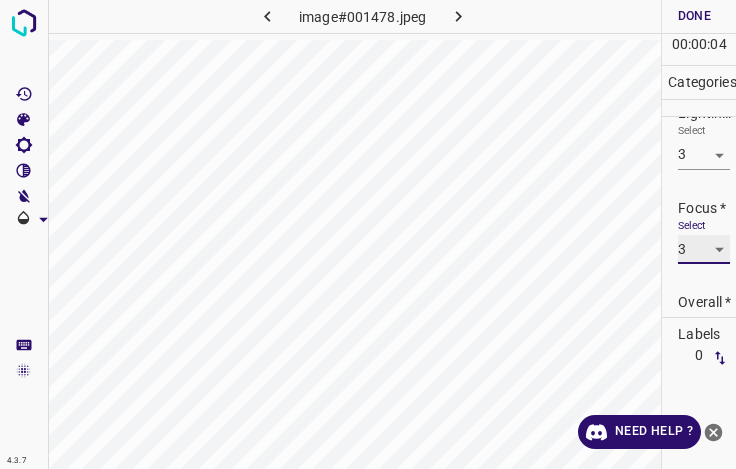 scroll, scrollTop: 98, scrollLeft: 0, axis: vertical 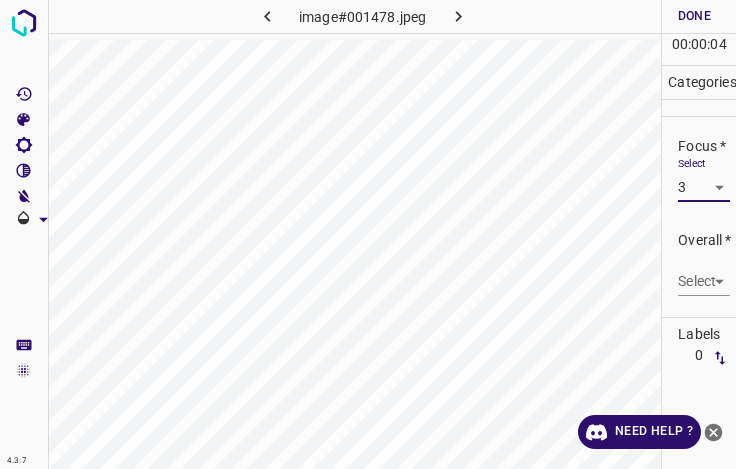 click on "4.3.7 image#001478.jpeg Done Skip 0 00   : 00   : 04   Categories Lighting *  Select 3 3 Focus *  Select 3 3 Overall *  Select ​ Labels   0 Categories 1 Lighting 2 Focus 3 Overall Tools Space Change between modes (Draw & Edit) I Auto labeling R Restore zoom M Zoom in N Zoom out Delete Delete selecte label Filters Z Restore filters X Saturation filter C Brightness filter V Contrast filter B Gray scale filter General O Download Need Help ? - Text - Hide - Delete" at bounding box center (368, 234) 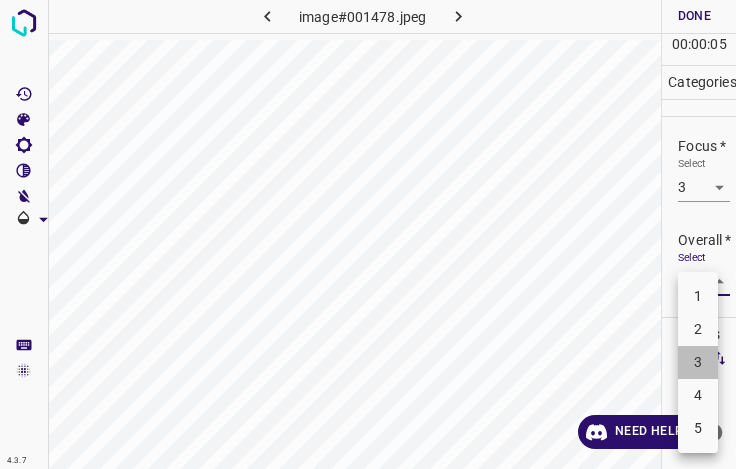 click on "3" at bounding box center (698, 362) 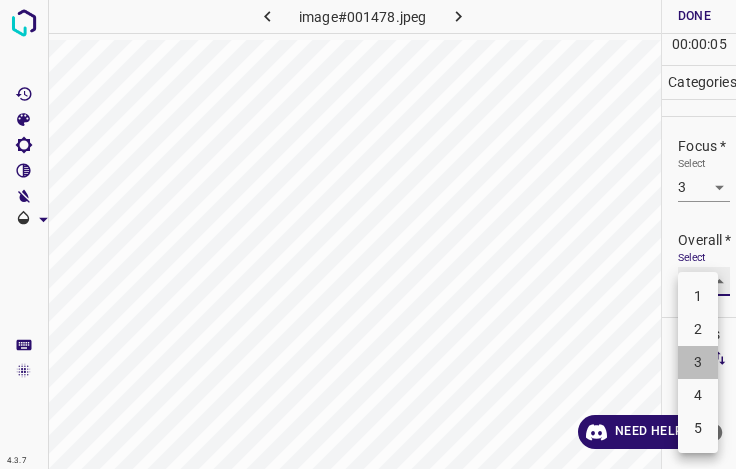 type on "3" 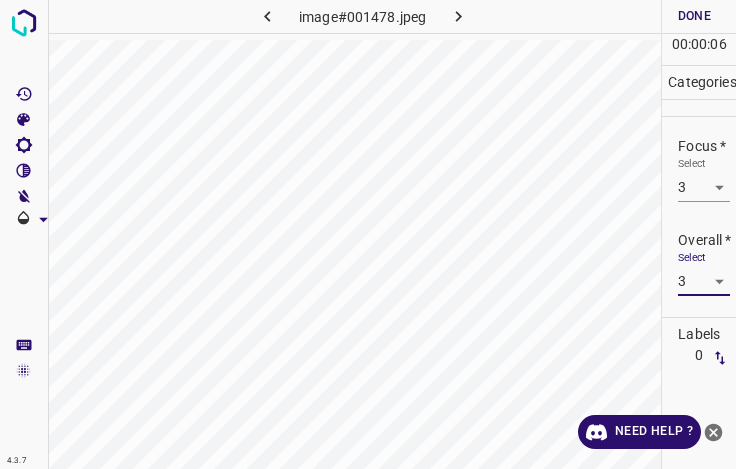 click on "Done" at bounding box center [694, 16] 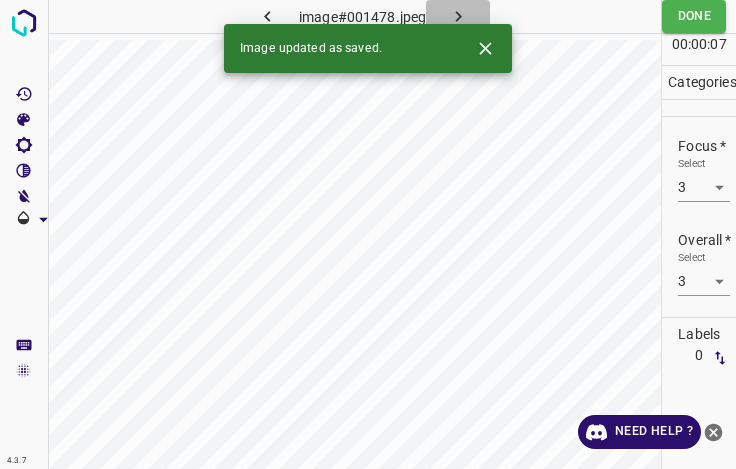 click at bounding box center [458, 16] 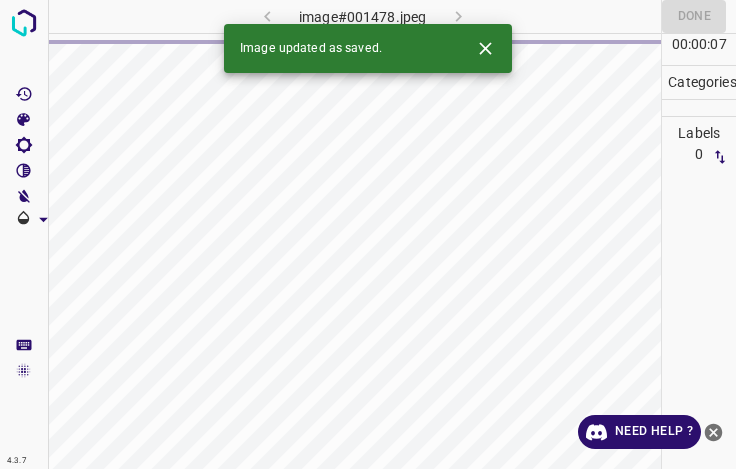 click 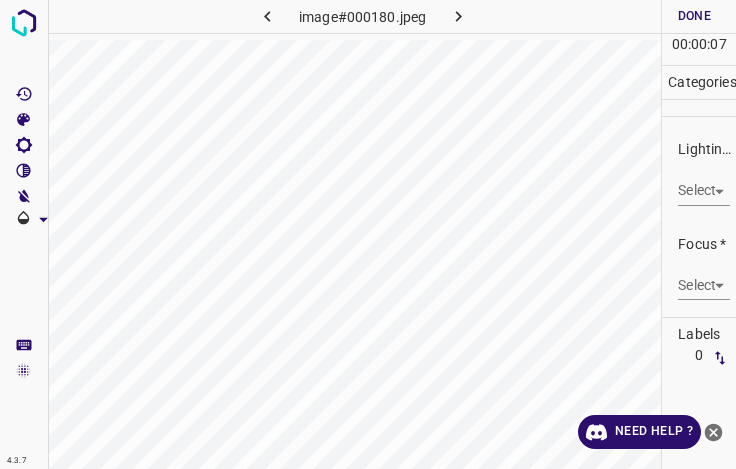 click on "4.3.7 image#000180.jpeg Done Skip 0 00   : 00   : 07   Categories Lighting *  Select ​ Focus *  Select ​ Overall *  Select ​ Labels   0 Categories 1 Lighting 2 Focus 3 Overall Tools Space Change between modes (Draw & Edit) I Auto labeling R Restore zoom M Zoom in N Zoom out Delete Delete selecte label Filters Z Restore filters X Saturation filter C Brightness filter V Contrast filter B Gray scale filter General O Download Need Help ? - Text - Hide - Delete" at bounding box center (368, 234) 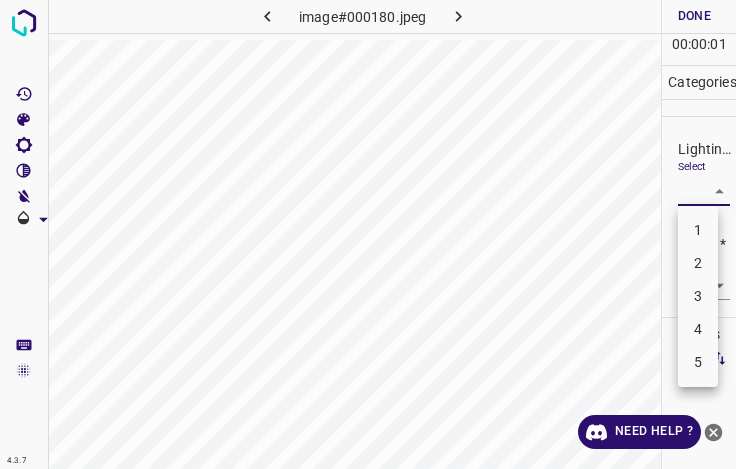 click on "3" at bounding box center (698, 296) 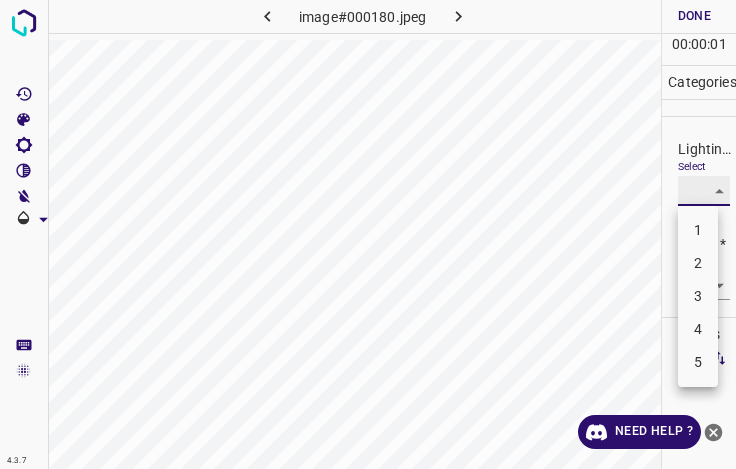 type on "3" 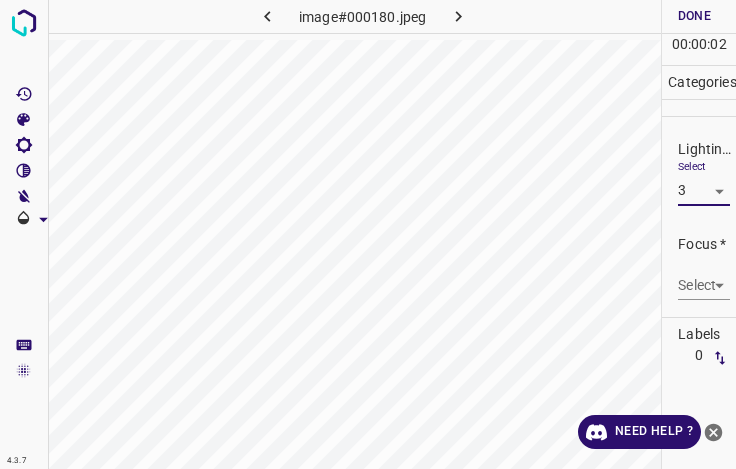 click on "4.3.7 image#000180.jpeg Done Skip 0 00   : 00   : 02   Categories Lighting *  Select 3 3 Focus *  Select ​ Overall *  Select ​ Labels   0 Categories 1 Lighting 2 Focus 3 Overall Tools Space Change between modes (Draw & Edit) I Auto labeling R Restore zoom M Zoom in N Zoom out Delete Delete selecte label Filters Z Restore filters X Saturation filter C Brightness filter V Contrast filter B Gray scale filter General O Download Need Help ? - Text - Hide - Delete" at bounding box center (368, 234) 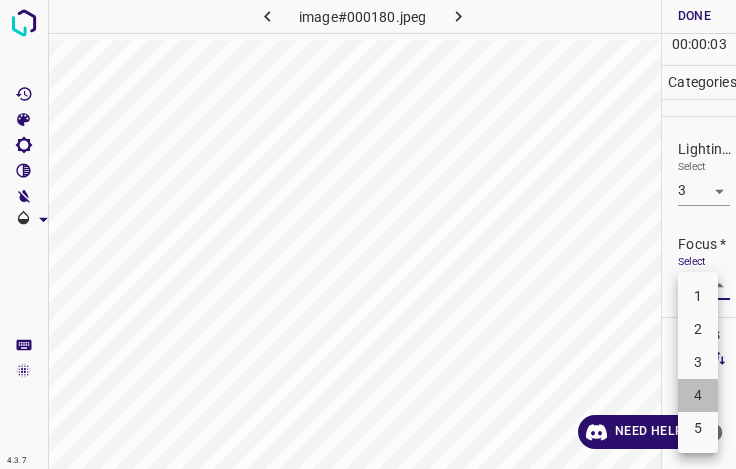 click on "4" at bounding box center (698, 395) 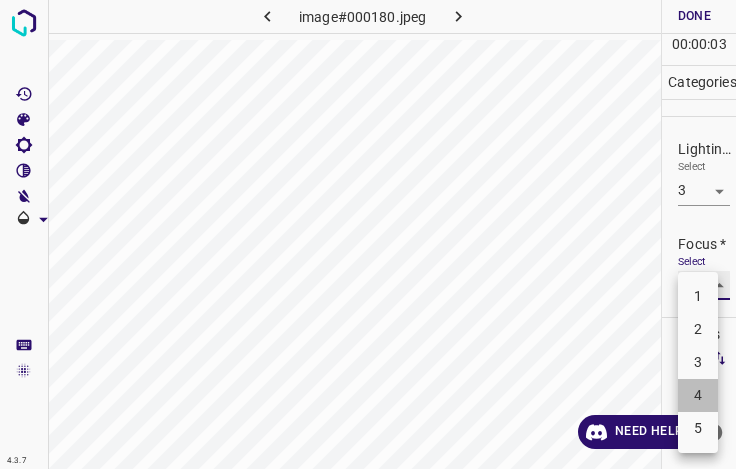 type on "4" 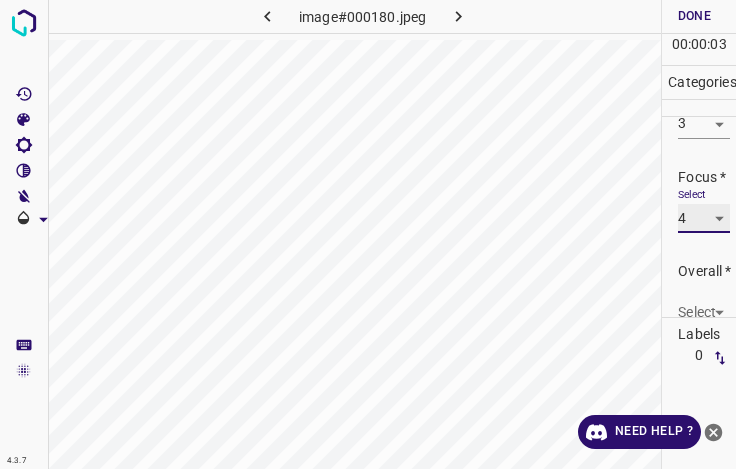scroll, scrollTop: 98, scrollLeft: 0, axis: vertical 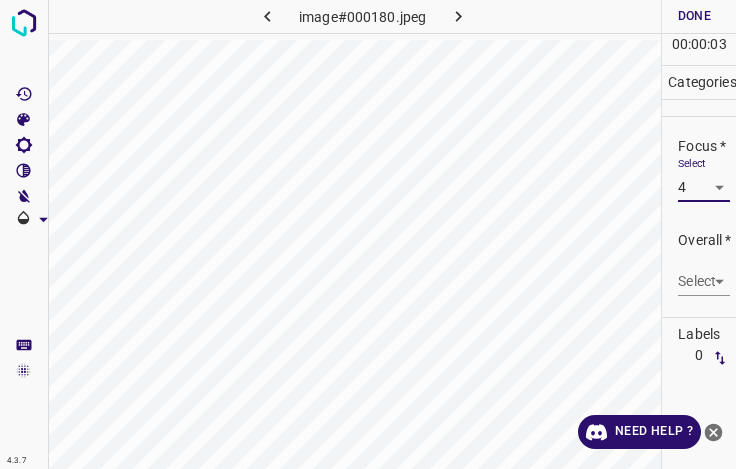 click on "4.3.7 image#000180.jpeg Done Skip 0 00   : 00   : 03   Categories Lighting *  Select 3 3 Focus *  Select 4 4 Overall *  Select ​ Labels   0 Categories 1 Lighting 2 Focus 3 Overall Tools Space Change between modes (Draw & Edit) I Auto labeling R Restore zoom M Zoom in N Zoom out Delete Delete selecte label Filters Z Restore filters X Saturation filter C Brightness filter V Contrast filter B Gray scale filter General O Download Need Help ? - Text - Hide - Delete" at bounding box center [368, 234] 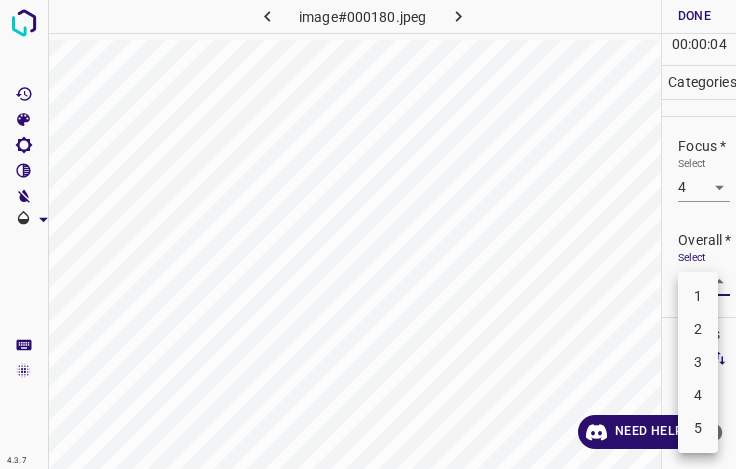click on "4" at bounding box center [698, 395] 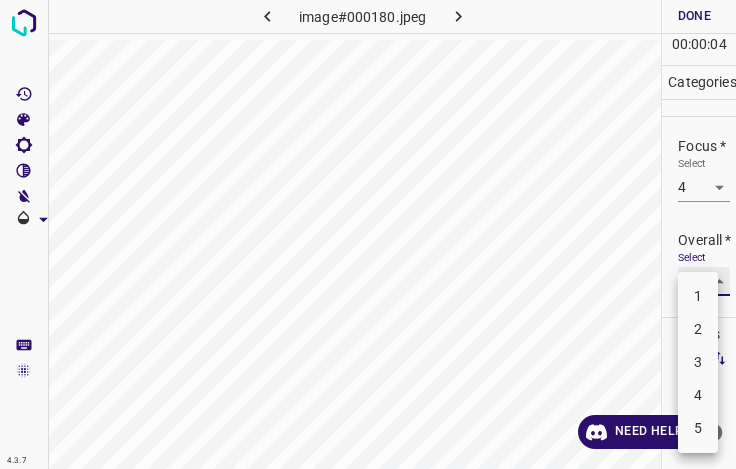 type on "4" 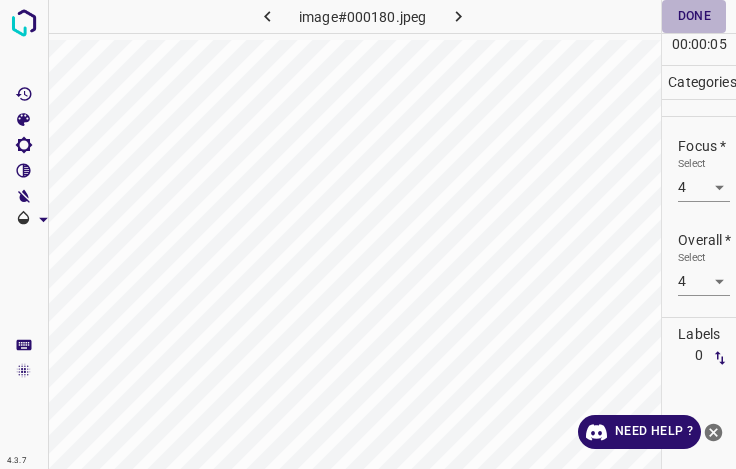 click on "Done" at bounding box center (694, 16) 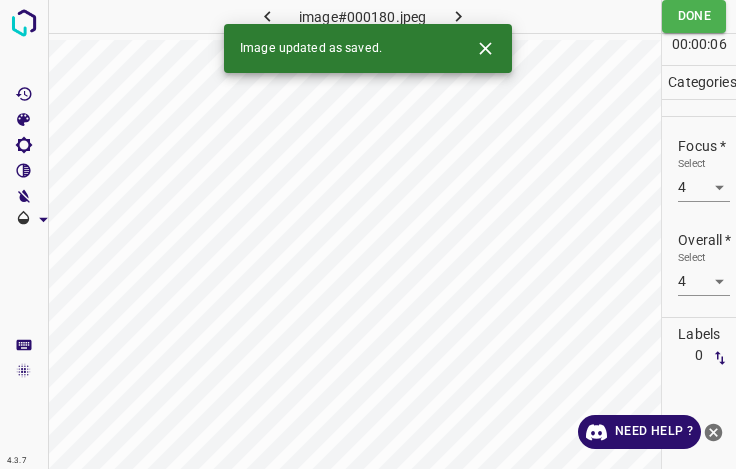 click 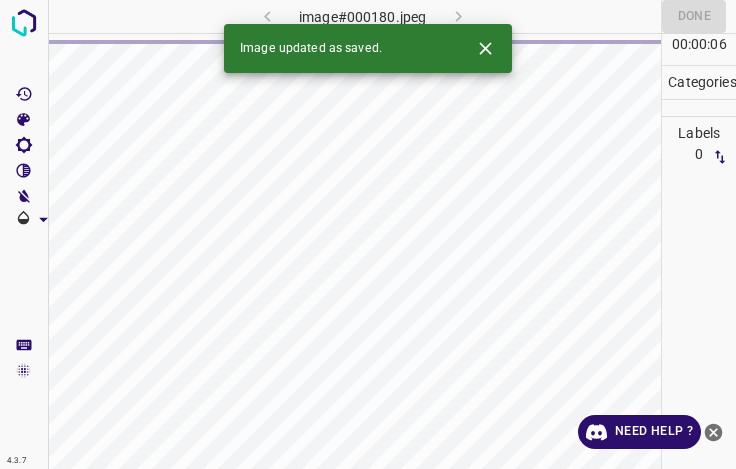 click 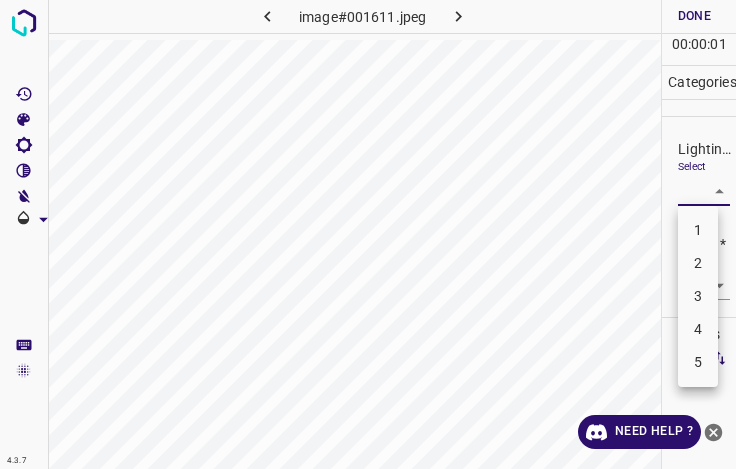 click on "4.3.7 image#001611.jpeg Done Skip 0 00   : 00   : 01   Categories Lighting *  Select ​ Focus *  Select ​ Overall *  Select ​ Labels   0 Categories 1 Lighting 2 Focus 3 Overall Tools Space Change between modes (Draw & Edit) I Auto labeling R Restore zoom M Zoom in N Zoom out Delete Delete selecte label Filters Z Restore filters X Saturation filter C Brightness filter V Contrast filter B Gray scale filter General O Download Need Help ? - Text - Hide - Delete 1 2 3 4 5" at bounding box center (368, 234) 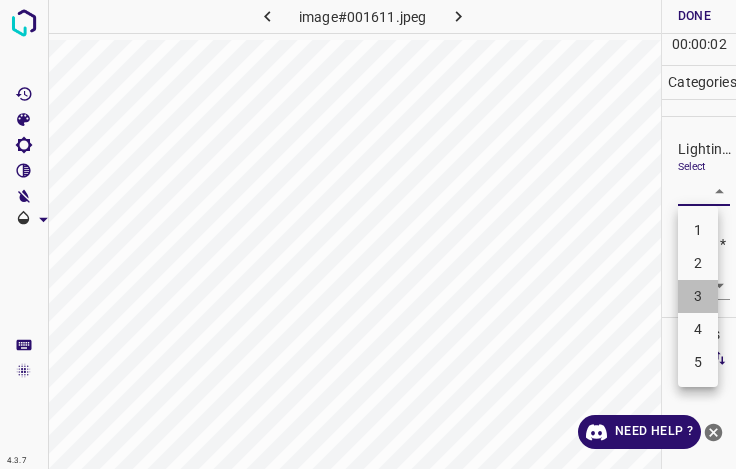 click on "3" at bounding box center (698, 296) 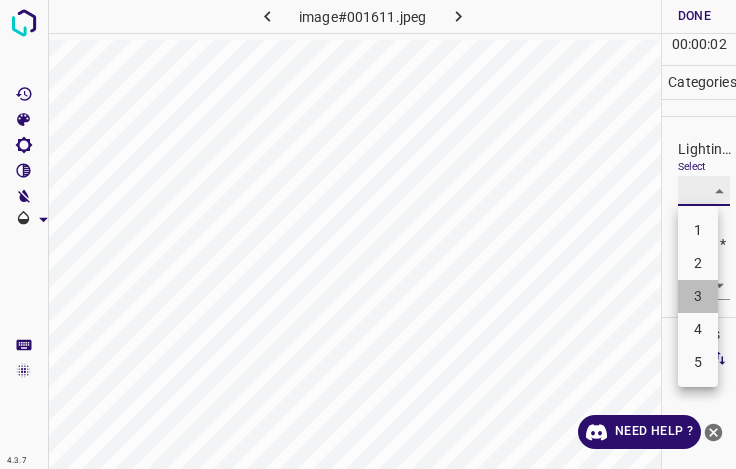 type on "3" 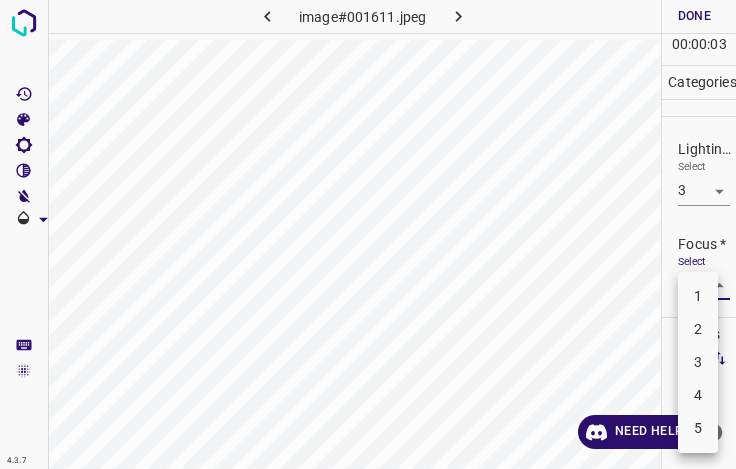 click on "4.3.7 image#001611.jpeg Done Skip 0 00   : 00   : 03   Categories Lighting *  Select 3 3 Focus *  Select ​ Overall *  Select ​ Labels   0 Categories 1 Lighting 2 Focus 3 Overall Tools Space Change between modes (Draw & Edit) I Auto labeling R Restore zoom M Zoom in N Zoom out Delete Delete selecte label Filters Z Restore filters X Saturation filter C Brightness filter V Contrast filter B Gray scale filter General O Download Need Help ? - Text - Hide - Delete 1 2 3 4 5" at bounding box center [368, 234] 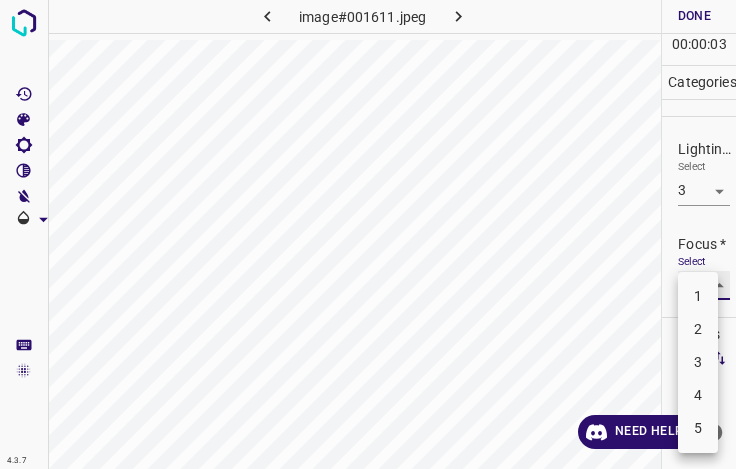type on "3" 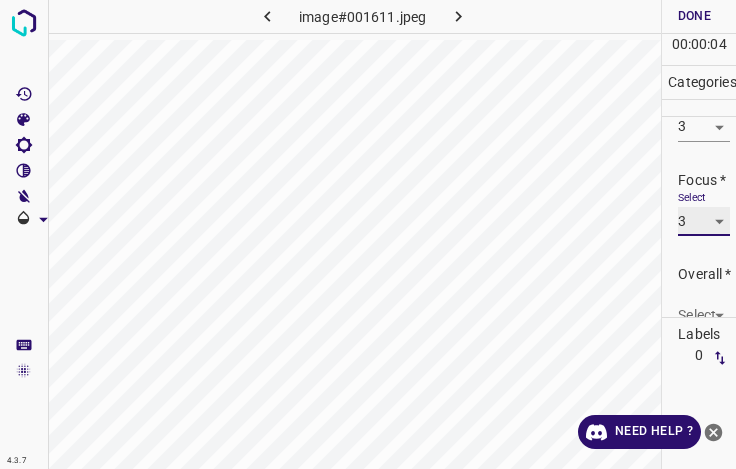 scroll, scrollTop: 98, scrollLeft: 0, axis: vertical 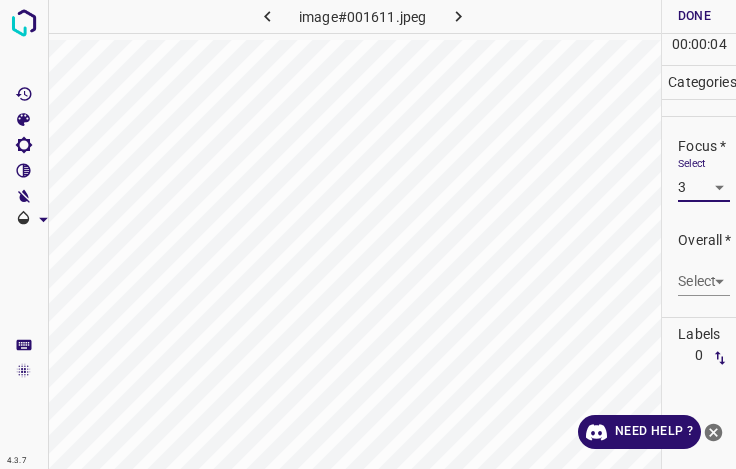 click on "4.3.7 image#001611.jpeg Done Skip 0 00   : 00   : 04   Categories Lighting *  Select 3 3 Focus *  Select 3 3 Overall *  Select ​ Labels   0 Categories 1 Lighting 2 Focus 3 Overall Tools Space Change between modes (Draw & Edit) I Auto labeling R Restore zoom M Zoom in N Zoom out Delete Delete selecte label Filters Z Restore filters X Saturation filter C Brightness filter V Contrast filter B Gray scale filter General O Download Need Help ? - Text - Hide - Delete" at bounding box center (368, 234) 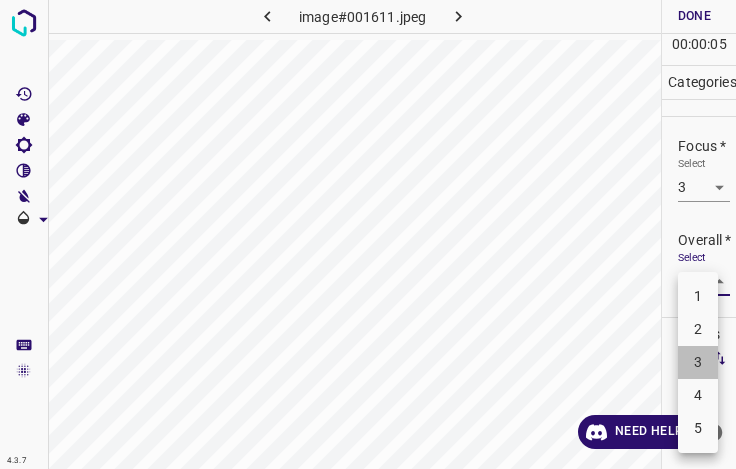 click on "3" at bounding box center (698, 362) 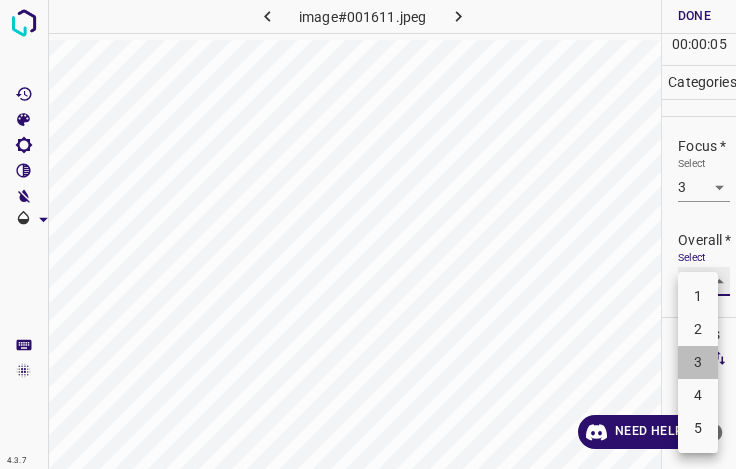 type on "3" 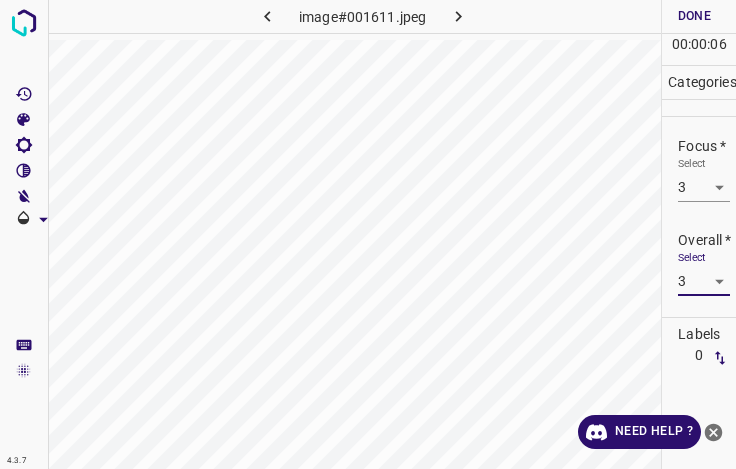 click on "Done" at bounding box center (694, 16) 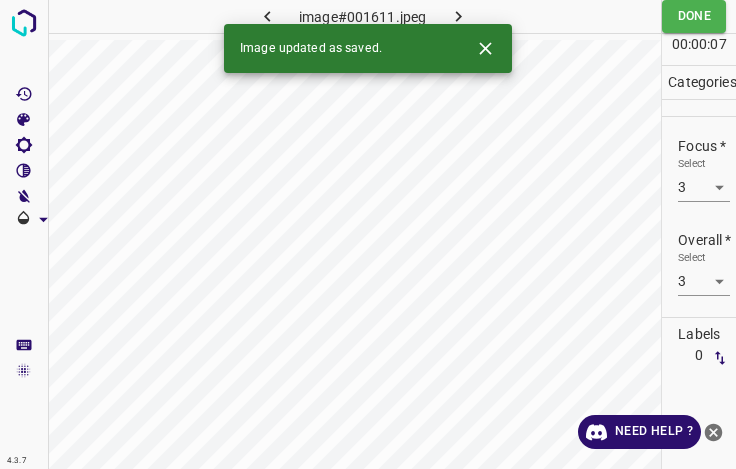 click 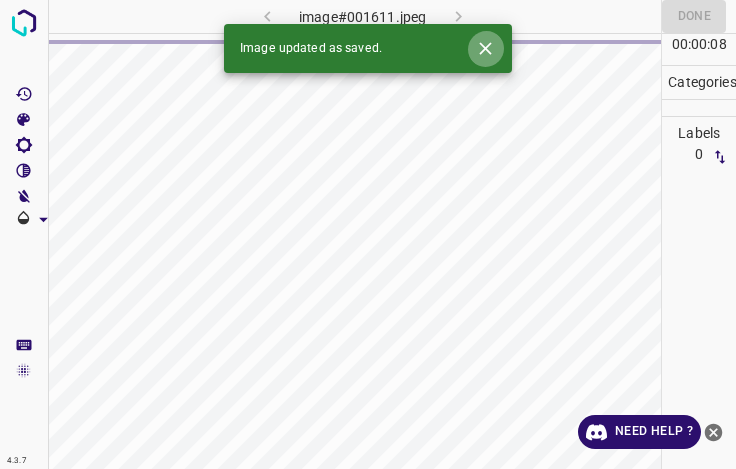 click 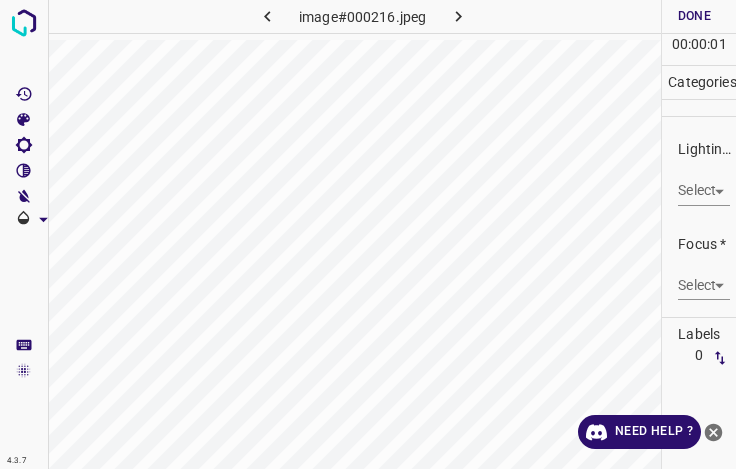 click on "4.3.7 image#000216.jpeg Done Skip 0 00   : 00   : 01   Categories Lighting *  Select ​ Focus *  Select ​ Overall *  Select ​ Labels   0 Categories 1 Lighting 2 Focus 3 Overall Tools Space Change between modes (Draw & Edit) I Auto labeling R Restore zoom M Zoom in N Zoom out Delete Delete selecte label Filters Z Restore filters X Saturation filter C Brightness filter V Contrast filter B Gray scale filter General O Download Need Help ? - Text - Hide - Delete" at bounding box center (368, 234) 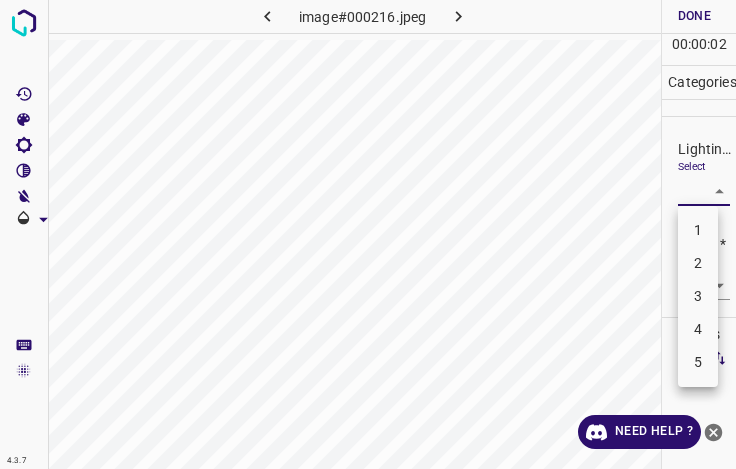 click on "3" at bounding box center [698, 296] 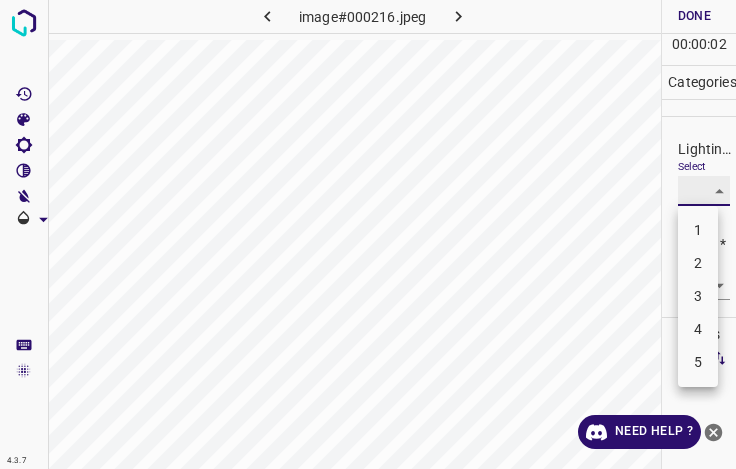 type on "3" 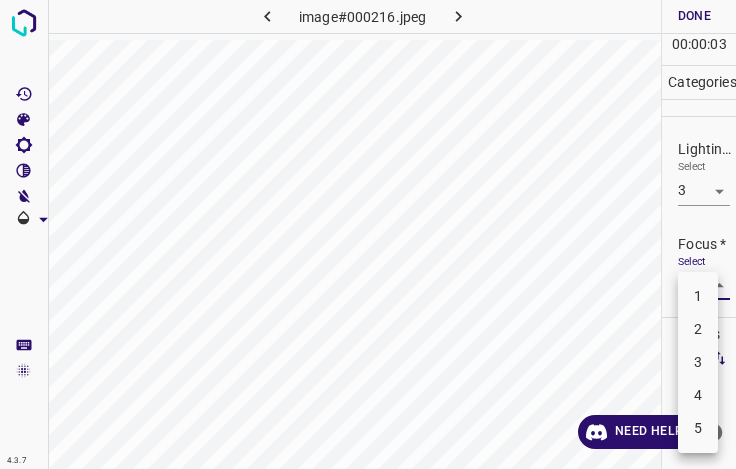 click on "4.3.7 image#000216.jpeg Done Skip 0 00   : 00   : 03   Categories Lighting *  Select 3 3 Focus *  Select ​ Overall *  Select ​ Labels   0 Categories 1 Lighting 2 Focus 3 Overall Tools Space Change between modes (Draw & Edit) I Auto labeling R Restore zoom M Zoom in N Zoom out Delete Delete selecte label Filters Z Restore filters X Saturation filter C Brightness filter V Contrast filter B Gray scale filter General O Download Need Help ? - Text - Hide - Delete 1 2 3 4 5" at bounding box center (368, 234) 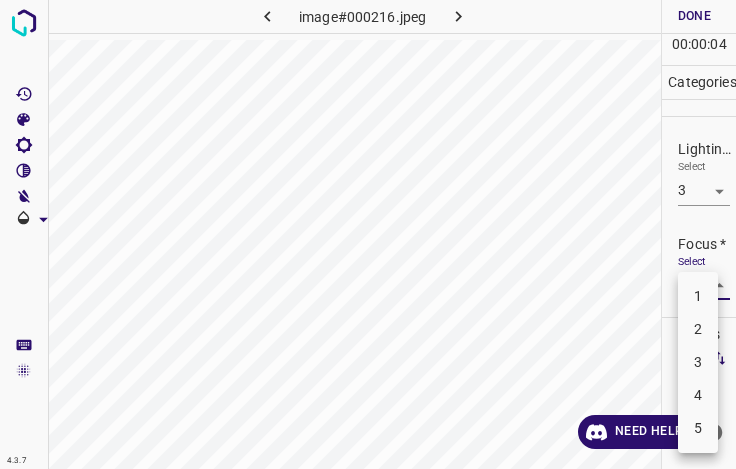 click on "3" at bounding box center [698, 362] 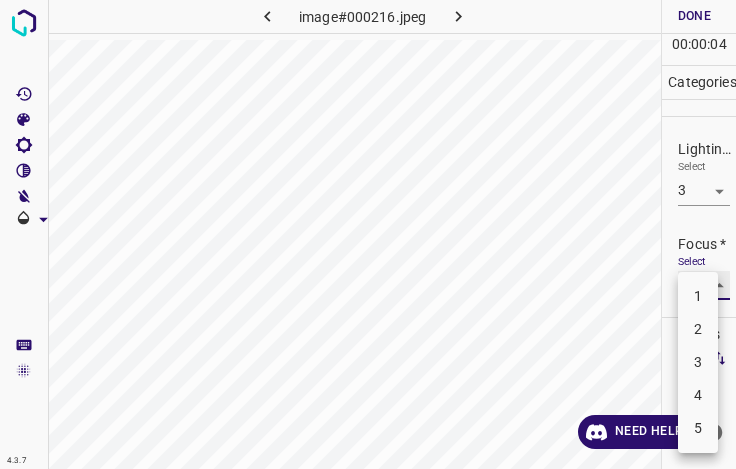 type on "3" 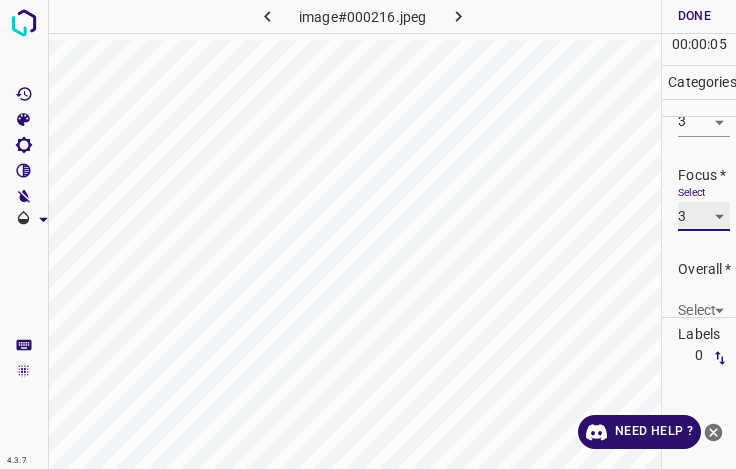 scroll, scrollTop: 98, scrollLeft: 0, axis: vertical 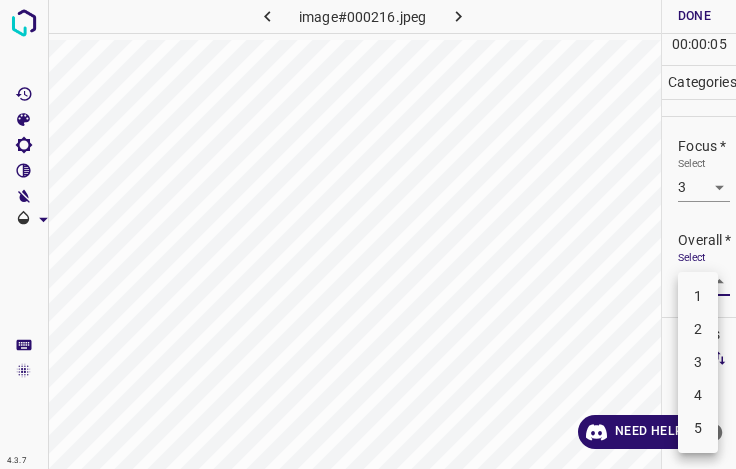 click on "4.3.7 image#000216.jpeg Done Skip 0 00   : 00   : 05   Categories Lighting *  Select 3 3 Focus *  Select 3 3 Overall *  Select ​ Labels   0 Categories 1 Lighting 2 Focus 3 Overall Tools Space Change between modes (Draw & Edit) I Auto labeling R Restore zoom M Zoom in N Zoom out Delete Delete selecte label Filters Z Restore filters X Saturation filter C Brightness filter V Contrast filter B Gray scale filter General O Download Need Help ? - Text - Hide - Delete 1 2 3 4 5" at bounding box center [368, 234] 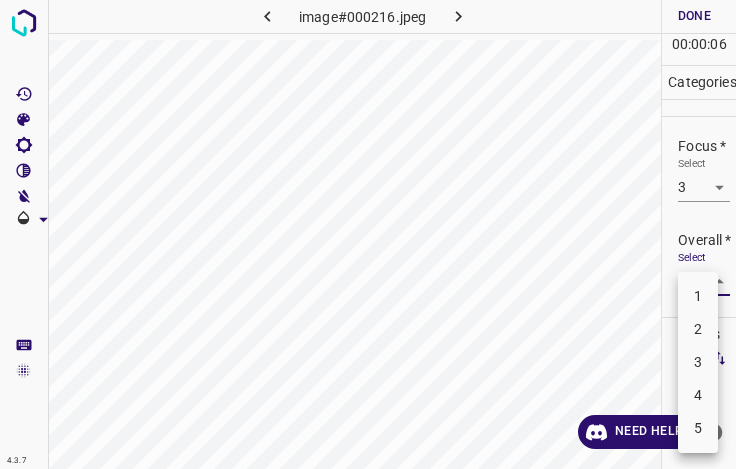 click on "4" at bounding box center (698, 395) 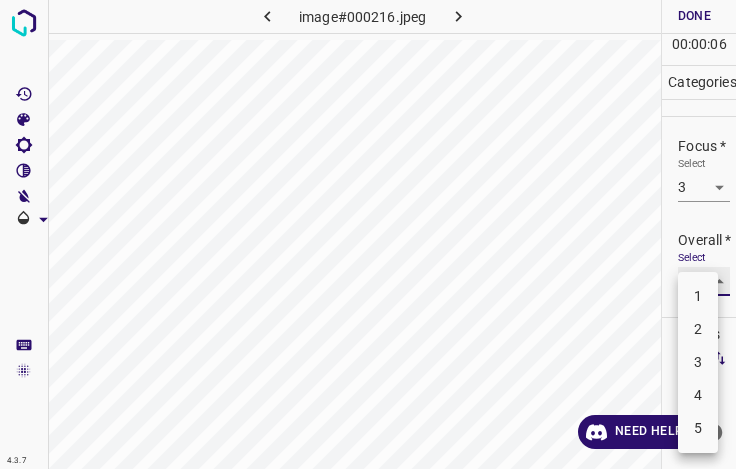 type on "4" 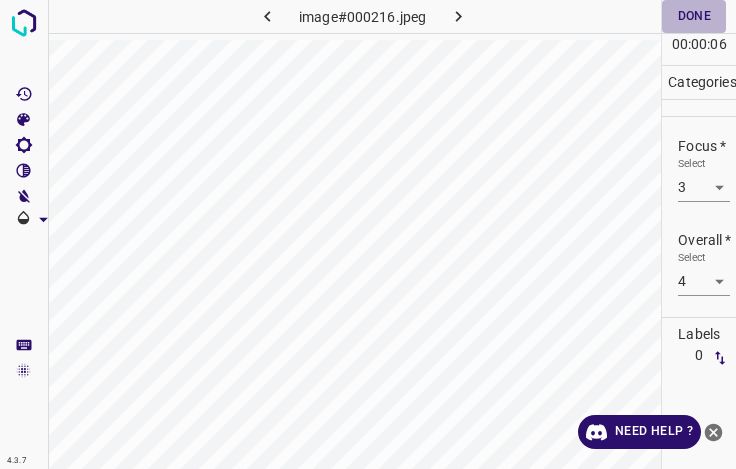 click on "Done" at bounding box center (694, 16) 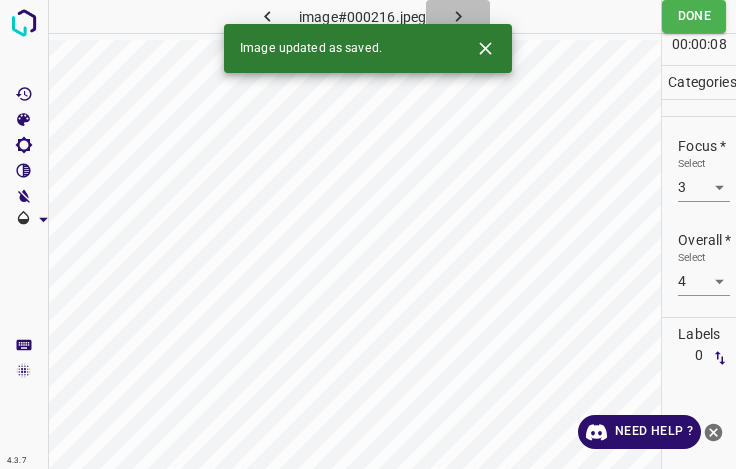click 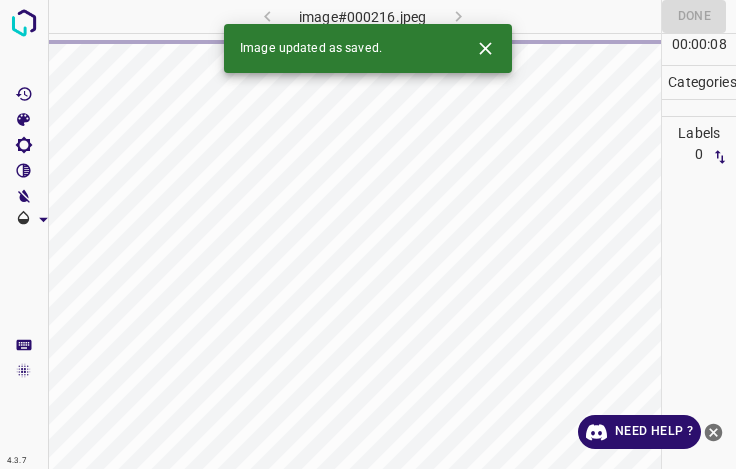 click 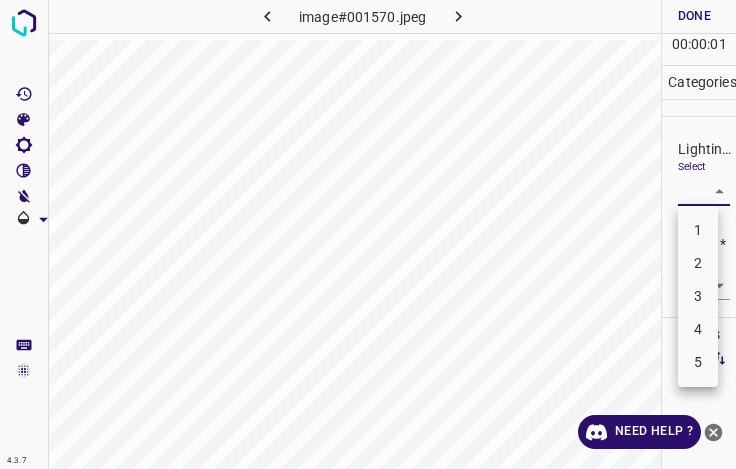 click on "4.3.7 image#001570.jpeg Done Skip 0 00   : 00   : 01   Categories Lighting *  Select ​ Focus *  Select ​ Overall *  Select ​ Labels   0 Categories 1 Lighting 2 Focus 3 Overall Tools Space Change between modes (Draw & Edit) I Auto labeling R Restore zoom M Zoom in N Zoom out Delete Delete selecte label Filters Z Restore filters X Saturation filter C Brightness filter V Contrast filter B Gray scale filter General O Download Need Help ? - Text - Hide - Delete 1 2 3 4 5" at bounding box center (368, 234) 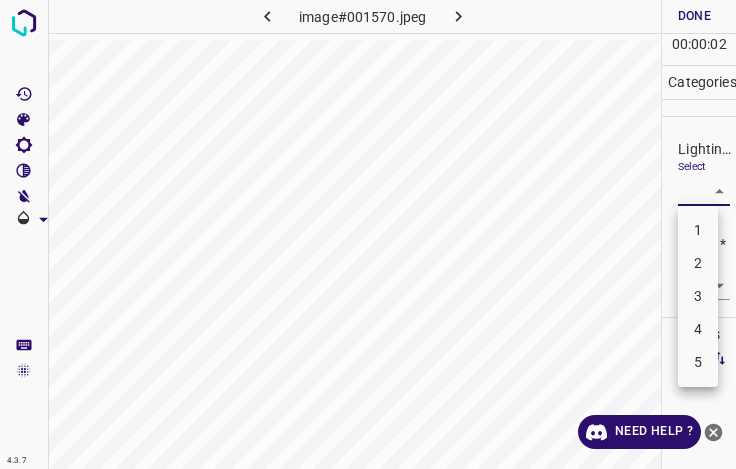 click on "3" at bounding box center [698, 296] 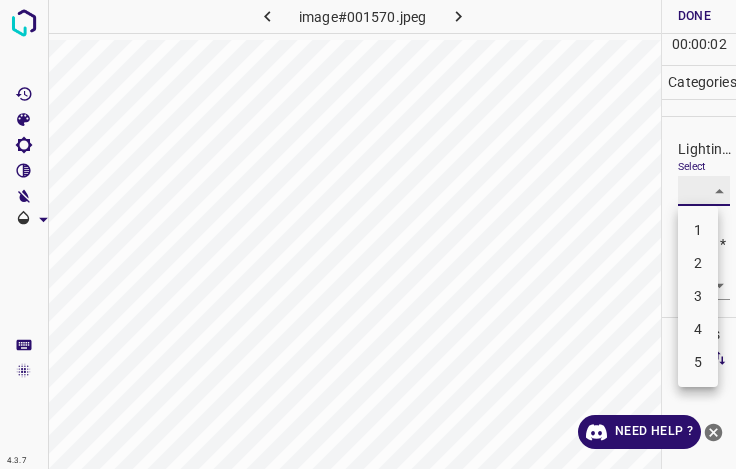 type on "3" 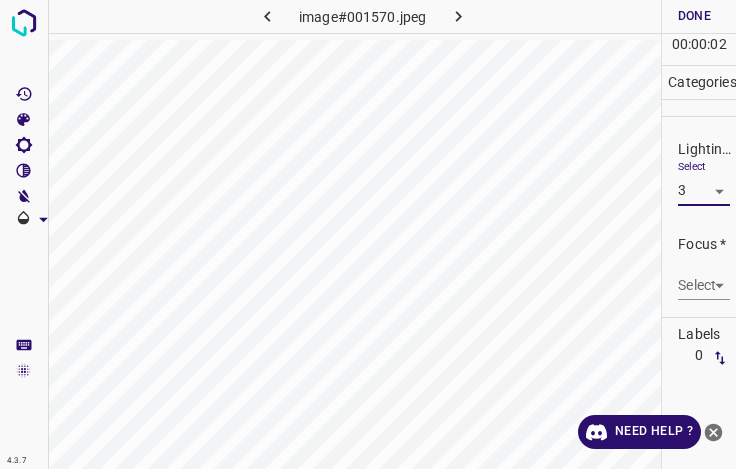 click on "4.3.7 image#001570.jpeg Done Skip 0 00   : 00   : 02   Categories Lighting *  Select 3 3 Focus *  Select ​ Overall *  Select ​ Labels   0 Categories 1 Lighting 2 Focus 3 Overall Tools Space Change between modes (Draw & Edit) I Auto labeling R Restore zoom M Zoom in N Zoom out Delete Delete selecte label Filters Z Restore filters X Saturation filter C Brightness filter V Contrast filter B Gray scale filter General O Download Need Help ? - Text - Hide - Delete 1 2 3 4 5" at bounding box center (368, 234) 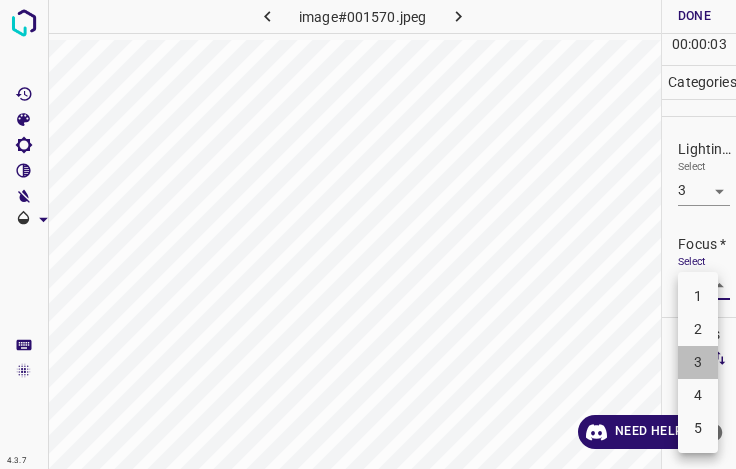 drag, startPoint x: 703, startPoint y: 371, endPoint x: 695, endPoint y: 309, distance: 62.514 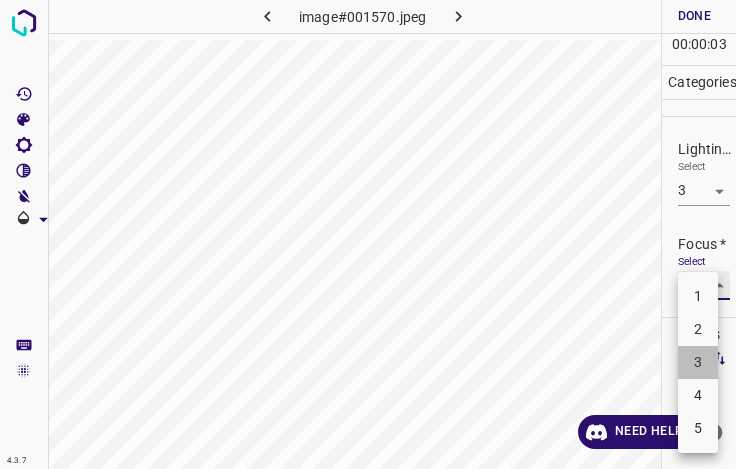 type on "3" 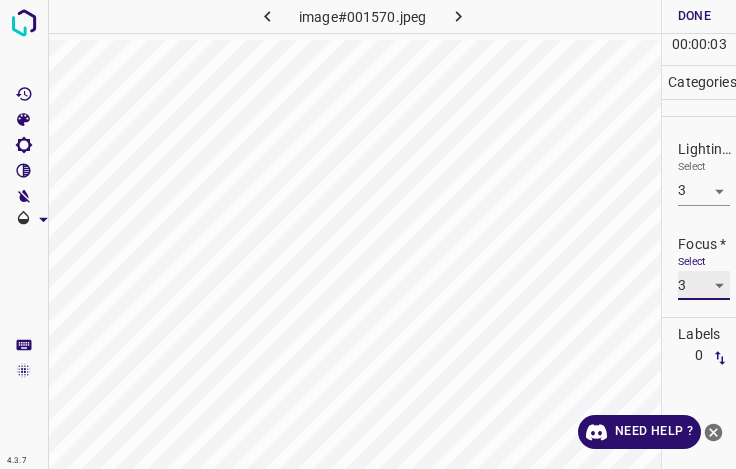scroll, scrollTop: 98, scrollLeft: 0, axis: vertical 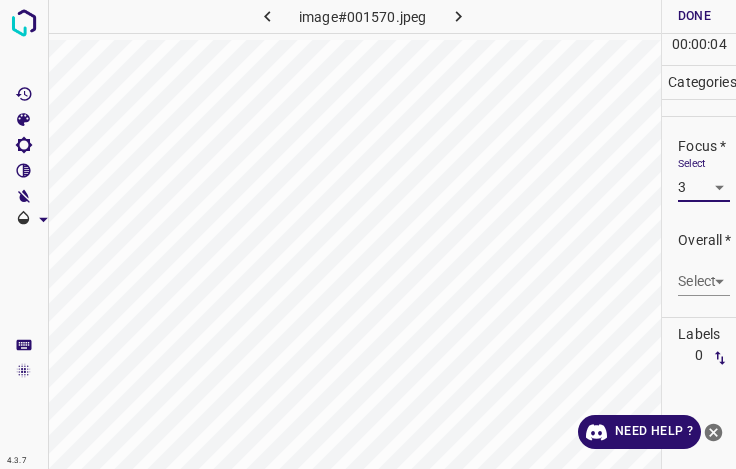 click on "4.3.7 image#001570.jpeg Done Skip 0 00   : 00   : 04   Categories Lighting *  Select 3 3 Focus *  Select 3 3 Overall *  Select ​ Labels   0 Categories 1 Lighting 2 Focus 3 Overall Tools Space Change between modes (Draw & Edit) I Auto labeling R Restore zoom M Zoom in N Zoom out Delete Delete selecte label Filters Z Restore filters X Saturation filter C Brightness filter V Contrast filter B Gray scale filter General O Download Need Help ? - Text - Hide - Delete" at bounding box center [368, 234] 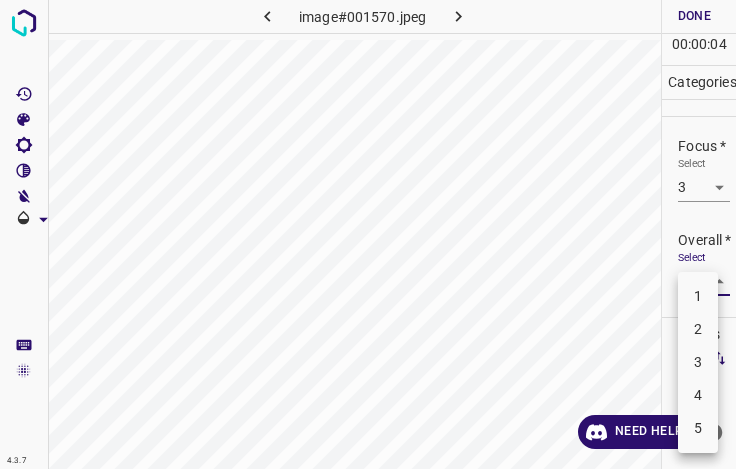 click on "3" at bounding box center [698, 362] 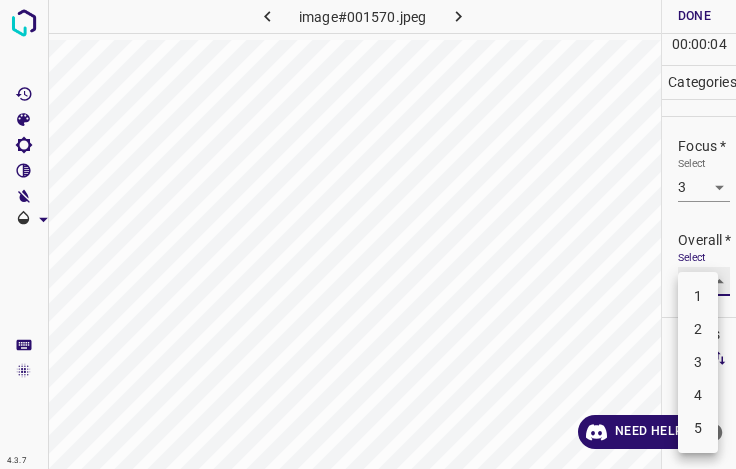 type on "3" 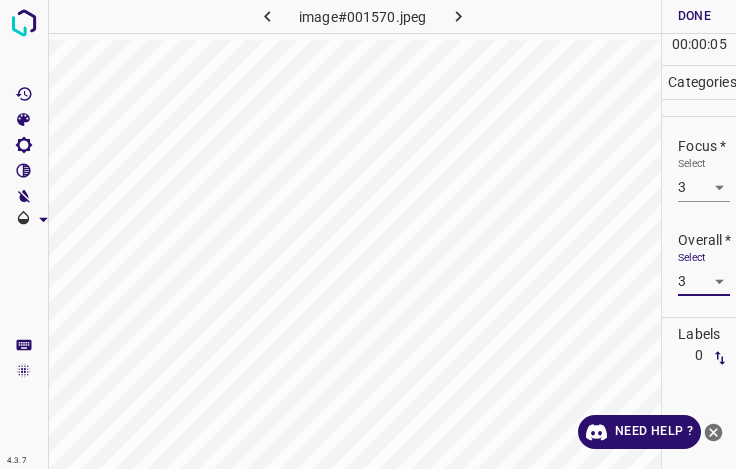 click on "Done" at bounding box center [694, 16] 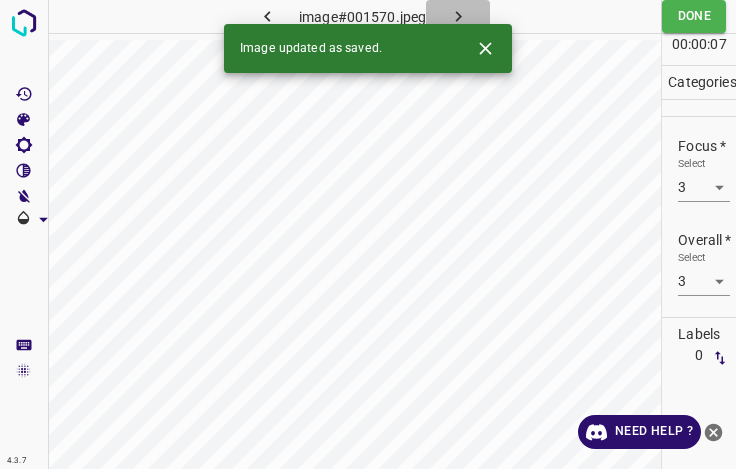 click 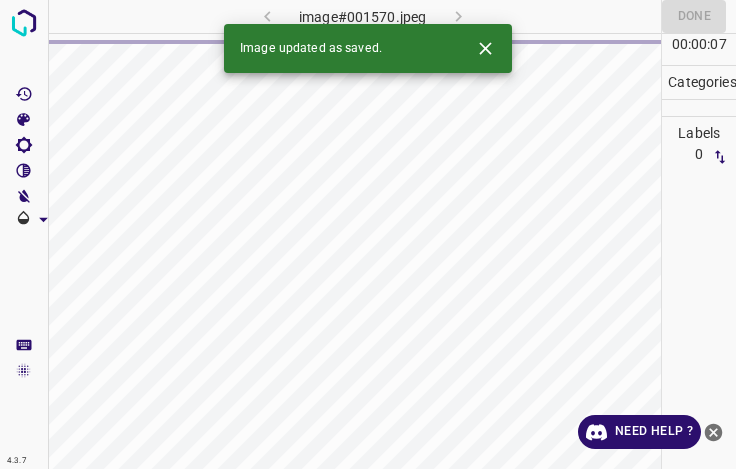click 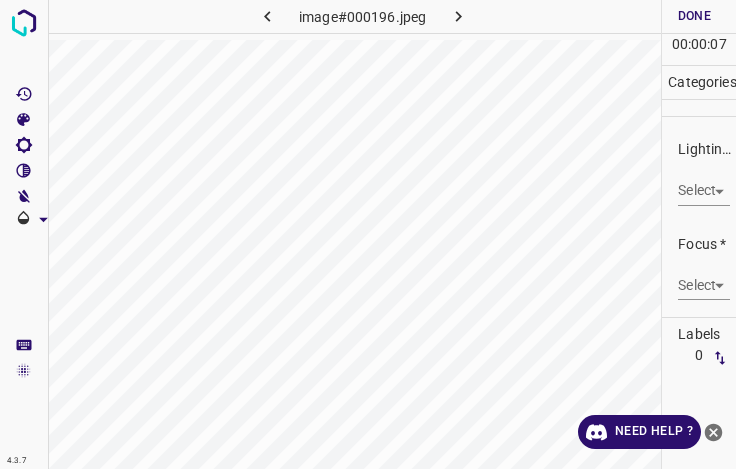 click on "4.3.7 image#000196.jpeg Done Skip 0 00   : 00   : 07   Categories Lighting *  Select ​ Focus *  Select ​ Overall *  Select ​ Labels   0 Categories 1 Lighting 2 Focus 3 Overall Tools Space Change between modes (Draw & Edit) I Auto labeling R Restore zoom M Zoom in N Zoom out Delete Delete selecte label Filters Z Restore filters X Saturation filter C Brightness filter V Contrast filter B Gray scale filter General O Download Need Help ? - Text - Hide - Delete" at bounding box center (368, 234) 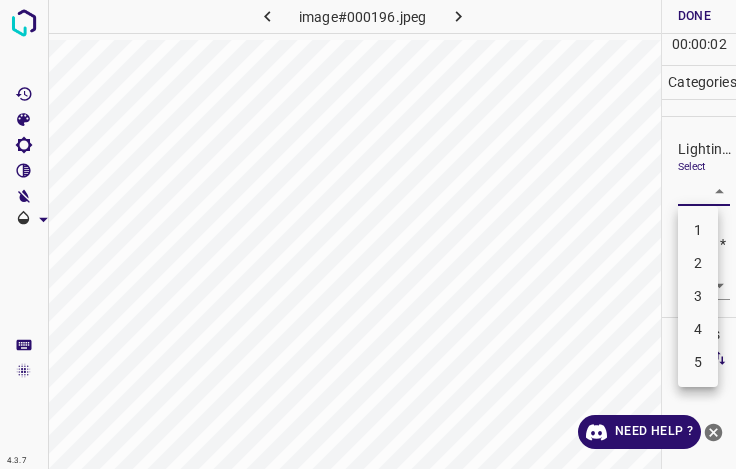 click on "2" at bounding box center [698, 263] 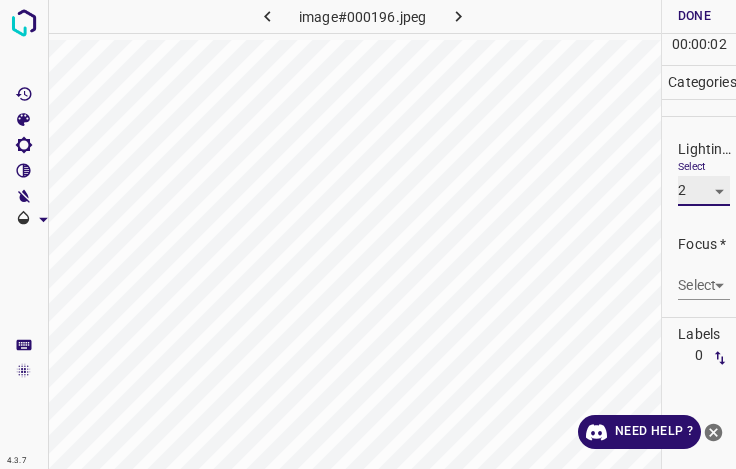 type on "2" 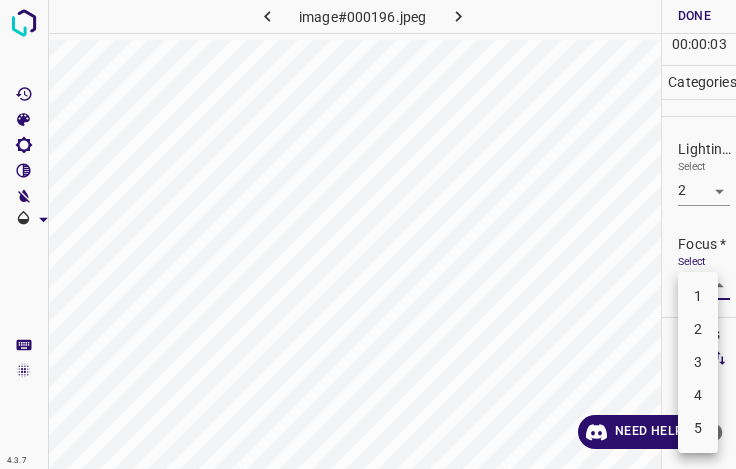click on "4.3.7 image#000196.jpeg Done Skip 0 00   : 00   : 03   Categories Lighting *  Select 2 2 Focus *  Select ​ Overall *  Select ​ Labels   0 Categories 1 Lighting 2 Focus 3 Overall Tools Space Change between modes (Draw & Edit) I Auto labeling R Restore zoom M Zoom in N Zoom out Delete Delete selecte label Filters Z Restore filters X Saturation filter C Brightness filter V Contrast filter B Gray scale filter General O Download Need Help ? - Text - Hide - Delete 1 2 3 4 5" at bounding box center (368, 234) 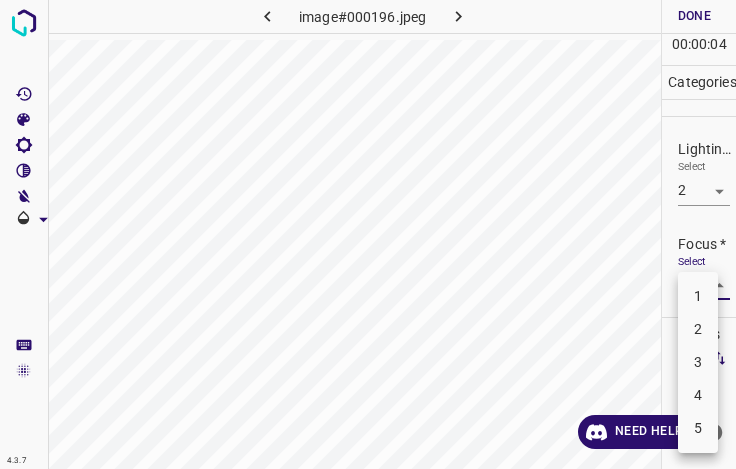 drag, startPoint x: 697, startPoint y: 361, endPoint x: 695, endPoint y: 343, distance: 18.110771 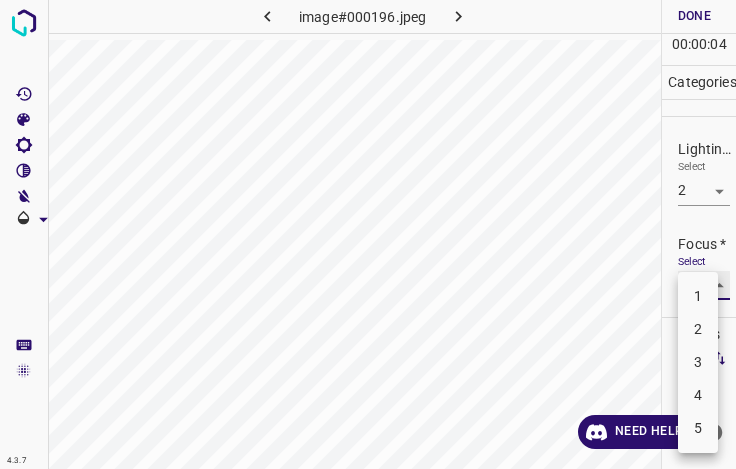 type on "3" 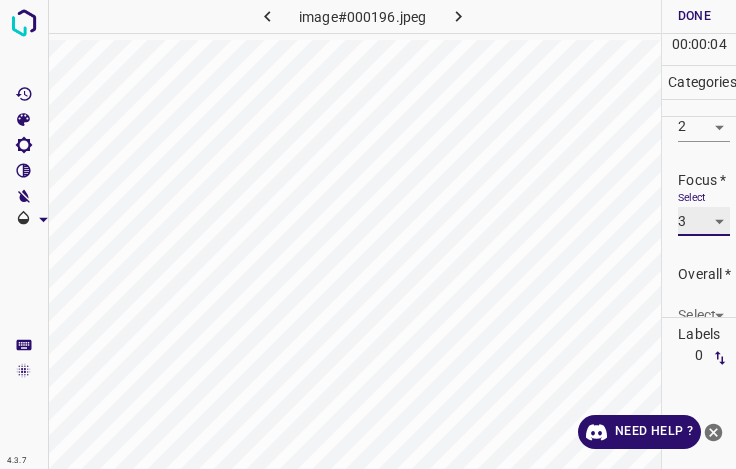 scroll, scrollTop: 98, scrollLeft: 0, axis: vertical 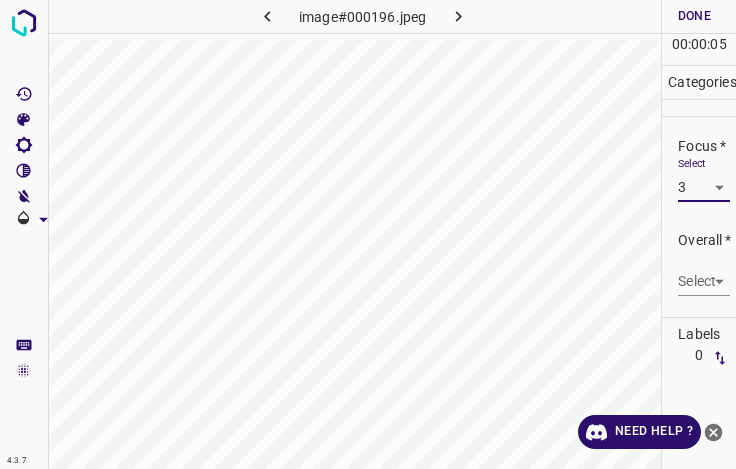 click on "4.3.7 image#000196.jpeg Done Skip 0 00   : 00   : 05   Categories Lighting *  Select 2 2 Focus *  Select 3 3 Overall *  Select ​ Labels   0 Categories 1 Lighting 2 Focus 3 Overall Tools Space Change between modes (Draw & Edit) I Auto labeling R Restore zoom M Zoom in N Zoom out Delete Delete selecte label Filters Z Restore filters X Saturation filter C Brightness filter V Contrast filter B Gray scale filter General O Download Need Help ? - Text - Hide - Delete" at bounding box center (368, 234) 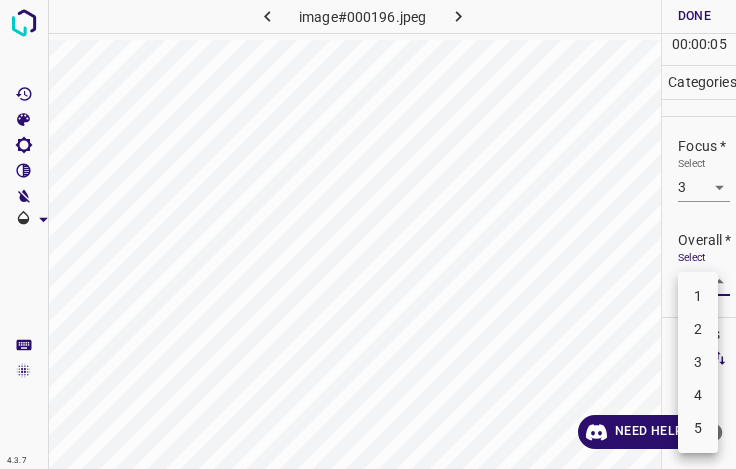 click on "3" at bounding box center [698, 362] 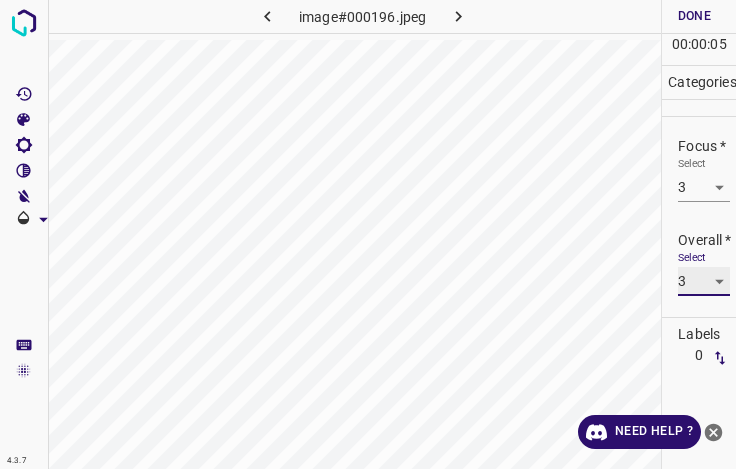 type on "3" 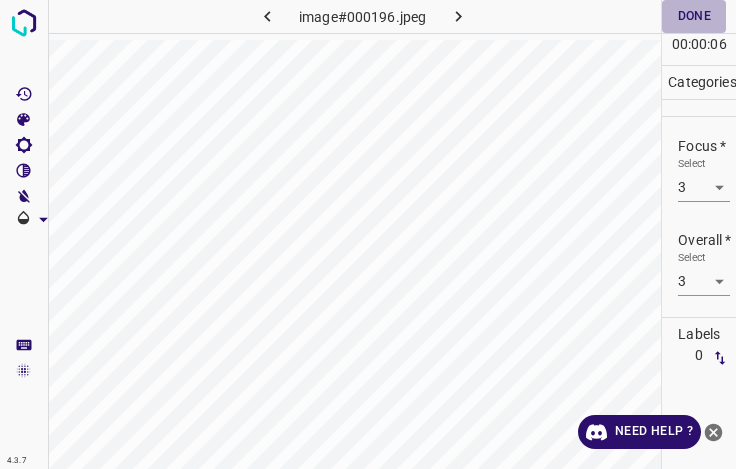 click on "Done" at bounding box center (694, 16) 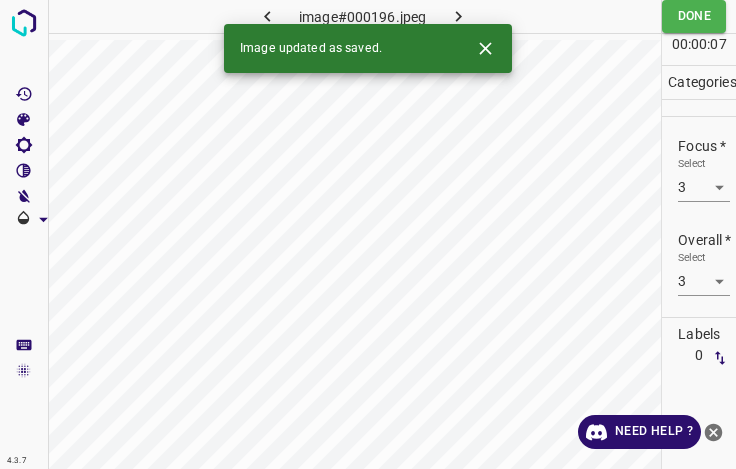click 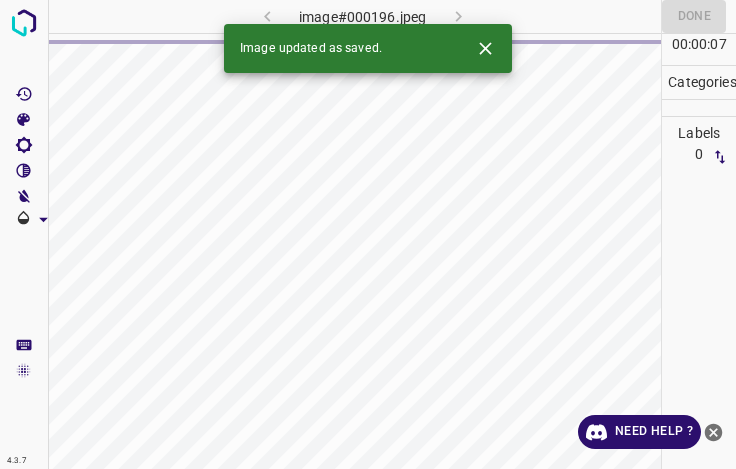 click 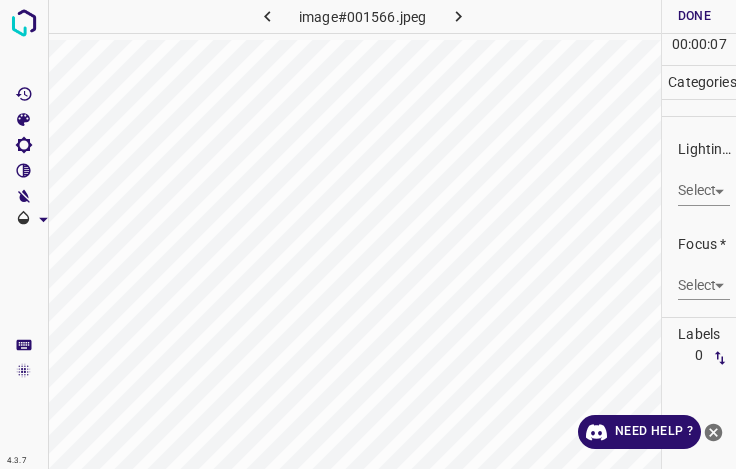 click on "4.3.7 image#001566.jpeg Done Skip 0 00   : 00   : 07   Categories Lighting *  Select ​ Focus *  Select ​ Overall *  Select ​ Labels   0 Categories 1 Lighting 2 Focus 3 Overall Tools Space Change between modes (Draw & Edit) I Auto labeling R Restore zoom M Zoom in N Zoom out Delete Delete selecte label Filters Z Restore filters X Saturation filter C Brightness filter V Contrast filter B Gray scale filter General O Download Need Help ? - Text - Hide - Delete" at bounding box center [368, 234] 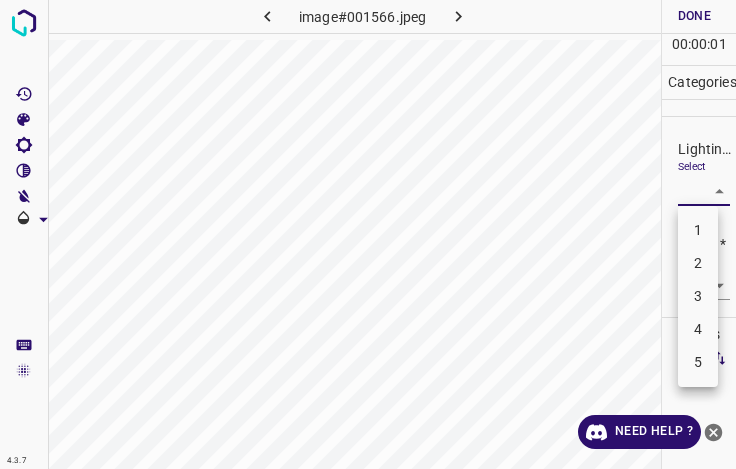 click on "2" at bounding box center [698, 263] 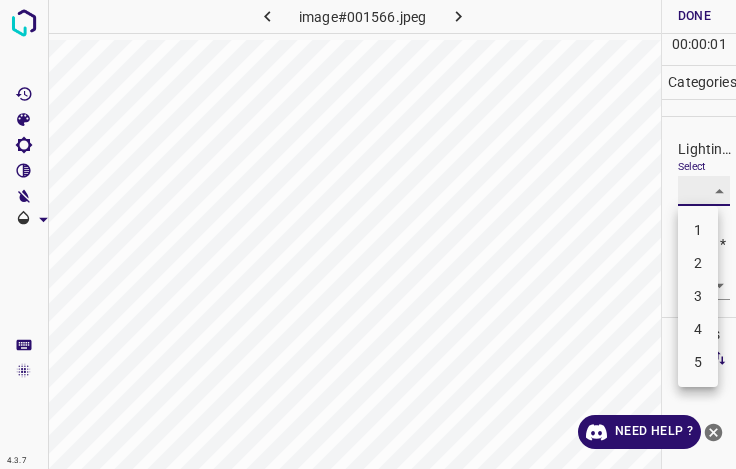 type on "2" 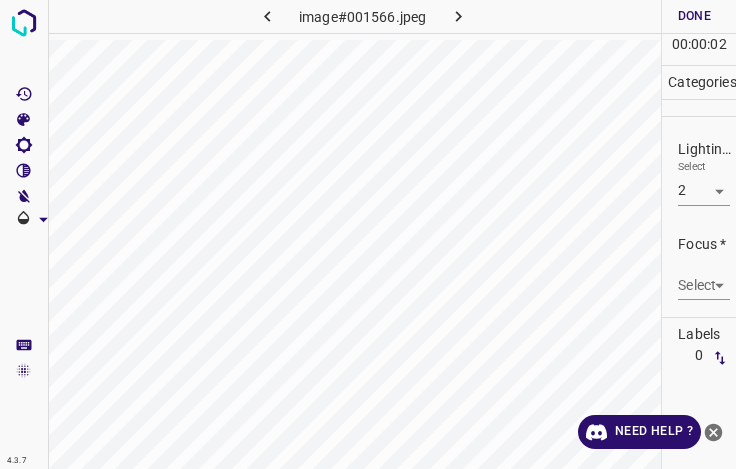 click on "Select ​" at bounding box center (704, 277) 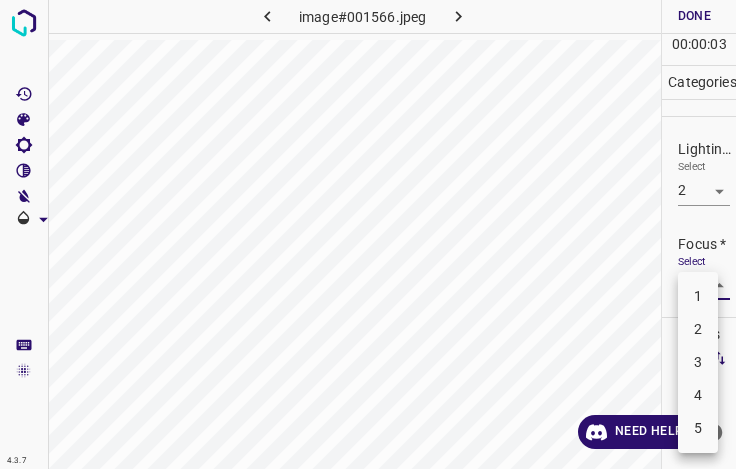 drag, startPoint x: 699, startPoint y: 363, endPoint x: 689, endPoint y: 262, distance: 101.49384 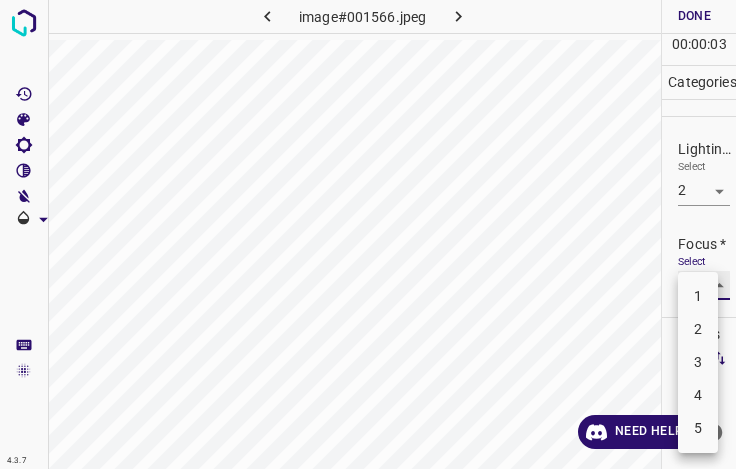 type on "3" 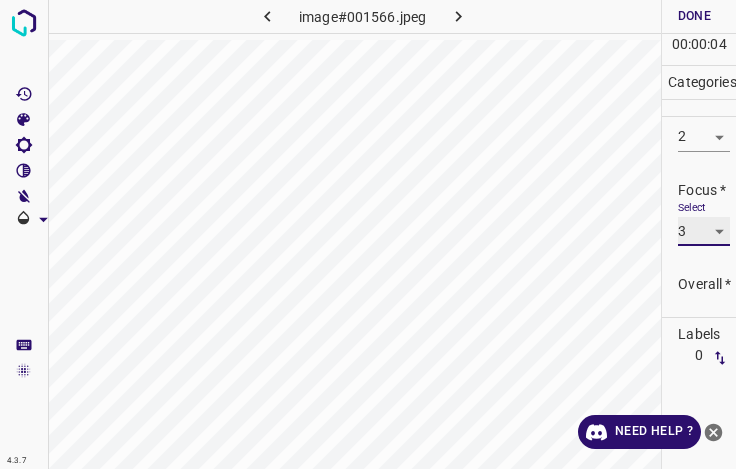 scroll, scrollTop: 98, scrollLeft: 0, axis: vertical 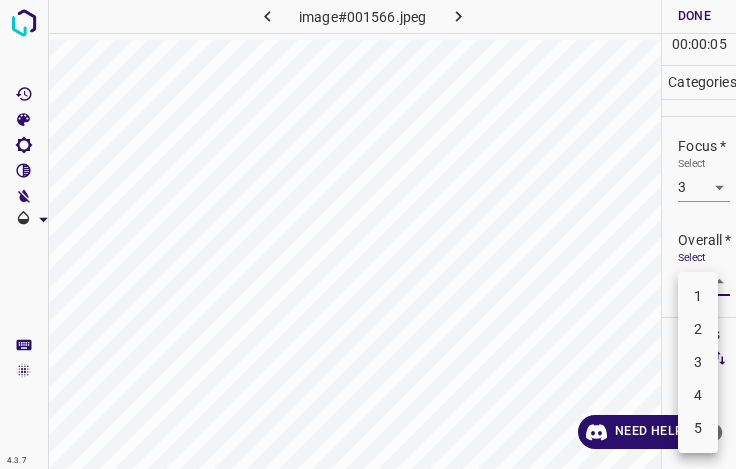 click on "4.3.7 image#001566.jpeg Done Skip 0 00   : 00   : 05   Categories Lighting *  Select 2 2 Focus *  Select 3 3 Overall *  Select ​ Labels   0 Categories 1 Lighting 2 Focus 3 Overall Tools Space Change between modes (Draw & Edit) I Auto labeling R Restore zoom M Zoom in N Zoom out Delete Delete selecte label Filters Z Restore filters X Saturation filter C Brightness filter V Contrast filter B Gray scale filter General O Download Need Help ? - Text - Hide - Delete 1 2 3 4 5" at bounding box center (368, 234) 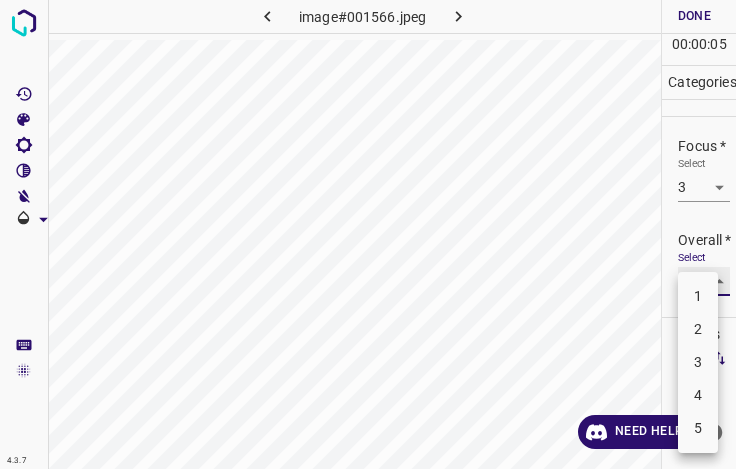 type on "3" 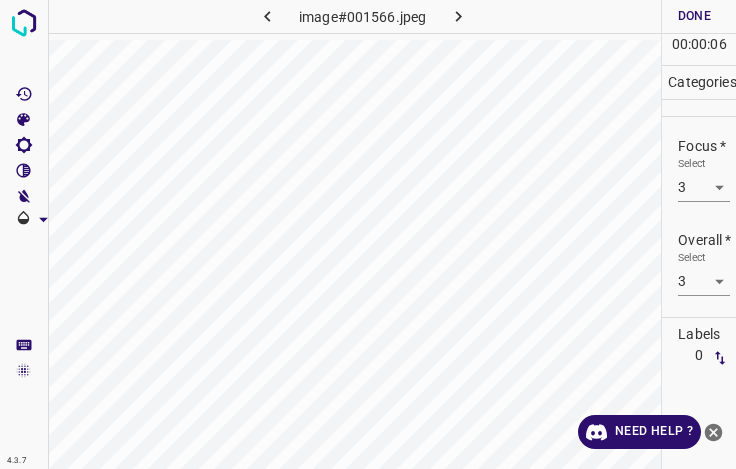 click on "00" at bounding box center [680, 44] 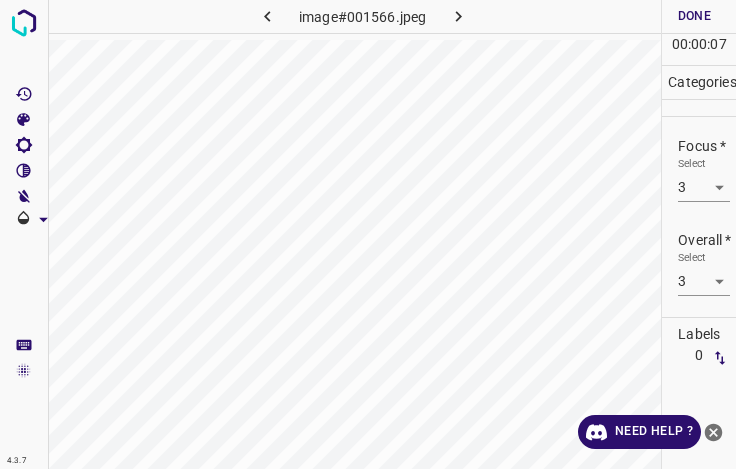 click on "Done" at bounding box center (694, 16) 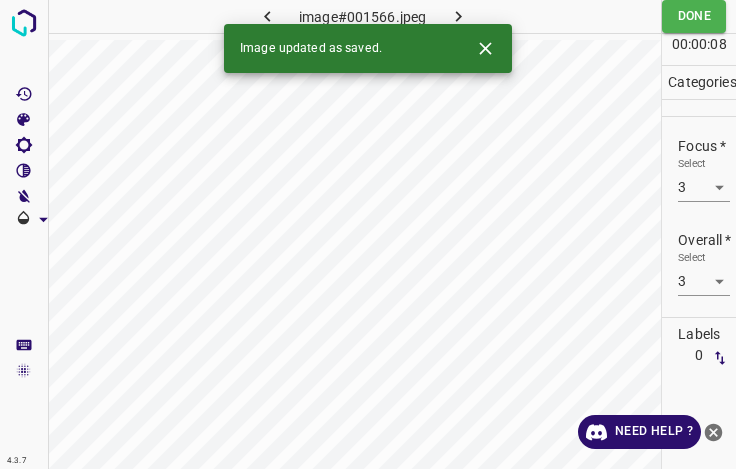 click 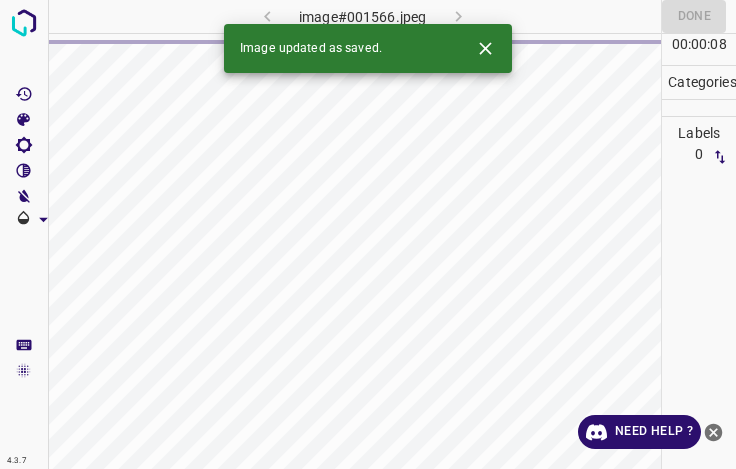 click 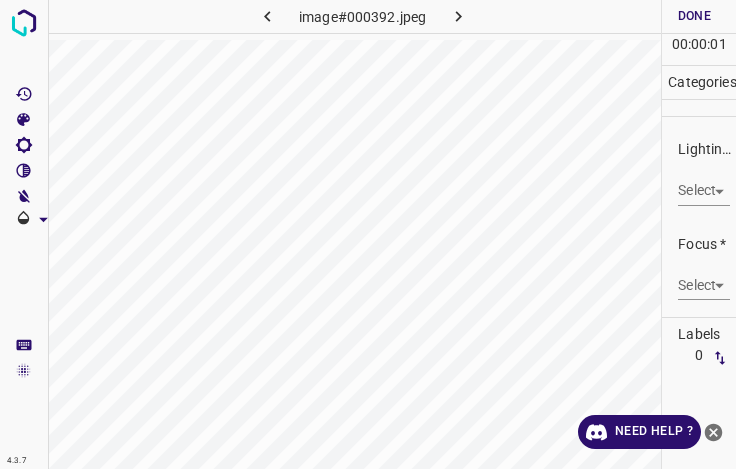 click on "4.3.7 image#000392.jpeg Done Skip 0 00   : 00   : 01   Categories Lighting *  Select ​ Focus *  Select ​ Overall *  Select ​ Labels   0 Categories 1 Lighting 2 Focus 3 Overall Tools Space Change between modes (Draw & Edit) I Auto labeling R Restore zoom M Zoom in N Zoom out Delete Delete selecte label Filters Z Restore filters X Saturation filter C Brightness filter V Contrast filter B Gray scale filter General O Download Need Help ? - Text - Hide - Delete" at bounding box center (368, 234) 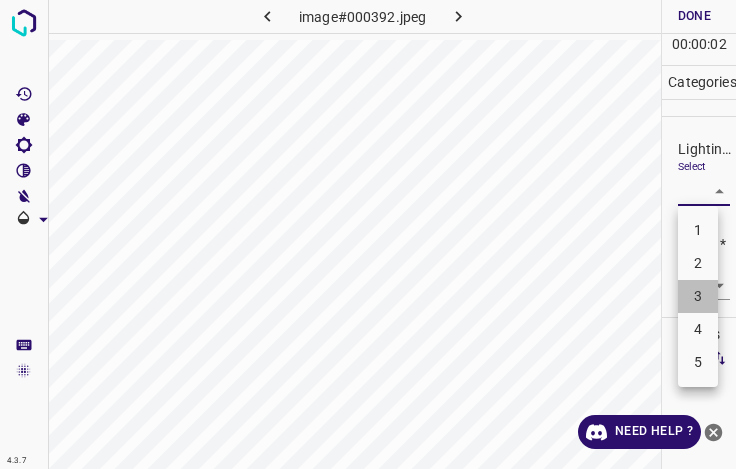 click on "3" at bounding box center (698, 296) 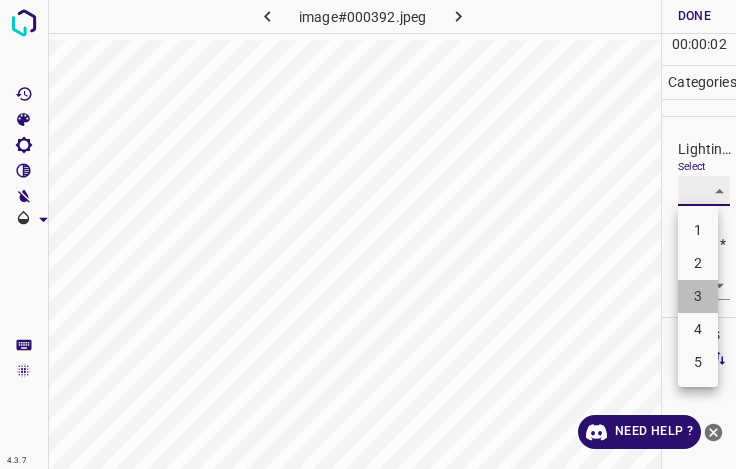 type on "3" 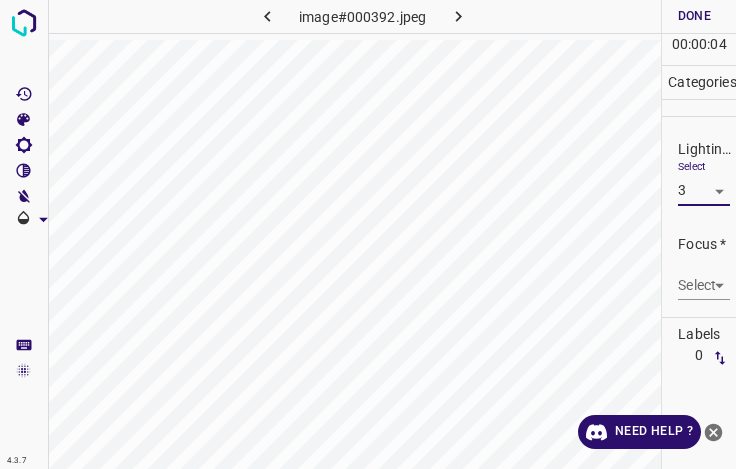 click on "4.3.7 image#000392.jpeg Done Skip 0 00   : 00   : 04   Categories Lighting *  Select 3 3 Focus *  Select ​ Overall *  Select ​ Labels   0 Categories 1 Lighting 2 Focus 3 Overall Tools Space Change between modes (Draw & Edit) I Auto labeling R Restore zoom M Zoom in N Zoom out Delete Delete selecte label Filters Z Restore filters X Saturation filter C Brightness filter V Contrast filter B Gray scale filter General O Download Need Help ? - Text - Hide - Delete" at bounding box center (368, 234) 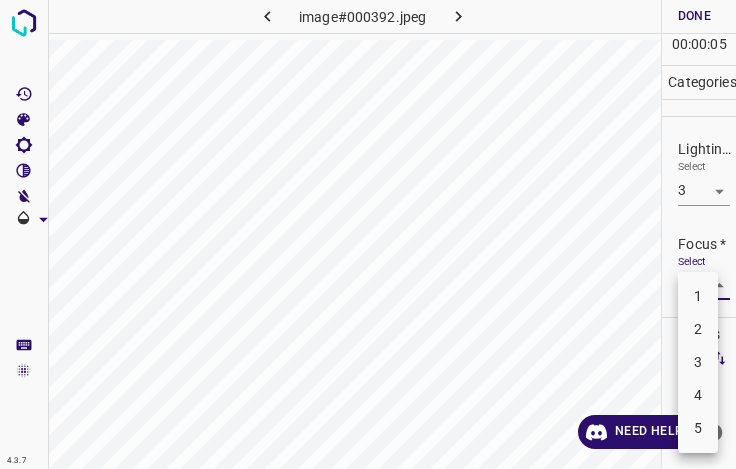 click on "4" at bounding box center [698, 395] 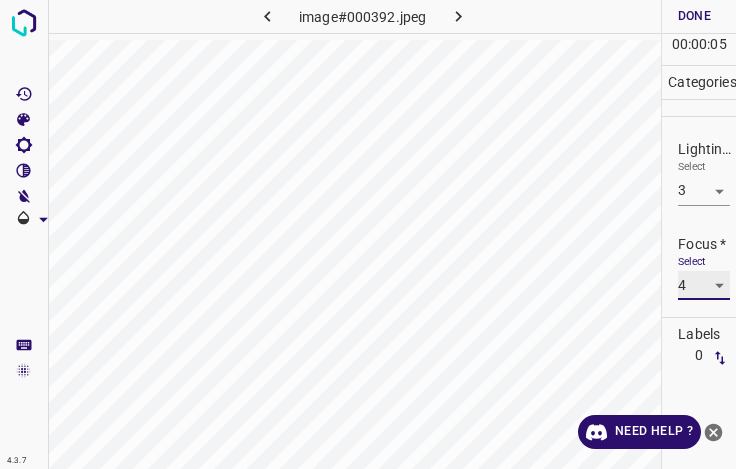 type on "4" 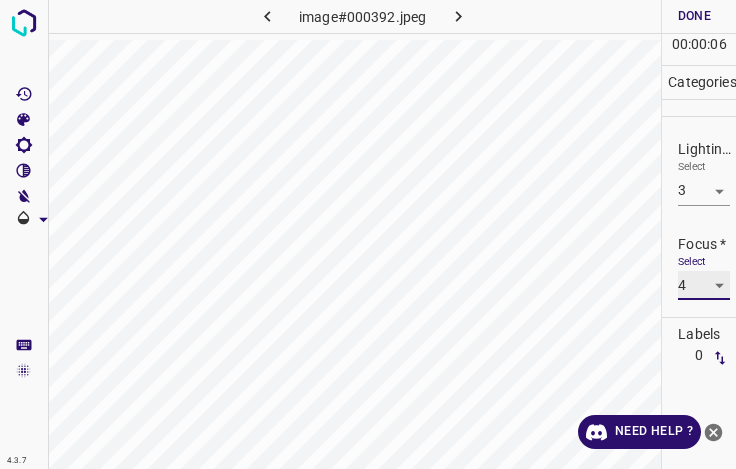 scroll, scrollTop: 98, scrollLeft: 0, axis: vertical 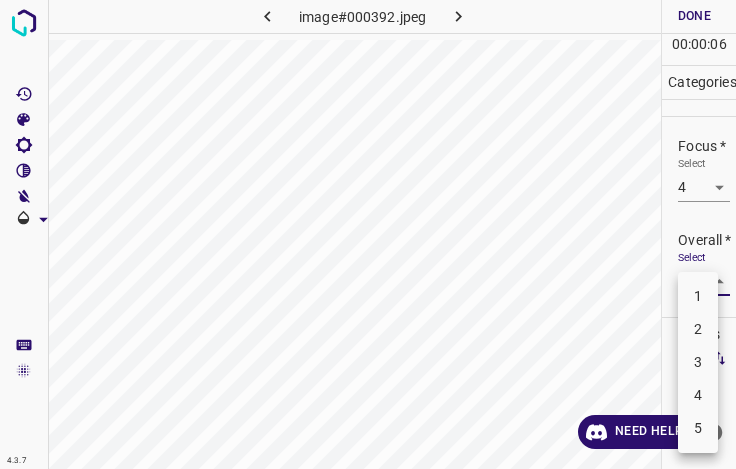 click on "4.3.7 image#000392.jpeg Done Skip 0 00   : 00   : 06   Categories Lighting *  Select 3 3 Focus *  Select 4 4 Overall *  Select ​ Labels   0 Categories 1 Lighting 2 Focus 3 Overall Tools Space Change between modes (Draw & Edit) I Auto labeling R Restore zoom M Zoom in N Zoom out Delete Delete selecte label Filters Z Restore filters X Saturation filter C Brightness filter V Contrast filter B Gray scale filter General O Download Need Help ? - Text - Hide - Delete 1 2 3 4 5" at bounding box center [368, 234] 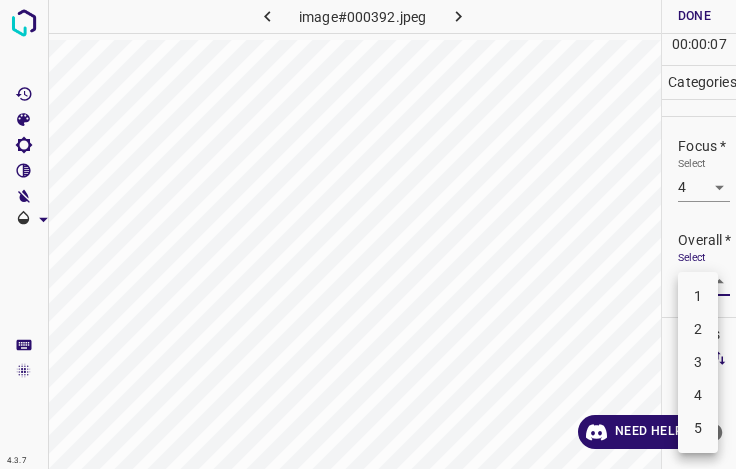 click on "3" at bounding box center (698, 362) 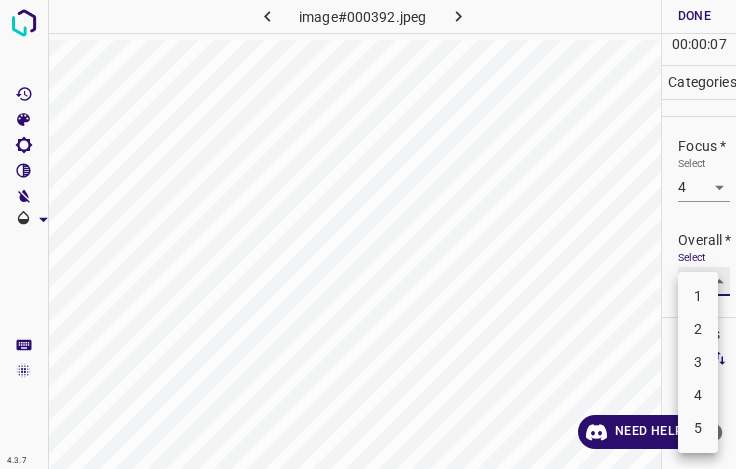 type on "3" 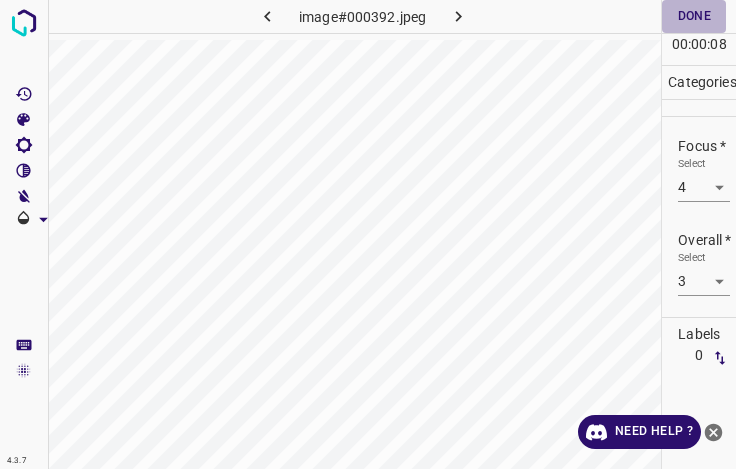 click on "Done" at bounding box center [694, 16] 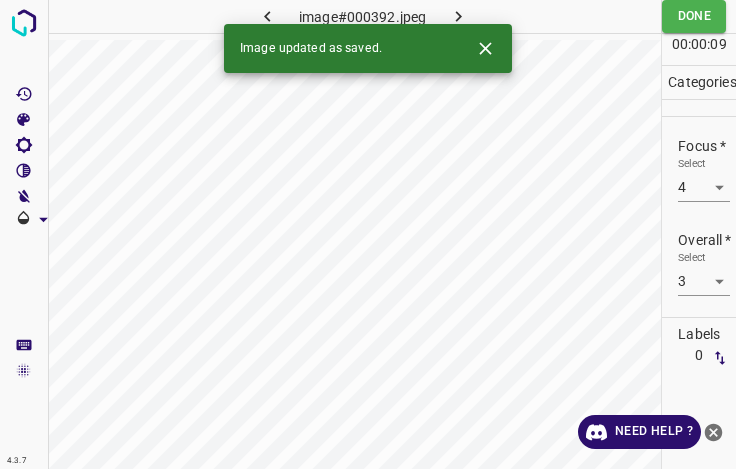 click 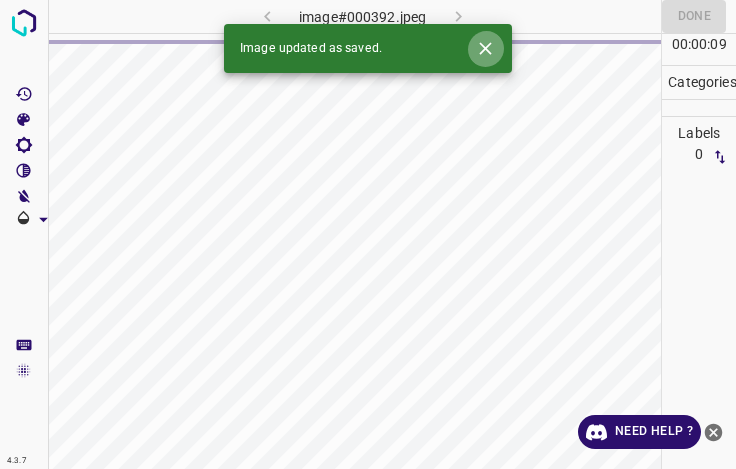 click 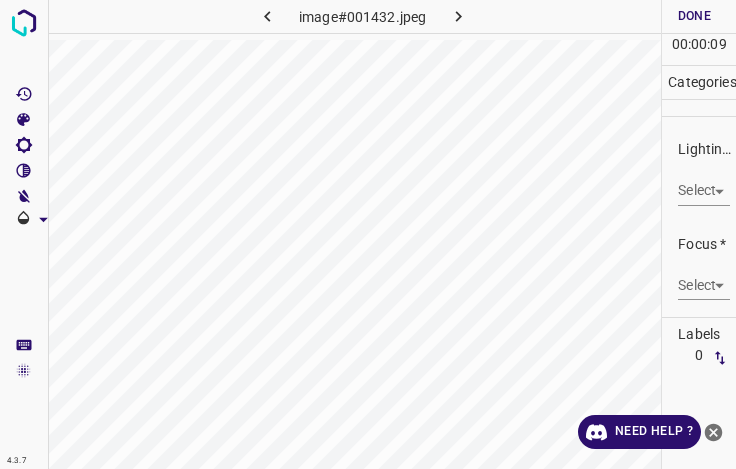 click on "4.3.7 image#001432.jpeg Done Skip 0 00   : 00   : 09   Categories Lighting *  Select ​ Focus *  Select ​ Overall *  Select ​ Labels   0 Categories 1 Lighting 2 Focus 3 Overall Tools Space Change between modes (Draw & Edit) I Auto labeling R Restore zoom M Zoom in N Zoom out Delete Delete selecte label Filters Z Restore filters X Saturation filter C Brightness filter V Contrast filter B Gray scale filter General O Download Need Help ? - Text - Hide - Delete" at bounding box center (368, 234) 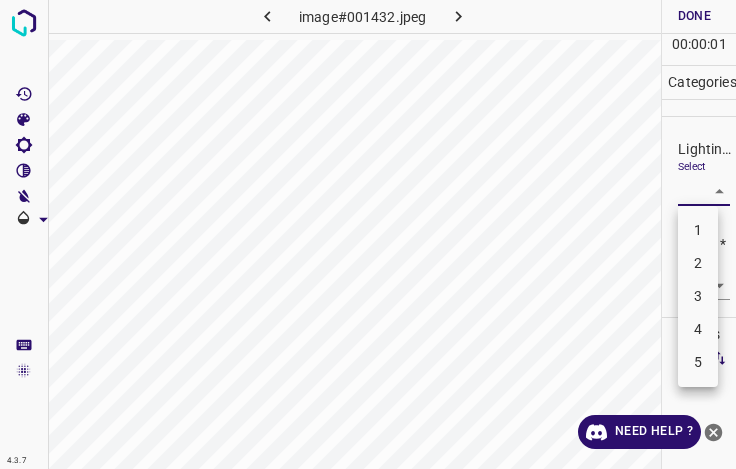 click on "3" at bounding box center [698, 296] 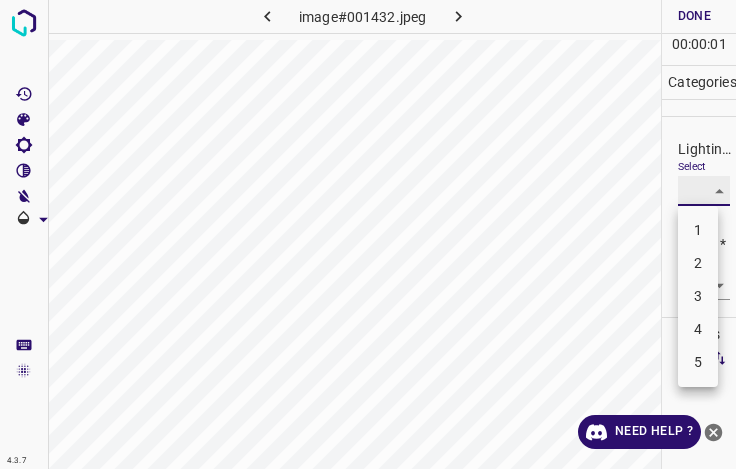 type on "3" 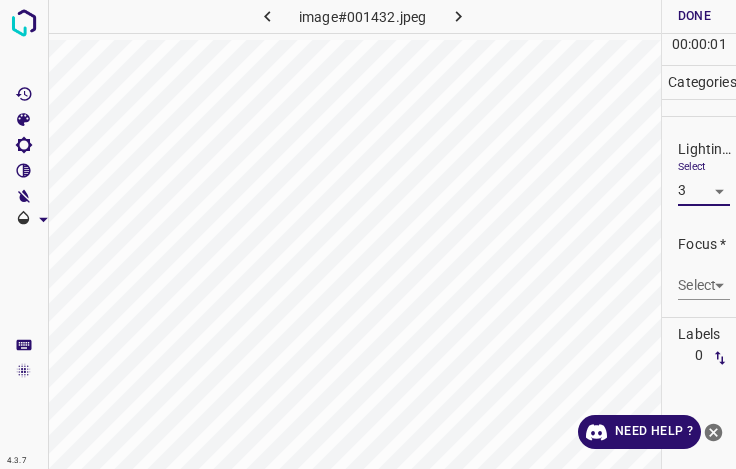 click on "4.3.7 image#001432.jpeg Done Skip 0 00   : 00   : 01   Categories Lighting *  Select 3 3 Focus *  Select ​ Overall *  Select ​ Labels   0 Categories 1 Lighting 2 Focus 3 Overall Tools Space Change between modes (Draw & Edit) I Auto labeling R Restore zoom M Zoom in N Zoom out Delete Delete selecte label Filters Z Restore filters X Saturation filter C Brightness filter V Contrast filter B Gray scale filter General O Download Need Help ? - Text - Hide - Delete" at bounding box center (368, 234) 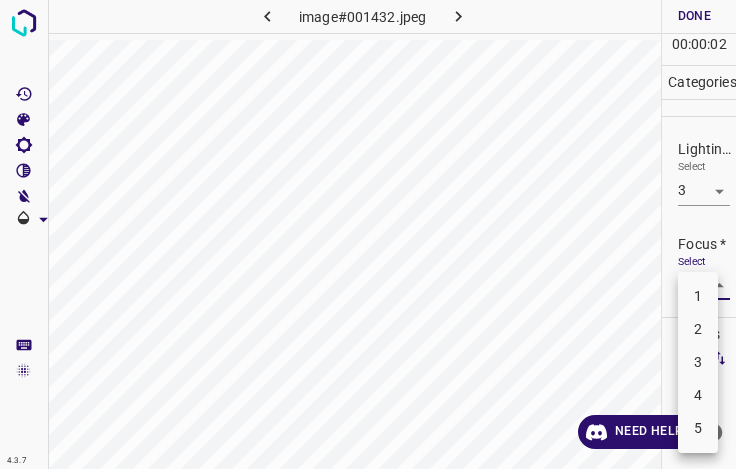click on "4" at bounding box center [698, 395] 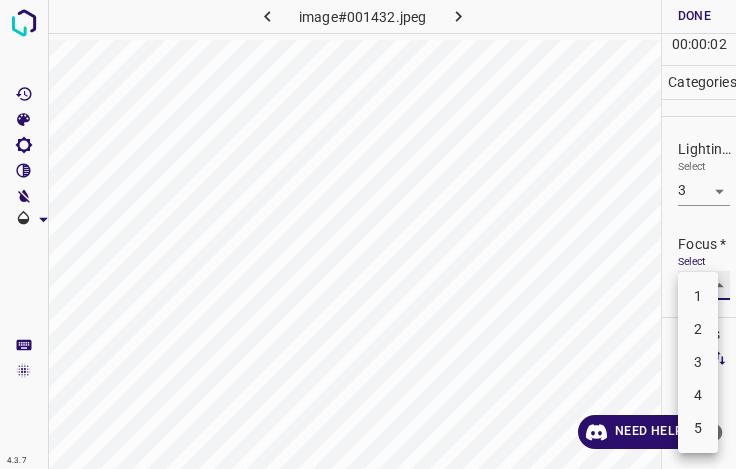 type on "4" 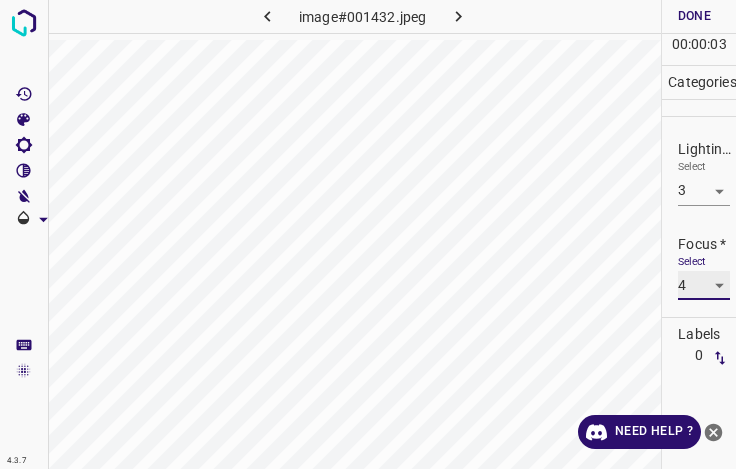 scroll, scrollTop: 98, scrollLeft: 0, axis: vertical 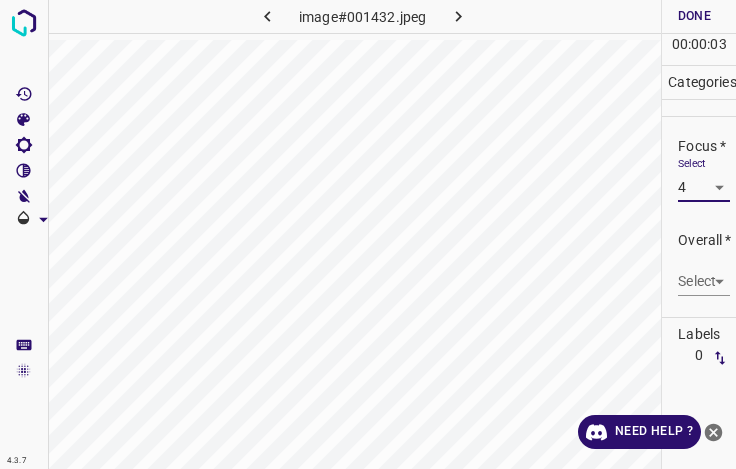 click on "4.3.7 image#001432.jpeg Done Skip 0 00   : 00   : 03   Categories Lighting *  Select 3 3 Focus *  Select 4 4 Overall *  Select ​ Labels   0 Categories 1 Lighting 2 Focus 3 Overall Tools Space Change between modes (Draw & Edit) I Auto labeling R Restore zoom M Zoom in N Zoom out Delete Delete selecte label Filters Z Restore filters X Saturation filter C Brightness filter V Contrast filter B Gray scale filter General O Download Need Help ? - Text - Hide - Delete" at bounding box center (368, 234) 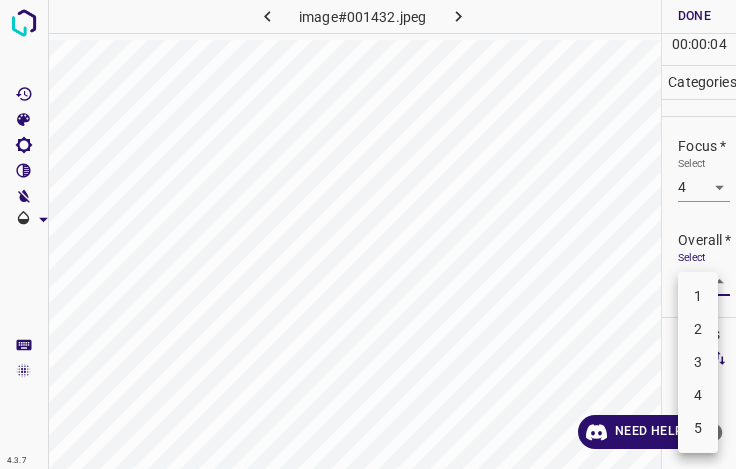 click on "3" at bounding box center [698, 362] 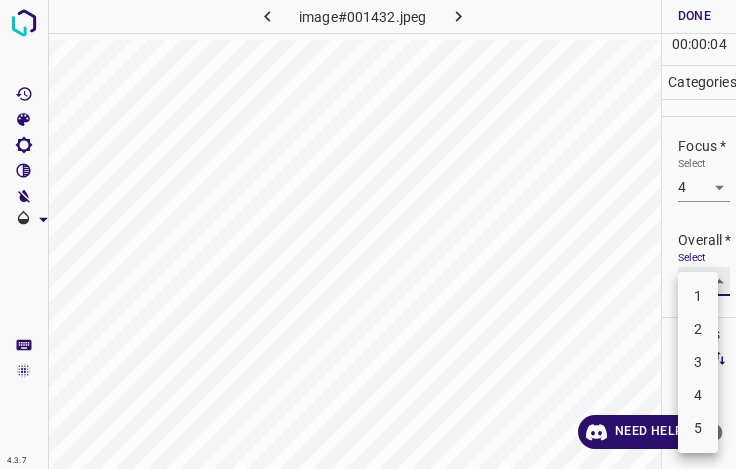 type on "3" 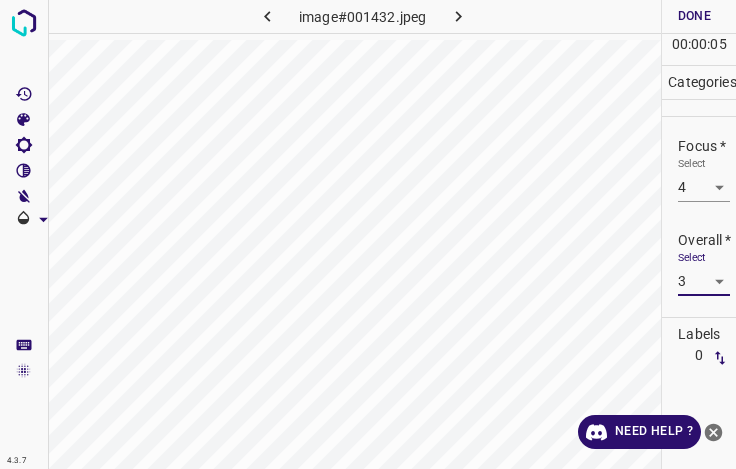 click on "Done" at bounding box center [694, 16] 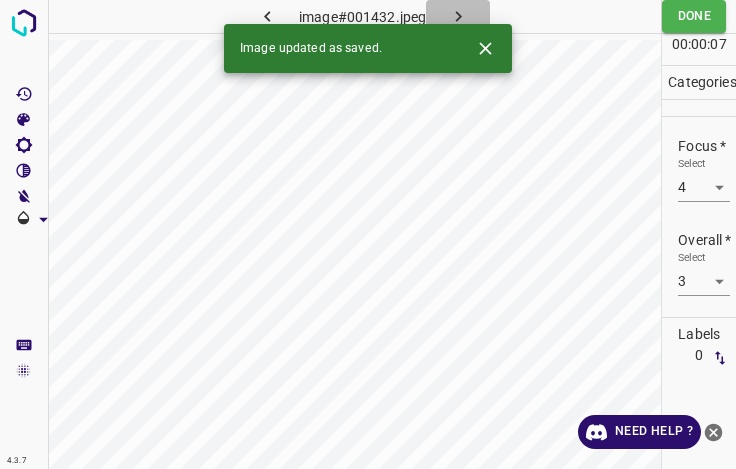 click 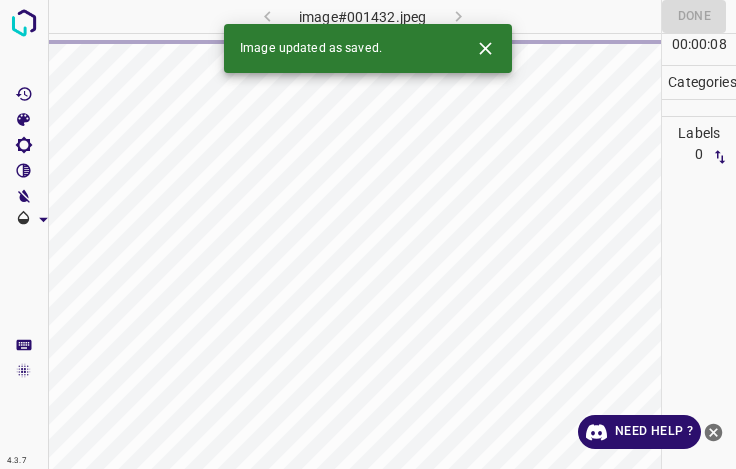 click 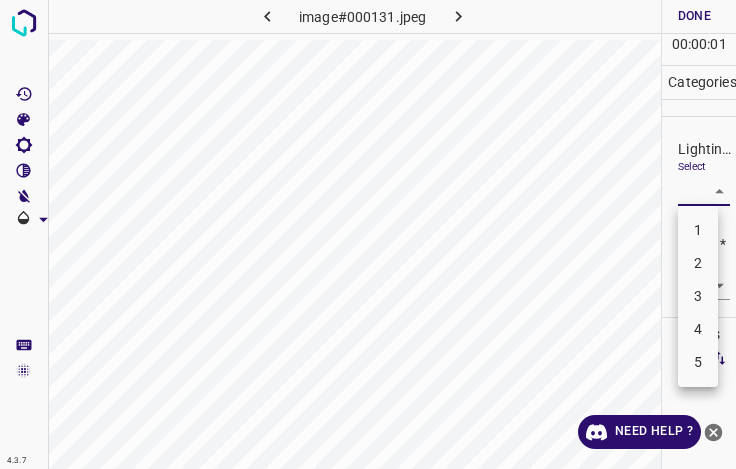 click on "4.3.7 image#000131.jpeg Done Skip 0 00   : 00   : 01   Categories Lighting *  Select ​ Focus *  Select ​ Overall *  Select ​ Labels   0 Categories 1 Lighting 2 Focus 3 Overall Tools Space Change between modes (Draw & Edit) I Auto labeling R Restore zoom M Zoom in N Zoom out Delete Delete selecte label Filters Z Restore filters X Saturation filter C Brightness filter V Contrast filter B Gray scale filter General O Download Need Help ? - Text - Hide - Delete 1 2 3 4 5" at bounding box center (368, 234) 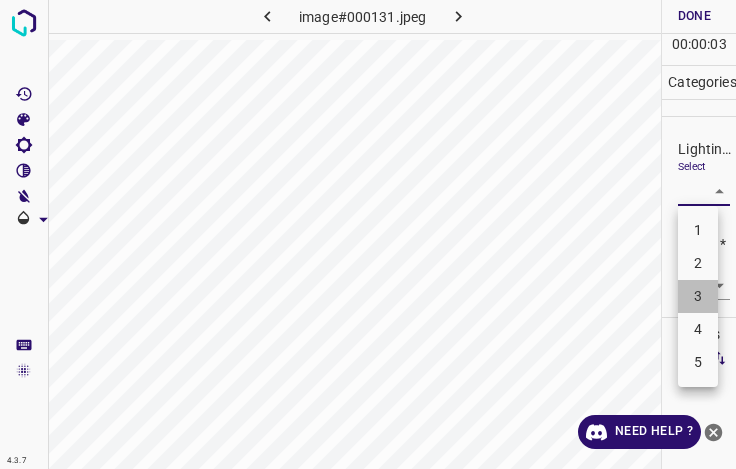 click on "3" at bounding box center [698, 296] 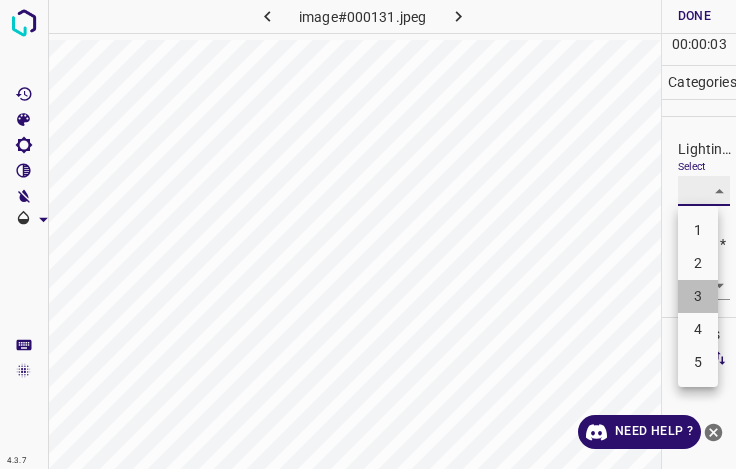 type on "3" 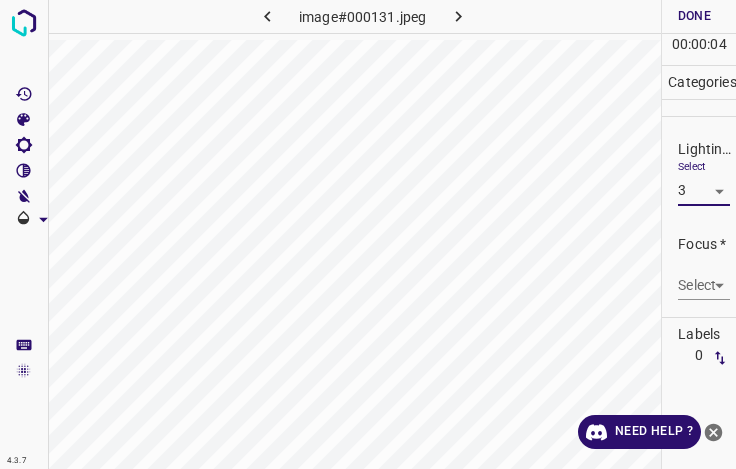 click on "4.3.7 image#000131.jpeg Done Skip 0 00   : 00   : 04   Categories Lighting *  Select 3 3 Focus *  Select ​ Overall *  Select ​ Labels   0 Categories 1 Lighting 2 Focus 3 Overall Tools Space Change between modes (Draw & Edit) I Auto labeling R Restore zoom M Zoom in N Zoom out Delete Delete selecte label Filters Z Restore filters X Saturation filter C Brightness filter V Contrast filter B Gray scale filter General O Download Need Help ? - Text - Hide - Delete" at bounding box center (368, 234) 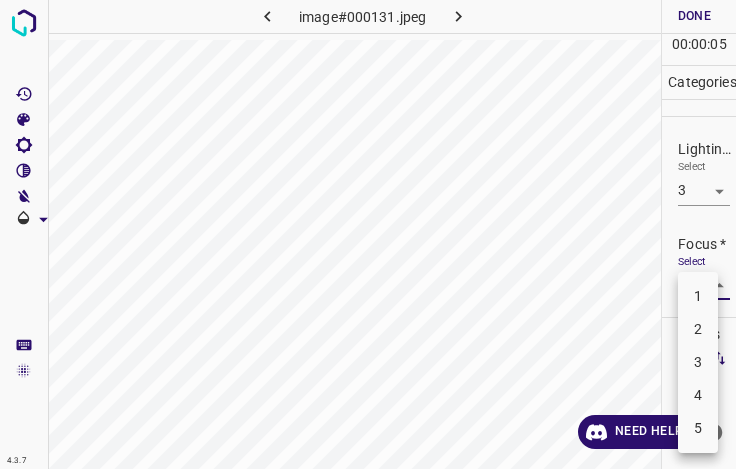 click on "4" at bounding box center (698, 395) 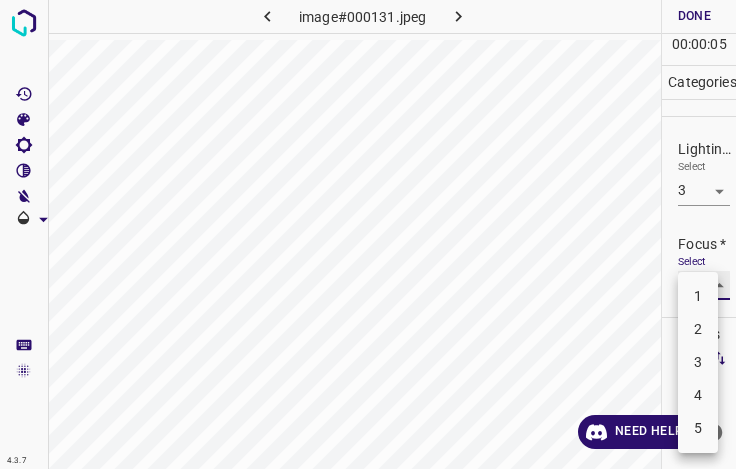 type on "4" 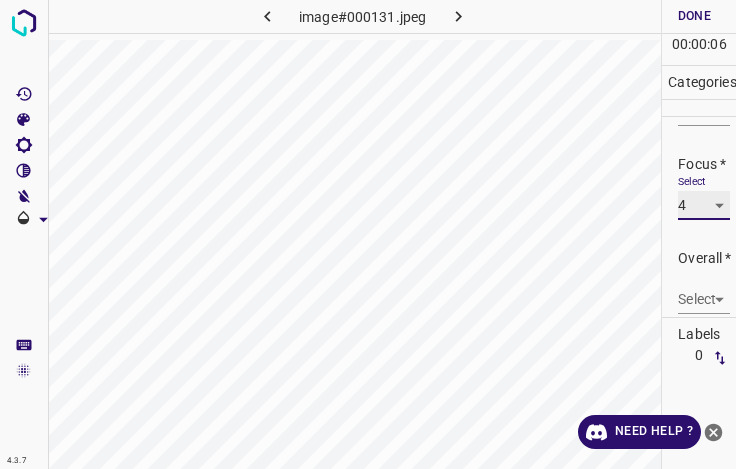 scroll, scrollTop: 98, scrollLeft: 0, axis: vertical 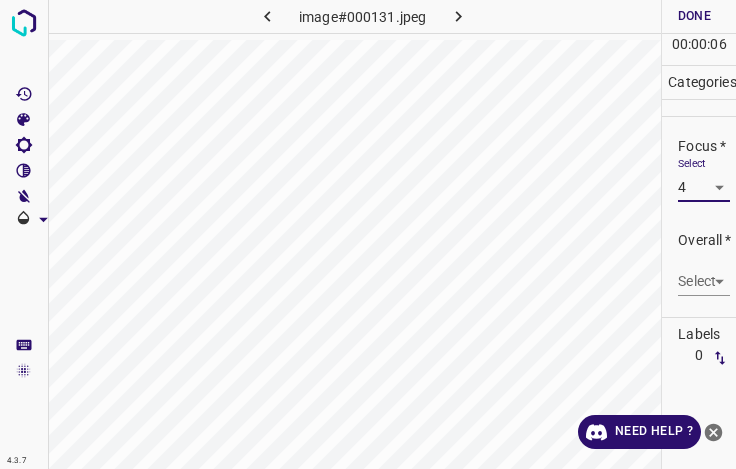 click on "4.3.7 image#000131.jpeg Done Skip 0 00   : 00   : 06   Categories Lighting *  Select 3 3 Focus *  Select 4 4 Overall *  Select ​ Labels   0 Categories 1 Lighting 2 Focus 3 Overall Tools Space Change between modes (Draw & Edit) I Auto labeling R Restore zoom M Zoom in N Zoom out Delete Delete selecte label Filters Z Restore filters X Saturation filter C Brightness filter V Contrast filter B Gray scale filter General O Download Need Help ? - Text - Hide - Delete" at bounding box center (368, 234) 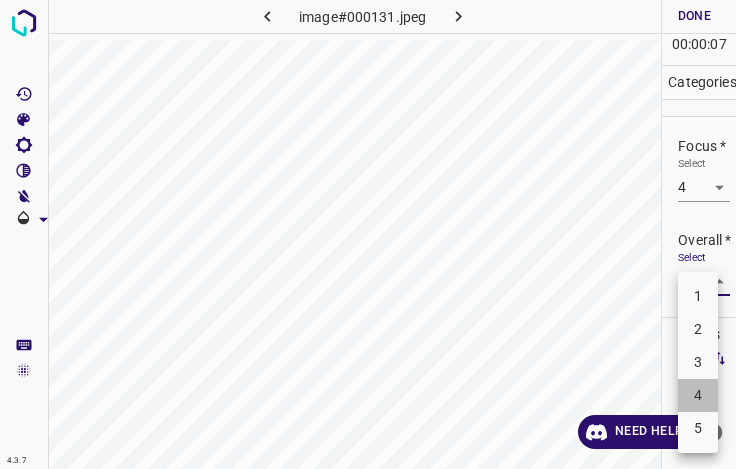 click on "4" at bounding box center (698, 395) 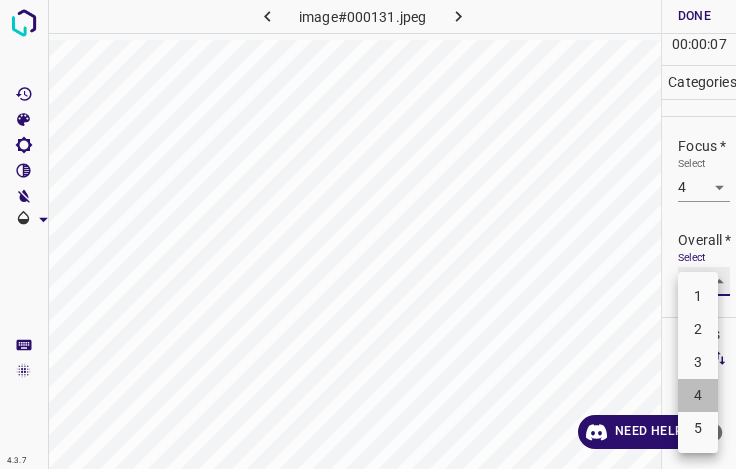 type on "4" 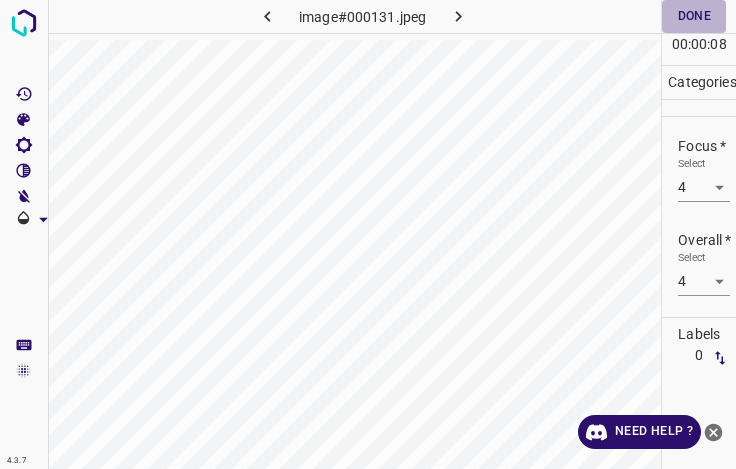 click on "Done" at bounding box center [694, 16] 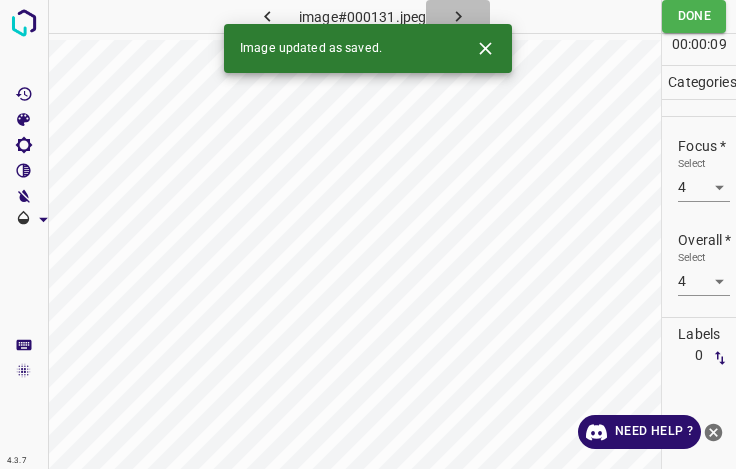 click 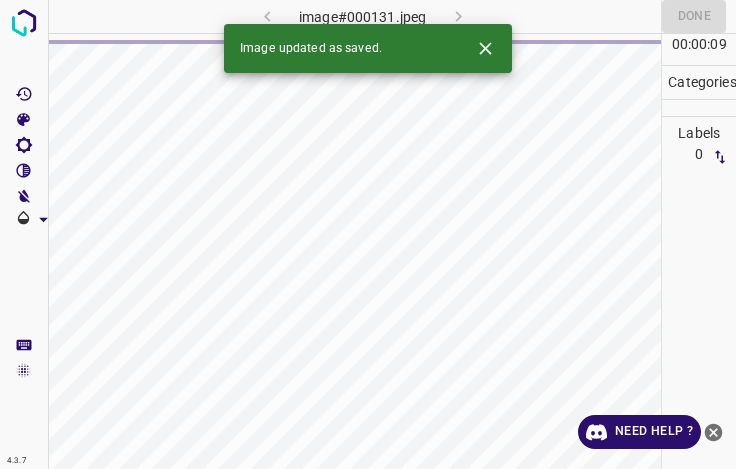 click 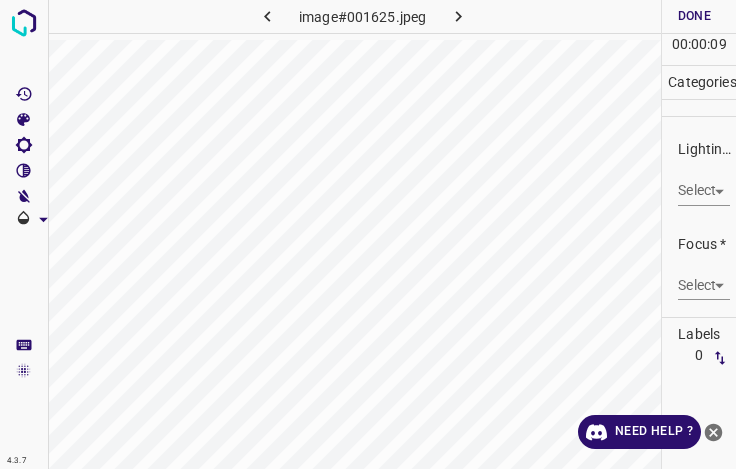 click on "4.3.7 image#001625.jpeg Done Skip 0 00   : 00   : 09   Categories Lighting *  Select ​ Focus *  Select ​ Overall *  Select ​ Labels   0 Categories 1 Lighting 2 Focus 3 Overall Tools Space Change between modes (Draw & Edit) I Auto labeling R Restore zoom M Zoom in N Zoom out Delete Delete selecte label Filters Z Restore filters X Saturation filter C Brightness filter V Contrast filter B Gray scale filter General O Download Need Help ? - Text - Hide - Delete" at bounding box center [368, 234] 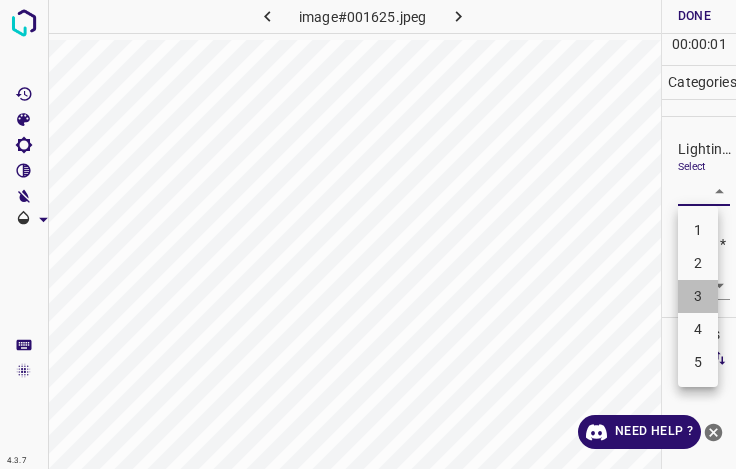 click on "3" at bounding box center (698, 296) 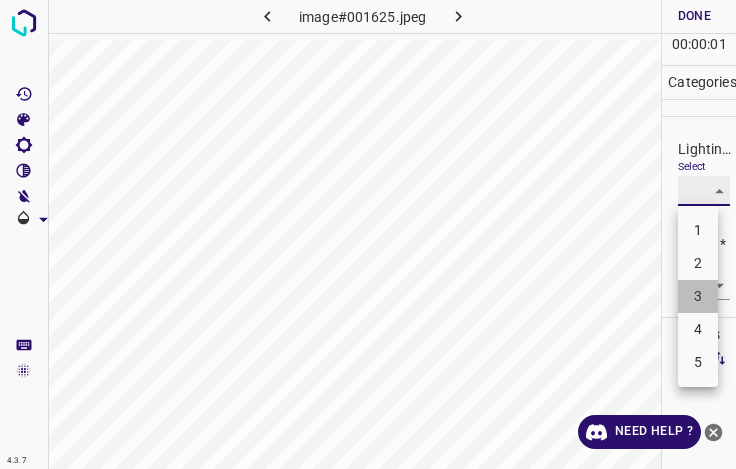 type on "3" 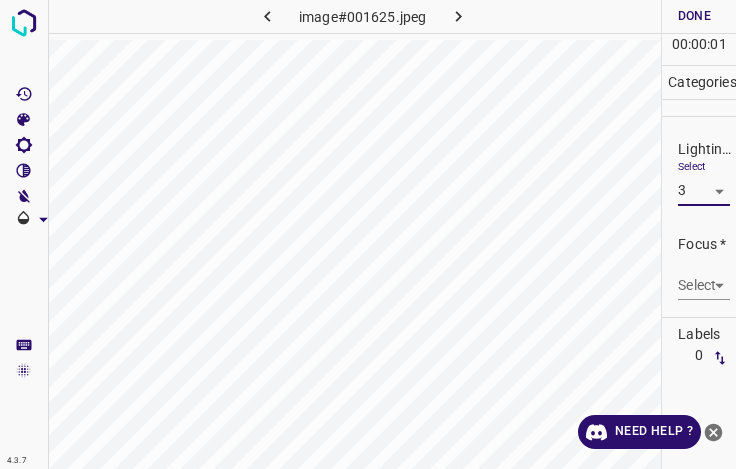 click on "4.3.7 image#001625.jpeg Done Skip 0 00   : 00   : 01   Categories Lighting *  Select 3 3 Focus *  Select ​ Overall *  Select ​ Labels   0 Categories 1 Lighting 2 Focus 3 Overall Tools Space Change between modes (Draw & Edit) I Auto labeling R Restore zoom M Zoom in N Zoom out Delete Delete selecte label Filters Z Restore filters X Saturation filter C Brightness filter V Contrast filter B Gray scale filter General O Download Need Help ? - Text - Hide - Delete 1 2 3 4 5" at bounding box center [368, 234] 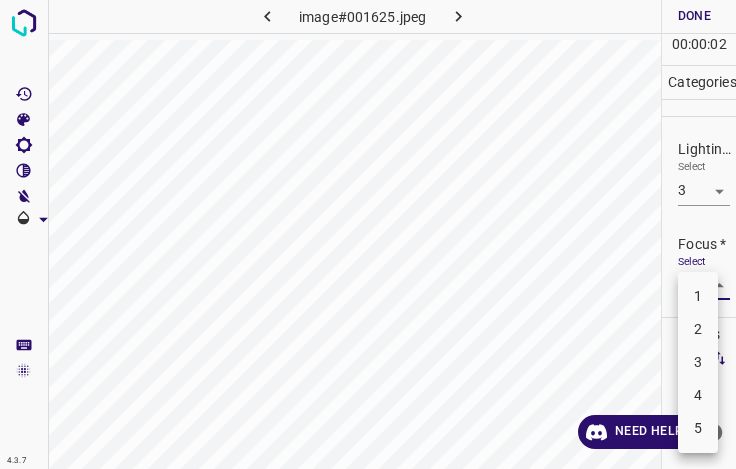 click on "3" at bounding box center (698, 362) 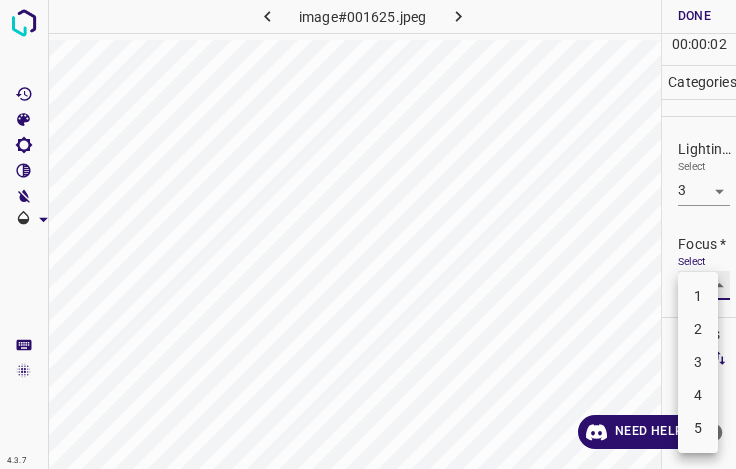 type on "3" 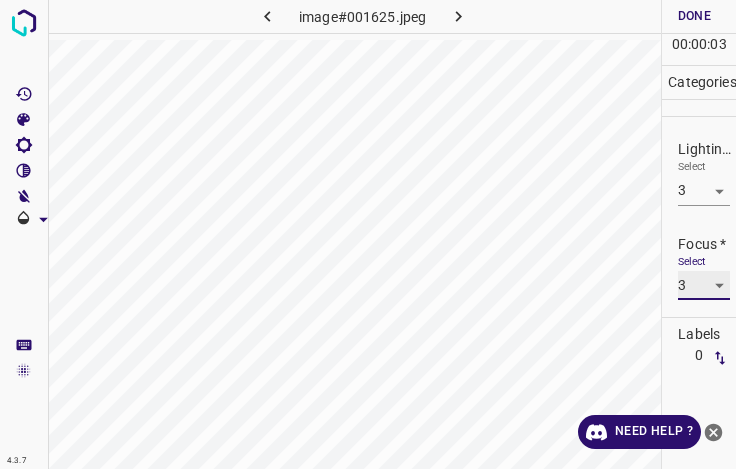 scroll, scrollTop: 98, scrollLeft: 0, axis: vertical 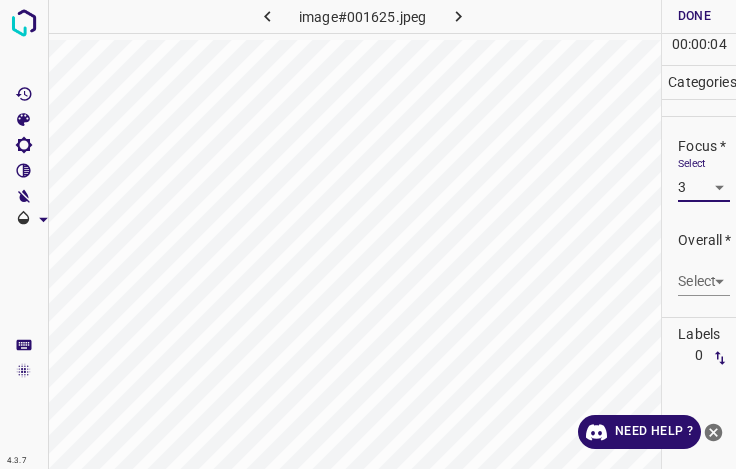 click on "4.3.7 image#001625.jpeg Done Skip 0 00   : 00   : 04   Categories Lighting *  Select 3 3 Focus *  Select 3 3 Overall *  Select ​ Labels   0 Categories 1 Lighting 2 Focus 3 Overall Tools Space Change between modes (Draw & Edit) I Auto labeling R Restore zoom M Zoom in N Zoom out Delete Delete selecte label Filters Z Restore filters X Saturation filter C Brightness filter V Contrast filter B Gray scale filter General O Download Need Help ? - Text - Hide - Delete" at bounding box center [368, 234] 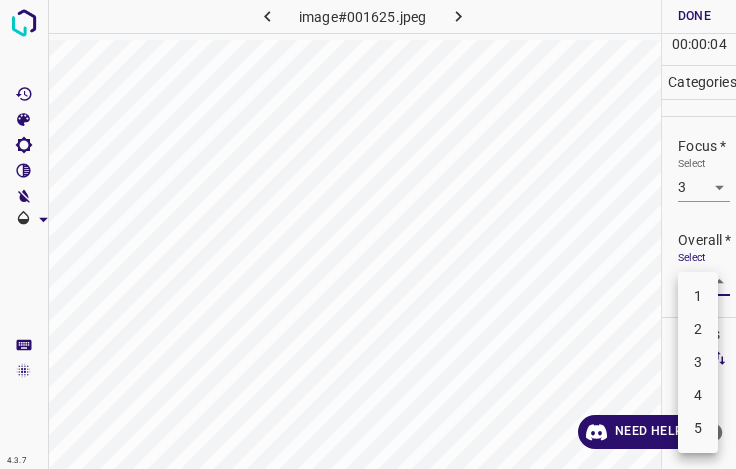 click on "3" at bounding box center [698, 362] 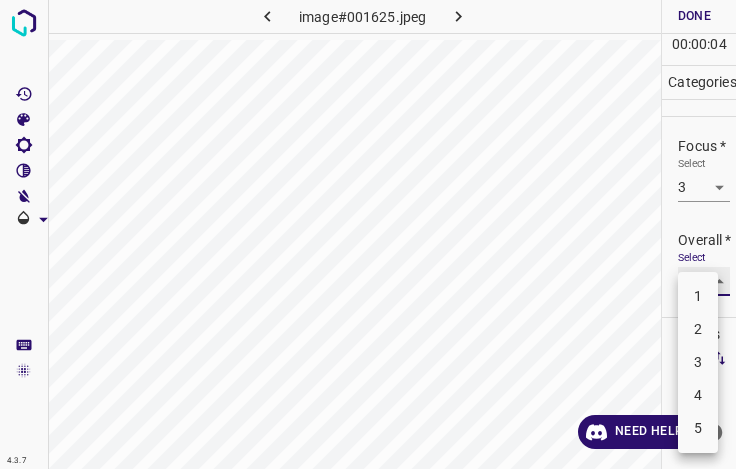 type on "3" 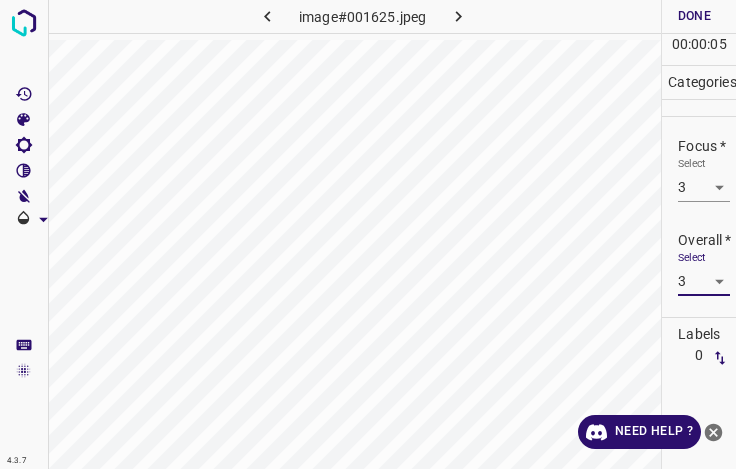 click on "Done" at bounding box center [694, 16] 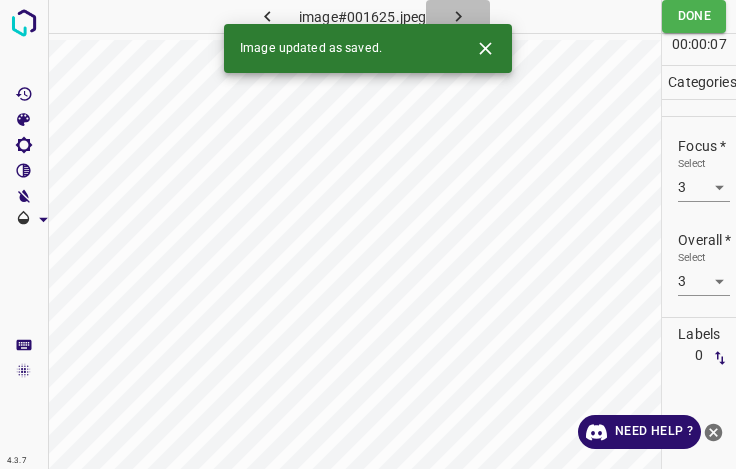 click 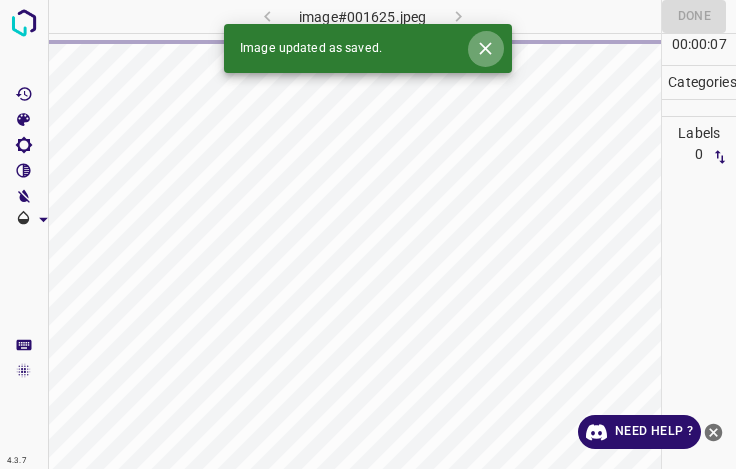 click 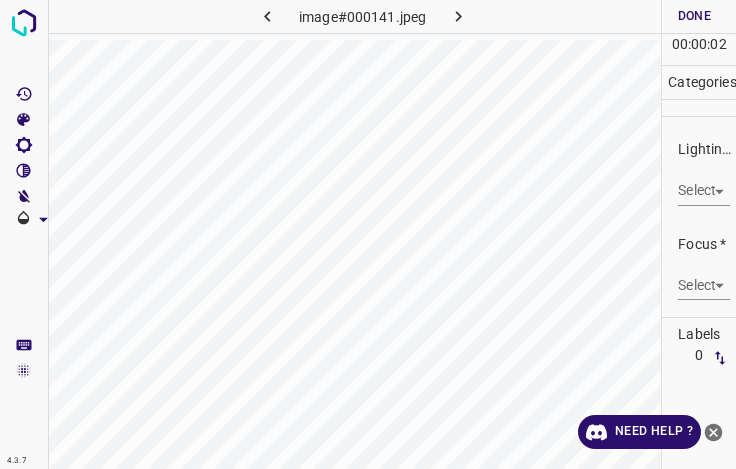 click on "4.3.7 image#000141.jpeg Done Skip 0 00   : 00   : 02   Categories Lighting *  Select ​ Focus *  Select ​ Overall *  Select ​ Labels   0 Categories 1 Lighting 2 Focus 3 Overall Tools Space Change between modes (Draw & Edit) I Auto labeling R Restore zoom M Zoom in N Zoom out Delete Delete selecte label Filters Z Restore filters X Saturation filter C Brightness filter V Contrast filter B Gray scale filter General O Download Need Help ? - Text - Hide - Delete" at bounding box center [368, 234] 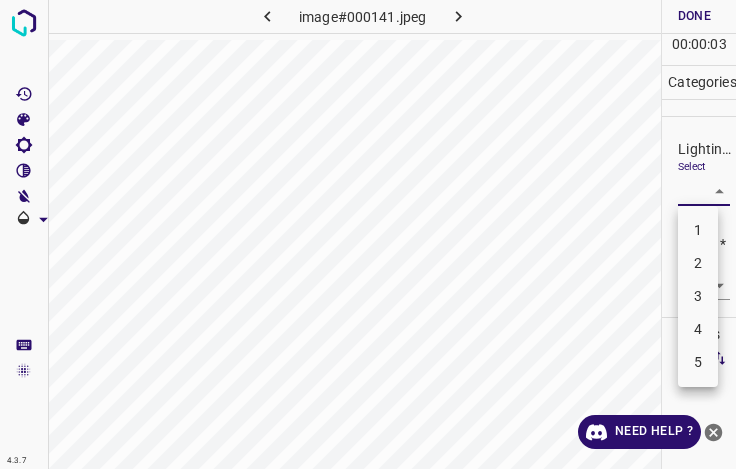 click on "2" at bounding box center [698, 263] 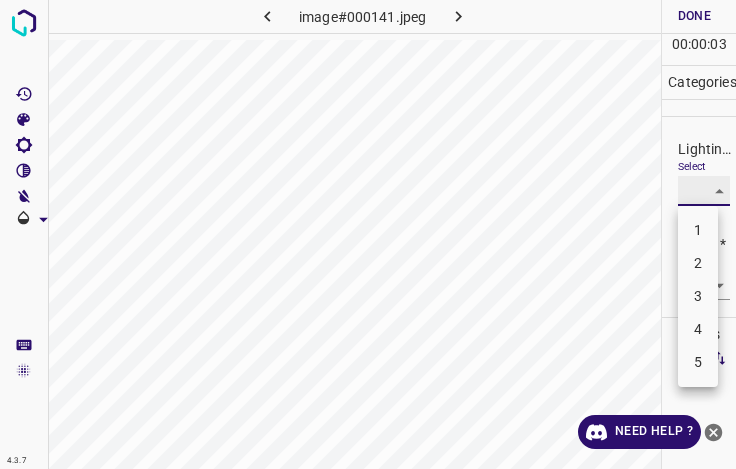 type on "2" 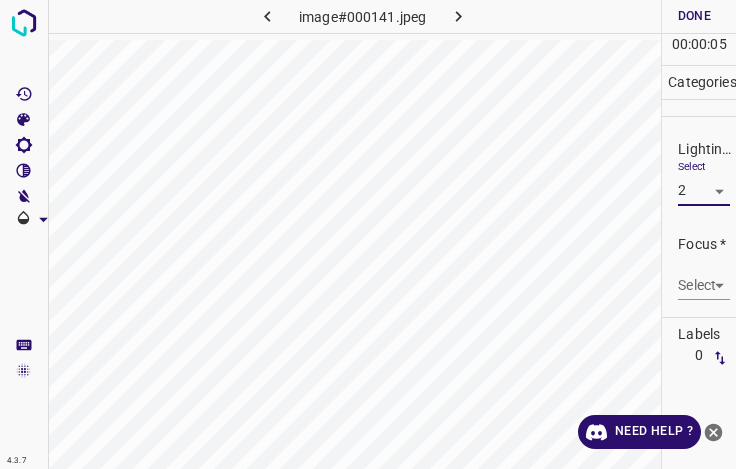 click on "4.3.7 image#000141.jpeg Done Skip 0 00   : 00   : 05   Categories Lighting *  Select 2 2 Focus *  Select ​ Overall *  Select ​ Labels   0 Categories 1 Lighting 2 Focus 3 Overall Tools Space Change between modes (Draw & Edit) I Auto labeling R Restore zoom M Zoom in N Zoom out Delete Delete selecte label Filters Z Restore filters X Saturation filter C Brightness filter V Contrast filter B Gray scale filter General O Download Need Help ? - Text - Hide - Delete" at bounding box center [368, 234] 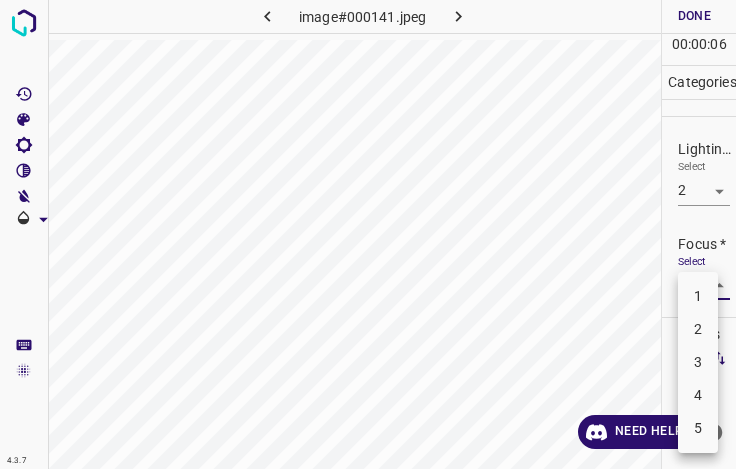 click on "2" at bounding box center (698, 329) 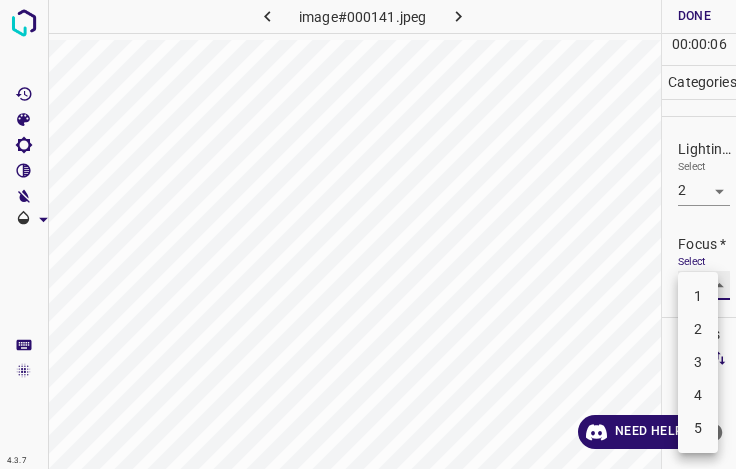 type on "2" 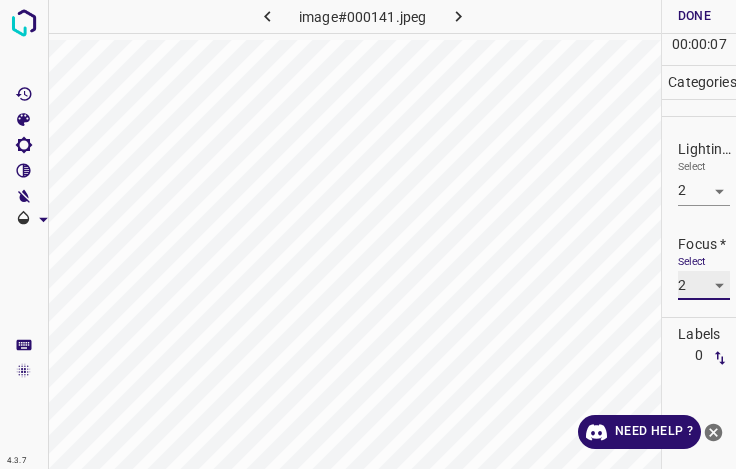 scroll, scrollTop: 98, scrollLeft: 0, axis: vertical 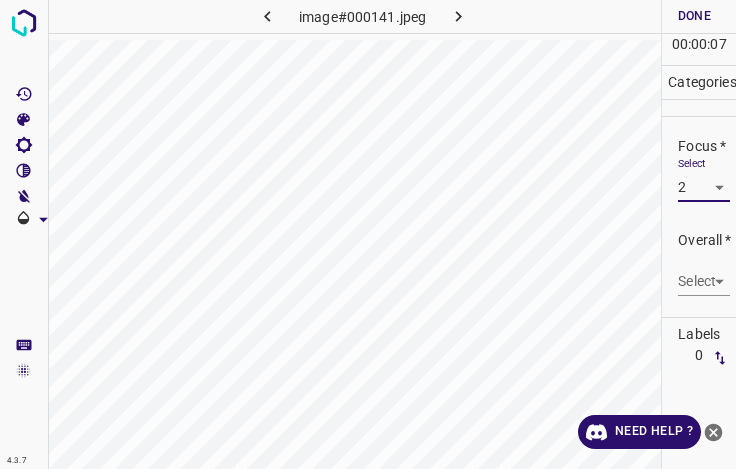click on "4.3.7 image#000141.jpeg Done Skip 0 00   : 00   : 07   Categories Lighting *  Select 2 2 Focus *  Select 2 2 Overall *  Select ​ Labels   0 Categories 1 Lighting 2 Focus 3 Overall Tools Space Change between modes (Draw & Edit) I Auto labeling R Restore zoom M Zoom in N Zoom out Delete Delete selecte label Filters Z Restore filters X Saturation filter C Brightness filter V Contrast filter B Gray scale filter General O Download Need Help ? - Text - Hide - Delete" at bounding box center (368, 234) 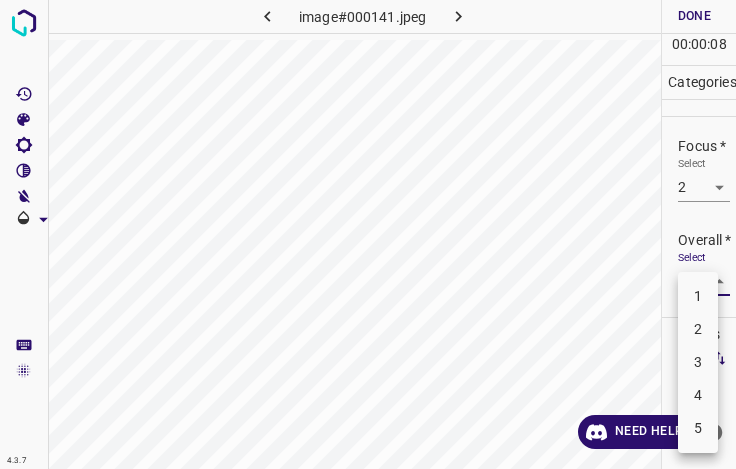 click on "2" at bounding box center [698, 329] 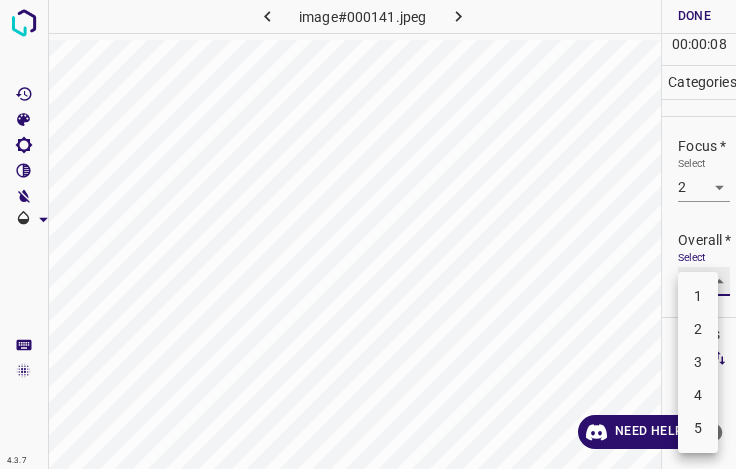 type on "2" 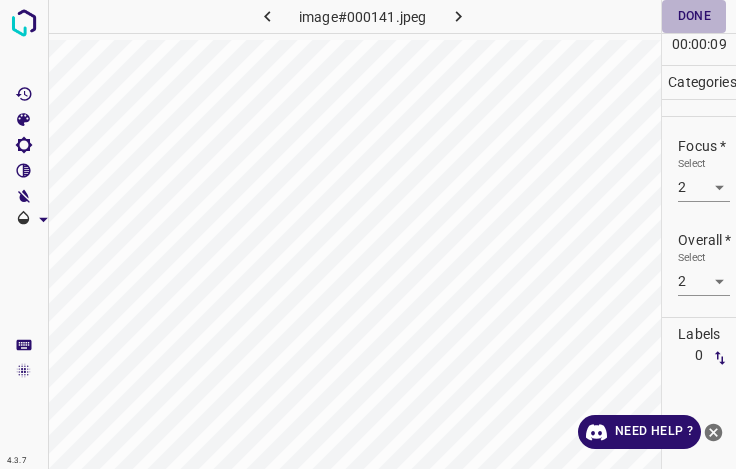click on "Done" at bounding box center [694, 16] 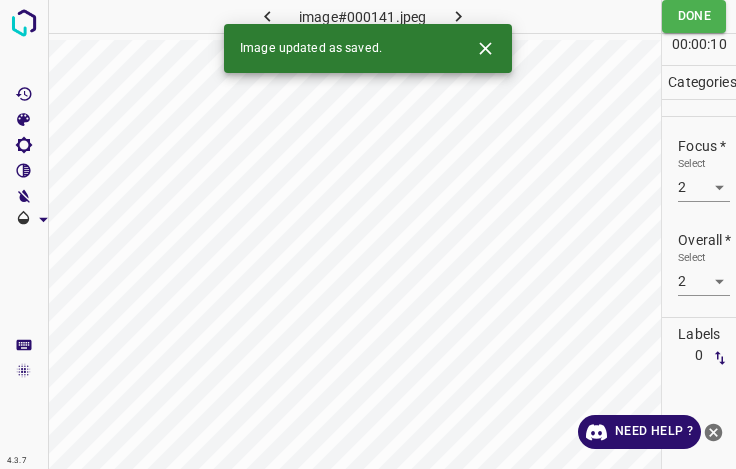 click 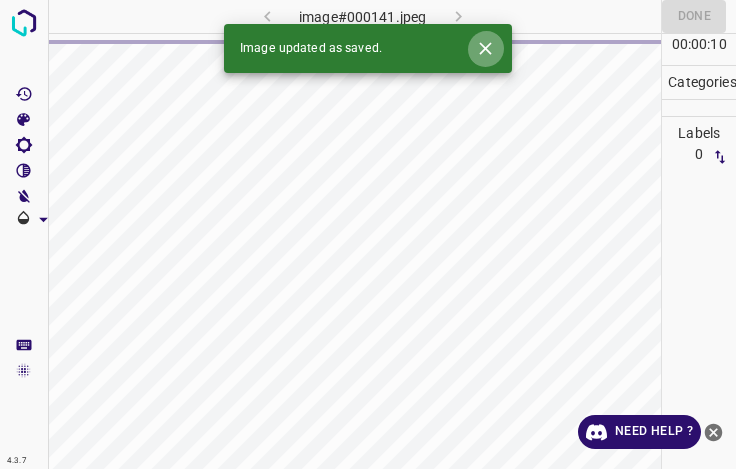 click 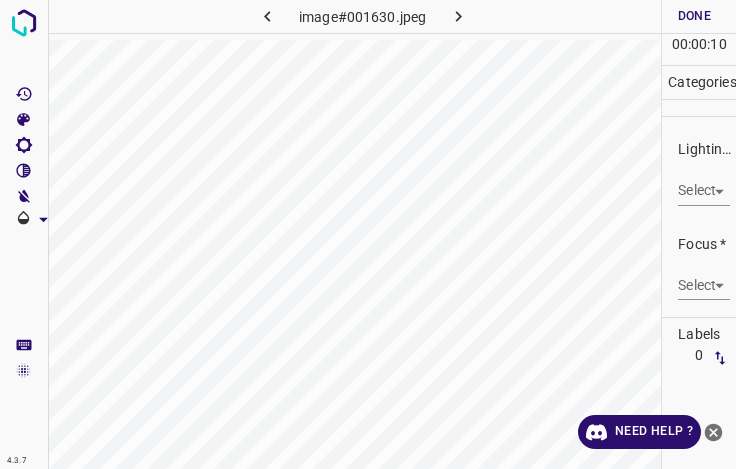 click on "4.3.7 image#001630.jpeg Done Skip 0 00   : 00   : 10   Categories Lighting *  Select ​ Focus *  Select ​ Overall *  Select ​ Labels   0 Categories 1 Lighting 2 Focus 3 Overall Tools Space Change between modes (Draw & Edit) I Auto labeling R Restore zoom M Zoom in N Zoom out Delete Delete selecte label Filters Z Restore filters X Saturation filter C Brightness filter V Contrast filter B Gray scale filter General O Download Need Help ? - Text - Hide - Delete" at bounding box center [368, 234] 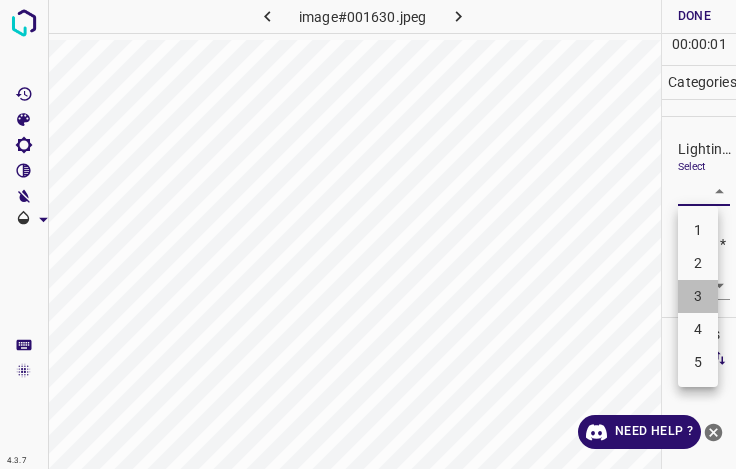 click on "3" at bounding box center (698, 296) 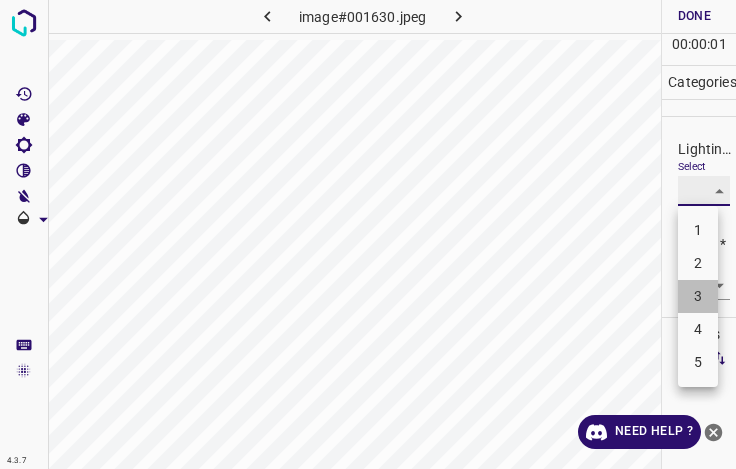type on "3" 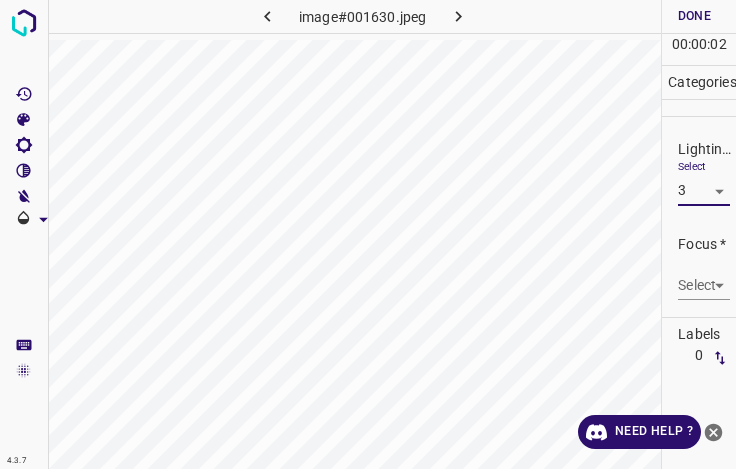 click on "4.3.7 image#001630.jpeg Done Skip 0 00   : 00   : 02   Categories Lighting *  Select 3 3 Focus *  Select ​ Overall *  Select ​ Labels   0 Categories 1 Lighting 2 Focus 3 Overall Tools Space Change between modes (Draw & Edit) I Auto labeling R Restore zoom M Zoom in N Zoom out Delete Delete selecte label Filters Z Restore filters X Saturation filter C Brightness filter V Contrast filter B Gray scale filter General O Download Need Help ? - Text - Hide - Delete" at bounding box center (368, 234) 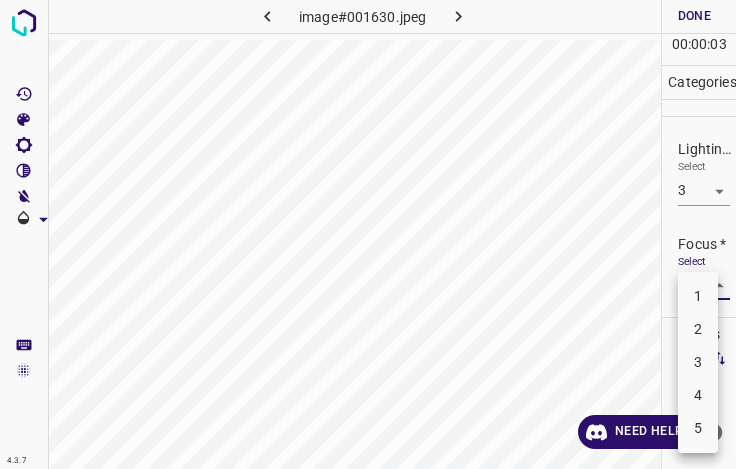 click on "3" at bounding box center [698, 362] 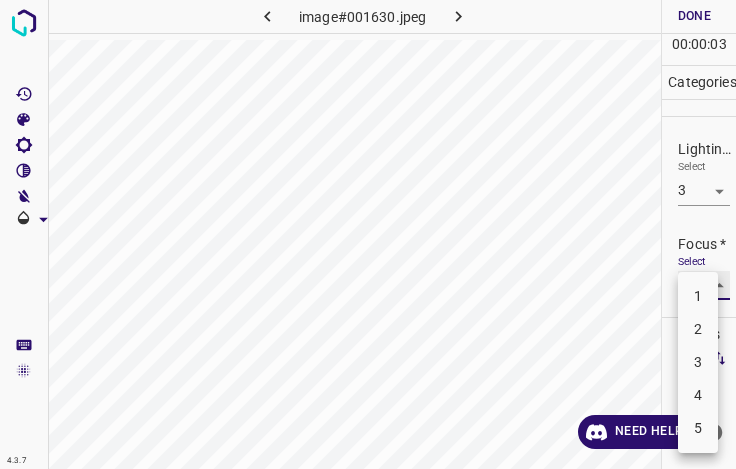 type on "3" 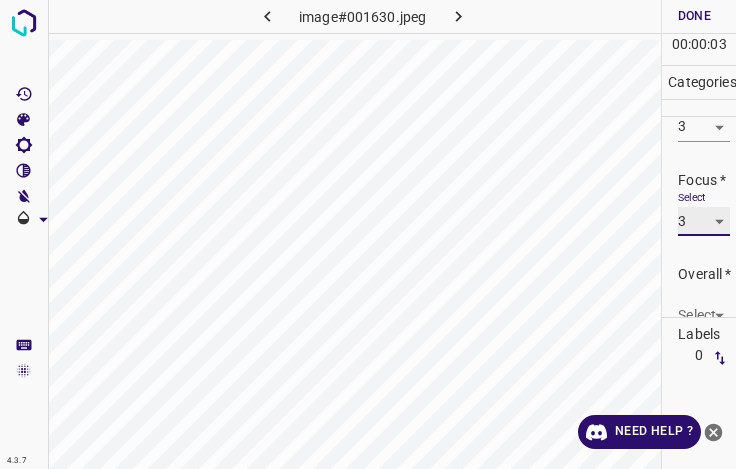 scroll, scrollTop: 98, scrollLeft: 0, axis: vertical 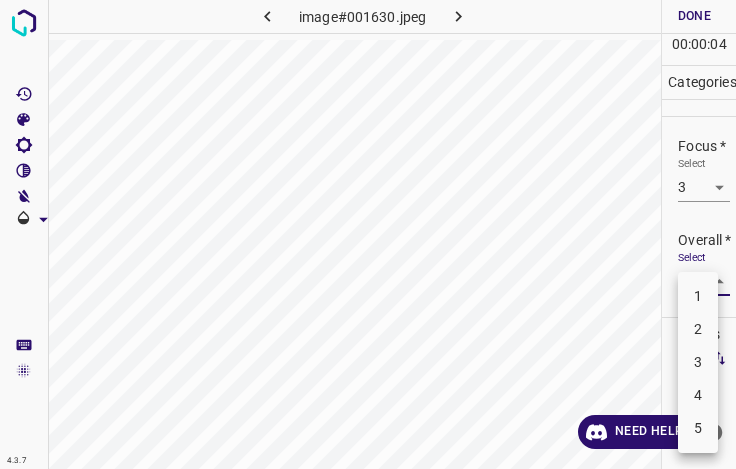 click on "4.3.7 image#001630.jpeg Done Skip 0 00   : 00   : 04   Categories Lighting *  Select 3 3 Focus *  Select 3 3 Overall *  Select ​ Labels   0 Categories 1 Lighting 2 Focus 3 Overall Tools Space Change between modes (Draw & Edit) I Auto labeling R Restore zoom M Zoom in N Zoom out Delete Delete selecte label Filters Z Restore filters X Saturation filter C Brightness filter V Contrast filter B Gray scale filter General O Download Need Help ? - Text - Hide - Delete 1 2 3 4 5" at bounding box center [368, 234] 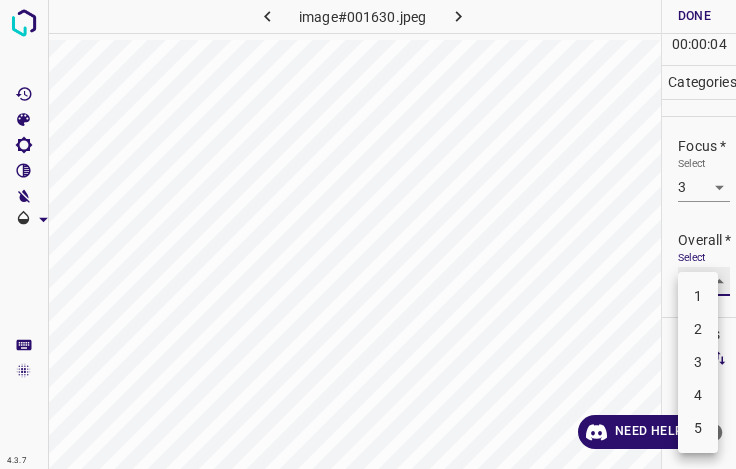 type on "3" 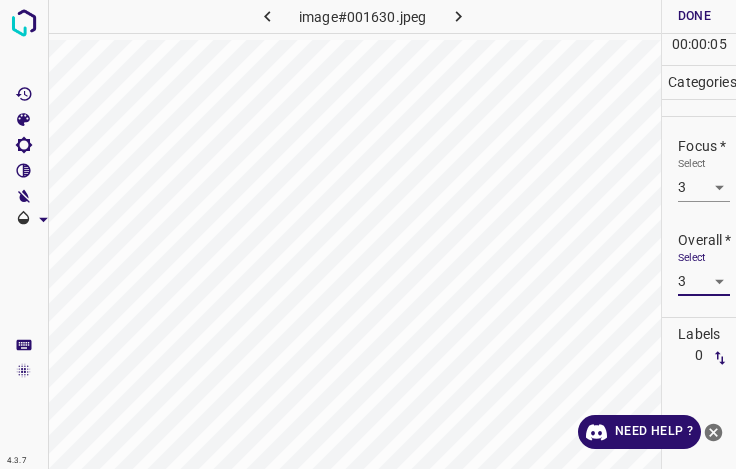 click on "Done" at bounding box center [694, 16] 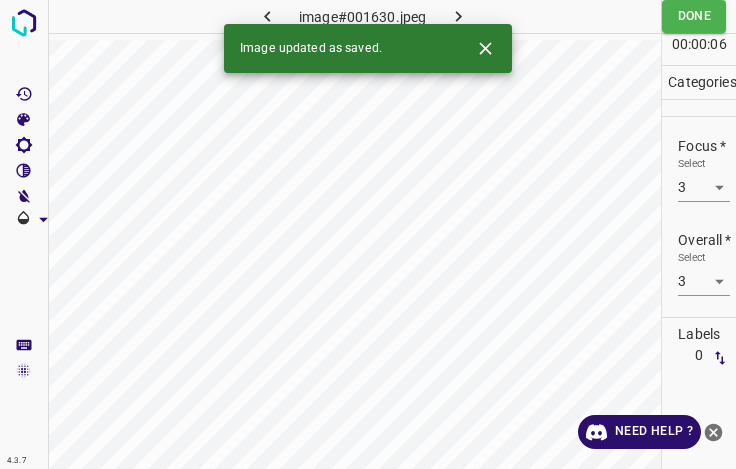 click 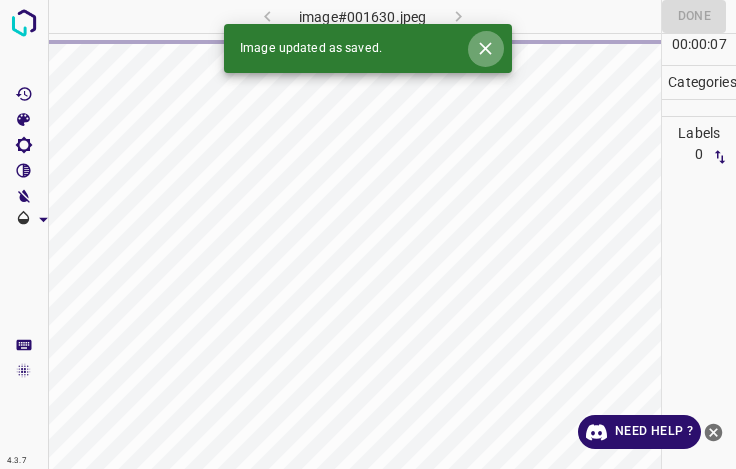 click 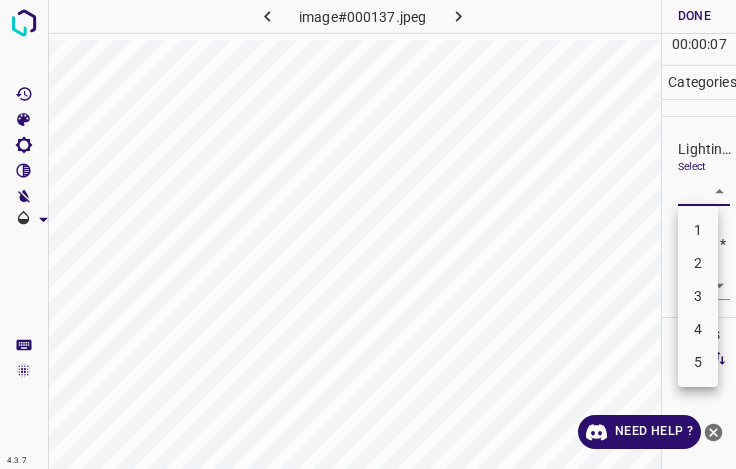 click on "4.3.7 image#000137.jpeg Done Skip 0 00   : 00   : 07   Categories Lighting *  Select ​ Focus *  Select ​ Overall *  Select ​ Labels   0 Categories 1 Lighting 2 Focus 3 Overall Tools Space Change between modes (Draw & Edit) I Auto labeling R Restore zoom M Zoom in N Zoom out Delete Delete selecte label Filters Z Restore filters X Saturation filter C Brightness filter V Contrast filter B Gray scale filter General O Download Need Help ? - Text - Hide - Delete 1 2 3 4 5" at bounding box center [368, 234] 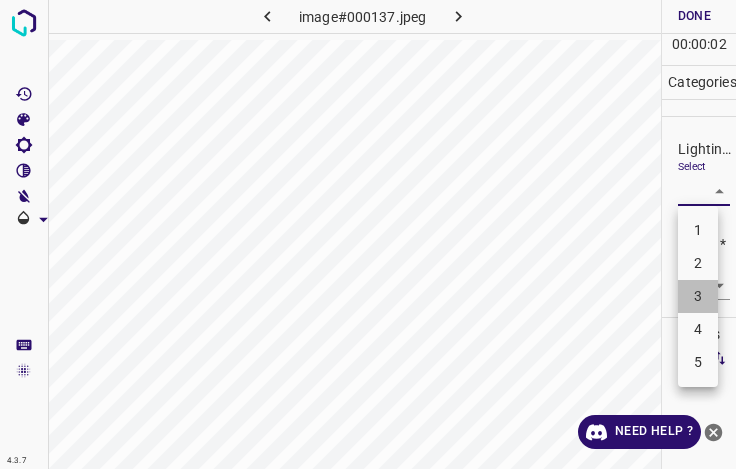 click on "3" at bounding box center [698, 296] 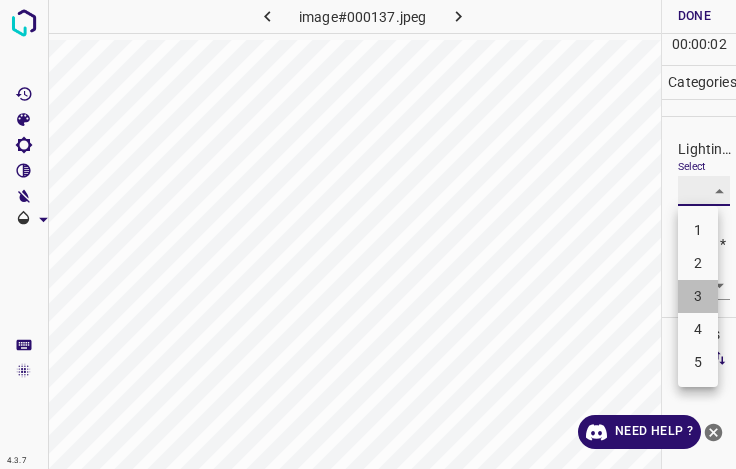 type on "3" 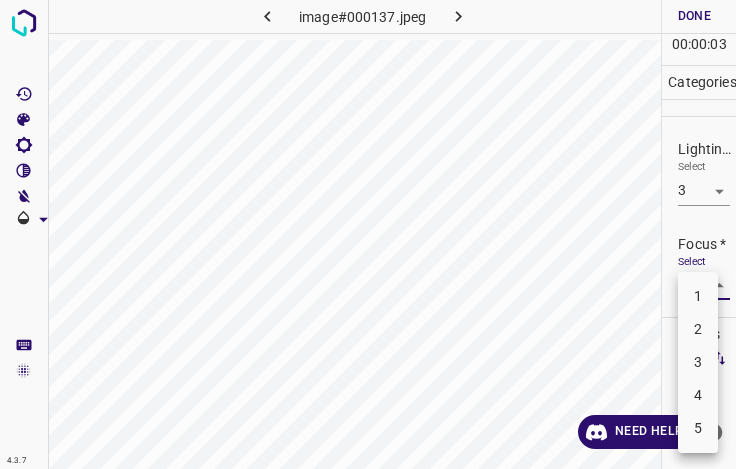 click on "4.3.7 image#000137.jpeg Done Skip 0 00   : 00   : 03   Categories Lighting *  Select 3 3 Focus *  Select ​ Overall *  Select ​ Labels   0 Categories 1 Lighting 2 Focus 3 Overall Tools Space Change between modes (Draw & Edit) I Auto labeling R Restore zoom M Zoom in N Zoom out Delete Delete selecte label Filters Z Restore filters X Saturation filter C Brightness filter V Contrast filter B Gray scale filter General O Download Need Help ? - Text - Hide - Delete 1 2 3 4 5" at bounding box center (368, 234) 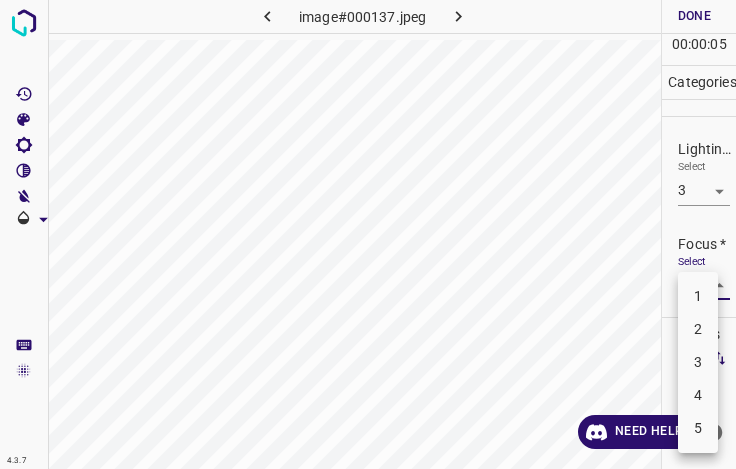 click on "2" at bounding box center [698, 329] 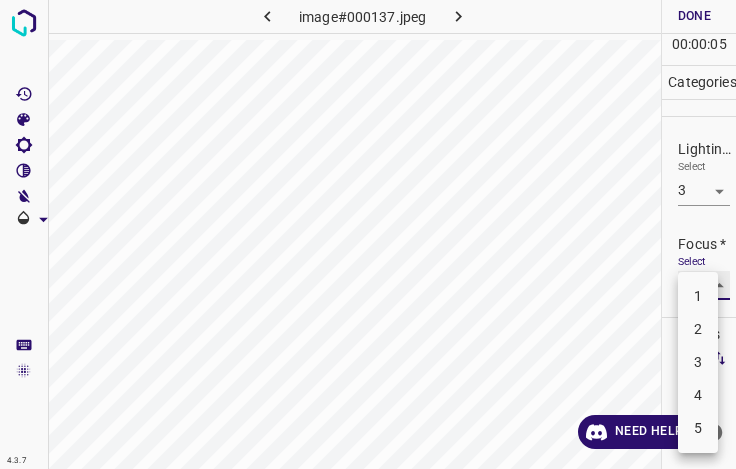 type on "2" 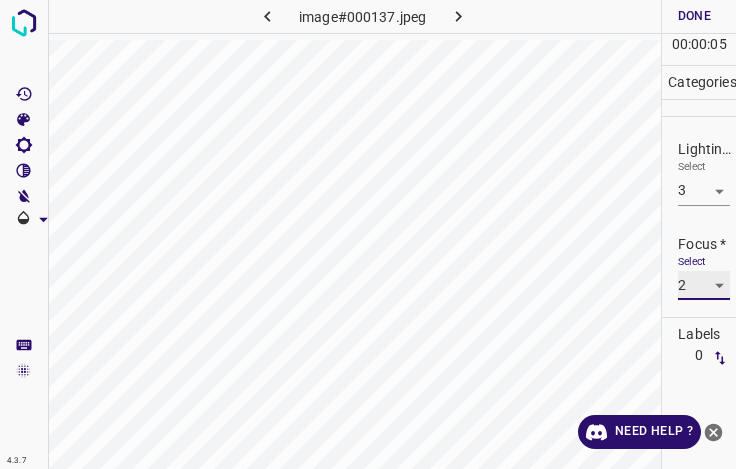scroll, scrollTop: 98, scrollLeft: 0, axis: vertical 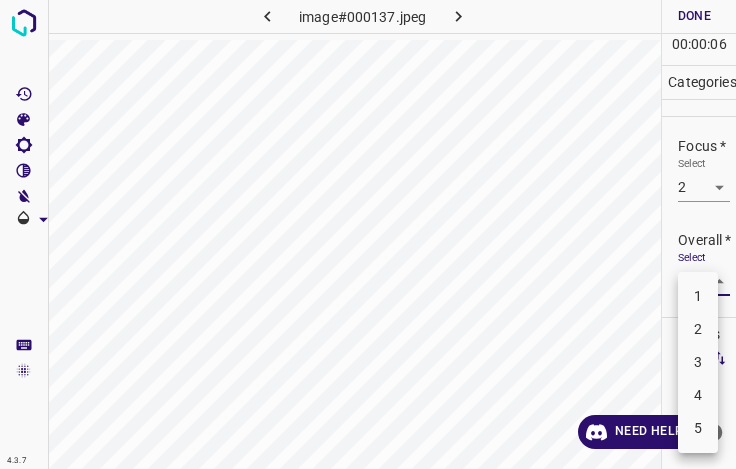click on "4.3.7 image#000137.jpeg Done Skip 0 00   : 00   : 06   Categories Lighting *  Select 3 3 Focus *  Select 2 2 Overall *  Select ​ Labels   0 Categories 1 Lighting 2 Focus 3 Overall Tools Space Change between modes (Draw & Edit) I Auto labeling R Restore zoom M Zoom in N Zoom out Delete Delete selecte label Filters Z Restore filters X Saturation filter C Brightness filter V Contrast filter B Gray scale filter General O Download Need Help ? - Text - Hide - Delete 1 2 3 4 5" at bounding box center [368, 234] 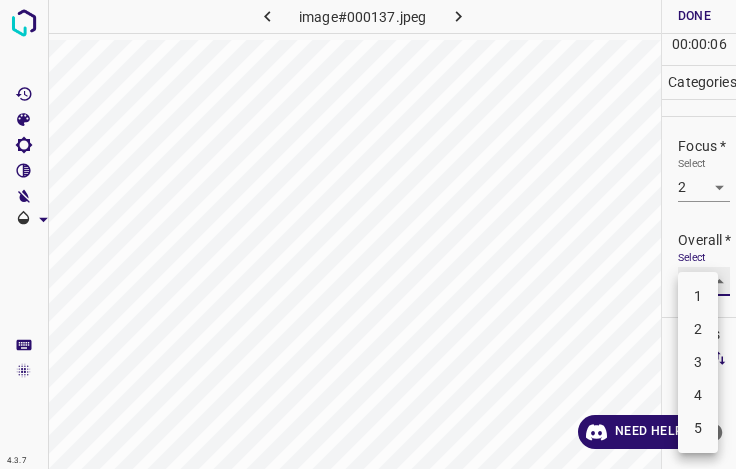 type on "3" 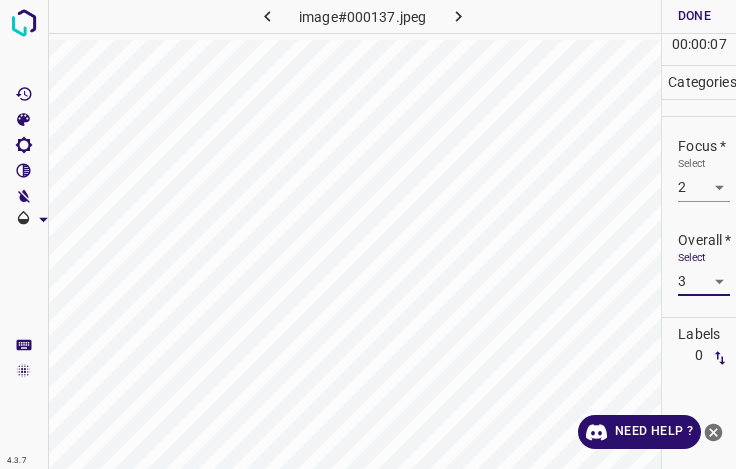 click on "Done" at bounding box center (694, 16) 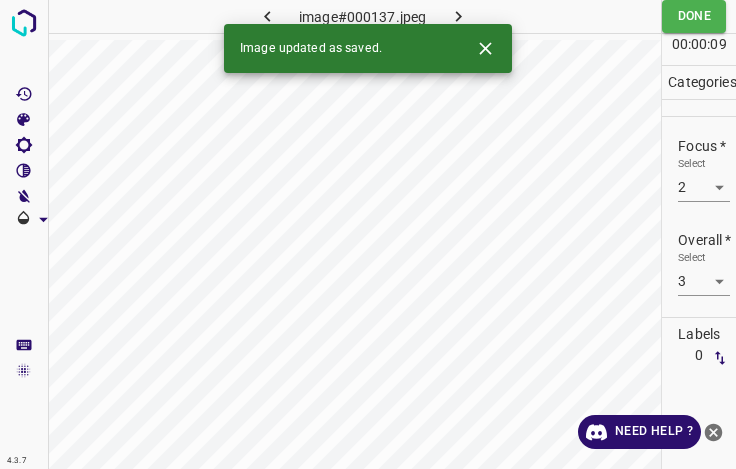 click 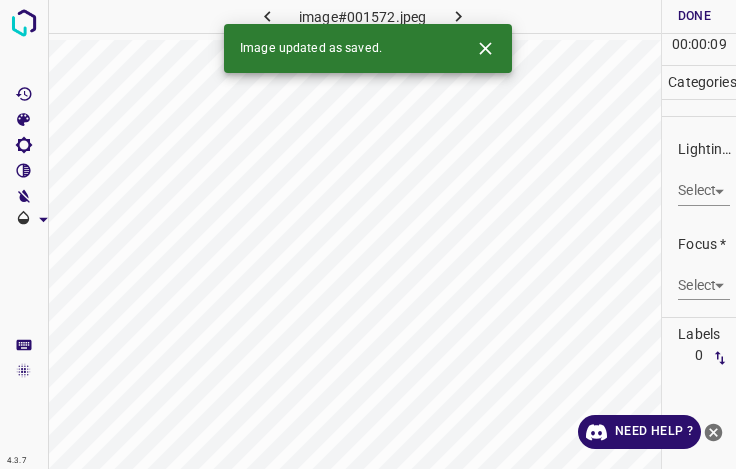 click on "Lighting *  Select ​" at bounding box center (699, 172) 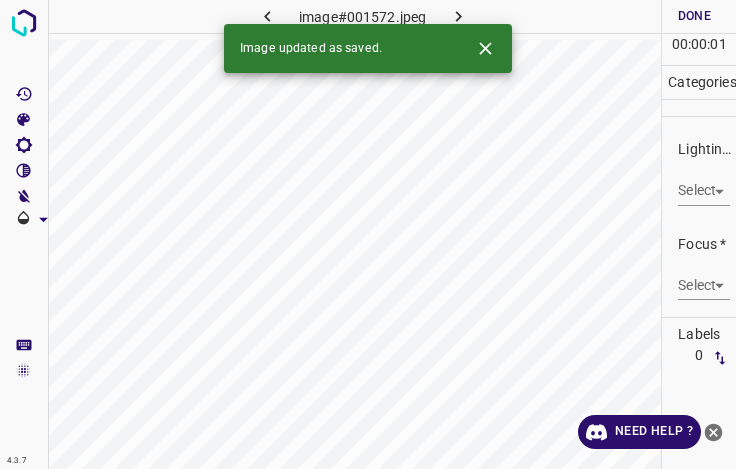 click on "4.3.7 image#001572.jpeg Done Skip 0 00   : 00   : 01   Categories Lighting *  Select ​ Focus *  Select ​ Overall *  Select ​ Labels   0 Categories 1 Lighting 2 Focus 3 Overall Tools Space Change between modes (Draw & Edit) I Auto labeling R Restore zoom M Zoom in N Zoom out Delete Delete selecte label Filters Z Restore filters X Saturation filter C Brightness filter V Contrast filter B Gray scale filter General O Download Image updated as saved. Need Help ? - Text - Hide - Delete" at bounding box center [368, 234] 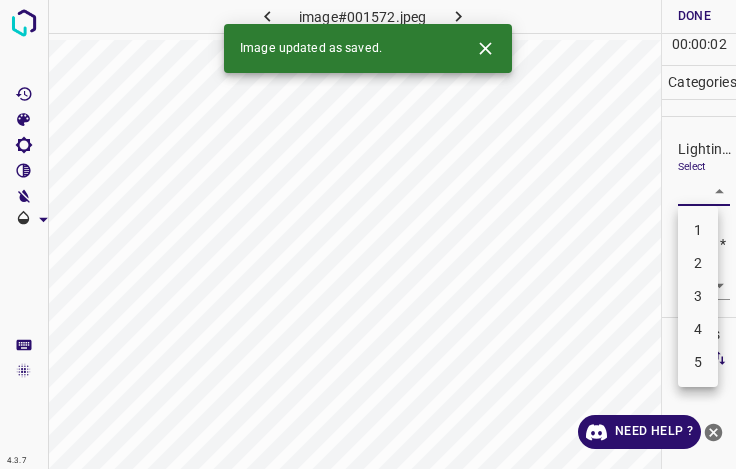click on "3" at bounding box center (698, 296) 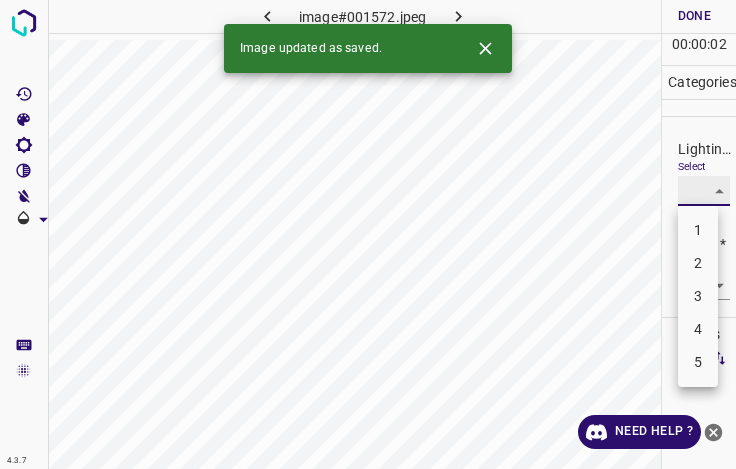 type on "3" 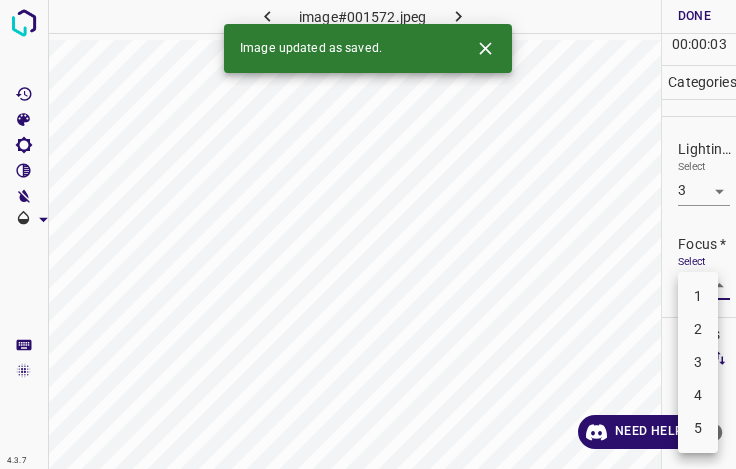 click on "4.3.7 image#001572.jpeg Done Skip 0 00   : 00   : 03   Categories Lighting *  Select 3 3 Focus *  Select ​ Overall *  Select ​ Labels   0 Categories 1 Lighting 2 Focus 3 Overall Tools Space Change between modes (Draw & Edit) I Auto labeling R Restore zoom M Zoom in N Zoom out Delete Delete selecte label Filters Z Restore filters X Saturation filter C Brightness filter V Contrast filter B Gray scale filter General O Download Image updated as saved. Need Help ? - Text - Hide - Delete 1 2 3 4 5" at bounding box center (368, 234) 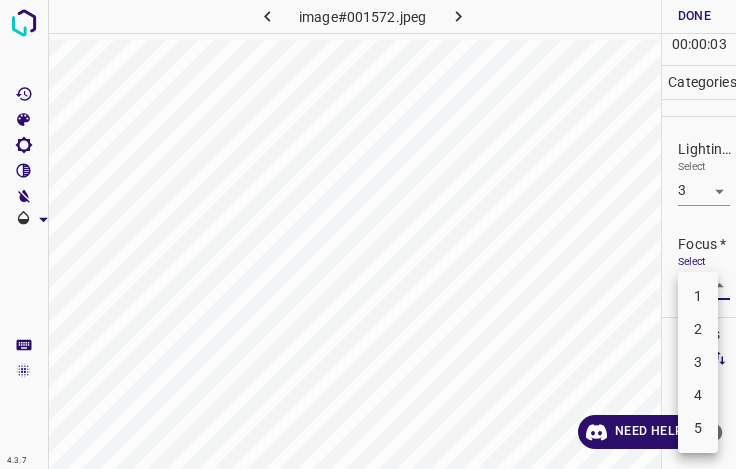 click on "3" at bounding box center [698, 362] 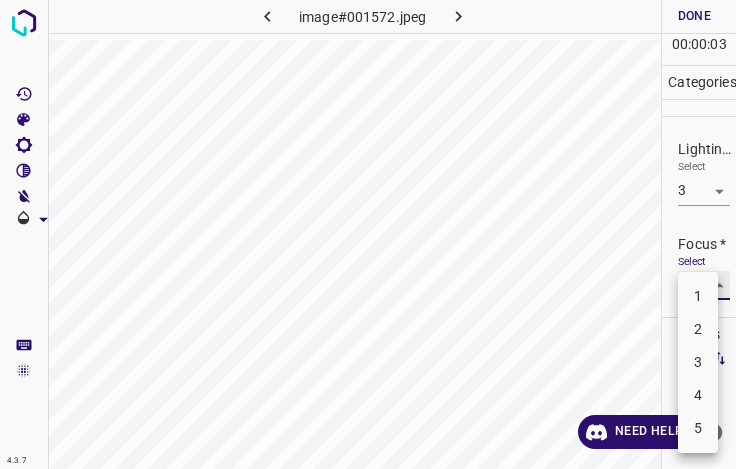 type on "3" 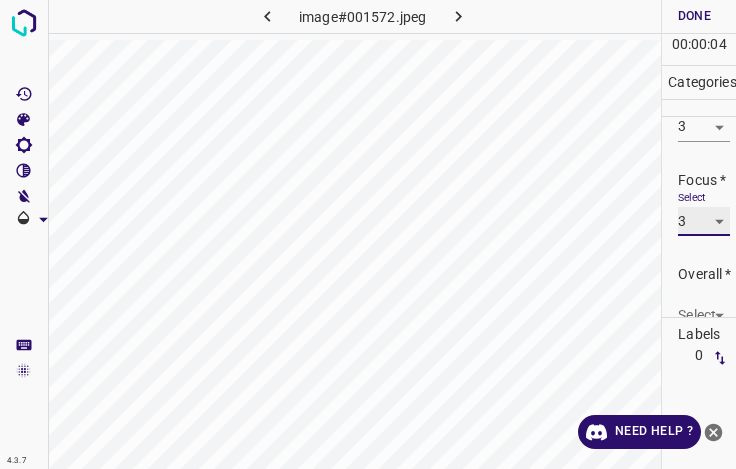 scroll, scrollTop: 98, scrollLeft: 0, axis: vertical 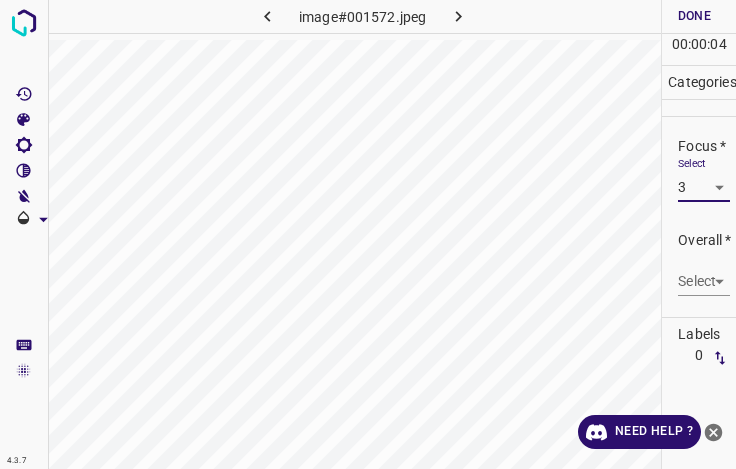 click on "4.3.7 image#001572.jpeg Done Skip 0 00   : 00   : 04   Categories Lighting *  Select 3 3 Focus *  Select 3 3 Overall *  Select ​ Labels   0 Categories 1 Lighting 2 Focus 3 Overall Tools Space Change between modes (Draw & Edit) I Auto labeling R Restore zoom M Zoom in N Zoom out Delete Delete selecte label Filters Z Restore filters X Saturation filter C Brightness filter V Contrast filter B Gray scale filter General O Download Need Help ? - Text - Hide - Delete" at bounding box center [368, 234] 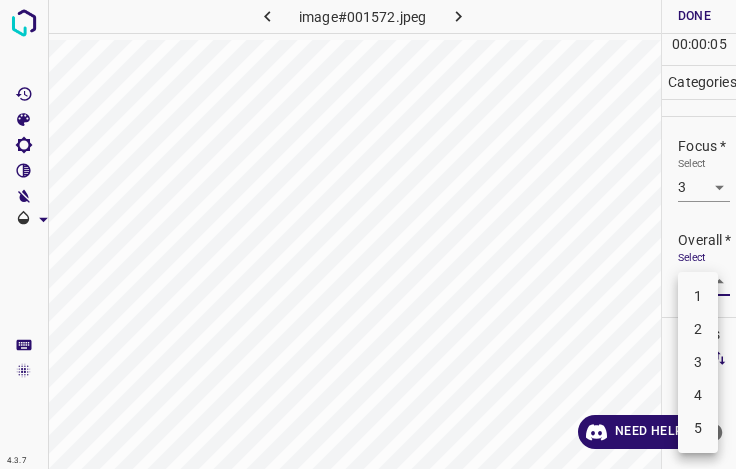 click on "3" at bounding box center (698, 362) 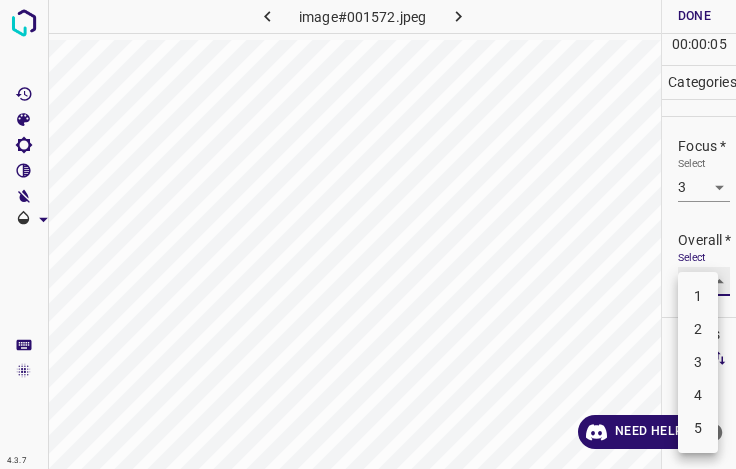 type on "3" 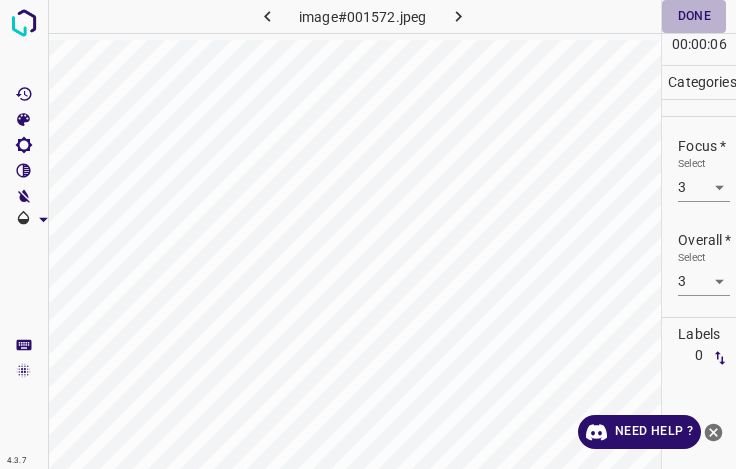 click on "Done" at bounding box center [694, 16] 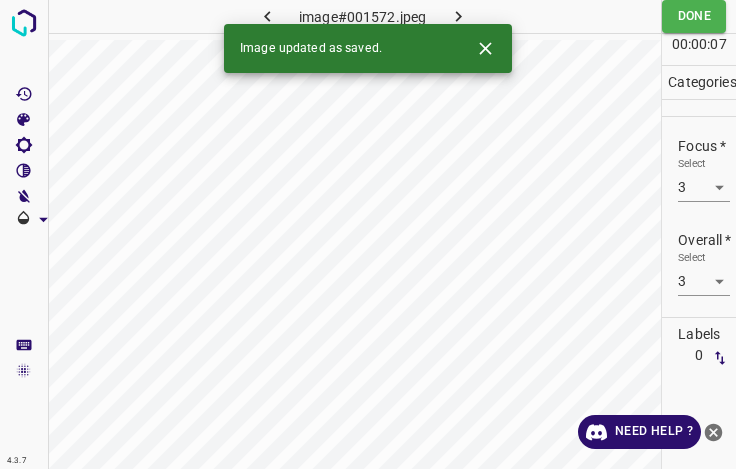 click at bounding box center (458, 16) 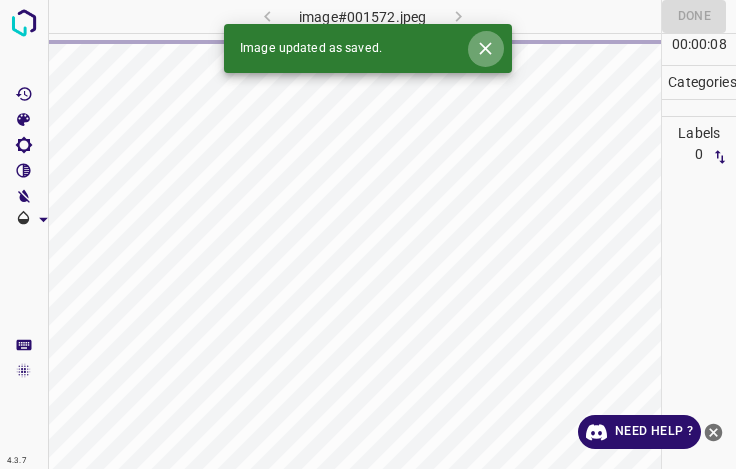 click 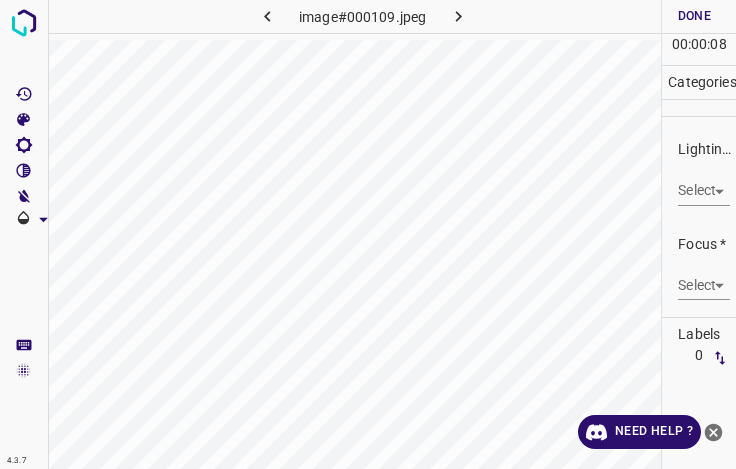 click on "4.3.7 image#000109.jpeg Done Skip 0 00   : 00   : 08   Categories Lighting *  Select ​ Focus *  Select ​ Overall *  Select ​ Labels   0 Categories 1 Lighting 2 Focus 3 Overall Tools Space Change between modes (Draw & Edit) I Auto labeling R Restore zoom M Zoom in N Zoom out Delete Delete selecte label Filters Z Restore filters X Saturation filter C Brightness filter V Contrast filter B Gray scale filter General O Download Need Help ? - Text - Hide - Delete" at bounding box center (368, 234) 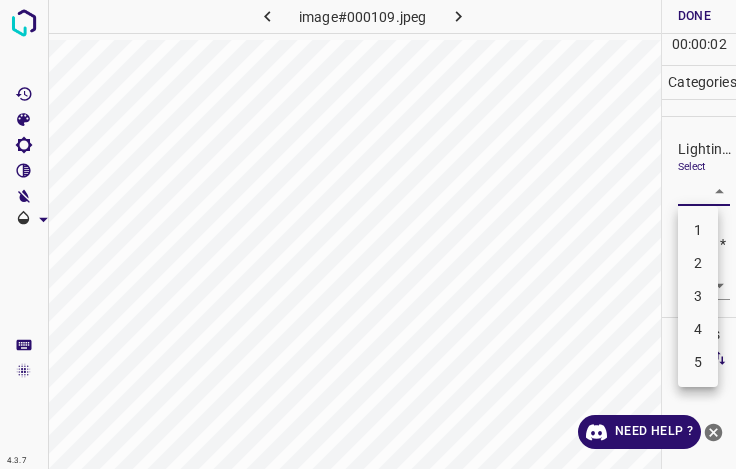click on "3" at bounding box center (698, 296) 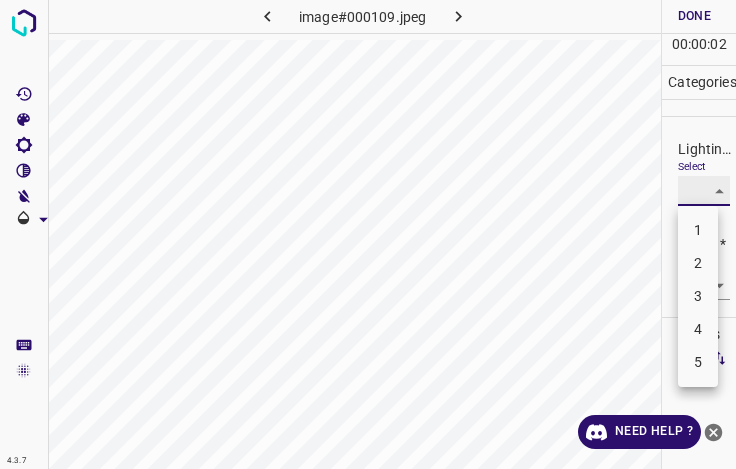 type on "3" 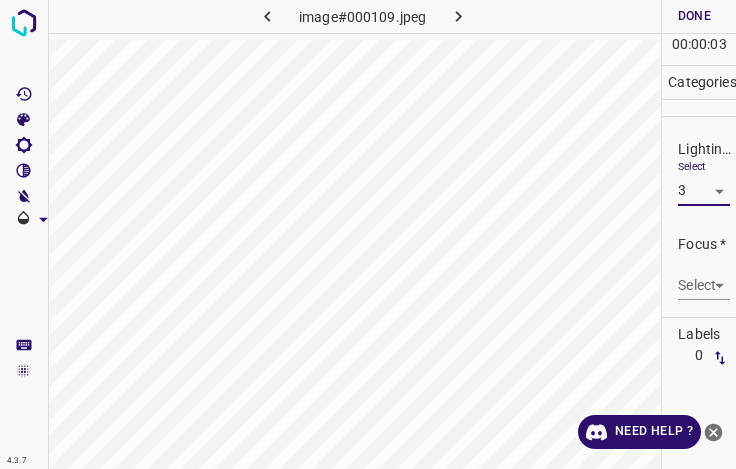 click on "4.3.7 image#000109.jpeg Done Skip 0 00   : 00   : 03   Categories Lighting *  Select 3 3 Focus *  Select ​ Overall *  Select ​ Labels   0 Categories 1 Lighting 2 Focus 3 Overall Tools Space Change between modes (Draw & Edit) I Auto labeling R Restore zoom M Zoom in N Zoom out Delete Delete selecte label Filters Z Restore filters X Saturation filter C Brightness filter V Contrast filter B Gray scale filter General O Download Need Help ? - Text - Hide - Delete" at bounding box center (368, 234) 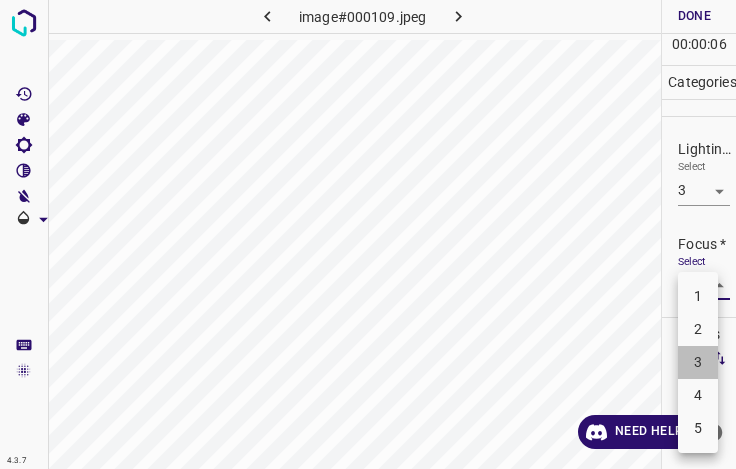 click on "3" at bounding box center [698, 362] 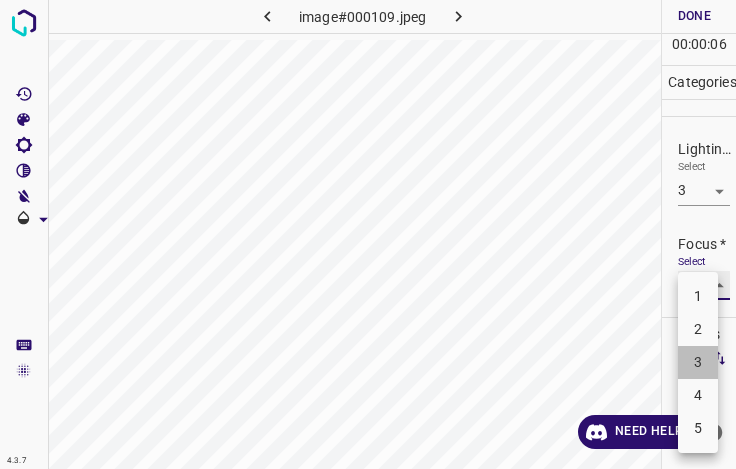 type on "3" 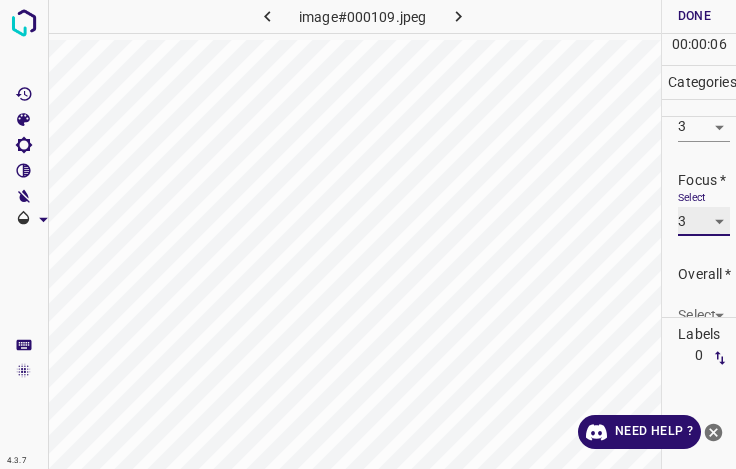 scroll, scrollTop: 98, scrollLeft: 0, axis: vertical 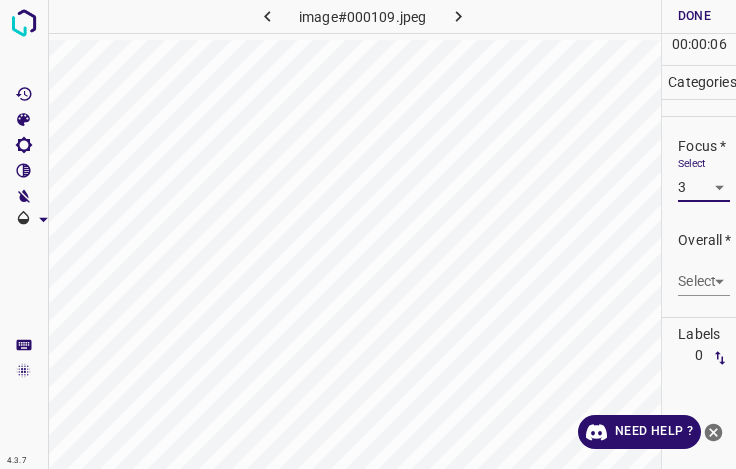 click on "4.3.7 image#000109.jpeg Done Skip 0 00   : 00   : 06   Categories Lighting *  Select 3 3 Focus *  Select 3 3 Overall *  Select ​ Labels   0 Categories 1 Lighting 2 Focus 3 Overall Tools Space Change between modes (Draw & Edit) I Auto labeling R Restore zoom M Zoom in N Zoom out Delete Delete selecte label Filters Z Restore filters X Saturation filter C Brightness filter V Contrast filter B Gray scale filter General O Download Need Help ? - Text - Hide - Delete" at bounding box center [368, 234] 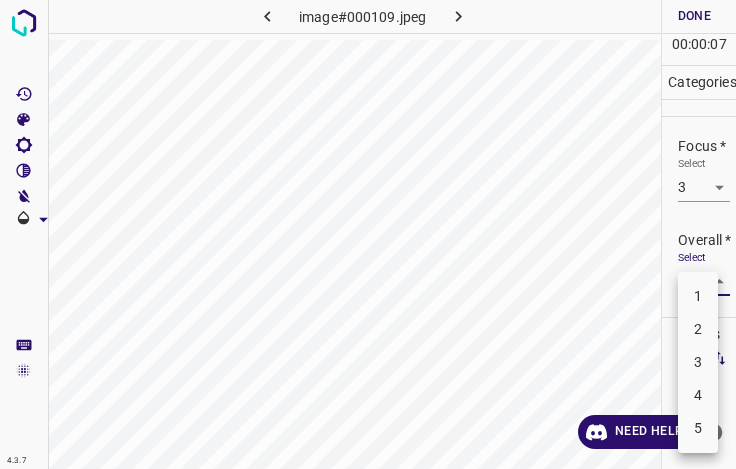 click on "4" at bounding box center [698, 395] 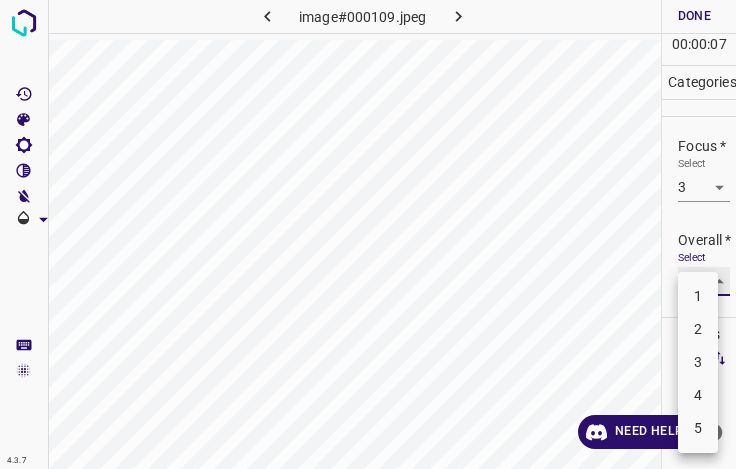 type on "4" 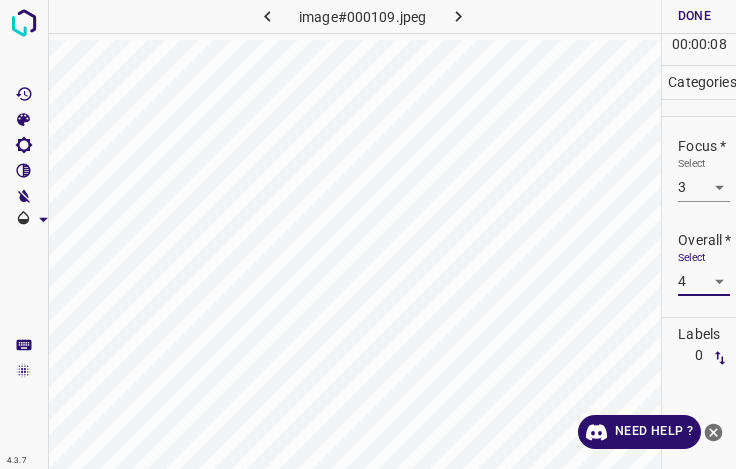 click on "Done" at bounding box center [694, 16] 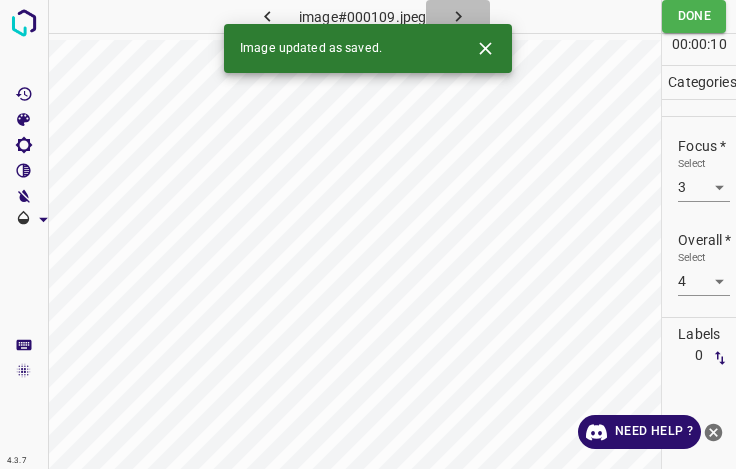 click 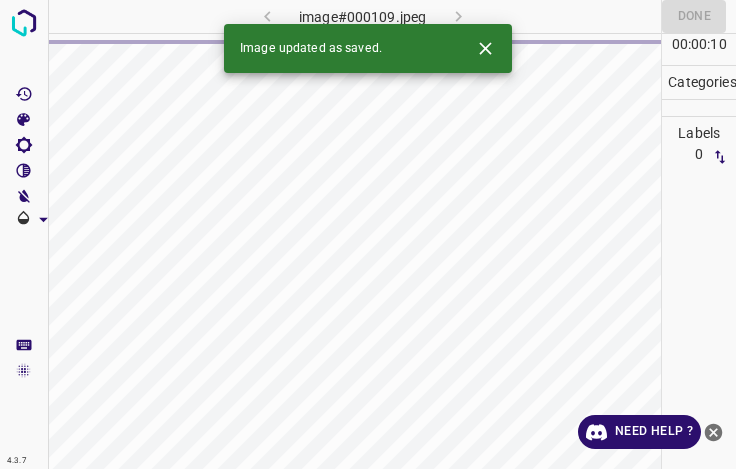 click 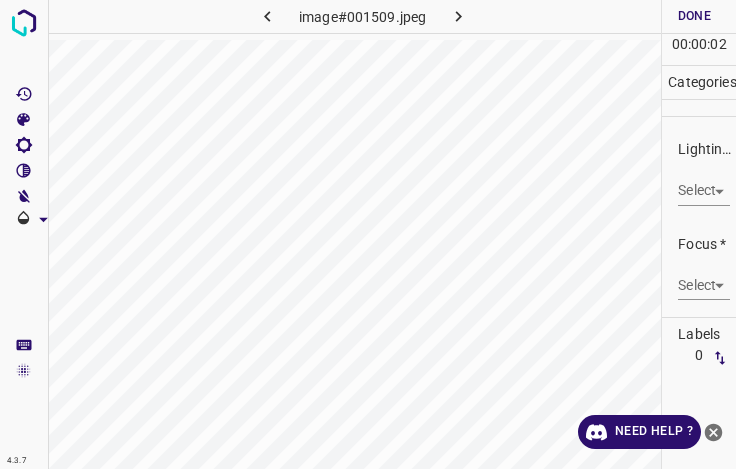 click on "4.3.7 image#001509.jpeg Done Skip 0 00   : 00   : 02   Categories Lighting *  Select ​ Focus *  Select ​ Overall *  Select ​ Labels   0 Categories 1 Lighting 2 Focus 3 Overall Tools Space Change between modes (Draw & Edit) I Auto labeling R Restore zoom M Zoom in N Zoom out Delete Delete selecte label Filters Z Restore filters X Saturation filter C Brightness filter V Contrast filter B Gray scale filter General O Download Need Help ? - Text - Hide - Delete" at bounding box center (368, 234) 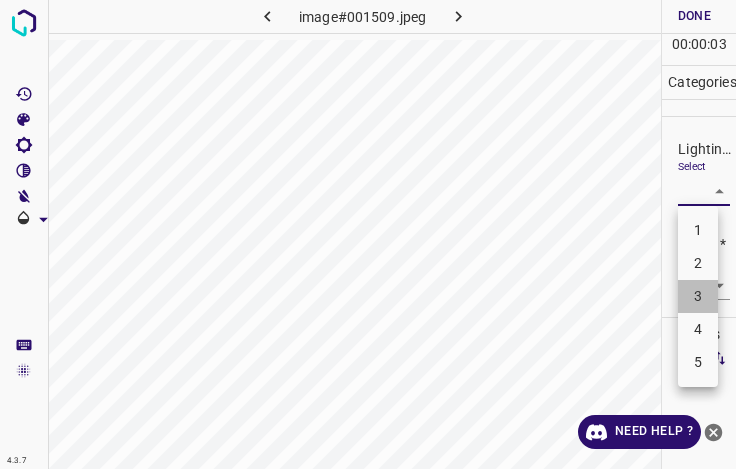 click on "3" at bounding box center [698, 296] 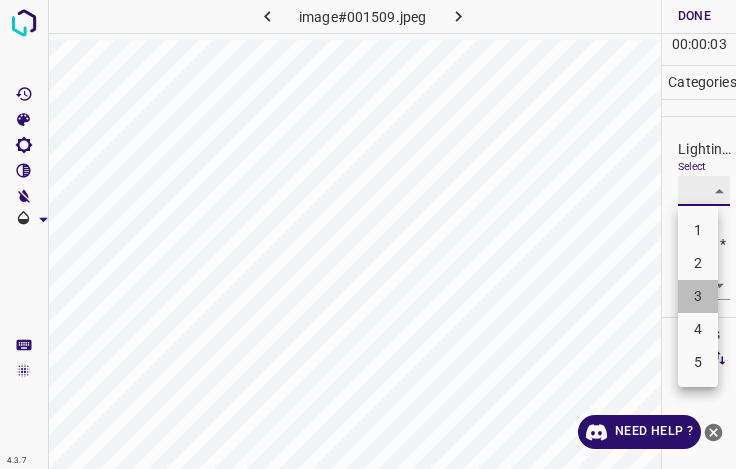type on "3" 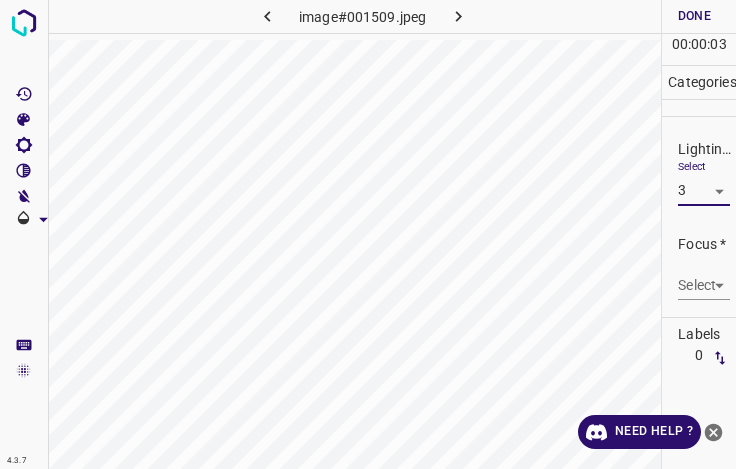 click on "4.3.7 image#001509.jpeg Done Skip 0 00   : 00   : 03   Categories Lighting *  Select 3 3 Focus *  Select ​ Overall *  Select ​ Labels   0 Categories 1 Lighting 2 Focus 3 Overall Tools Space Change between modes (Draw & Edit) I Auto labeling R Restore zoom M Zoom in N Zoom out Delete Delete selecte label Filters Z Restore filters X Saturation filter C Brightness filter V Contrast filter B Gray scale filter General O Download Need Help ? - Text - Hide - Delete" at bounding box center [368, 234] 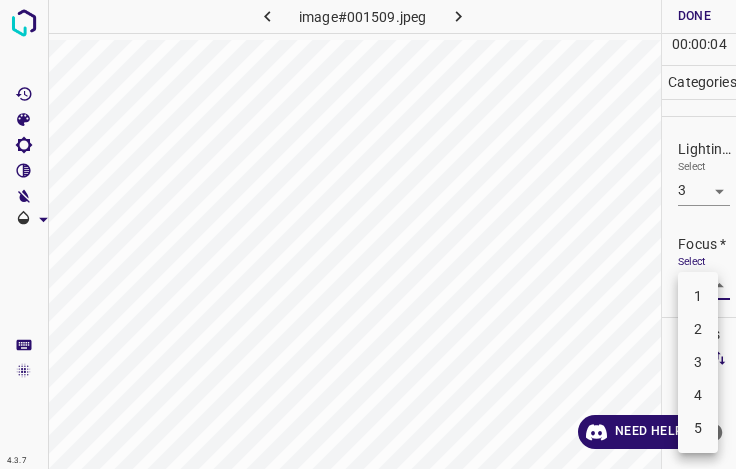 click on "3" at bounding box center [698, 362] 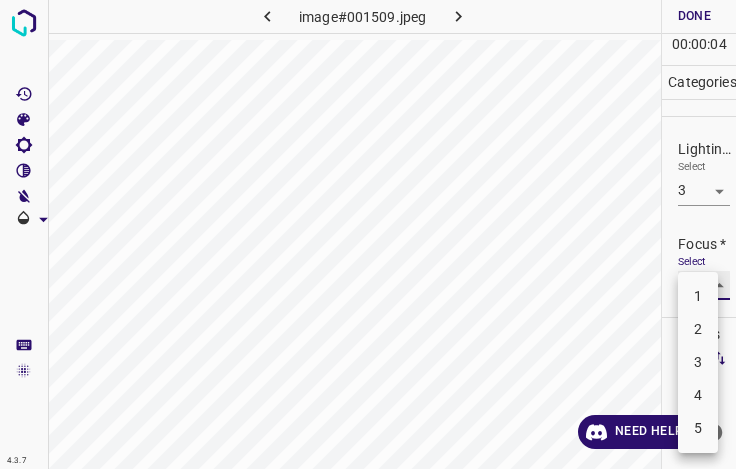 type on "3" 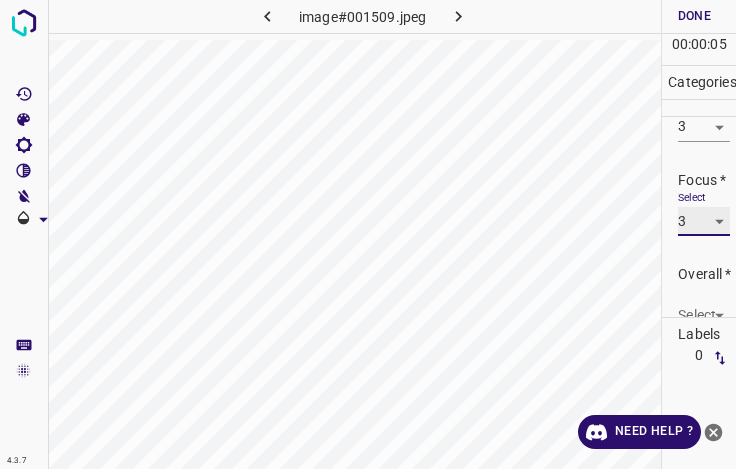 scroll, scrollTop: 98, scrollLeft: 0, axis: vertical 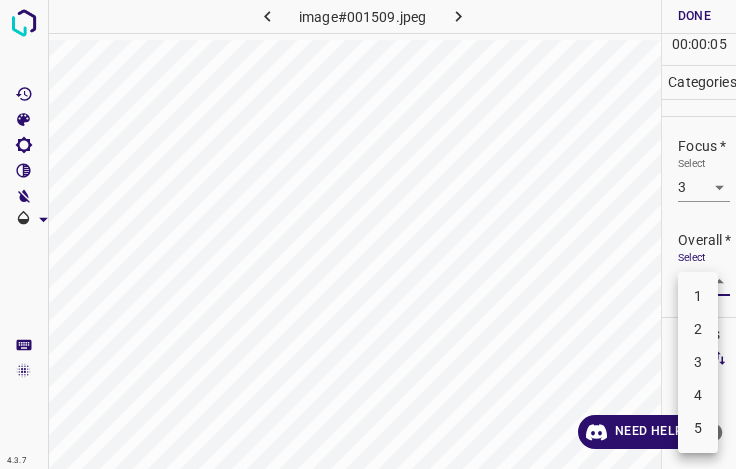 click on "4.3.7 image#001509.jpeg Done Skip 0 00   : 00   : 05   Categories Lighting *  Select 3 3 Focus *  Select 3 3 Overall *  Select ​ Labels   0 Categories 1 Lighting 2 Focus 3 Overall Tools Space Change between modes (Draw & Edit) I Auto labeling R Restore zoom M Zoom in N Zoom out Delete Delete selecte label Filters Z Restore filters X Saturation filter C Brightness filter V Contrast filter B Gray scale filter General O Download Need Help ? - Text - Hide - Delete 1 2 3 4 5" at bounding box center (368, 234) 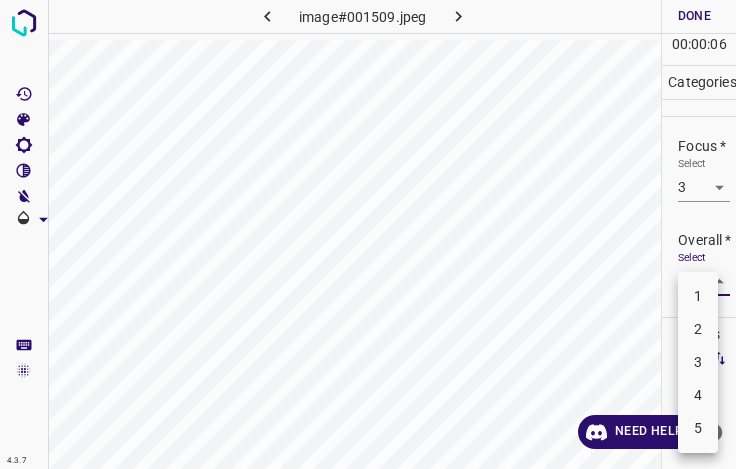click on "3" at bounding box center (698, 362) 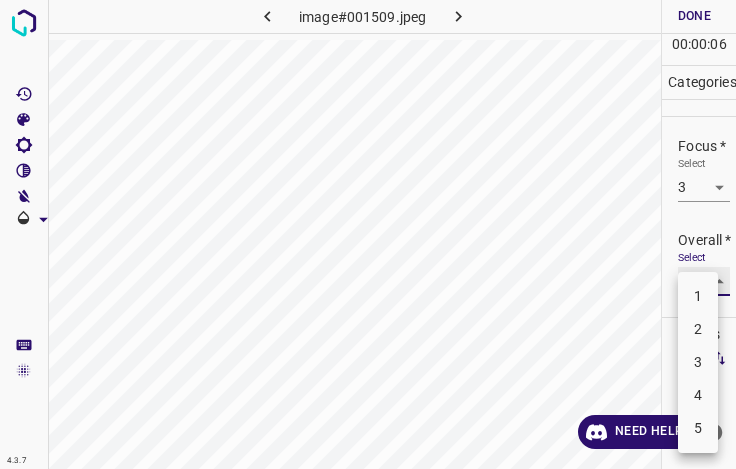 type on "3" 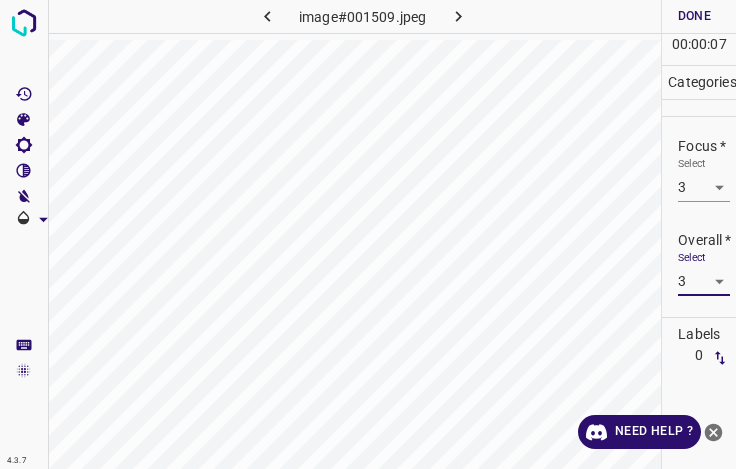 click on "Done" at bounding box center (694, 16) 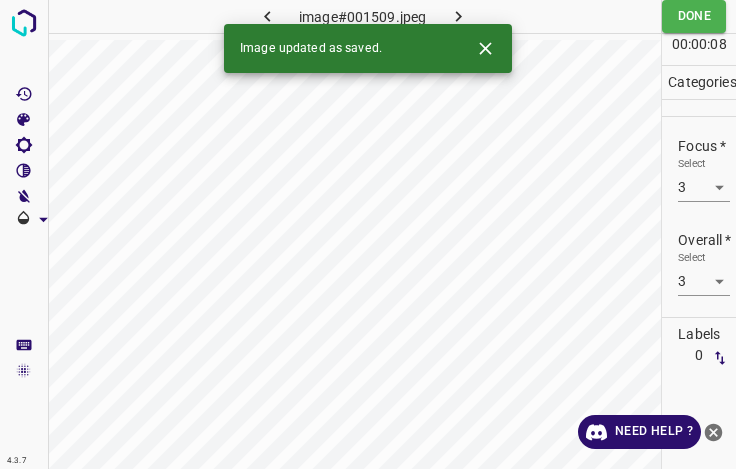 click 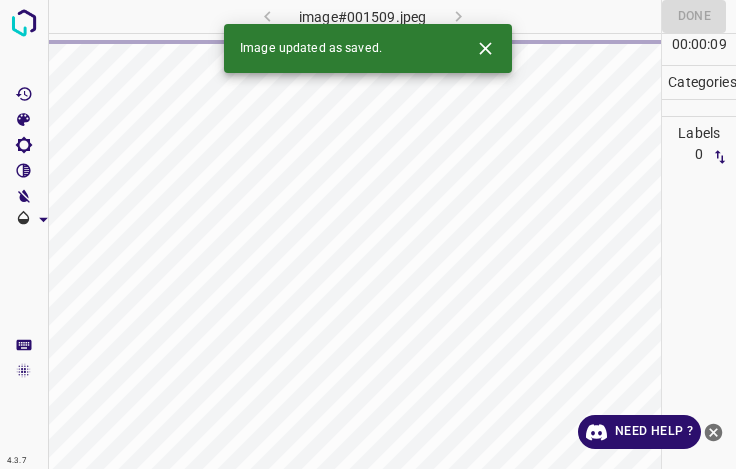 click 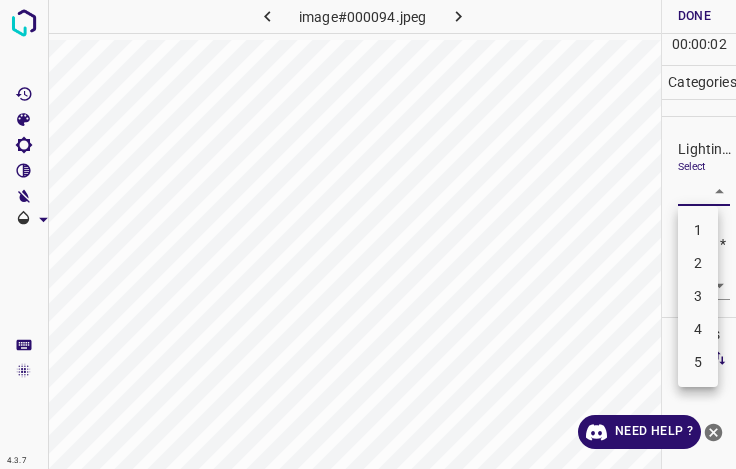 click on "4.3.7 image#000094.jpeg Done Skip 0 00   : 00   : 02   Categories Lighting *  Select ​ Focus *  Select ​ Overall *  Select ​ Labels   0 Categories 1 Lighting 2 Focus 3 Overall Tools Space Change between modes (Draw & Edit) I Auto labeling R Restore zoom M Zoom in N Zoom out Delete Delete selecte label Filters Z Restore filters X Saturation filter C Brightness filter V Contrast filter B Gray scale filter General O Download Need Help ? - Text - Hide - Delete 1 2 3 4 5" at bounding box center (368, 234) 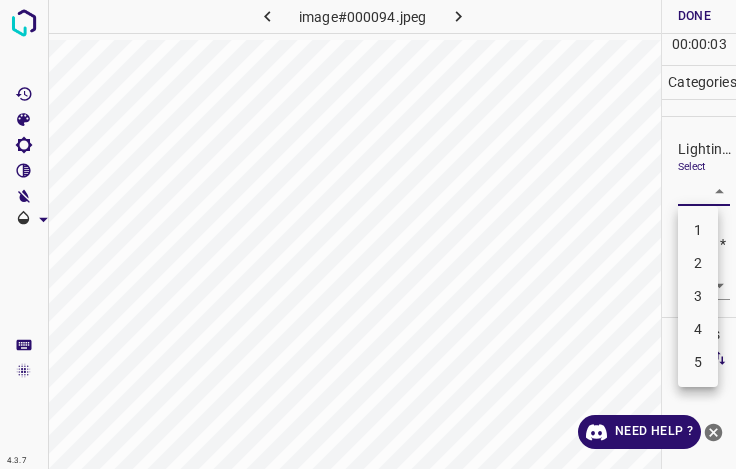 click on "3" at bounding box center [698, 296] 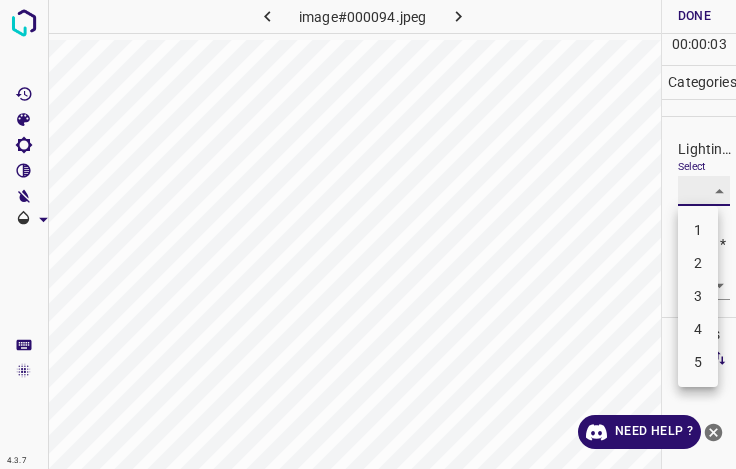 type on "3" 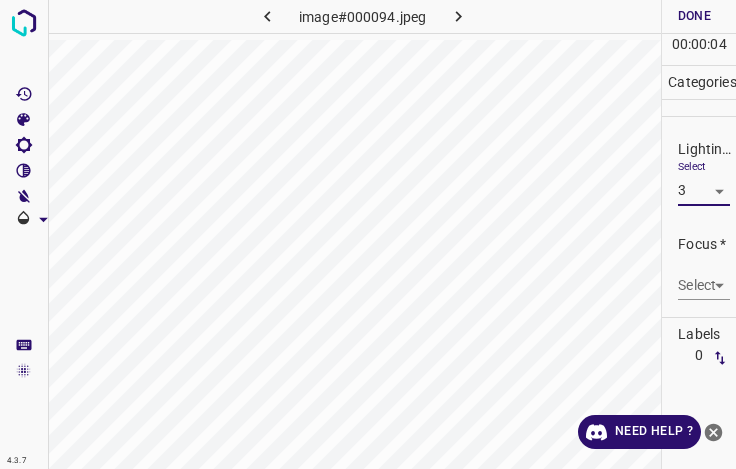 click on "4.3.7 image#000094.jpeg Done Skip 0 00   : 00   : 04   Categories Lighting *  Select 3 3 Focus *  Select ​ Overall *  Select ​ Labels   0 Categories 1 Lighting 2 Focus 3 Overall Tools Space Change between modes (Draw & Edit) I Auto labeling R Restore zoom M Zoom in N Zoom out Delete Delete selecte label Filters Z Restore filters X Saturation filter C Brightness filter V Contrast filter B Gray scale filter General O Download Need Help ? - Text - Hide - Delete" at bounding box center [368, 234] 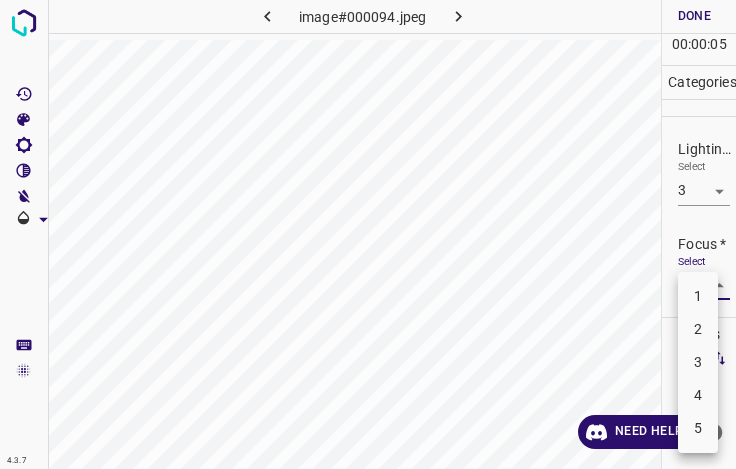 click on "3" at bounding box center [698, 362] 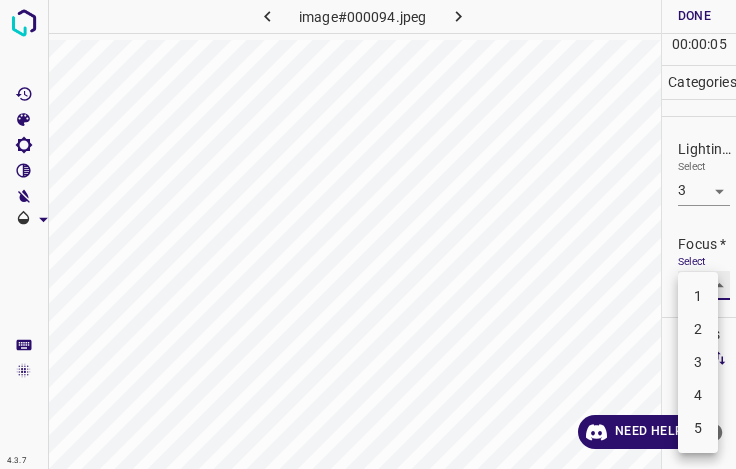 type on "3" 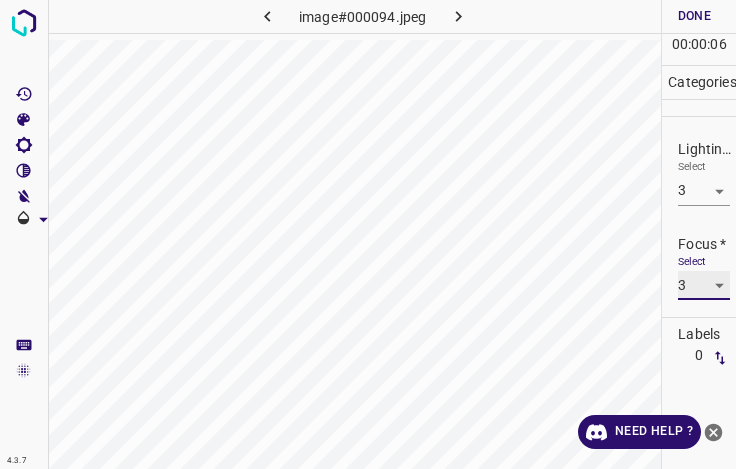 scroll, scrollTop: 98, scrollLeft: 0, axis: vertical 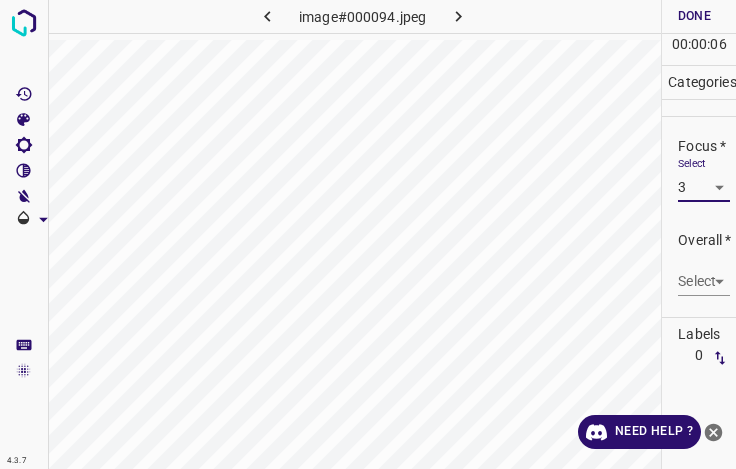 click on "4.3.7 image#000094.jpeg Done Skip 0 00   : 00   : 06   Categories Lighting *  Select 3 3 Focus *  Select 3 3 Overall *  Select ​ Labels   0 Categories 1 Lighting 2 Focus 3 Overall Tools Space Change between modes (Draw & Edit) I Auto labeling R Restore zoom M Zoom in N Zoom out Delete Delete selecte label Filters Z Restore filters X Saturation filter C Brightness filter V Contrast filter B Gray scale filter General O Download Need Help ? - Text - Hide - Delete" at bounding box center [368, 234] 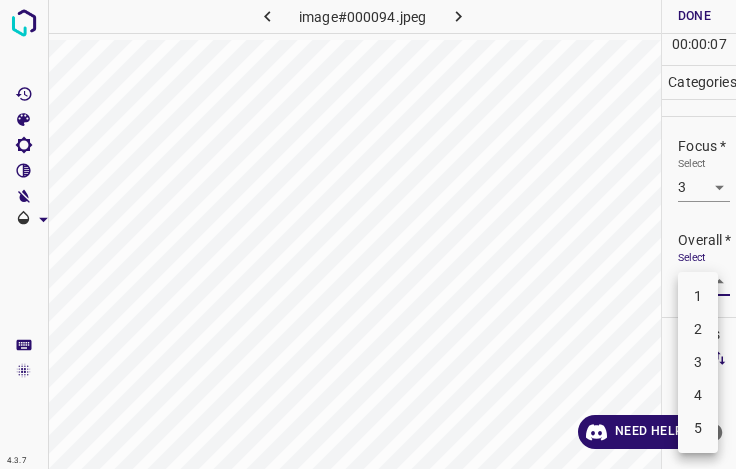 click on "3" at bounding box center (698, 362) 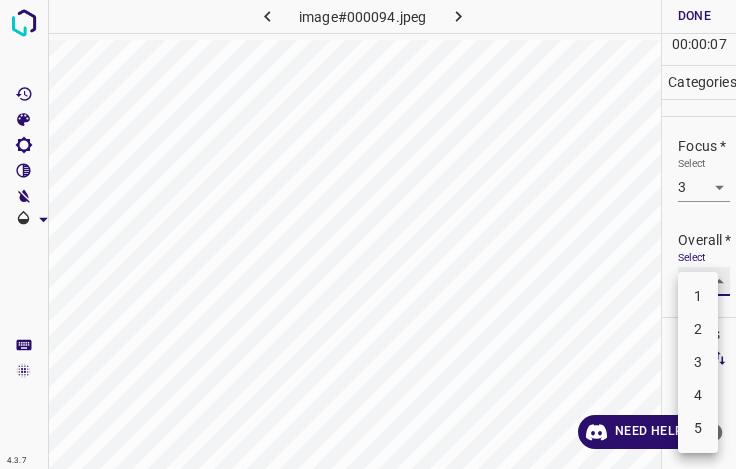 type on "3" 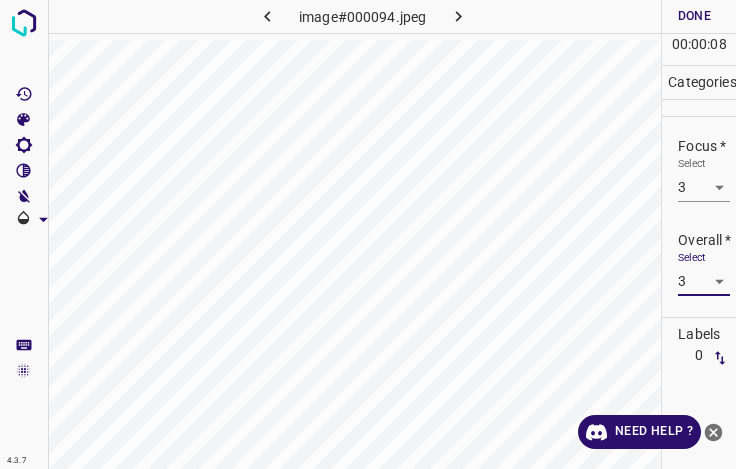 click on "Done" at bounding box center [694, 16] 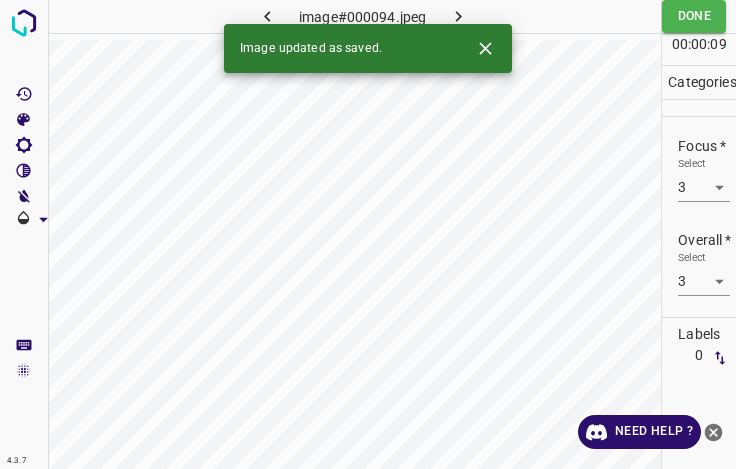 click 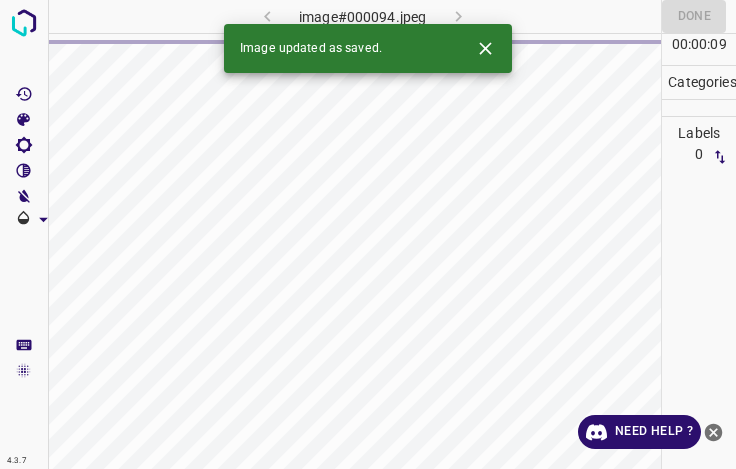 click 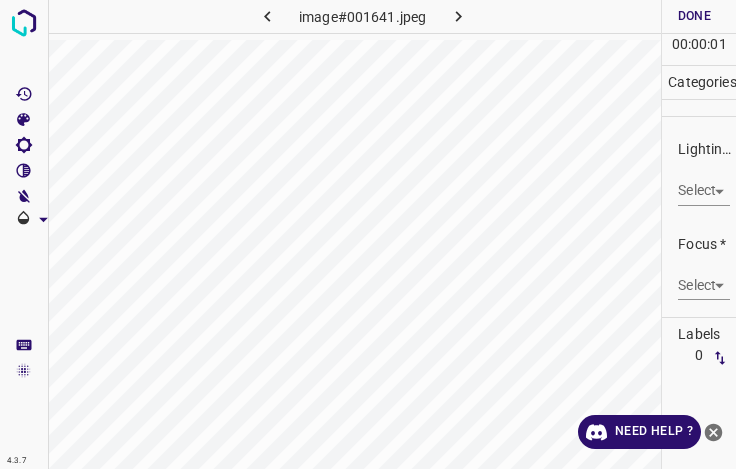 click on "4.3.7 image#001641.jpeg Done Skip 0 00   : 00   : 01   Categories Lighting *  Select ​ Focus *  Select ​ Overall *  Select ​ Labels   0 Categories 1 Lighting 2 Focus 3 Overall Tools Space Change between modes (Draw & Edit) I Auto labeling R Restore zoom M Zoom in N Zoom out Delete Delete selecte label Filters Z Restore filters X Saturation filter C Brightness filter V Contrast filter B Gray scale filter General O Download Need Help ? - Text - Hide - Delete" at bounding box center (368, 234) 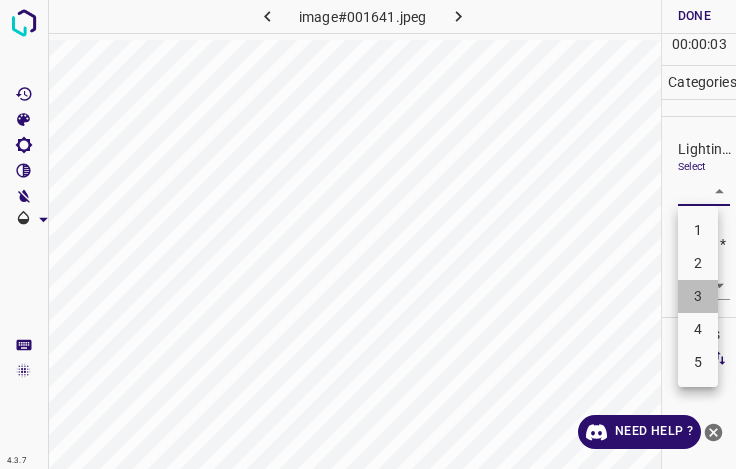 click on "3" at bounding box center [698, 296] 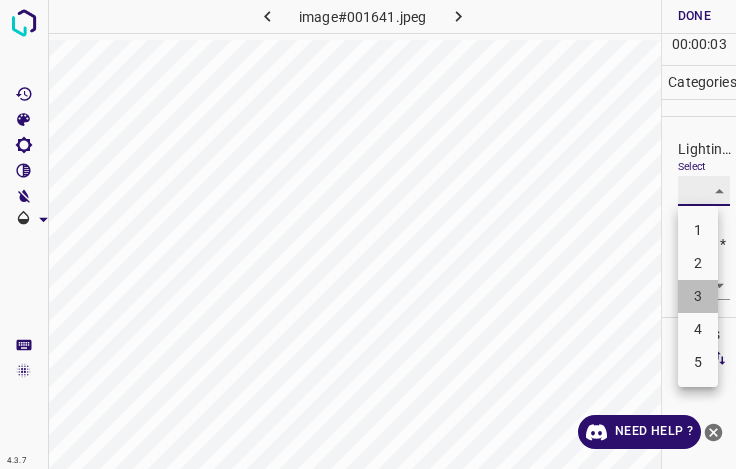 type on "3" 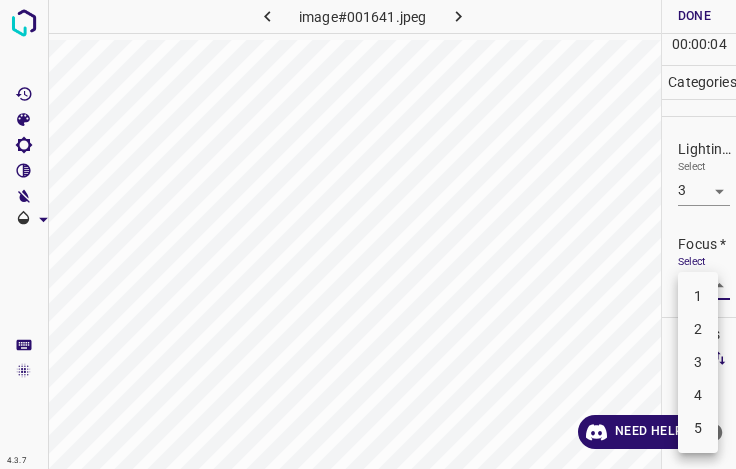 click on "4.3.7 image#001641.jpeg Done Skip 0 00   : 00   : 04   Categories Lighting *  Select 3 3 Focus *  Select ​ Overall *  Select ​ Labels   0 Categories 1 Lighting 2 Focus 3 Overall Tools Space Change between modes (Draw & Edit) I Auto labeling R Restore zoom M Zoom in N Zoom out Delete Delete selecte label Filters Z Restore filters X Saturation filter C Brightness filter V Contrast filter B Gray scale filter General O Download Need Help ? - Text - Hide - Delete 1 2 3 4 5" at bounding box center (368, 234) 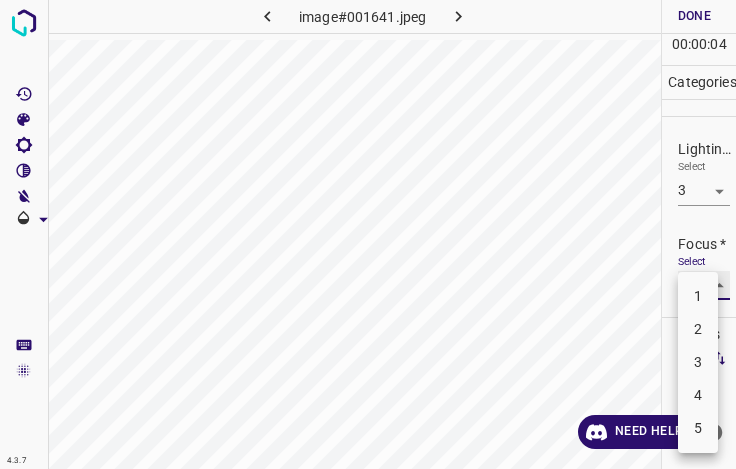 type on "3" 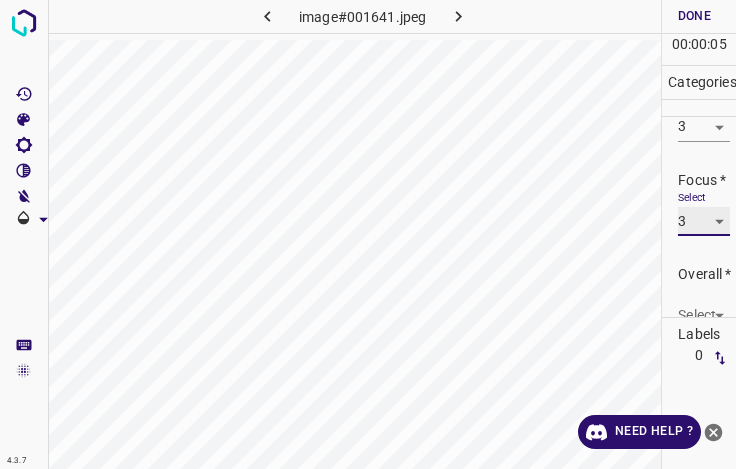 scroll, scrollTop: 98, scrollLeft: 0, axis: vertical 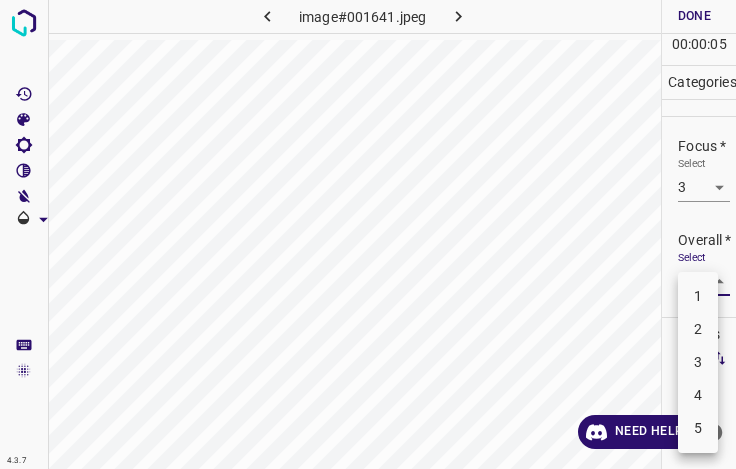 click on "4.3.7 image#001641.jpeg Done Skip 0 00   : 00   : 05   Categories Lighting *  Select 3 3 Focus *  Select 3 3 Overall *  Select ​ Labels   0 Categories 1 Lighting 2 Focus 3 Overall Tools Space Change between modes (Draw & Edit) I Auto labeling R Restore zoom M Zoom in N Zoom out Delete Delete selecte label Filters Z Restore filters X Saturation filter C Brightness filter V Contrast filter B Gray scale filter General O Download Need Help ? - Text - Hide - Delete 1 2 3 4 5" at bounding box center (368, 234) 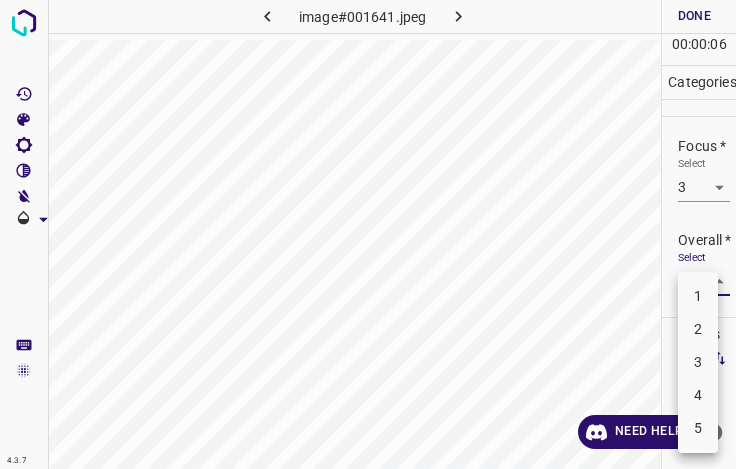 click on "3" at bounding box center [698, 362] 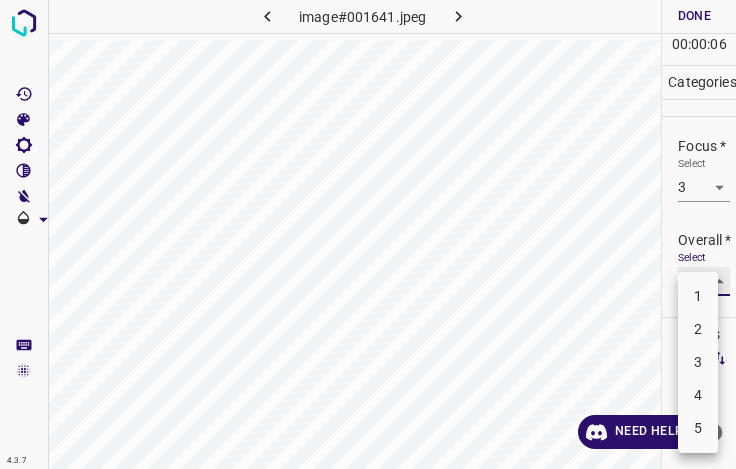 type on "3" 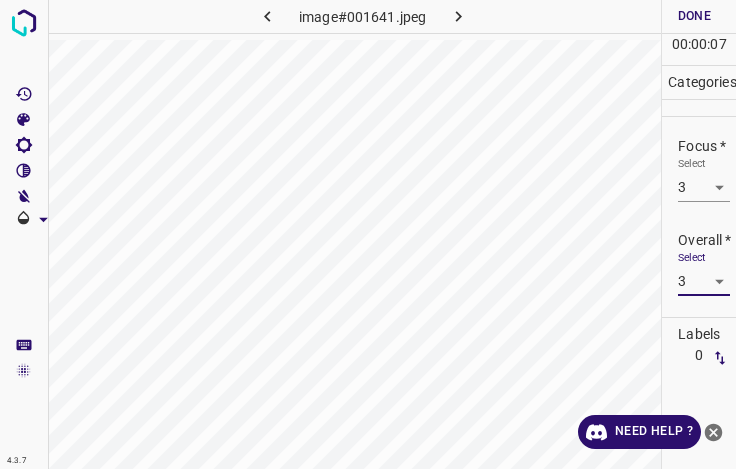 click on "Done" at bounding box center [694, 16] 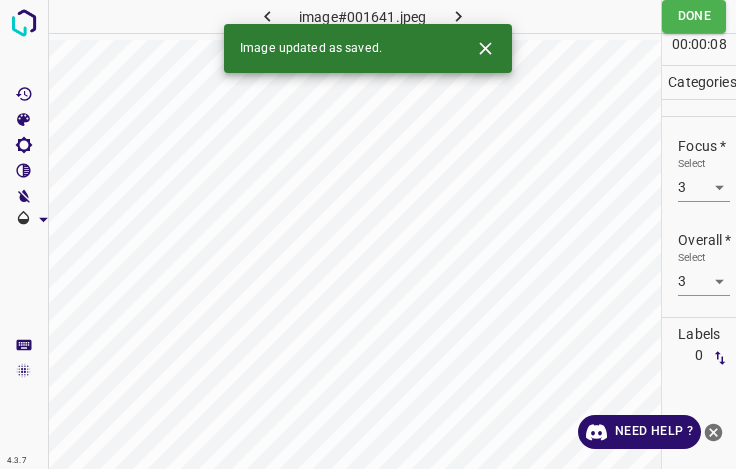 click 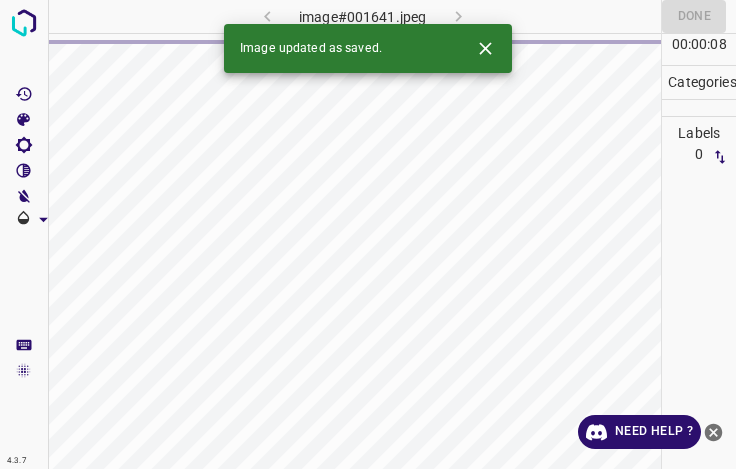 click at bounding box center [485, 48] 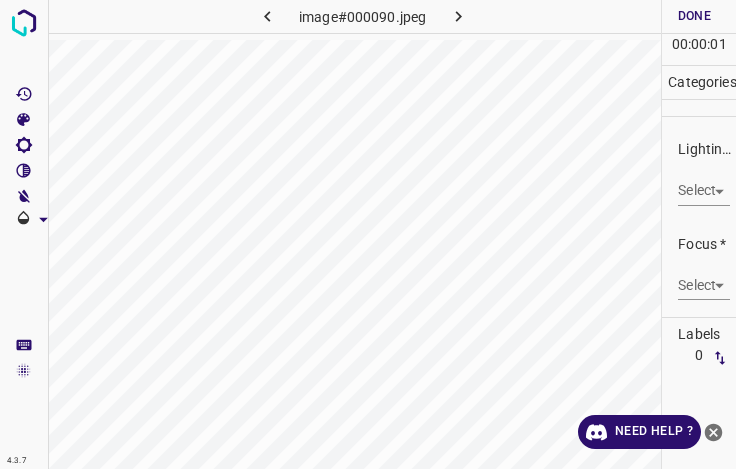 click on "4.3.7 image#000090.jpeg Done Skip 0 00   : 00   : 01   Categories Lighting *  Select ​ Focus *  Select ​ Overall *  Select ​ Labels   0 Categories 1 Lighting 2 Focus 3 Overall Tools Space Change between modes (Draw & Edit) I Auto labeling R Restore zoom M Zoom in N Zoom out Delete Delete selecte label Filters Z Restore filters X Saturation filter C Brightness filter V Contrast filter B Gray scale filter General O Download Need Help ? - Text - Hide - Delete" at bounding box center [368, 234] 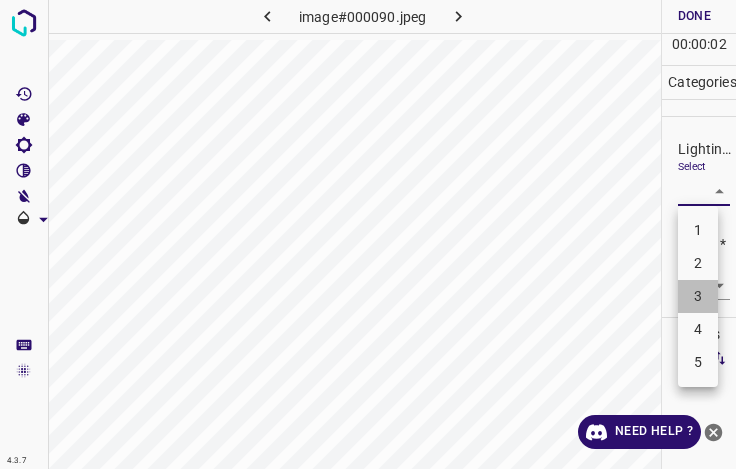click on "3" at bounding box center [698, 296] 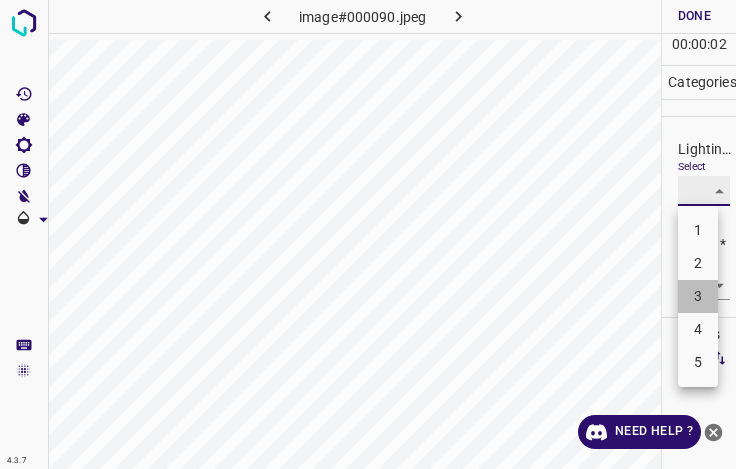 type on "3" 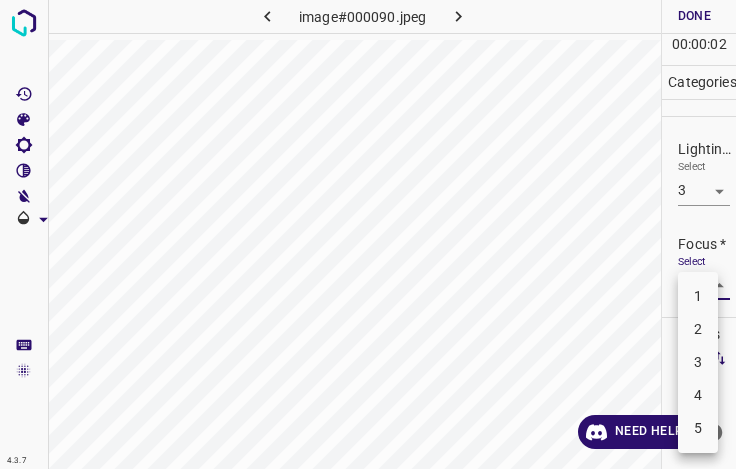 click on "4.3.7 image#000090.jpeg Done Skip 0 00   : 00   : 02   Categories Lighting *  Select 3 3 Focus *  Select ​ Overall *  Select ​ Labels   0 Categories 1 Lighting 2 Focus 3 Overall Tools Space Change between modes (Draw & Edit) I Auto labeling R Restore zoom M Zoom in N Zoom out Delete Delete selecte label Filters Z Restore filters X Saturation filter C Brightness filter V Contrast filter B Gray scale filter General O Download Need Help ? - Text - Hide - Delete 1 2 3 4 5" at bounding box center (368, 234) 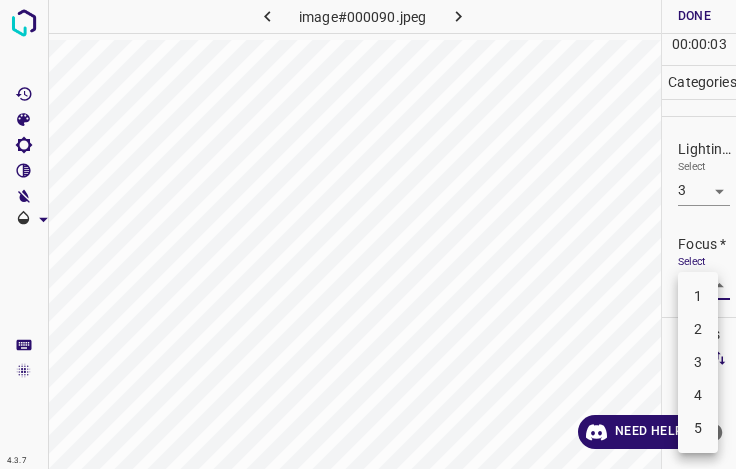 click on "4" at bounding box center (698, 395) 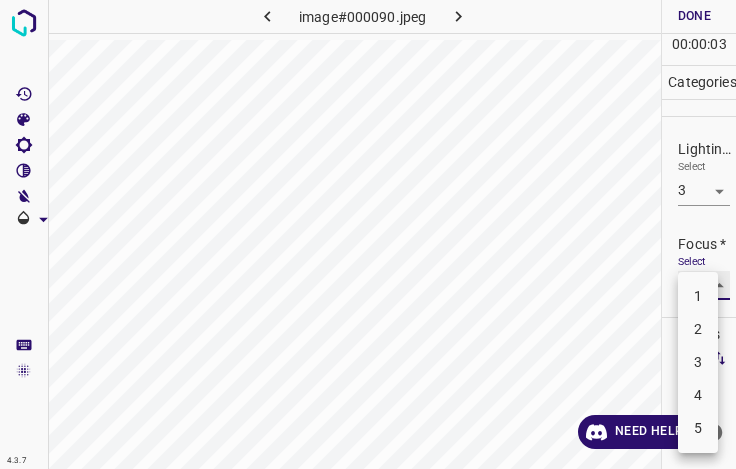 type on "4" 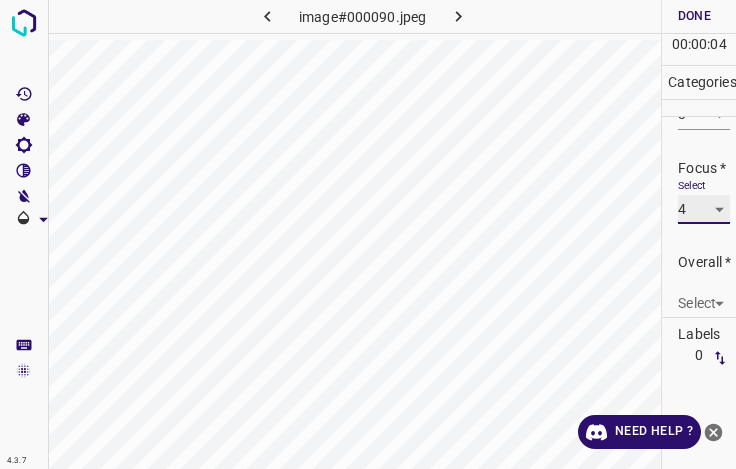 scroll, scrollTop: 98, scrollLeft: 0, axis: vertical 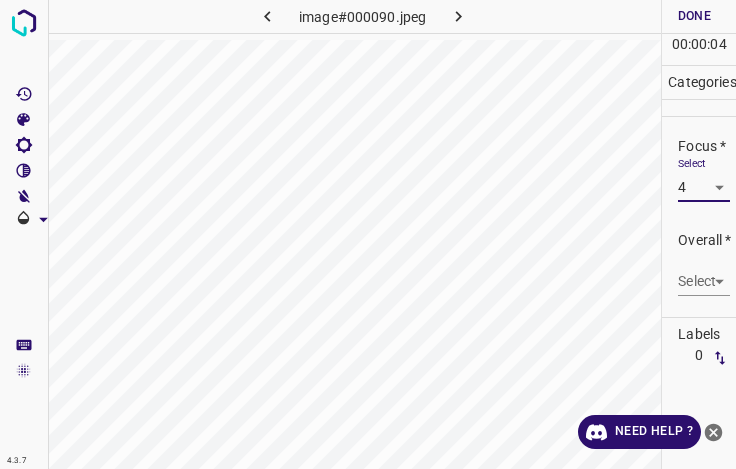 click on "4.3.7 image#000090.jpeg Done Skip 0 00   : 00   : 04   Categories Lighting *  Select 3 3 Focus *  Select 4 4 Overall *  Select ​ Labels   0 Categories 1 Lighting 2 Focus 3 Overall Tools Space Change between modes (Draw & Edit) I Auto labeling R Restore zoom M Zoom in N Zoom out Delete Delete selecte label Filters Z Restore filters X Saturation filter C Brightness filter V Contrast filter B Gray scale filter General O Download Need Help ? - Text - Hide - Delete" at bounding box center (368, 234) 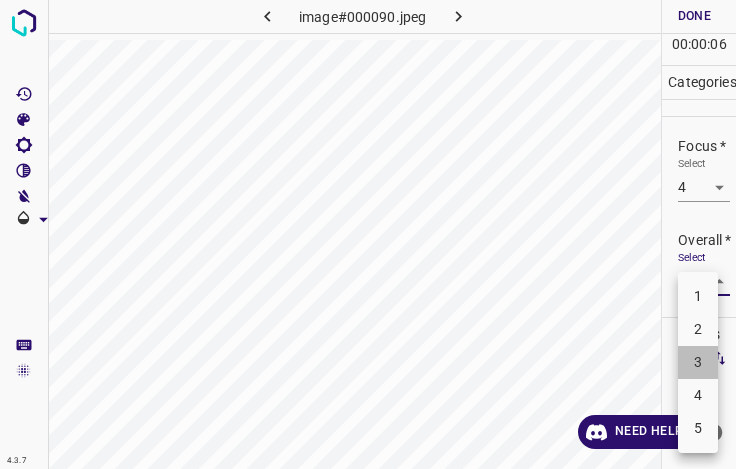 click on "3" at bounding box center (698, 362) 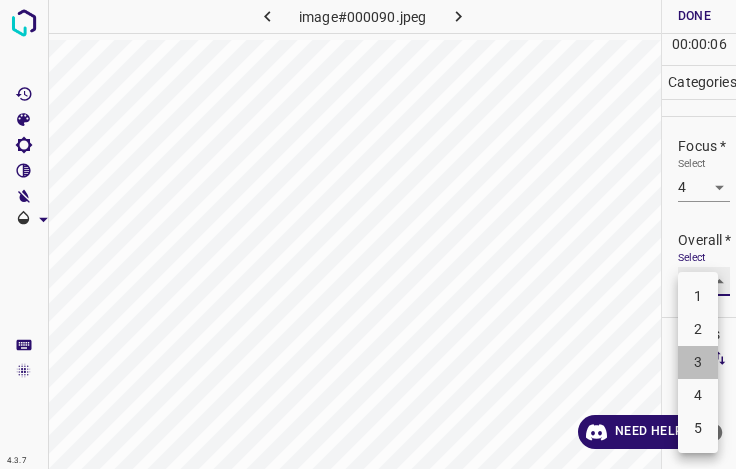 type on "3" 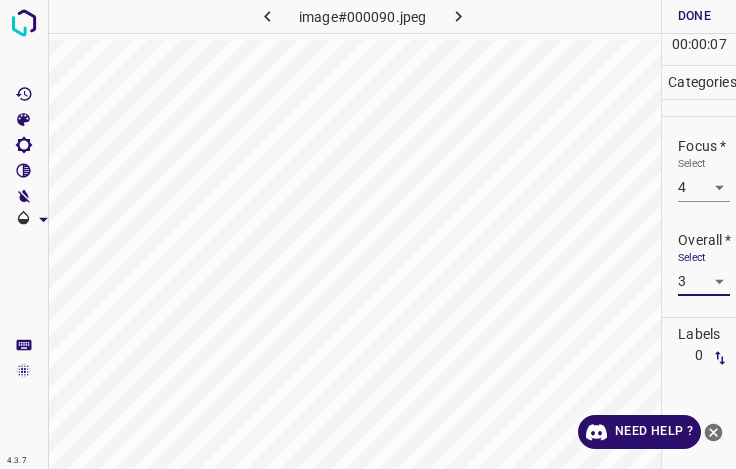 click on "Done" at bounding box center [694, 16] 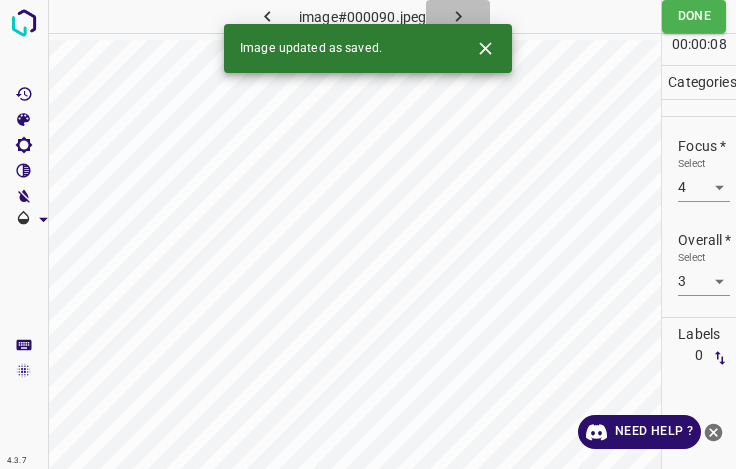 click 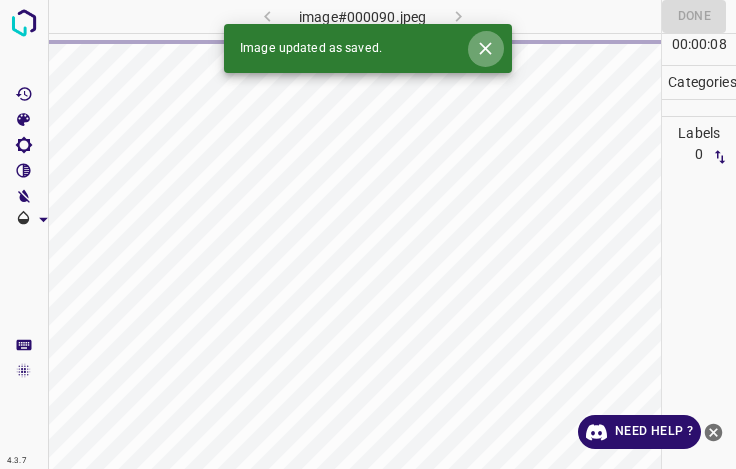 click 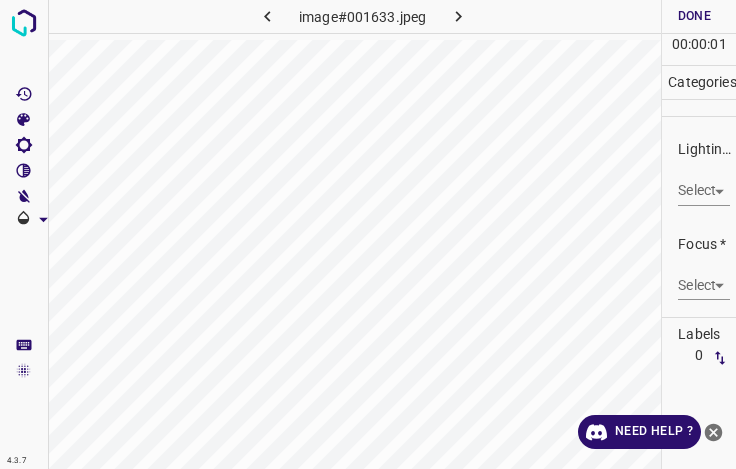 click on "4.3.7 image#001633.jpeg Done Skip 0 00   : 00   : 01   Categories Lighting *  Select ​ Focus *  Select ​ Overall *  Select ​ Labels   0 Categories 1 Lighting 2 Focus 3 Overall Tools Space Change between modes (Draw & Edit) I Auto labeling R Restore zoom M Zoom in N Zoom out Delete Delete selecte label Filters Z Restore filters X Saturation filter C Brightness filter V Contrast filter B Gray scale filter General O Download Need Help ? - Text - Hide - Delete" at bounding box center (368, 234) 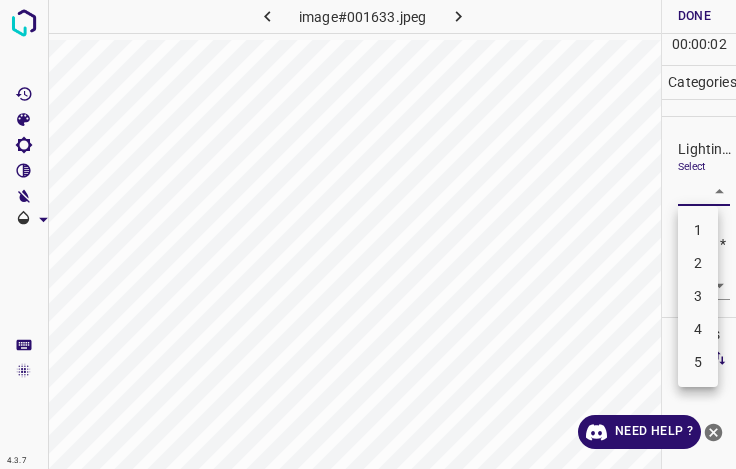 click on "3" at bounding box center [698, 296] 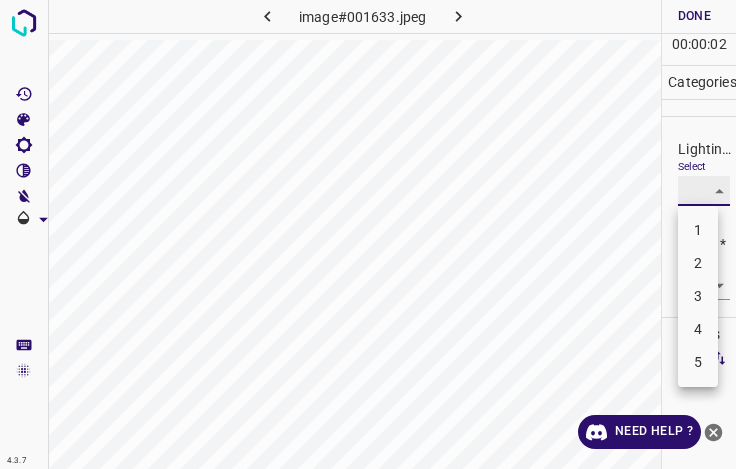 type on "3" 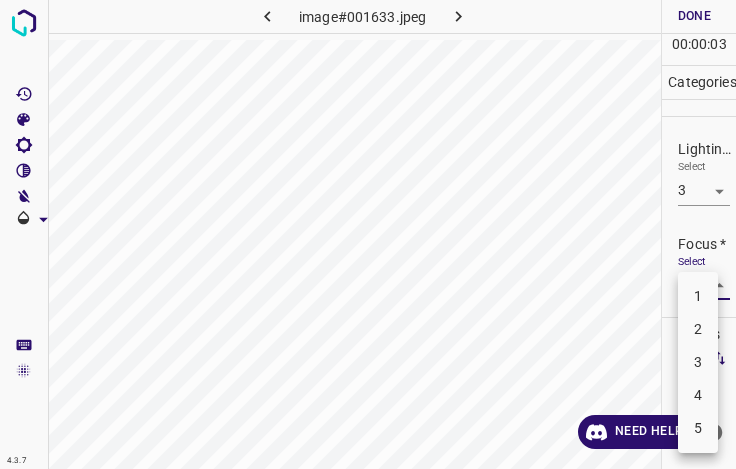 click on "4.3.7 image#001633.jpeg Done Skip 0 00   : 00   : 03   Categories Lighting *  Select 3 3 Focus *  Select ​ Overall *  Select ​ Labels   0 Categories 1 Lighting 2 Focus 3 Overall Tools Space Change between modes (Draw & Edit) I Auto labeling R Restore zoom M Zoom in N Zoom out Delete Delete selecte label Filters Z Restore filters X Saturation filter C Brightness filter V Contrast filter B Gray scale filter General O Download Need Help ? - Text - Hide - Delete 1 2 3 4 5" at bounding box center [368, 234] 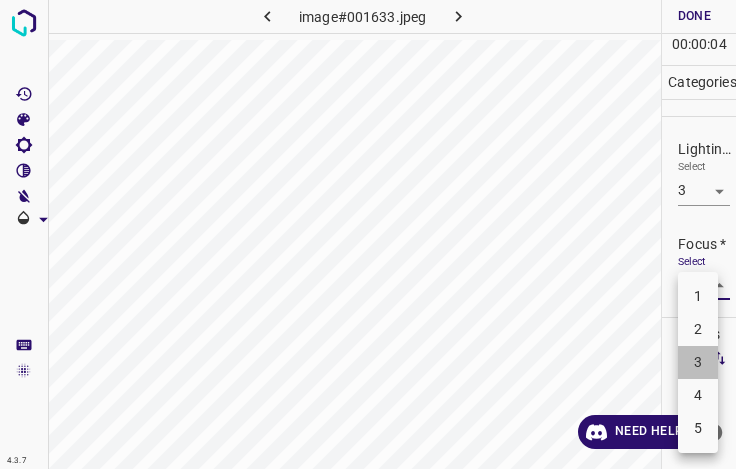 click on "3" at bounding box center [698, 362] 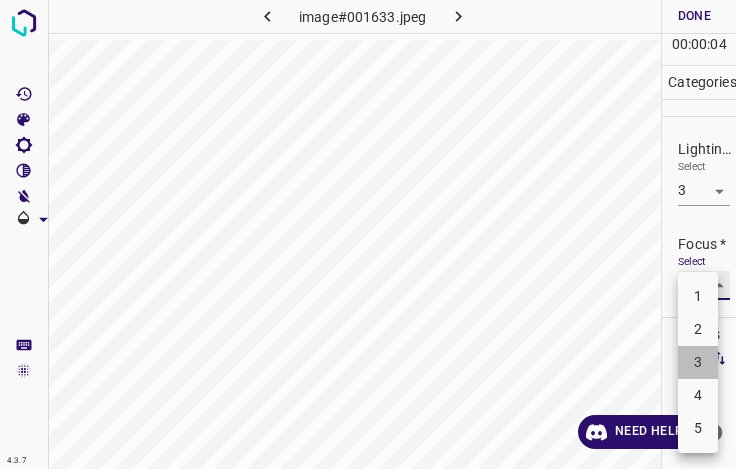 type on "3" 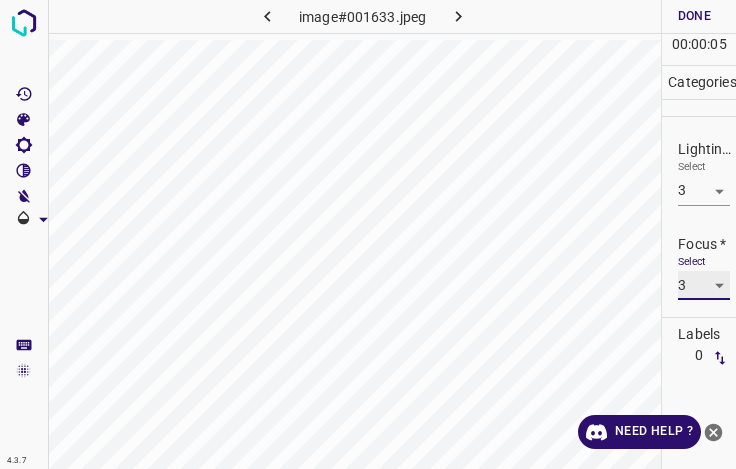 scroll, scrollTop: 98, scrollLeft: 0, axis: vertical 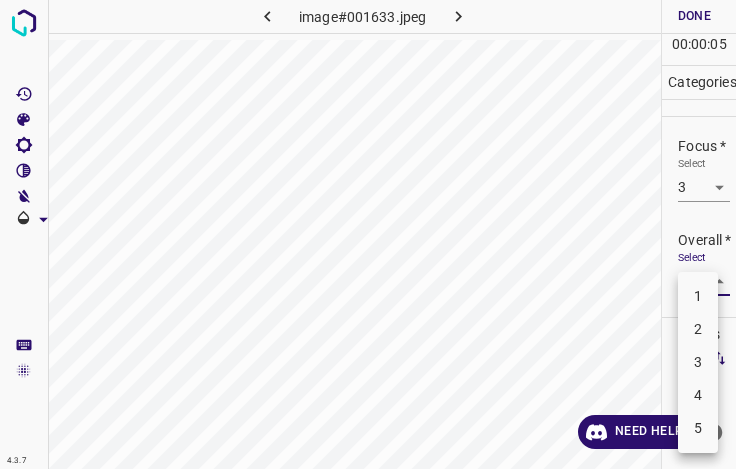 click on "4.3.7 image#001633.jpeg Done Skip 0 00   : 00   : 05   Categories Lighting *  Select 3 3 Focus *  Select 3 3 Overall *  Select ​ Labels   0 Categories 1 Lighting 2 Focus 3 Overall Tools Space Change between modes (Draw & Edit) I Auto labeling R Restore zoom M Zoom in N Zoom out Delete Delete selecte label Filters Z Restore filters X Saturation filter C Brightness filter V Contrast filter B Gray scale filter General O Download Need Help ? - Text - Hide - Delete 1 2 3 4 5" at bounding box center [368, 234] 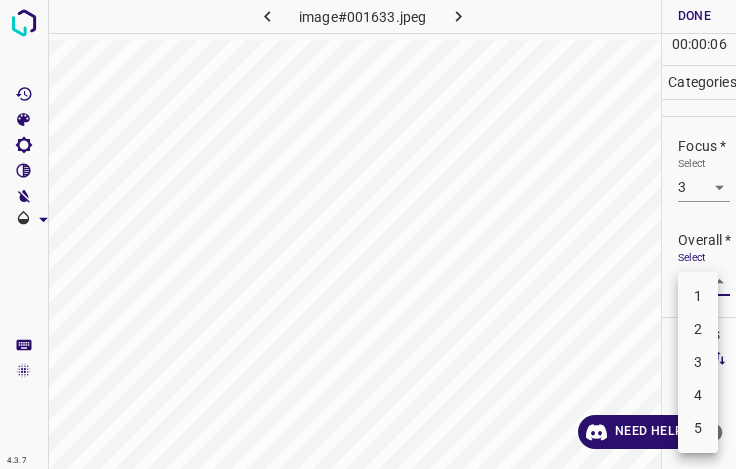 click on "3" at bounding box center (698, 362) 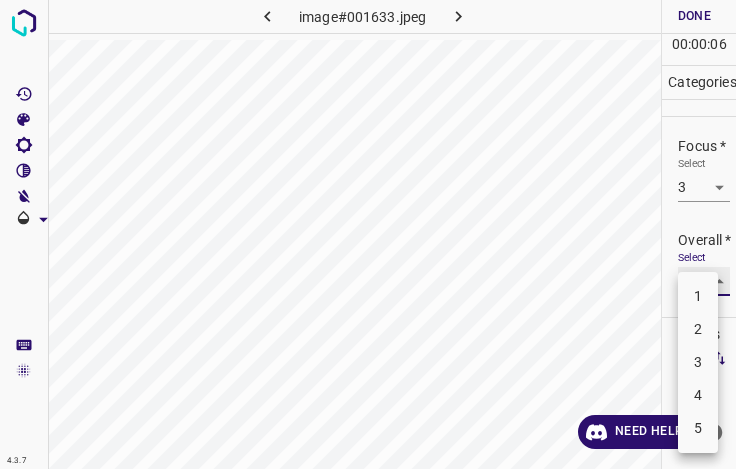 type on "3" 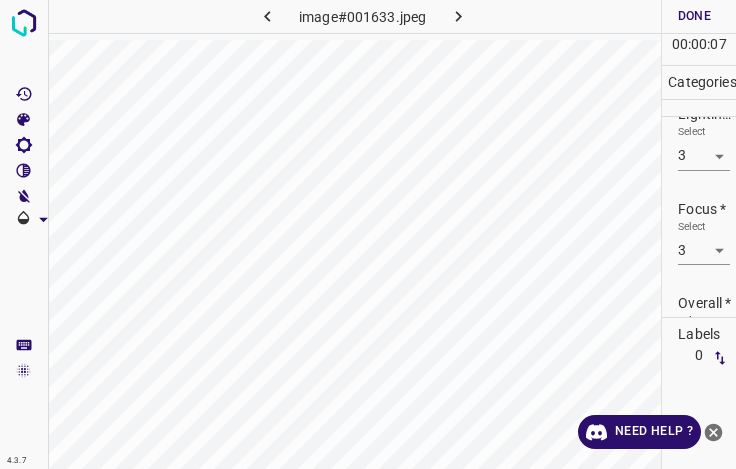 scroll, scrollTop: 0, scrollLeft: 0, axis: both 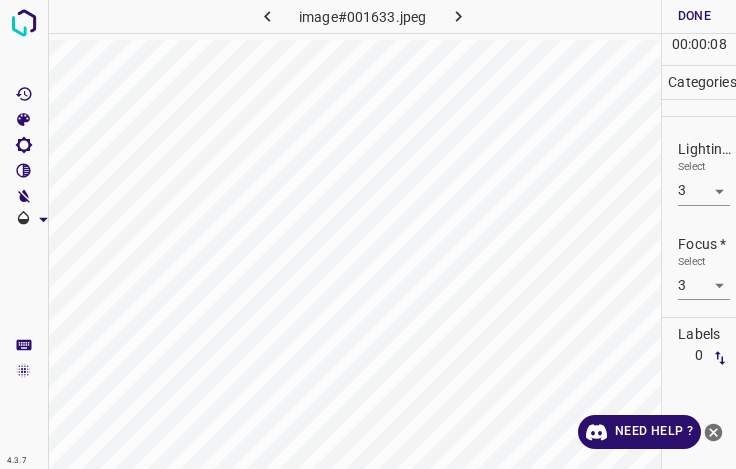 click on "Done" at bounding box center [694, 16] 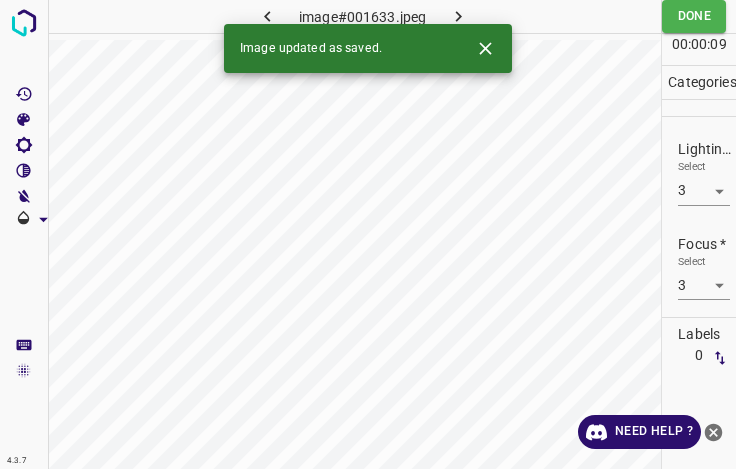 click 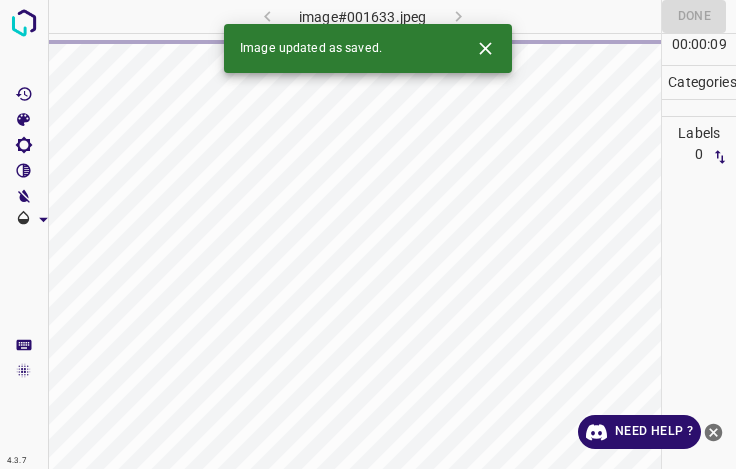 click 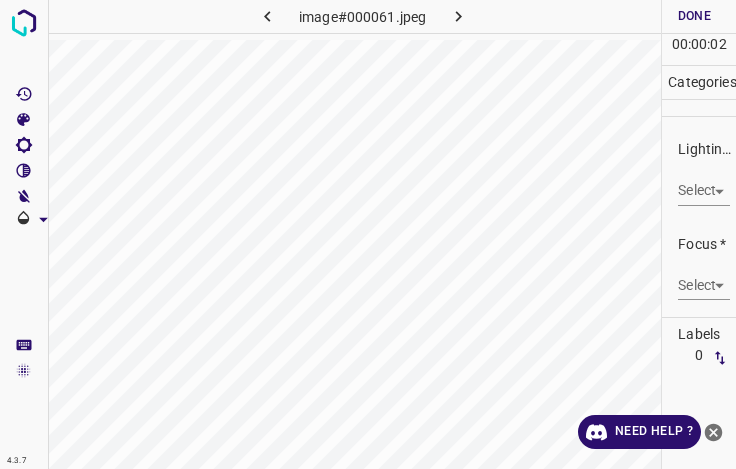 click on "4.3.7 image#000061.jpeg Done Skip 0 00   : 00   : 02   Categories Lighting *  Select ​ Focus *  Select ​ Overall *  Select ​ Labels   0 Categories 1 Lighting 2 Focus 3 Overall Tools Space Change between modes (Draw & Edit) I Auto labeling R Restore zoom M Zoom in N Zoom out Delete Delete selecte label Filters Z Restore filters X Saturation filter C Brightness filter V Contrast filter B Gray scale filter General O Download Need Help ? - Text - Hide - Delete" at bounding box center [368, 234] 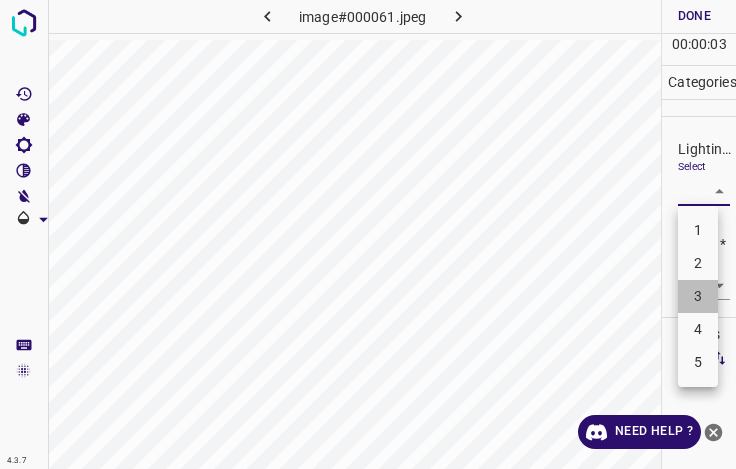 click on "3" at bounding box center [698, 296] 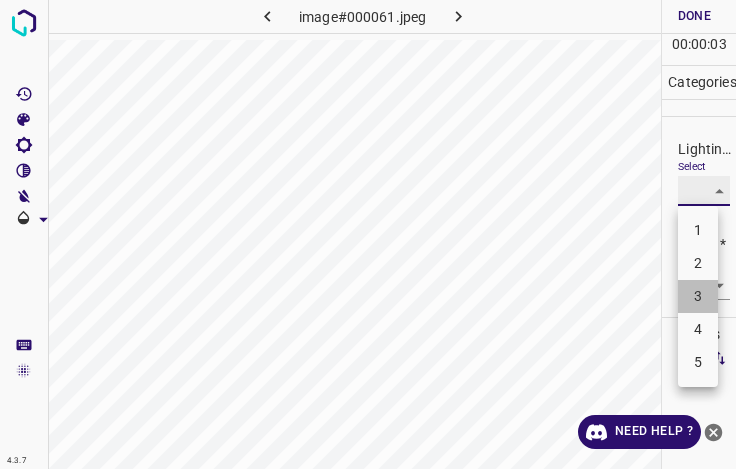 type on "3" 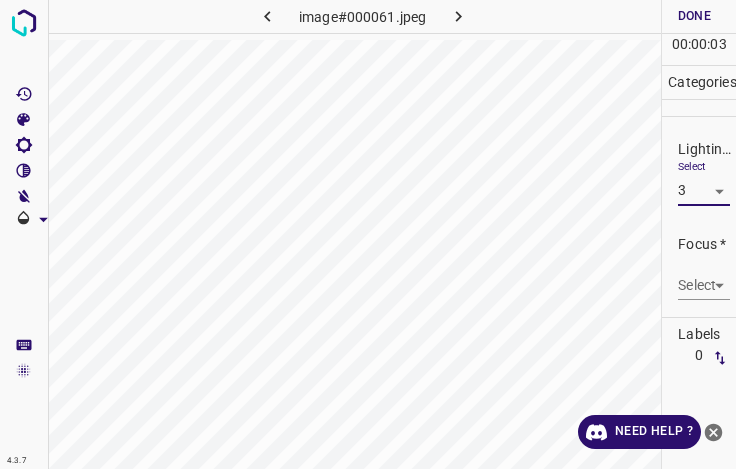 click on "4.3.7 image#000061.jpeg Done Skip 0 00   : 00   : 03   Categories Lighting *  Select 3 3 Focus *  Select ​ Overall *  Select ​ Labels   0 Categories 1 Lighting 2 Focus 3 Overall Tools Space Change between modes (Draw & Edit) I Auto labeling R Restore zoom M Zoom in N Zoom out Delete Delete selecte label Filters Z Restore filters X Saturation filter C Brightness filter V Contrast filter B Gray scale filter General O Download Need Help ? - Text - Hide - Delete" at bounding box center [368, 234] 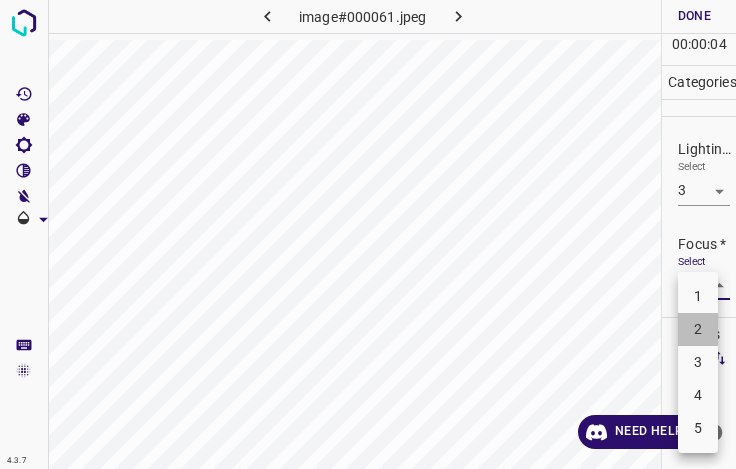 click on "2" at bounding box center [698, 329] 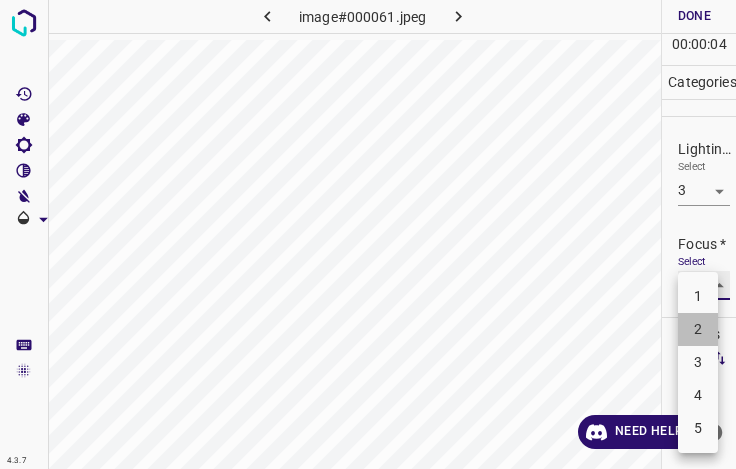type on "2" 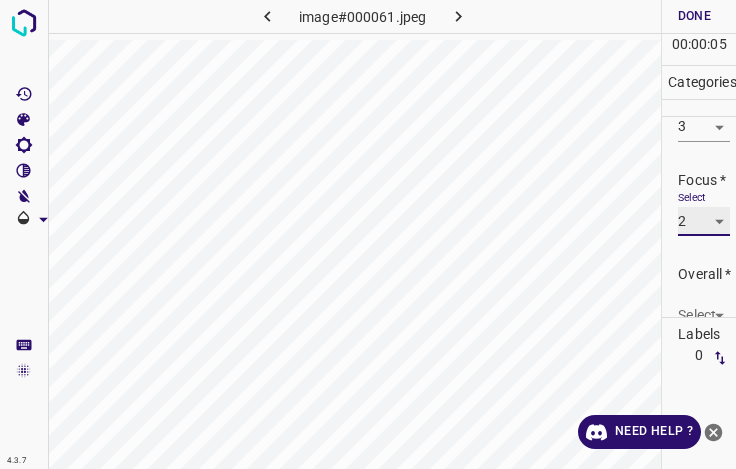 scroll, scrollTop: 98, scrollLeft: 0, axis: vertical 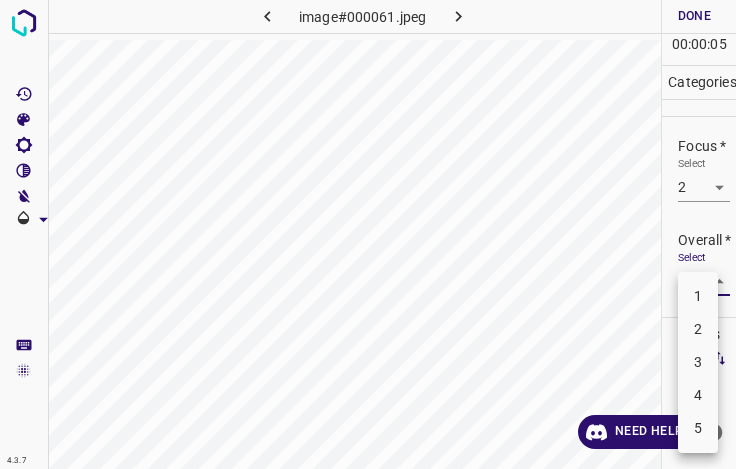 click on "4.3.7 image#000061.jpeg Done Skip 0 00   : 00   : 05   Categories Lighting *  Select 3 3 Focus *  Select 2 2 Overall *  Select ​ Labels   0 Categories 1 Lighting 2 Focus 3 Overall Tools Space Change between modes (Draw & Edit) I Auto labeling R Restore zoom M Zoom in N Zoom out Delete Delete selecte label Filters Z Restore filters X Saturation filter C Brightness filter V Contrast filter B Gray scale filter General O Download Need Help ? - Text - Hide - Delete 1 2 3 4 5" at bounding box center [368, 234] 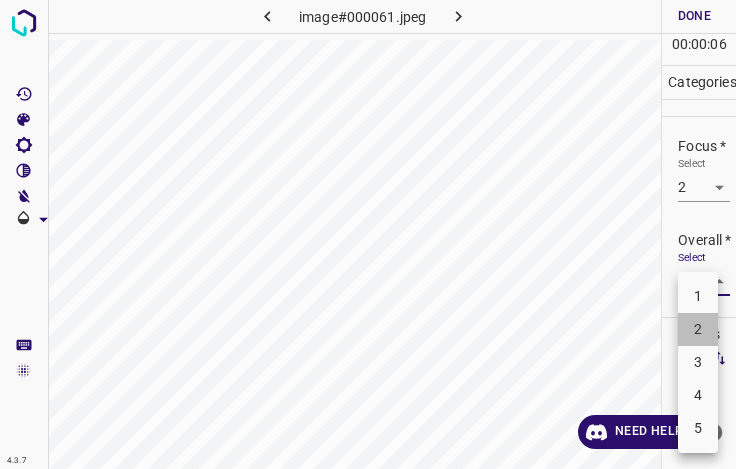 click on "2" at bounding box center [698, 329] 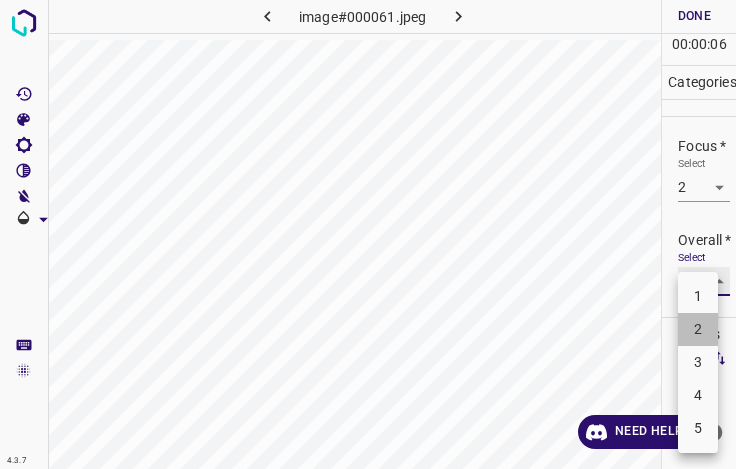 type on "2" 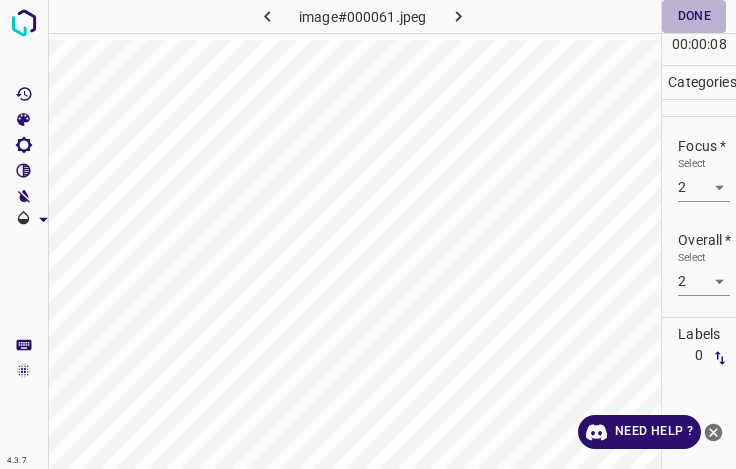 click on "Done" at bounding box center (694, 16) 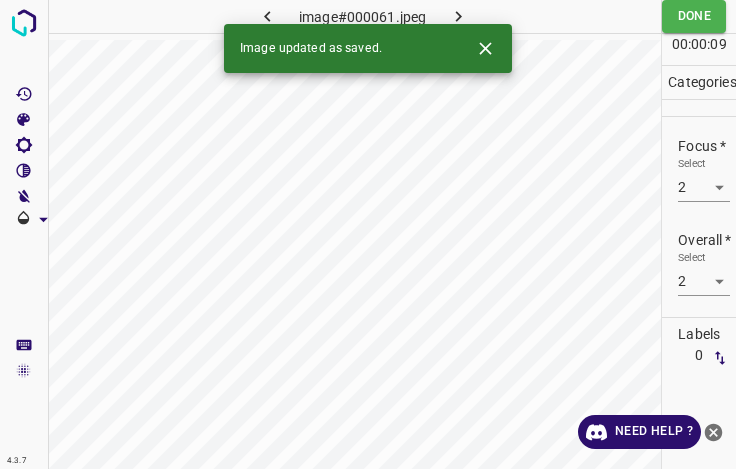click 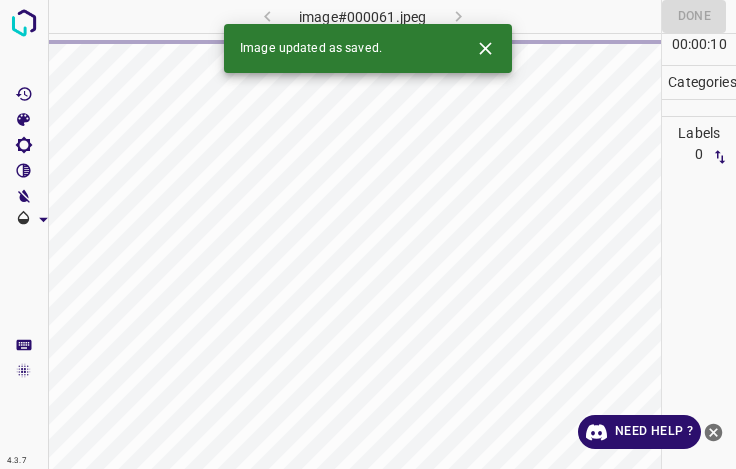 click 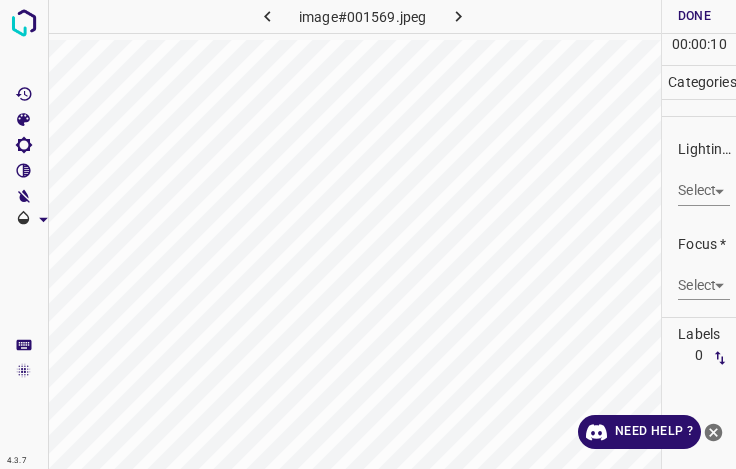 click on "4.3.7 image#001569.jpeg Done Skip 0 00   : 00   : 10   Categories Lighting *  Select ​ Focus *  Select ​ Overall *  Select ​ Labels   0 Categories 1 Lighting 2 Focus 3 Overall Tools Space Change between modes (Draw & Edit) I Auto labeling R Restore zoom M Zoom in N Zoom out Delete Delete selecte label Filters Z Restore filters X Saturation filter C Brightness filter V Contrast filter B Gray scale filter General O Download Need Help ? - Text - Hide - Delete" at bounding box center [368, 234] 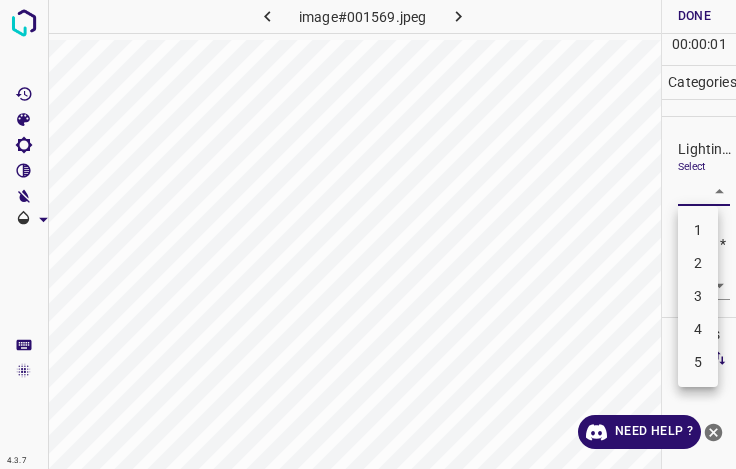 click on "3" at bounding box center (698, 296) 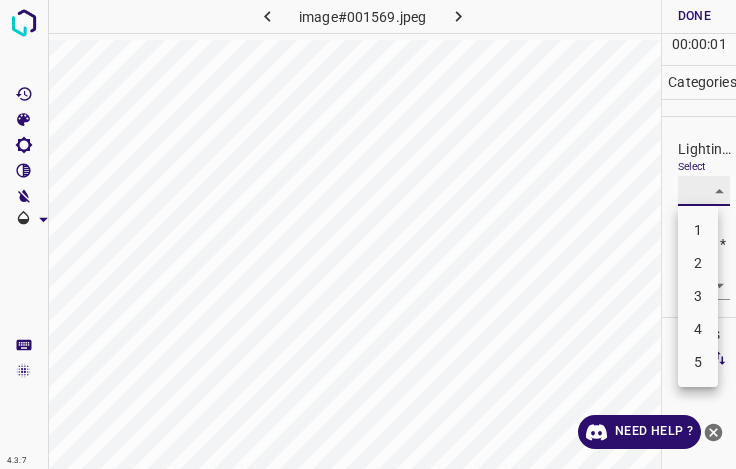 type on "3" 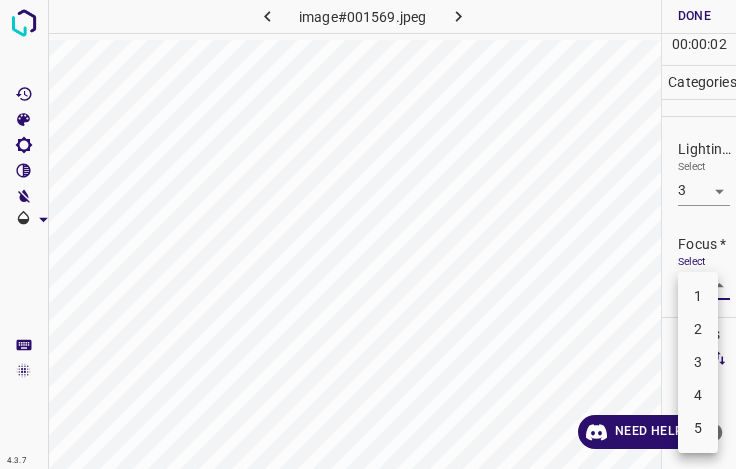 click on "4.3.7 image#001569.jpeg Done Skip 0 00   : 00   : 02   Categories Lighting *  Select 3 3 Focus *  Select ​ Overall *  Select ​ Labels   0 Categories 1 Lighting 2 Focus 3 Overall Tools Space Change between modes (Draw & Edit) I Auto labeling R Restore zoom M Zoom in N Zoom out Delete Delete selecte label Filters Z Restore filters X Saturation filter C Brightness filter V Contrast filter B Gray scale filter General O Download Need Help ? - Text - Hide - Delete 1 2 3 4 5" at bounding box center (368, 234) 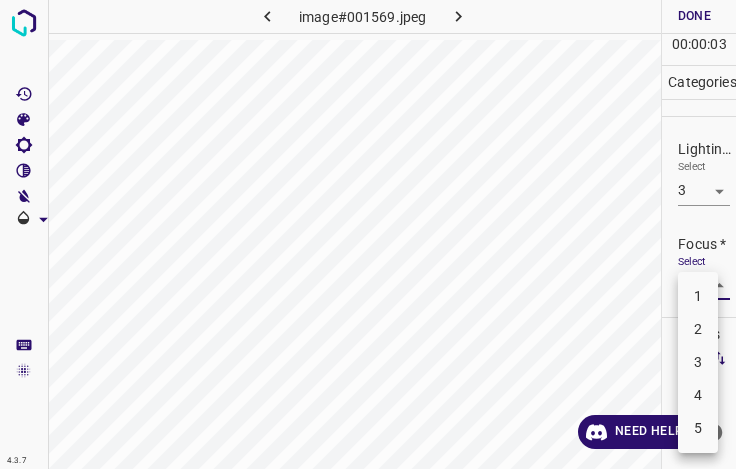 click on "3" at bounding box center (698, 362) 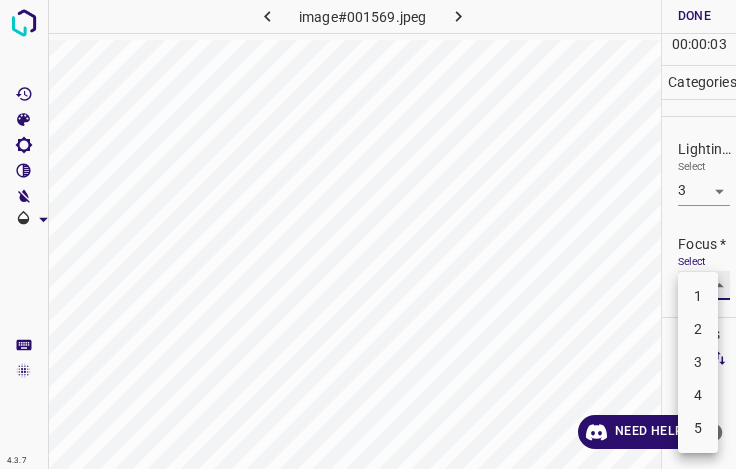 type on "3" 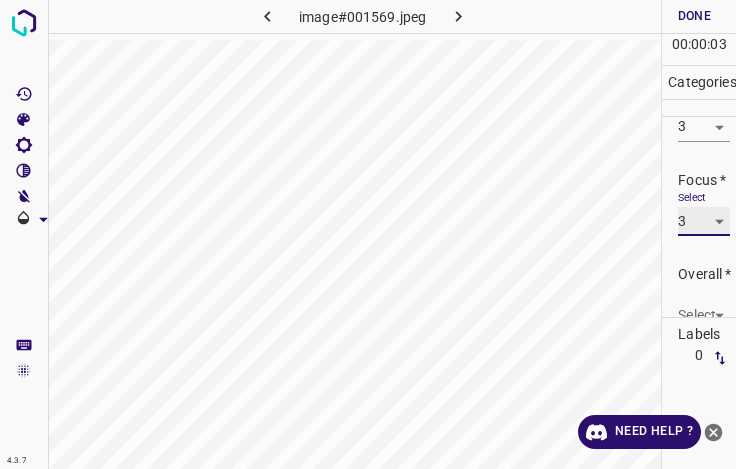 scroll, scrollTop: 98, scrollLeft: 0, axis: vertical 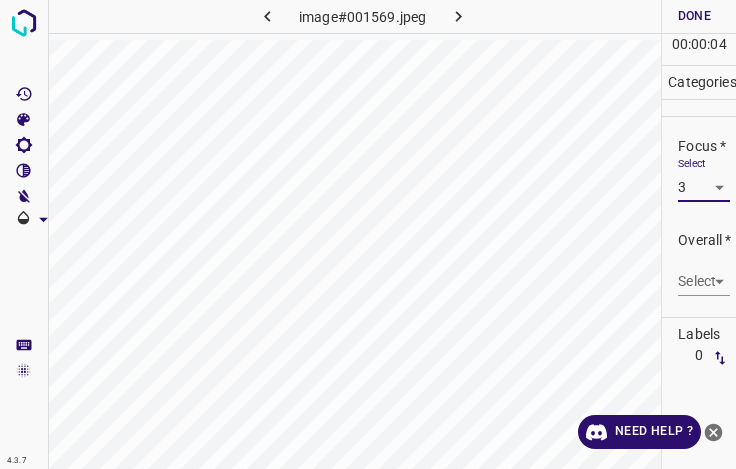 click on "4.3.7 image#001569.jpeg Done Skip 0 00   : 00   : 04   Categories Lighting *  Select 3 3 Focus *  Select 3 3 Overall *  Select ​ Labels   0 Categories 1 Lighting 2 Focus 3 Overall Tools Space Change between modes (Draw & Edit) I Auto labeling R Restore zoom M Zoom in N Zoom out Delete Delete selecte label Filters Z Restore filters X Saturation filter C Brightness filter V Contrast filter B Gray scale filter General O Download Need Help ? - Text - Hide - Delete" at bounding box center (368, 234) 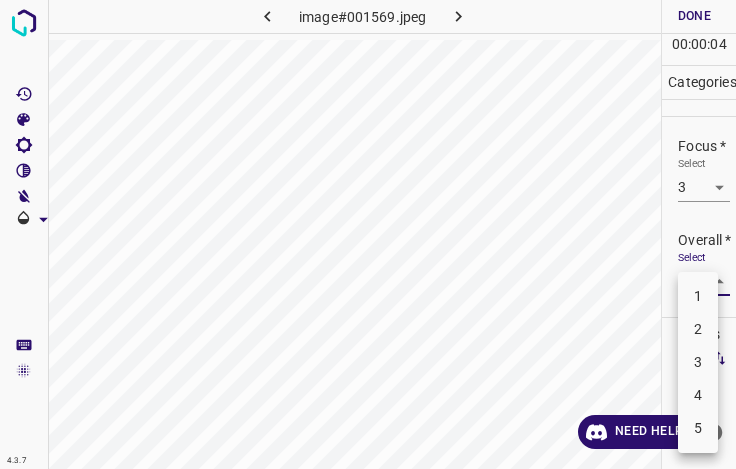 click on "3" at bounding box center (698, 362) 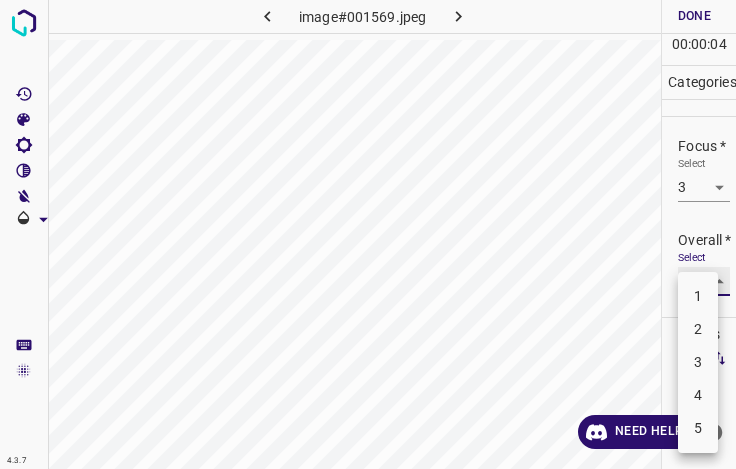 type on "3" 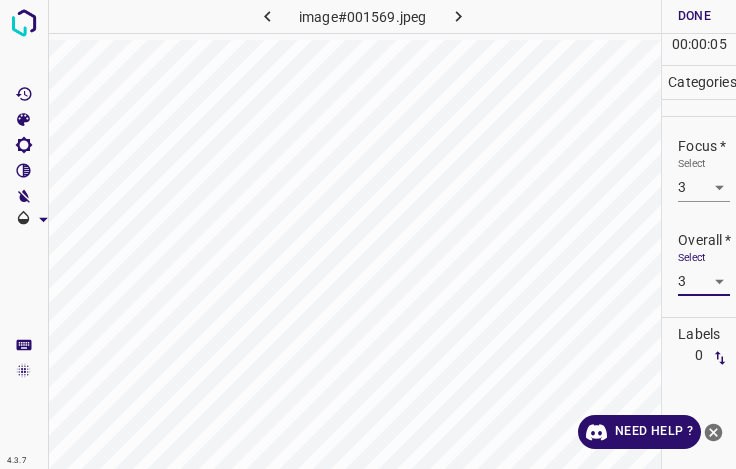 click on "Done" at bounding box center (694, 16) 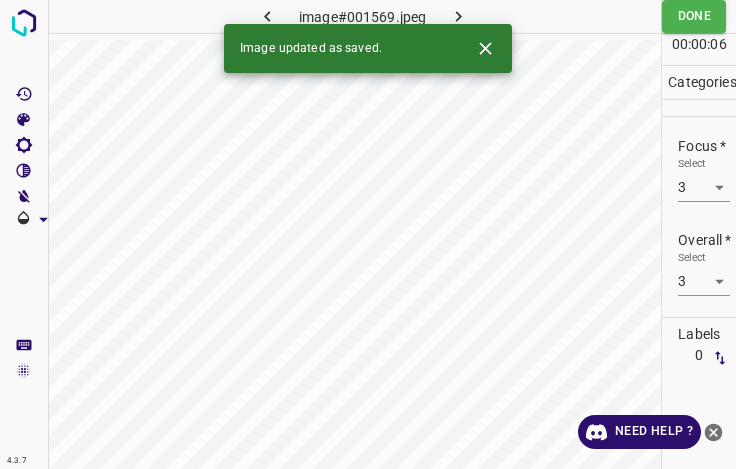click 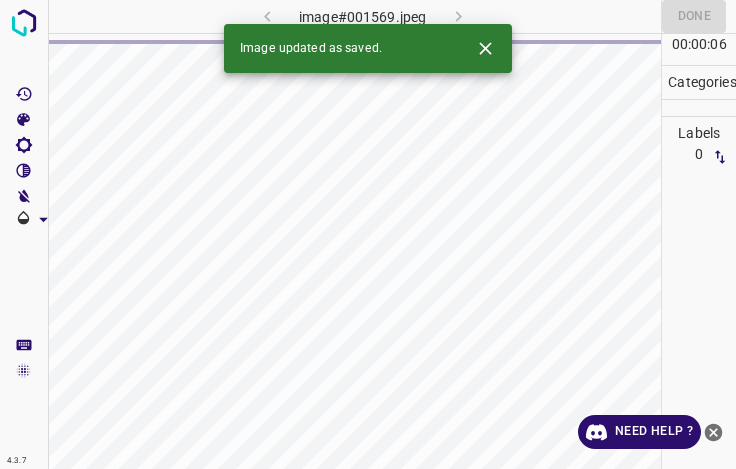 click 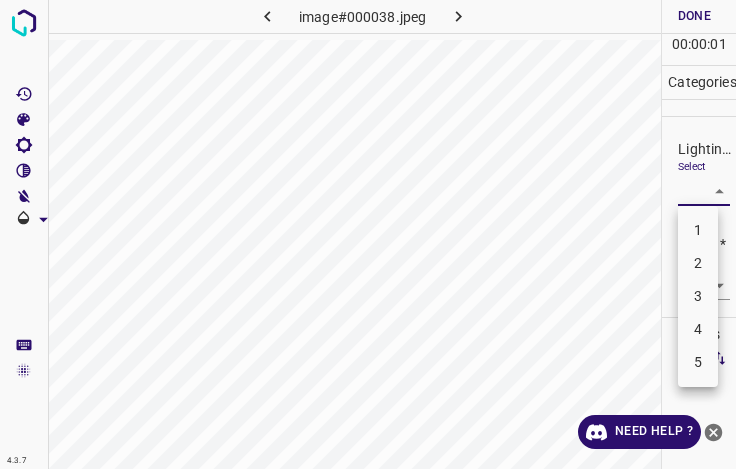 click on "4.3.7 image#000038.jpeg Done Skip 0 00   : 00   : 01   Categories Lighting *  Select ​ Focus *  Select ​ Overall *  Select ​ Labels   0 Categories 1 Lighting 2 Focus 3 Overall Tools Space Change between modes (Draw & Edit) I Auto labeling R Restore zoom M Zoom in N Zoom out Delete Delete selecte label Filters Z Restore filters X Saturation filter C Brightness filter V Contrast filter B Gray scale filter General O Download Need Help ? - Text - Hide - Delete 1 2 3 4 5" at bounding box center [368, 234] 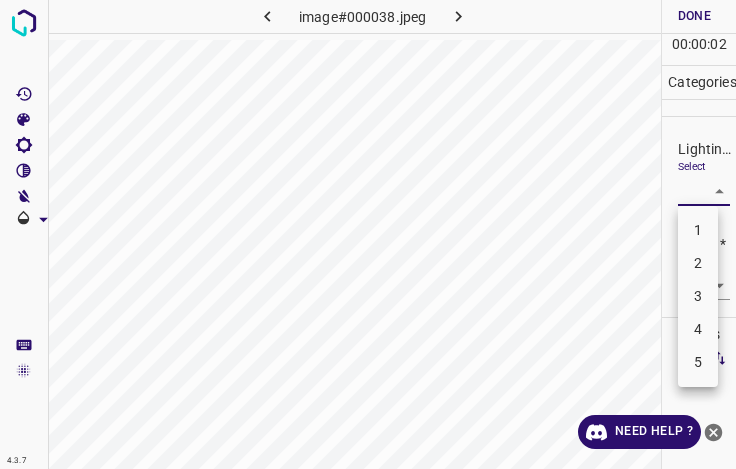 click on "3" at bounding box center (698, 296) 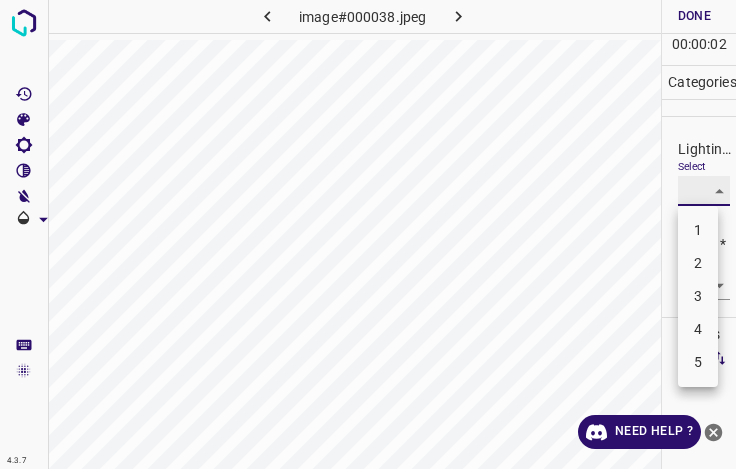 type on "3" 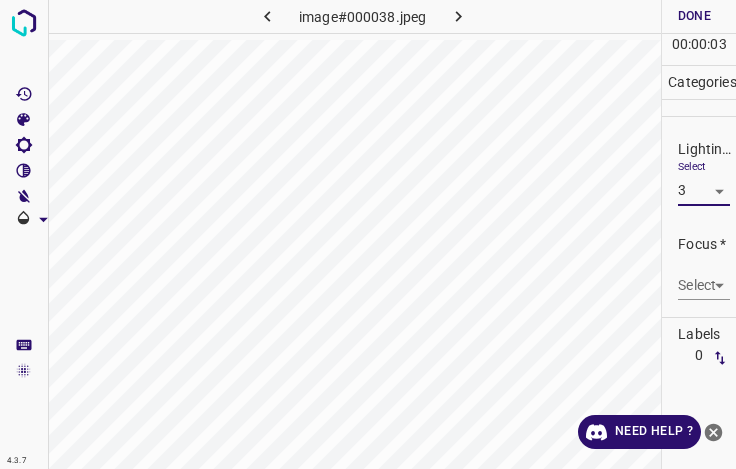 click on "4.3.7 image#000038.jpeg Done Skip 0 00   : 00   : 03   Categories Lighting *  Select 3 3 Focus *  Select ​ Overall *  Select ​ Labels   0 Categories 1 Lighting 2 Focus 3 Overall Tools Space Change between modes (Draw & Edit) I Auto labeling R Restore zoom M Zoom in N Zoom out Delete Delete selecte label Filters Z Restore filters X Saturation filter C Brightness filter V Contrast filter B Gray scale filter General O Download Need Help ? - Text - Hide - Delete" at bounding box center (368, 234) 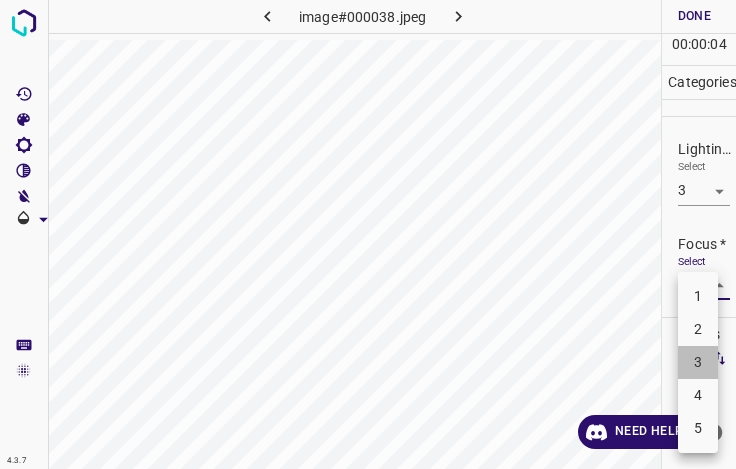 click on "3" at bounding box center [698, 362] 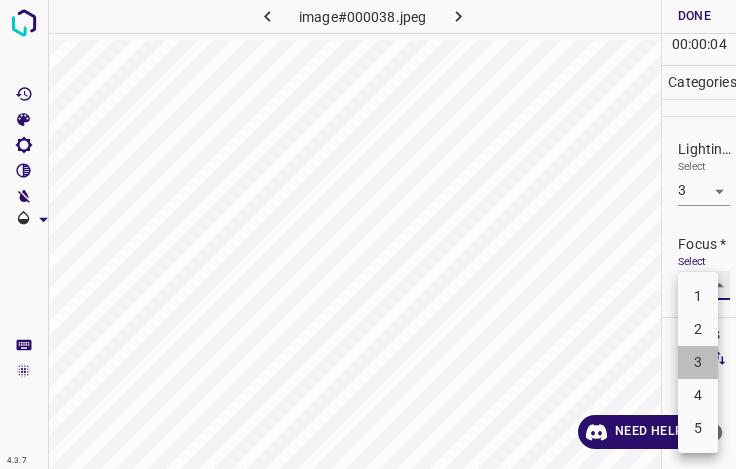 type on "3" 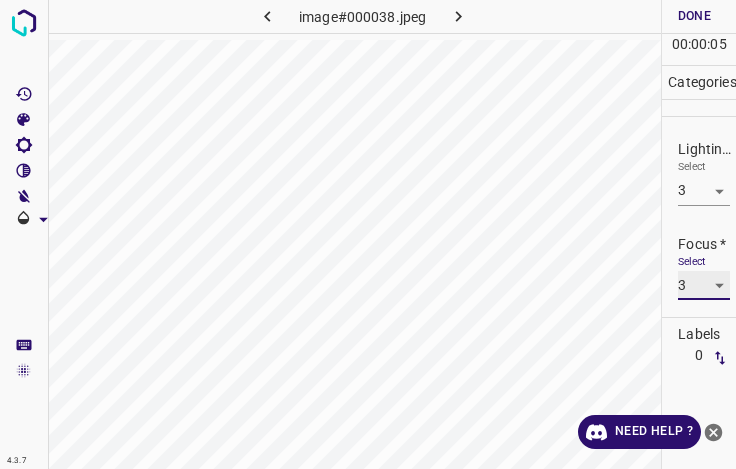 scroll, scrollTop: 98, scrollLeft: 0, axis: vertical 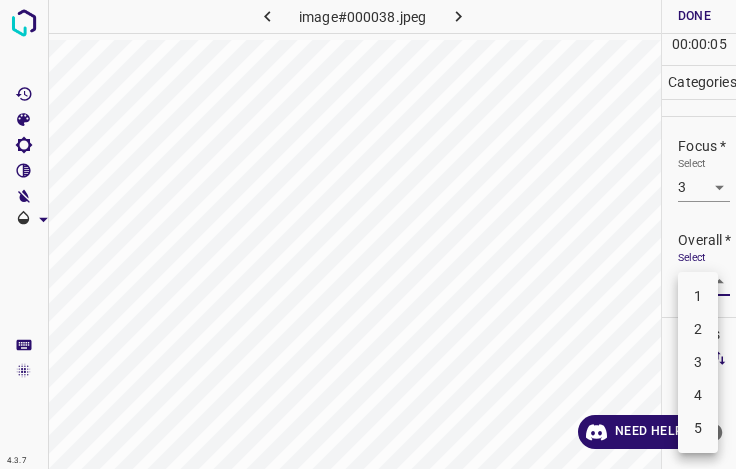 click on "4.3.7 image#000038.jpeg Done Skip 0 00   : 00   : 05   Categories Lighting *  Select 3 3 Focus *  Select 3 3 Overall *  Select ​ Labels   0 Categories 1 Lighting 2 Focus 3 Overall Tools Space Change between modes (Draw & Edit) I Auto labeling R Restore zoom M Zoom in N Zoom out Delete Delete selecte label Filters Z Restore filters X Saturation filter C Brightness filter V Contrast filter B Gray scale filter General O Download Need Help ? - Text - Hide - Delete 1 2 3 4 5" at bounding box center (368, 234) 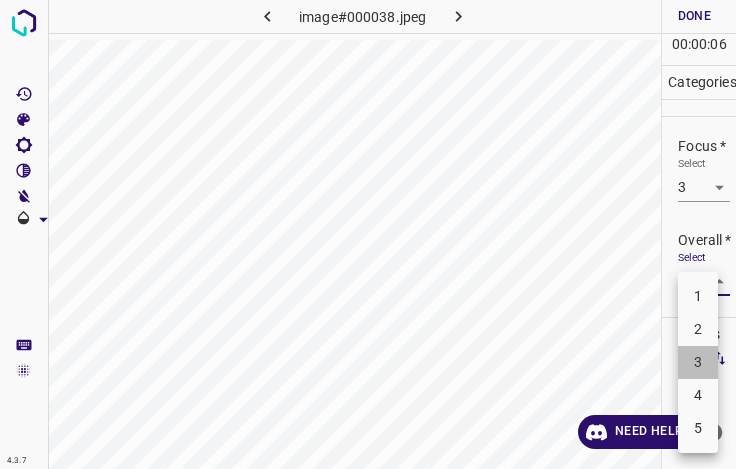click on "3" at bounding box center [698, 362] 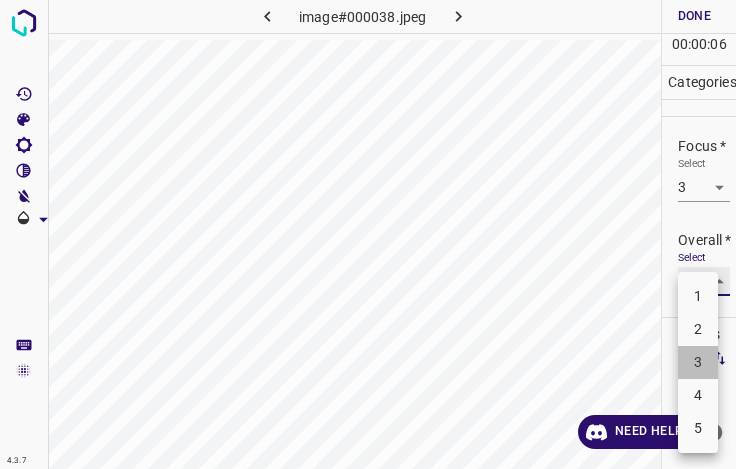 type on "3" 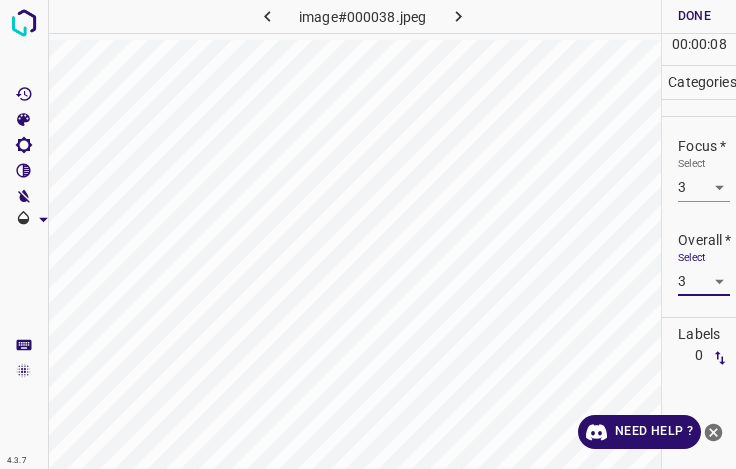 click on "Done" at bounding box center [694, 16] 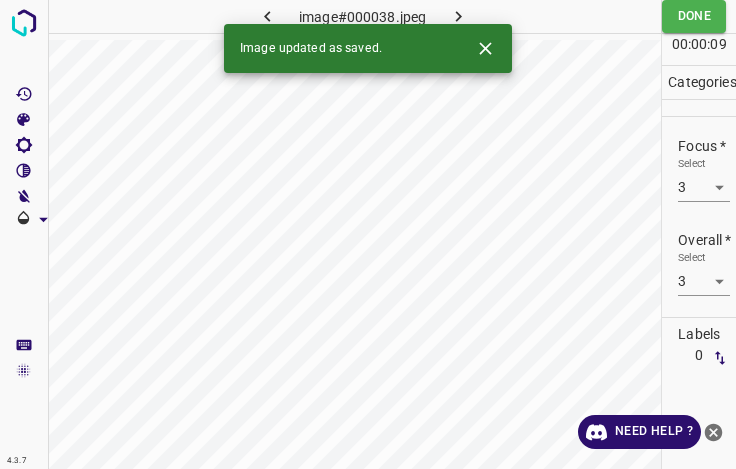click 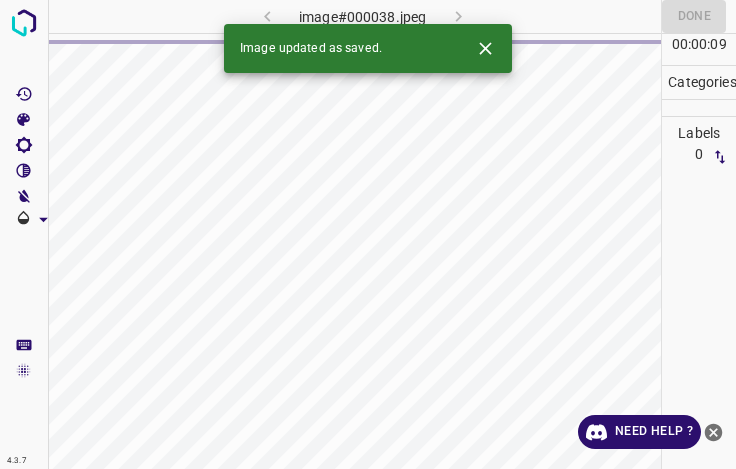 click 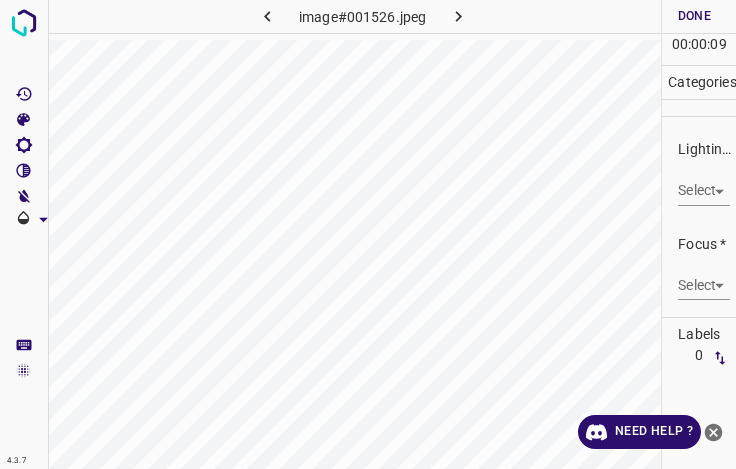 click on "4.3.7 image#001526.jpeg Done Skip 0 00   : 00   : 09   Categories Lighting *  Select ​ Focus *  Select ​ Overall *  Select ​ Labels   0 Categories 1 Lighting 2 Focus 3 Overall Tools Space Change between modes (Draw & Edit) I Auto labeling R Restore zoom M Zoom in N Zoom out Delete Delete selecte label Filters Z Restore filters X Saturation filter C Brightness filter V Contrast filter B Gray scale filter General O Download Need Help ? - Text - Hide - Delete" at bounding box center (368, 234) 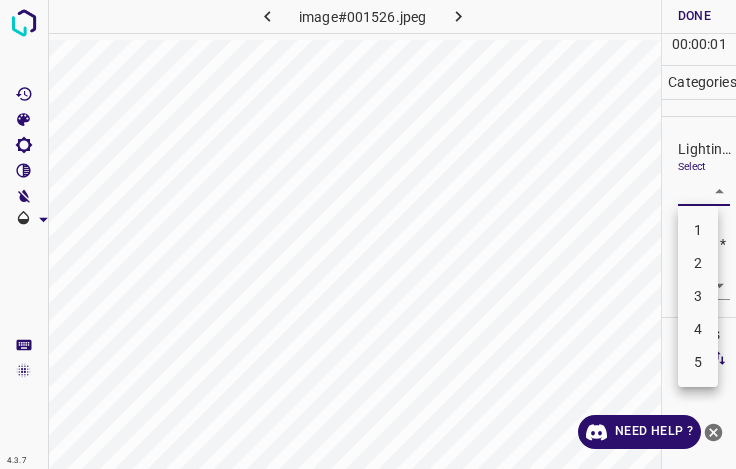 click on "3" at bounding box center (698, 296) 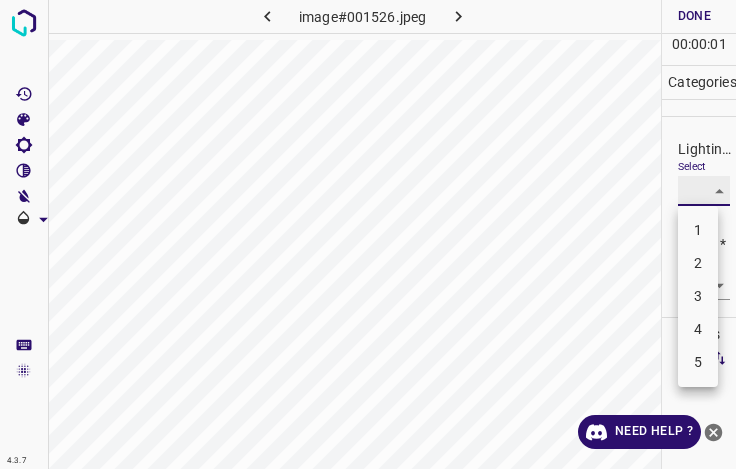 type on "3" 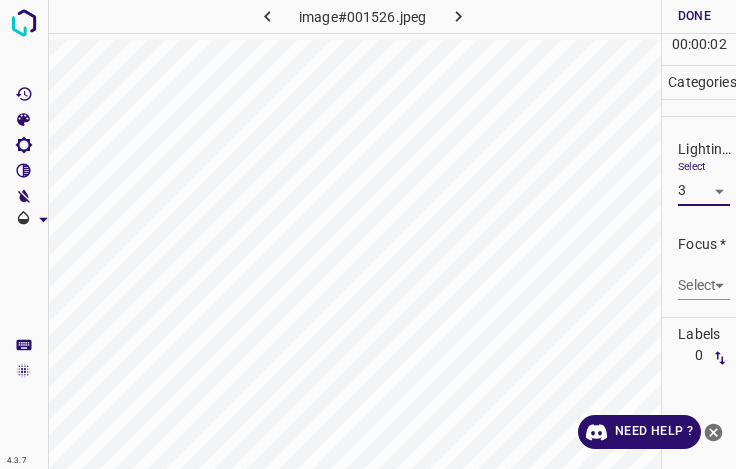 click on "4.3.7 image#001526.jpeg Done Skip 0 00   : 00   : 02   Categories Lighting *  Select 3 3 Focus *  Select ​ Overall *  Select ​ Labels   0 Categories 1 Lighting 2 Focus 3 Overall Tools Space Change between modes (Draw & Edit) I Auto labeling R Restore zoom M Zoom in N Zoom out Delete Delete selecte label Filters Z Restore filters X Saturation filter C Brightness filter V Contrast filter B Gray scale filter General O Download Need Help ? - Text - Hide - Delete" at bounding box center [368, 234] 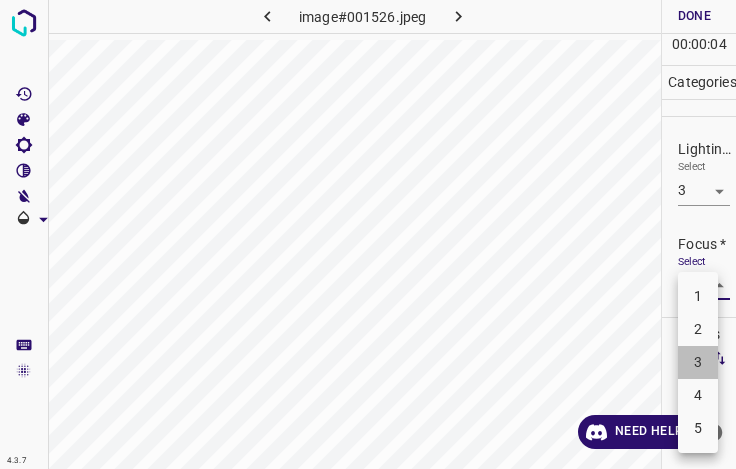 click on "3" at bounding box center (698, 362) 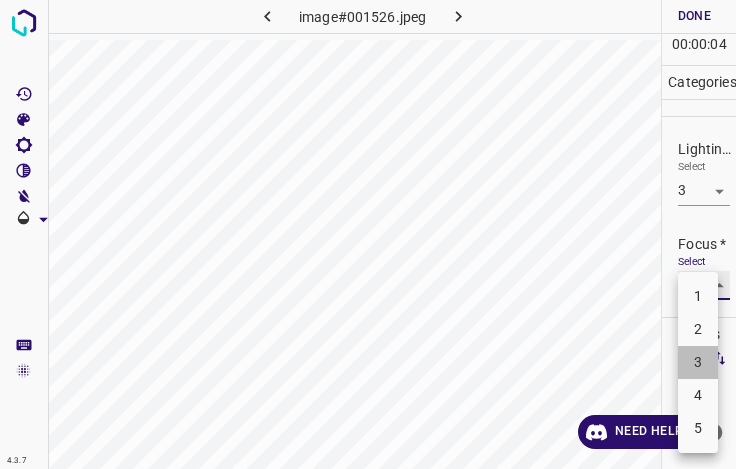 type on "3" 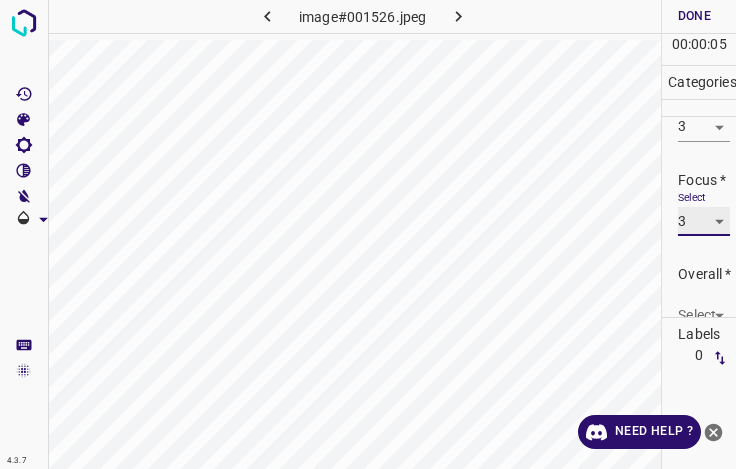 scroll, scrollTop: 98, scrollLeft: 0, axis: vertical 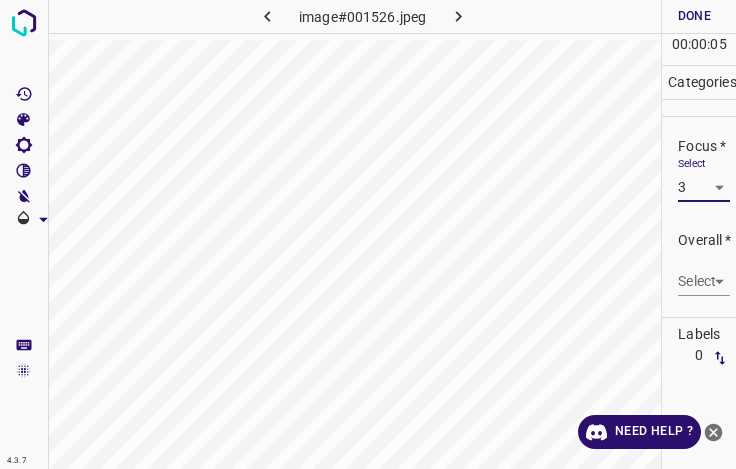 click on "4.3.7 image#001526.jpeg Done Skip 0 00   : 00   : 05   Categories Lighting *  Select 3 3 Focus *  Select 3 3 Overall *  Select ​ Labels   0 Categories 1 Lighting 2 Focus 3 Overall Tools Space Change between modes (Draw & Edit) I Auto labeling R Restore zoom M Zoom in N Zoom out Delete Delete selecte label Filters Z Restore filters X Saturation filter C Brightness filter V Contrast filter B Gray scale filter General O Download Need Help ? - Text - Hide - Delete" at bounding box center (368, 234) 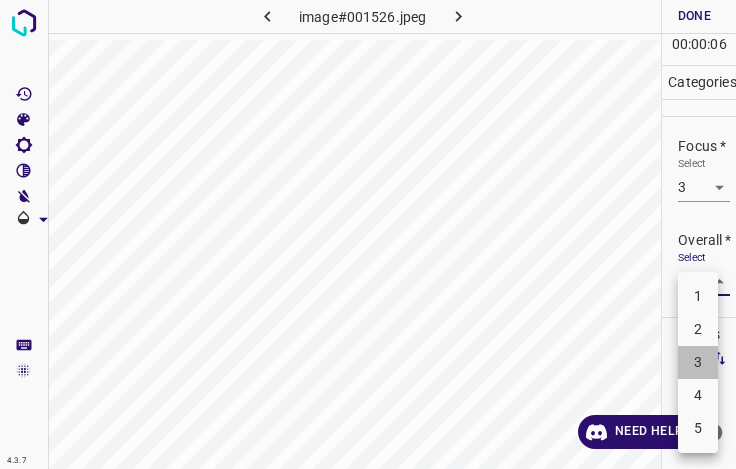 click on "3" at bounding box center [698, 362] 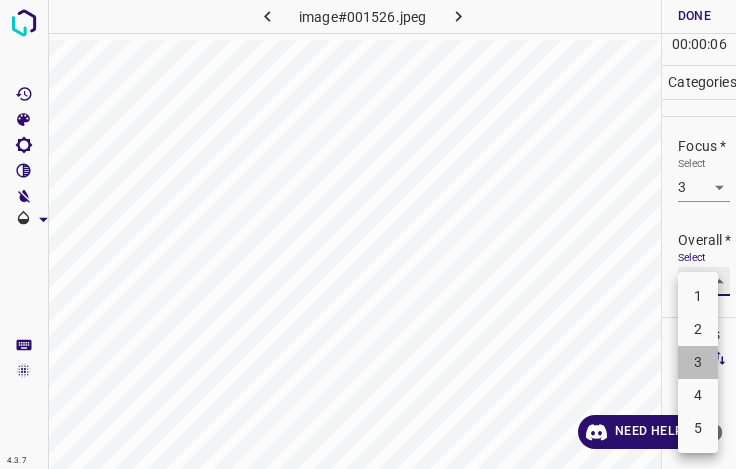 type on "3" 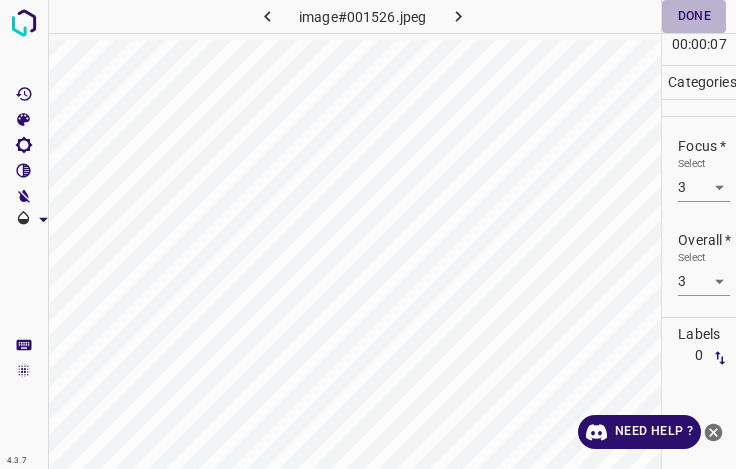 click on "Done" at bounding box center [694, 16] 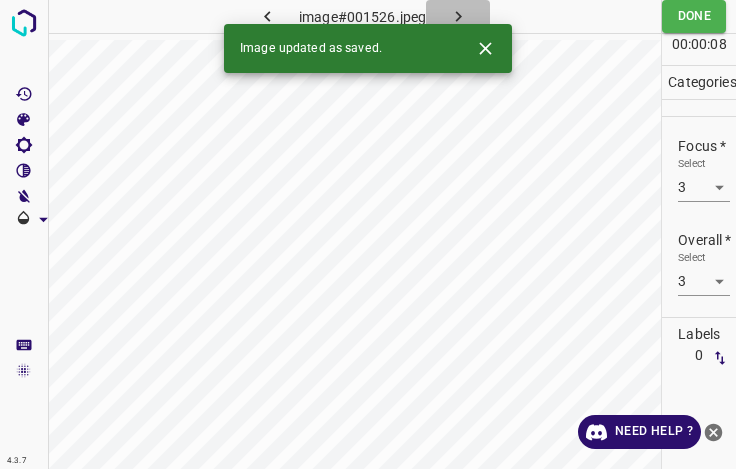 click 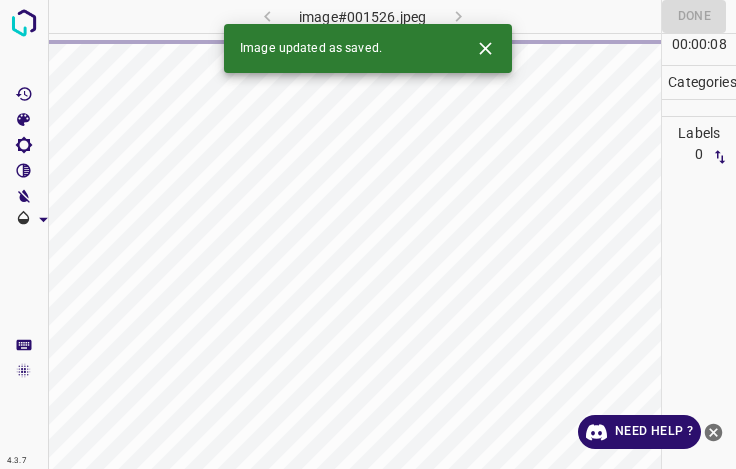 click 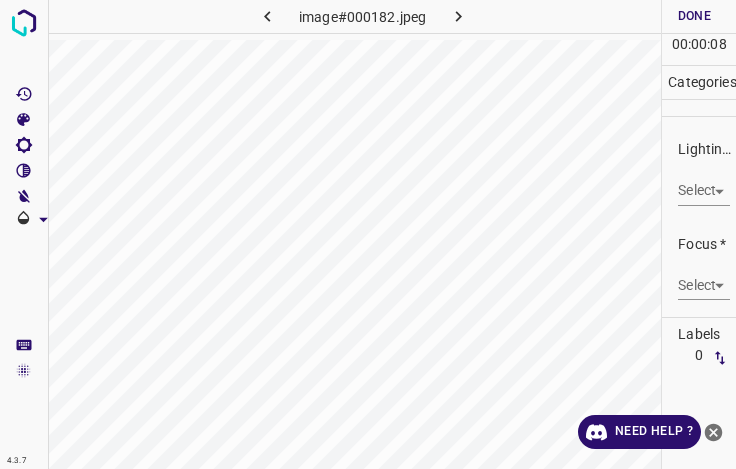 click on "4.3.7 image#000182.jpeg Done Skip 0 00   : 00   : 08   Categories Lighting *  Select ​ Focus *  Select ​ Overall *  Select ​ Labels   0 Categories 1 Lighting 2 Focus 3 Overall Tools Space Change between modes (Draw & Edit) I Auto labeling R Restore zoom M Zoom in N Zoom out Delete Delete selecte label Filters Z Restore filters X Saturation filter C Brightness filter V Contrast filter B Gray scale filter General O Download Need Help ? - Text - Hide - Delete" at bounding box center [368, 234] 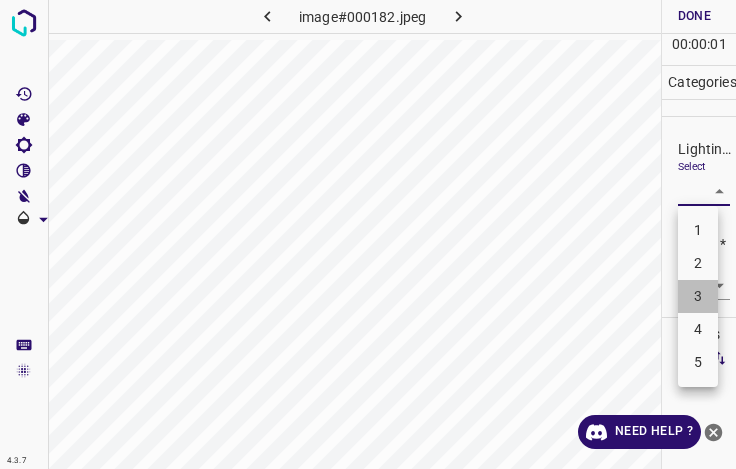 click on "3" at bounding box center [698, 296] 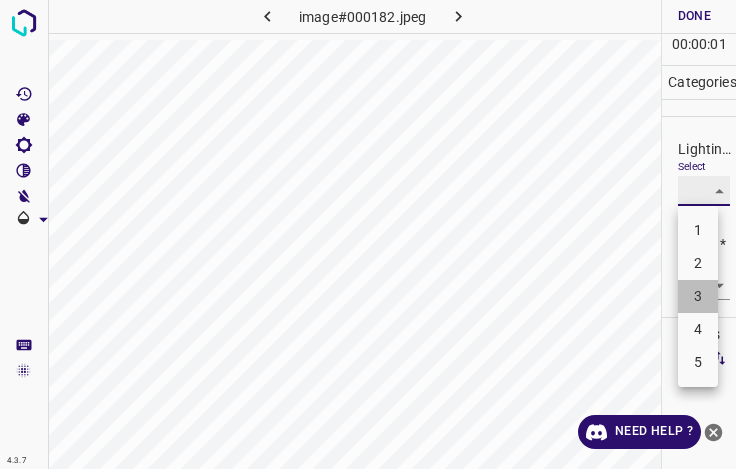 type on "3" 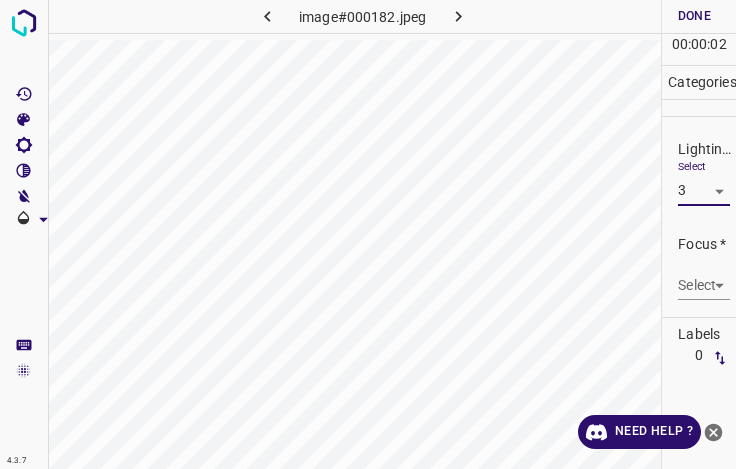 click on "4.3.7 image#000182.jpeg Done Skip 0 00   : 00   : 02   Categories Lighting *  Select 3 3 Focus *  Select ​ Overall *  Select ​ Labels   0 Categories 1 Lighting 2 Focus 3 Overall Tools Space Change between modes (Draw & Edit) I Auto labeling R Restore zoom M Zoom in N Zoom out Delete Delete selecte label Filters Z Restore filters X Saturation filter C Brightness filter V Contrast filter B Gray scale filter General O Download Need Help ? - Text - Hide - Delete" at bounding box center [368, 234] 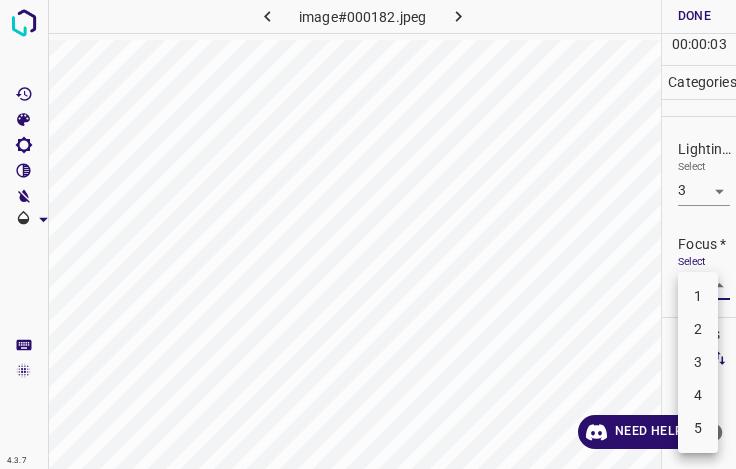 click on "3" at bounding box center (698, 362) 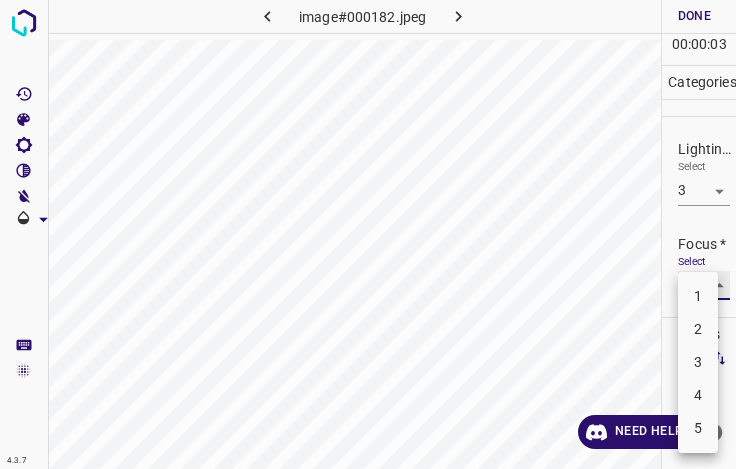 type on "3" 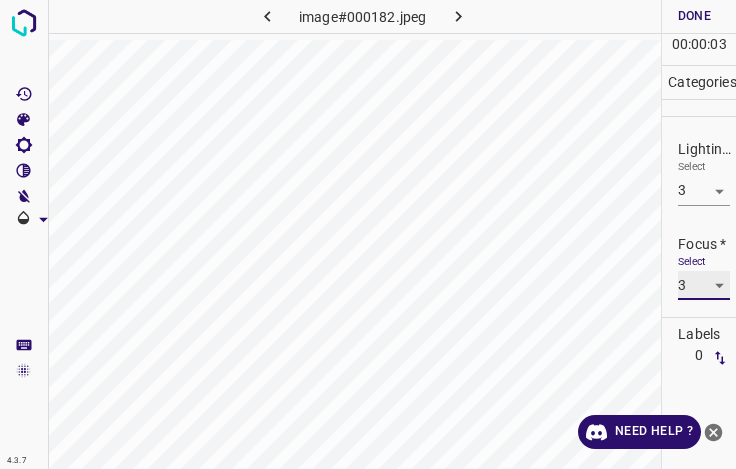 scroll, scrollTop: 98, scrollLeft: 0, axis: vertical 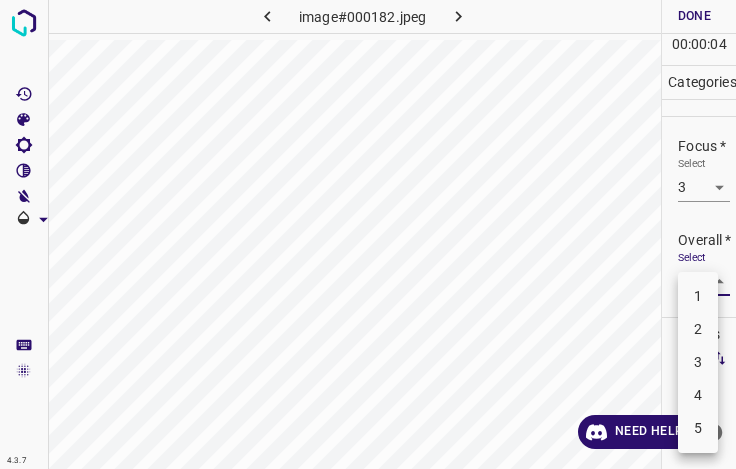 click on "4.3.7 image#000182.jpeg Done Skip 0 00   : 00   : 04   Categories Lighting *  Select 3 3 Focus *  Select 3 3 Overall *  Select ​ Labels   0 Categories 1 Lighting 2 Focus 3 Overall Tools Space Change between modes (Draw & Edit) I Auto labeling R Restore zoom M Zoom in N Zoom out Delete Delete selecte label Filters Z Restore filters X Saturation filter C Brightness filter V Contrast filter B Gray scale filter General O Download Need Help ? - Text - Hide - Delete 1 2 3 4 5" at bounding box center (368, 234) 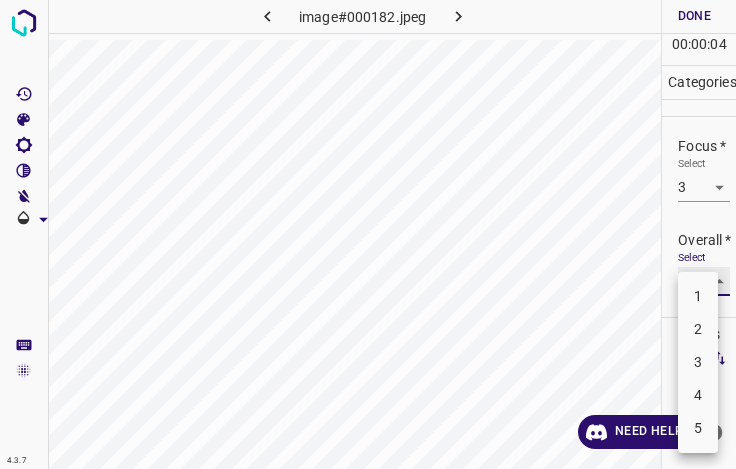 type on "3" 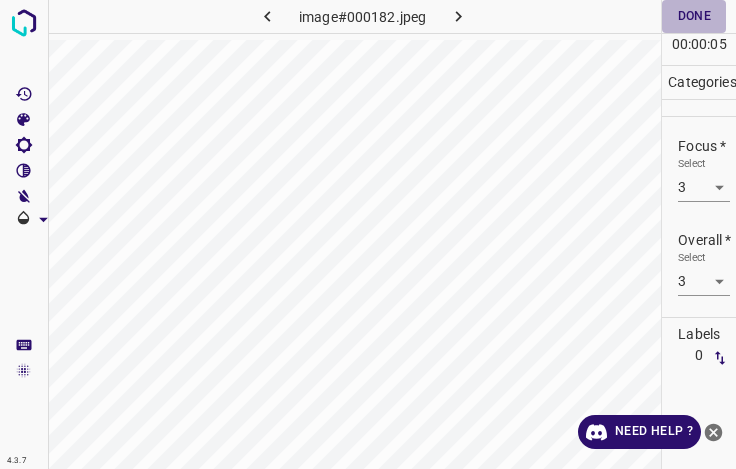 click on "Done" at bounding box center (694, 16) 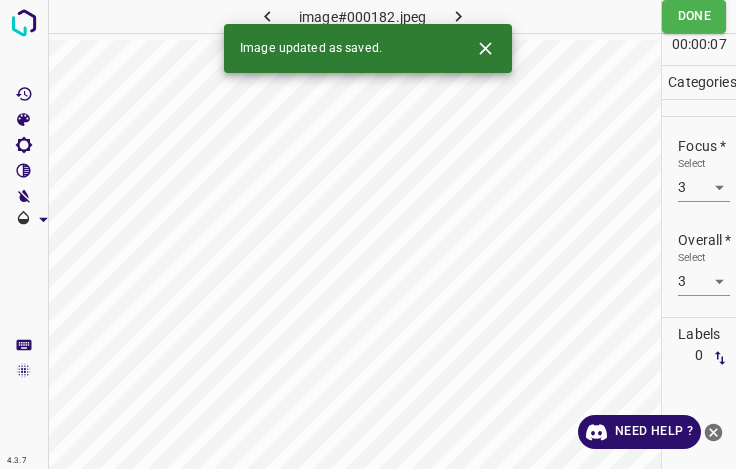 click 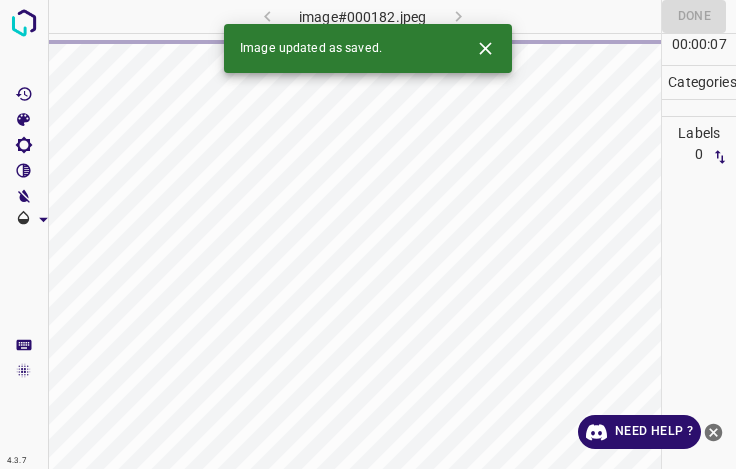 click 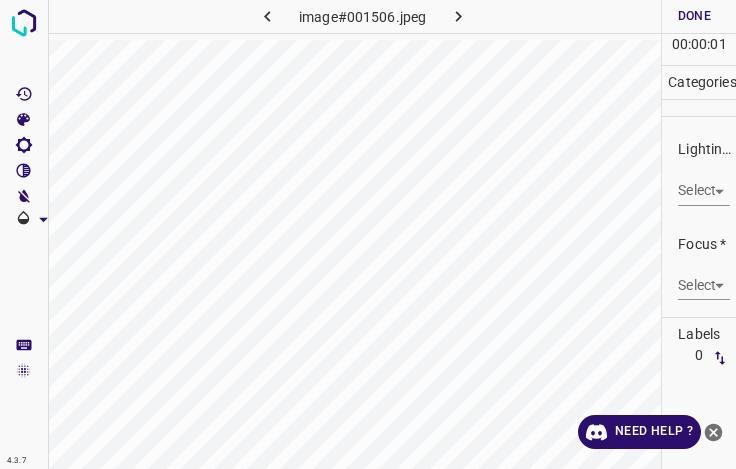 click on "4.3.7 image#001506.jpeg Done Skip 0 00   : 00   : 01   Categories Lighting *  Select ​ Focus *  Select ​ Overall *  Select ​ Labels   0 Categories 1 Lighting 2 Focus 3 Overall Tools Space Change between modes (Draw & Edit) I Auto labeling R Restore zoom M Zoom in N Zoom out Delete Delete selecte label Filters Z Restore filters X Saturation filter C Brightness filter V Contrast filter B Gray scale filter General O Download Need Help ? - Text - Hide - Delete" at bounding box center [368, 234] 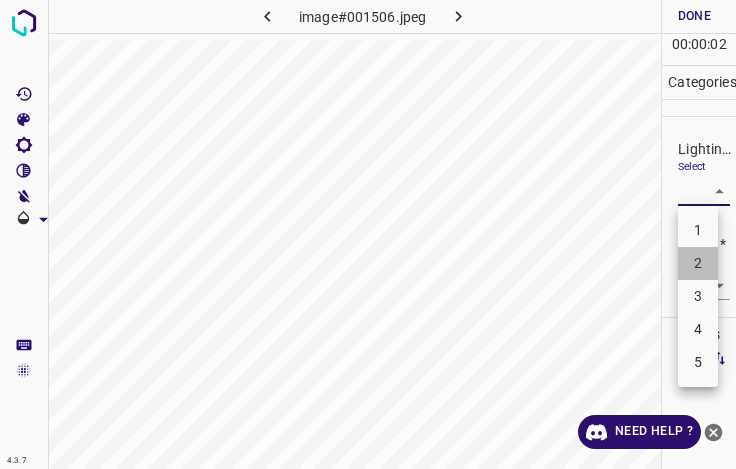 click on "2" at bounding box center (698, 263) 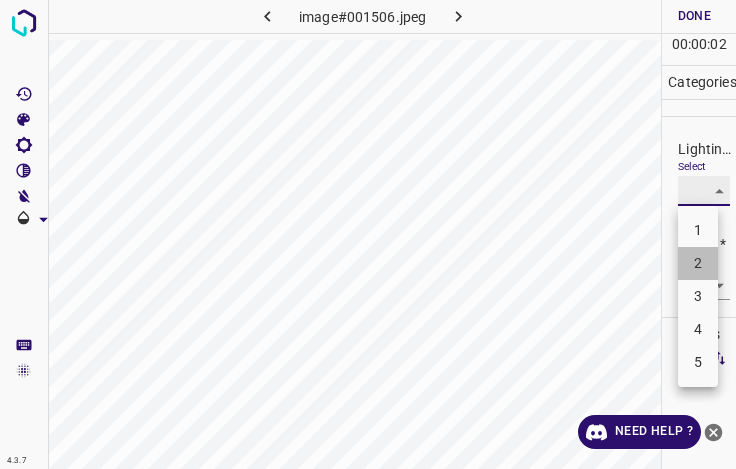 type on "2" 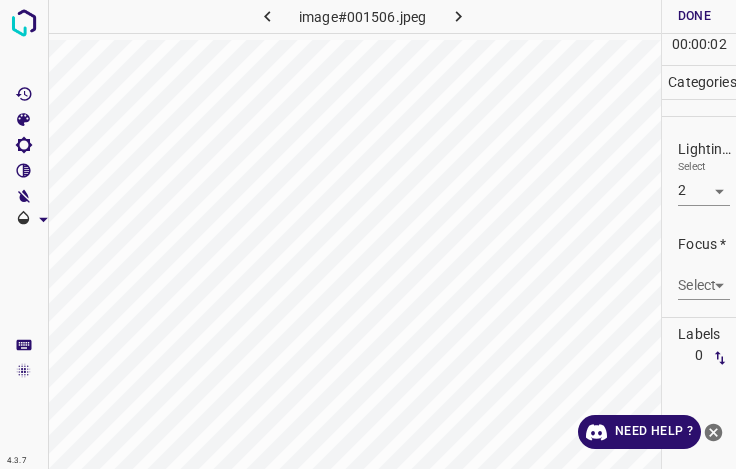 click on "Select ​" at bounding box center [704, 277] 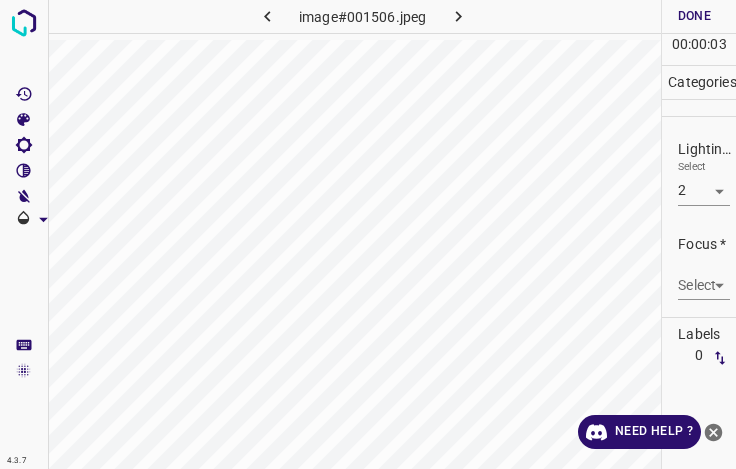 click on "4.3.7 image#001506.jpeg Done Skip 0 00   : 00   : 03   Categories Lighting *  Select 2 2 Focus *  Select ​ Overall *  Select ​ Labels   0 Categories 1 Lighting 2 Focus 3 Overall Tools Space Change between modes (Draw & Edit) I Auto labeling R Restore zoom M Zoom in N Zoom out Delete Delete selecte label Filters Z Restore filters X Saturation filter C Brightness filter V Contrast filter B Gray scale filter General O Download Need Help ? - Text - Hide - Delete" at bounding box center [368, 234] 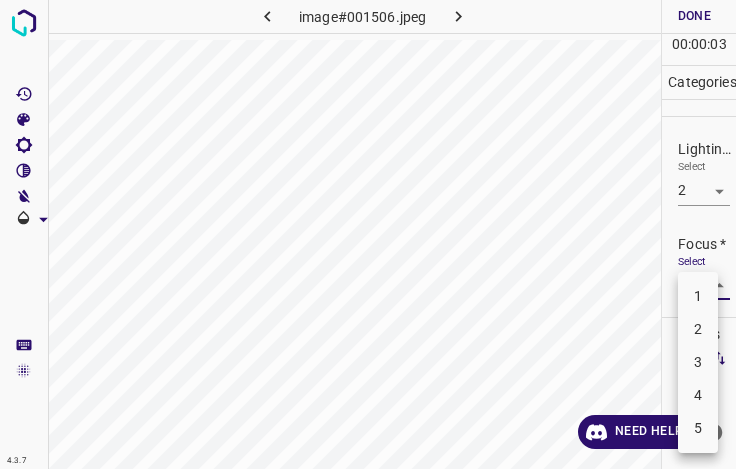 click on "3" at bounding box center (698, 362) 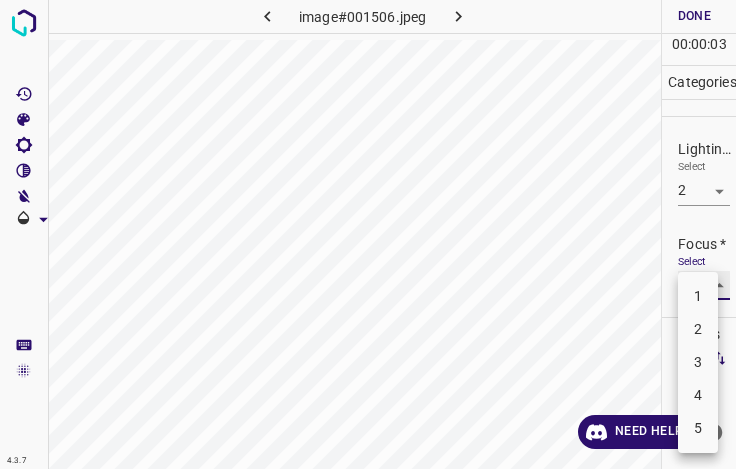 type on "3" 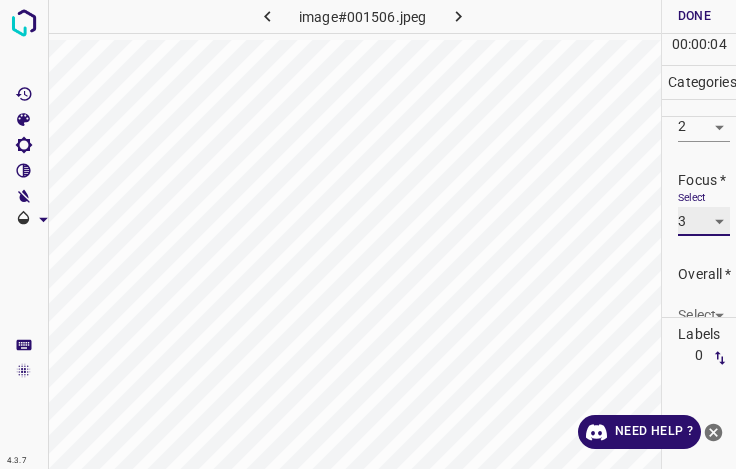 scroll, scrollTop: 98, scrollLeft: 0, axis: vertical 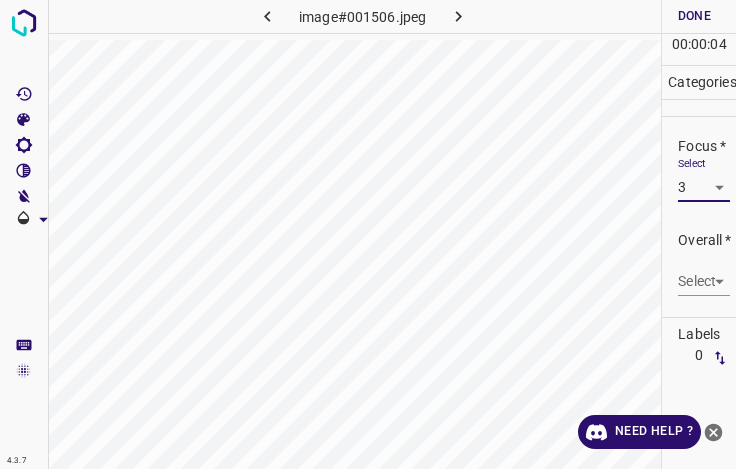 click on "4.3.7 image#001506.jpeg Done Skip 0 00   : 00   : 04   Categories Lighting *  Select 2 2 Focus *  Select 3 3 Overall *  Select ​ Labels   0 Categories 1 Lighting 2 Focus 3 Overall Tools Space Change between modes (Draw & Edit) I Auto labeling R Restore zoom M Zoom in N Zoom out Delete Delete selecte label Filters Z Restore filters X Saturation filter C Brightness filter V Contrast filter B Gray scale filter General O Download Need Help ? - Text - Hide - Delete" at bounding box center [368, 234] 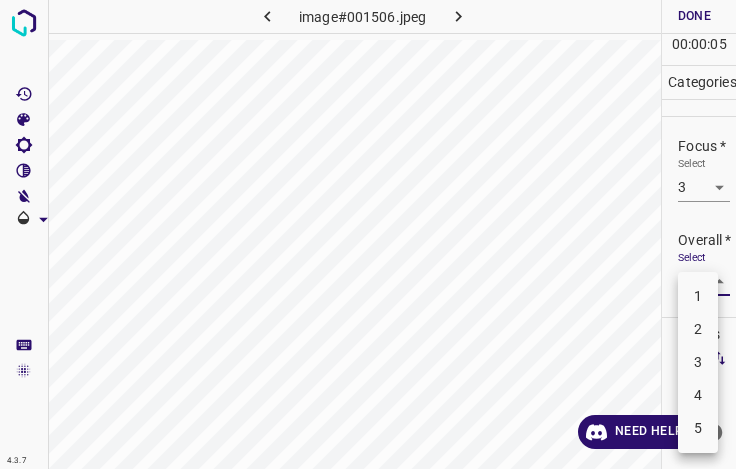 click on "3" at bounding box center (698, 362) 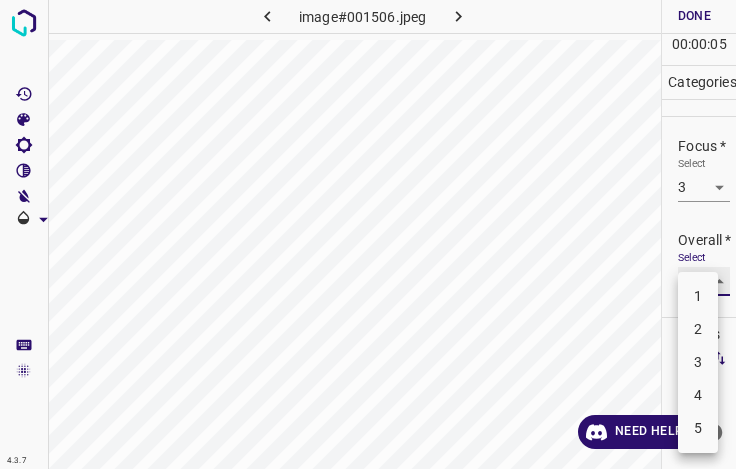 type on "3" 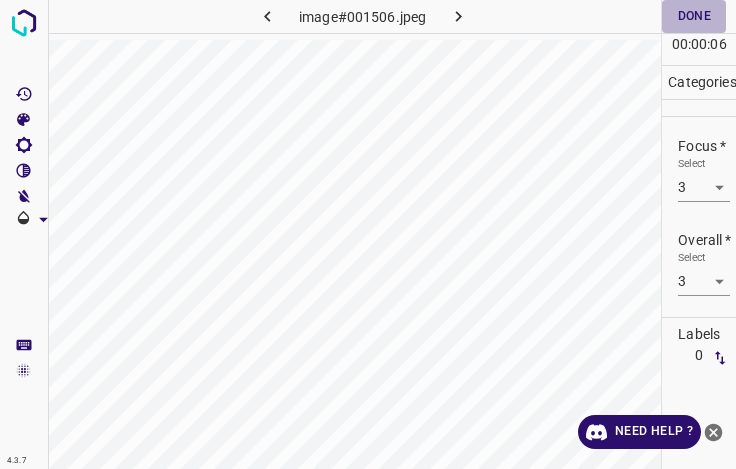 click on "Done" at bounding box center (694, 16) 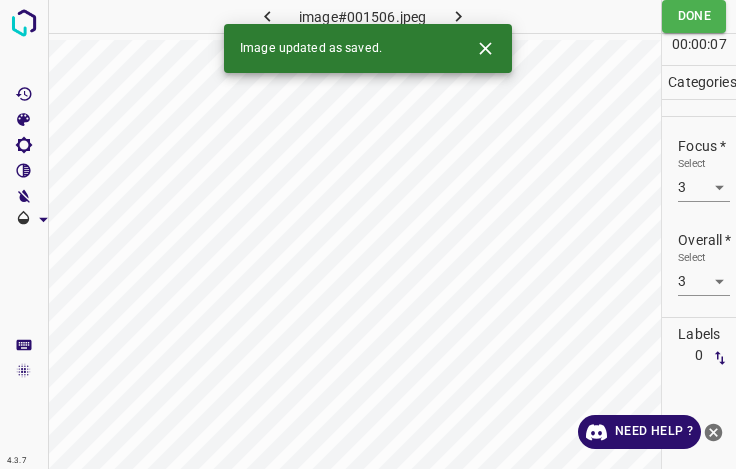 click 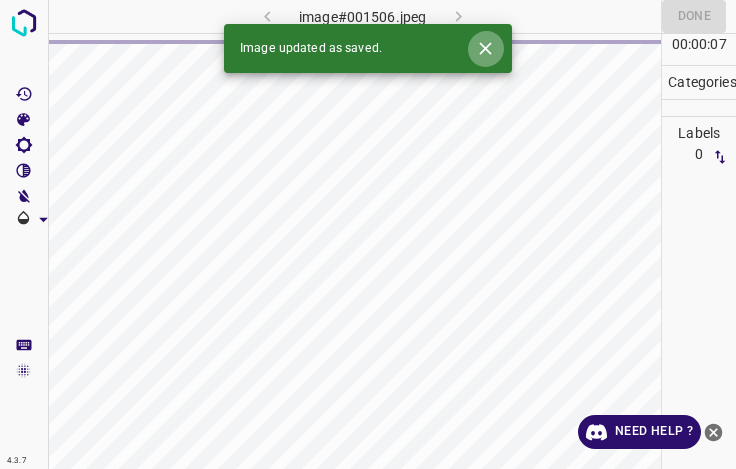 click 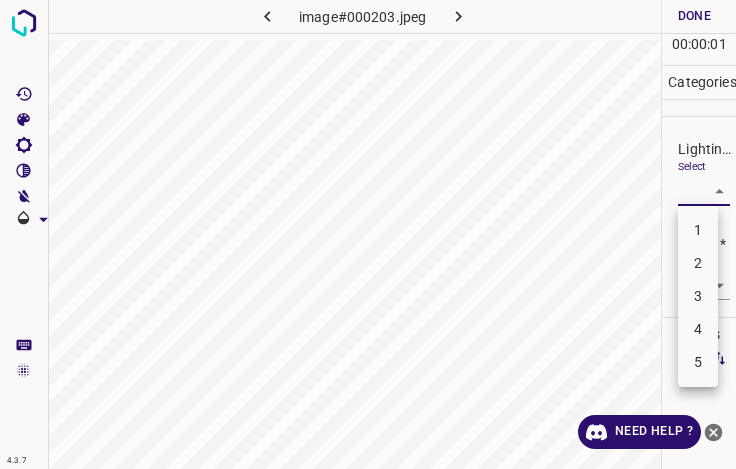 click on "4.3.7 image#000203.jpeg Done Skip 0 00   : 00   : 01   Categories Lighting *  Select ​ Focus *  Select ​ Overall *  Select ​ Labels   0 Categories 1 Lighting 2 Focus 3 Overall Tools Space Change between modes (Draw & Edit) I Auto labeling R Restore zoom M Zoom in N Zoom out Delete Delete selecte label Filters Z Restore filters X Saturation filter C Brightness filter V Contrast filter B Gray scale filter General O Download Need Help ? - Text - Hide - Delete 1 2 3 4 5" at bounding box center (368, 234) 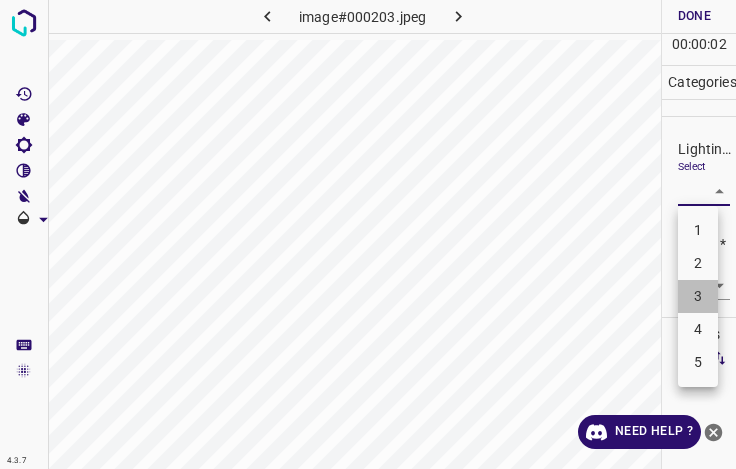 click on "3" at bounding box center (698, 296) 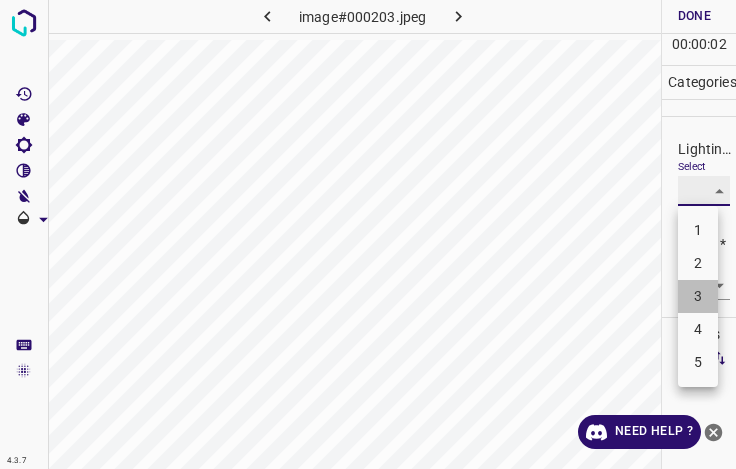 type on "3" 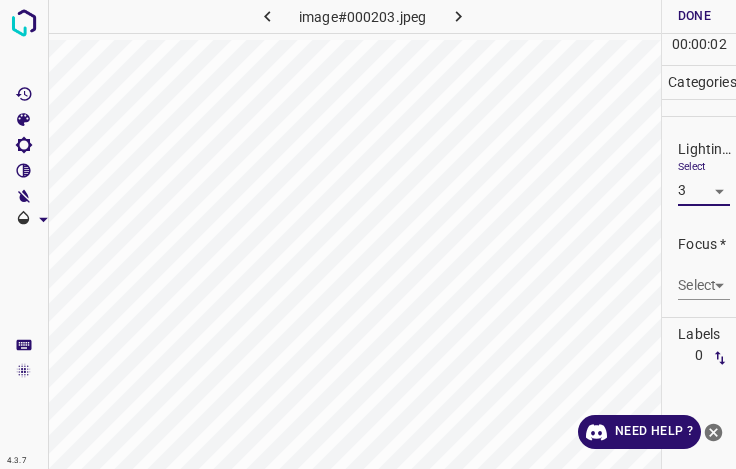 click on "4.3.7 image#000203.jpeg Done Skip 0 00   : 00   : 02   Categories Lighting *  Select 3 3 Focus *  Select ​ Overall *  Select ​ Labels   0 Categories 1 Lighting 2 Focus 3 Overall Tools Space Change between modes (Draw & Edit) I Auto labeling R Restore zoom M Zoom in N Zoom out Delete Delete selecte label Filters Z Restore filters X Saturation filter C Brightness filter V Contrast filter B Gray scale filter General O Download Need Help ? - Text - Hide - Delete" at bounding box center (368, 234) 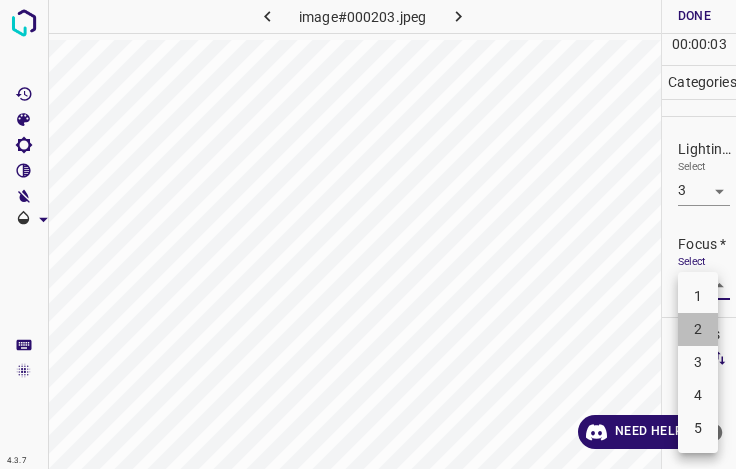 click on "2" at bounding box center [698, 329] 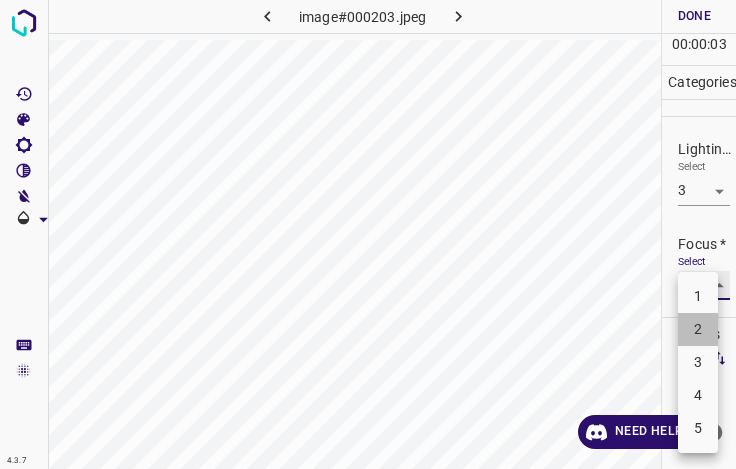 type on "2" 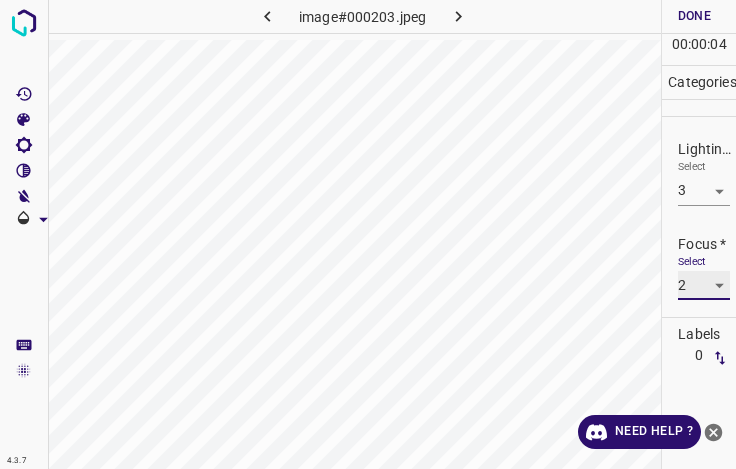 scroll, scrollTop: 98, scrollLeft: 0, axis: vertical 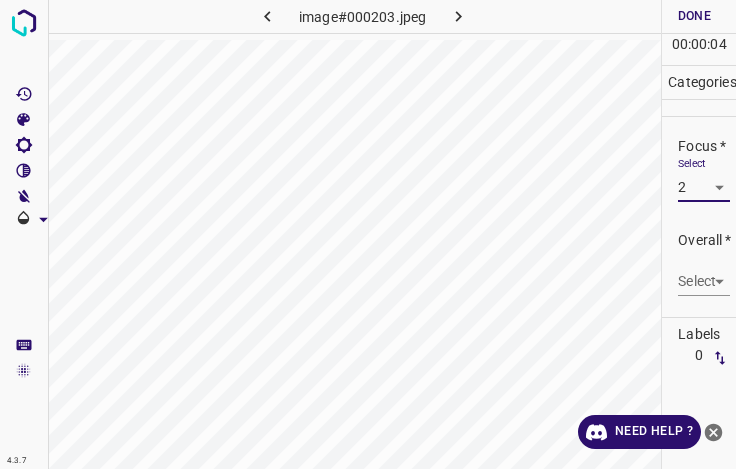 click on "4.3.7 image#000203.jpeg Done Skip 0 00   : 00   : 04   Categories Lighting *  Select 3 3 Focus *  Select 2 2 Overall *  Select ​ Labels   0 Categories 1 Lighting 2 Focus 3 Overall Tools Space Change between modes (Draw & Edit) I Auto labeling R Restore zoom M Zoom in N Zoom out Delete Delete selecte label Filters Z Restore filters X Saturation filter C Brightness filter V Contrast filter B Gray scale filter General O Download Need Help ? - Text - Hide - Delete" at bounding box center [368, 234] 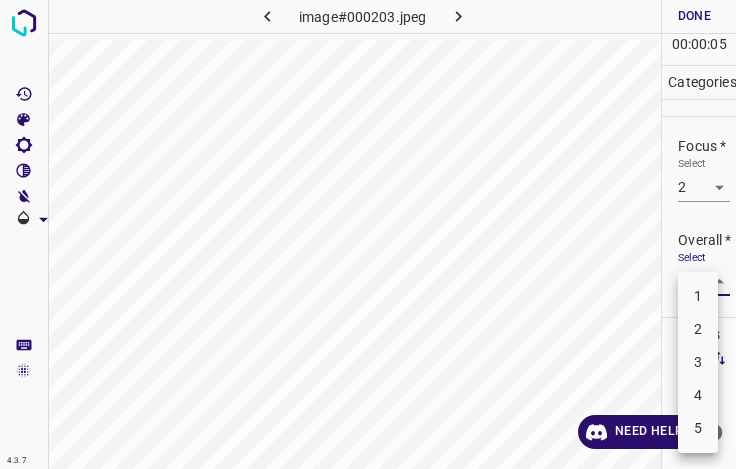 click on "3" at bounding box center [698, 362] 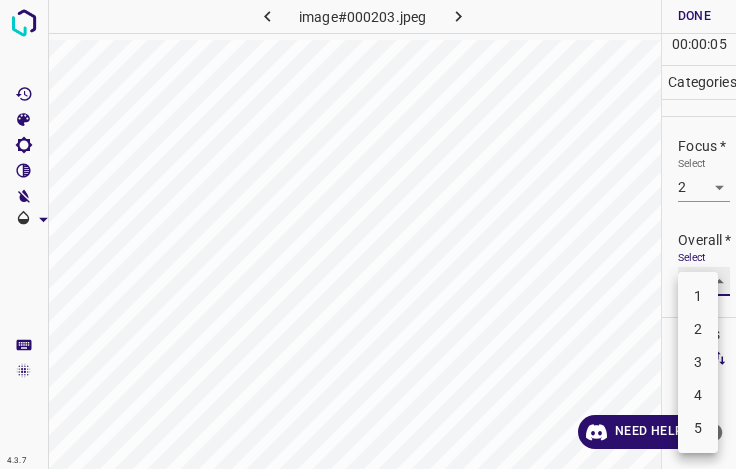 type on "3" 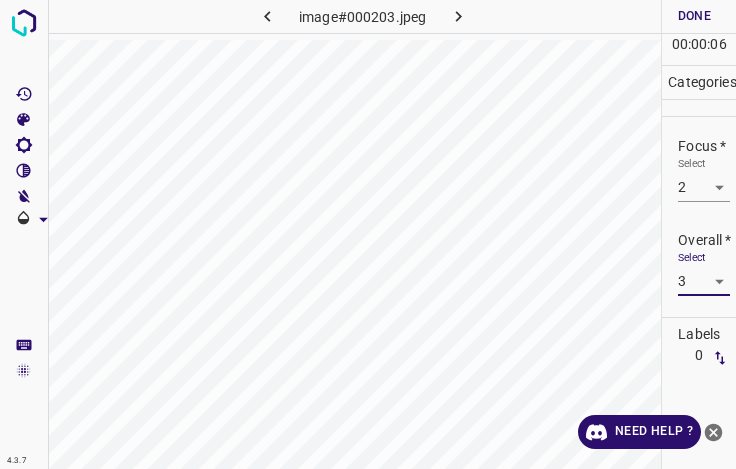 click on "Done" at bounding box center (694, 16) 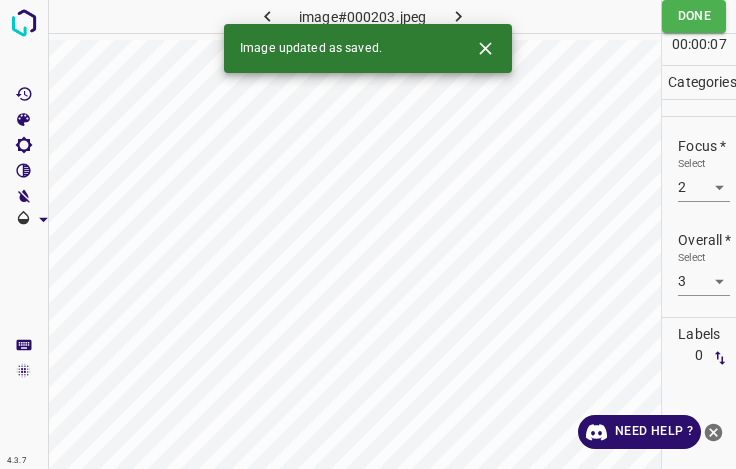 click 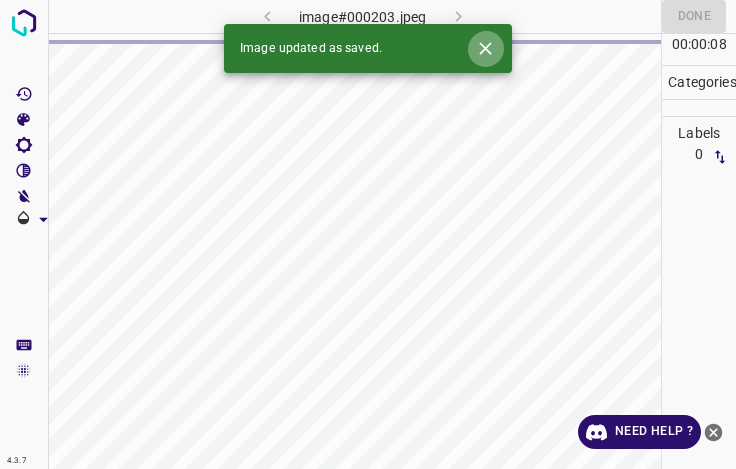 click 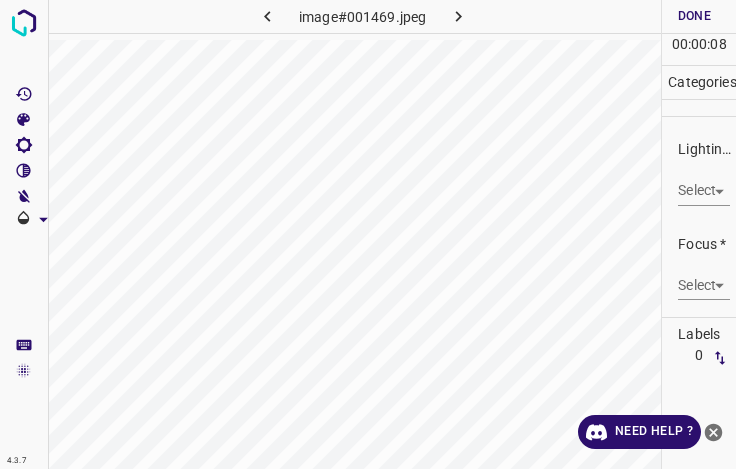 click on "4.3.7 image#001469.jpeg Done Skip 0 00   : 00   : 08   Categories Lighting *  Select ​ Focus *  Select ​ Overall *  Select ​ Labels   0 Categories 1 Lighting 2 Focus 3 Overall Tools Space Change between modes (Draw & Edit) I Auto labeling R Restore zoom M Zoom in N Zoom out Delete Delete selecte label Filters Z Restore filters X Saturation filter C Brightness filter V Contrast filter B Gray scale filter General O Download Need Help ? - Text - Hide - Delete" at bounding box center [368, 234] 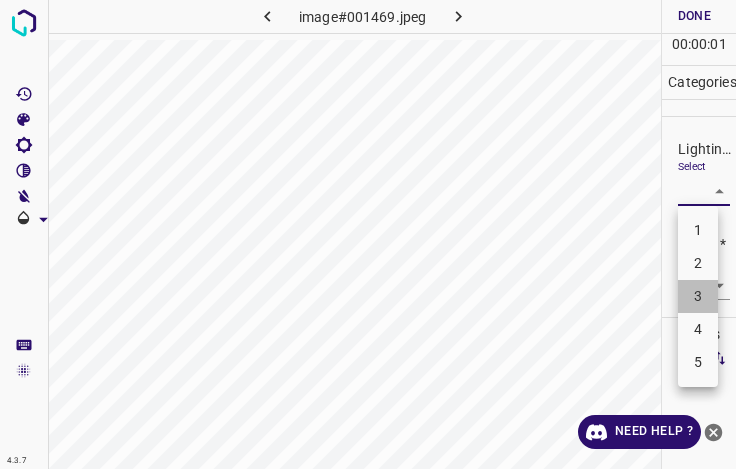 click on "3" at bounding box center [698, 296] 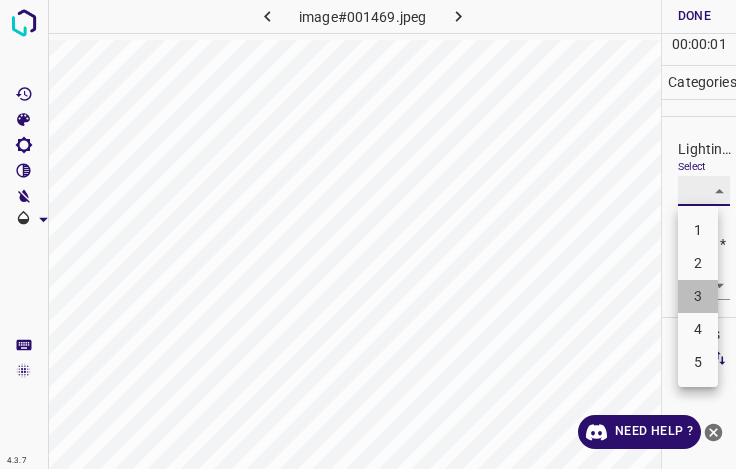 type on "3" 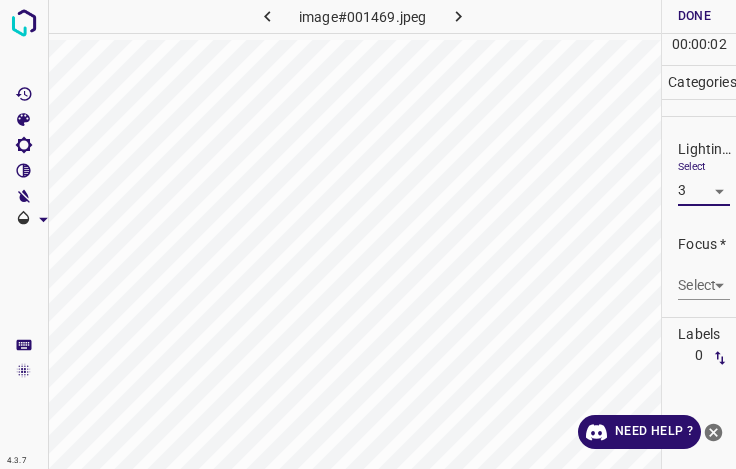 click on "4.3.7 image#001469.jpeg Done Skip 0 00   : 00   : 02   Categories Lighting *  Select 3 3 Focus *  Select ​ Overall *  Select ​ Labels   0 Categories 1 Lighting 2 Focus 3 Overall Tools Space Change between modes (Draw & Edit) I Auto labeling R Restore zoom M Zoom in N Zoom out Delete Delete selecte label Filters Z Restore filters X Saturation filter C Brightness filter V Contrast filter B Gray scale filter General O Download Need Help ? - Text - Hide - Delete" at bounding box center (368, 234) 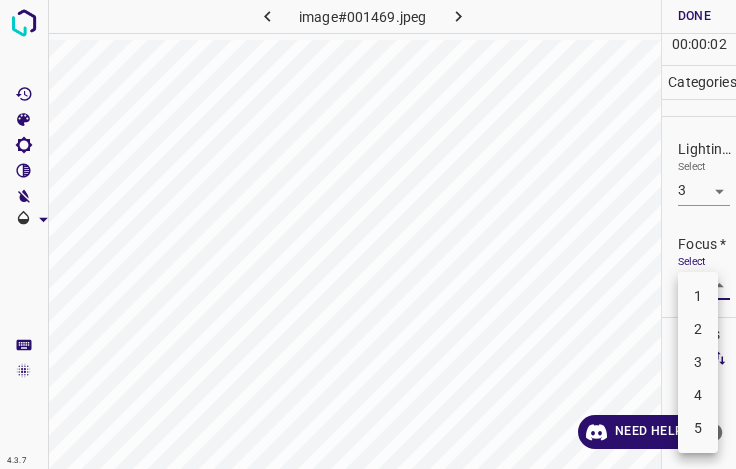 click on "3" at bounding box center [698, 362] 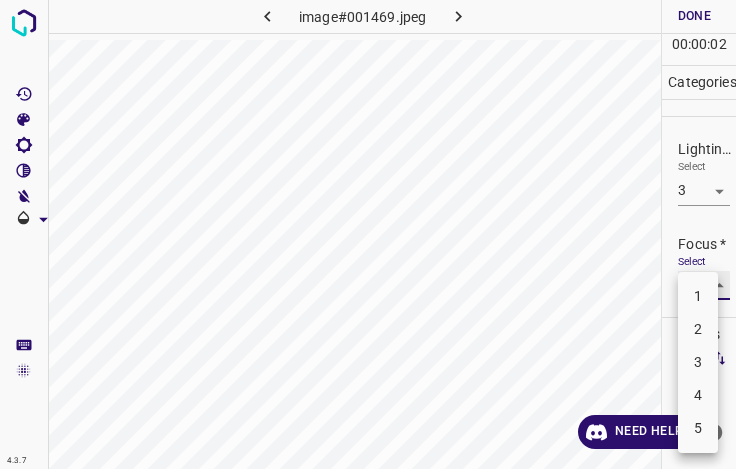type on "3" 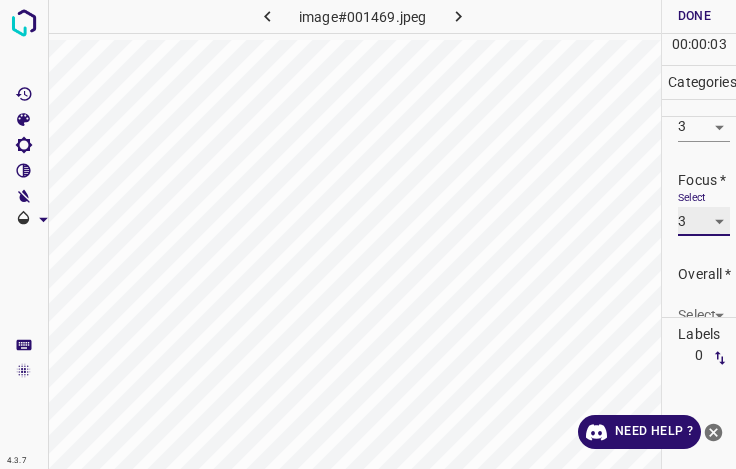 scroll, scrollTop: 98, scrollLeft: 0, axis: vertical 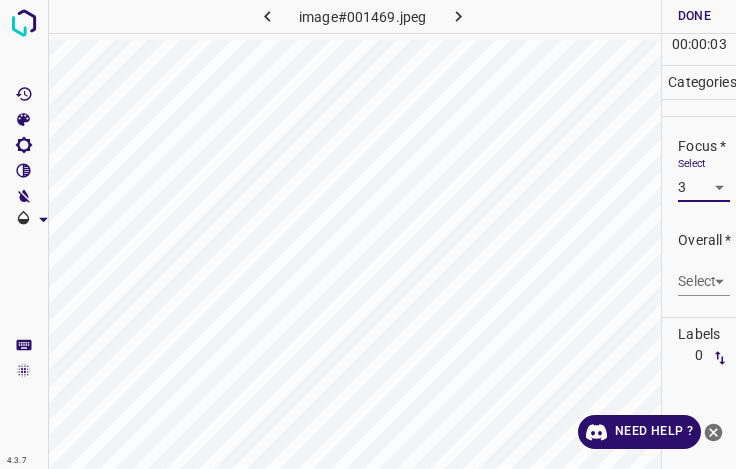 click on "4.3.7 image#001469.jpeg Done Skip 0 00   : 00   : 03   Categories Lighting *  Select 3 3 Focus *  Select 3 3 Overall *  Select ​ Labels   0 Categories 1 Lighting 2 Focus 3 Overall Tools Space Change between modes (Draw & Edit) I Auto labeling R Restore zoom M Zoom in N Zoom out Delete Delete selecte label Filters Z Restore filters X Saturation filter C Brightness filter V Contrast filter B Gray scale filter General O Download Need Help ? - Text - Hide - Delete" at bounding box center [368, 234] 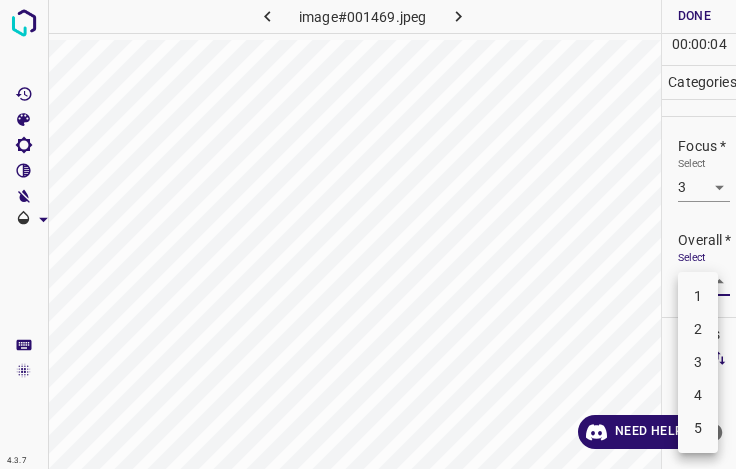 drag, startPoint x: 706, startPoint y: 365, endPoint x: 703, endPoint y: 333, distance: 32.140316 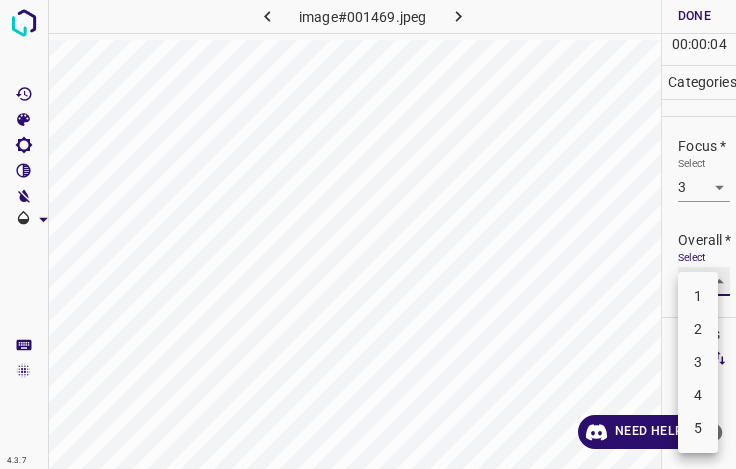 type on "3" 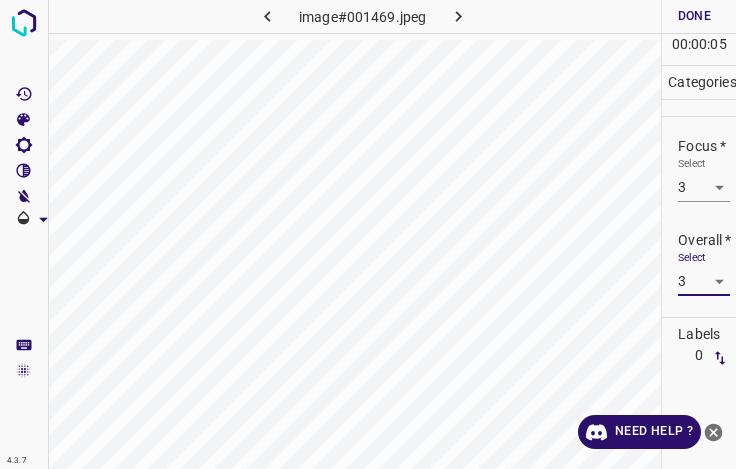 click on "Done" at bounding box center (694, 16) 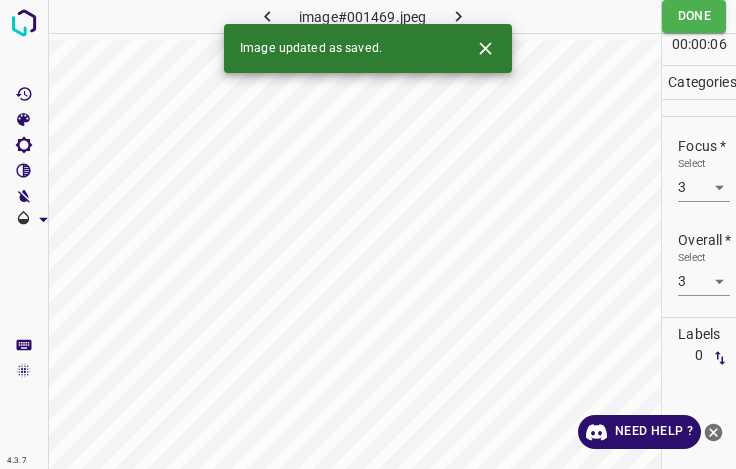 click 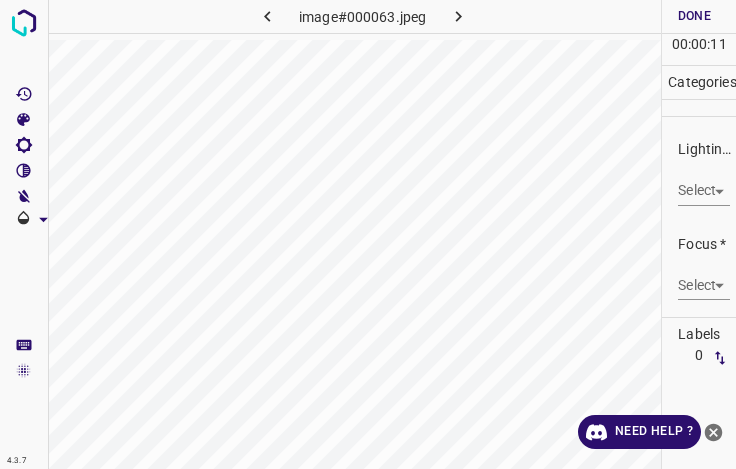 click on "4.3.7 image#000063.jpeg Done Skip 0 00   : 00   : 11   Categories Lighting *  Select ​ Focus *  Select ​ Overall *  Select ​ Labels   0 Categories 1 Lighting 2 Focus 3 Overall Tools Space Change between modes (Draw & Edit) I Auto labeling R Restore zoom M Zoom in N Zoom out Delete Delete selecte label Filters Z Restore filters X Saturation filter C Brightness filter V Contrast filter B Gray scale filter General O Download Need Help ? - Text - Hide - Delete" at bounding box center (368, 234) 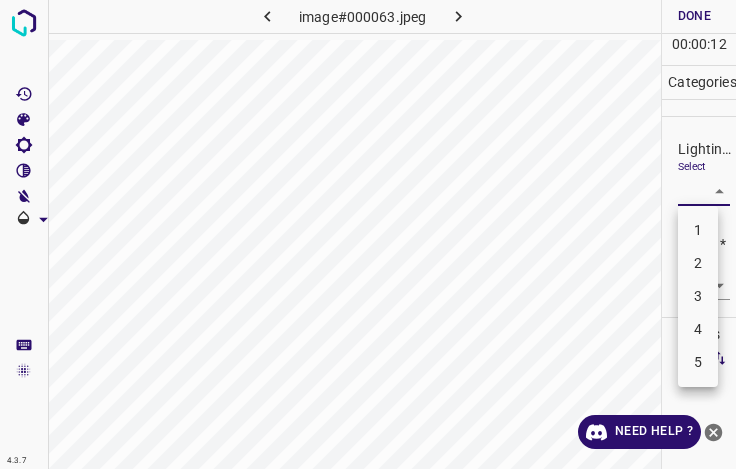 click on "3" at bounding box center (698, 296) 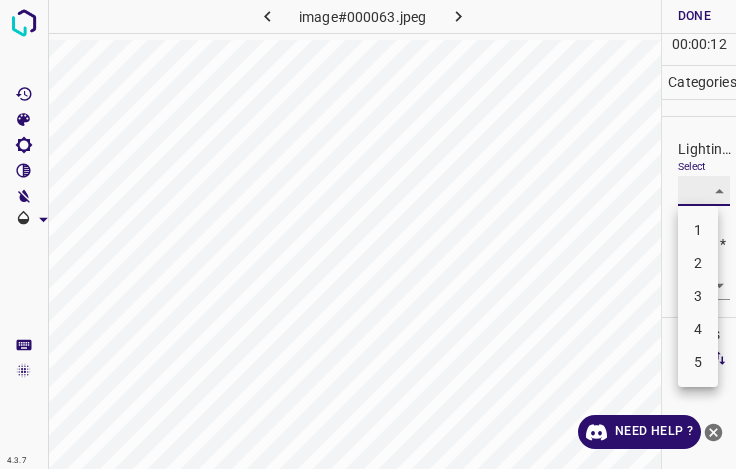 type on "3" 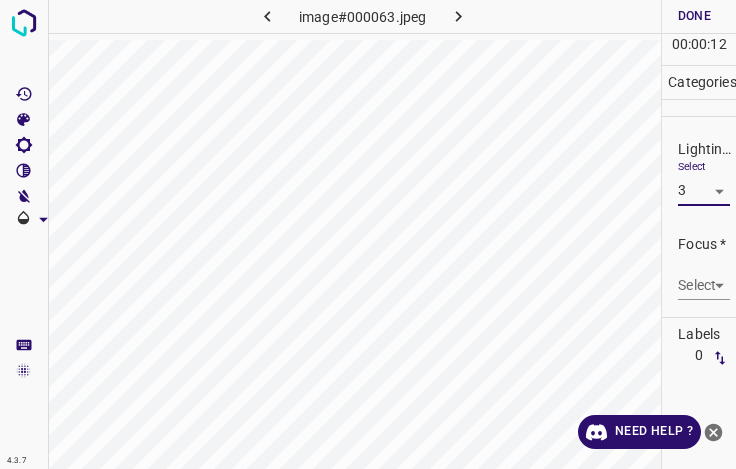 click on "4.3.7 image#000063.jpeg Done Skip 0 00   : 00   : 12   Categories Lighting *  Select 3 3 Focus *  Select ​ Overall *  Select ​ Labels   0 Categories 1 Lighting 2 Focus 3 Overall Tools Space Change between modes (Draw & Edit) I Auto labeling R Restore zoom M Zoom in N Zoom out Delete Delete selecte label Filters Z Restore filters X Saturation filter C Brightness filter V Contrast filter B Gray scale filter General O Download Need Help ? - Text - Hide - Delete" at bounding box center (368, 234) 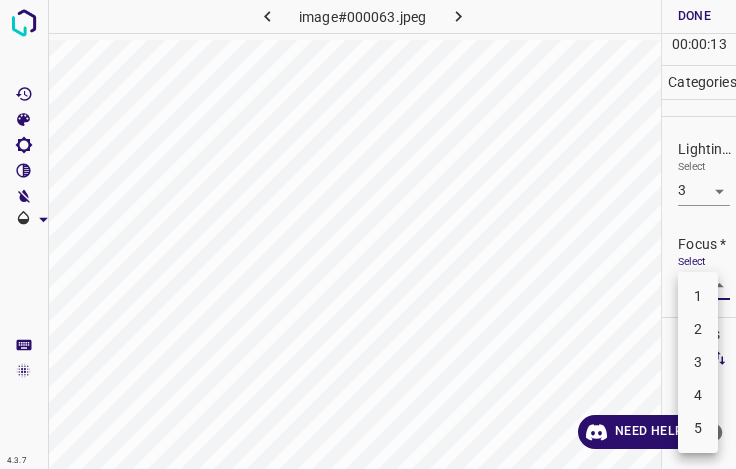click on "3" at bounding box center (698, 362) 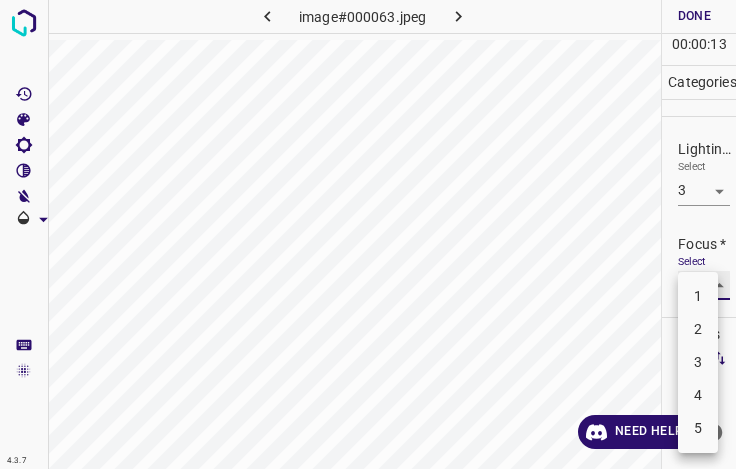 type on "3" 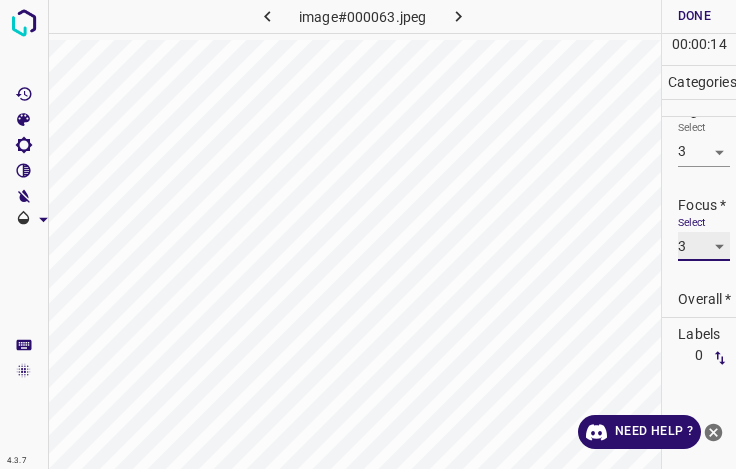 scroll, scrollTop: 98, scrollLeft: 0, axis: vertical 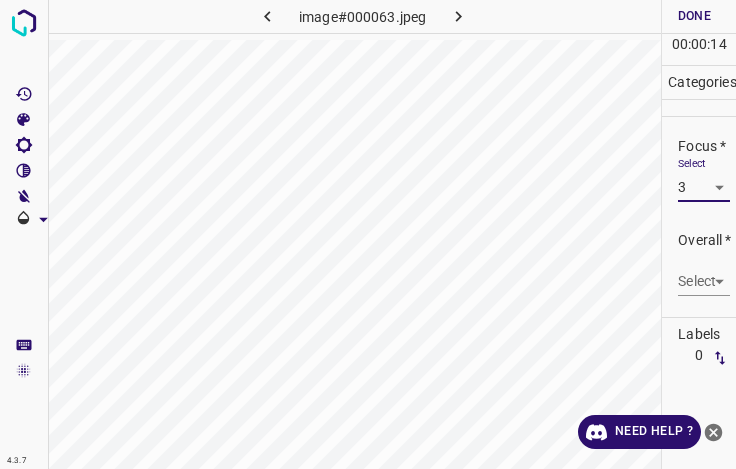 click on "4.3.7 image#000063.jpeg Done Skip 0 00   : 00   : 14   Categories Lighting *  Select 3 3 Focus *  Select 3 3 Overall *  Select ​ Labels   0 Categories 1 Lighting 2 Focus 3 Overall Tools Space Change between modes (Draw & Edit) I Auto labeling R Restore zoom M Zoom in N Zoom out Delete Delete selecte label Filters Z Restore filters X Saturation filter C Brightness filter V Contrast filter B Gray scale filter General O Download Need Help ? - Text - Hide - Delete" at bounding box center [368, 234] 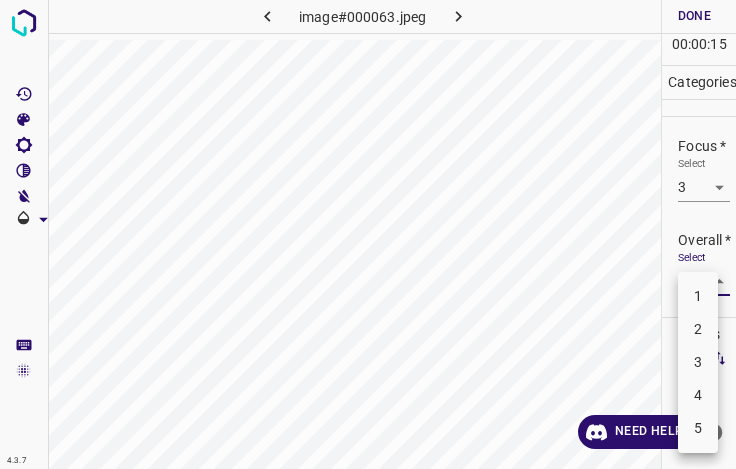click on "3" at bounding box center [698, 362] 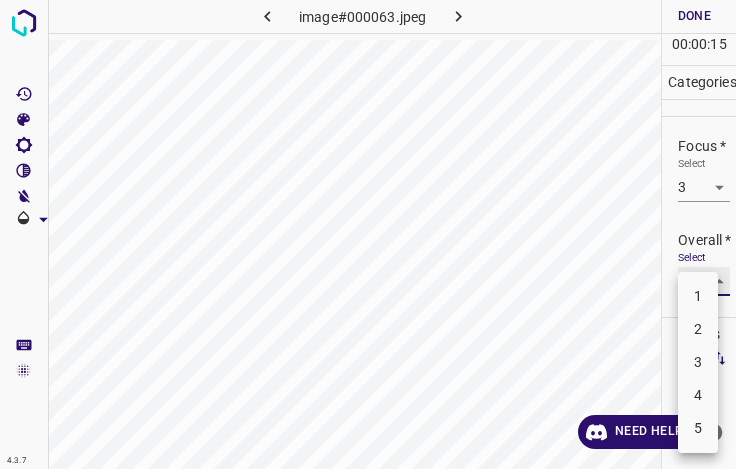 type on "3" 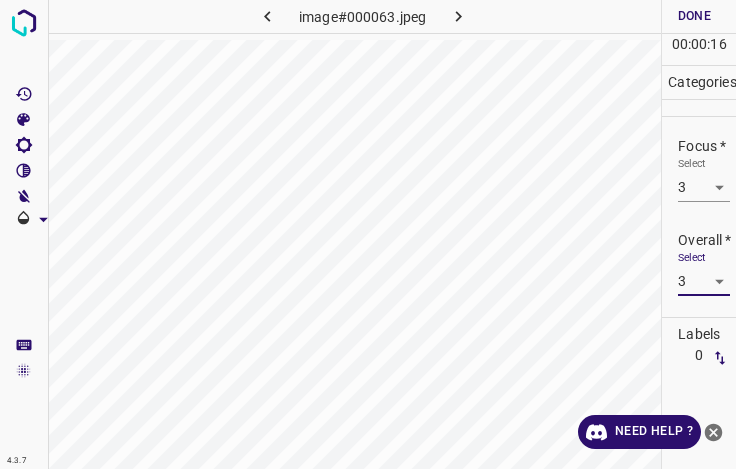 click on "Done" at bounding box center (694, 16) 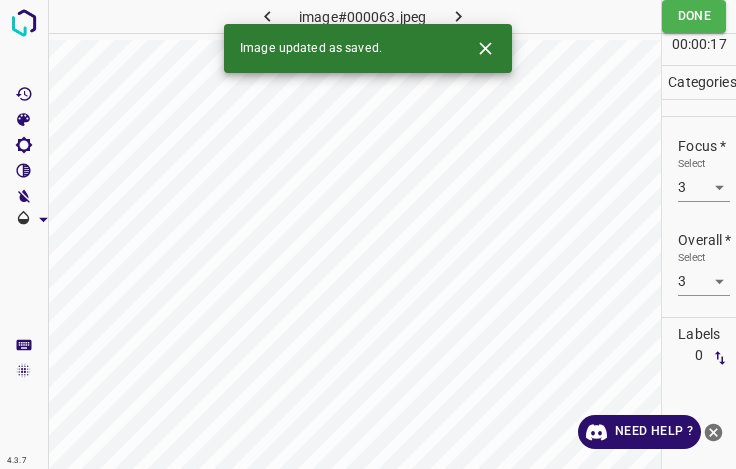 click 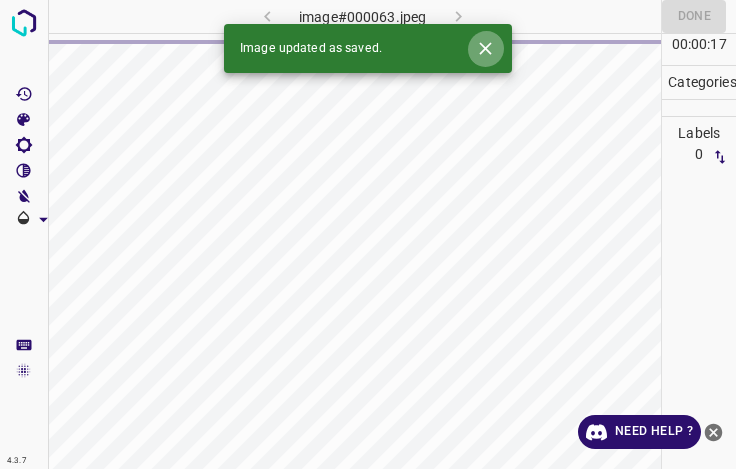 click 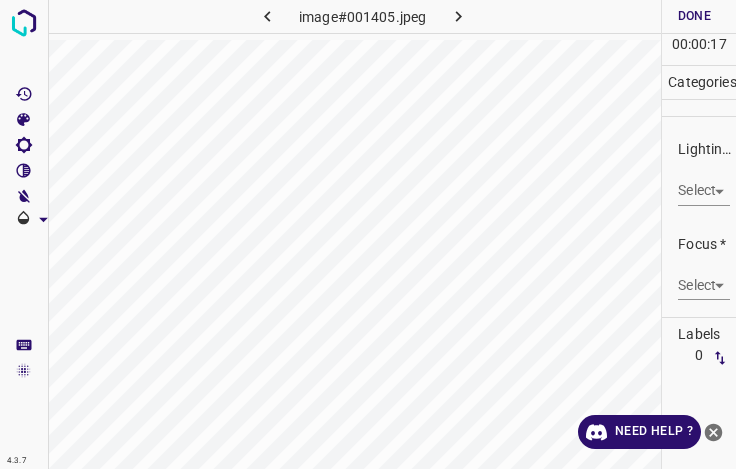 click on "4.3.7 image#001405.jpeg Done Skip 0 00   : 00   : 17   Categories Lighting *  Select ​ Focus *  Select ​ Overall *  Select ​ Labels   0 Categories 1 Lighting 2 Focus 3 Overall Tools Space Change between modes (Draw & Edit) I Auto labeling R Restore zoom M Zoom in N Zoom out Delete Delete selecte label Filters Z Restore filters X Saturation filter C Brightness filter V Contrast filter B Gray scale filter General O Download Need Help ? - Text - Hide - Delete" at bounding box center [368, 234] 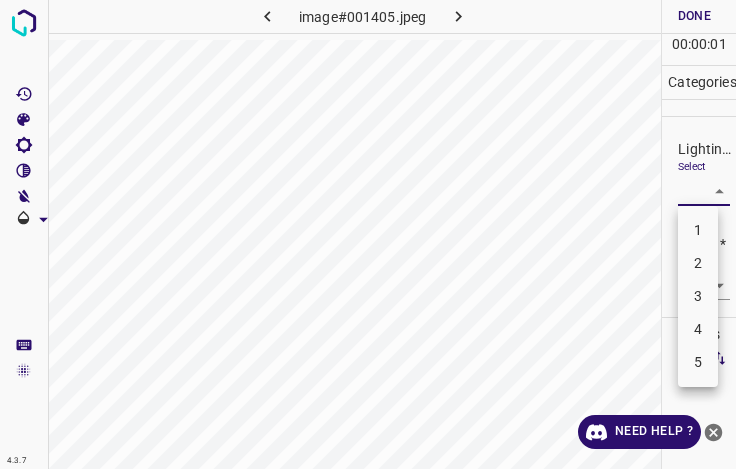 click on "3" at bounding box center (698, 296) 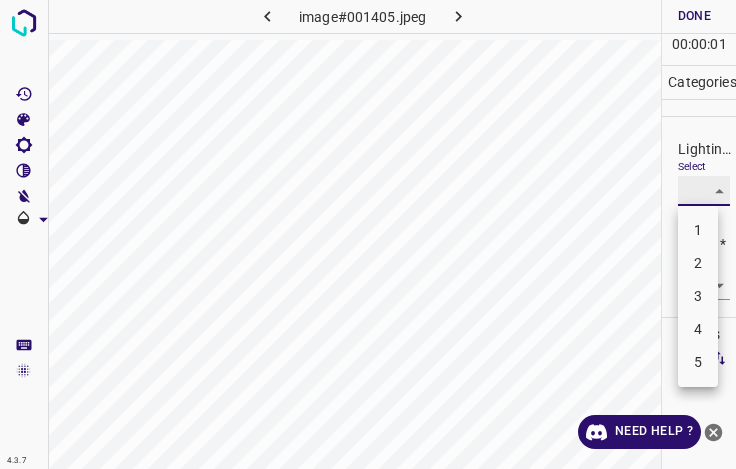 type on "3" 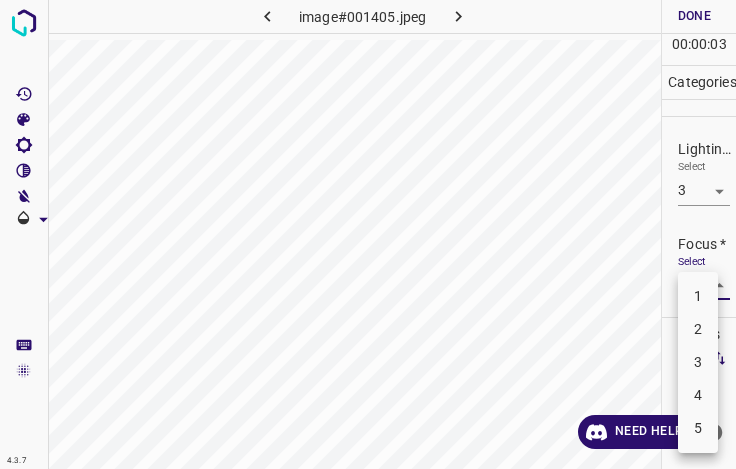 click on "4.3.7 image#001405.jpeg Done Skip 0 00   : 00   : 03   Categories Lighting *  Select 3 3 Focus *  Select ​ Overall *  Select ​ Labels   0 Categories 1 Lighting 2 Focus 3 Overall Tools Space Change between modes (Draw & Edit) I Auto labeling R Restore zoom M Zoom in N Zoom out Delete Delete selecte label Filters Z Restore filters X Saturation filter C Brightness filter V Contrast filter B Gray scale filter General O Download Need Help ? - Text - Hide - Delete 1 2 3 4 5" at bounding box center [368, 234] 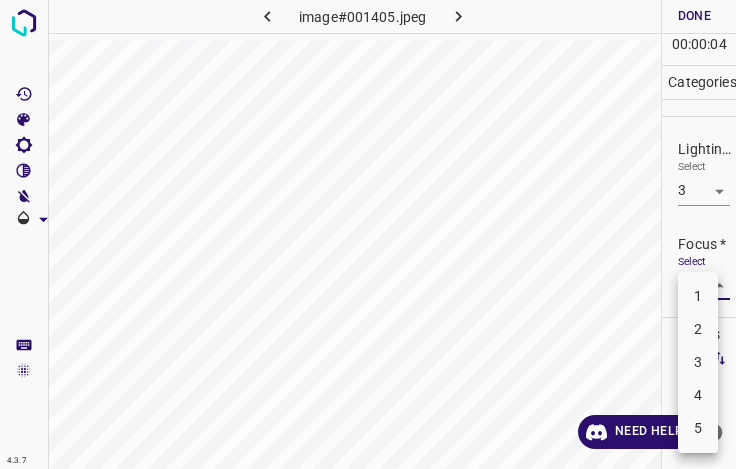 click on "4" at bounding box center [698, 395] 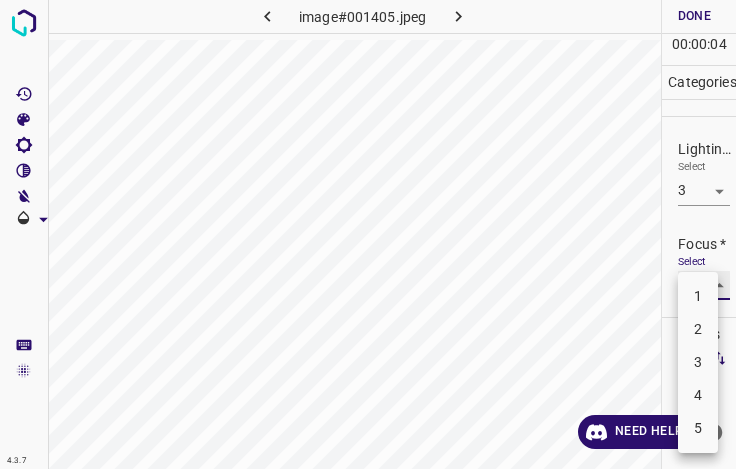 type on "4" 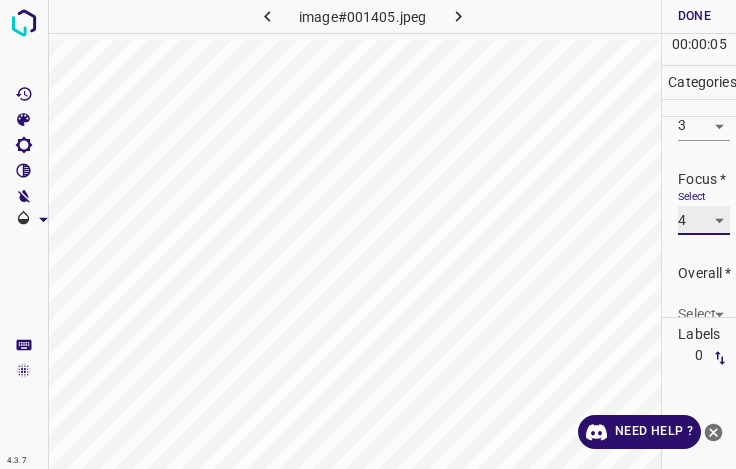 scroll, scrollTop: 98, scrollLeft: 0, axis: vertical 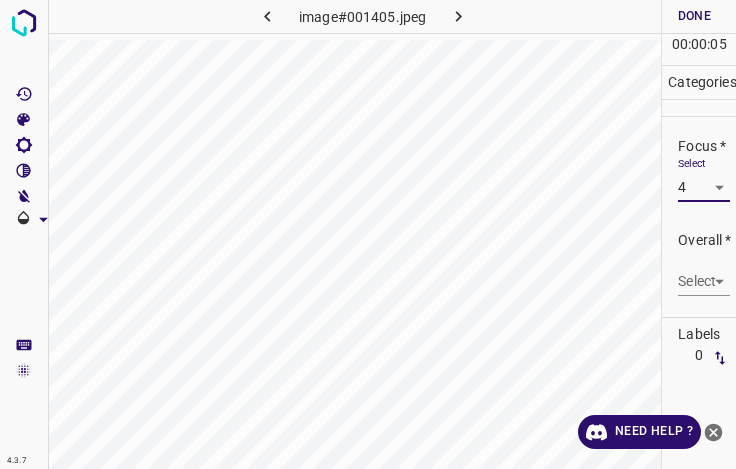 click on "4.3.7 image#001405.jpeg Done Skip 0 00   : 00   : 05   Categories Lighting *  Select 3 3 Focus *  Select 4 4 Overall *  Select ​ Labels   0 Categories 1 Lighting 2 Focus 3 Overall Tools Space Change between modes (Draw & Edit) I Auto labeling R Restore zoom M Zoom in N Zoom out Delete Delete selecte label Filters Z Restore filters X Saturation filter C Brightness filter V Contrast filter B Gray scale filter General O Download Need Help ? - Text - Hide - Delete" at bounding box center (368, 234) 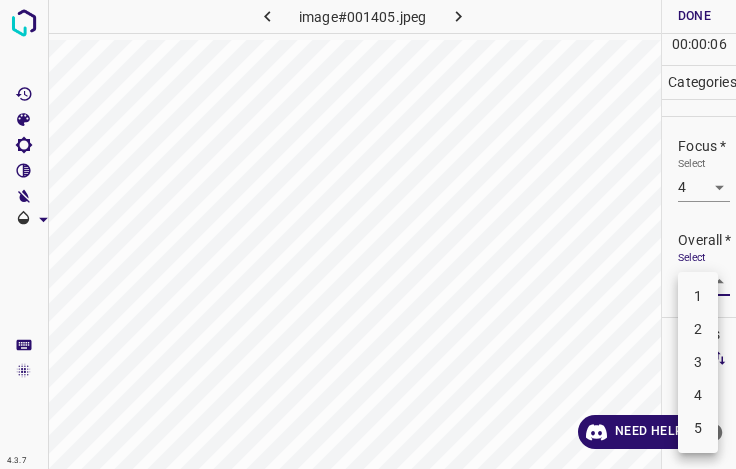click on "4" at bounding box center (698, 395) 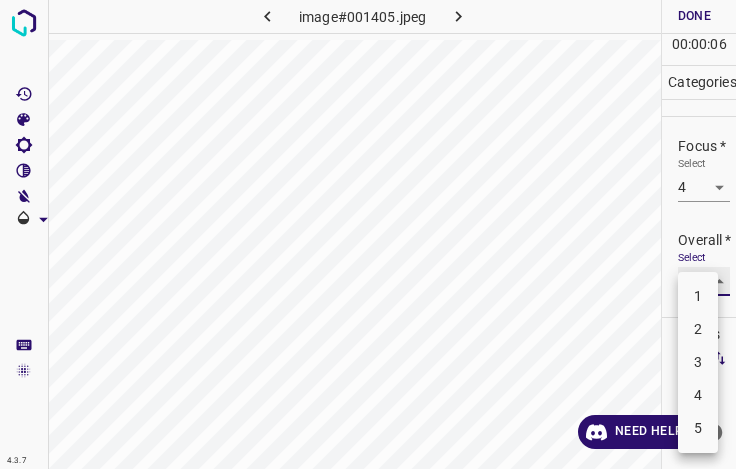 type on "4" 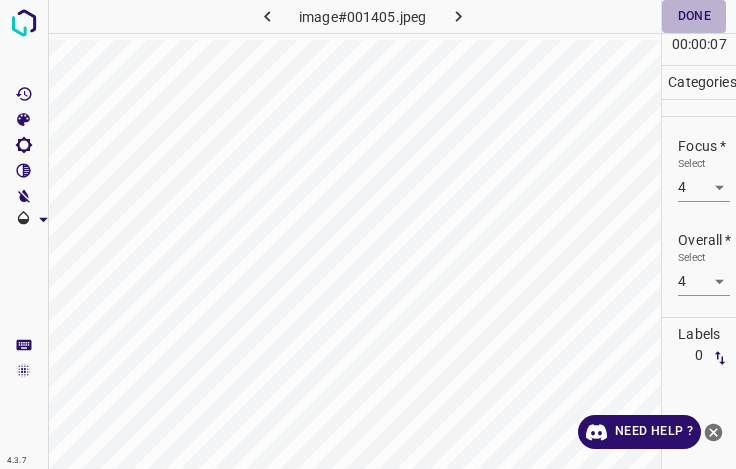click on "Done" at bounding box center (694, 16) 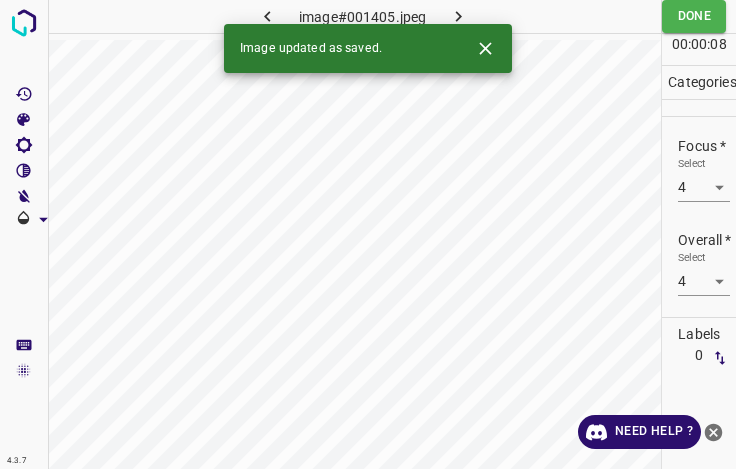 click 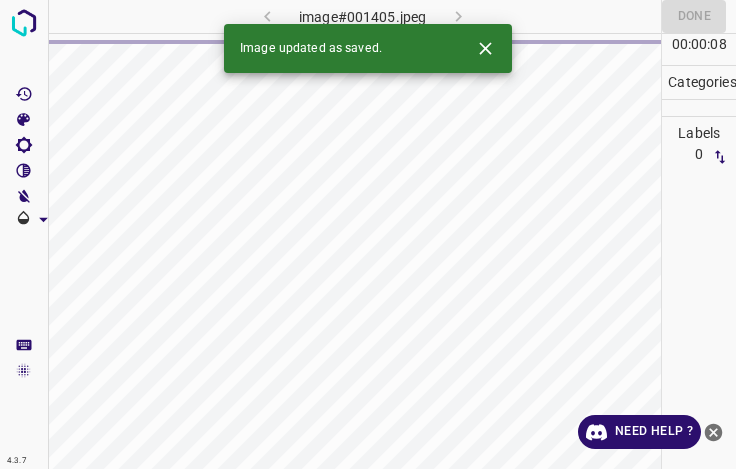 click 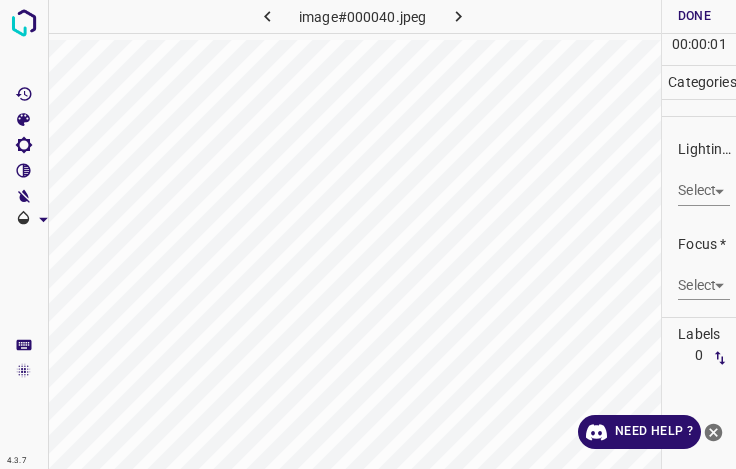 click on "4.3.7 image#000040.jpeg Done Skip 0 00   : 00   : 01   Categories Lighting *  Select ​ Focus *  Select ​ Overall *  Select ​ Labels   0 Categories 1 Lighting 2 Focus 3 Overall Tools Space Change between modes (Draw & Edit) I Auto labeling R Restore zoom M Zoom in N Zoom out Delete Delete selecte label Filters Z Restore filters X Saturation filter C Brightness filter V Contrast filter B Gray scale filter General O Download Need Help ? - Text - Hide - Delete" at bounding box center (368, 234) 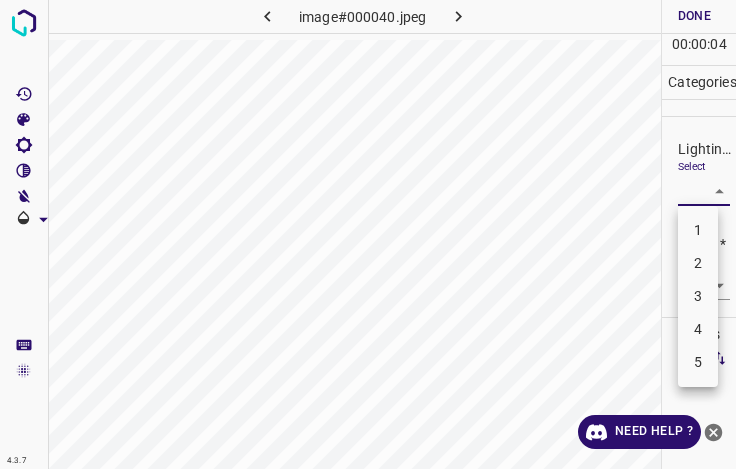 click on "2" at bounding box center (698, 263) 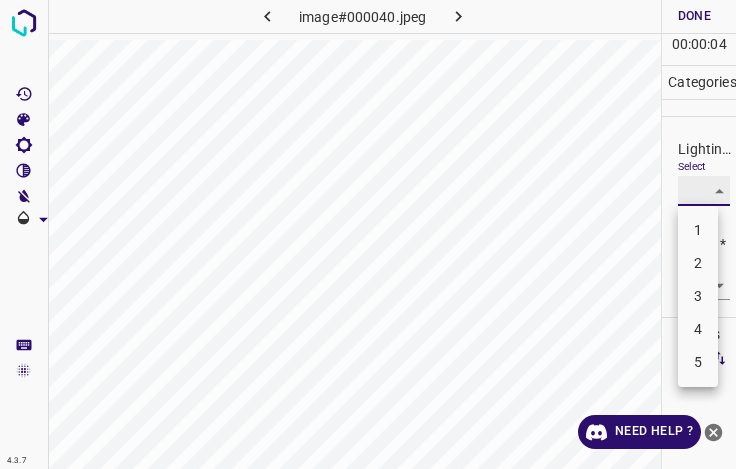 type on "2" 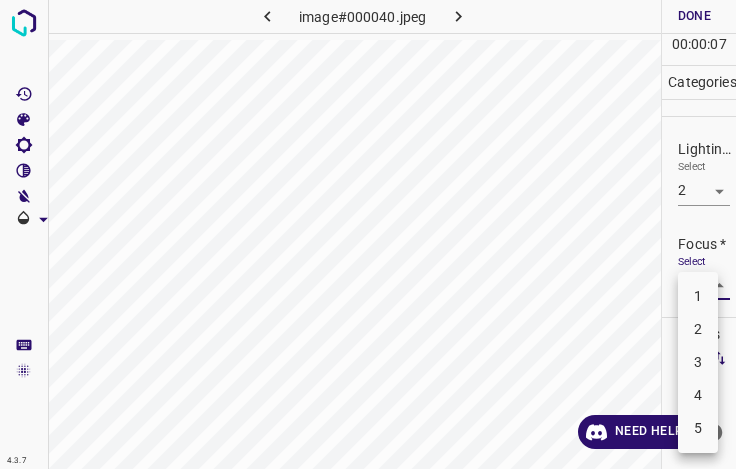 click on "4.3.7 image#000040.jpeg Done Skip 0 00   : 00   : 07   Categories Lighting *  Select 2 2 Focus *  Select ​ Overall *  Select ​ Labels   0 Categories 1 Lighting 2 Focus 3 Overall Tools Space Change between modes (Draw & Edit) I Auto labeling R Restore zoom M Zoom in N Zoom out Delete Delete selecte label Filters Z Restore filters X Saturation filter C Brightness filter V Contrast filter B Gray scale filter General O Download Need Help ? - Text - Hide - Delete 1 2 3 4 5" at bounding box center [368, 234] 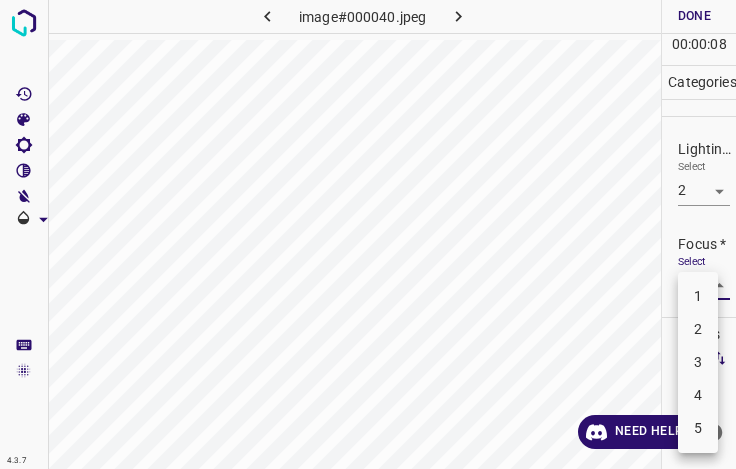 click on "2" at bounding box center [698, 329] 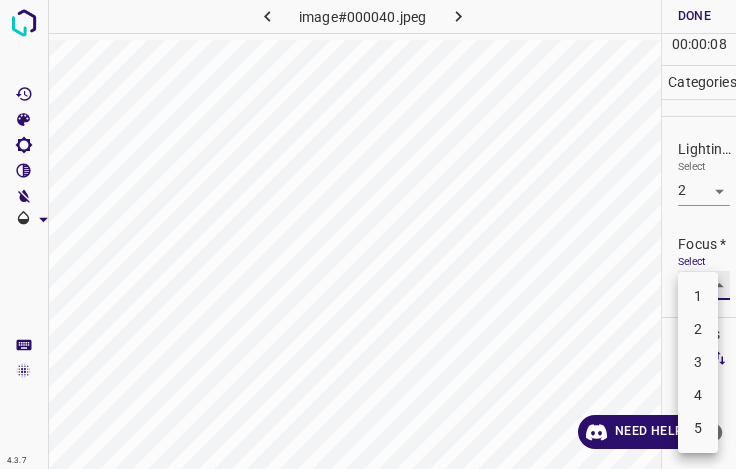 type on "2" 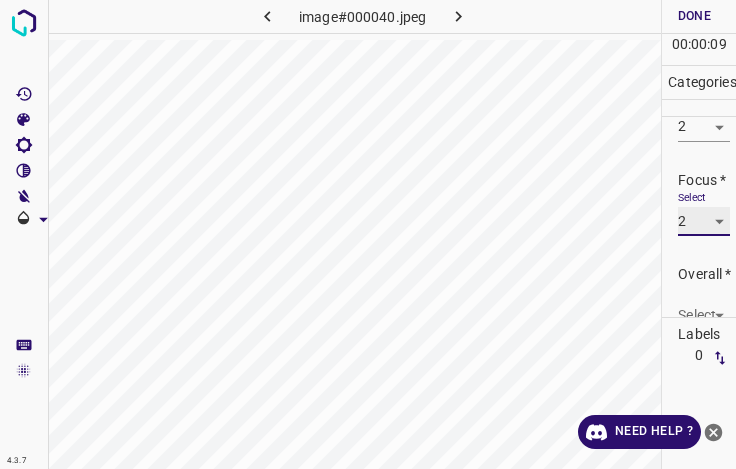 scroll, scrollTop: 98, scrollLeft: 0, axis: vertical 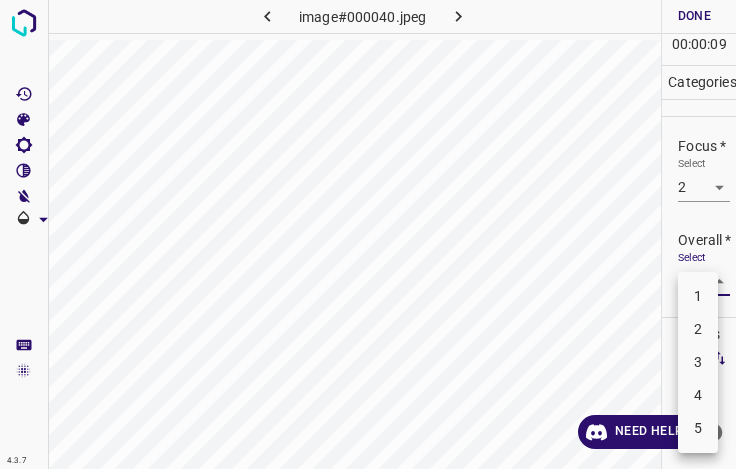 click on "4.3.7 image#000040.jpeg Done Skip 0 00   : 00   : 09   Categories Lighting *  Select 2 2 Focus *  Select 2 2 Overall *  Select ​ Labels   0 Categories 1 Lighting 2 Focus 3 Overall Tools Space Change between modes (Draw & Edit) I Auto labeling R Restore zoom M Zoom in N Zoom out Delete Delete selecte label Filters Z Restore filters X Saturation filter C Brightness filter V Contrast filter B Gray scale filter General O Download Need Help ? - Text - Hide - Delete 1 2 3 4 5" at bounding box center (368, 234) 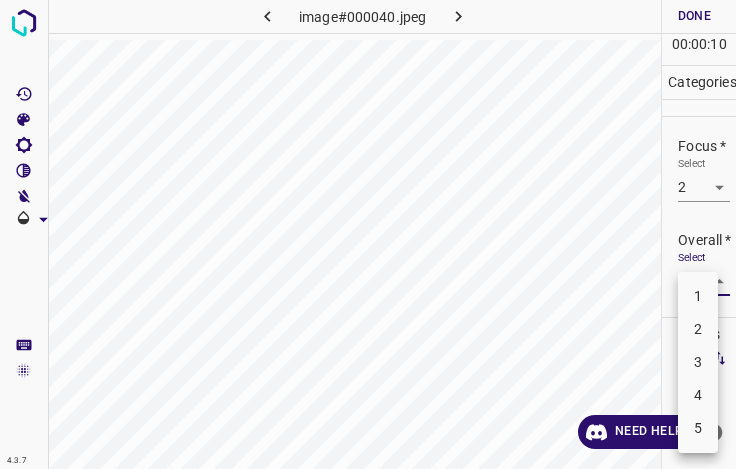 click on "2" at bounding box center [698, 329] 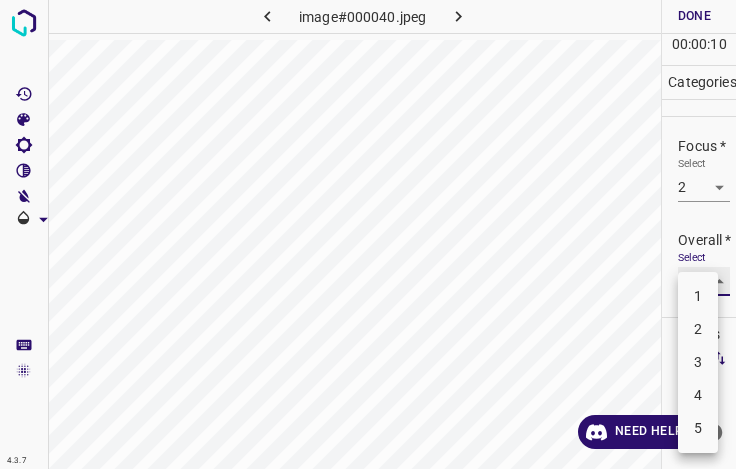 type on "2" 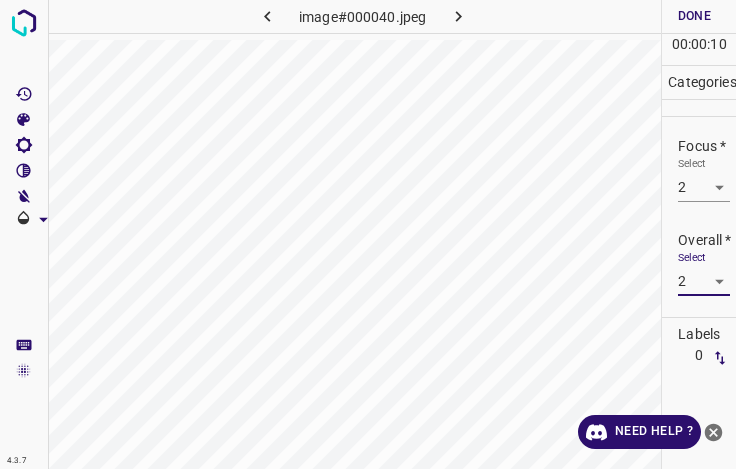 click on "Done" at bounding box center (694, 16) 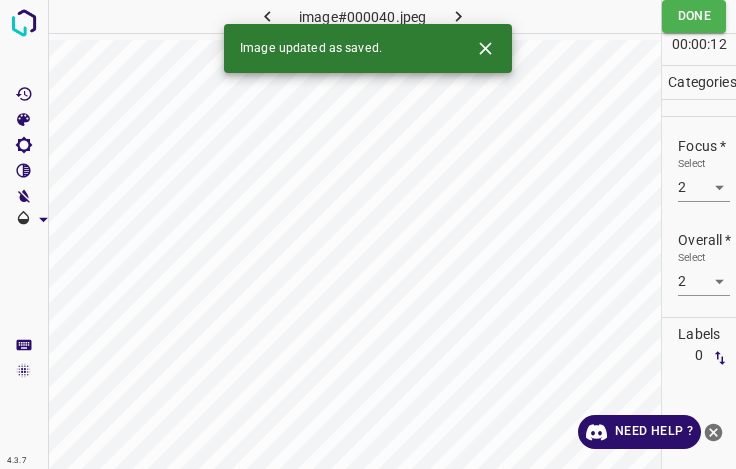 click 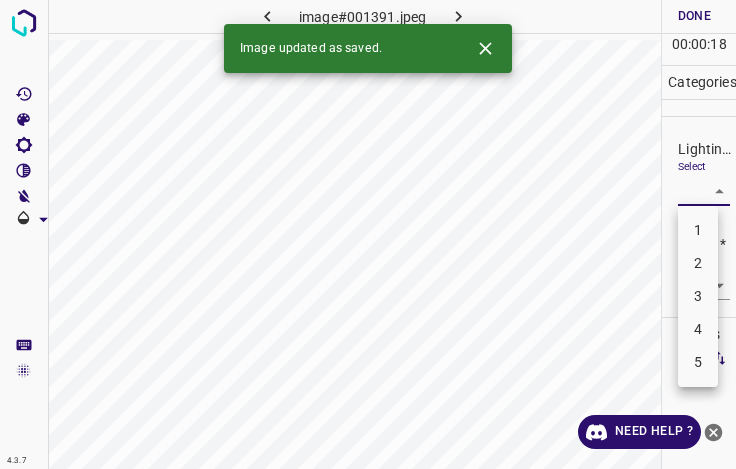 click on "4.3.7 image#001391.jpeg Done Skip 0 00   : 00   : 18   Categories Lighting *  Select ​ Focus *  Select ​ Overall *  Select ​ Labels   0 Categories 1 Lighting 2 Focus 3 Overall Tools Space Change between modes (Draw & Edit) I Auto labeling R Restore zoom M Zoom in N Zoom out Delete Delete selecte label Filters Z Restore filters X Saturation filter C Brightness filter V Contrast filter B Gray scale filter General O Download Image updated as saved. Need Help ? - Text - Hide - Delete 1 2 3 4 5" at bounding box center (368, 234) 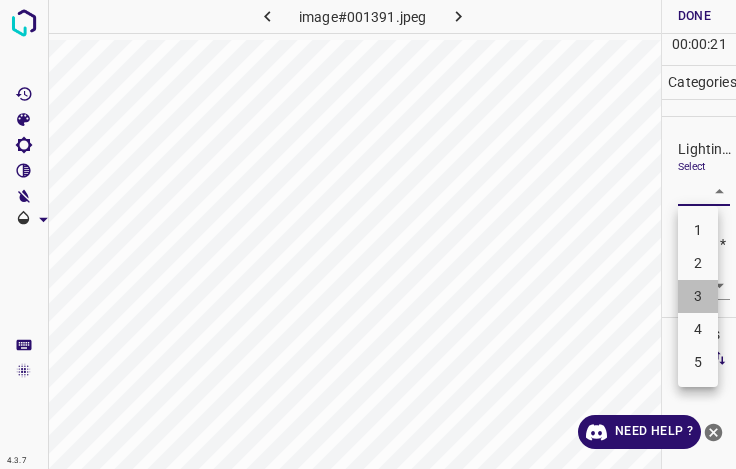 click on "3" at bounding box center (698, 296) 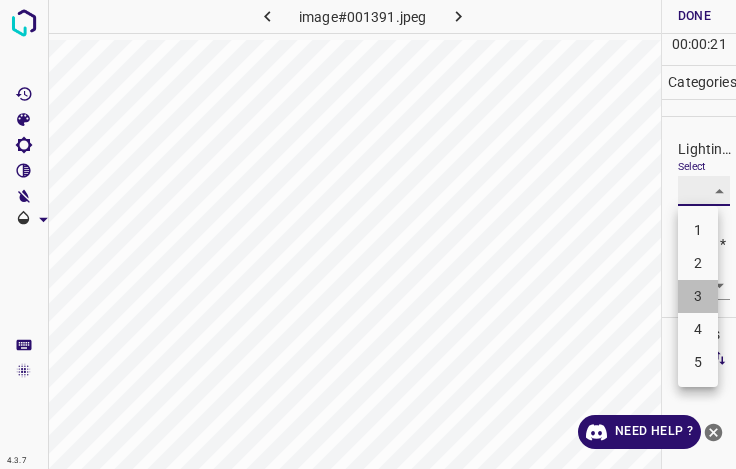 type on "3" 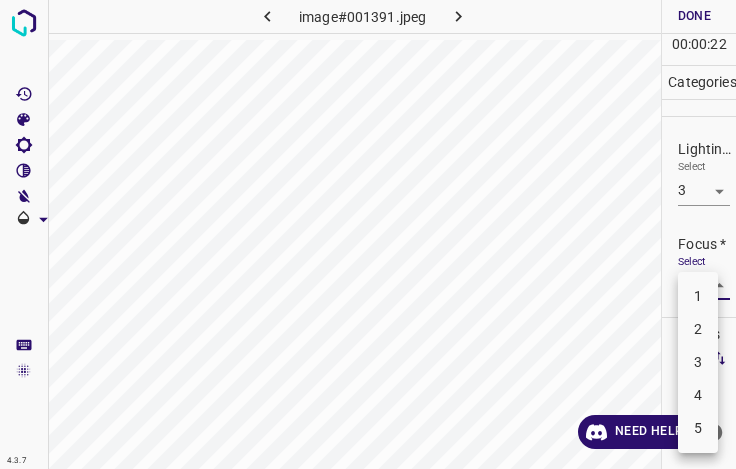 click on "4.3.7 image#001391.jpeg Done Skip 0 00   : 00   : 22   Categories Lighting *  Select 3 3 Focus *  Select ​ Overall *  Select ​ Labels   0 Categories 1 Lighting 2 Focus 3 Overall Tools Space Change between modes (Draw & Edit) I Auto labeling R Restore zoom M Zoom in N Zoom out Delete Delete selecte label Filters Z Restore filters X Saturation filter C Brightness filter V Contrast filter B Gray scale filter General O Download Need Help ? - Text - Hide - Delete 1 2 3 4 5" at bounding box center (368, 234) 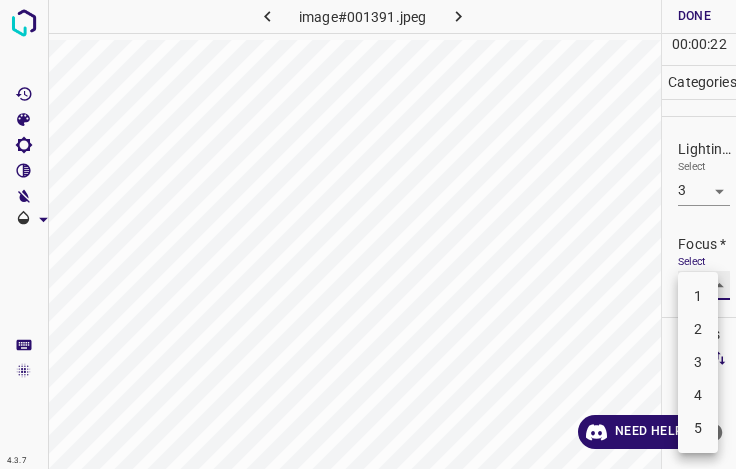 type on "2" 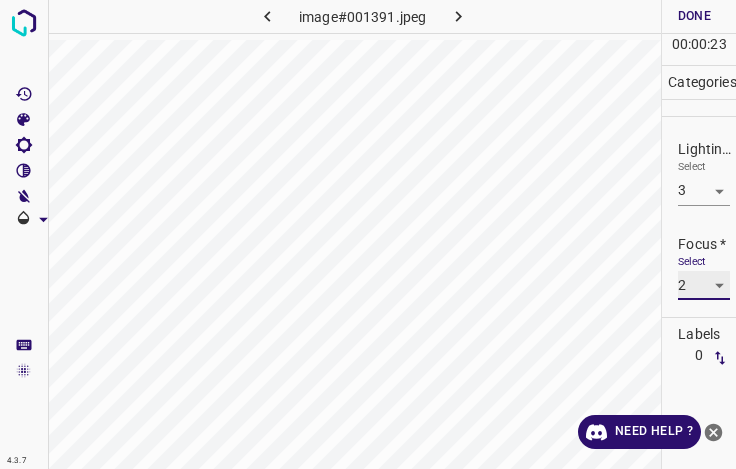 scroll, scrollTop: 98, scrollLeft: 0, axis: vertical 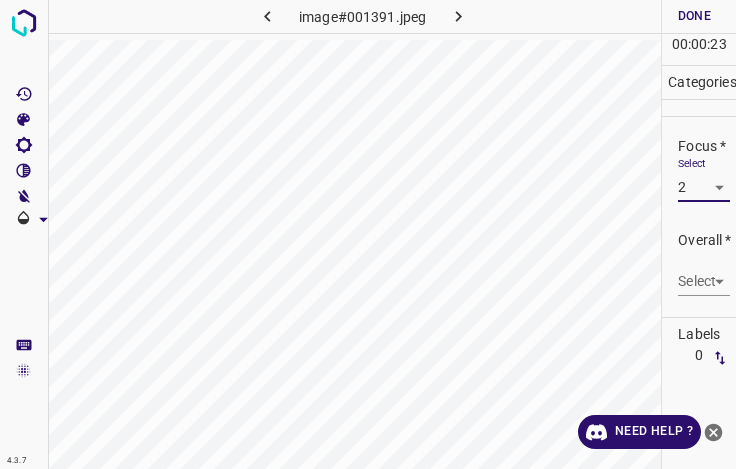 click on "4.3.7 image#001391.jpeg Done Skip 0 00   : 00   : 23   Categories Lighting *  Select 3 3 Focus *  Select 2 2 Overall *  Select ​ Labels   0 Categories 1 Lighting 2 Focus 3 Overall Tools Space Change between modes (Draw & Edit) I Auto labeling R Restore zoom M Zoom in N Zoom out Delete Delete selecte label Filters Z Restore filters X Saturation filter C Brightness filter V Contrast filter B Gray scale filter General O Download Need Help ? - Text - Hide - Delete" at bounding box center (368, 234) 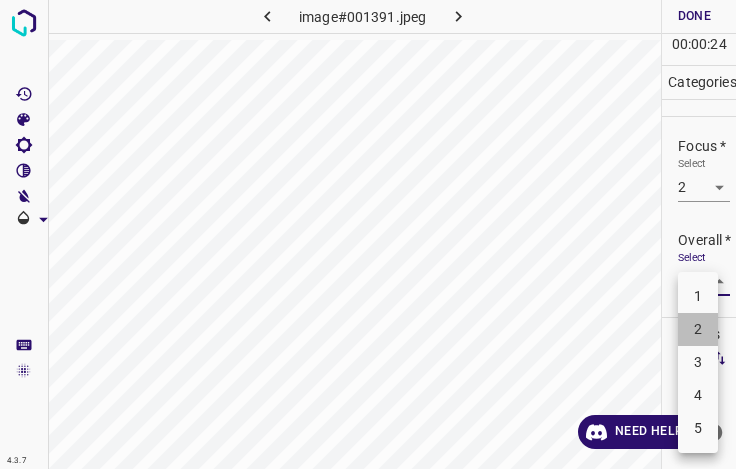click on "2" at bounding box center (698, 329) 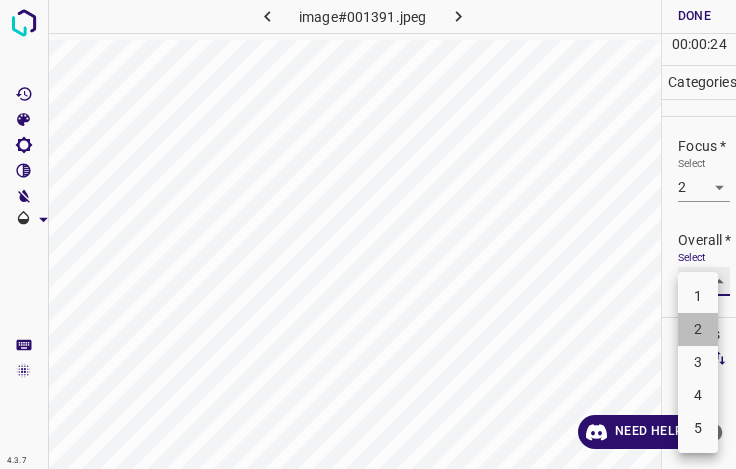 type on "2" 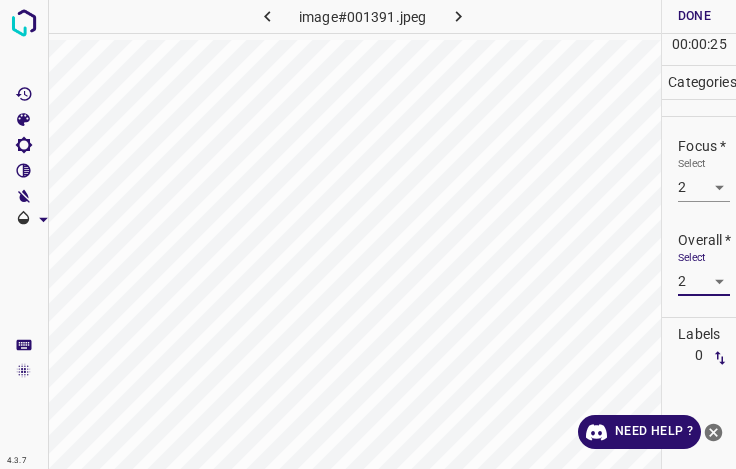 click on "Done" at bounding box center (694, 16) 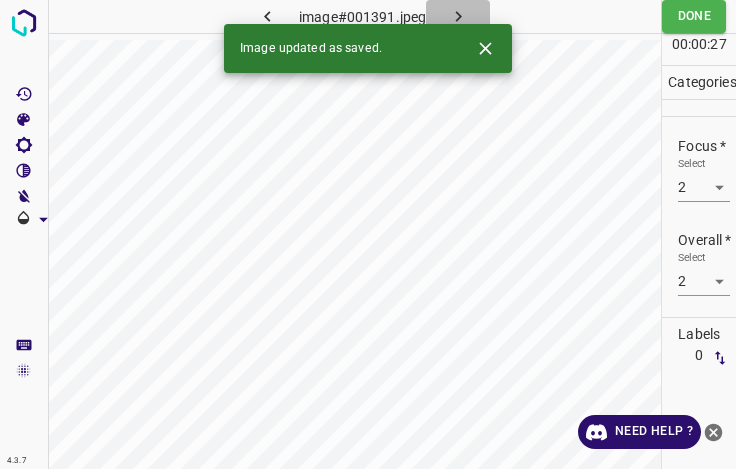 click 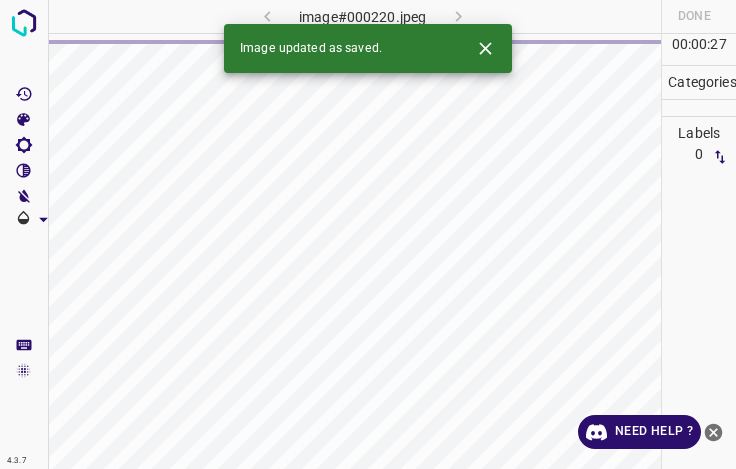 click 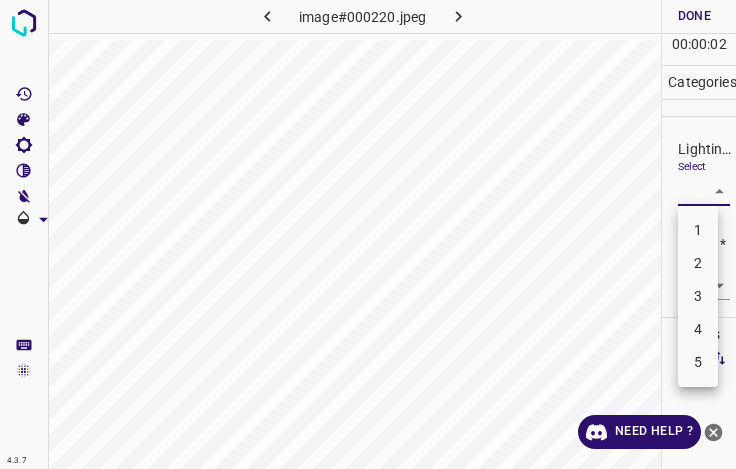 click on "4.3.7 image#000220.jpeg Done Skip 0 00   : 00   : 02   Categories Lighting *  Select ​ Focus *  Select ​ Overall *  Select ​ Labels   0 Categories 1 Lighting 2 Focus 3 Overall Tools Space Change between modes (Draw & Edit) I Auto labeling R Restore zoom M Zoom in N Zoom out Delete Delete selecte label Filters Z Restore filters X Saturation filter C Brightness filter V Contrast filter B Gray scale filter General O Download Need Help ? - Text - Hide - Delete 1 2 3 4 5" at bounding box center (368, 234) 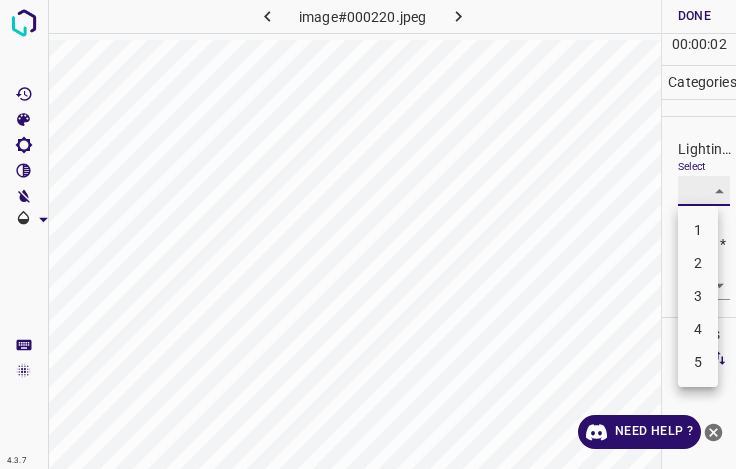 type on "3" 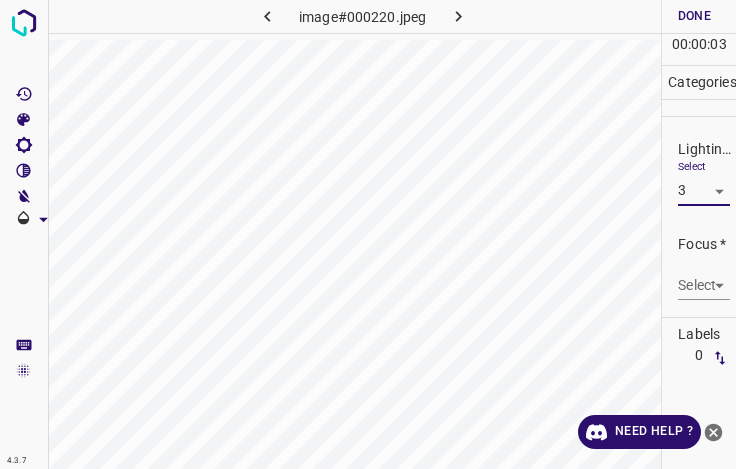 click on "4.3.7 image#000220.jpeg Done Skip 0 00   : 00   : 03   Categories Lighting *  Select 3 3 Focus *  Select ​ Overall *  Select ​ Labels   0 Categories 1 Lighting 2 Focus 3 Overall Tools Space Change between modes (Draw & Edit) I Auto labeling R Restore zoom M Zoom in N Zoom out Delete Delete selecte label Filters Z Restore filters X Saturation filter C Brightness filter V Contrast filter B Gray scale filter General O Download Need Help ? - Text - Hide - Delete" at bounding box center [368, 234] 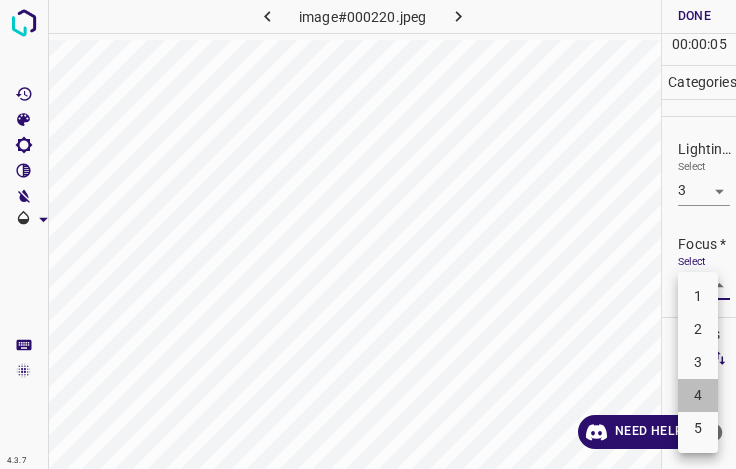 click on "4" at bounding box center (698, 395) 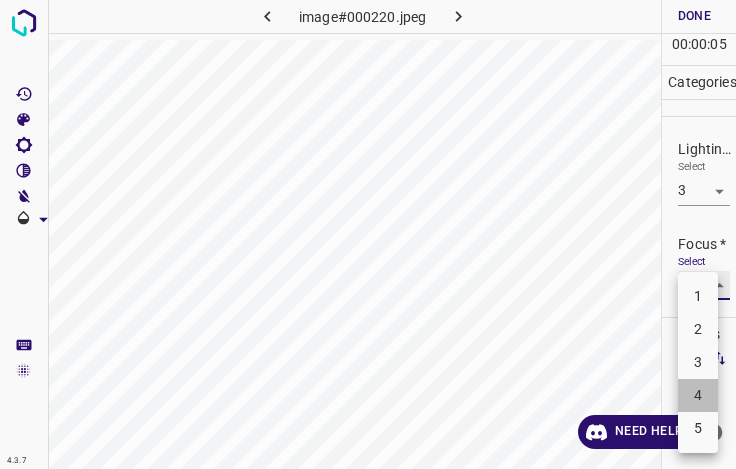 type on "4" 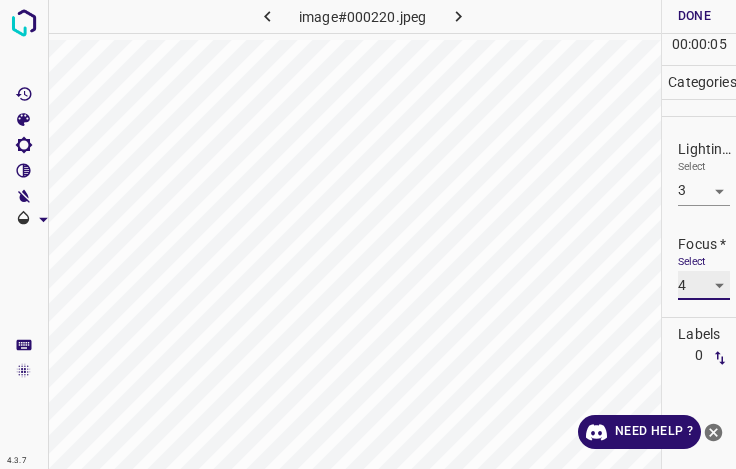 scroll, scrollTop: 98, scrollLeft: 0, axis: vertical 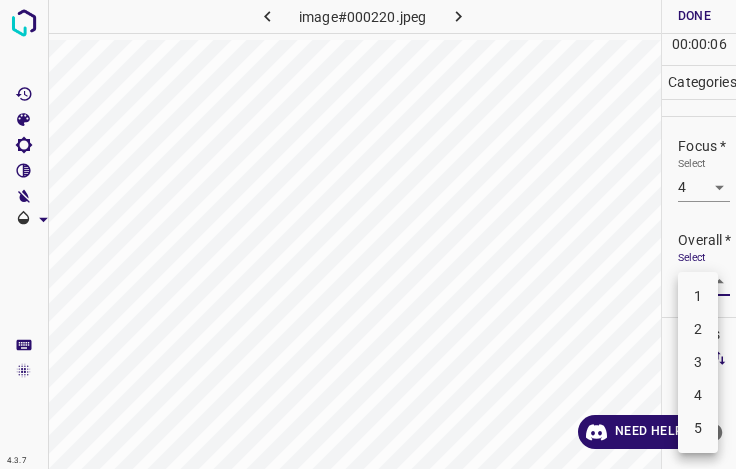 click on "4.3.7 image#000220.jpeg Done Skip 0 00   : 00   : 06   Categories Lighting *  Select 3 3 Focus *  Select 4 4 Overall *  Select ​ Labels   0 Categories 1 Lighting 2 Focus 3 Overall Tools Space Change between modes (Draw & Edit) I Auto labeling R Restore zoom M Zoom in N Zoom out Delete Delete selecte label Filters Z Restore filters X Saturation filter C Brightness filter V Contrast filter B Gray scale filter General O Download Need Help ? - Text - Hide - Delete 1 2 3 4 5" at bounding box center (368, 234) 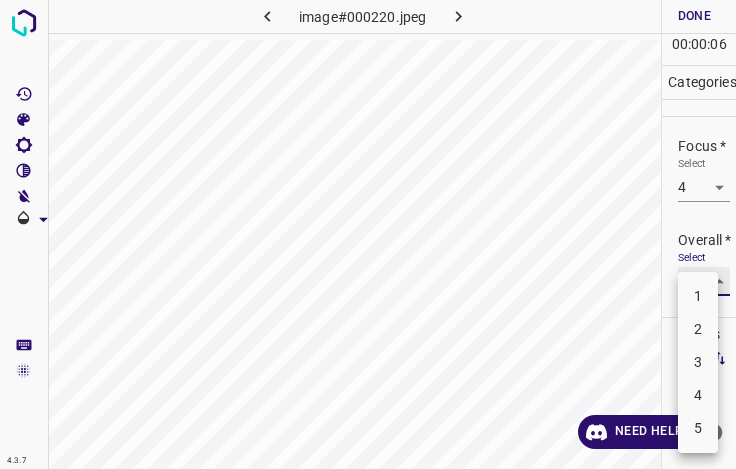 type on "4" 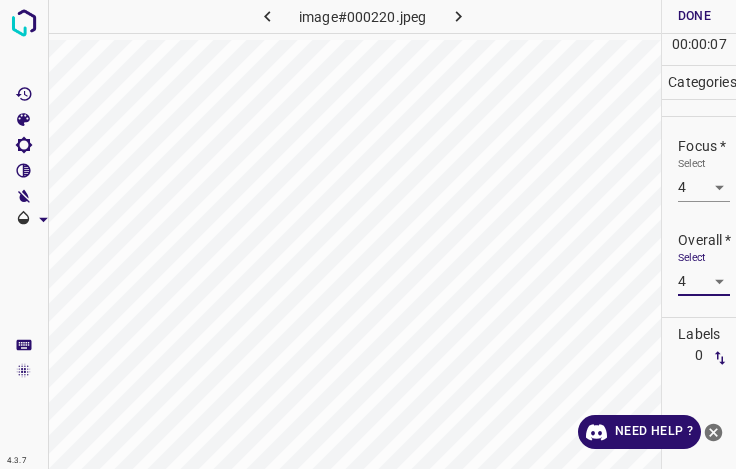 click on "Done" at bounding box center [694, 16] 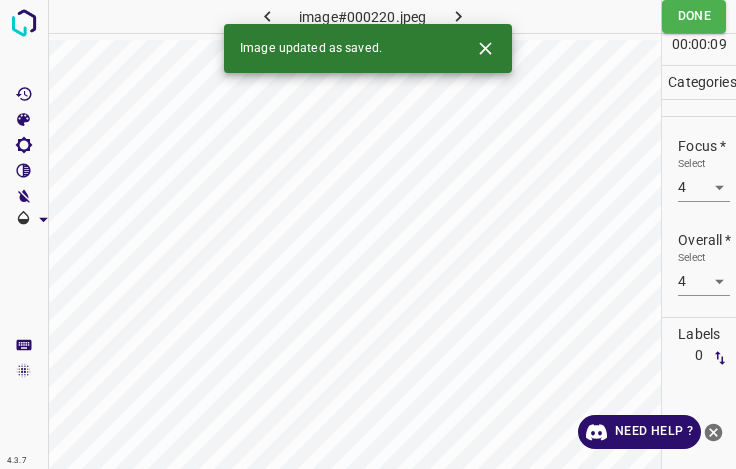 click 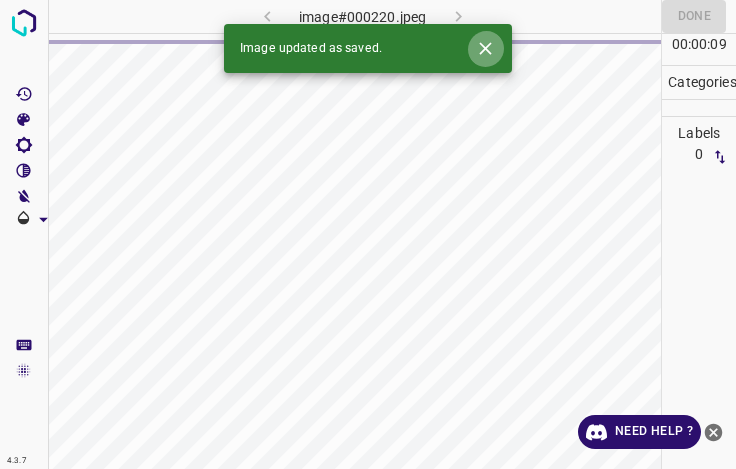 click 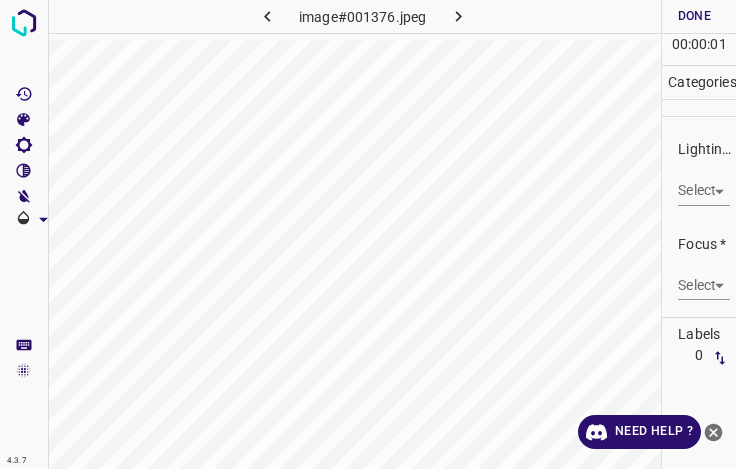 click on "4.3.7 image#001376.jpeg Done Skip 0 00   : 00   : 01   Categories Lighting *  Select ​ Focus *  Select ​ Overall *  Select ​ Labels   0 Categories 1 Lighting 2 Focus 3 Overall Tools Space Change between modes (Draw & Edit) I Auto labeling R Restore zoom M Zoom in N Zoom out Delete Delete selecte label Filters Z Restore filters X Saturation filter C Brightness filter V Contrast filter B Gray scale filter General O Download Need Help ? - Text - Hide - Delete" at bounding box center (368, 234) 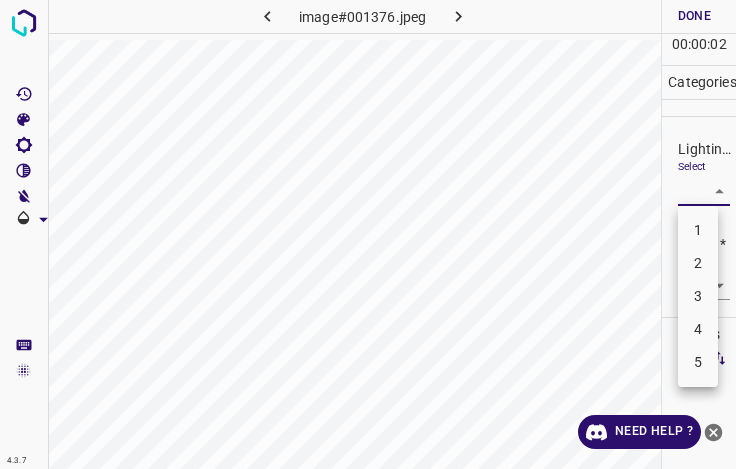 click on "3" at bounding box center (698, 296) 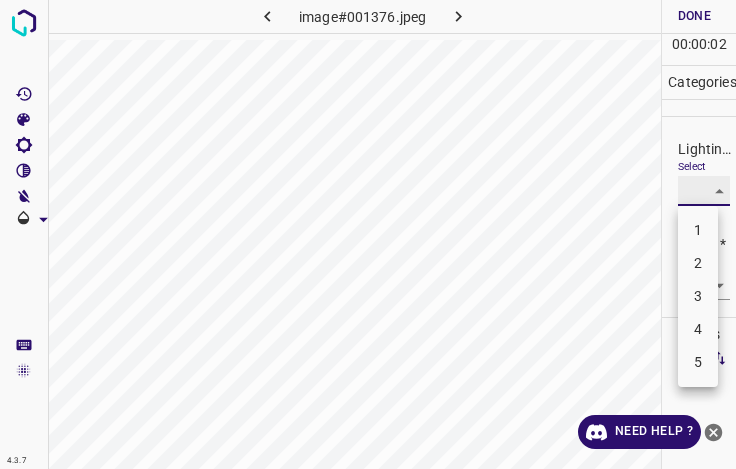 type on "3" 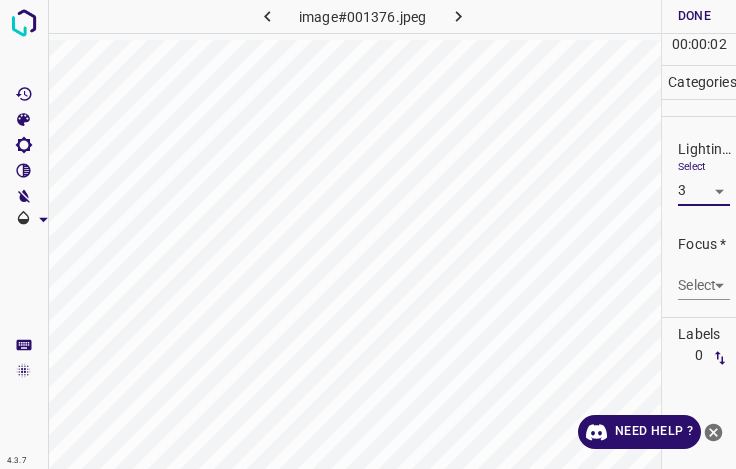 click on "4.3.7 image#001376.jpeg Done Skip 0 00   : 00   : 02   Categories Lighting *  Select 3 3 Focus *  Select ​ Overall *  Select ​ Labels   0 Categories 1 Lighting 2 Focus 3 Overall Tools Space Change between modes (Draw & Edit) I Auto labeling R Restore zoom M Zoom in N Zoom out Delete Delete selecte label Filters Z Restore filters X Saturation filter C Brightness filter V Contrast filter B Gray scale filter General O Download Need Help ? - Text - Hide - Delete 1 2 3 4 5" at bounding box center (368, 234) 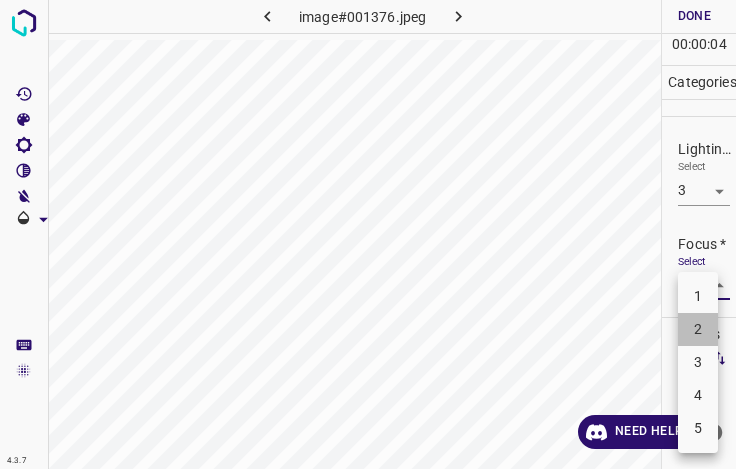 click on "2" at bounding box center [698, 329] 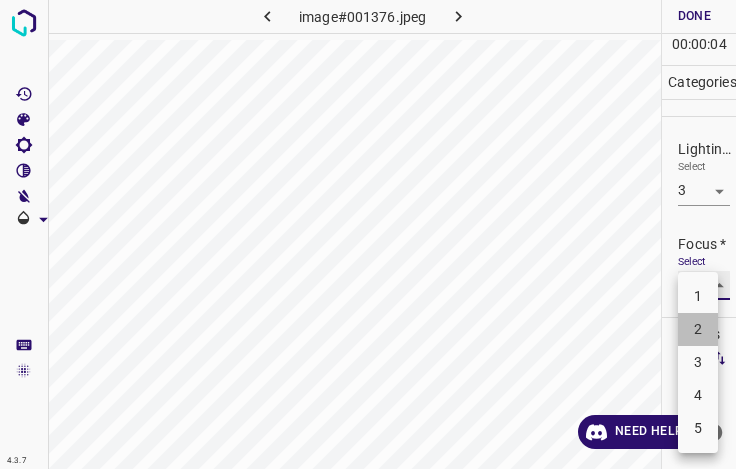 type on "2" 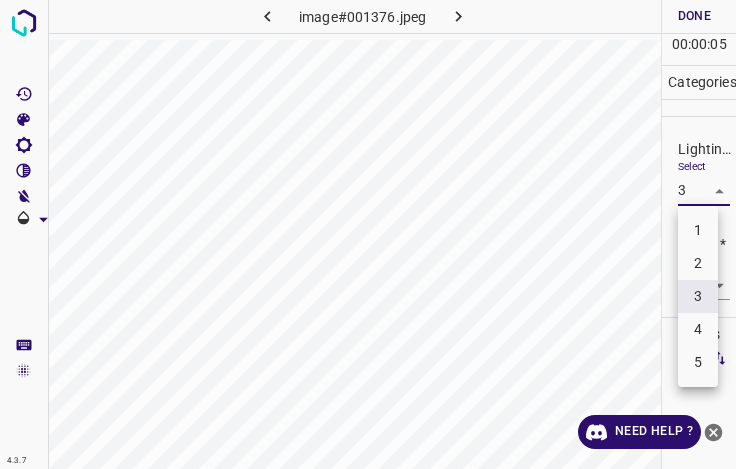 click on "4.3.7 image#001376.jpeg Done Skip 0 00   : 00   : 05   Categories Lighting *  Select 3 3 Focus *  Select 2 2 Overall *  Select ​ Labels   0 Categories 1 Lighting 2 Focus 3 Overall Tools Space Change between modes (Draw & Edit) I Auto labeling R Restore zoom M Zoom in N Zoom out Delete Delete selecte label Filters Z Restore filters X Saturation filter C Brightness filter V Contrast filter B Gray scale filter General O Download Need Help ? - Text - Hide - Delete 1 2 3 4 5" at bounding box center [368, 234] 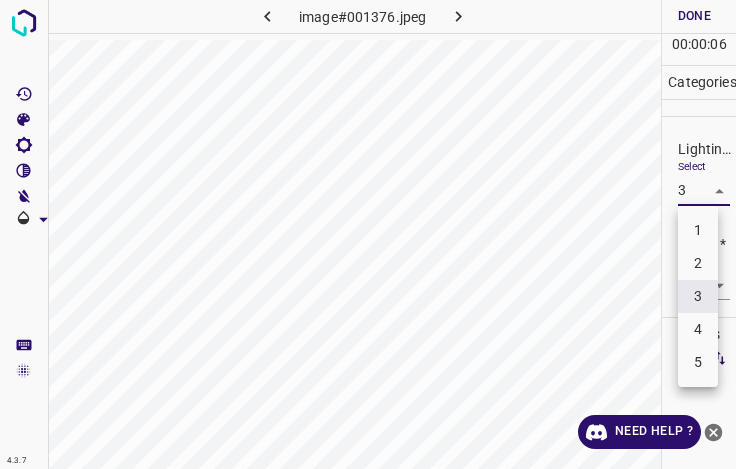 click on "2" at bounding box center (698, 263) 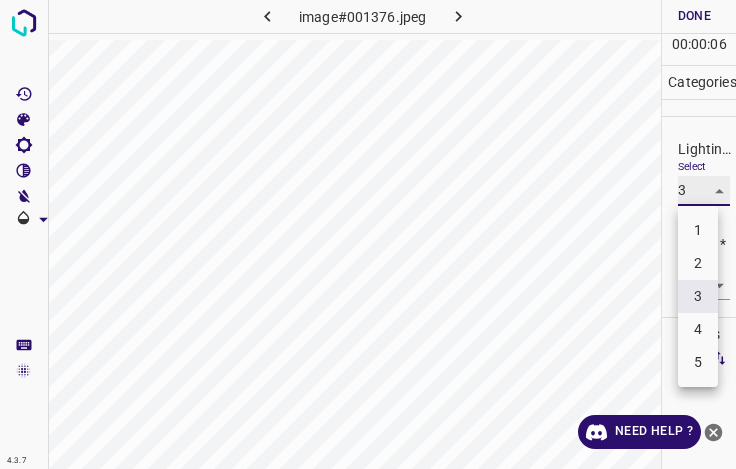 type on "2" 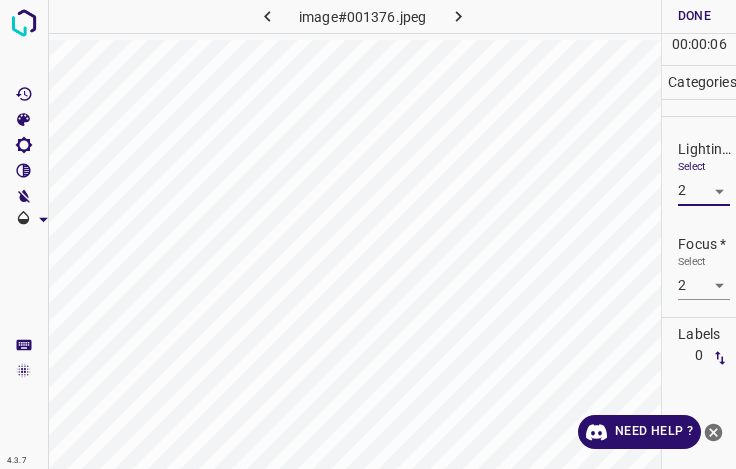 click on "4.3.7 image#001376.jpeg Done Skip 0 00   : 00   : 06   Categories Lighting *  Select 2 2 Focus *  Select 2 2 Overall *  Select ​ Labels   0 Categories 1 Lighting 2 Focus 3 Overall Tools Space Change between modes (Draw & Edit) I Auto labeling R Restore zoom M Zoom in N Zoom out Delete Delete selecte label Filters Z Restore filters X Saturation filter C Brightness filter V Contrast filter B Gray scale filter General O Download Need Help ? - Text - Hide - Delete" at bounding box center (368, 234) 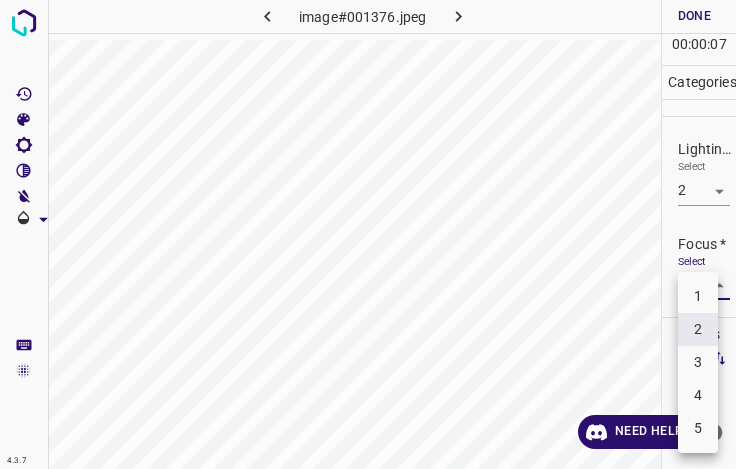 click on "3" at bounding box center [698, 362] 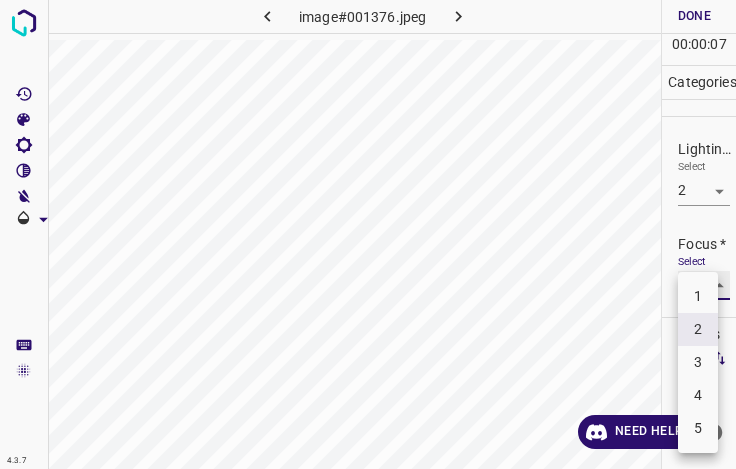 type on "3" 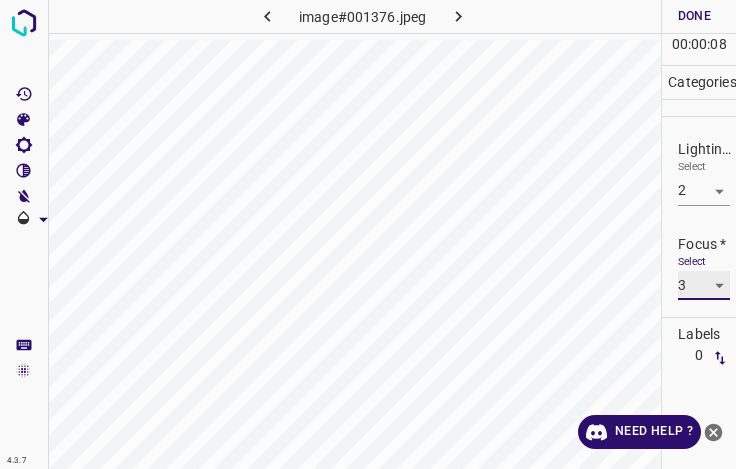 scroll, scrollTop: 98, scrollLeft: 0, axis: vertical 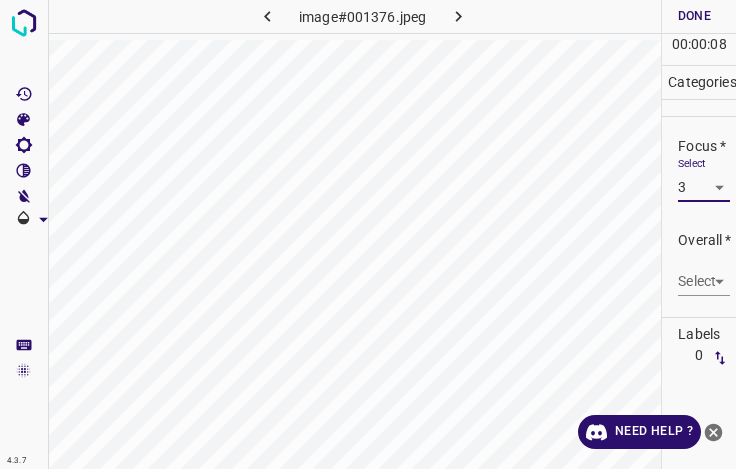 click on "4.3.7 image#001376.jpeg Done Skip 0 00   : 00   : 08   Categories Lighting *  Select 2 2 Focus *  Select 3 3 Overall *  Select ​ Labels   0 Categories 1 Lighting 2 Focus 3 Overall Tools Space Change between modes (Draw & Edit) I Auto labeling R Restore zoom M Zoom in N Zoom out Delete Delete selecte label Filters Z Restore filters X Saturation filter C Brightness filter V Contrast filter B Gray scale filter General O Download Need Help ? - Text - Hide - Delete" at bounding box center (368, 234) 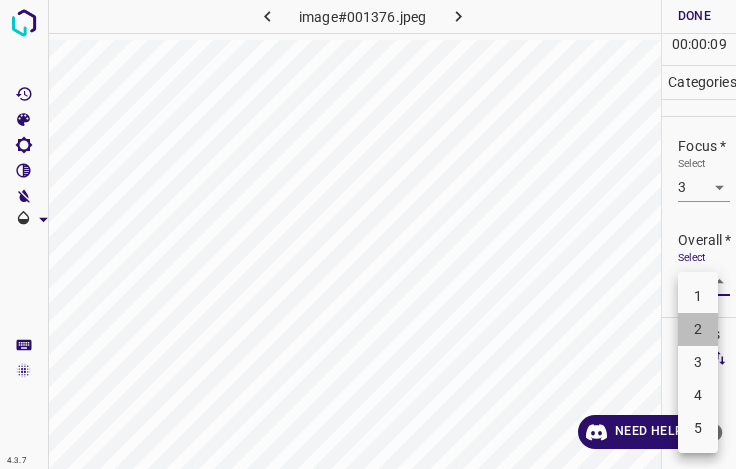 click on "2" at bounding box center (698, 329) 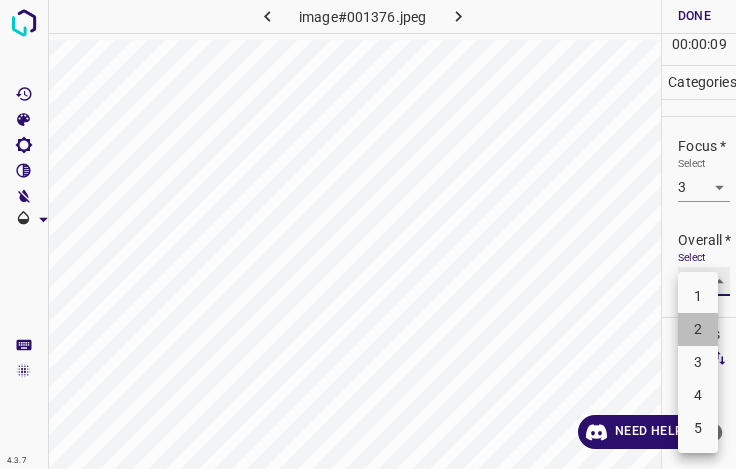type on "2" 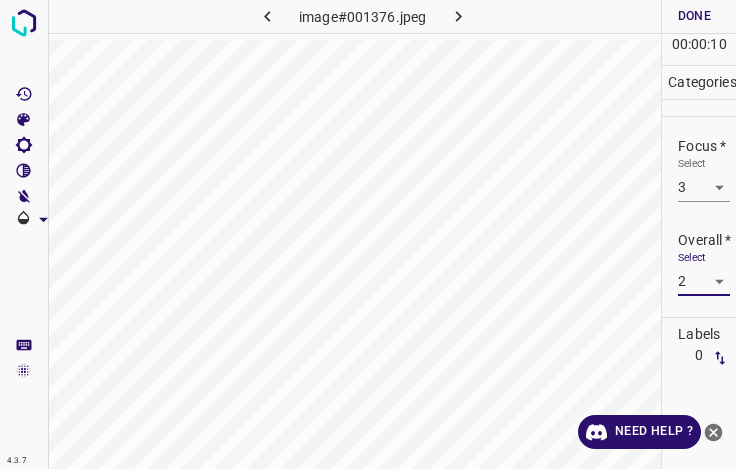 click on "Done" at bounding box center [694, 16] 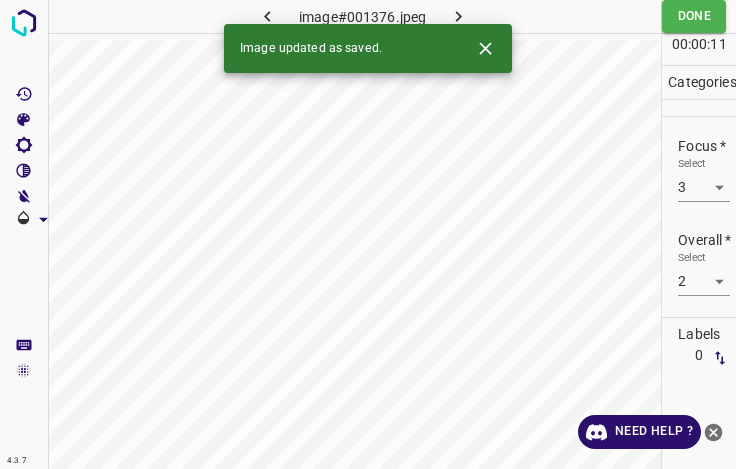 click 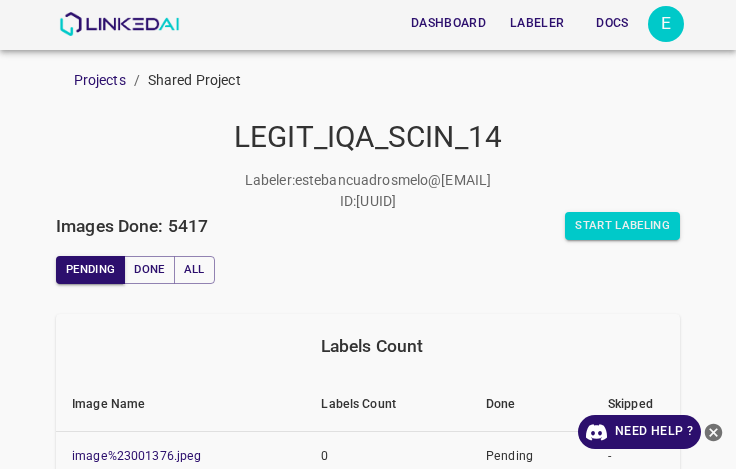 scroll, scrollTop: 0, scrollLeft: 0, axis: both 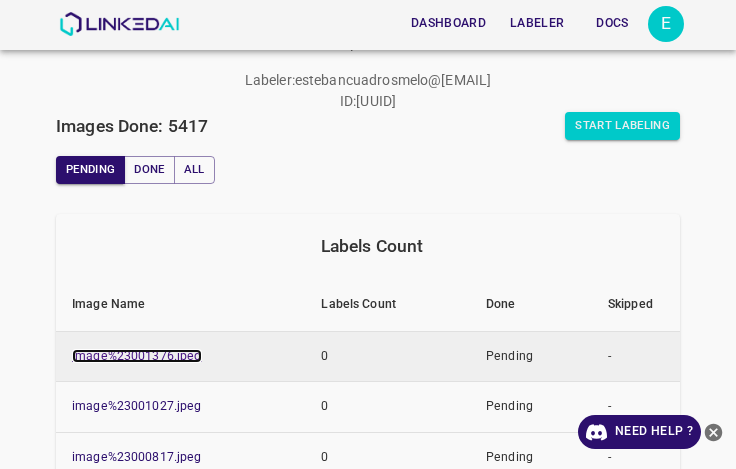 click on "image%23001376.jpeg" at bounding box center (137, 356) 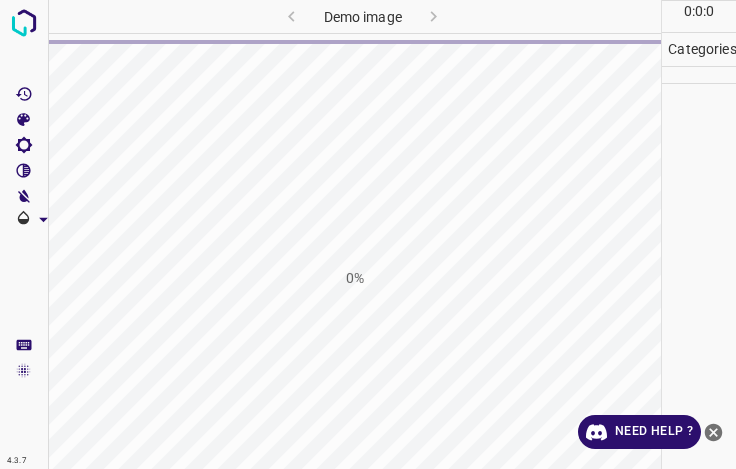 scroll, scrollTop: 0, scrollLeft: 0, axis: both 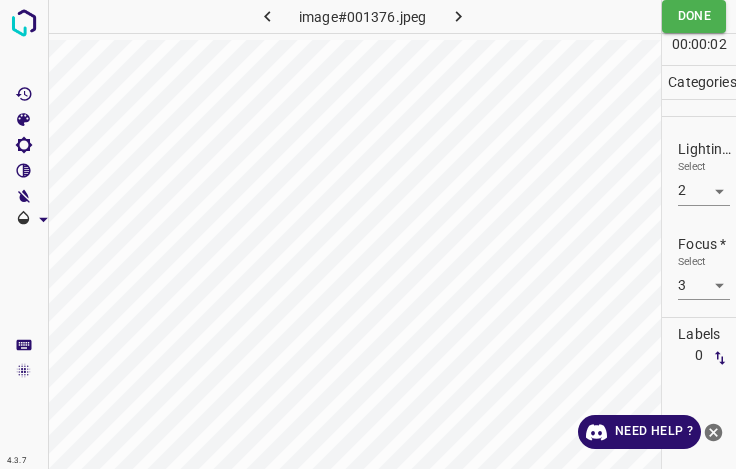 click at bounding box center (458, 16) 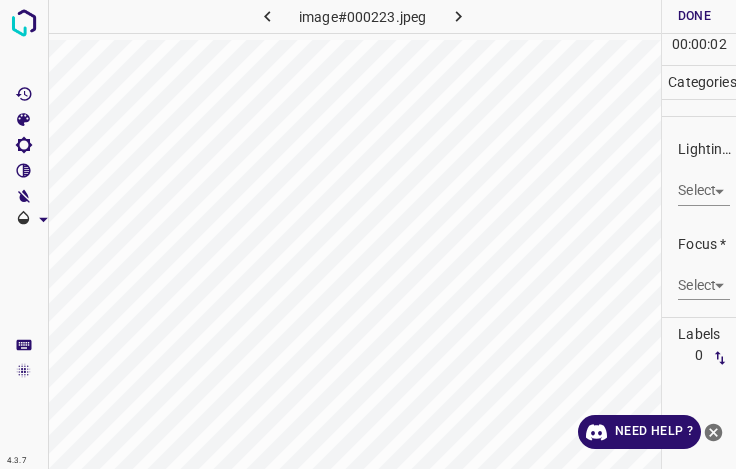 click on "4.3.7 image#000223.jpeg Done Skip 0 00   : 00   : 02   Categories Lighting *  Select ​ Focus *  Select ​ Overall *  Select ​ Labels   0 Categories 1 Lighting 2 Focus 3 Overall Tools Space Change between modes (Draw & Edit) I Auto labeling R Restore zoom M Zoom in N Zoom out Delete Delete selecte label Filters Z Restore filters X Saturation filter C Brightness filter V Contrast filter B Gray scale filter General O Download Need Help ? - Text - Hide - Delete" at bounding box center [368, 234] 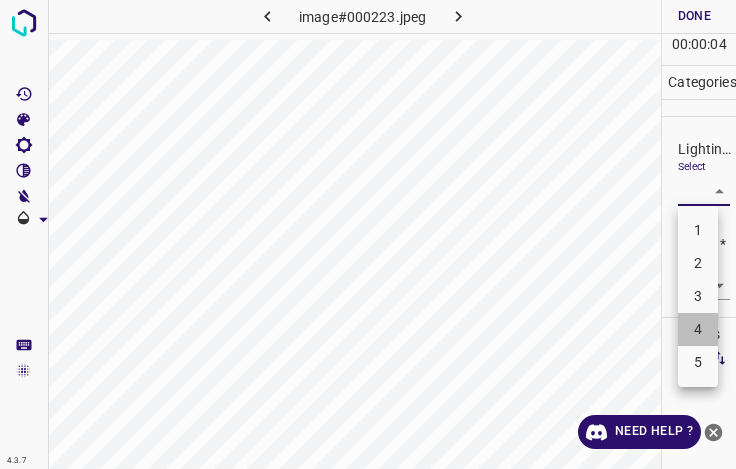 click on "4" at bounding box center (698, 329) 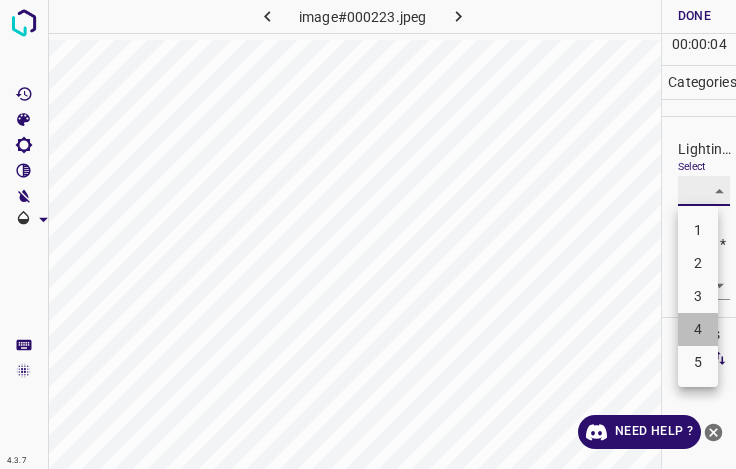 type on "4" 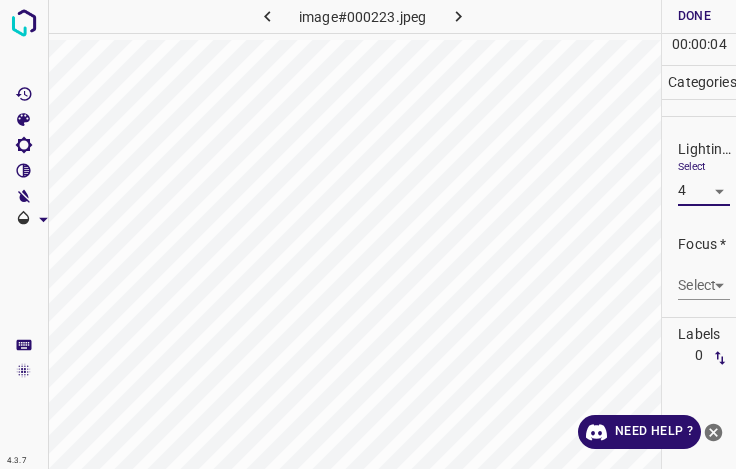 click on "4.3.7 image#000223.jpeg Done Skip 0 00   : 00   : 04   Categories Lighting *  Select 4 4 Focus *  Select ​ Overall *  Select ​ Labels   0 Categories 1 Lighting 2 Focus 3 Overall Tools Space Change between modes (Draw & Edit) I Auto labeling R Restore zoom M Zoom in N Zoom out Delete Delete selecte label Filters Z Restore filters X Saturation filter C Brightness filter V Contrast filter B Gray scale filter General O Download Need Help ? - Text - Hide - Delete" at bounding box center [368, 234] 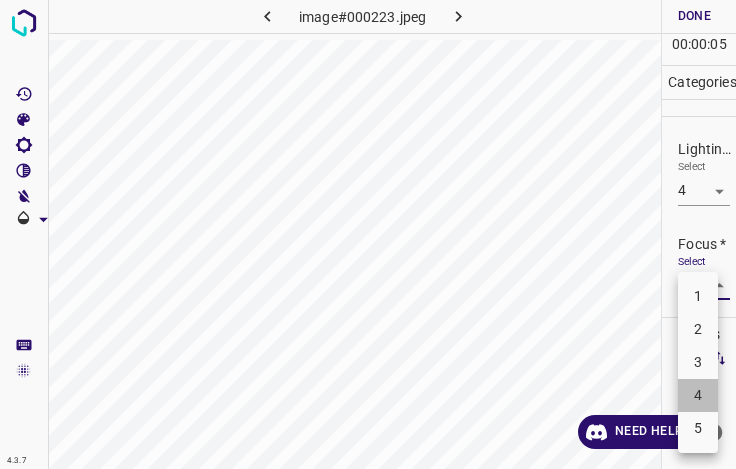 click on "4" at bounding box center (698, 395) 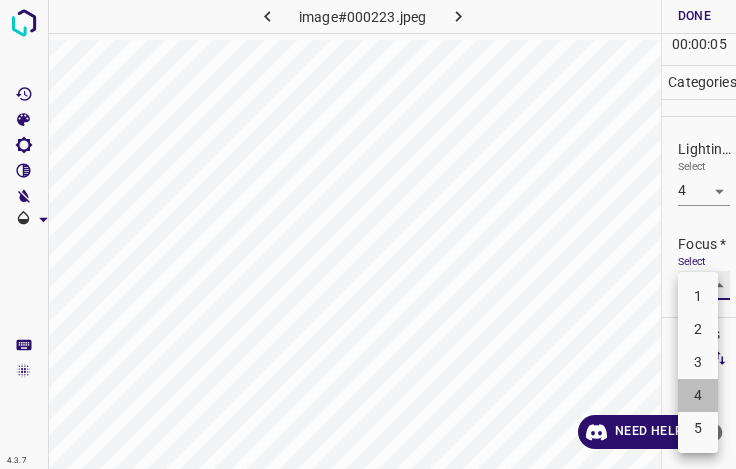 type on "4" 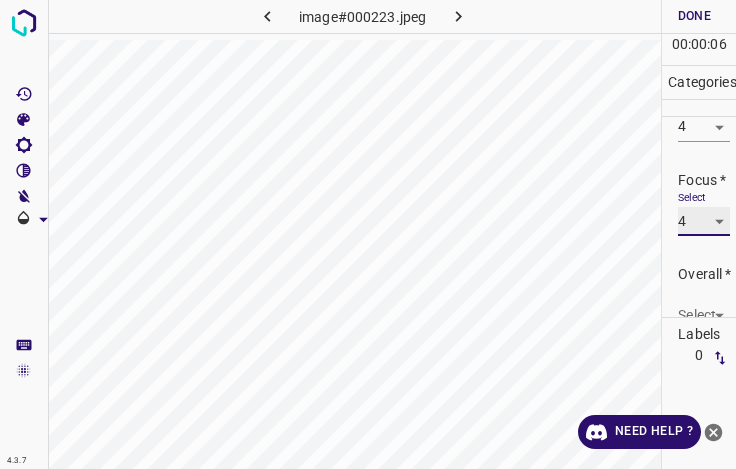 scroll, scrollTop: 98, scrollLeft: 0, axis: vertical 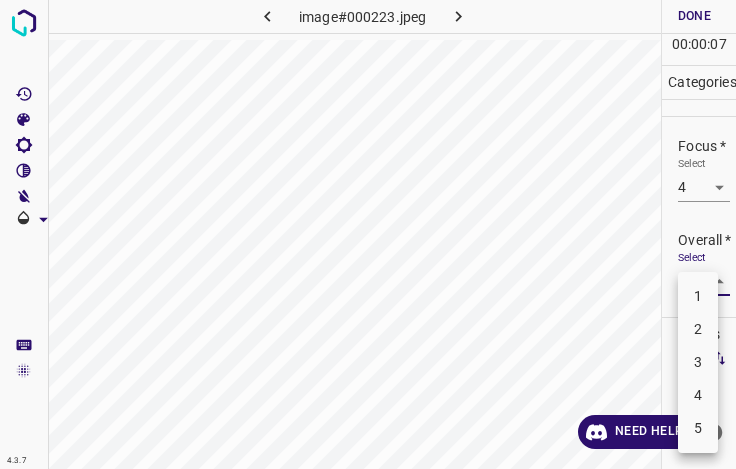 click on "4.3.7 image#000223.jpeg Done Skip 0 00   : 00   : 07   Categories Lighting *  Select 4 4 Focus *  Select 4 4 Overall *  Select ​ Labels   0 Categories 1 Lighting 2 Focus 3 Overall Tools Space Change between modes (Draw & Edit) I Auto labeling R Restore zoom M Zoom in N Zoom out Delete Delete selecte label Filters Z Restore filters X Saturation filter C Brightness filter V Contrast filter B Gray scale filter General O Download Need Help ? - Text - Hide - Delete 1 2 3 4 5" at bounding box center (368, 234) 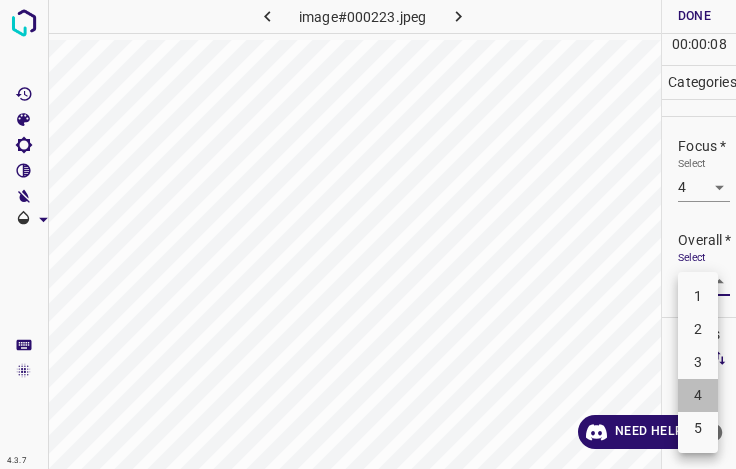 click on "4" at bounding box center (698, 395) 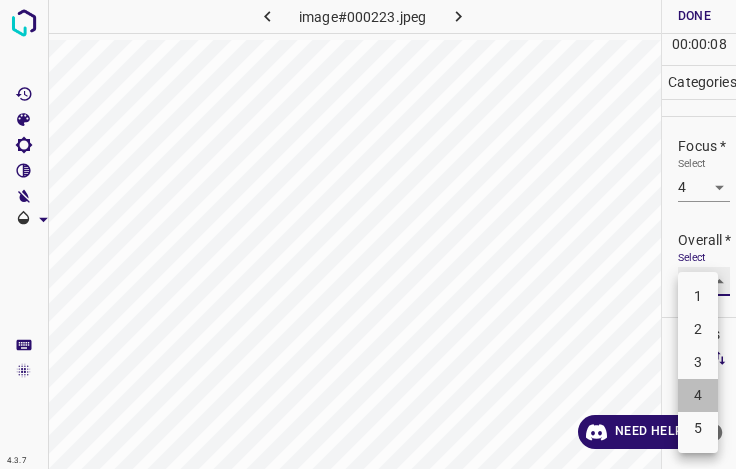 type on "4" 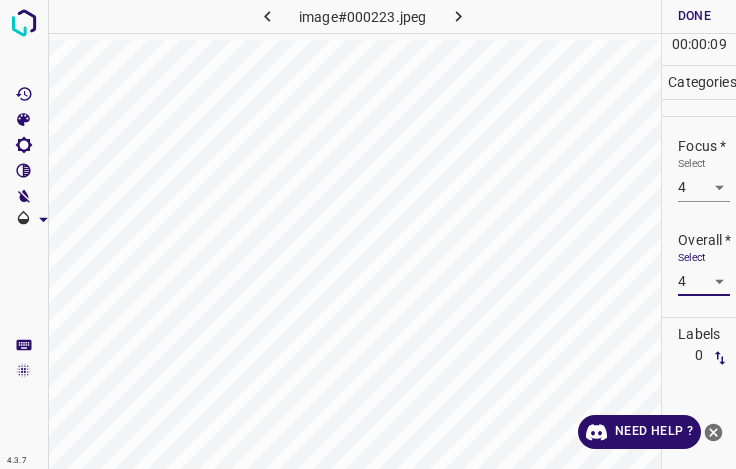 click on "Done" at bounding box center [694, 16] 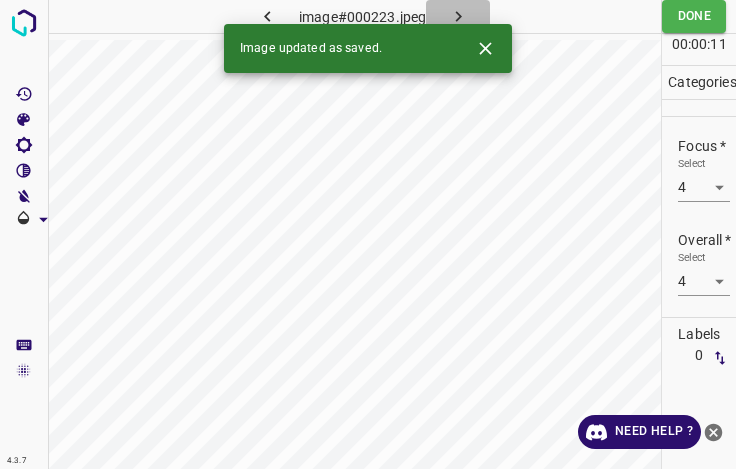 click 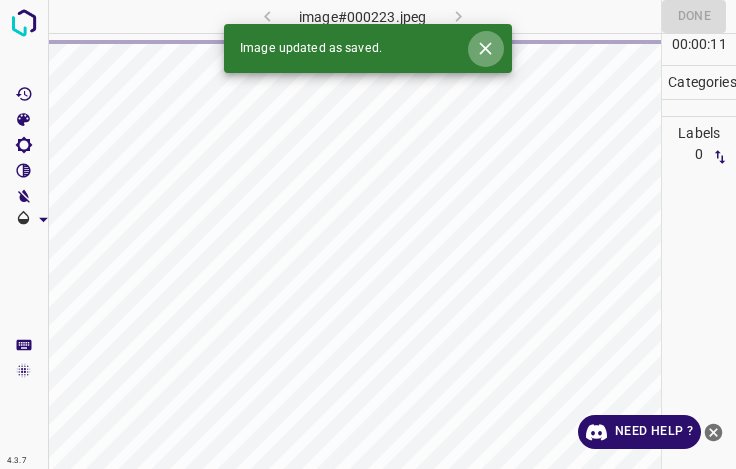 click 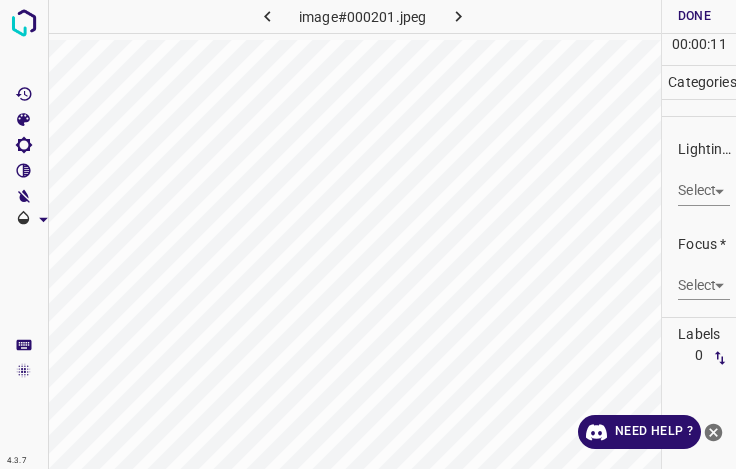 click on "4.3.7 image#000201.jpeg Done Skip 0 00   : 00   : 11   Categories Lighting *  Select ​ Focus *  Select ​ Overall *  Select ​ Labels   0 Categories 1 Lighting 2 Focus 3 Overall Tools Space Change between modes (Draw & Edit) I Auto labeling R Restore zoom M Zoom in N Zoom out Delete Delete selecte label Filters Z Restore filters X Saturation filter C Brightness filter V Contrast filter B Gray scale filter General O Download Need Help ? - Text - Hide - Delete" at bounding box center [368, 234] 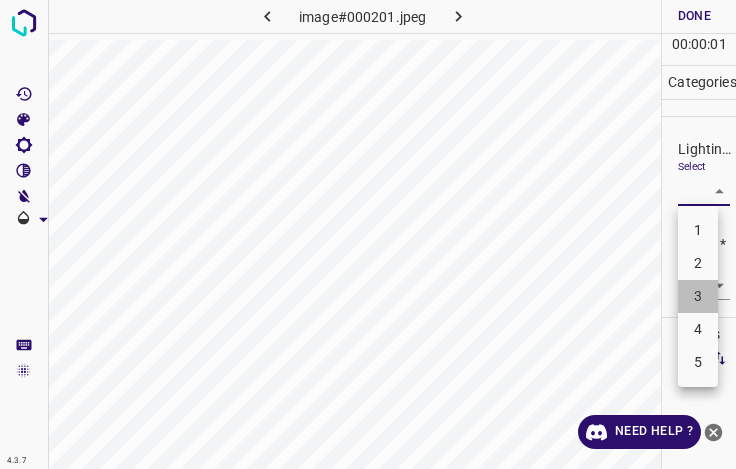 click on "3" at bounding box center [698, 296] 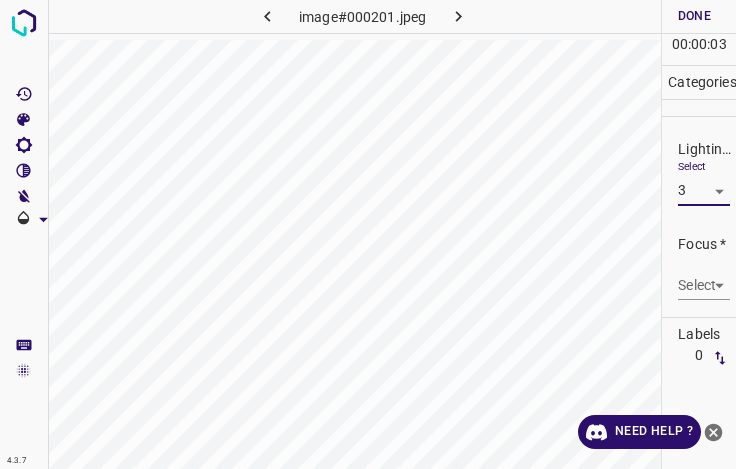 click on "4.3.7 image#000201.jpeg Done Skip 0 00   : 00   : 03   Categories Lighting *  Select 3 3 Focus *  Select ​ Overall *  Select ​ Labels   0 Categories 1 Lighting 2 Focus 3 Overall Tools Space Change between modes (Draw & Edit) I Auto labeling R Restore zoom M Zoom in N Zoom out Delete Delete selecte label Filters Z Restore filters X Saturation filter C Brightness filter V Contrast filter B Gray scale filter General O Download Need Help ? - Text - Hide - Delete" at bounding box center (368, 234) 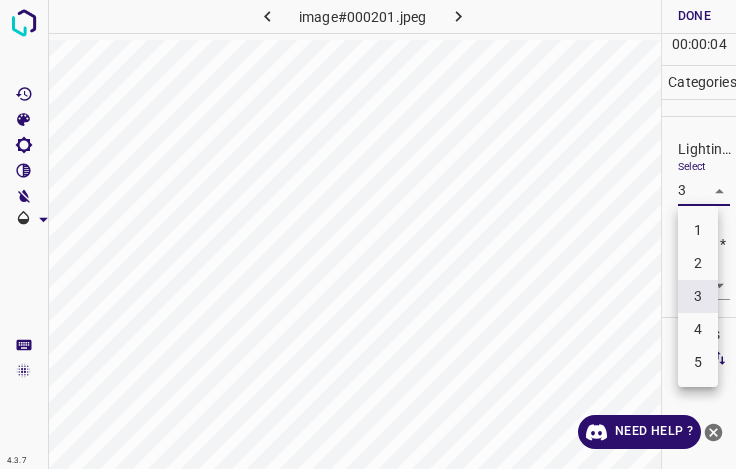 click on "4" at bounding box center [698, 329] 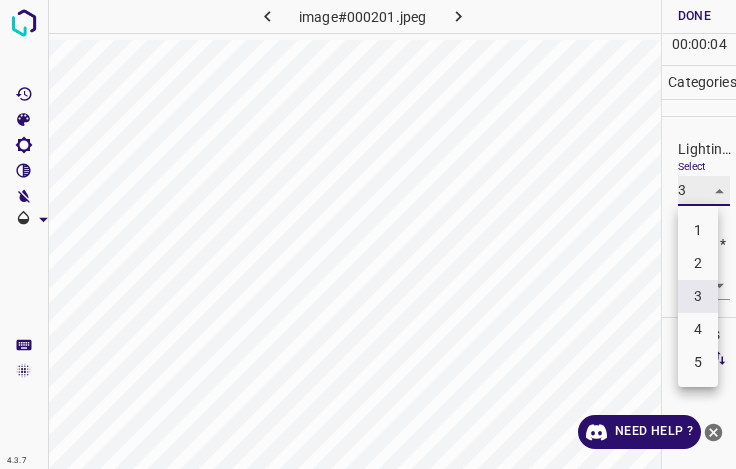 type on "4" 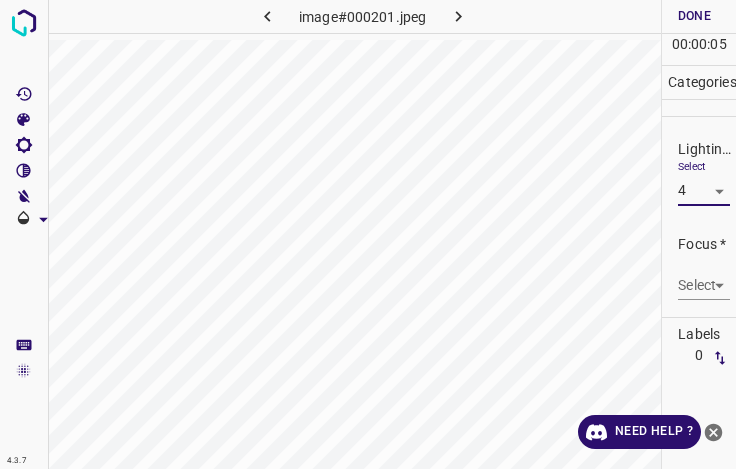 click on "4.3.7 image#000201.jpeg Done Skip 0 00   : 00   : 05   Categories Lighting *  Select 4 4 Focus *  Select ​ Overall *  Select ​ Labels   0 Categories 1 Lighting 2 Focus 3 Overall Tools Space Change between modes (Draw & Edit) I Auto labeling R Restore zoom M Zoom in N Zoom out Delete Delete selecte label Filters Z Restore filters X Saturation filter C Brightness filter V Contrast filter B Gray scale filter General O Download Need Help ? - Text - Hide - Delete" at bounding box center [368, 234] 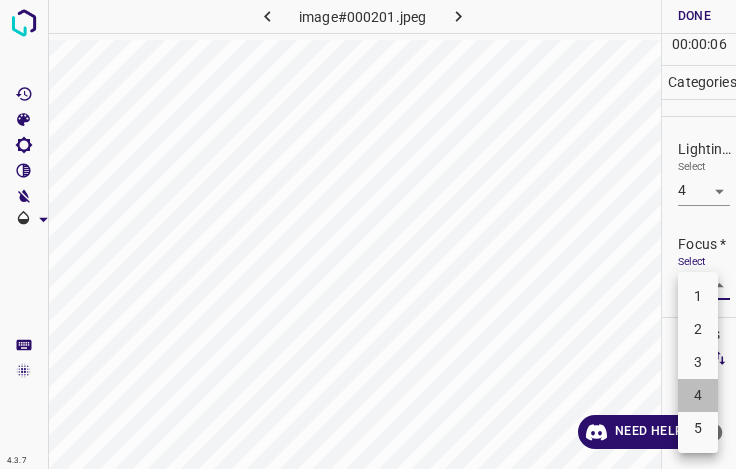 drag, startPoint x: 696, startPoint y: 390, endPoint x: 689, endPoint y: 335, distance: 55.443665 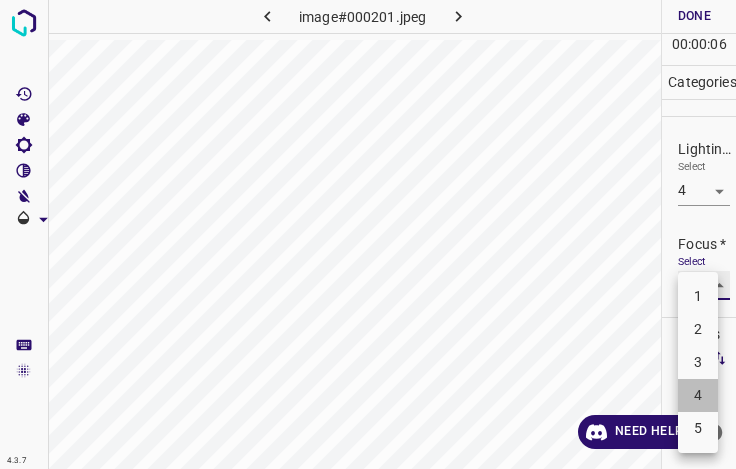 type on "4" 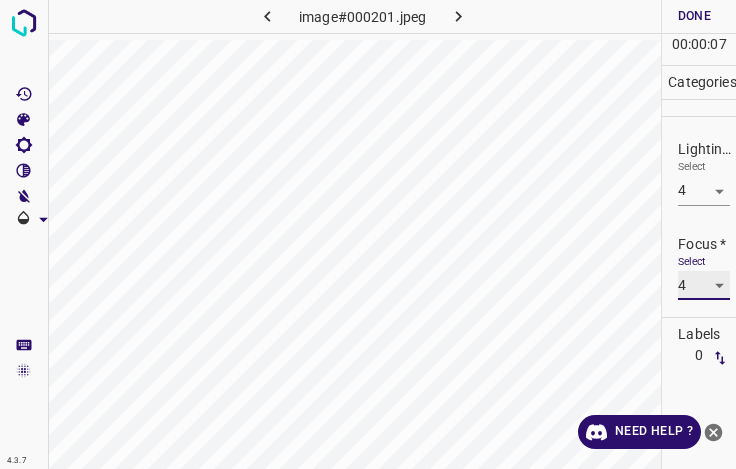 scroll, scrollTop: 98, scrollLeft: 0, axis: vertical 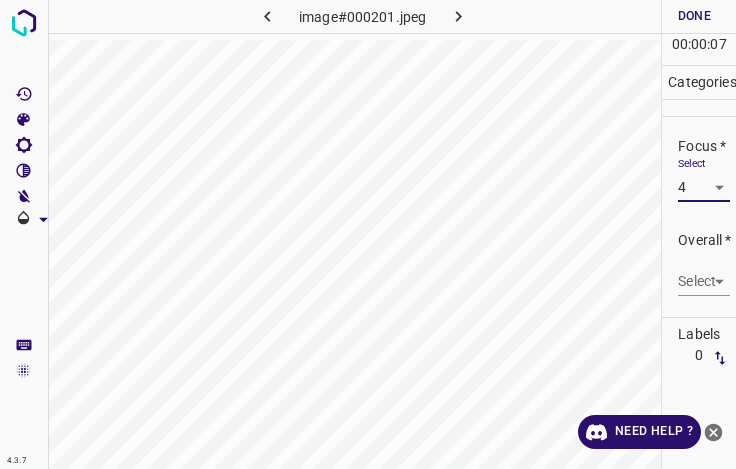 click on "4.3.7 image#000201.jpeg Done Skip 0 00   : 00   : 07   Categories Lighting *  Select 4 4 Focus *  Select 4 4 Overall *  Select ​ Labels   0 Categories 1 Lighting 2 Focus 3 Overall Tools Space Change between modes (Draw & Edit) I Auto labeling R Restore zoom M Zoom in N Zoom out Delete Delete selecte label Filters Z Restore filters X Saturation filter C Brightness filter V Contrast filter B Gray scale filter General O Download Need Help ? - Text - Hide - Delete" at bounding box center (368, 234) 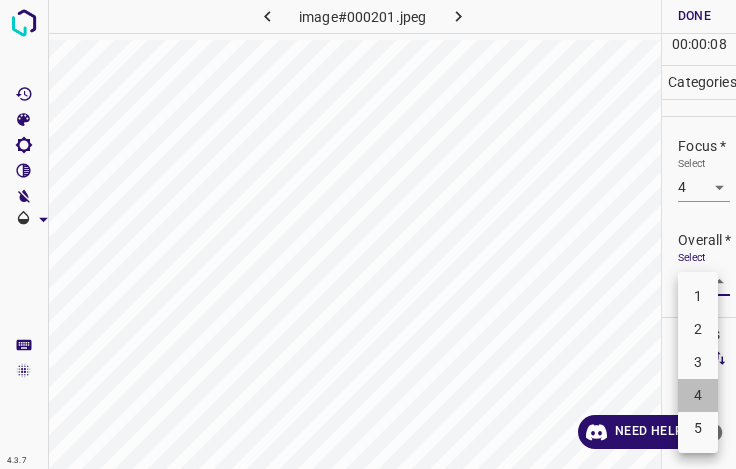 click on "4" at bounding box center [698, 395] 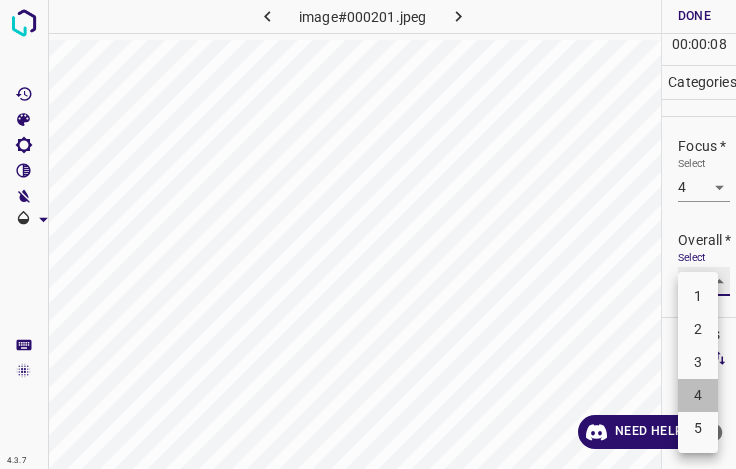 type on "4" 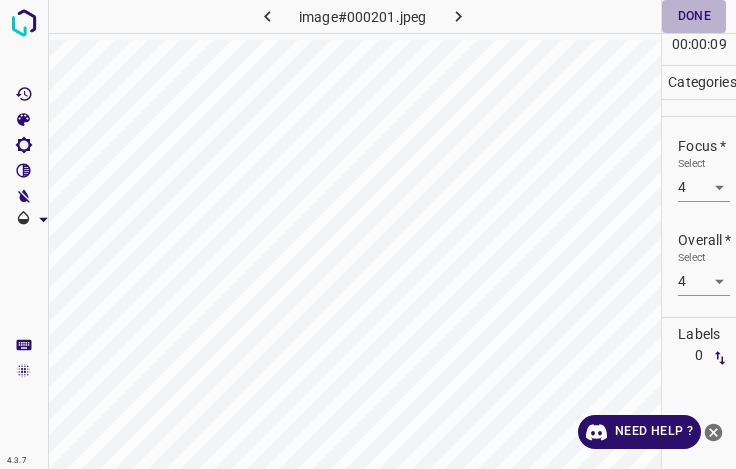 drag, startPoint x: 688, startPoint y: 13, endPoint x: 678, endPoint y: 9, distance: 10.770329 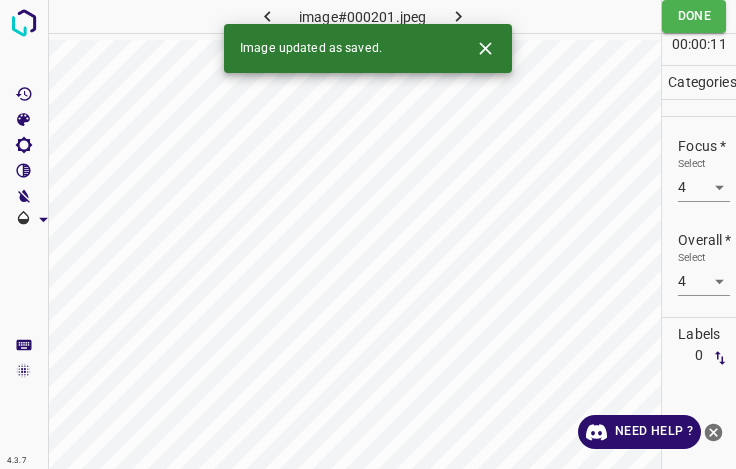 click at bounding box center [458, 16] 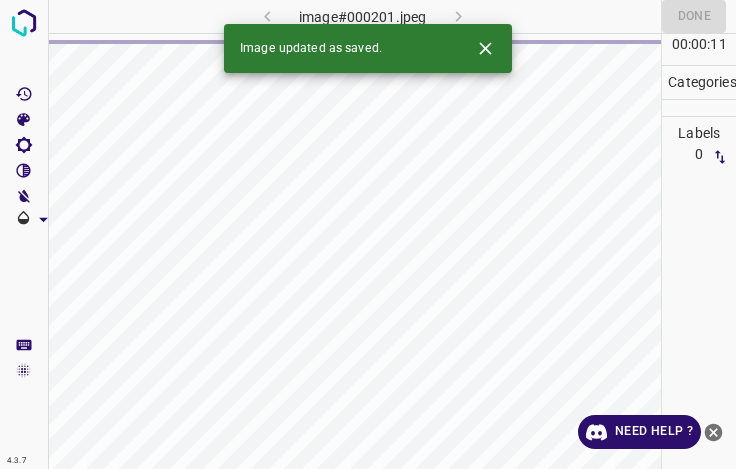 click 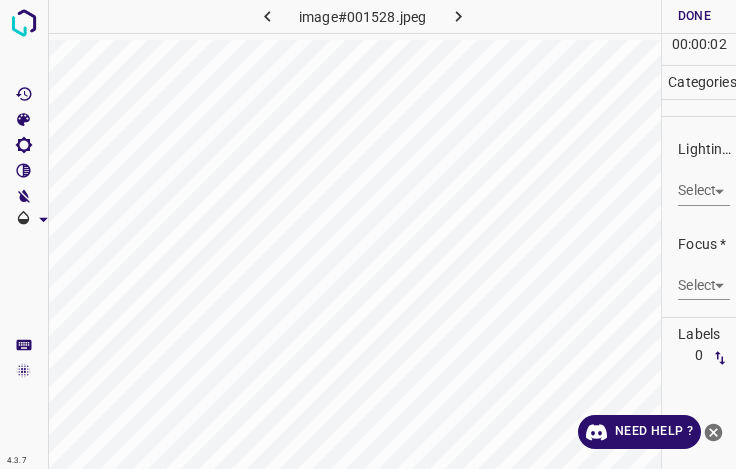 click on "4.3.7 image#001528.jpeg Done Skip 0 00   : 00   : 02   Categories Lighting *  Select ​ Focus *  Select ​ Overall *  Select ​ Labels   0 Categories 1 Lighting 2 Focus 3 Overall Tools Space Change between modes (Draw & Edit) I Auto labeling R Restore zoom M Zoom in N Zoom out Delete Delete selecte label Filters Z Restore filters X Saturation filter C Brightness filter V Contrast filter B Gray scale filter General O Download Need Help ? - Text - Hide - Delete" at bounding box center (368, 234) 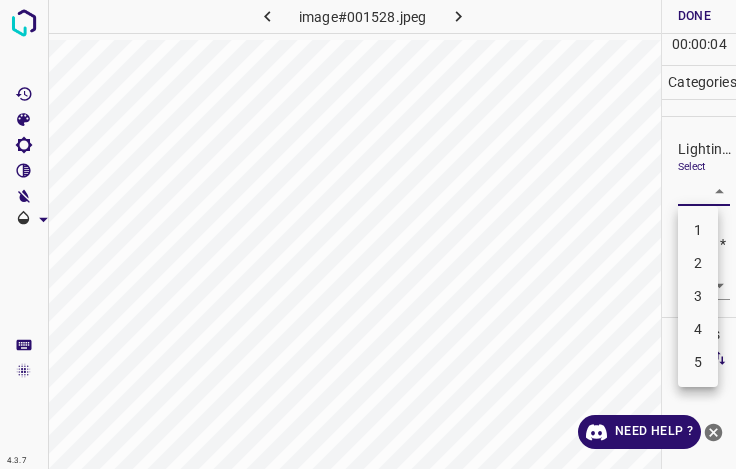 drag, startPoint x: 698, startPoint y: 325, endPoint x: 698, endPoint y: 314, distance: 11 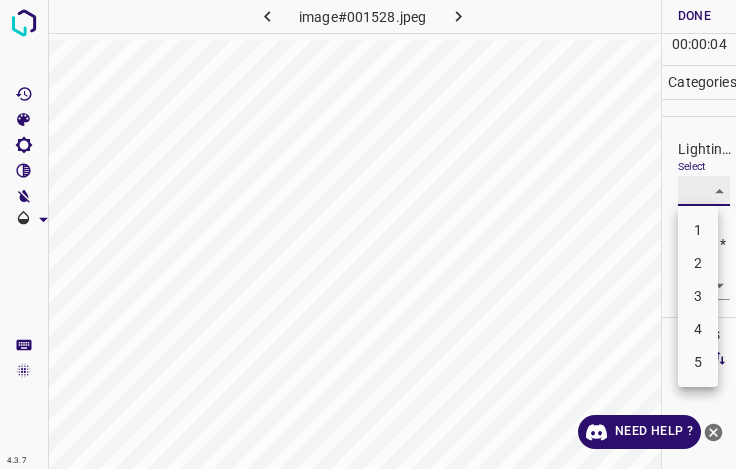 type on "4" 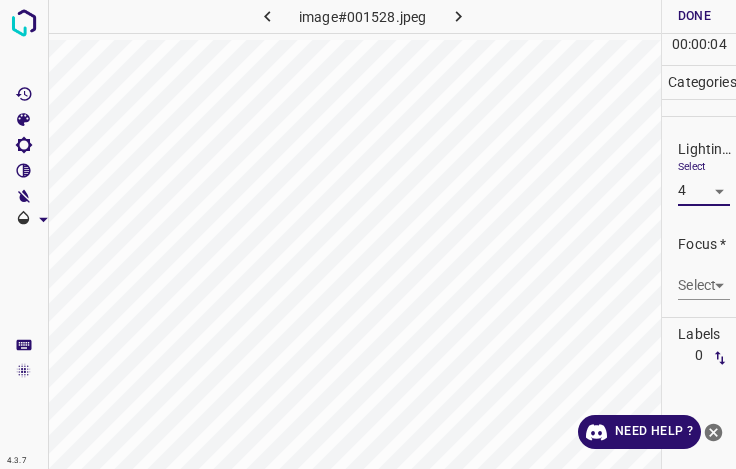 click on "4.3.7 image#001528.jpeg Done Skip 0 00   : 00   : 04   Categories Lighting *  Select 4 4 Focus *  Select ​ Overall *  Select ​ Labels   0 Categories 1 Lighting 2 Focus 3 Overall Tools Space Change between modes (Draw & Edit) I Auto labeling R Restore zoom M Zoom in N Zoom out Delete Delete selecte label Filters Z Restore filters X Saturation filter C Brightness filter V Contrast filter B Gray scale filter General O Download Need Help ? - Text - Hide - Delete" at bounding box center [368, 234] 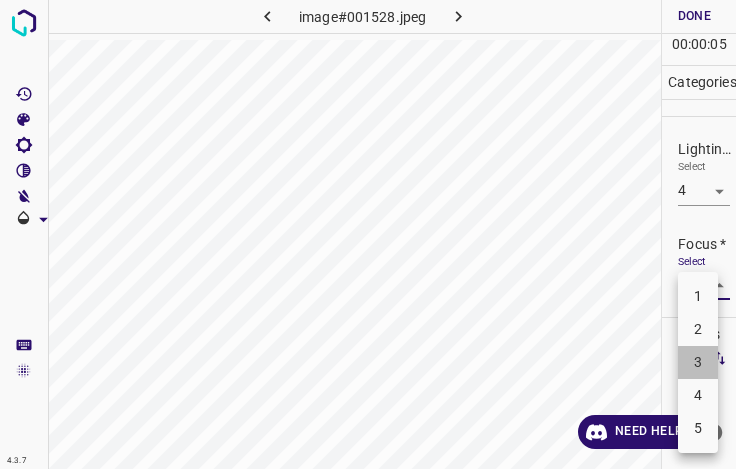 drag, startPoint x: 697, startPoint y: 363, endPoint x: 694, endPoint y: 314, distance: 49.09175 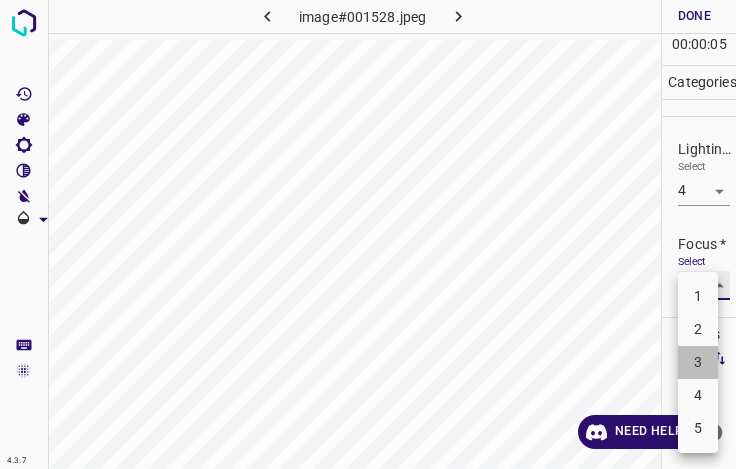 type on "3" 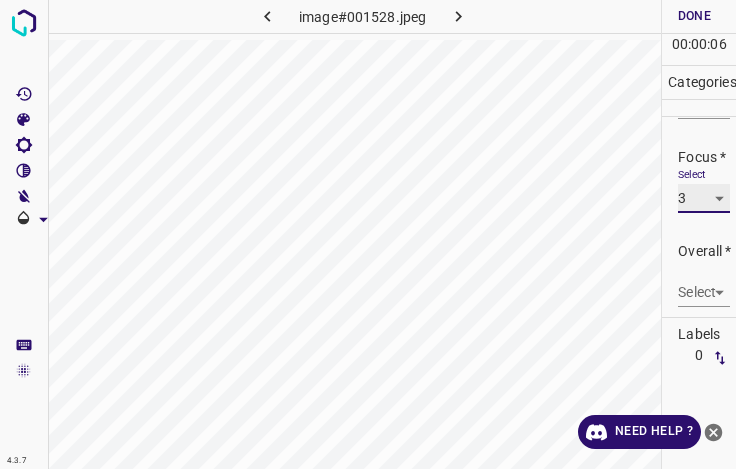 scroll, scrollTop: 98, scrollLeft: 0, axis: vertical 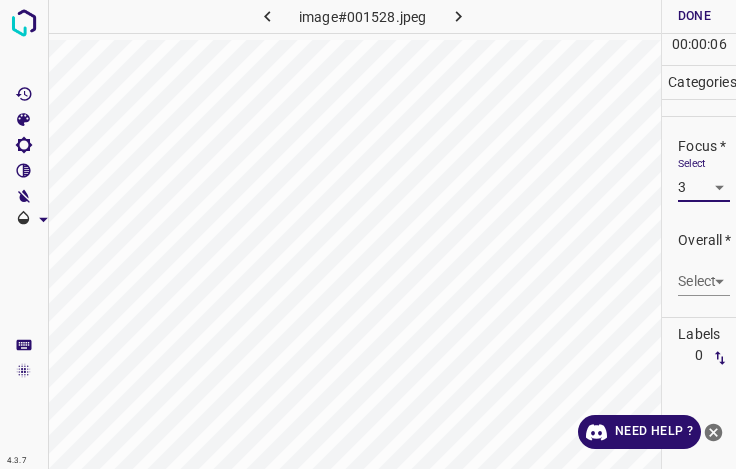 click on "4.3.7 image#001528.jpeg Done Skip 0 00   : 00   : 06   Categories Lighting *  Select 4 4 Focus *  Select 3 3 Overall *  Select ​ Labels   0 Categories 1 Lighting 2 Focus 3 Overall Tools Space Change between modes (Draw & Edit) I Auto labeling R Restore zoom M Zoom in N Zoom out Delete Delete selecte label Filters Z Restore filters X Saturation filter C Brightness filter V Contrast filter B Gray scale filter General O Download Need Help ? - Text - Hide - Delete" at bounding box center (368, 234) 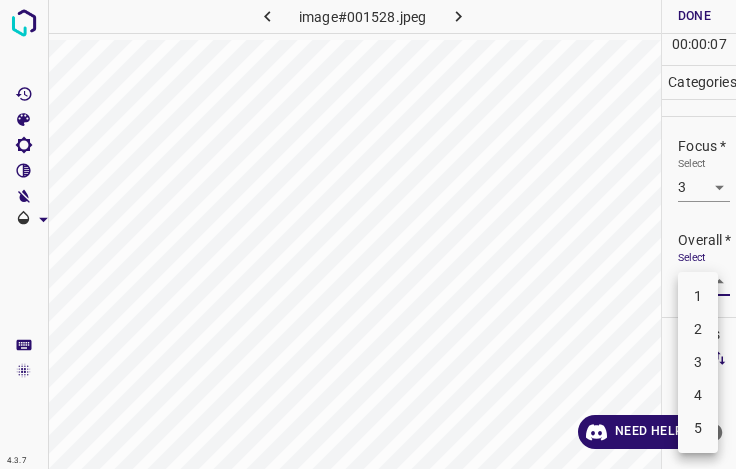 click on "3" at bounding box center [698, 362] 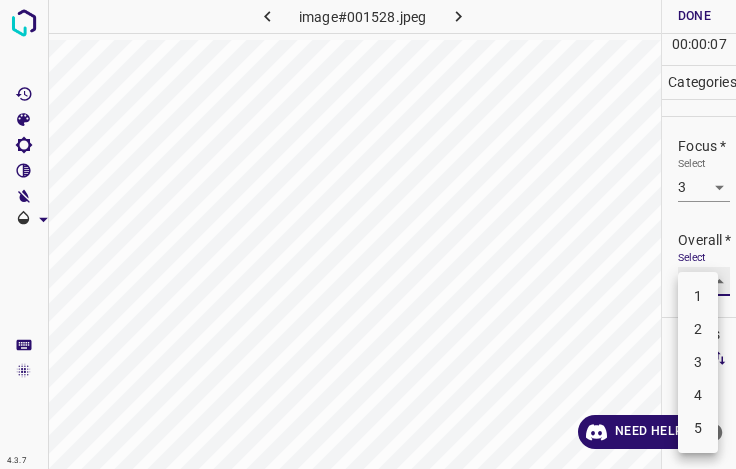 type on "3" 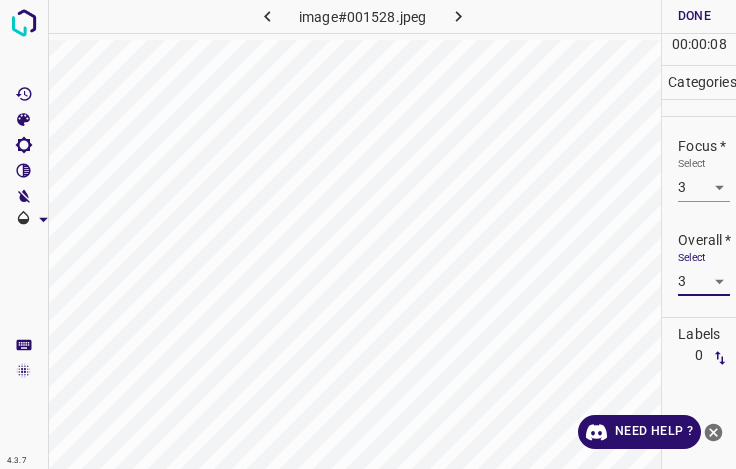 click on "Done" at bounding box center (694, 16) 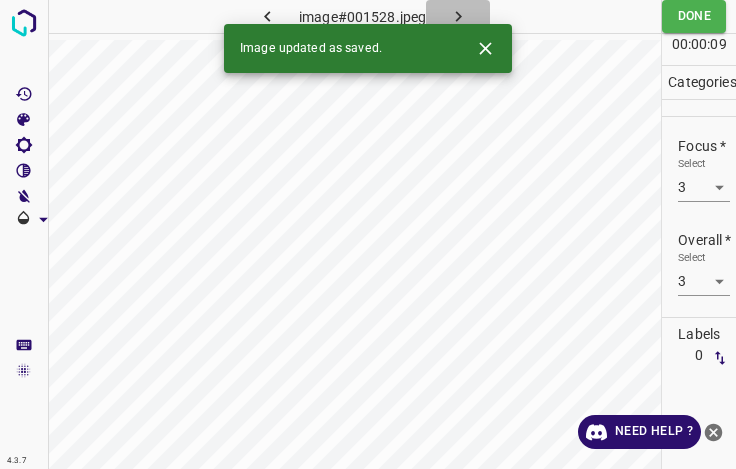 click 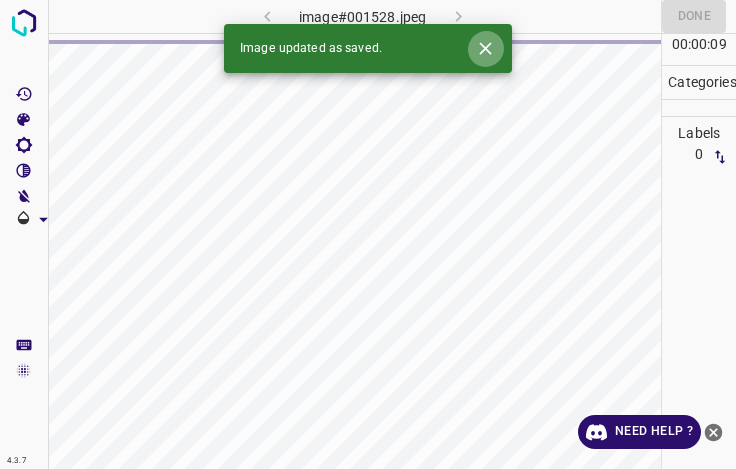 click 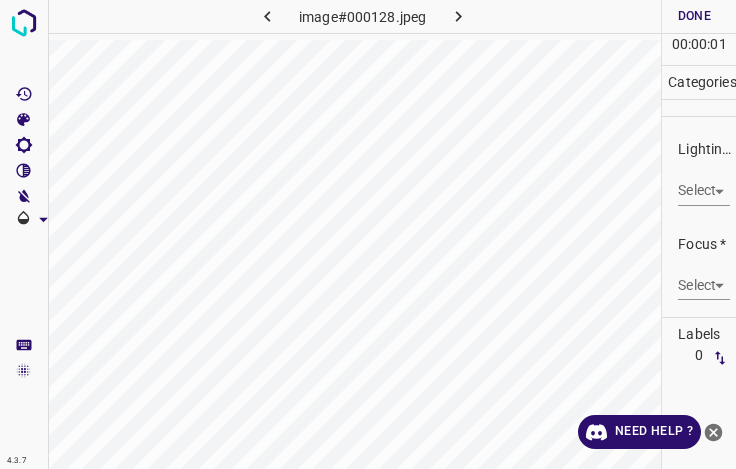 click on "4.3.7 image#000128.jpeg Done Skip 0 00   : 00   : 01   Categories Lighting *  Select ​ Focus *  Select ​ Overall *  Select ​ Labels   0 Categories 1 Lighting 2 Focus 3 Overall Tools Space Change between modes (Draw & Edit) I Auto labeling R Restore zoom M Zoom in N Zoom out Delete Delete selecte label Filters Z Restore filters X Saturation filter C Brightness filter V Contrast filter B Gray scale filter General O Download Need Help ? - Text - Hide - Delete" at bounding box center [368, 234] 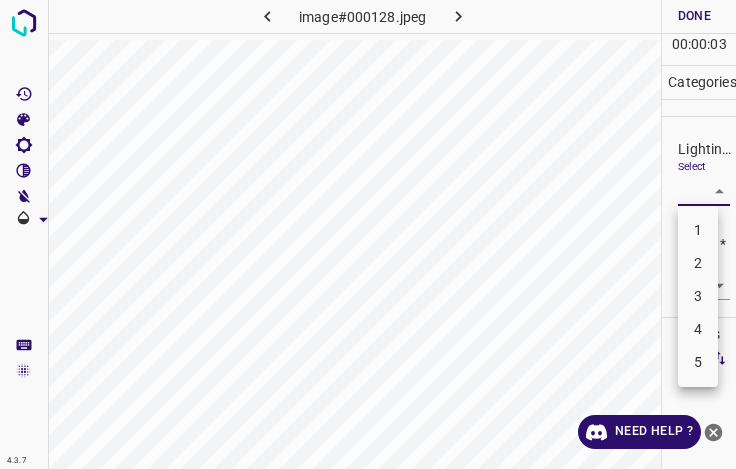click on "3" at bounding box center (698, 296) 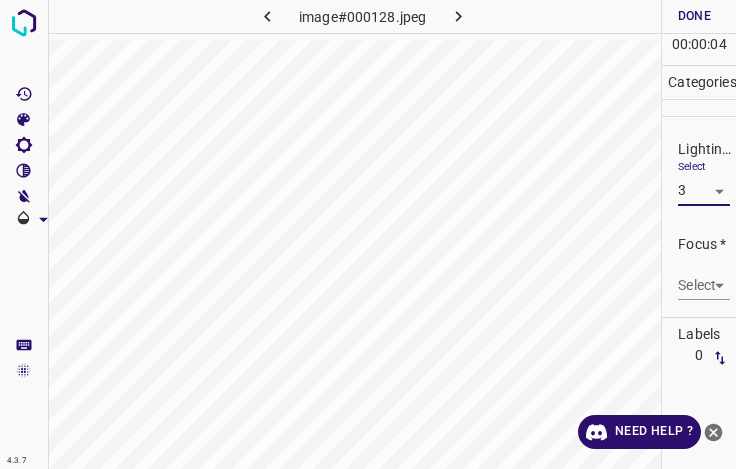 click on "4.3.7 image#000128.jpeg Done Skip 0 00   : 00   : 04   Categories Lighting *  Select 3 3 Focus *  Select ​ Overall *  Select ​ Labels   0 Categories 1 Lighting 2 Focus 3 Overall Tools Space Change between modes (Draw & Edit) I Auto labeling R Restore zoom M Zoom in N Zoom out Delete Delete selecte label Filters Z Restore filters X Saturation filter C Brightness filter V Contrast filter B Gray scale filter General O Download Need Help ? - Text - Hide - Delete" at bounding box center [368, 234] 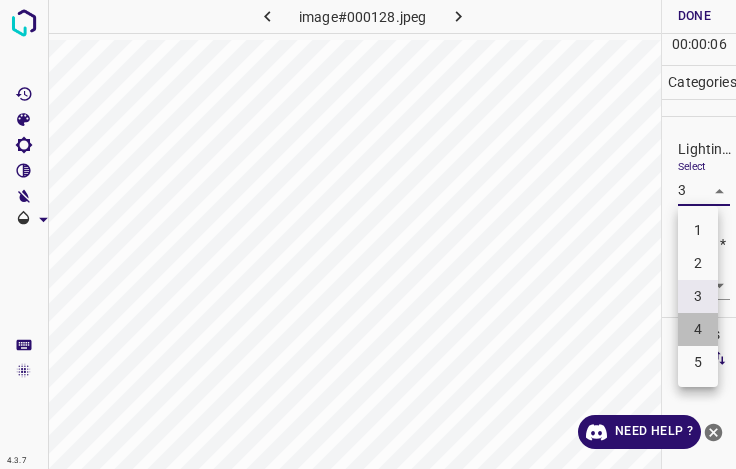click on "4" at bounding box center (698, 329) 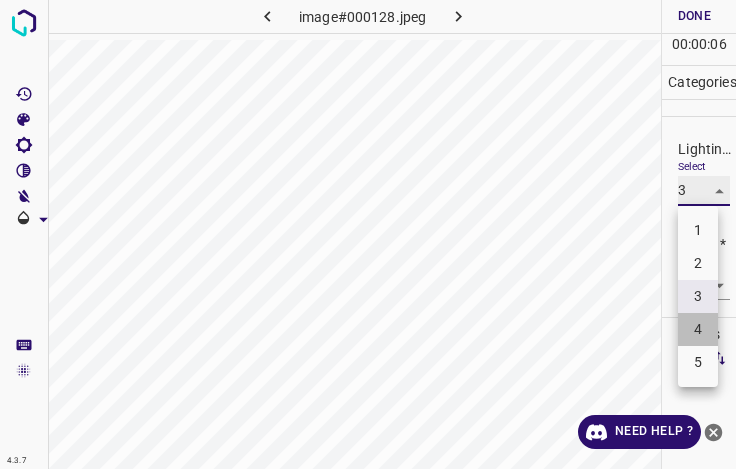 type on "4" 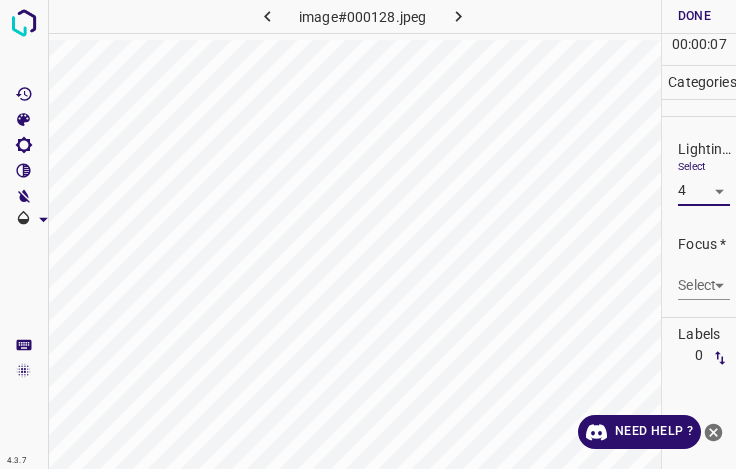 click on "4.3.7 image#000128.jpeg Done Skip 0 00   : 00   : 07   Categories Lighting *  Select 4 4 Focus *  Select ​ Overall *  Select ​ Labels   0 Categories 1 Lighting 2 Focus 3 Overall Tools Space Change between modes (Draw & Edit) I Auto labeling R Restore zoom M Zoom in N Zoom out Delete Delete selecte label Filters Z Restore filters X Saturation filter C Brightness filter V Contrast filter B Gray scale filter General O Download Need Help ? - Text - Hide - Delete" at bounding box center [368, 234] 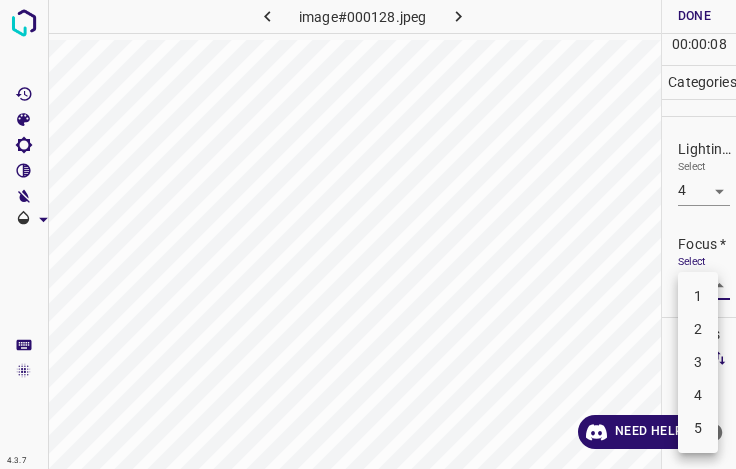 click on "3" at bounding box center [698, 362] 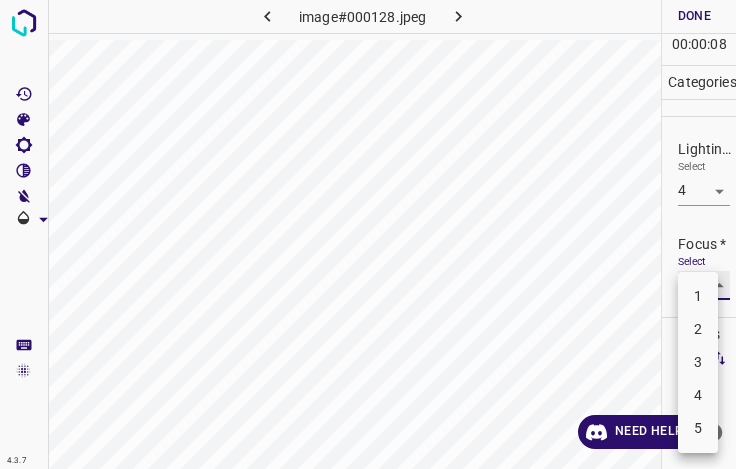 type on "3" 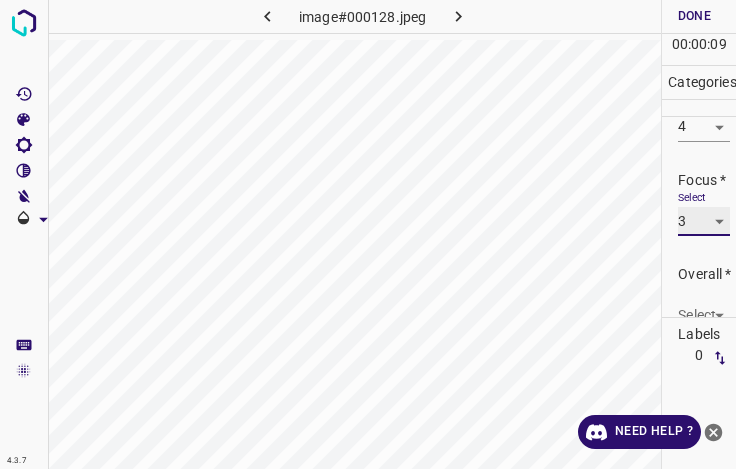 scroll, scrollTop: 98, scrollLeft: 0, axis: vertical 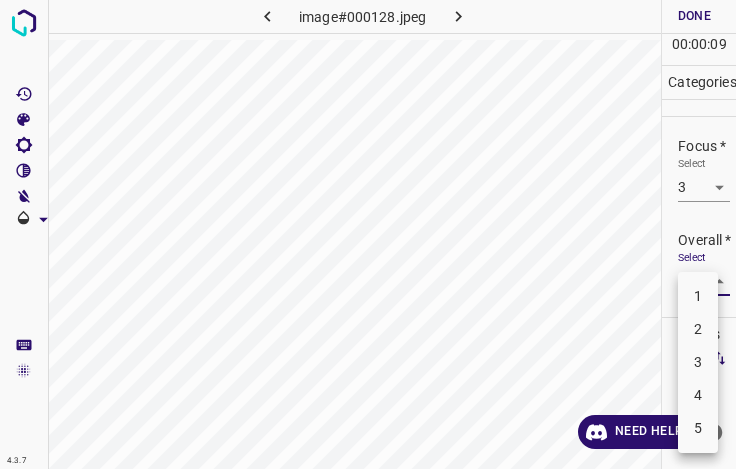 click on "4.3.7 image#000128.jpeg Done Skip 0 00   : 00   : 09   Categories Lighting *  Select 4 4 Focus *  Select 3 3 Overall *  Select ​ Labels   0 Categories 1 Lighting 2 Focus 3 Overall Tools Space Change between modes (Draw & Edit) I Auto labeling R Restore zoom M Zoom in N Zoom out Delete Delete selecte label Filters Z Restore filters X Saturation filter C Brightness filter V Contrast filter B Gray scale filter General O Download Need Help ? - Text - Hide - Delete 1 2 3 4 5" at bounding box center (368, 234) 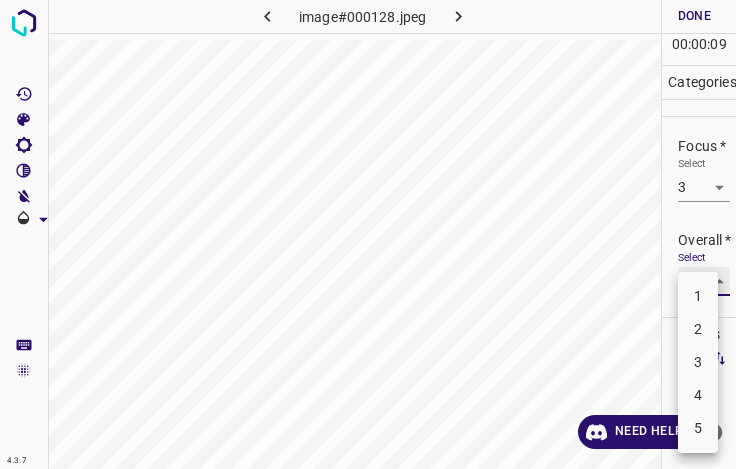 type on "3" 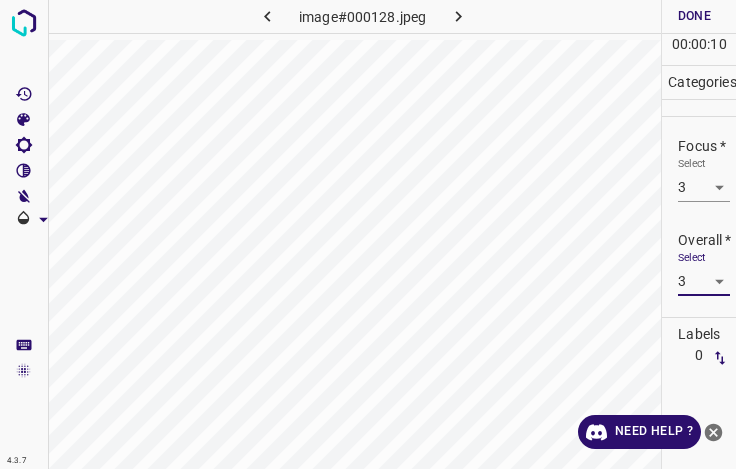 click on "Done" at bounding box center [694, 16] 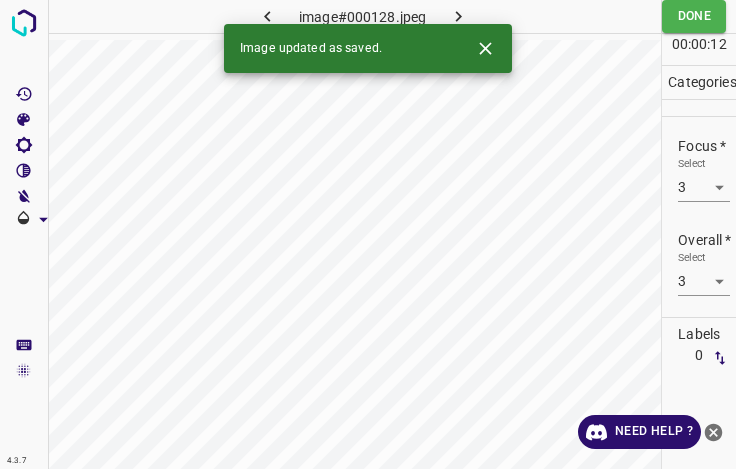 click 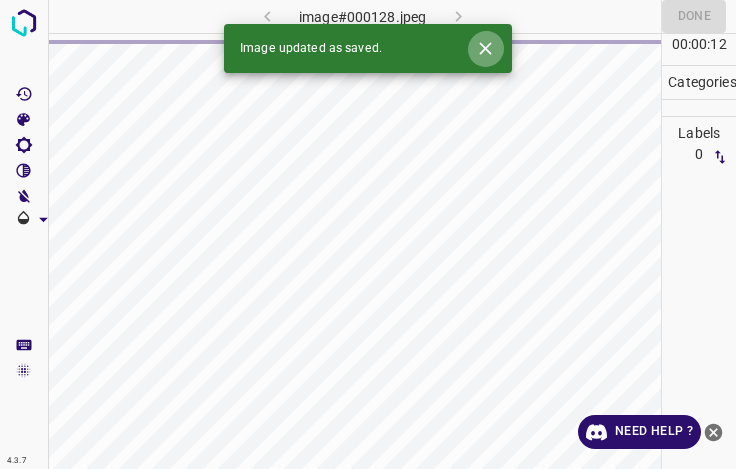 click 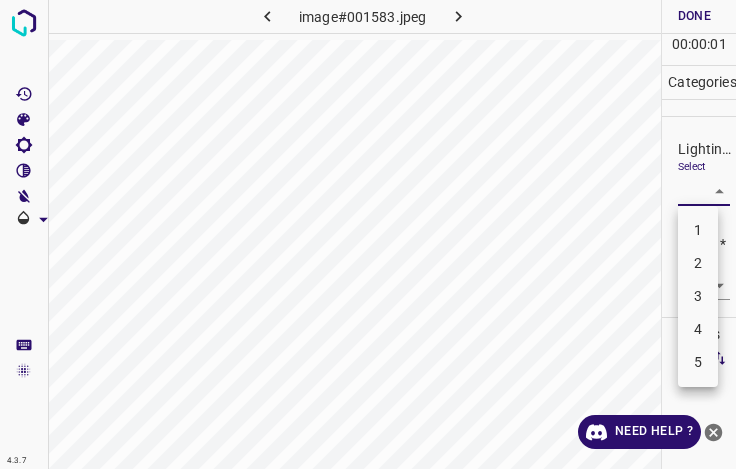 click on "4.3.7 image#001583.jpeg Done Skip 0 00   : 00   : 01   Categories Lighting *  Select ​ Focus *  Select ​ Overall *  Select ​ Labels   0 Categories 1 Lighting 2 Focus 3 Overall Tools Space Change between modes (Draw & Edit) I Auto labeling R Restore zoom M Zoom in N Zoom out Delete Delete selecte label Filters Z Restore filters X Saturation filter C Brightness filter V Contrast filter B Gray scale filter General O Download Need Help ? - Text - Hide - Delete 1 2 3 4 5" at bounding box center (368, 234) 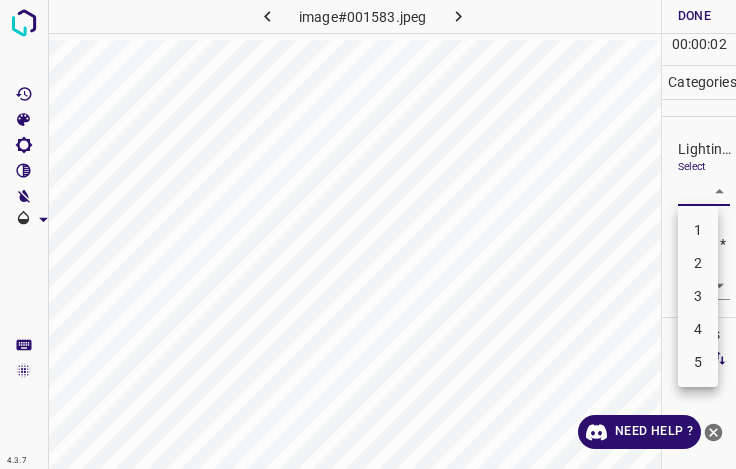 click on "3" at bounding box center (698, 296) 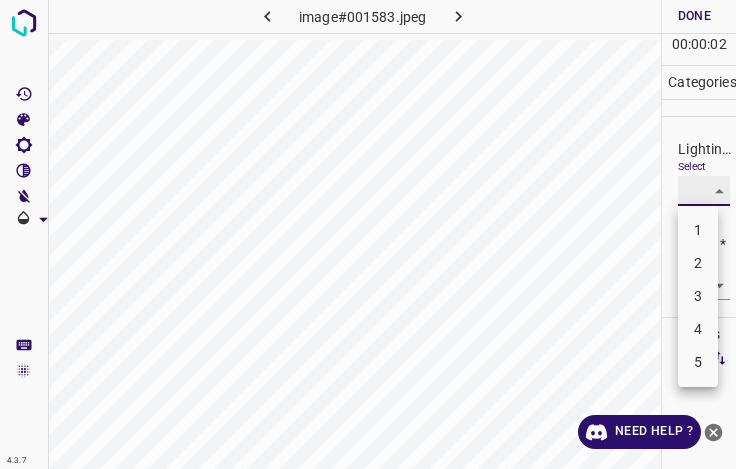 type on "3" 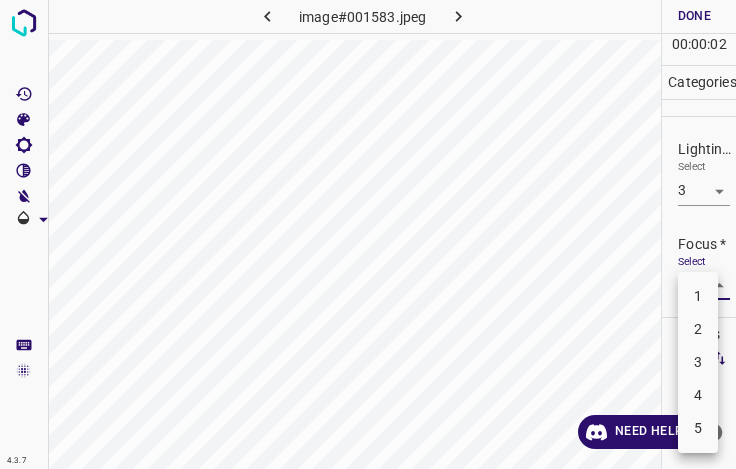 click on "4.3.7 image#001583.jpeg Done Skip 0 00   : 00   : 02   Categories Lighting *  Select 3 3 Focus *  Select ​ Overall *  Select ​ Labels   0 Categories 1 Lighting 2 Focus 3 Overall Tools Space Change between modes (Draw & Edit) I Auto labeling R Restore zoom M Zoom in N Zoom out Delete Delete selecte label Filters Z Restore filters X Saturation filter C Brightness filter V Contrast filter B Gray scale filter General O Download Need Help ? - Text - Hide - Delete 1 2 3 4 5" at bounding box center [368, 234] 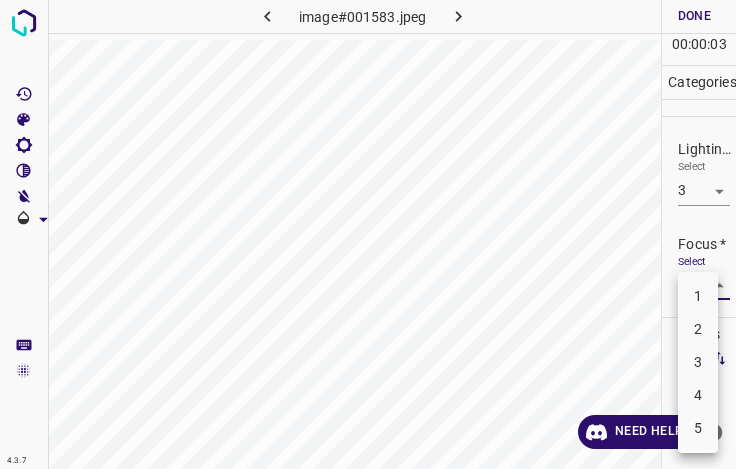 click on "4" at bounding box center (698, 395) 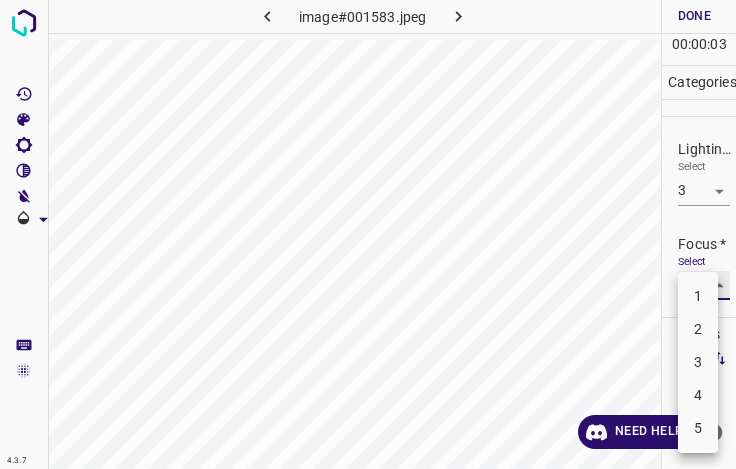 type on "4" 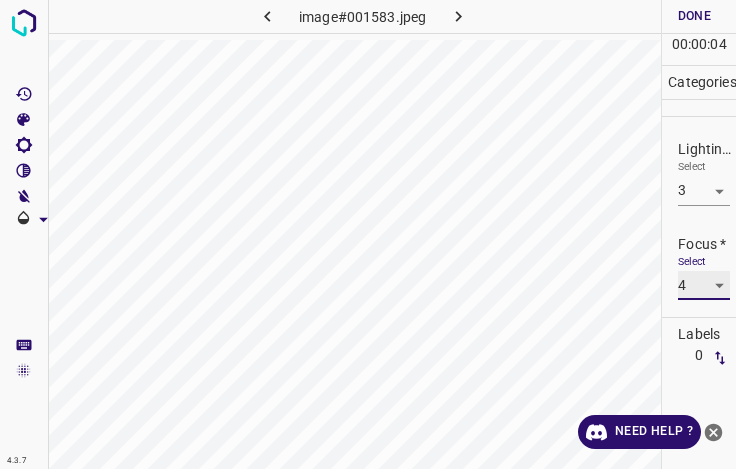 scroll, scrollTop: 98, scrollLeft: 0, axis: vertical 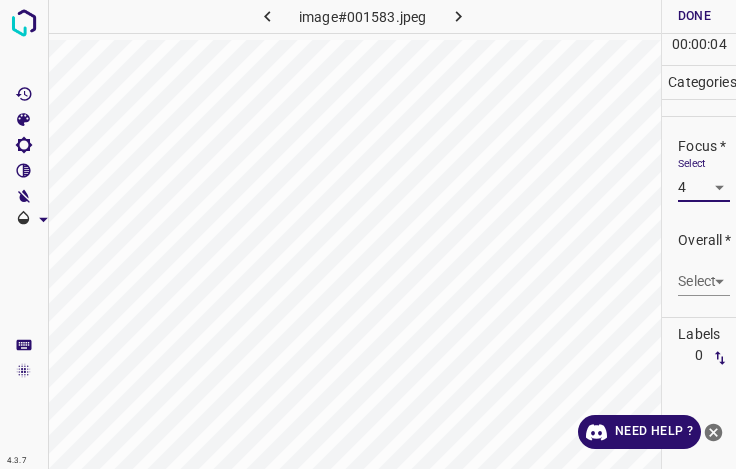 click on "4.3.7 image#001583.jpeg Done Skip 0 00   : 00   : 04   Categories Lighting *  Select 3 3 Focus *  Select 4 4 Overall *  Select ​ Labels   0 Categories 1 Lighting 2 Focus 3 Overall Tools Space Change between modes (Draw & Edit) I Auto labeling R Restore zoom M Zoom in N Zoom out Delete Delete selecte label Filters Z Restore filters X Saturation filter C Brightness filter V Contrast filter B Gray scale filter General O Download Need Help ? - Text - Hide - Delete" at bounding box center (368, 234) 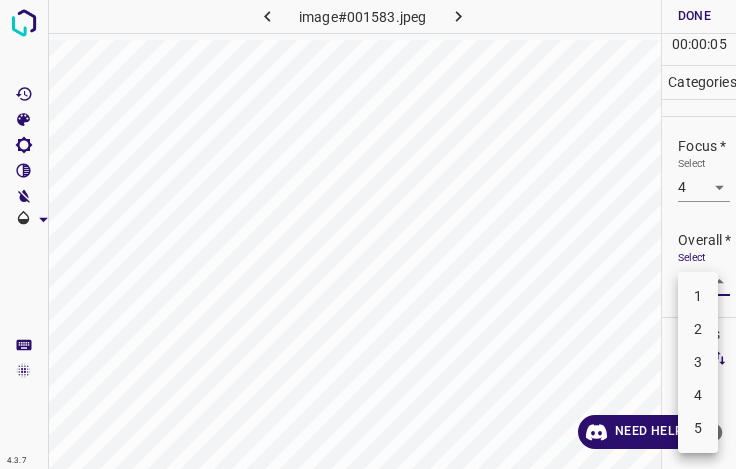 click on "4" at bounding box center (698, 395) 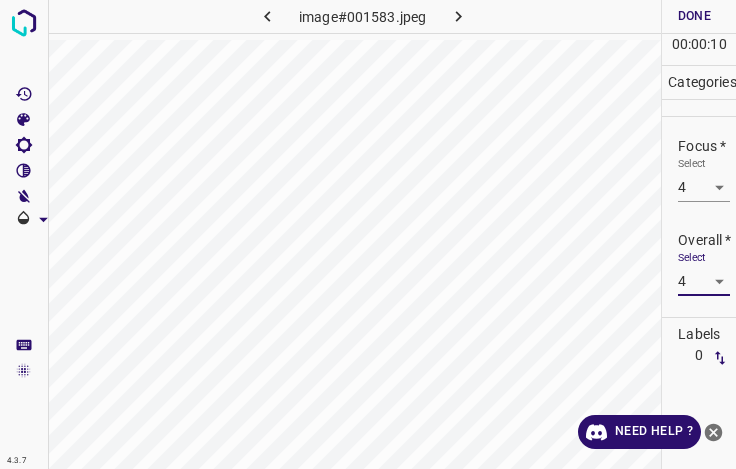 click on "4.3.7 image#001583.jpeg Done Skip 0 00   : 00   : 10   Categories Lighting *  Select 3 3 Focus *  Select 4 4 Overall *  Select 4 4 Labels   0 Categories 1 Lighting 2 Focus 3 Overall Tools Space Change between modes (Draw & Edit) I Auto labeling R Restore zoom M Zoom in N Zoom out Delete Delete selecte label Filters Z Restore filters X Saturation filter C Brightness filter V Contrast filter B Gray scale filter General O Download Need Help ? - Text - Hide - Delete" at bounding box center [368, 234] 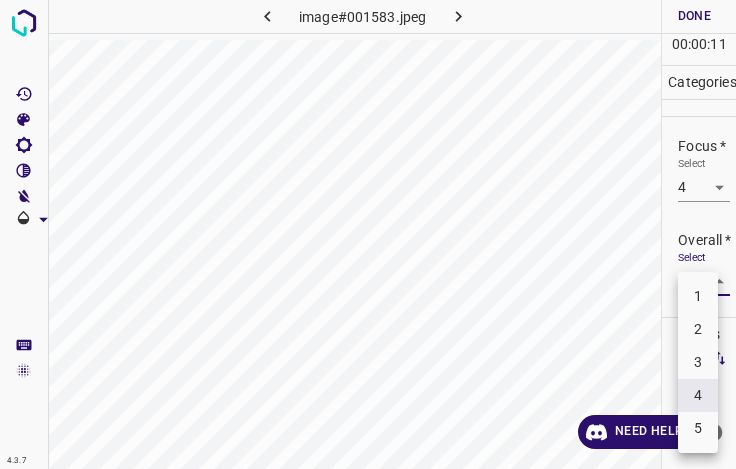 click on "3" at bounding box center (698, 362) 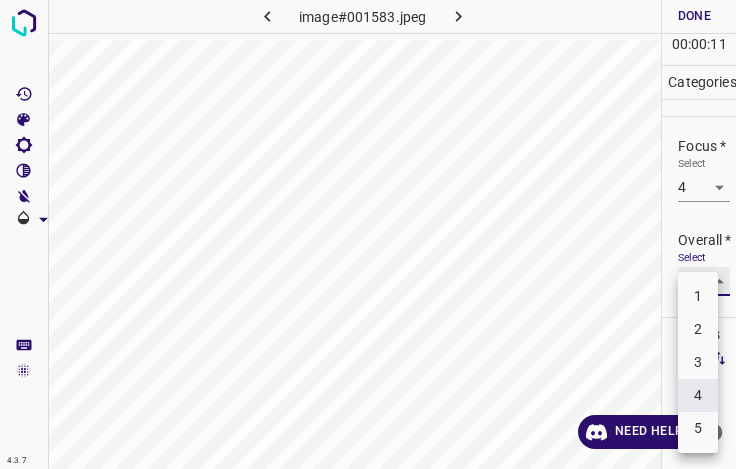 type on "3" 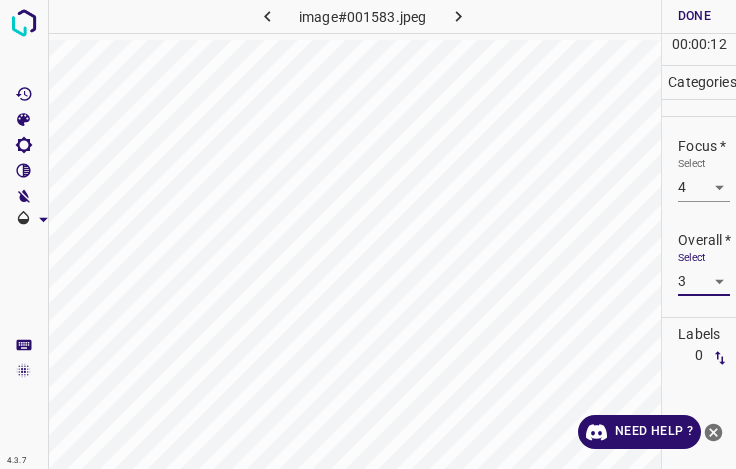 click on "Done" at bounding box center [694, 16] 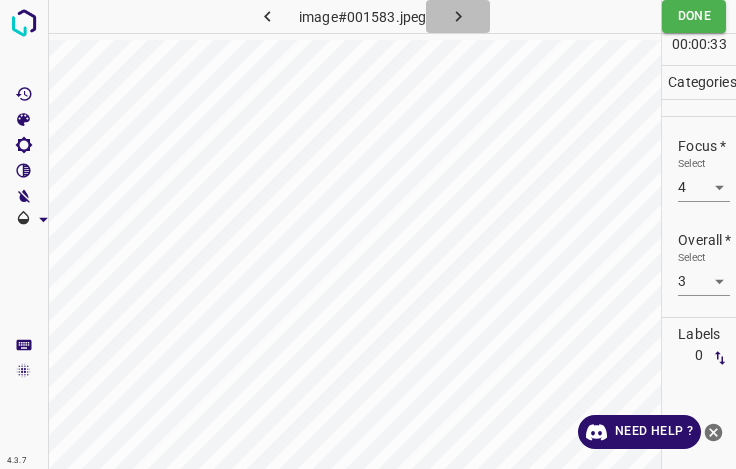 click 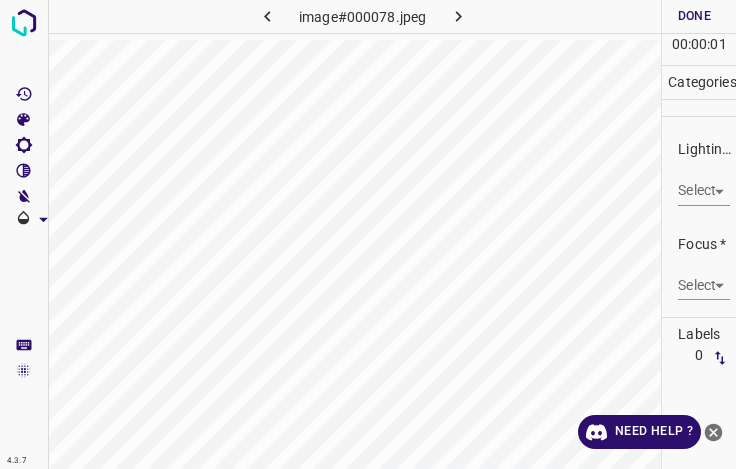 click on "4.3.7 image#000078.jpeg Done Skip 0 00   : 00   : 01   Categories Lighting *  Select ​ Focus *  Select ​ Overall *  Select ​ Labels   0 Categories 1 Lighting 2 Focus 3 Overall Tools Space Change between modes (Draw & Edit) I Auto labeling R Restore zoom M Zoom in N Zoom out Delete Delete selecte label Filters Z Restore filters X Saturation filter C Brightness filter V Contrast filter B Gray scale filter General O Download Need Help ? - Text - Hide - Delete" at bounding box center [368, 234] 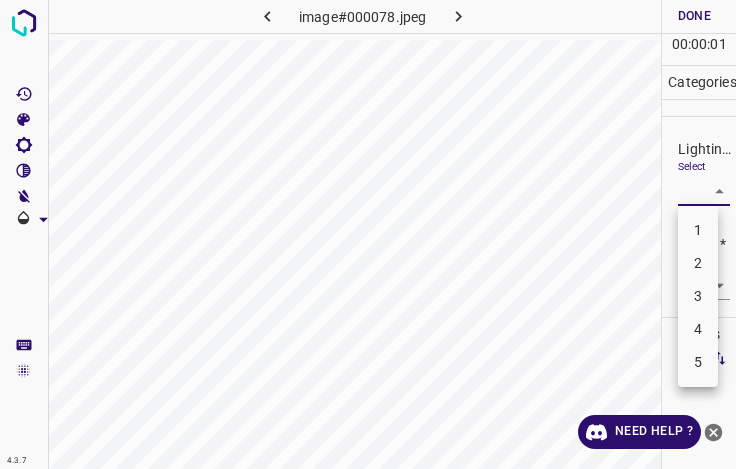 click on "2" at bounding box center (698, 263) 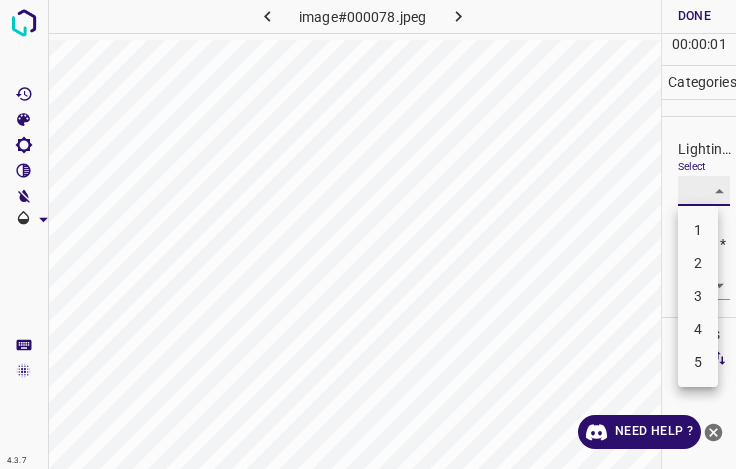 type on "2" 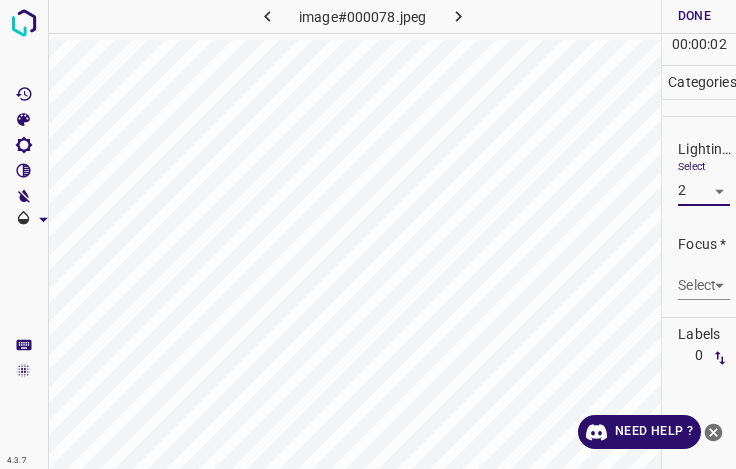 click on "4.3.7 image#000078.jpeg Done Skip 0 00   : 00   : 02   Categories Lighting *  Select 2 2 Focus *  Select ​ Overall *  Select ​ Labels   0 Categories 1 Lighting 2 Focus 3 Overall Tools Space Change between modes (Draw & Edit) I Auto labeling R Restore zoom M Zoom in N Zoom out Delete Delete selecte label Filters Z Restore filters X Saturation filter C Brightness filter V Contrast filter B Gray scale filter General O Download Need Help ? - Text - Hide - Delete" at bounding box center [368, 234] 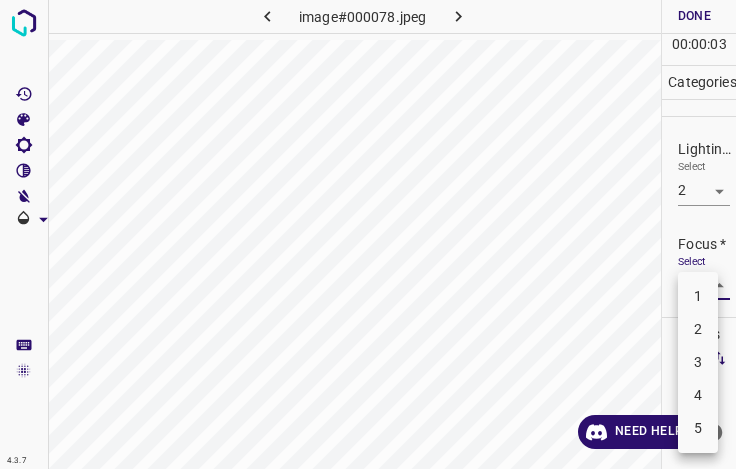 click on "3" at bounding box center [698, 362] 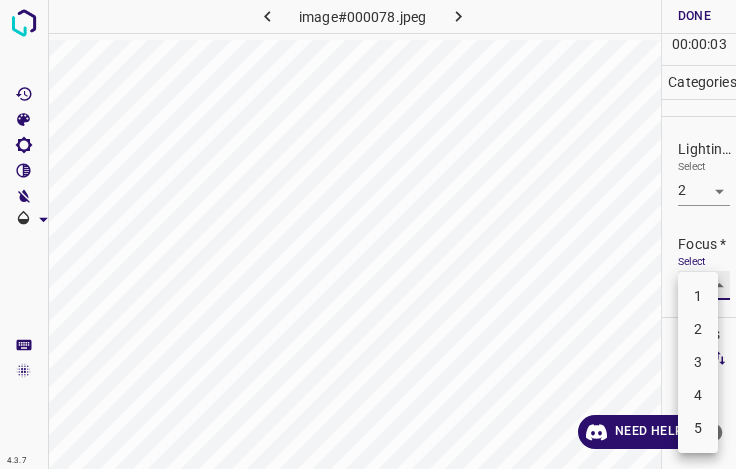 type on "3" 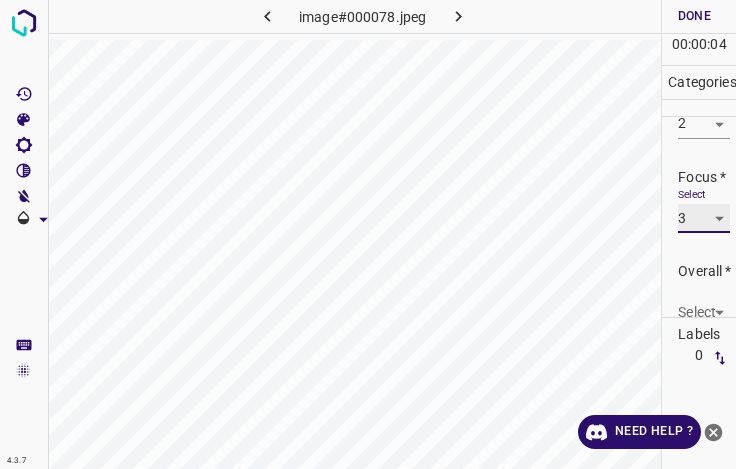 scroll, scrollTop: 98, scrollLeft: 0, axis: vertical 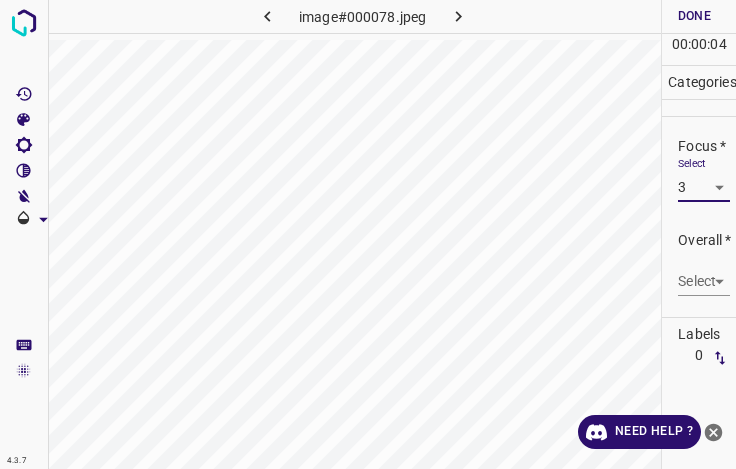 click on "4.3.7 image#000078.jpeg Done Skip 0 00   : 00   : 04   Categories Lighting *  Select 2 2 Focus *  Select 3 3 Overall *  Select ​ Labels   0 Categories 1 Lighting 2 Focus 3 Overall Tools Space Change between modes (Draw & Edit) I Auto labeling R Restore zoom M Zoom in N Zoom out Delete Delete selecte label Filters Z Restore filters X Saturation filter C Brightness filter V Contrast filter B Gray scale filter General O Download Need Help ? - Text - Hide - Delete" at bounding box center (368, 234) 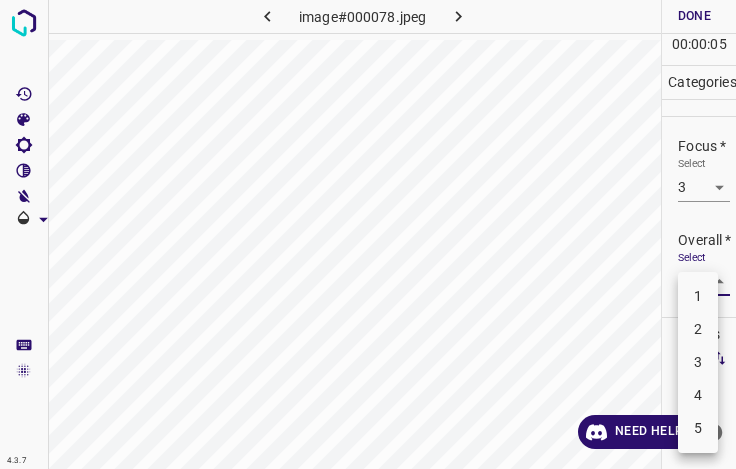 click on "2" at bounding box center (698, 329) 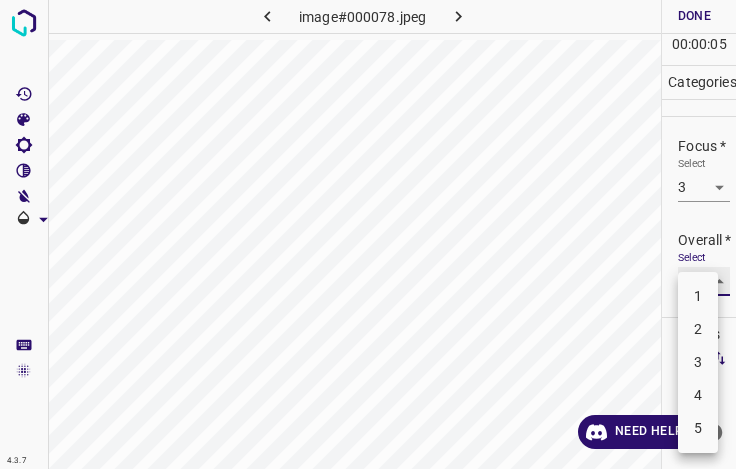 type on "2" 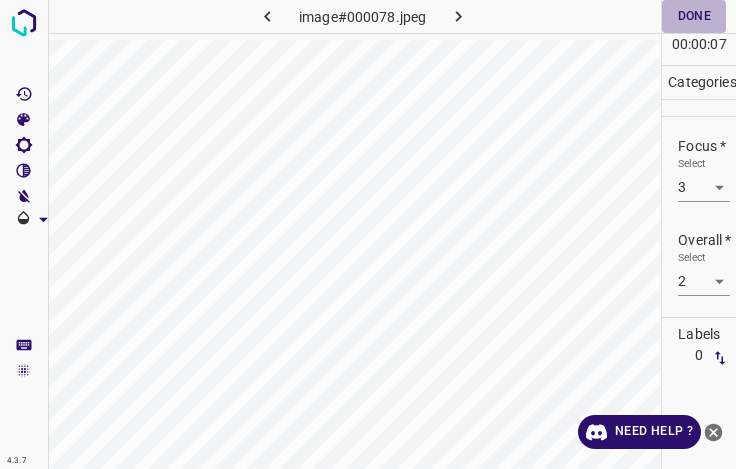 click on "Done" at bounding box center (694, 16) 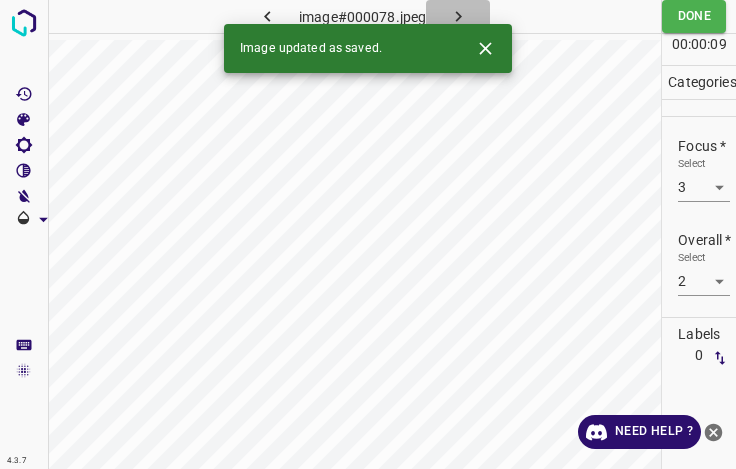 click 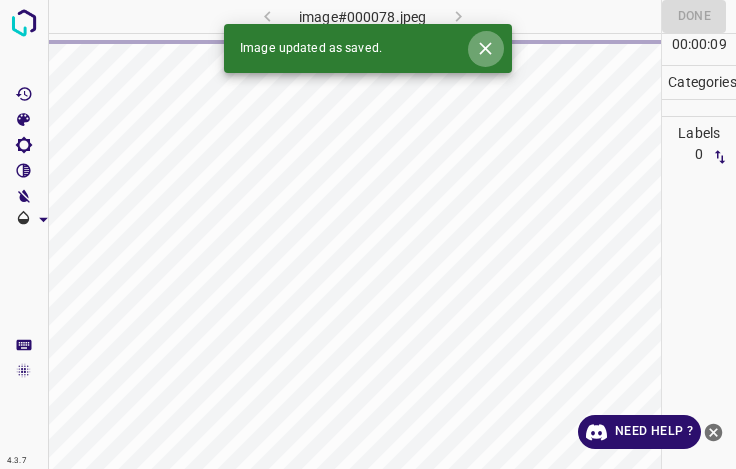 click 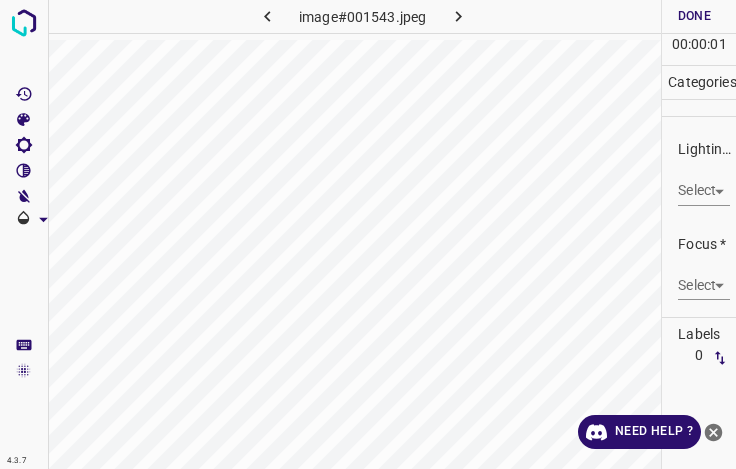 click on "4.3.7 image#001543.jpeg Done Skip 0 00   : 00   : 01   Categories Lighting *  Select ​ Focus *  Select ​ Overall *  Select ​ Labels   0 Categories 1 Lighting 2 Focus 3 Overall Tools Space Change between modes (Draw & Edit) I Auto labeling R Restore zoom M Zoom in N Zoom out Delete Delete selecte label Filters Z Restore filters X Saturation filter C Brightness filter V Contrast filter B Gray scale filter General O Download Need Help ? - Text - Hide - Delete" at bounding box center (368, 234) 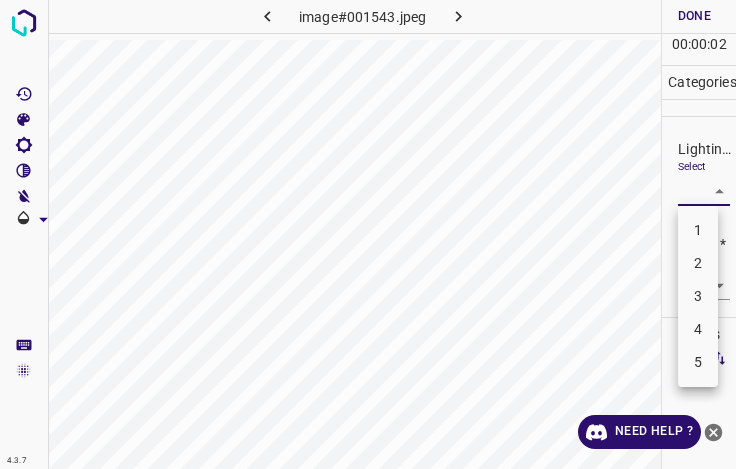 click on "3" at bounding box center [698, 296] 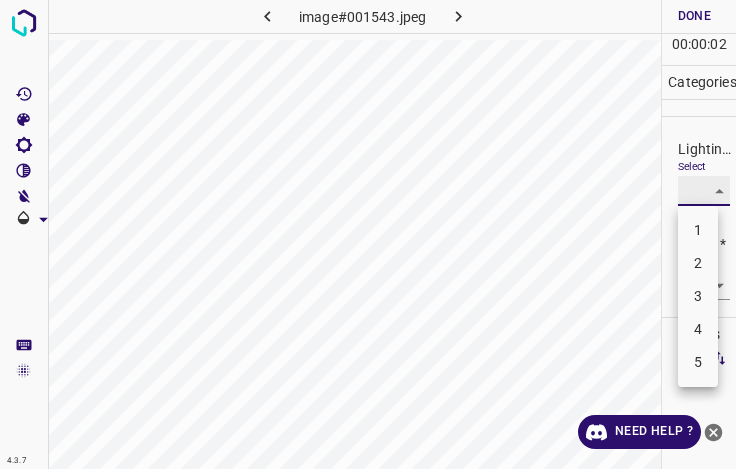 type on "3" 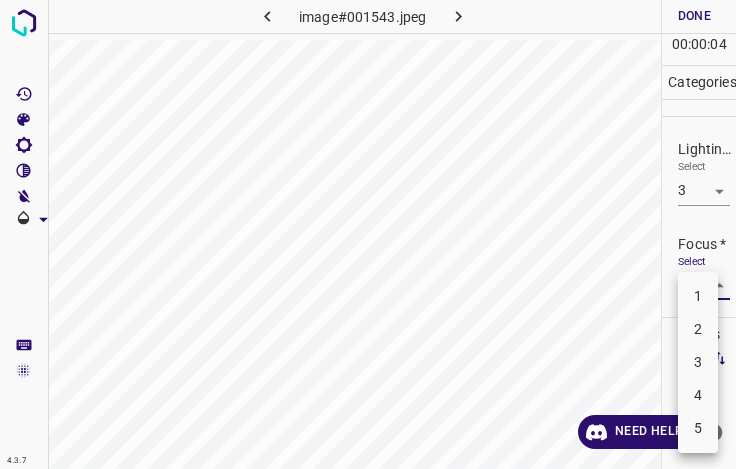 click on "4.3.7 image#001543.jpeg Done Skip 0 00   : 00   : 04   Categories Lighting *  Select 3 3 Focus *  Select ​ Overall *  Select ​ Labels   0 Categories 1 Lighting 2 Focus 3 Overall Tools Space Change between modes (Draw & Edit) I Auto labeling R Restore zoom M Zoom in N Zoom out Delete Delete selecte label Filters Z Restore filters X Saturation filter C Brightness filter V Contrast filter B Gray scale filter General O Download Need Help ? - Text - Hide - Delete 1 2 3 4 5" at bounding box center (368, 234) 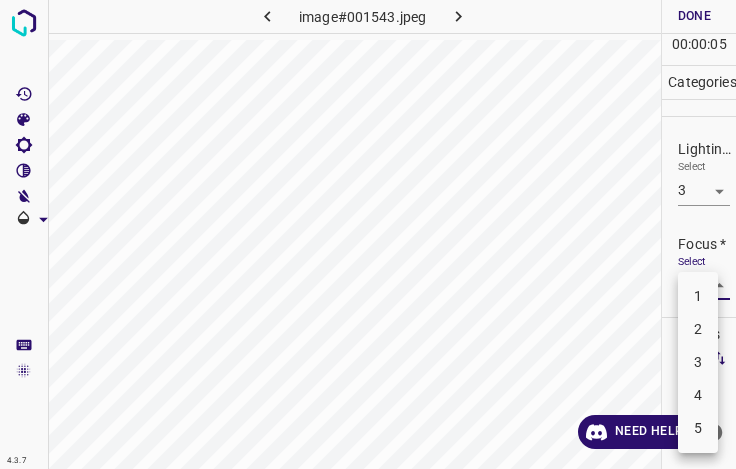 click on "3" at bounding box center [698, 362] 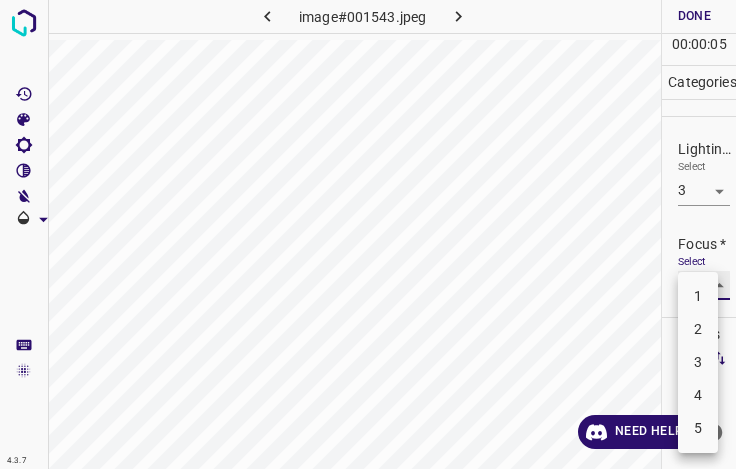type on "3" 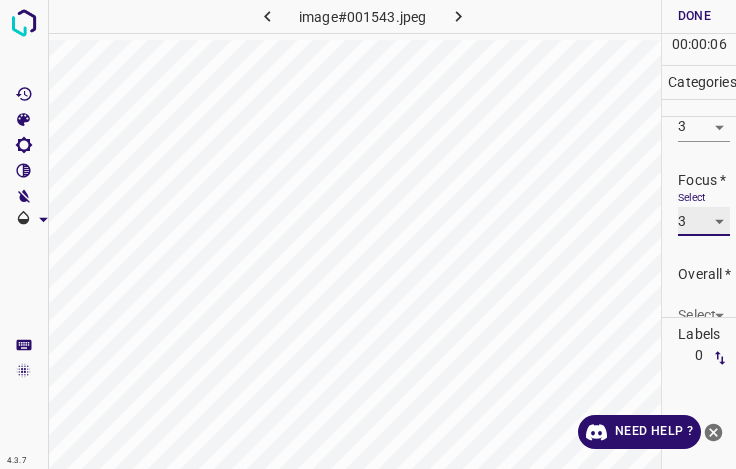 scroll, scrollTop: 98, scrollLeft: 0, axis: vertical 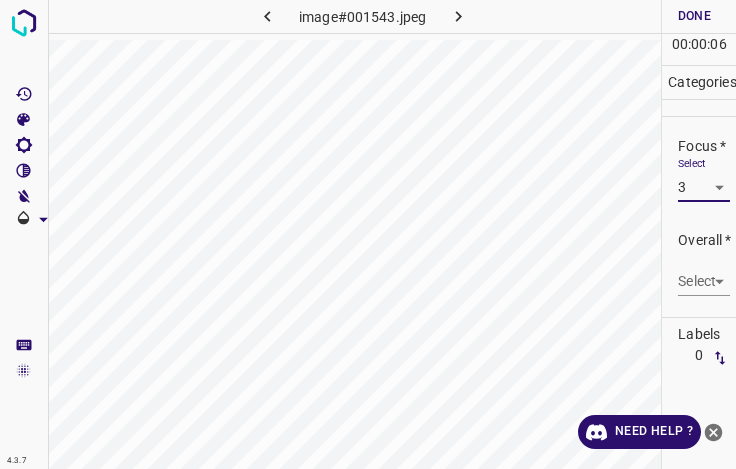 click on "4.3.7 image#001543.jpeg Done Skip 0 00   : 00   : 06   Categories Lighting *  Select 3 3 Focus *  Select 3 3 Overall *  Select ​ Labels   0 Categories 1 Lighting 2 Focus 3 Overall Tools Space Change between modes (Draw & Edit) I Auto labeling R Restore zoom M Zoom in N Zoom out Delete Delete selecte label Filters Z Restore filters X Saturation filter C Brightness filter V Contrast filter B Gray scale filter General O Download Need Help ? - Text - Hide - Delete" at bounding box center [368, 234] 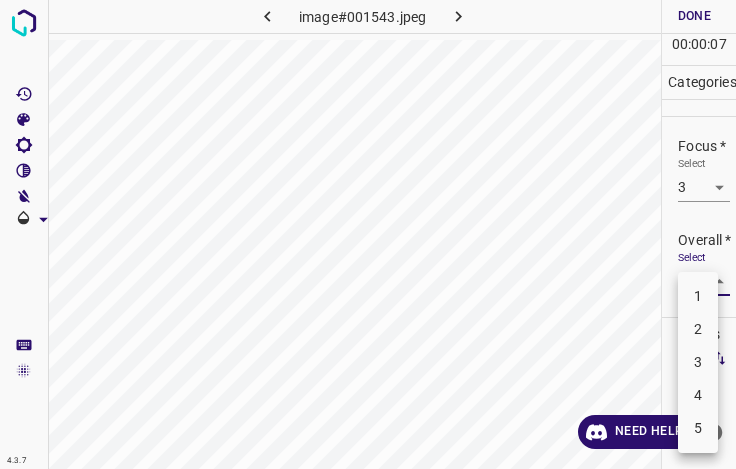 click on "3" at bounding box center [698, 362] 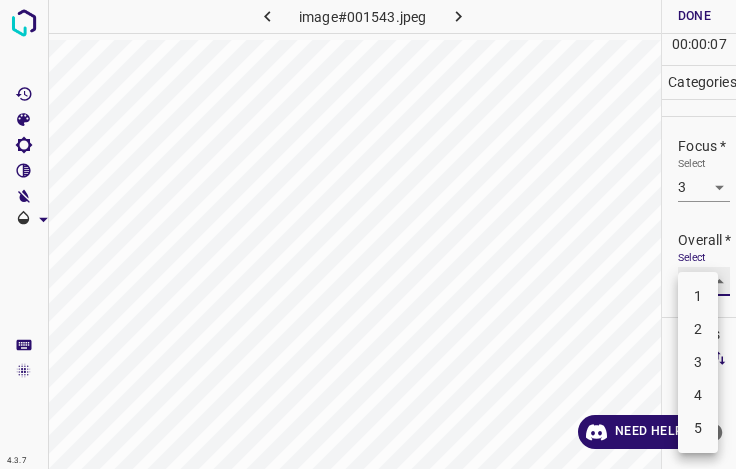 type on "3" 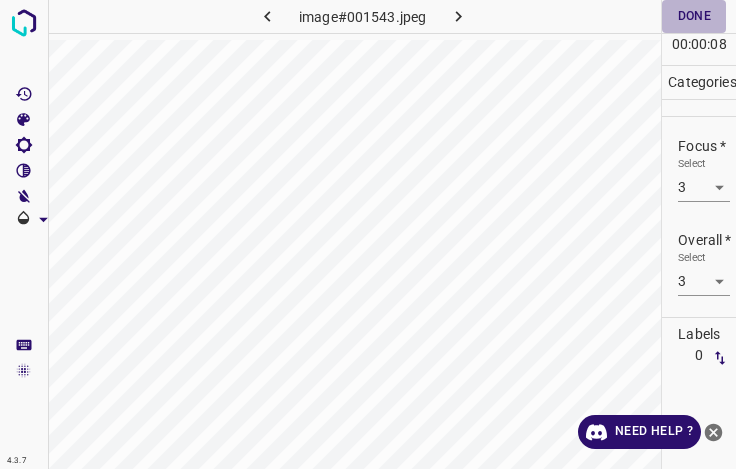 click on "Done" at bounding box center [694, 16] 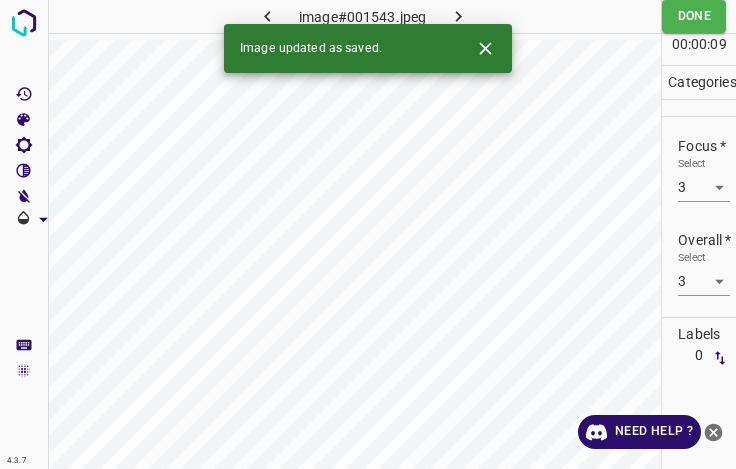 click 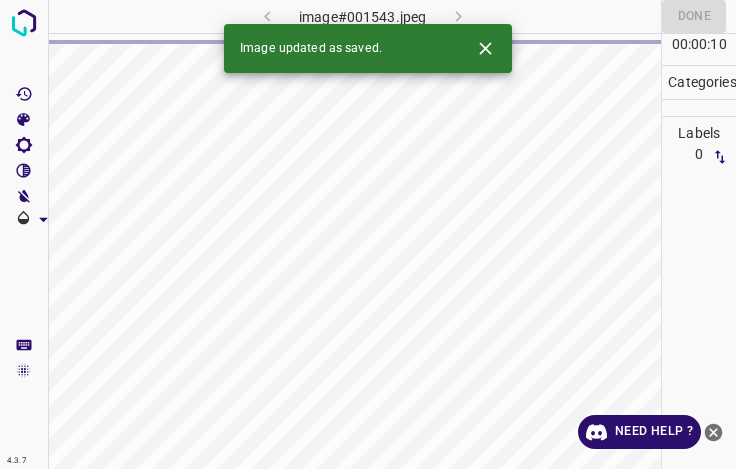 click 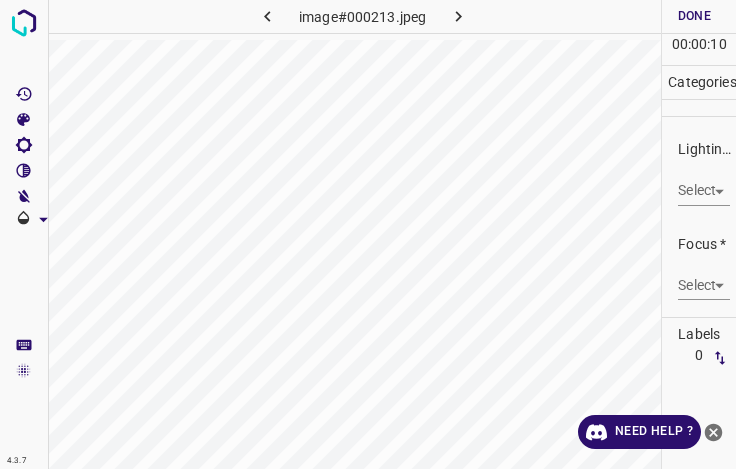 click on "Select ​" at bounding box center [704, 182] 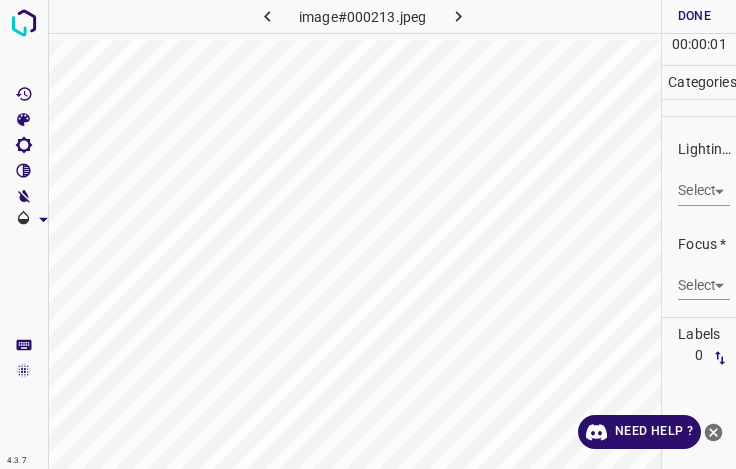 click on "4.3.7 image#000213.jpeg Done Skip 0 00   : 00   : 01   Categories Lighting *  Select ​ Focus *  Select ​ Overall *  Select ​ Labels   0 Categories 1 Lighting 2 Focus 3 Overall Tools Space Change between modes (Draw & Edit) I Auto labeling R Restore zoom M Zoom in N Zoom out Delete Delete selecte label Filters Z Restore filters X Saturation filter C Brightness filter V Contrast filter B Gray scale filter General O Download Need Help ? - Text - Hide - Delete" at bounding box center [368, 234] 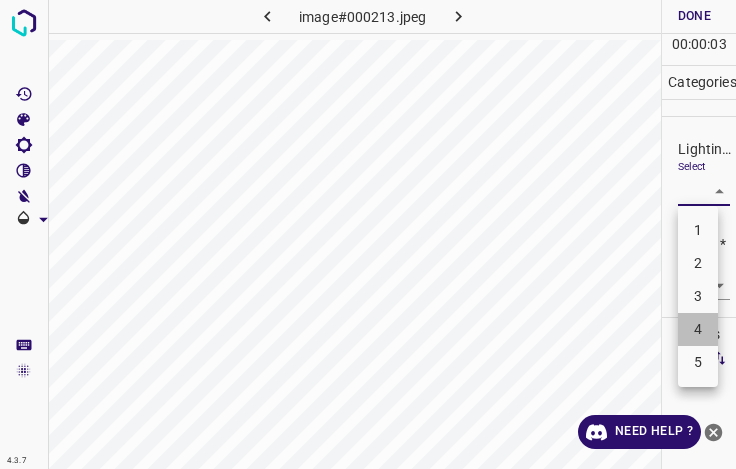 click on "4" at bounding box center [698, 329] 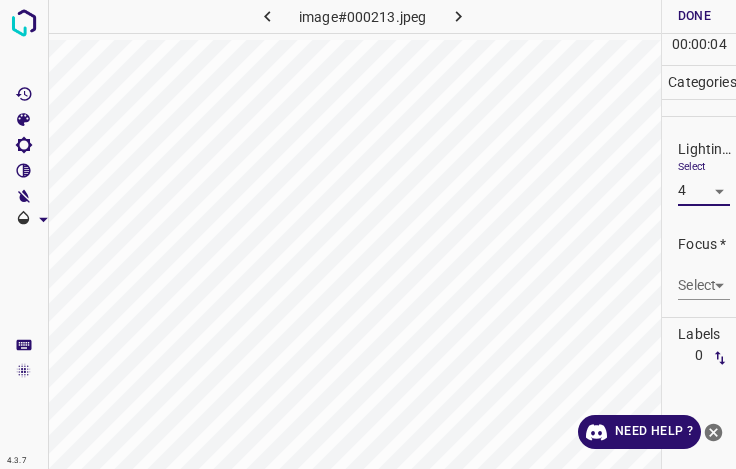 click on "4.3.7 image#000213.jpeg Done Skip 0 00   : 00   : 04   Categories Lighting *  Select 4 4 Focus *  Select ​ Overall *  Select ​ Labels   0 Categories 1 Lighting 2 Focus 3 Overall Tools Space Change between modes (Draw & Edit) I Auto labeling R Restore zoom M Zoom in N Zoom out Delete Delete selecte label Filters Z Restore filters X Saturation filter C Brightness filter V Contrast filter B Gray scale filter General O Download Need Help ? - Text - Hide - Delete" at bounding box center (368, 234) 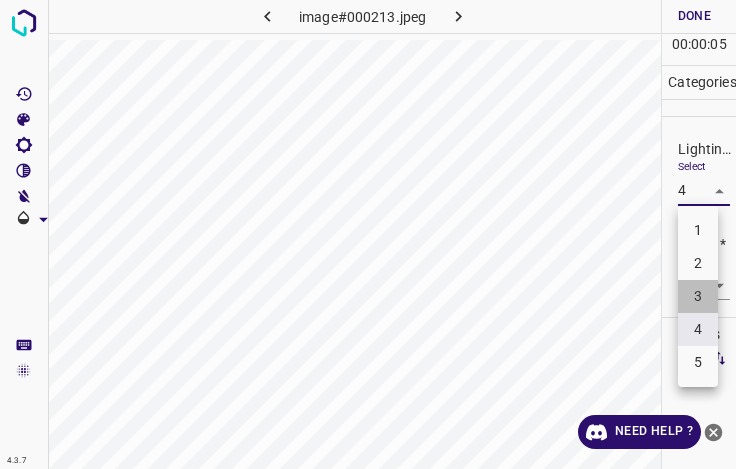 click on "3" at bounding box center [698, 296] 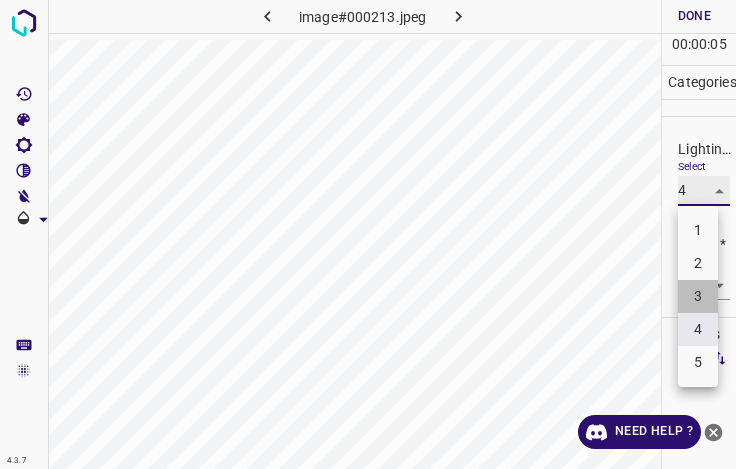 type on "3" 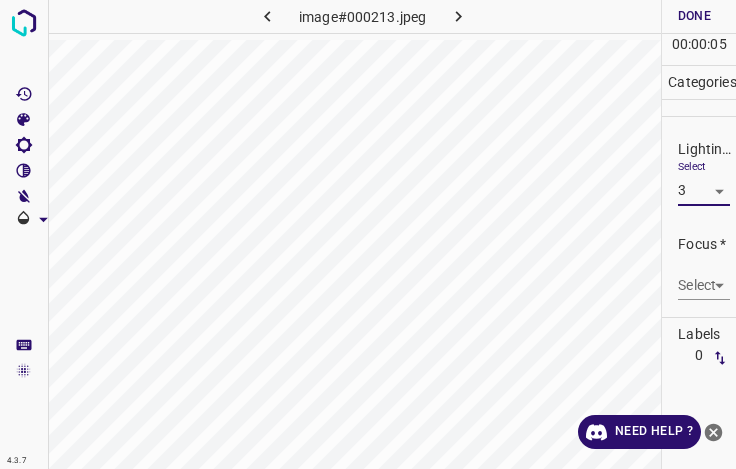 click on "4.3.7 image#000213.jpeg Done Skip 0 00   : 00   : 05   Categories Lighting *  Select 3 3 Focus *  Select ​ Overall *  Select ​ Labels   0 Categories 1 Lighting 2 Focus 3 Overall Tools Space Change between modes (Draw & Edit) I Auto labeling R Restore zoom M Zoom in N Zoom out Delete Delete selecte label Filters Z Restore filters X Saturation filter C Brightness filter V Contrast filter B Gray scale filter General O Download Need Help ? - Text - Hide - Delete" at bounding box center [368, 234] 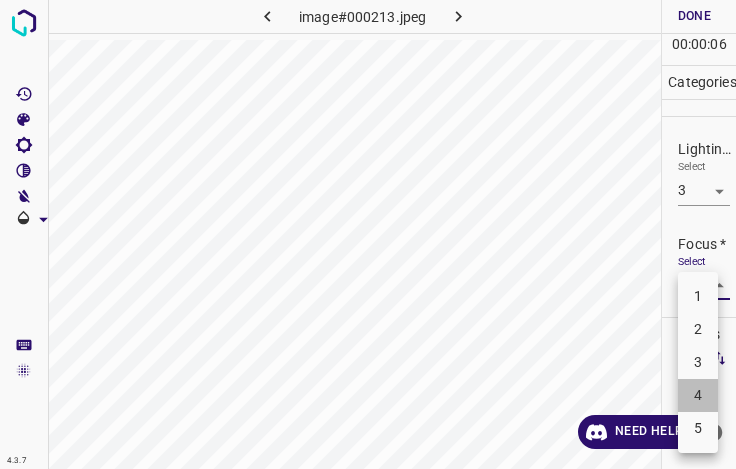 drag, startPoint x: 700, startPoint y: 388, endPoint x: 698, endPoint y: 378, distance: 10.198039 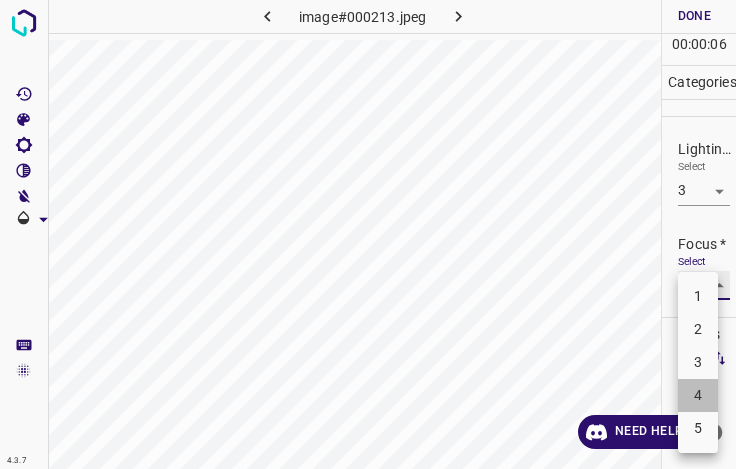 type on "4" 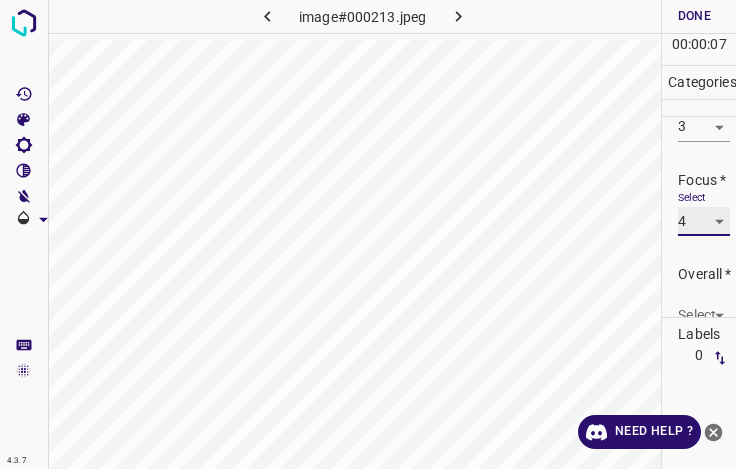 scroll, scrollTop: 98, scrollLeft: 0, axis: vertical 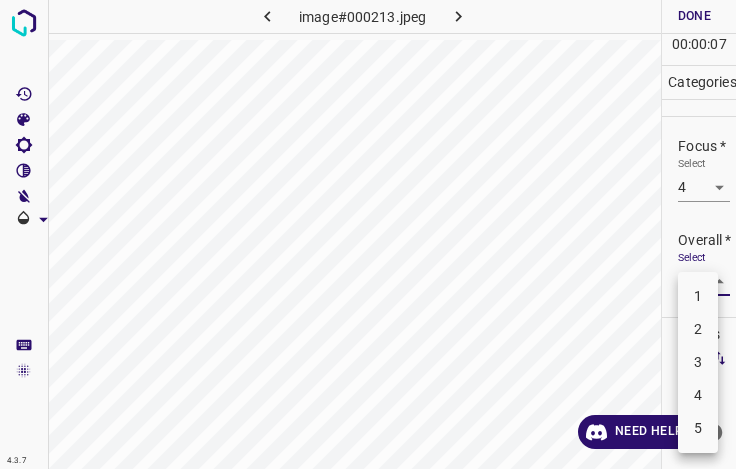 click on "4.3.7 image#000213.jpeg Done Skip 0 00   : 00   : 07   Categories Lighting *  Select 3 3 Focus *  Select 4 4 Overall *  Select ​ Labels   0 Categories 1 Lighting 2 Focus 3 Overall Tools Space Change between modes (Draw & Edit) I Auto labeling R Restore zoom M Zoom in N Zoom out Delete Delete selecte label Filters Z Restore filters X Saturation filter C Brightness filter V Contrast filter B Gray scale filter General O Download Need Help ? - Text - Hide - Delete 1 2 3 4 5" at bounding box center (368, 234) 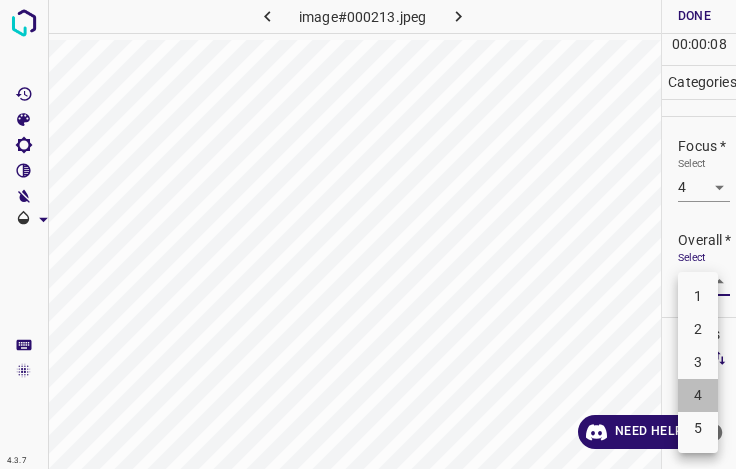 click on "4" at bounding box center (698, 395) 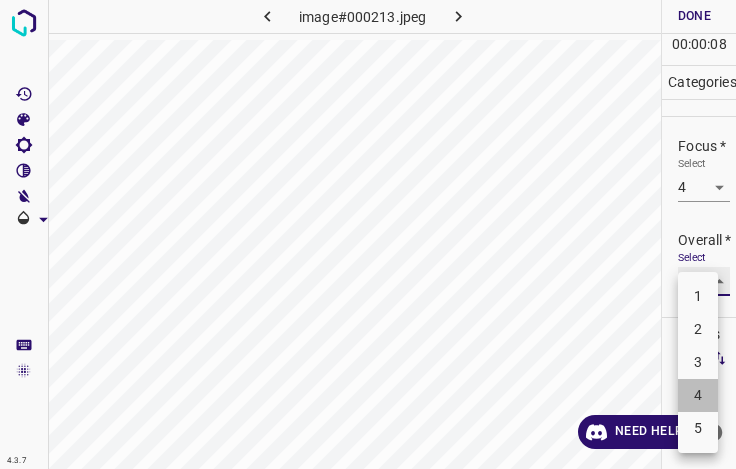 type on "4" 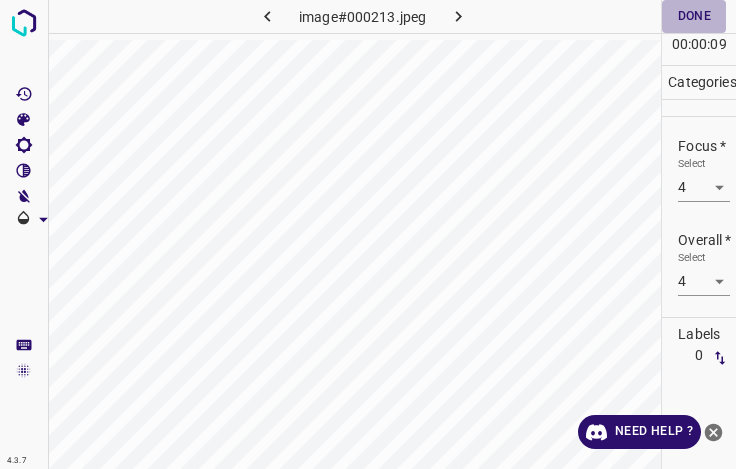 click on "Done" at bounding box center [694, 16] 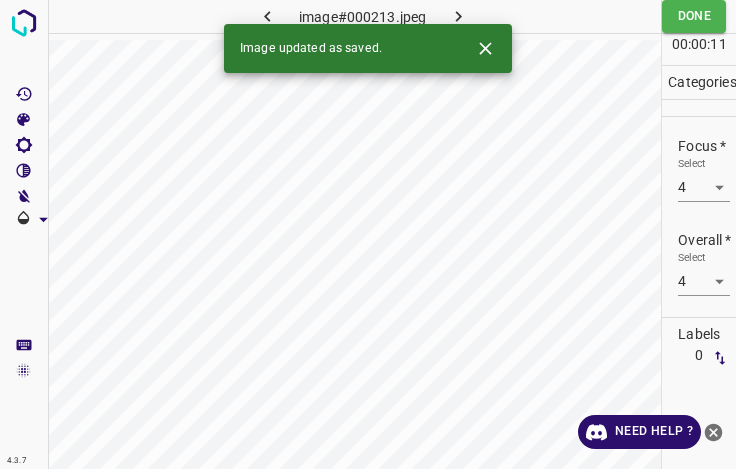 click 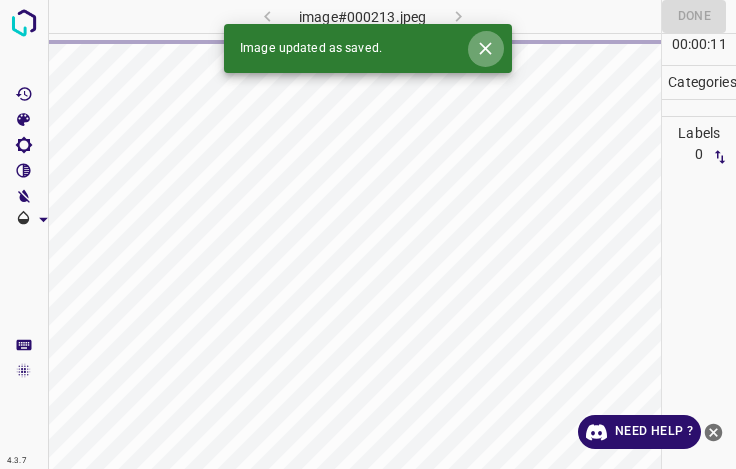 click 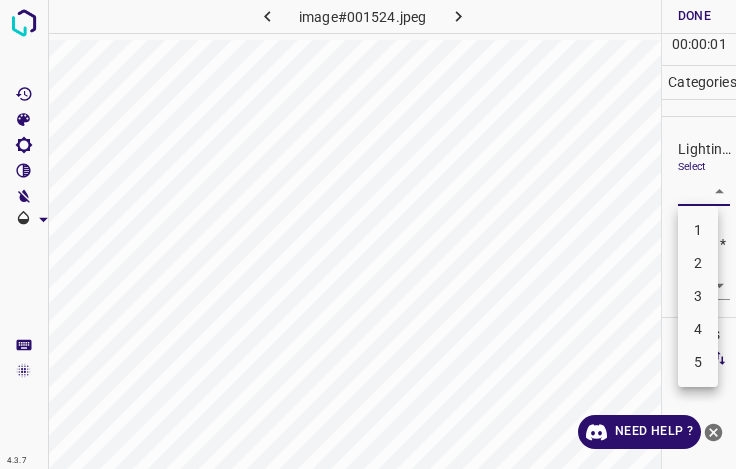 click on "4.3.7 image#001524.jpeg Done Skip 0 00   : 00   : 01   Categories Lighting *  Select ​ Focus *  Select ​ Overall *  Select ​ Labels   0 Categories 1 Lighting 2 Focus 3 Overall Tools Space Change between modes (Draw & Edit) I Auto labeling R Restore zoom M Zoom in N Zoom out Delete Delete selecte label Filters Z Restore filters X Saturation filter C Brightness filter V Contrast filter B Gray scale filter General O Download Need Help ? - Text - Hide - Delete 1 2 3 4 5" at bounding box center [368, 234] 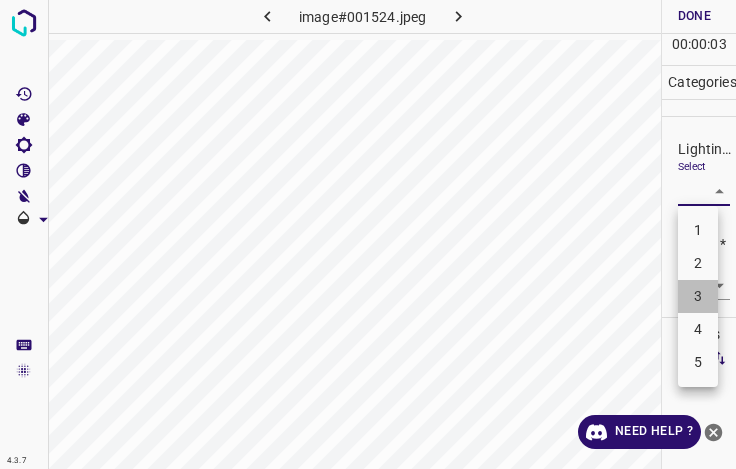 click on "3" at bounding box center (698, 296) 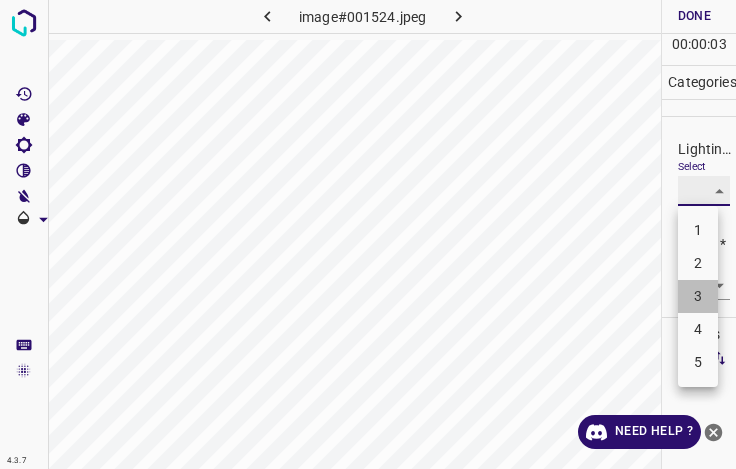 type on "3" 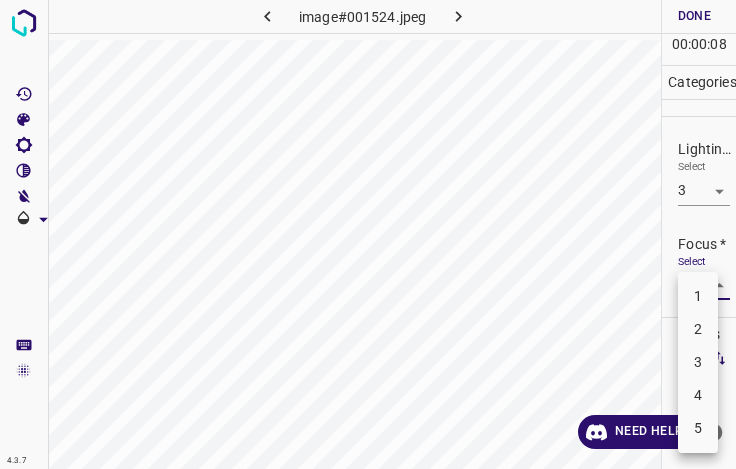 click on "4.3.7 image#001524.jpeg Done Skip 0 00   : 00   : 08   Categories Lighting *  Select 3 3 Focus *  Select ​ Overall *  Select ​ Labels   0 Categories 1 Lighting 2 Focus 3 Overall Tools Space Change between modes (Draw & Edit) I Auto labeling R Restore zoom M Zoom in N Zoom out Delete Delete selecte label Filters Z Restore filters X Saturation filter C Brightness filter V Contrast filter B Gray scale filter General O Download Need Help ? - Text - Hide - Delete 1 2 3 4 5" at bounding box center [368, 234] 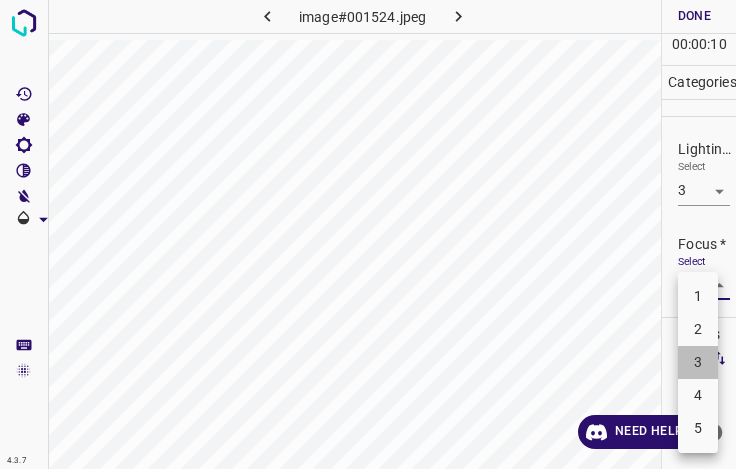 click on "3" at bounding box center (698, 362) 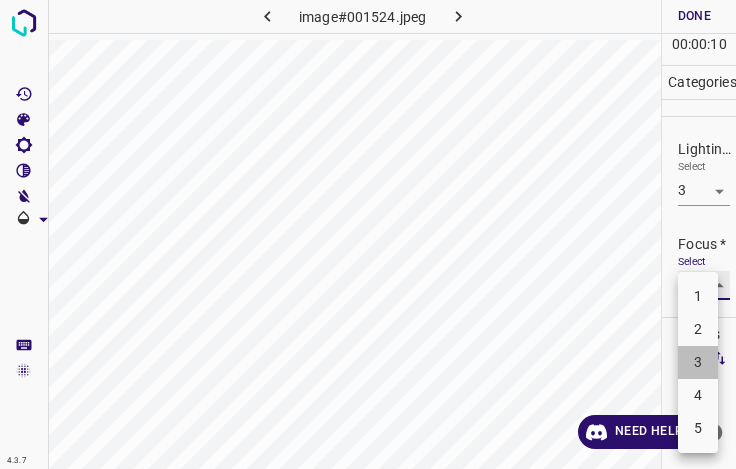 type on "3" 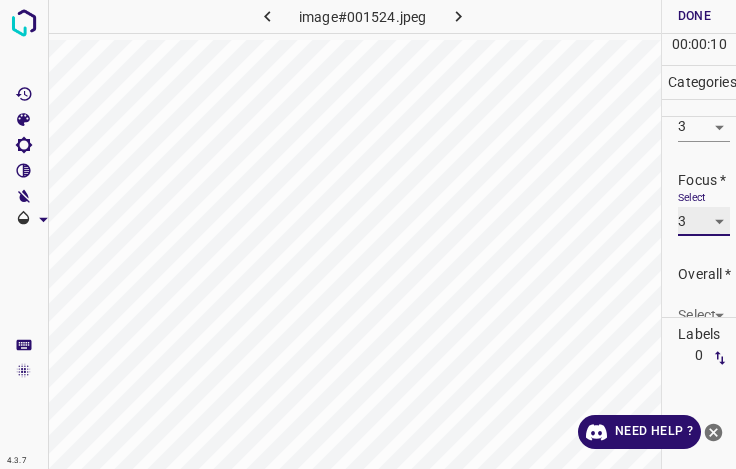 scroll, scrollTop: 98, scrollLeft: 0, axis: vertical 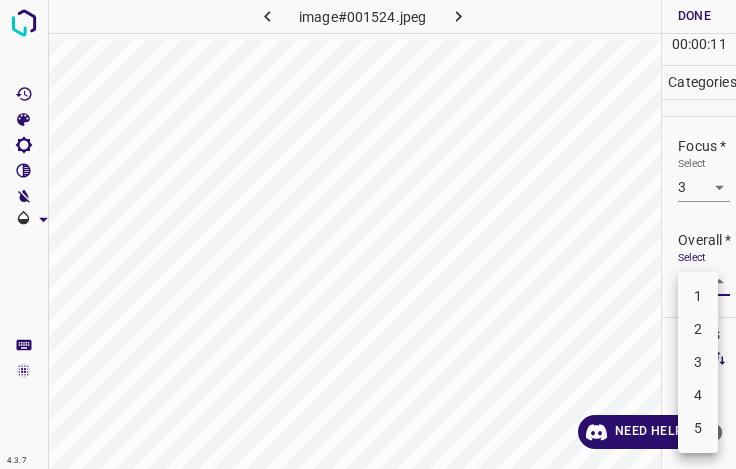 click on "4.3.7 image#001524.jpeg Done Skip 0 00   : 00   : 11   Categories Lighting *  Select 3 3 Focus *  Select 3 3 Overall *  Select ​ Labels   0 Categories 1 Lighting 2 Focus 3 Overall Tools Space Change between modes (Draw & Edit) I Auto labeling R Restore zoom M Zoom in N Zoom out Delete Delete selecte label Filters Z Restore filters X Saturation filter C Brightness filter V Contrast filter B Gray scale filter General O Download Need Help ? - Text - Hide - Delete 1 2 3 4 5" at bounding box center [368, 234] 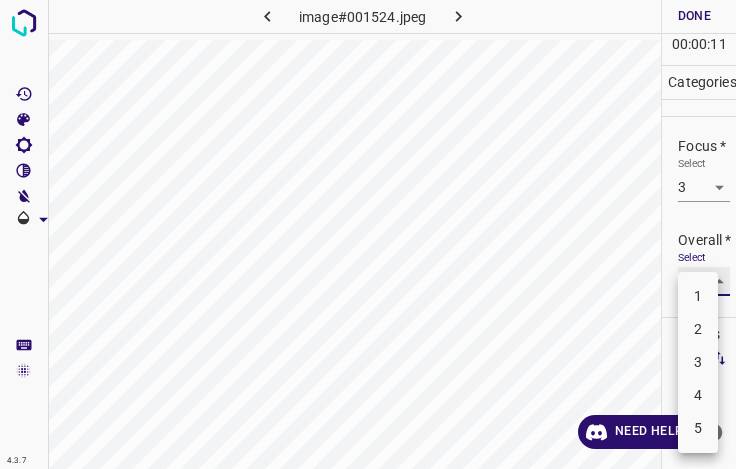 type on "3" 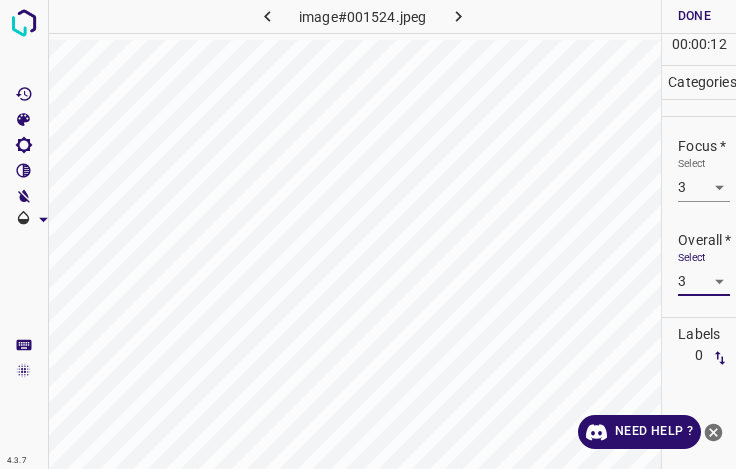 click on "Done" at bounding box center [694, 16] 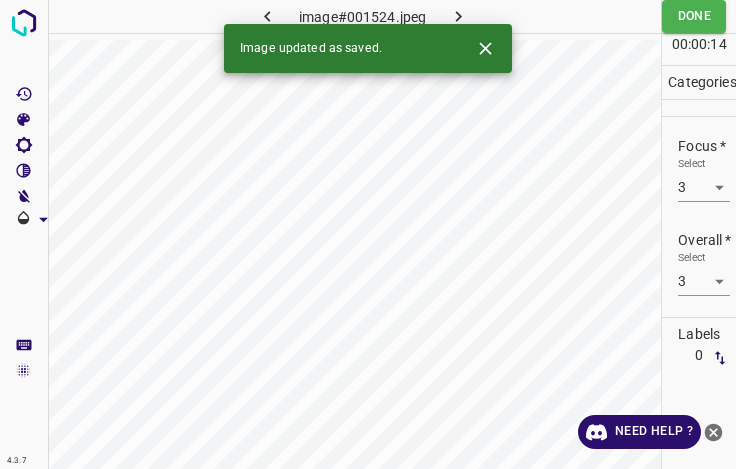 click 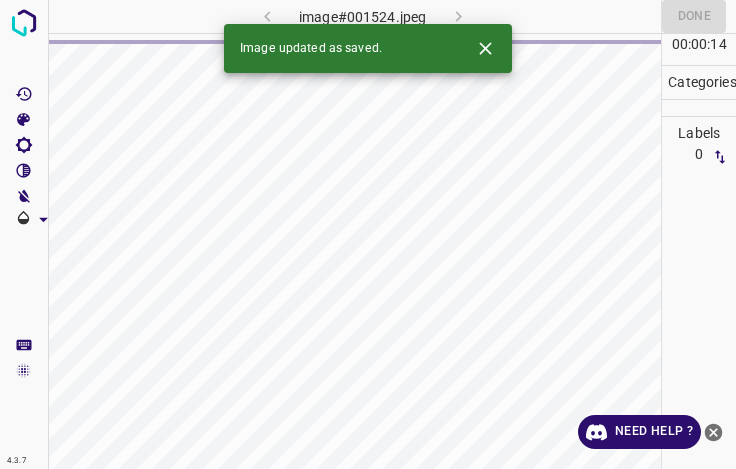 click 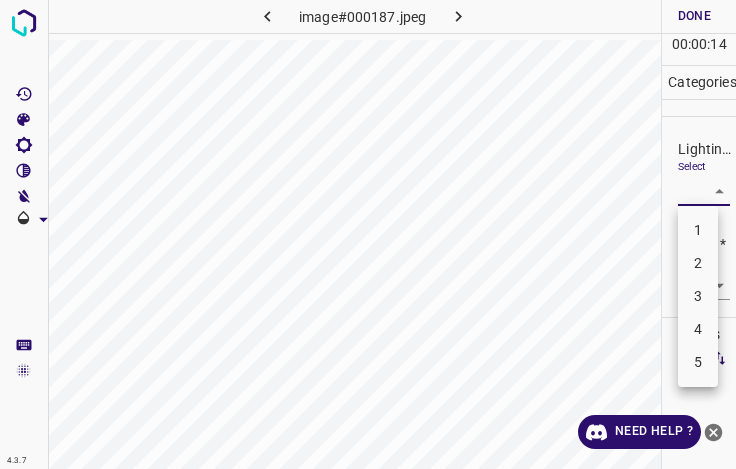 click on "4.3.7 image#000187.jpeg Done Skip 0 00   : 00   : 14   Categories Lighting *  Select ​ Focus *  Select ​ Overall *  Select ​ Labels   0 Categories 1 Lighting 2 Focus 3 Overall Tools Space Change between modes (Draw & Edit) I Auto labeling R Restore zoom M Zoom in N Zoom out Delete Delete selecte label Filters Z Restore filters X Saturation filter C Brightness filter V Contrast filter B Gray scale filter General O Download Need Help ? - Text - Hide - Delete 1 2 3 4 5" at bounding box center [368, 234] 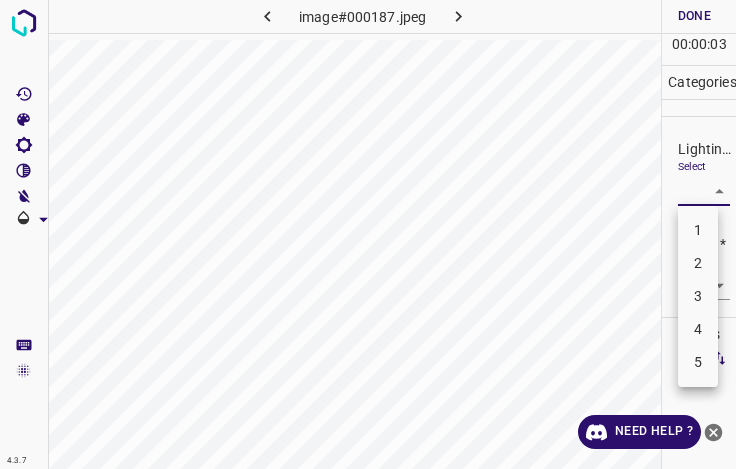 click on "4" at bounding box center [698, 329] 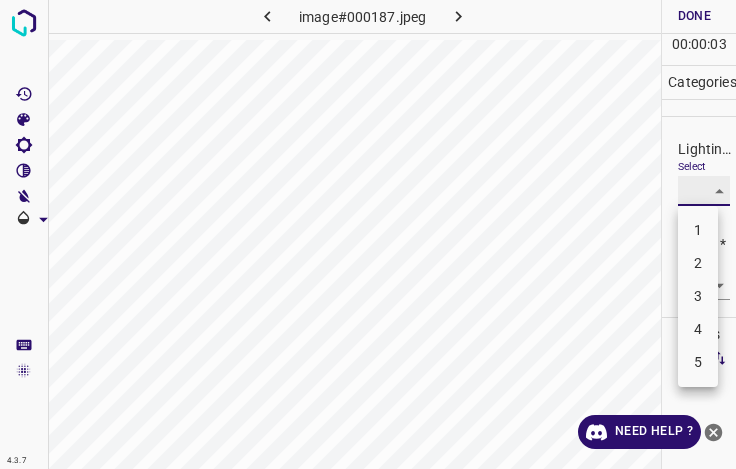 type on "4" 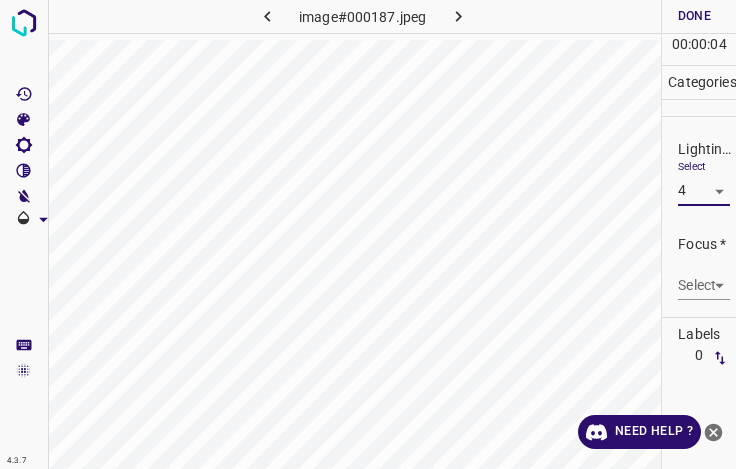 click on "4.3.7 image#000187.jpeg Done Skip 0 00   : 00   : 04   Categories Lighting *  Select 4 4 Focus *  Select ​ Overall *  Select ​ Labels   0 Categories 1 Lighting 2 Focus 3 Overall Tools Space Change between modes (Draw & Edit) I Auto labeling R Restore zoom M Zoom in N Zoom out Delete Delete selecte label Filters Z Restore filters X Saturation filter C Brightness filter V Contrast filter B Gray scale filter General O Download Need Help ? - Text - Hide - Delete" at bounding box center (368, 234) 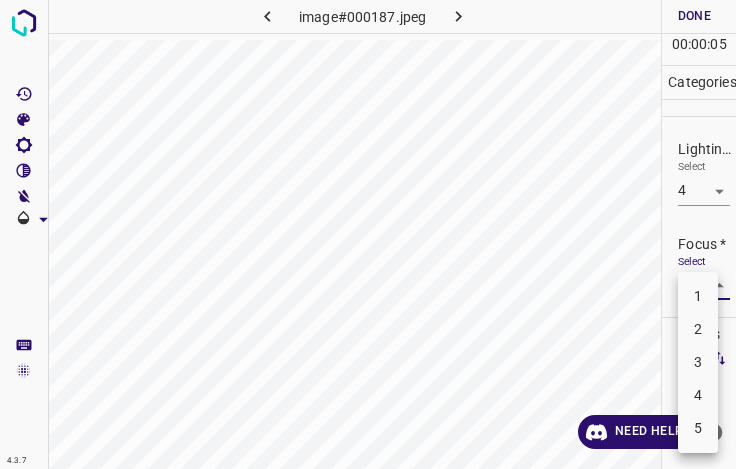 click on "5" at bounding box center (698, 428) 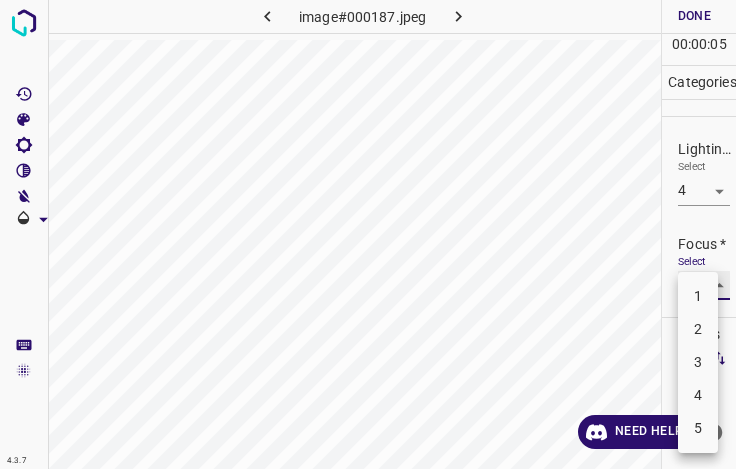 type on "5" 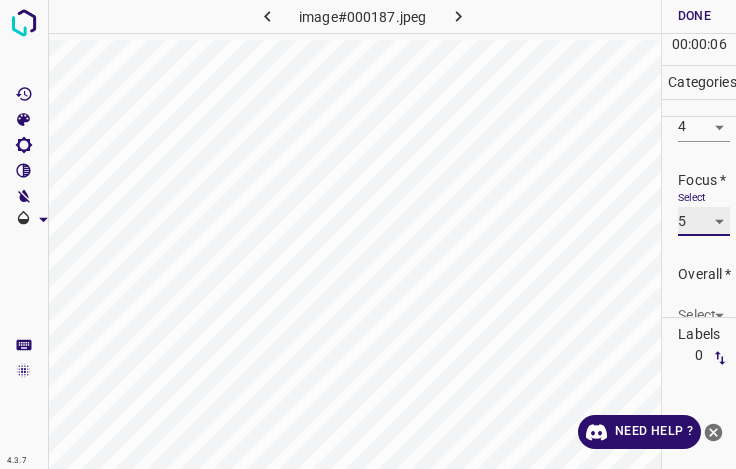 scroll, scrollTop: 98, scrollLeft: 0, axis: vertical 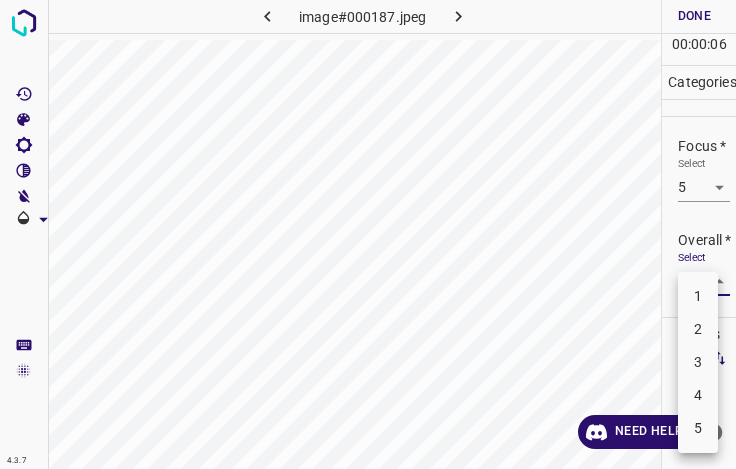 click on "4.3.7 image#000187.jpeg Done Skip 0 00   : 00   : 06   Categories Lighting *  Select 4 4 Focus *  Select 5 5 Overall *  Select ​ Labels   0 Categories 1 Lighting 2 Focus 3 Overall Tools Space Change between modes (Draw & Edit) I Auto labeling R Restore zoom M Zoom in N Zoom out Delete Delete selecte label Filters Z Restore filters X Saturation filter C Brightness filter V Contrast filter B Gray scale filter General O Download Need Help ? - Text - Hide - Delete 1 2 3 4 5" at bounding box center [368, 234] 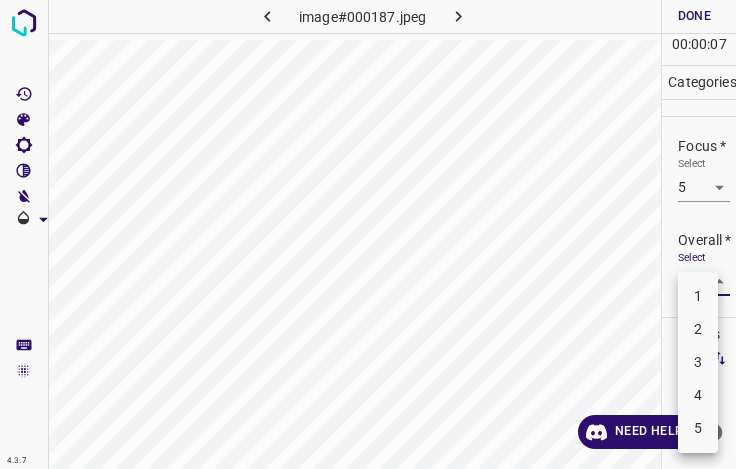 click on "4" at bounding box center [698, 395] 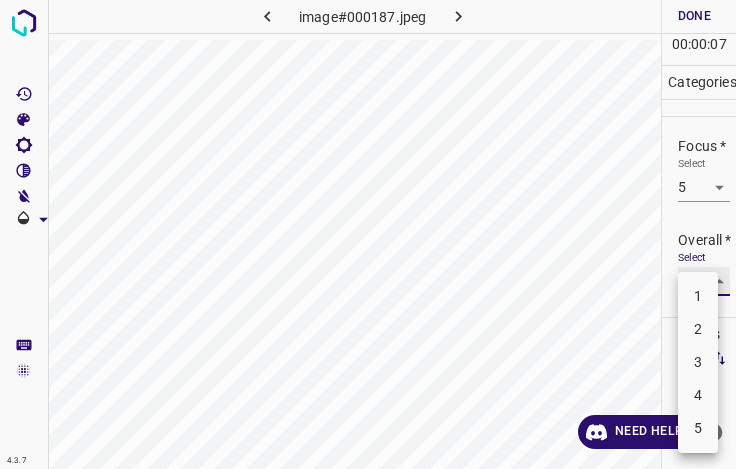 type on "4" 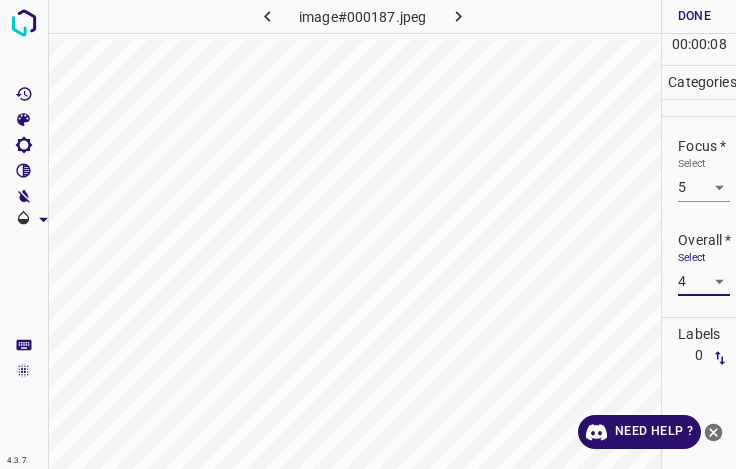 click on "Done" at bounding box center (694, 16) 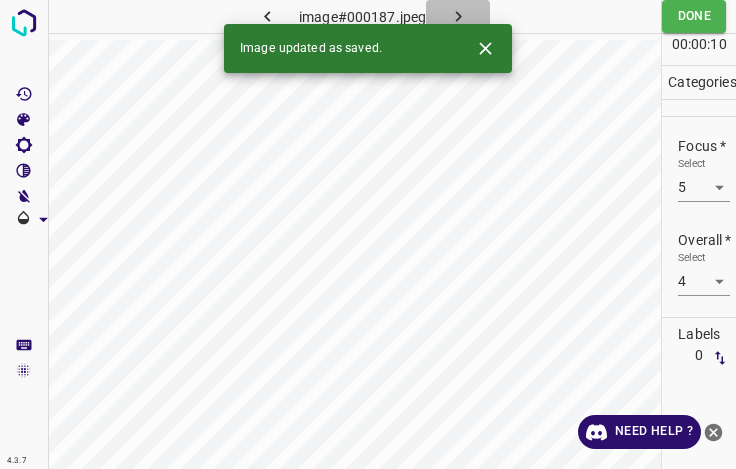 click 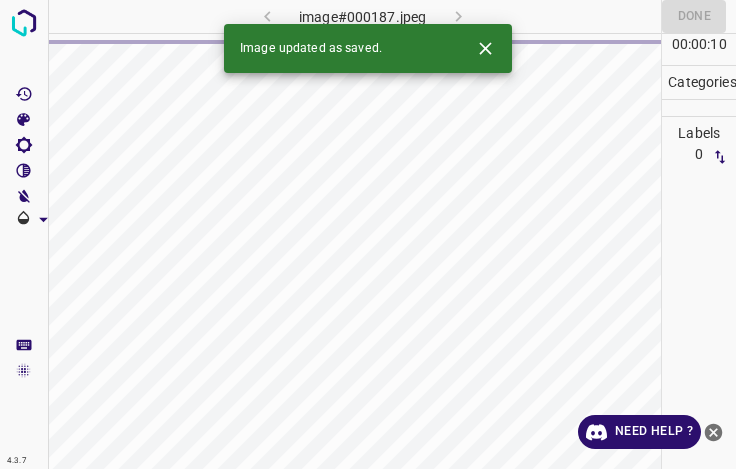 click 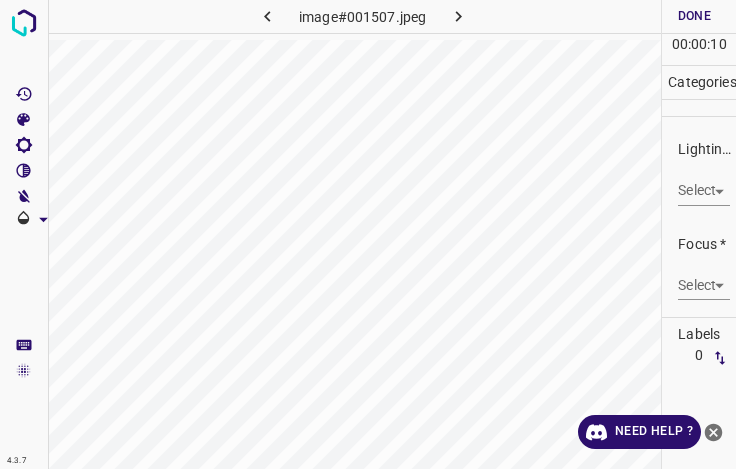 click on "4.3.7 image#001507.jpeg Done Skip 0 00   : 00   : 10   Categories Lighting *  Select ​ Focus *  Select ​ Overall *  Select ​ Labels   0 Categories 1 Lighting 2 Focus 3 Overall Tools Space Change between modes (Draw & Edit) I Auto labeling R Restore zoom M Zoom in N Zoom out Delete Delete selecte label Filters Z Restore filters X Saturation filter C Brightness filter V Contrast filter B Gray scale filter General O Download Need Help ? - Text - Hide - Delete" at bounding box center [368, 234] 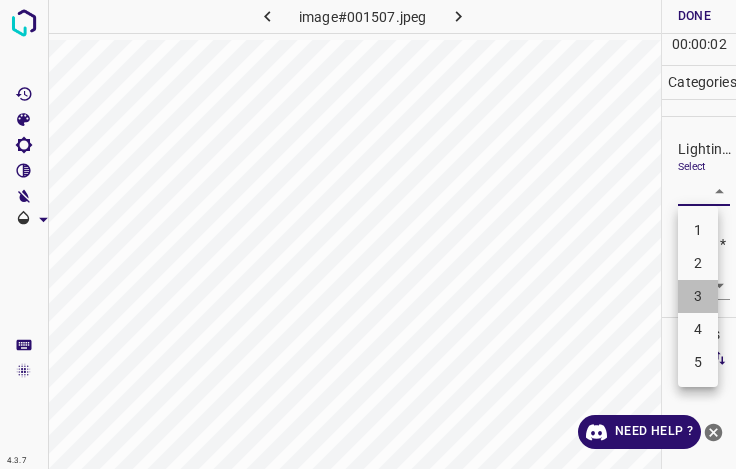 click on "3" at bounding box center (698, 296) 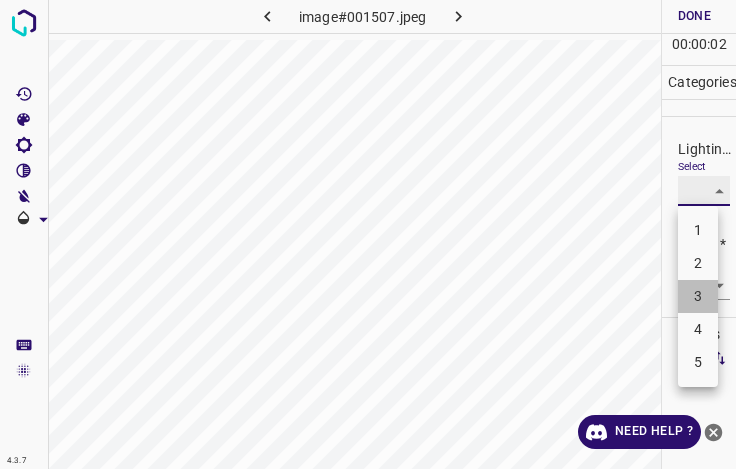 type on "3" 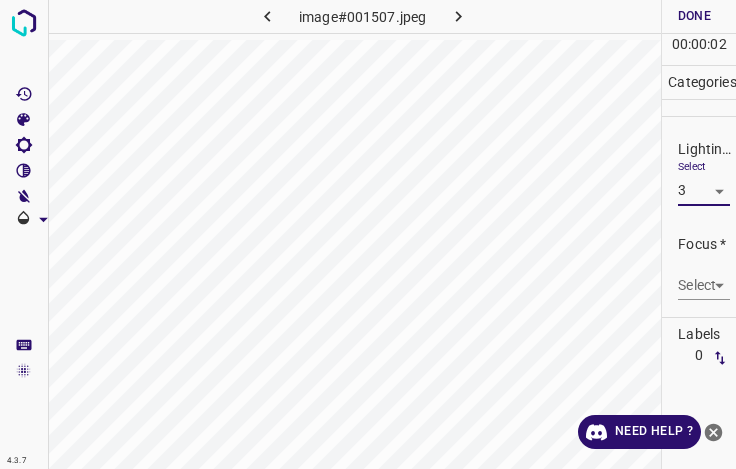 click on "4.3.7 image#001507.jpeg Done Skip 0 00   : 00   : 02   Categories Lighting *  Select 3 3 Focus *  Select ​ Overall *  Select ​ Labels   0 Categories 1 Lighting 2 Focus 3 Overall Tools Space Change between modes (Draw & Edit) I Auto labeling R Restore zoom M Zoom in N Zoom out Delete Delete selecte label Filters Z Restore filters X Saturation filter C Brightness filter V Contrast filter B Gray scale filter General O Download Need Help ? - Text - Hide - Delete" at bounding box center (368, 234) 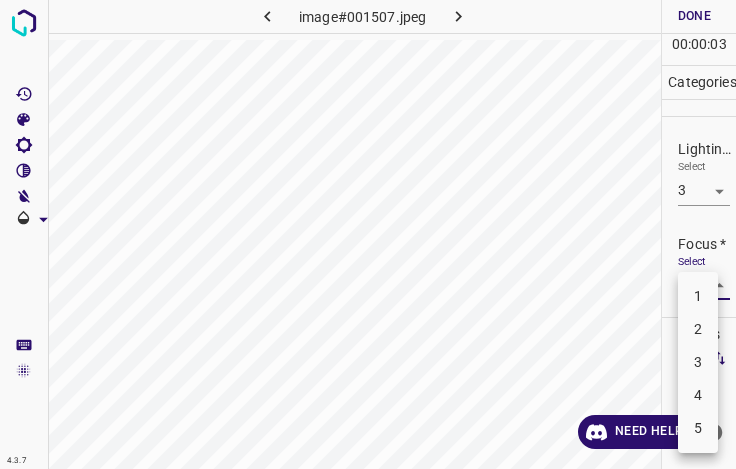 click on "3" at bounding box center (698, 362) 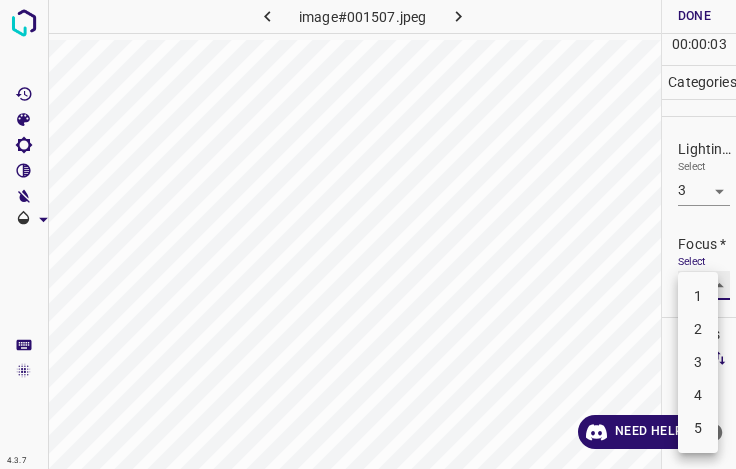 type on "3" 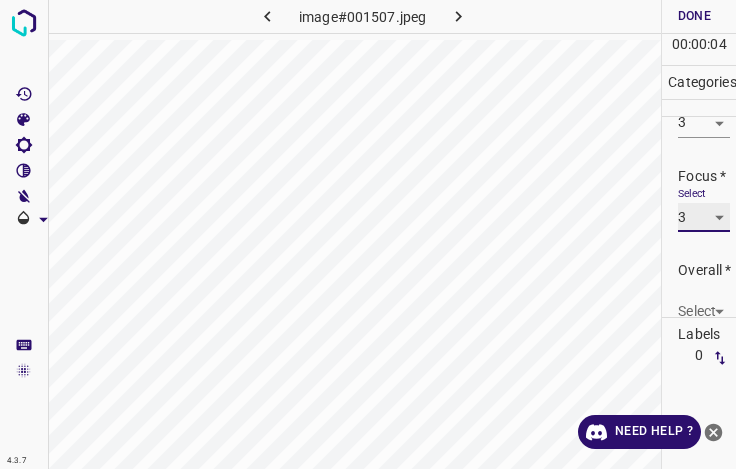 scroll, scrollTop: 98, scrollLeft: 0, axis: vertical 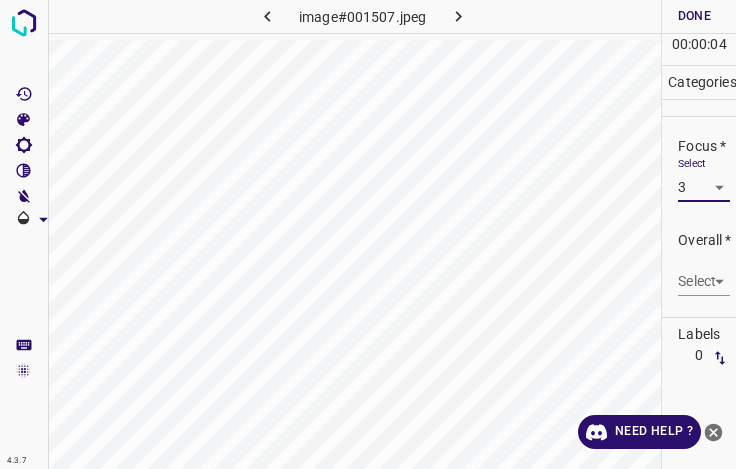 click on "4.3.7 image#001507.jpeg Done Skip 0 00   : 00   : 04   Categories Lighting *  Select 3 3 Focus *  Select 3 3 Overall *  Select ​ Labels   0 Categories 1 Lighting 2 Focus 3 Overall Tools Space Change between modes (Draw & Edit) I Auto labeling R Restore zoom M Zoom in N Zoom out Delete Delete selecte label Filters Z Restore filters X Saturation filter C Brightness filter V Contrast filter B Gray scale filter General O Download Need Help ? - Text - Hide - Delete" at bounding box center (368, 234) 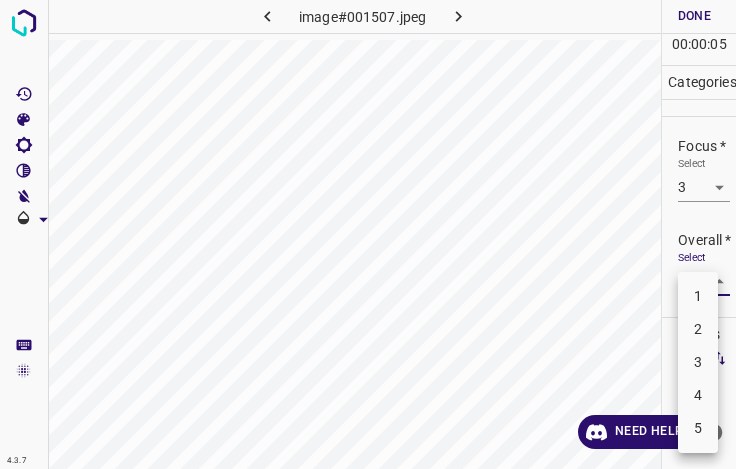 click on "3" at bounding box center (698, 362) 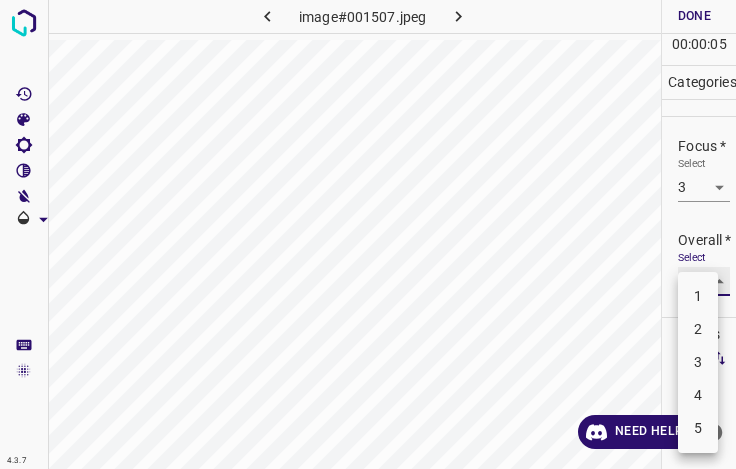 type on "3" 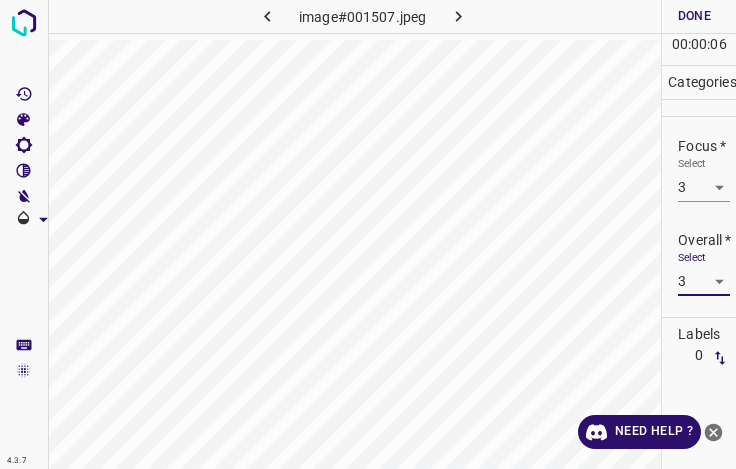 click on "Done" at bounding box center (694, 16) 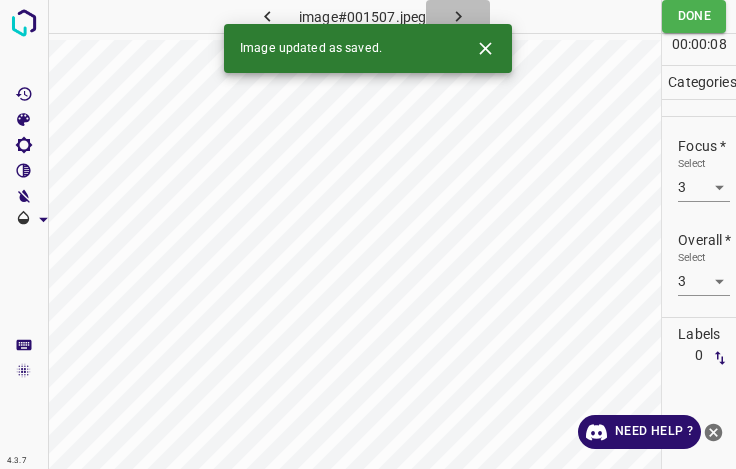 click 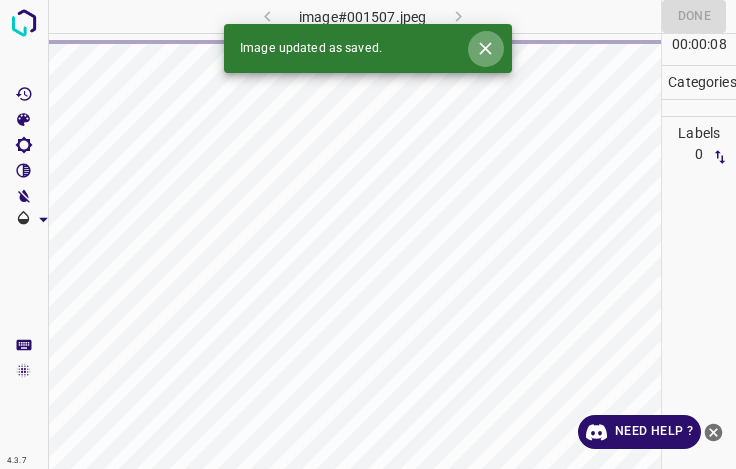 click 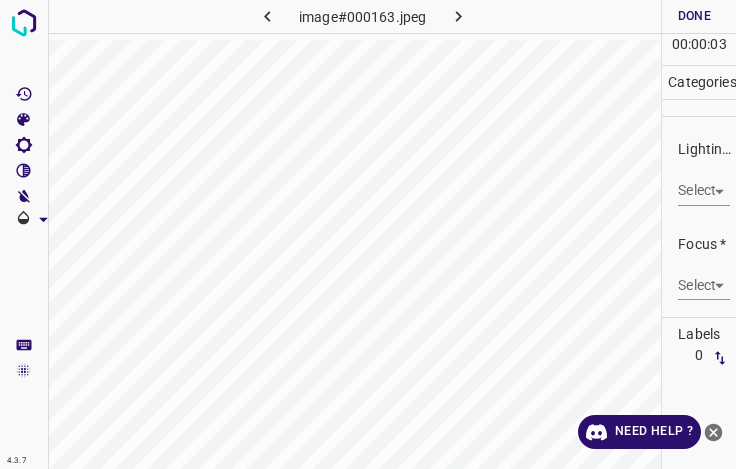 click on "4.3.7 image#000163.jpeg Done Skip 0 00   : 00   : 03   Categories Lighting *  Select ​ Focus *  Select ​ Overall *  Select ​ Labels   0 Categories 1 Lighting 2 Focus 3 Overall Tools Space Change between modes (Draw & Edit) I Auto labeling R Restore zoom M Zoom in N Zoom out Delete Delete selecte label Filters Z Restore filters X Saturation filter C Brightness filter V Contrast filter B Gray scale filter General O Download Need Help ? - Text - Hide - Delete" at bounding box center (368, 234) 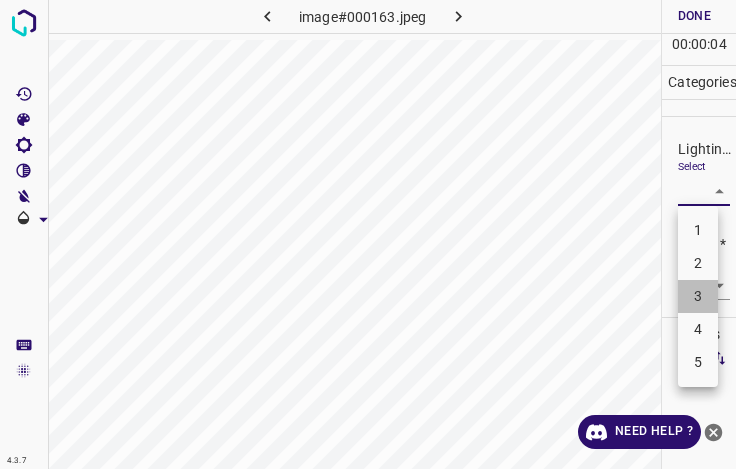 click on "3" at bounding box center (698, 296) 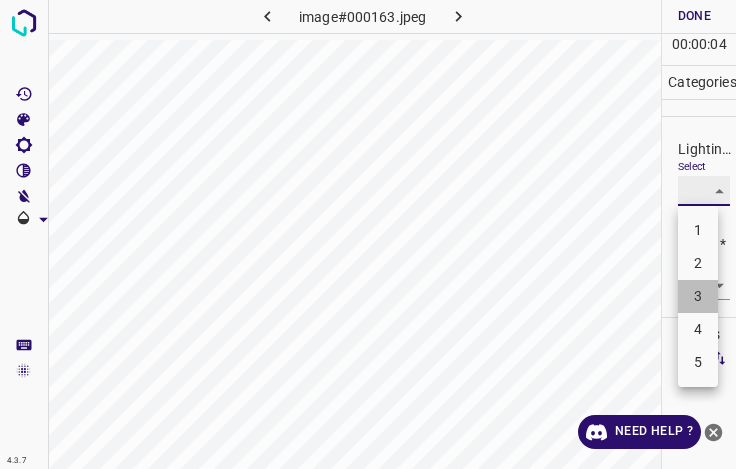 type on "3" 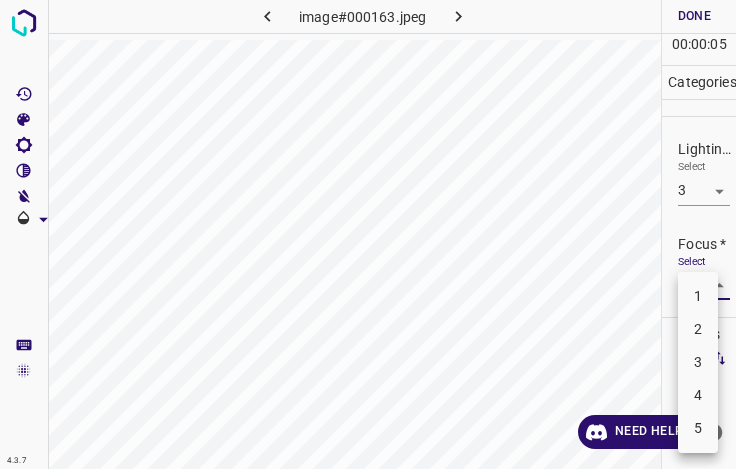 click on "4.3.7 image#000163.jpeg Done Skip 0 00   : 00   : 05   Categories Lighting *  Select 3 3 Focus *  Select ​ Overall *  Select ​ Labels   0 Categories 1 Lighting 2 Focus 3 Overall Tools Space Change between modes (Draw & Edit) I Auto labeling R Restore zoom M Zoom in N Zoom out Delete Delete selecte label Filters Z Restore filters X Saturation filter C Brightness filter V Contrast filter B Gray scale filter General O Download Need Help ? - Text - Hide - Delete 1 2 3 4 5" at bounding box center [368, 234] 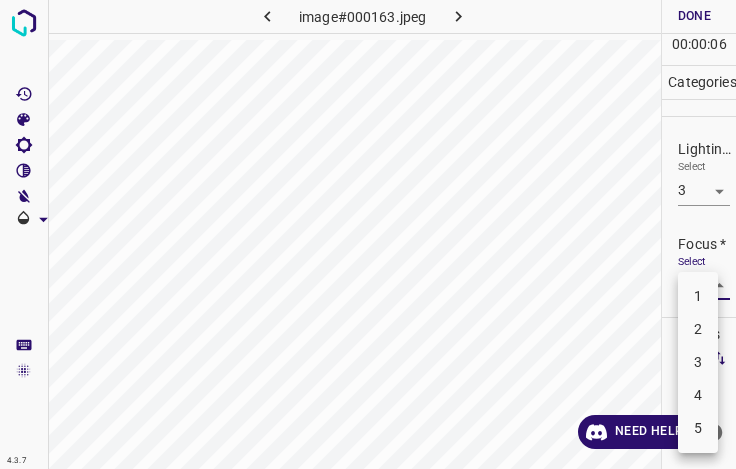 click on "4" at bounding box center (698, 395) 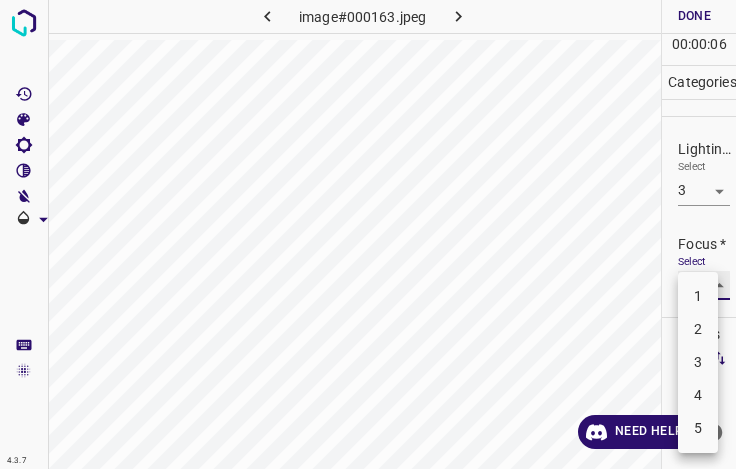 type on "4" 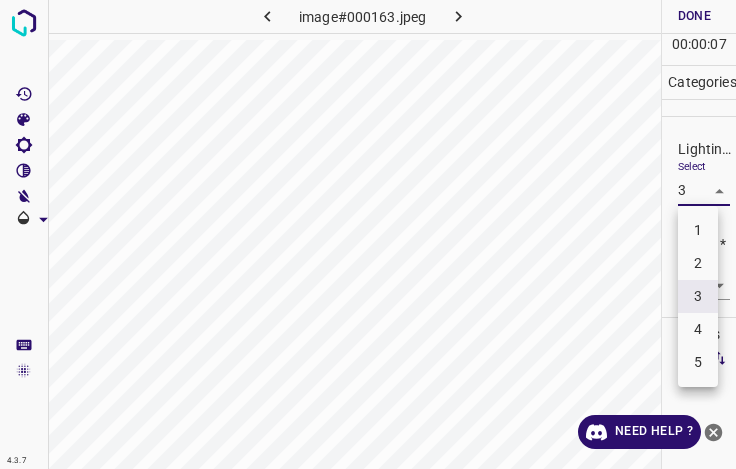 click on "4.3.7 image#000163.jpeg Done Skip 0 00   : 00   : 07   Categories Lighting *  Select 3 3 Focus *  Select 4 4 Overall *  Select ​ Labels   0 Categories 1 Lighting 2 Focus 3 Overall Tools Space Change between modes (Draw & Edit) I Auto labeling R Restore zoom M Zoom in N Zoom out Delete Delete selecte label Filters Z Restore filters X Saturation filter C Brightness filter V Contrast filter B Gray scale filter General O Download Need Help ? - Text - Hide - Delete 1 2 3 4 5" at bounding box center (368, 234) 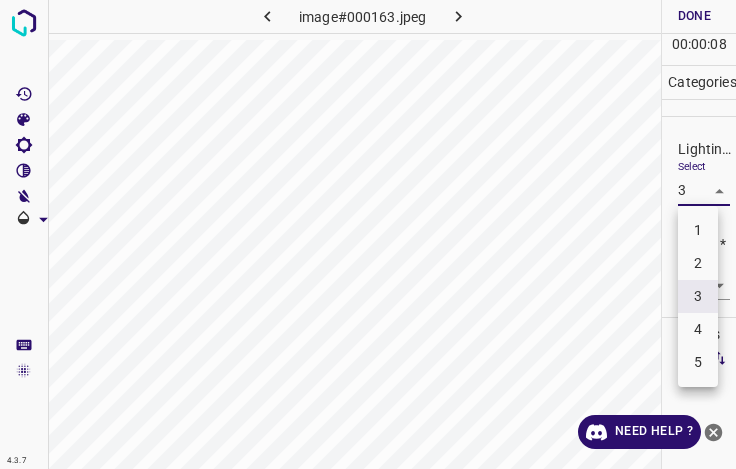 click on "4" at bounding box center (698, 329) 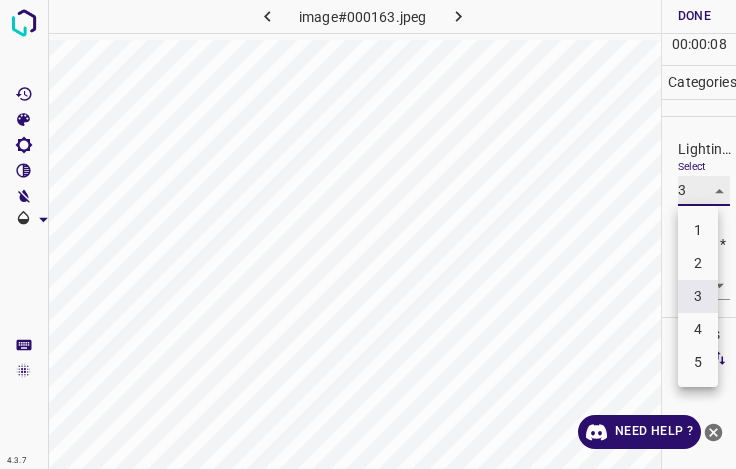 type on "4" 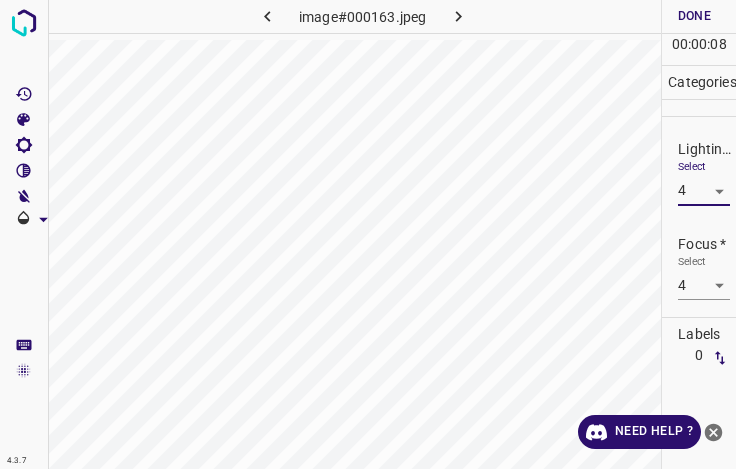 click on "4.3.7 image#000163.jpeg Done Skip 0 00   : 00   : 08   Categories Lighting *  Select 4 4 Focus *  Select 4 4 Overall *  Select ​ Labels   0 Categories 1 Lighting 2 Focus 3 Overall Tools Space Change between modes (Draw & Edit) I Auto labeling R Restore zoom M Zoom in N Zoom out Delete Delete selecte label Filters Z Restore filters X Saturation filter C Brightness filter V Contrast filter B Gray scale filter General O Download Need Help ? - Text - Hide - Delete" at bounding box center (368, 234) 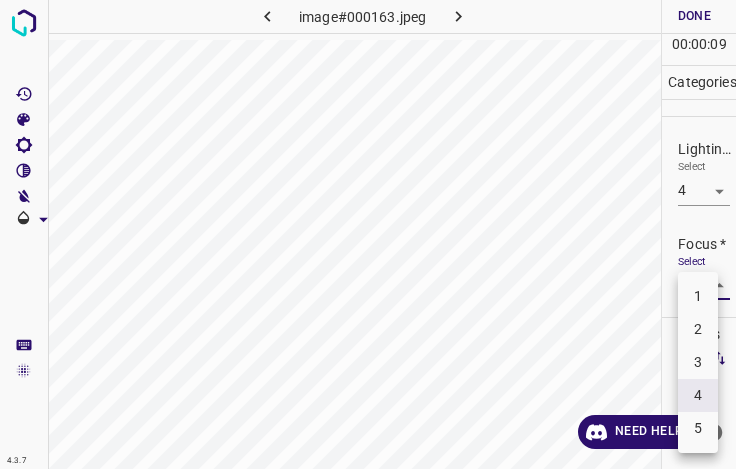 click on "4" at bounding box center [698, 395] 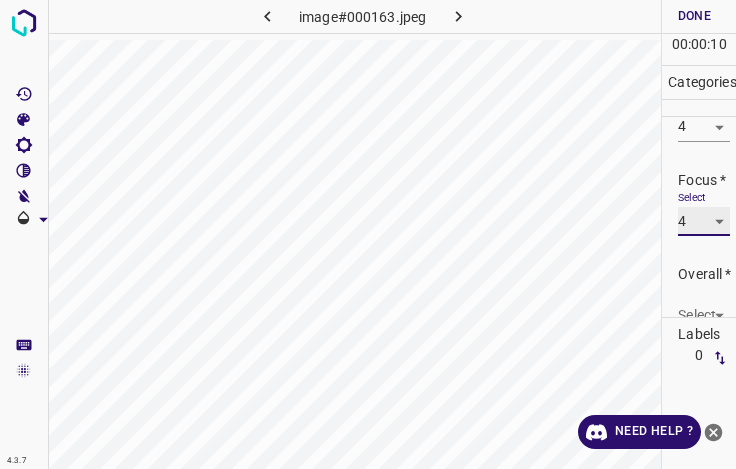 scroll, scrollTop: 98, scrollLeft: 0, axis: vertical 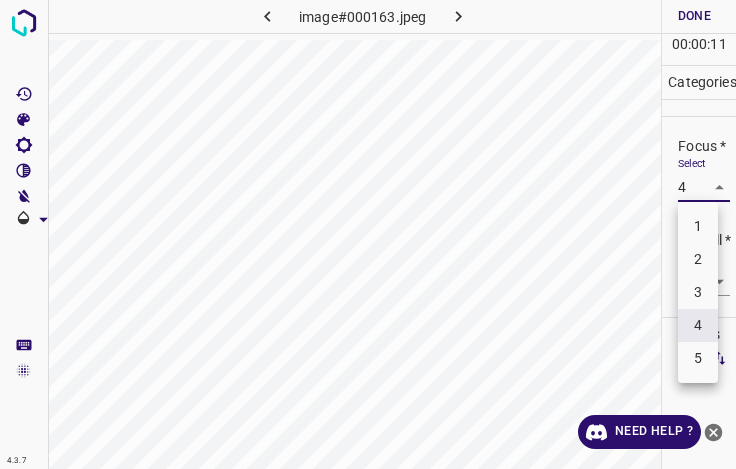 click on "4.3.7 image#000163.jpeg Done Skip 0 00   : 00   : 11   Categories Lighting *  Select 4 4 Focus *  Select 4 4 Overall *  Select ​ Labels   0 Categories 1 Lighting 2 Focus 3 Overall Tools Space Change between modes (Draw & Edit) I Auto labeling R Restore zoom M Zoom in N Zoom out Delete Delete selecte label Filters Z Restore filters X Saturation filter C Brightness filter V Contrast filter B Gray scale filter General O Download Need Help ? - Text - Hide - Delete 1 2 3 4 5" at bounding box center [368, 234] 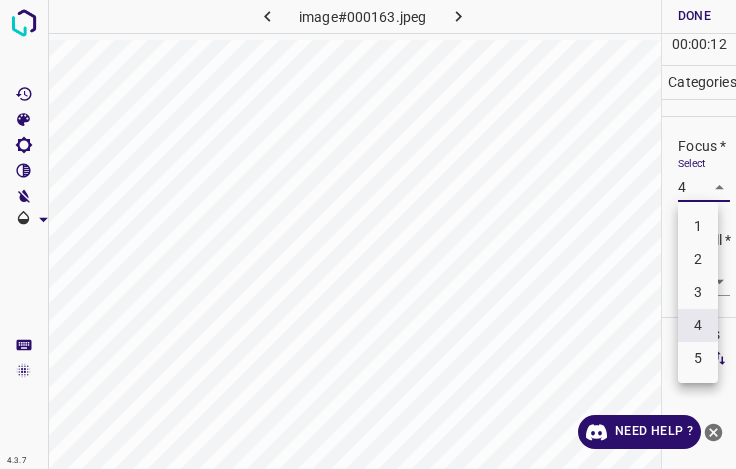 click on "5" at bounding box center (698, 358) 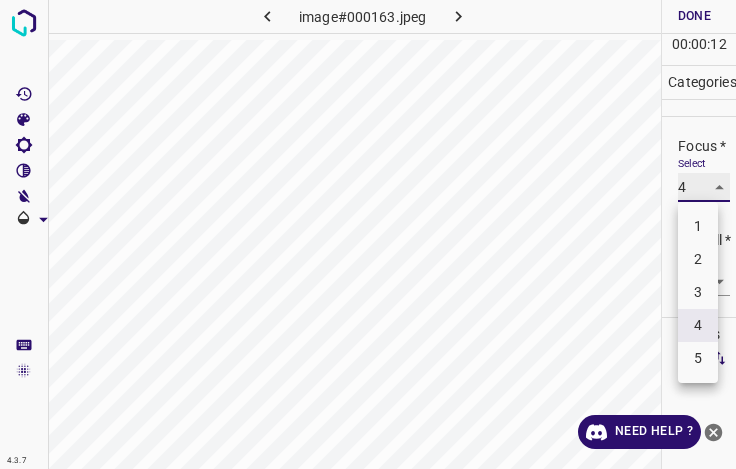 type on "5" 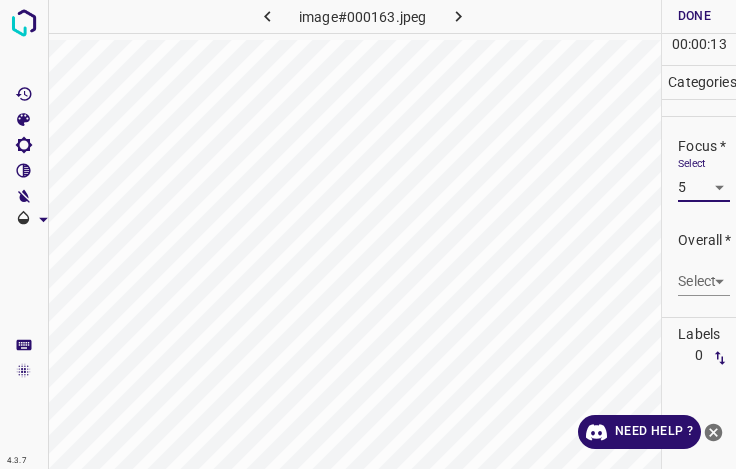 click on "4.3.7 image#000163.jpeg Done Skip 0 00   : 00   : 13   Categories Lighting *  Select 4 4 Focus *  Select 5 5 Overall *  Select ​ Labels   0 Categories 1 Lighting 2 Focus 3 Overall Tools Space Change between modes (Draw & Edit) I Auto labeling R Restore zoom M Zoom in N Zoom out Delete Delete selecte label Filters Z Restore filters X Saturation filter C Brightness filter V Contrast filter B Gray scale filter General O Download Need Help ? - Text - Hide - Delete" at bounding box center (368, 234) 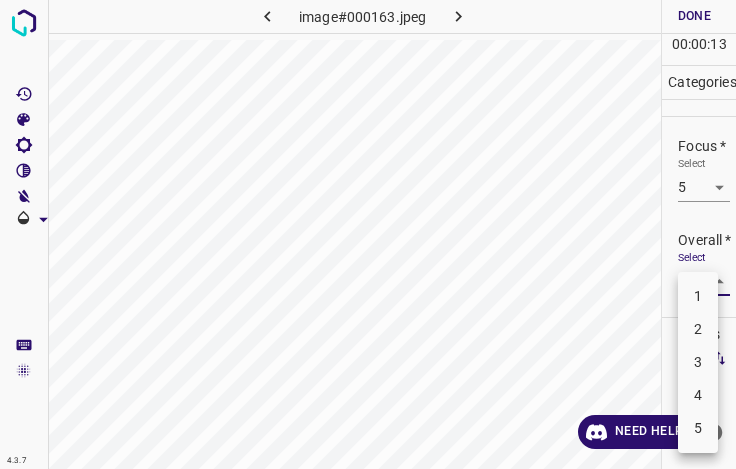 click on "4" at bounding box center [698, 395] 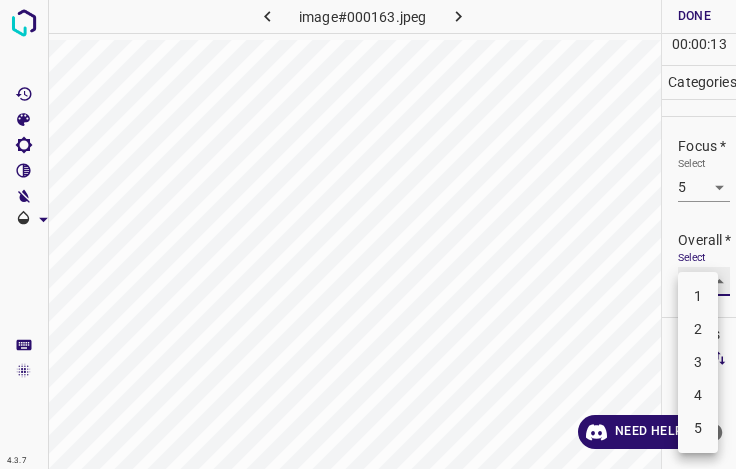 type on "4" 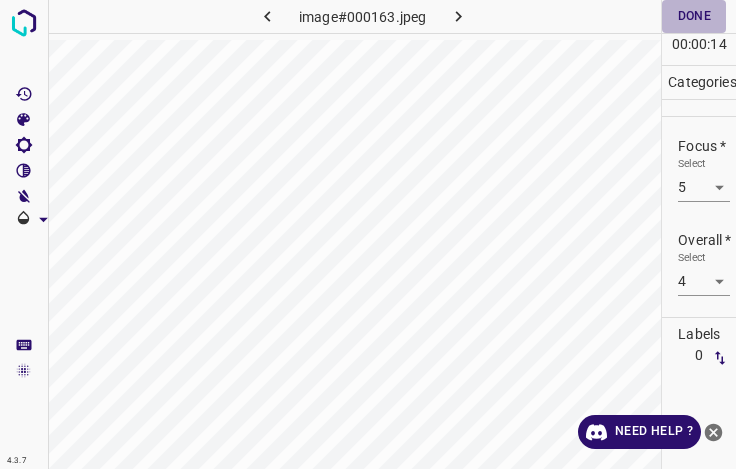 click on "Done" at bounding box center [694, 16] 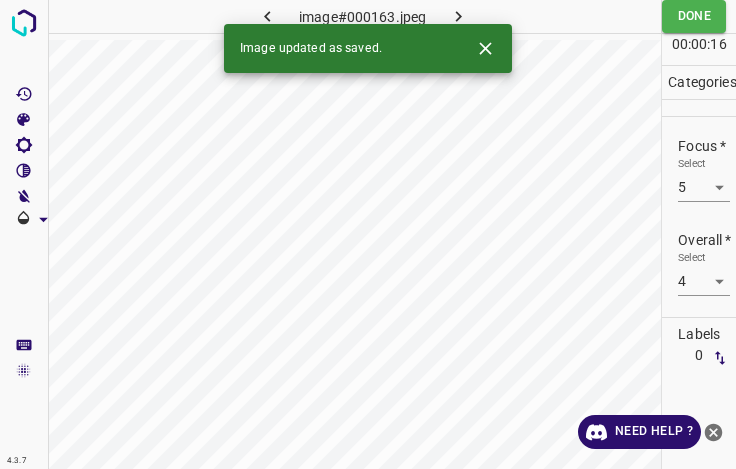 click 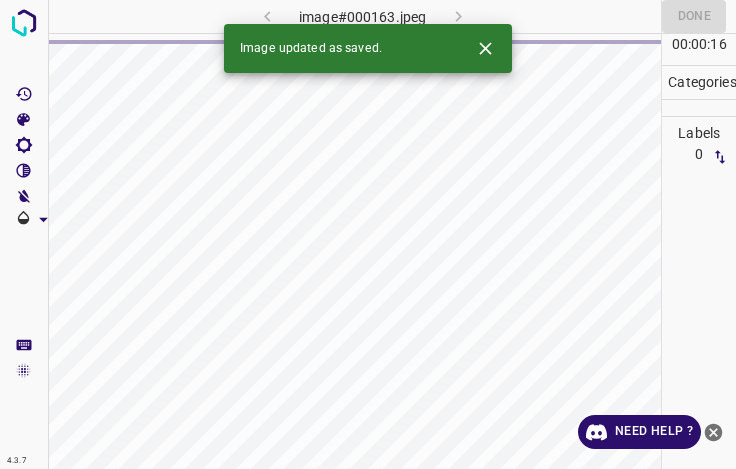 click 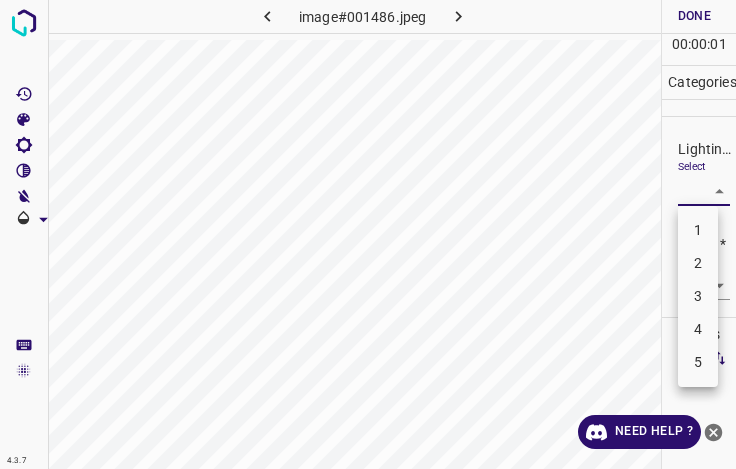 click on "4.3.7 image#001486.jpeg Done Skip 0 00   : 00   : 01   Categories Lighting *  Select ​ Focus *  Select ​ Overall *  Select ​ Labels   0 Categories 1 Lighting 2 Focus 3 Overall Tools Space Change between modes (Draw & Edit) I Auto labeling R Restore zoom M Zoom in N Zoom out Delete Delete selecte label Filters Z Restore filters X Saturation filter C Brightness filter V Contrast filter B Gray scale filter General O Download Need Help ? - Text - Hide - Delete 1 2 3 4 5" at bounding box center (368, 234) 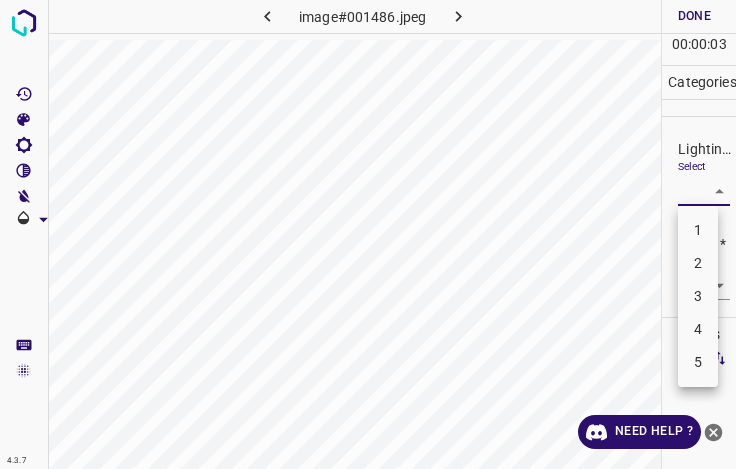 click on "3" at bounding box center (698, 296) 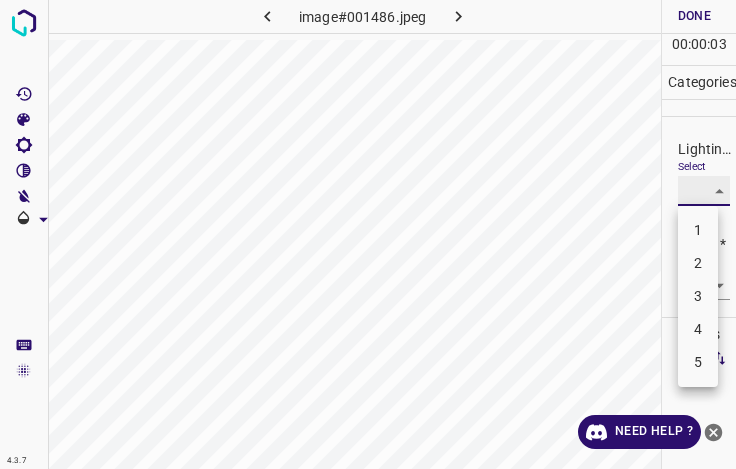 type on "3" 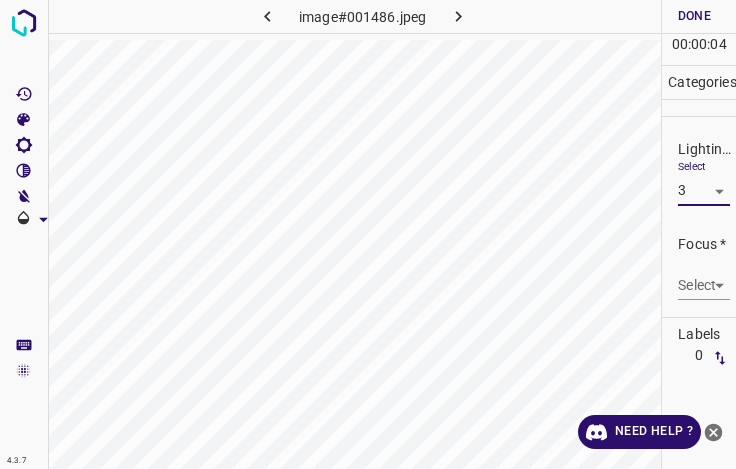 click on "4.3.7 image#001486.jpeg Done Skip 0 00   : 00   : 04   Categories Lighting *  Select 3 3 Focus *  Select ​ Overall *  Select ​ Labels   0 Categories 1 Lighting 2 Focus 3 Overall Tools Space Change between modes (Draw & Edit) I Auto labeling R Restore zoom M Zoom in N Zoom out Delete Delete selecte label Filters Z Restore filters X Saturation filter C Brightness filter V Contrast filter B Gray scale filter General O Download Need Help ? - Text - Hide - Delete" at bounding box center [368, 234] 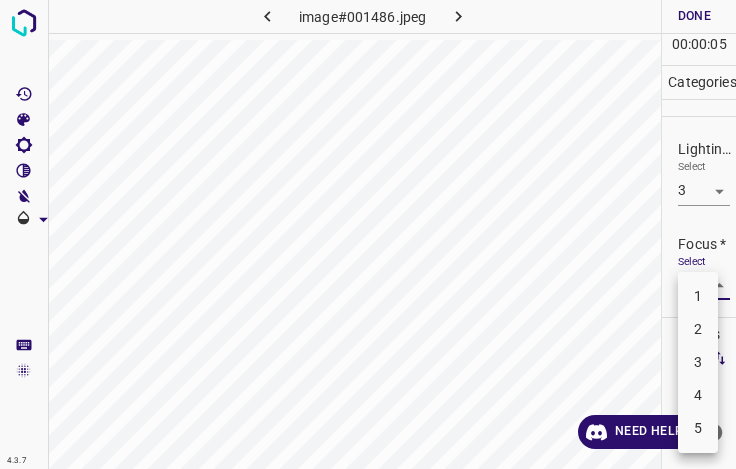 click on "4" at bounding box center [698, 395] 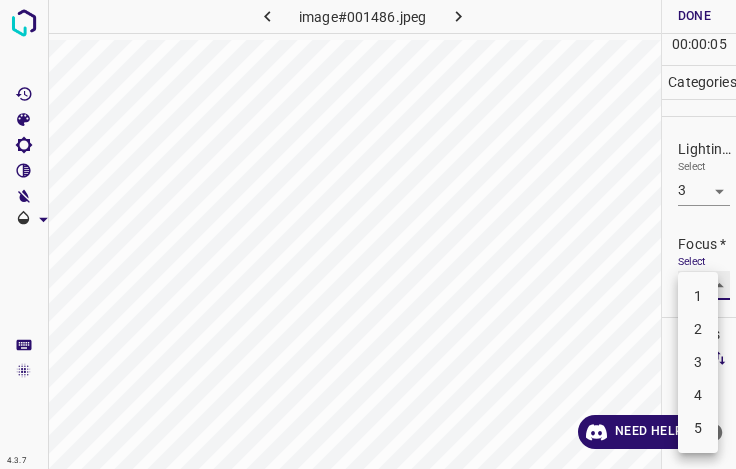 type on "4" 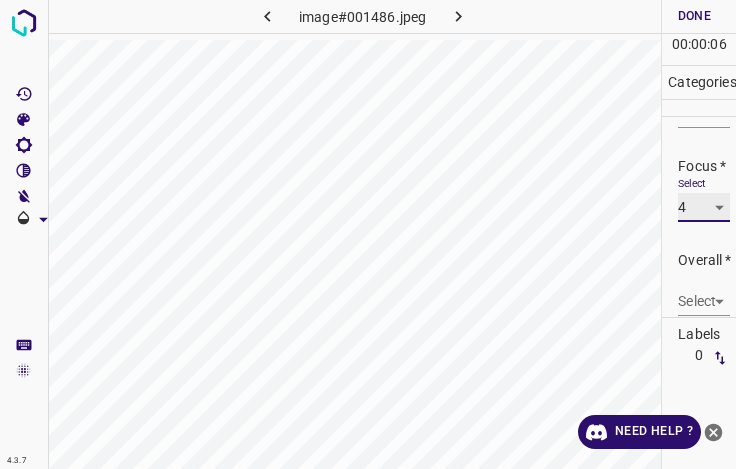 scroll, scrollTop: 98, scrollLeft: 0, axis: vertical 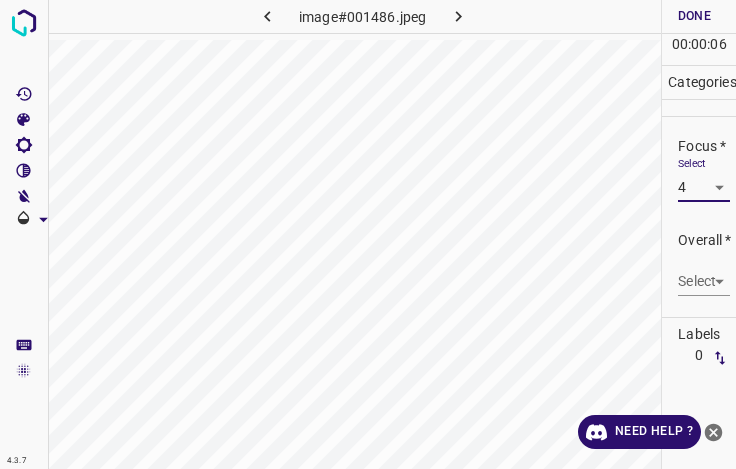 click on "Select ​" at bounding box center (704, 273) 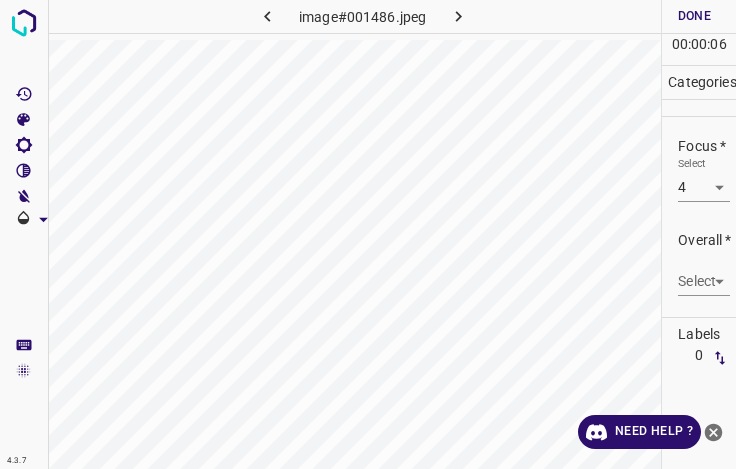 click on "4.3.7 image#001486.jpeg Done Skip 0 00   : 00   : 06   Categories Lighting *  Select 3 3 Focus *  Select 4 4 Overall *  Select ​ Labels   0 Categories 1 Lighting 2 Focus 3 Overall Tools Space Change between modes (Draw & Edit) I Auto labeling R Restore zoom M Zoom in N Zoom out Delete Delete selecte label Filters Z Restore filters X Saturation filter C Brightness filter V Contrast filter B Gray scale filter General O Download Need Help ? - Text - Hide - Delete" at bounding box center (368, 234) 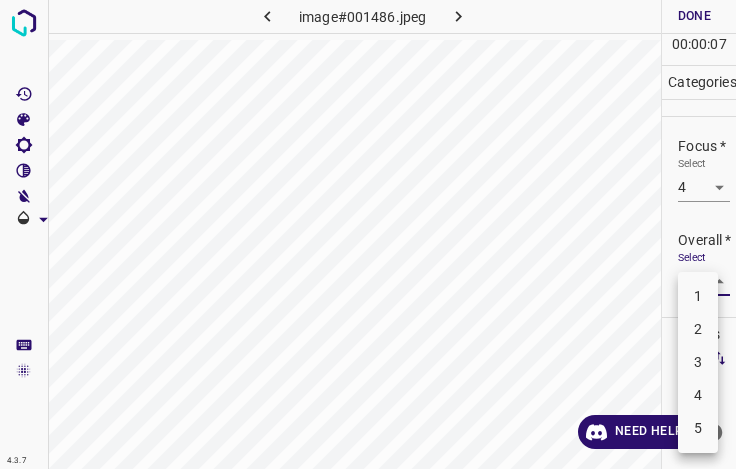 click on "4" at bounding box center [698, 395] 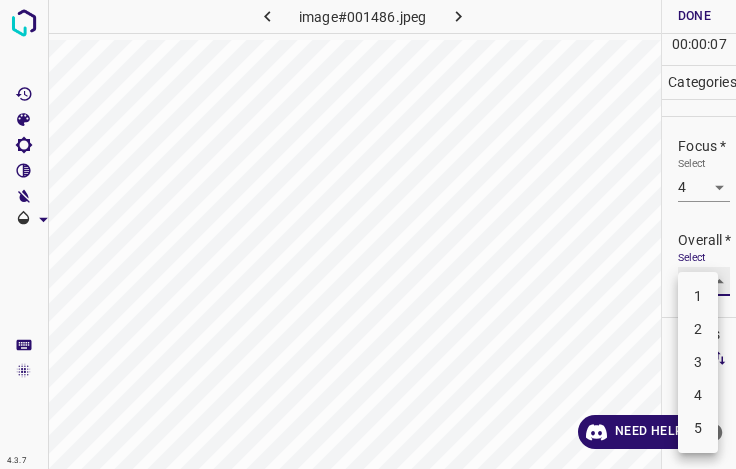 type on "4" 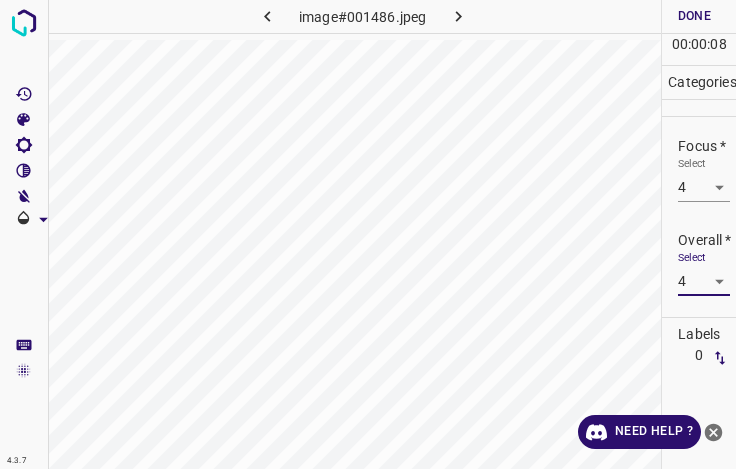click on "Done" at bounding box center [694, 16] 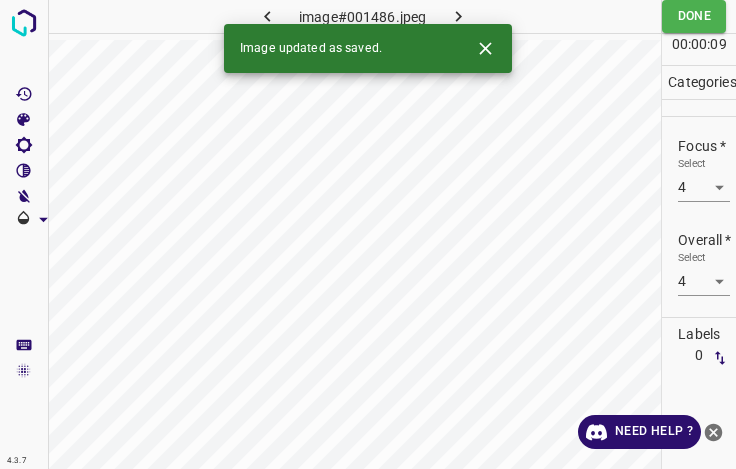drag, startPoint x: 456, startPoint y: 10, endPoint x: 463, endPoint y: 21, distance: 13.038404 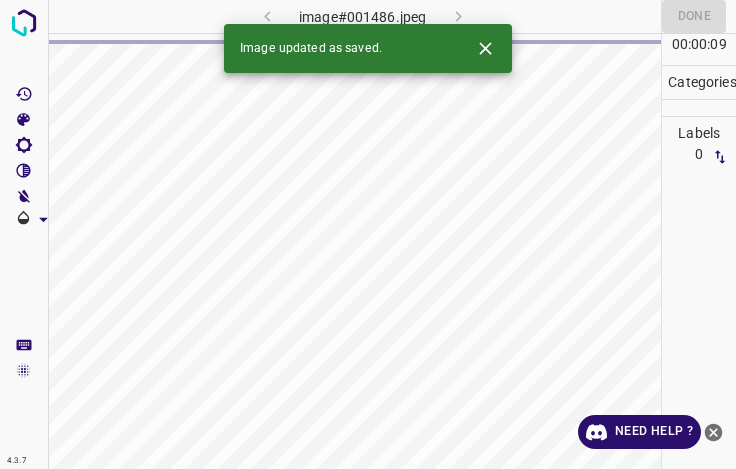 click 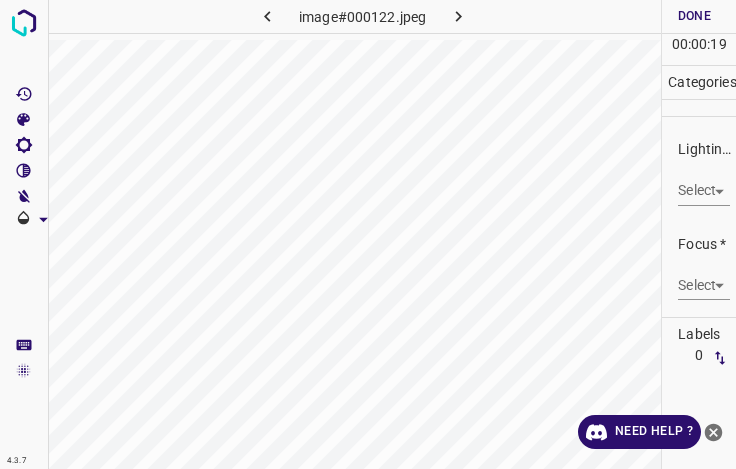 click on "4.3.7 image#000122.jpeg Done Skip 0 00   : 00   : 19   Categories Lighting *  Select ​ Focus *  Select ​ Overall *  Select ​ Labels   0 Categories 1 Lighting 2 Focus 3 Overall Tools Space Change between modes (Draw & Edit) I Auto labeling R Restore zoom M Zoom in N Zoom out Delete Delete selecte label Filters Z Restore filters X Saturation filter C Brightness filter V Contrast filter B Gray scale filter General O Download Need Help ? - Text - Hide - Delete" at bounding box center (368, 234) 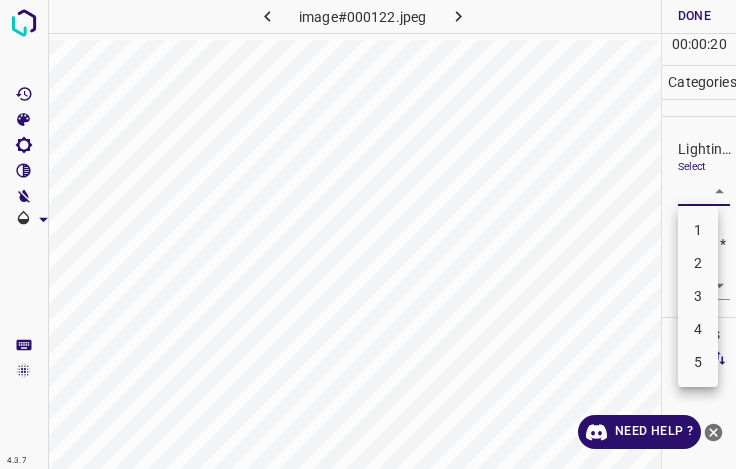 click on "2" at bounding box center [698, 263] 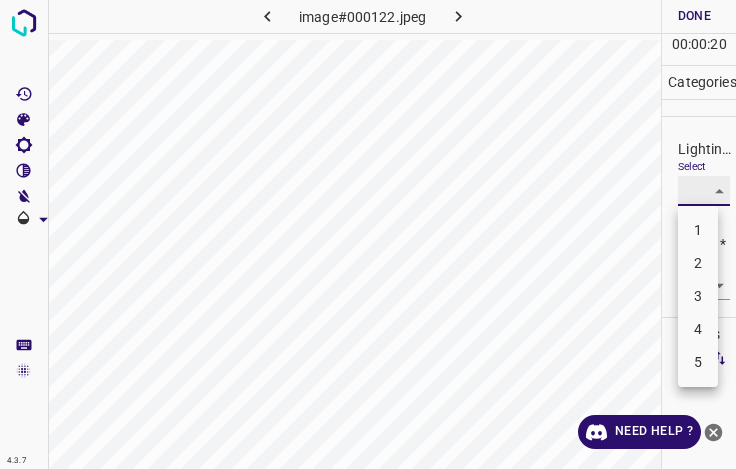 type on "2" 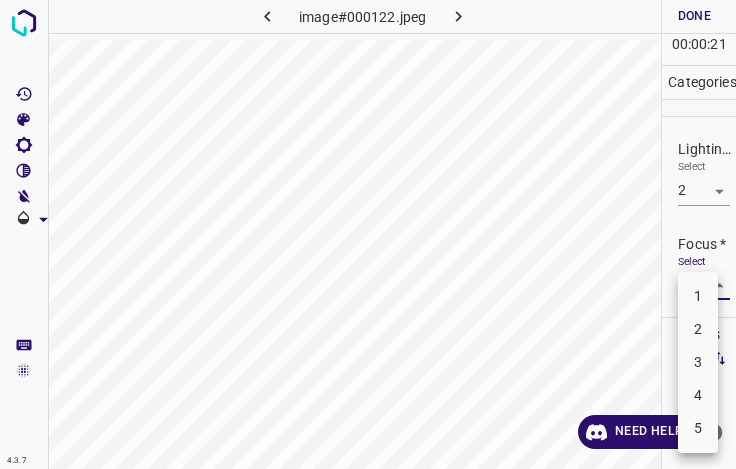 click on "4.3.7 image#000122.jpeg Done Skip 0 00   : 00   : 21   Categories Lighting *  Select 2 2 Focus *  Select ​ Overall *  Select ​ Labels   0 Categories 1 Lighting 2 Focus 3 Overall Tools Space Change between modes (Draw & Edit) I Auto labeling R Restore zoom M Zoom in N Zoom out Delete Delete selecte label Filters Z Restore filters X Saturation filter C Brightness filter V Contrast filter B Gray scale filter General O Download Need Help ? - Text - Hide - Delete 1 2 3 4 5" at bounding box center [368, 234] 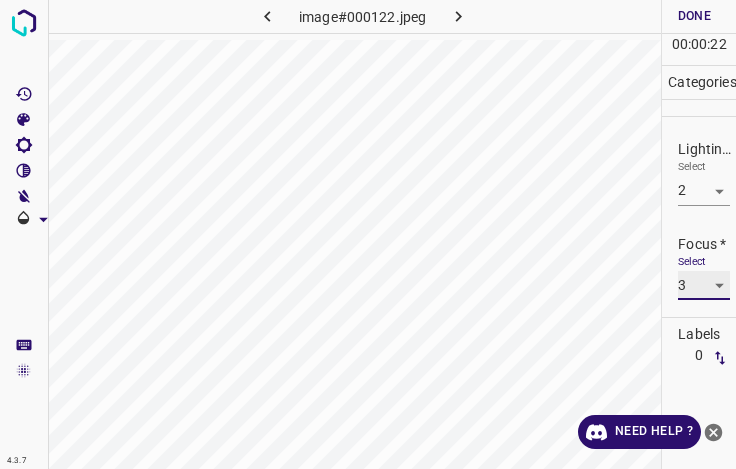 type on "3" 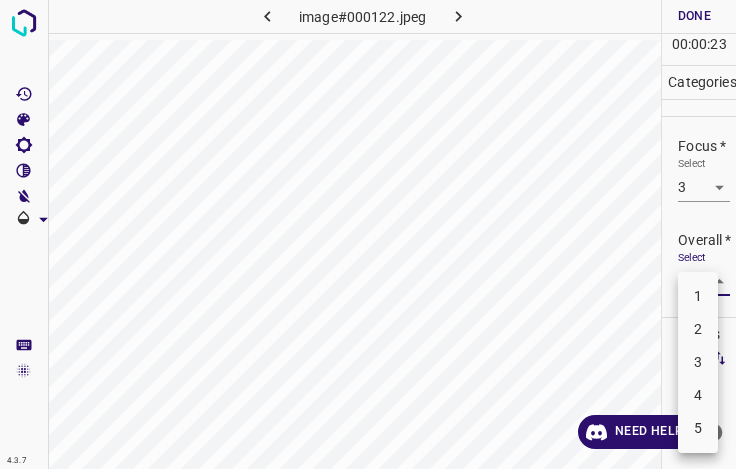 click on "4.3.7 image#000122.jpeg Done Skip 0 00   : 00   : 23   Categories Lighting *  Select 2 2 Focus *  Select 3 3 Overall *  Select ​ Labels   0 Categories 1 Lighting 2 Focus 3 Overall Tools Space Change between modes (Draw & Edit) I Auto labeling R Restore zoom M Zoom in N Zoom out Delete Delete selecte label Filters Z Restore filters X Saturation filter C Brightness filter V Contrast filter B Gray scale filter General O Download Need Help ? - Text - Hide - Delete 1 2 3 4 5" at bounding box center [368, 234] 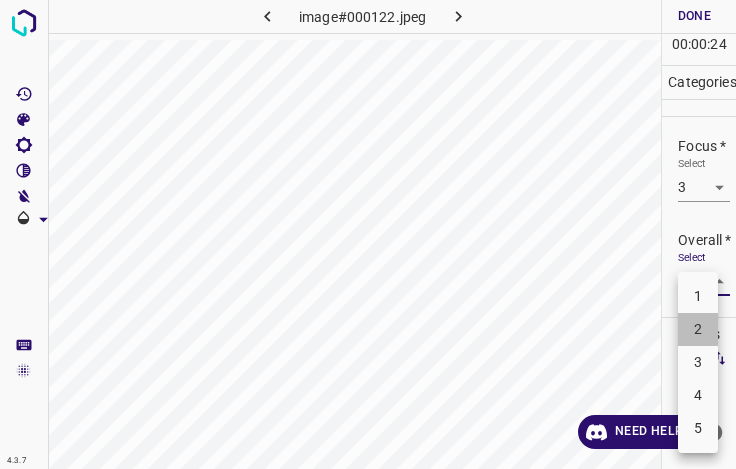 click on "2" at bounding box center (698, 329) 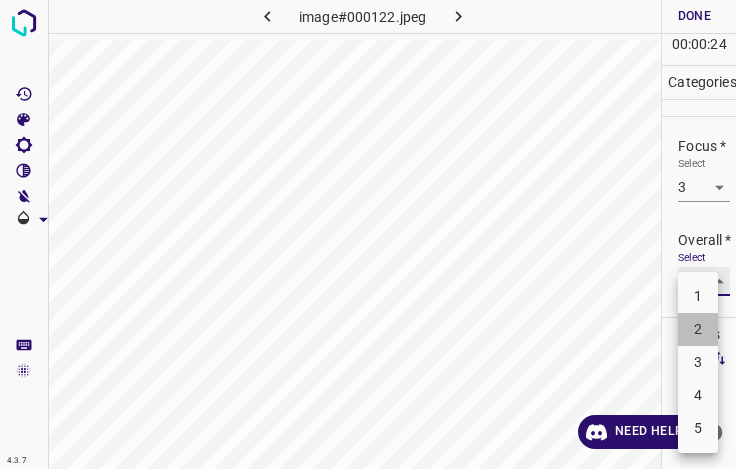 type on "2" 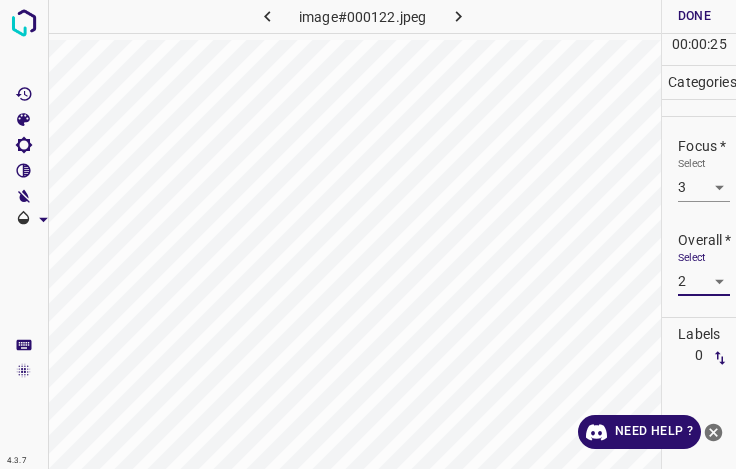 click on "Done" at bounding box center (694, 16) 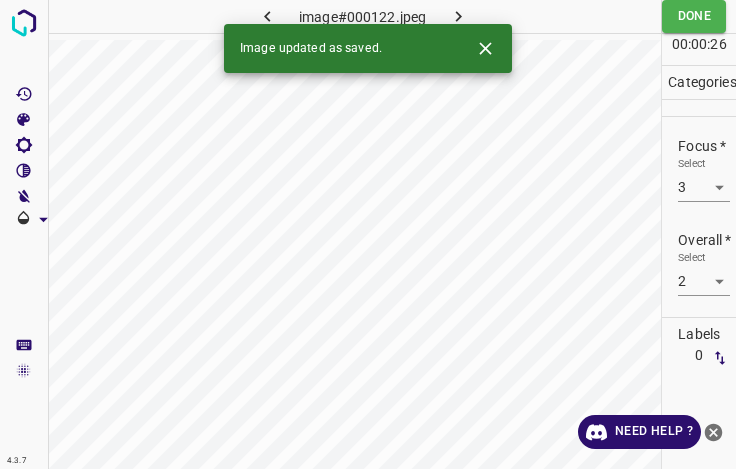 click 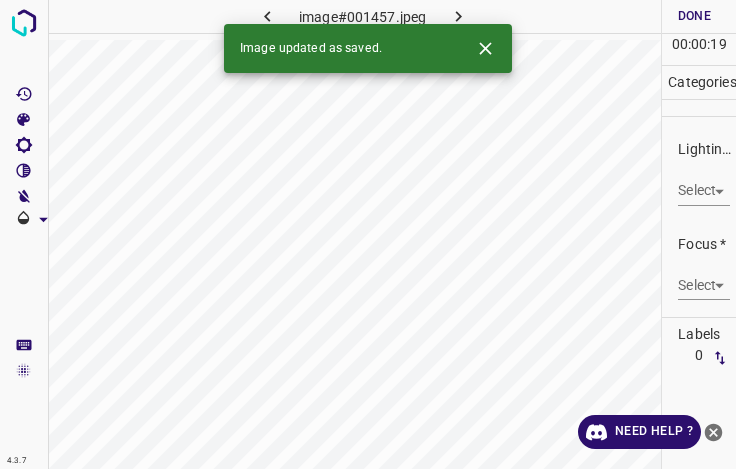 click 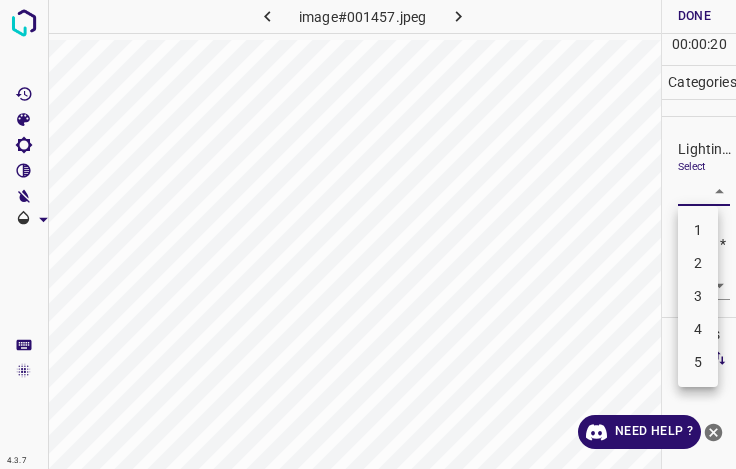 click on "4.3.7 image#001457.jpeg Done Skip 0 00   : 00   : 20   Categories Lighting *  Select ​ Focus *  Select ​ Overall *  Select ​ Labels   0 Categories 1 Lighting 2 Focus 3 Overall Tools Space Change between modes (Draw & Edit) I Auto labeling R Restore zoom M Zoom in N Zoom out Delete Delete selecte label Filters Z Restore filters X Saturation filter C Brightness filter V Contrast filter B Gray scale filter General O Download Need Help ? - Text - Hide - Delete 1 2 3 4 5" at bounding box center [368, 234] 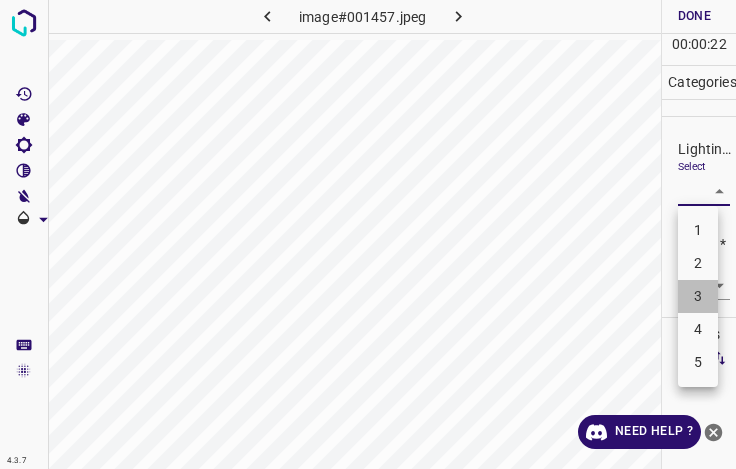 click on "3" at bounding box center (698, 296) 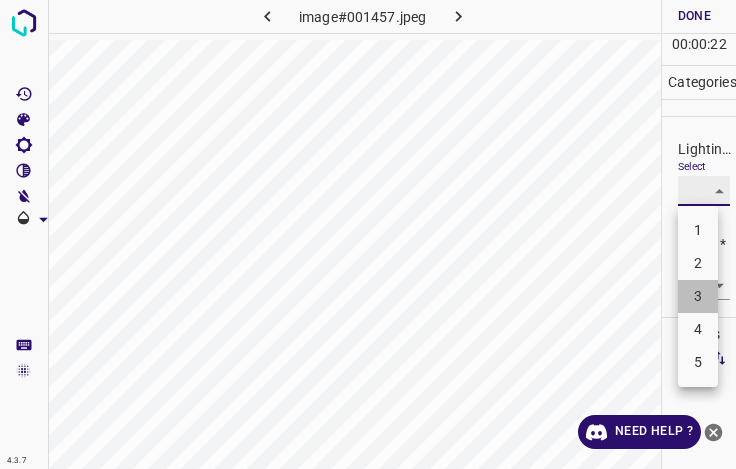 type on "3" 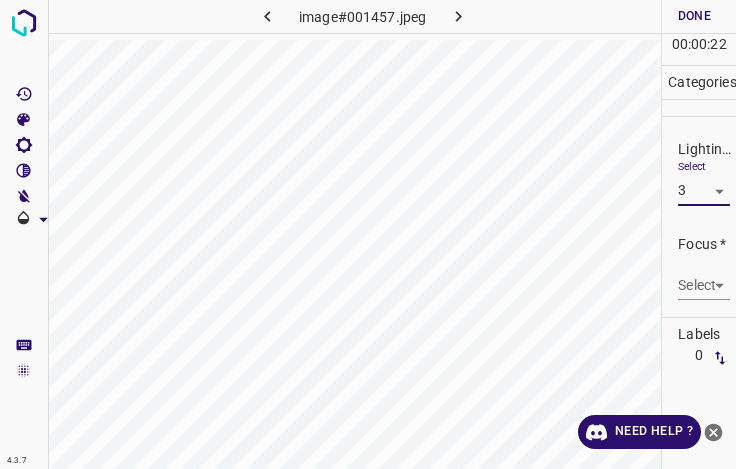 click on "4.3.7 image#001457.jpeg Done Skip 0 00   : 00   : 22   Categories Lighting *  Select 3 3 Focus *  Select ​ Overall *  Select ​ Labels   0 Categories 1 Lighting 2 Focus 3 Overall Tools Space Change between modes (Draw & Edit) I Auto labeling R Restore zoom M Zoom in N Zoom out Delete Delete selecte label Filters Z Restore filters X Saturation filter C Brightness filter V Contrast filter B Gray scale filter General O Download Need Help ? - Text - Hide - Delete" at bounding box center (368, 234) 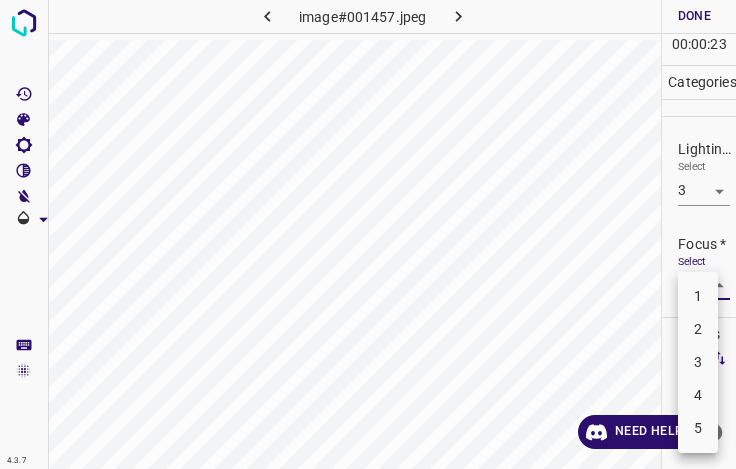 click on "4" at bounding box center (698, 395) 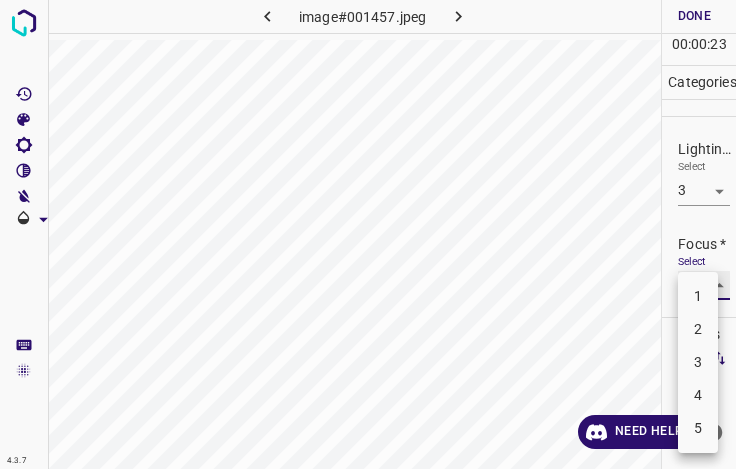 type on "4" 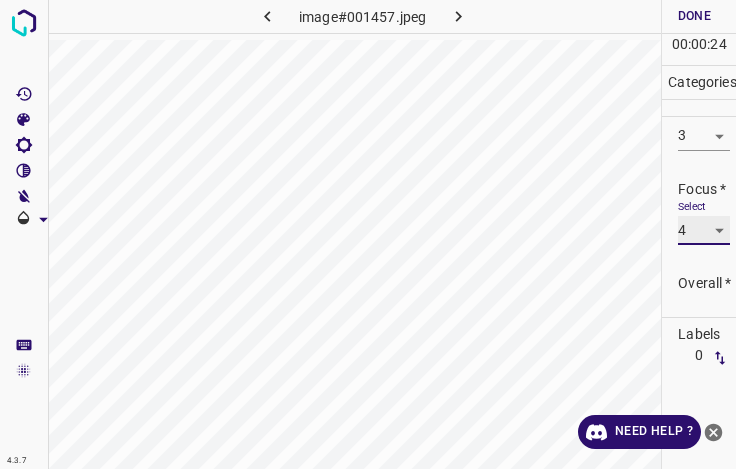 scroll, scrollTop: 98, scrollLeft: 0, axis: vertical 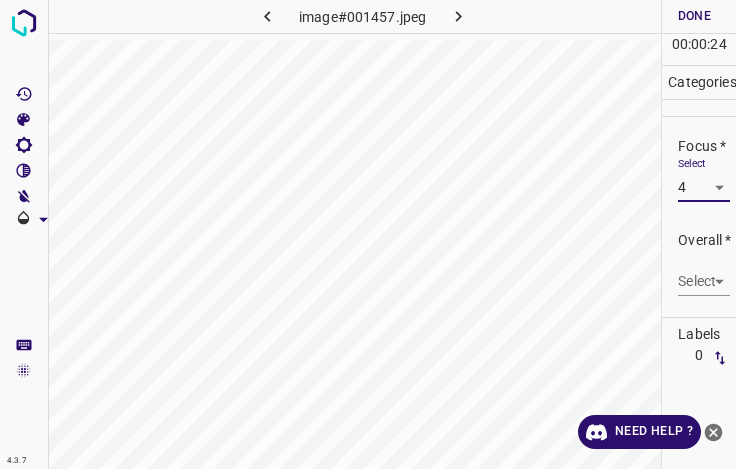 click on "4.3.7 image#001457.jpeg Done Skip 0 00   : 00   : 24   Categories Lighting *  Select 3 3 Focus *  Select 4 4 Overall *  Select ​ Labels   0 Categories 1 Lighting 2 Focus 3 Overall Tools Space Change between modes (Draw & Edit) I Auto labeling R Restore zoom M Zoom in N Zoom out Delete Delete selecte label Filters Z Restore filters X Saturation filter C Brightness filter V Contrast filter B Gray scale filter General O Download Need Help ? - Text - Hide - Delete" at bounding box center (368, 234) 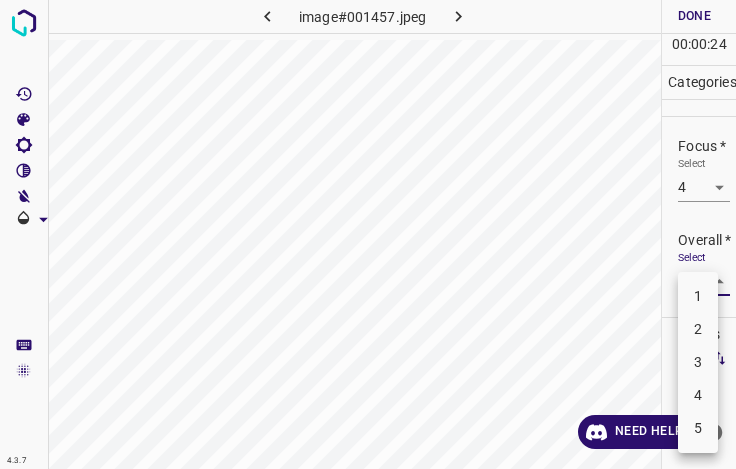 click on "3" at bounding box center (698, 362) 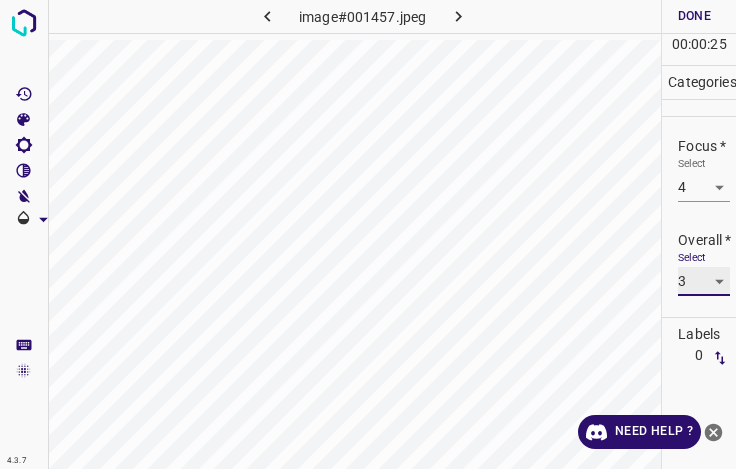 type on "3" 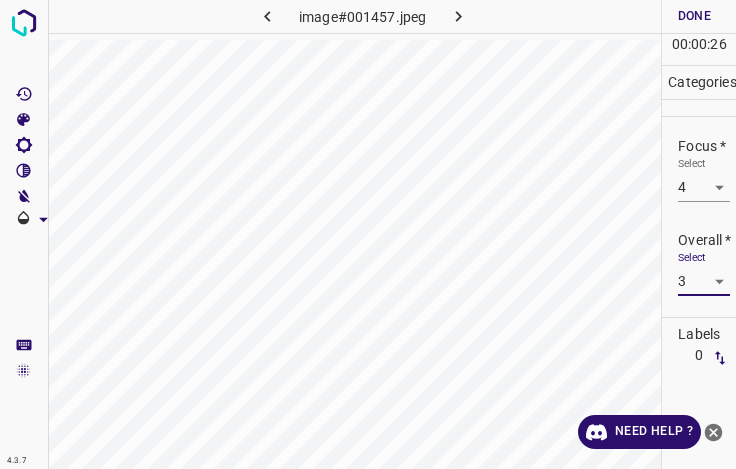click on "Done" at bounding box center [694, 16] 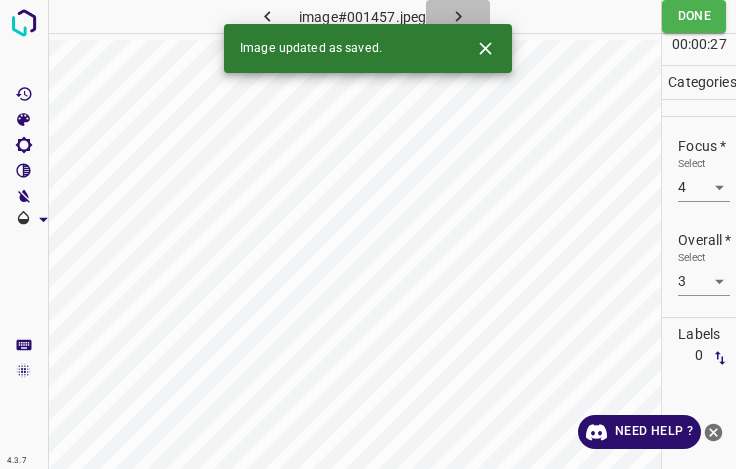 click 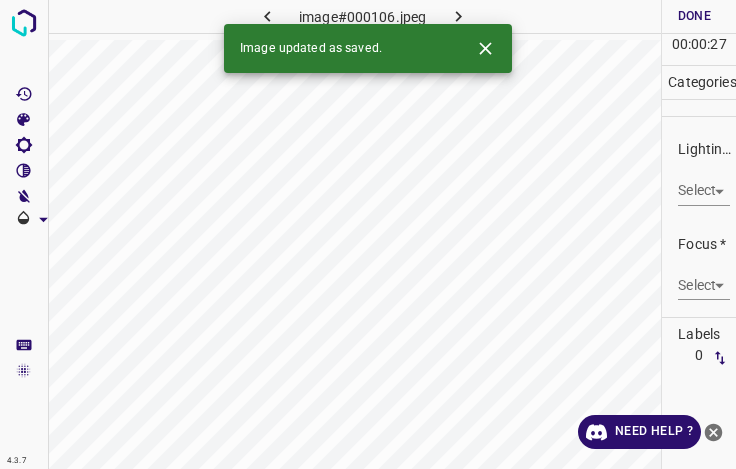 click 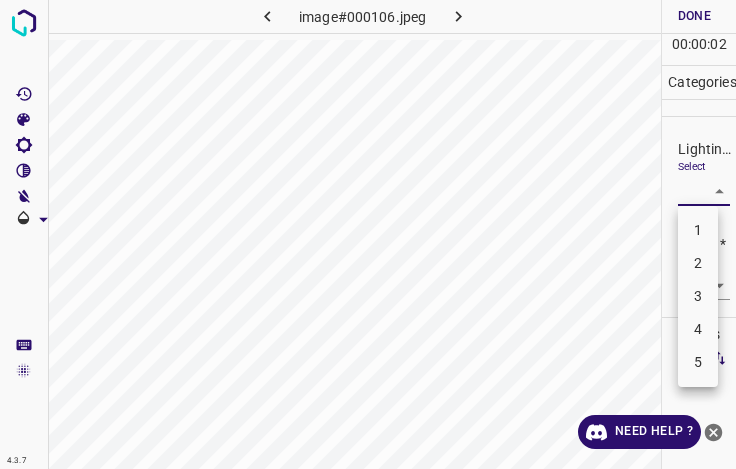 click on "4.3.7 image#000106.jpeg Done Skip 0 00   : 00   : 02   Categories Lighting *  Select ​ Focus *  Select ​ Overall *  Select ​ Labels   0 Categories 1 Lighting 2 Focus 3 Overall Tools Space Change between modes (Draw & Edit) I Auto labeling R Restore zoom M Zoom in N Zoom out Delete Delete selecte label Filters Z Restore filters X Saturation filter C Brightness filter V Contrast filter B Gray scale filter General O Download Need Help ? - Text - Hide - Delete 1 2 3 4 5" at bounding box center [368, 234] 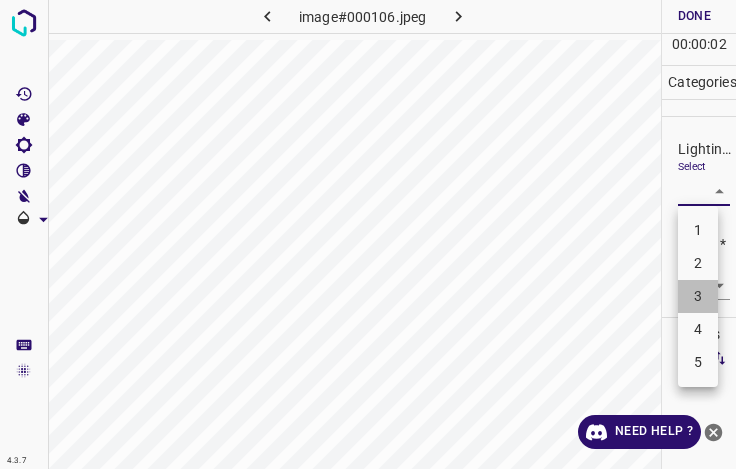 click on "3" at bounding box center [698, 296] 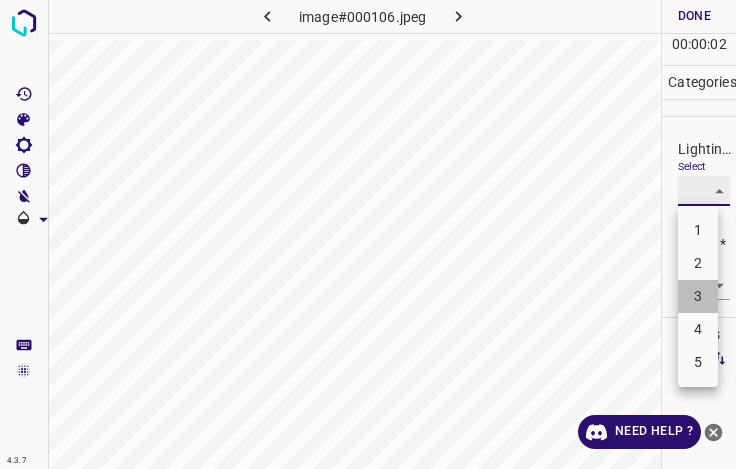 type on "3" 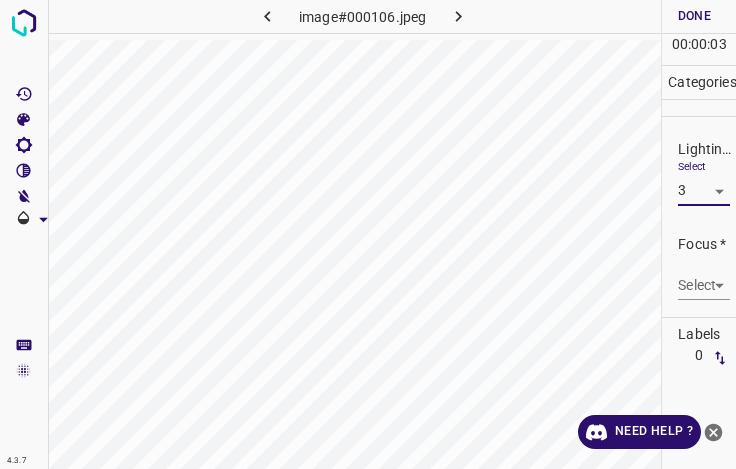 click on "4.3.7 image#000106.jpeg Done Skip 0 00   : 00   : 03   Categories Lighting *  Select 3 3 Focus *  Select ​ Overall *  Select ​ Labels   0 Categories 1 Lighting 2 Focus 3 Overall Tools Space Change between modes (Draw & Edit) I Auto labeling R Restore zoom M Zoom in N Zoom out Delete Delete selecte label Filters Z Restore filters X Saturation filter C Brightness filter V Contrast filter B Gray scale filter General O Download Need Help ? - Text - Hide - Delete" at bounding box center [368, 234] 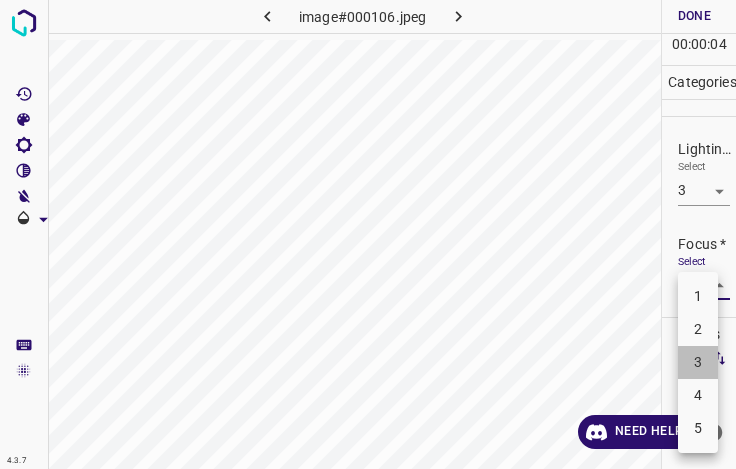 click on "3" at bounding box center [698, 362] 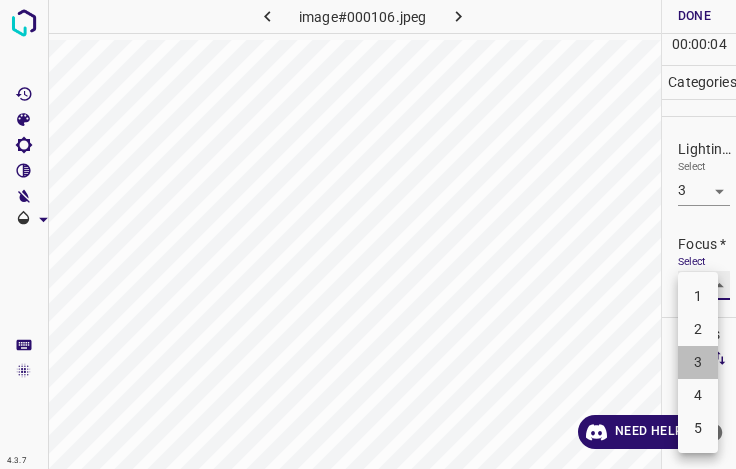 type on "3" 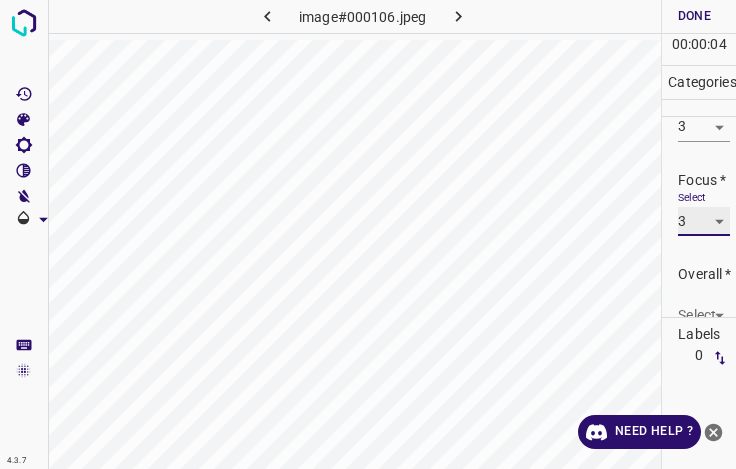 scroll, scrollTop: 98, scrollLeft: 0, axis: vertical 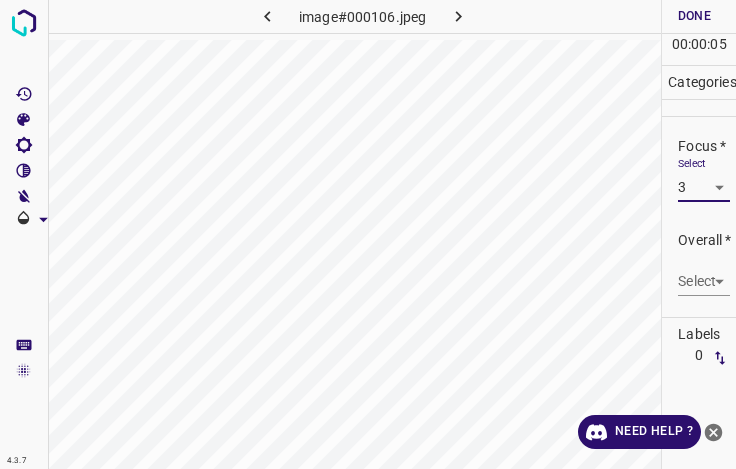 click on "4.3.7 image#000106.jpeg Done Skip 0 00   : 00   : 05   Categories Lighting *  Select 3 3 Focus *  Select 3 3 Overall *  Select ​ Labels   0 Categories 1 Lighting 2 Focus 3 Overall Tools Space Change between modes (Draw & Edit) I Auto labeling R Restore zoom M Zoom in N Zoom out Delete Delete selecte label Filters Z Restore filters X Saturation filter C Brightness filter V Contrast filter B Gray scale filter General O Download Need Help ? - Text - Hide - Delete" at bounding box center [368, 234] 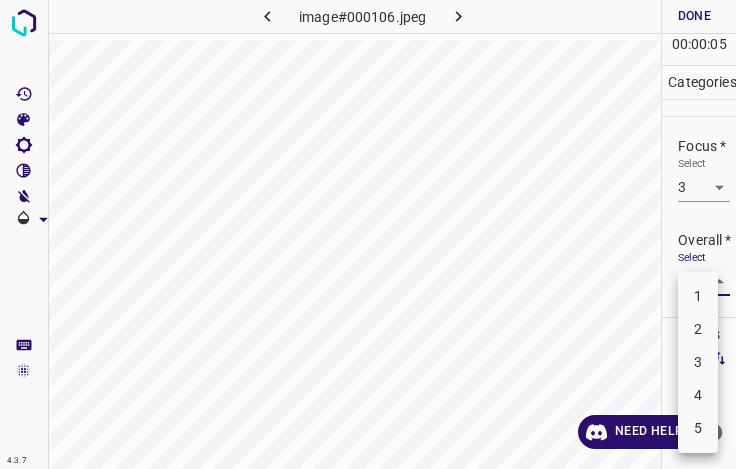 click on "3" at bounding box center [698, 362] 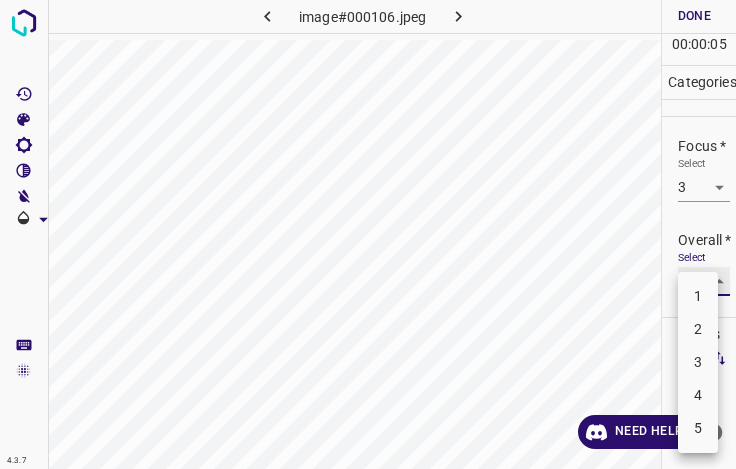 type on "3" 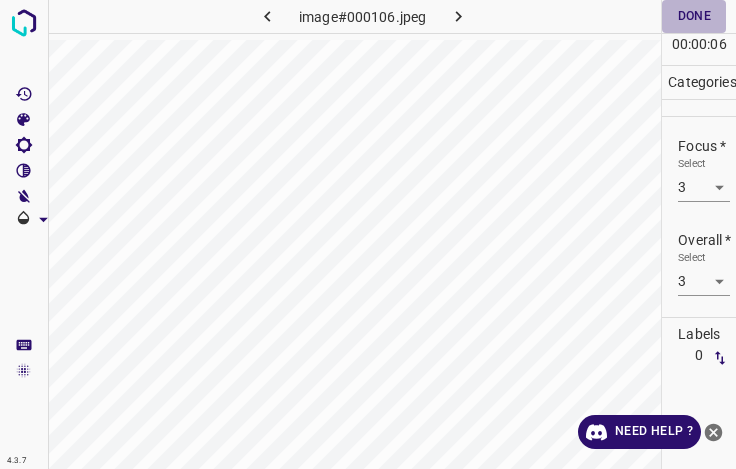 click on "Done" at bounding box center (694, 16) 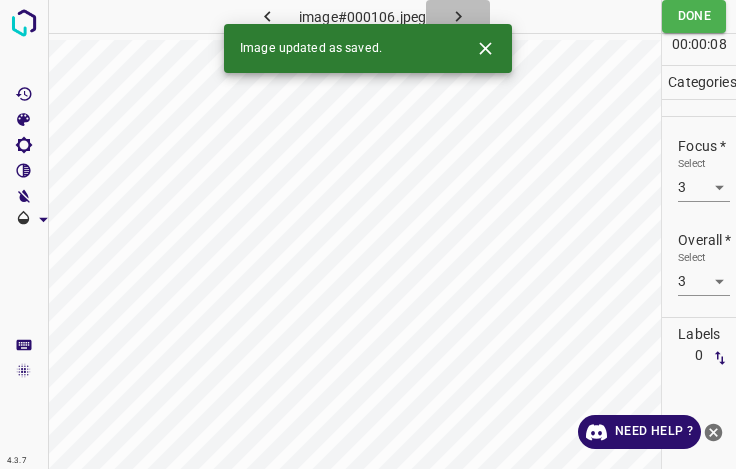 click at bounding box center (458, 16) 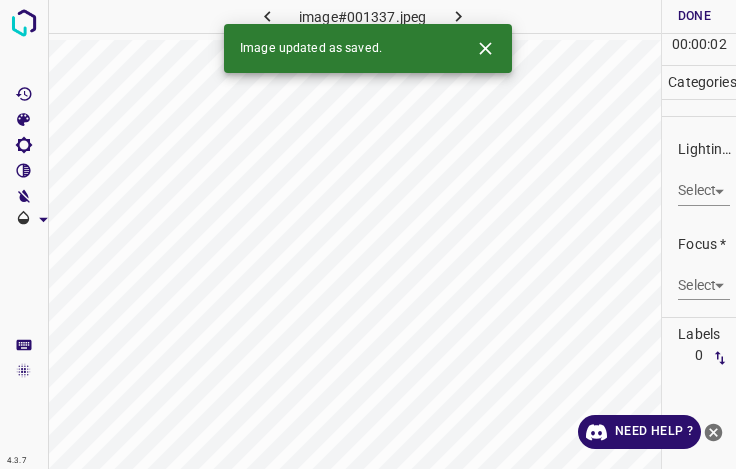 click on "4.3.7 image#001337.jpeg Done Skip 0 00   : 00   : 02   Categories Lighting *  Select ​ Focus *  Select ​ Overall *  Select ​ Labels   0 Categories 1 Lighting 2 Focus 3 Overall Tools Space Change between modes (Draw & Edit) I Auto labeling R Restore zoom M Zoom in N Zoom out Delete Delete selecte label Filters Z Restore filters X Saturation filter C Brightness filter V Contrast filter B Gray scale filter General O Download Image updated as saved. Need Help ? - Text - Hide - Delete" at bounding box center (368, 234) 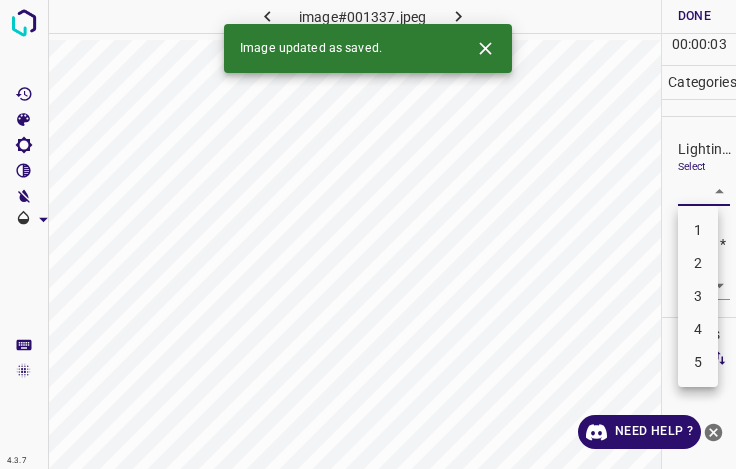 click on "3" at bounding box center [698, 296] 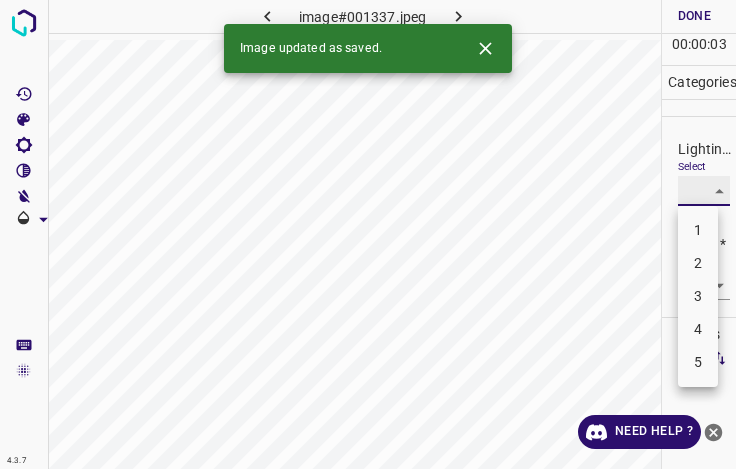 type on "3" 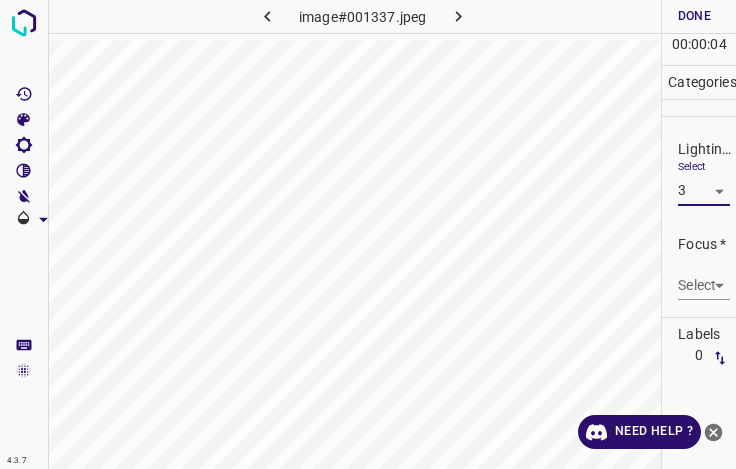 click on "4.3.7 image#001337.jpeg Done Skip 0 00   : 00   : 04   Categories Lighting *  Select 3 3 Focus *  Select ​ Overall *  Select ​ Labels   0 Categories 1 Lighting 2 Focus 3 Overall Tools Space Change between modes (Draw & Edit) I Auto labeling R Restore zoom M Zoom in N Zoom out Delete Delete selecte label Filters Z Restore filters X Saturation filter C Brightness filter V Contrast filter B Gray scale filter General O Download Need Help ? - Text - Hide - Delete" at bounding box center (368, 234) 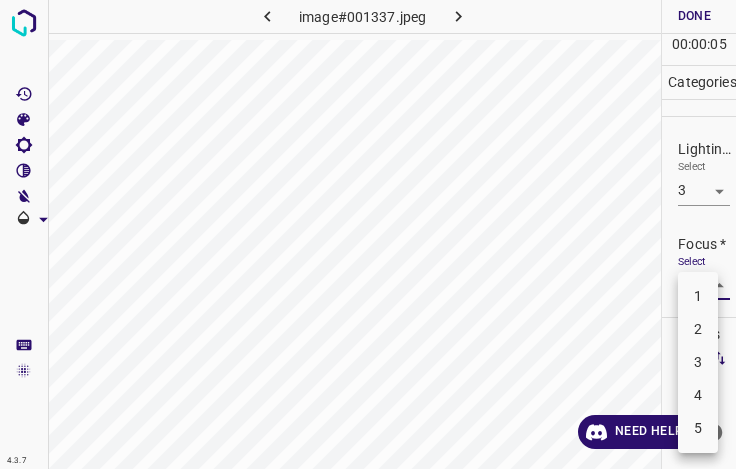 click on "3" at bounding box center [698, 362] 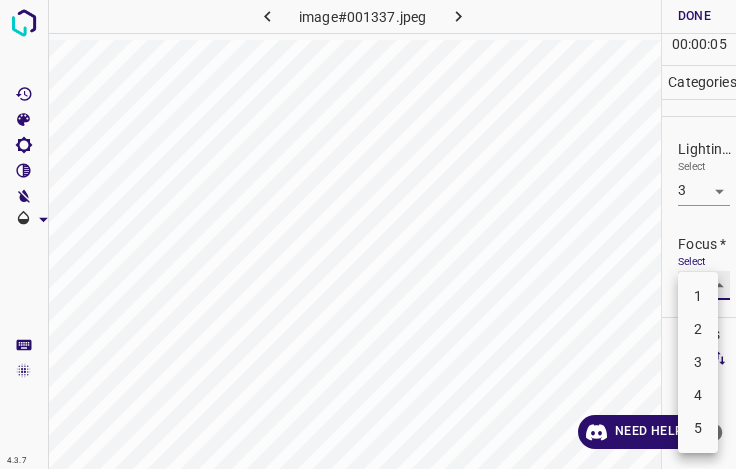 type on "3" 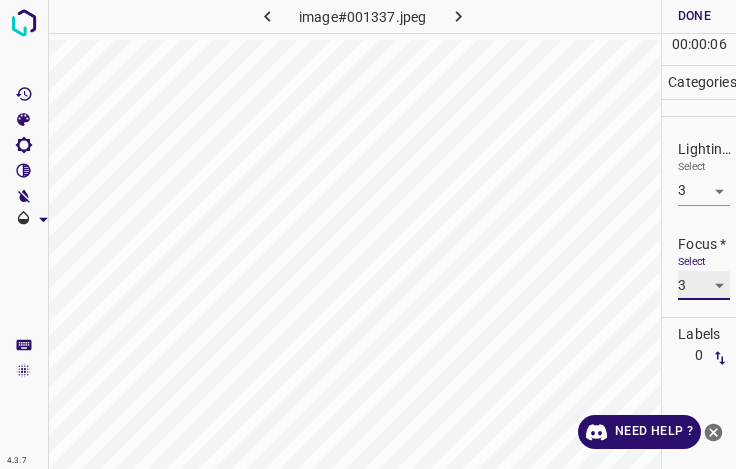 scroll, scrollTop: 98, scrollLeft: 0, axis: vertical 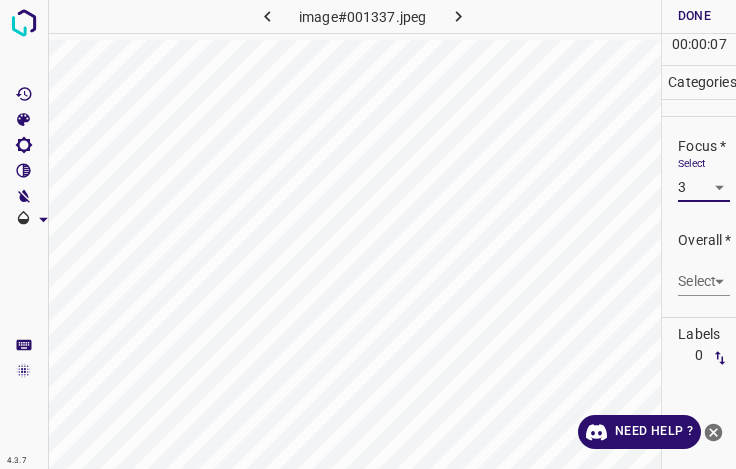 click on "4.3.7 image#001337.jpeg Done Skip 0 00   : 00   : 07   Categories Lighting *  Select 3 3 Focus *  Select 3 3 Overall *  Select ​ Labels   0 Categories 1 Lighting 2 Focus 3 Overall Tools Space Change between modes (Draw & Edit) I Auto labeling R Restore zoom M Zoom in N Zoom out Delete Delete selecte label Filters Z Restore filters X Saturation filter C Brightness filter V Contrast filter B Gray scale filter General O Download Need Help ? - Text - Hide - Delete" at bounding box center (368, 234) 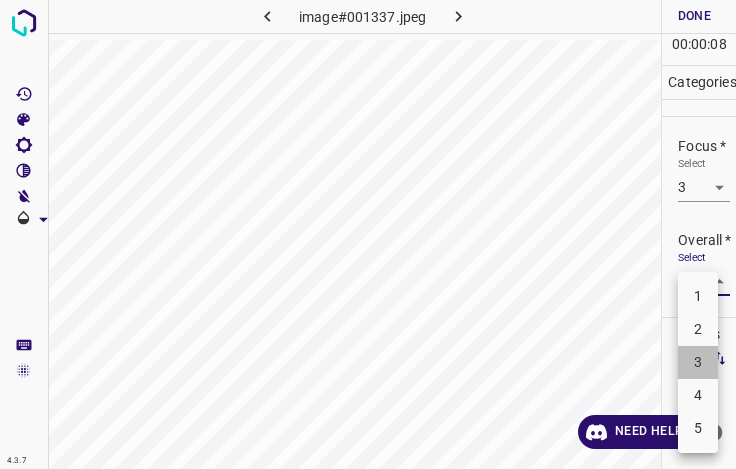 click on "3" at bounding box center (698, 362) 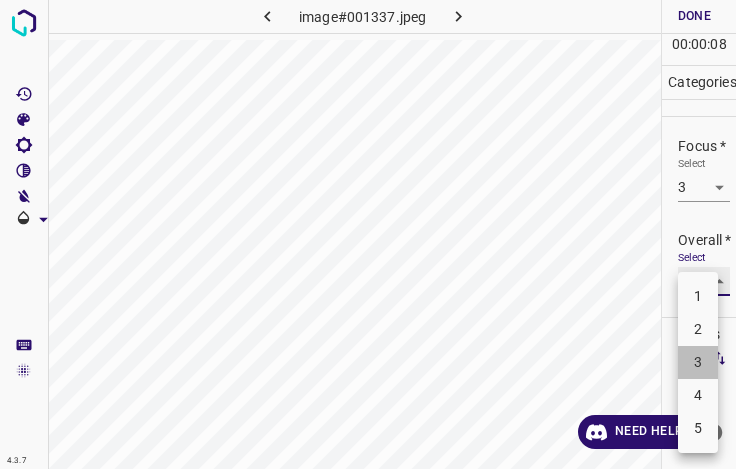 type on "3" 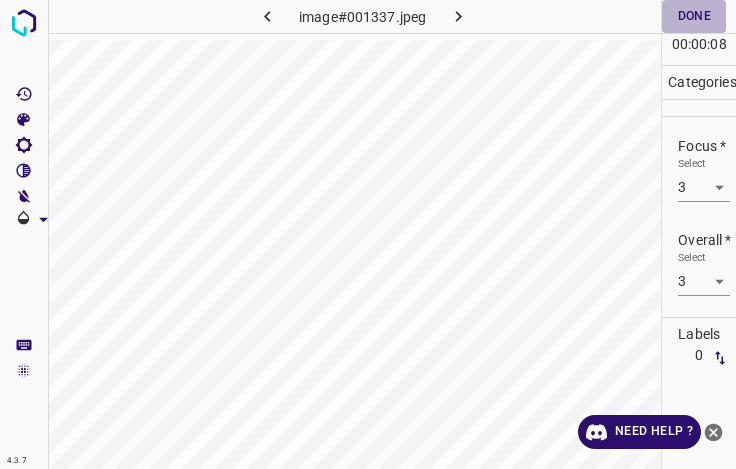 click on "Done" at bounding box center [694, 16] 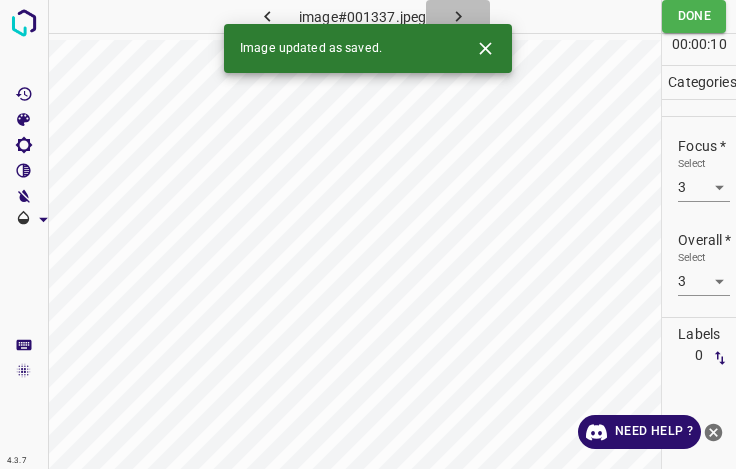 click 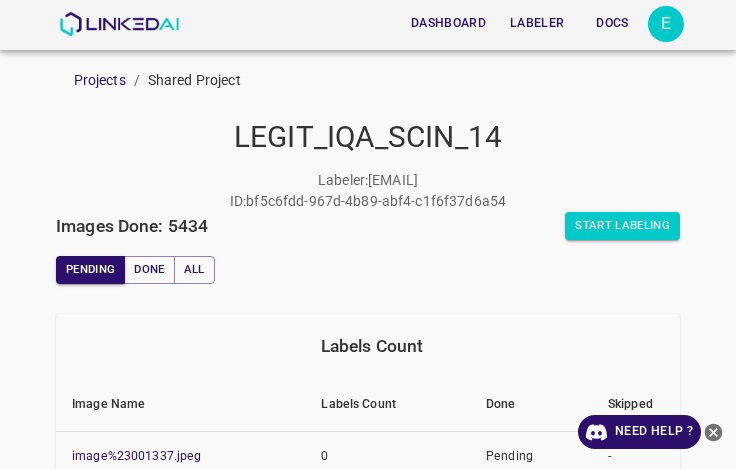 scroll, scrollTop: 0, scrollLeft: 0, axis: both 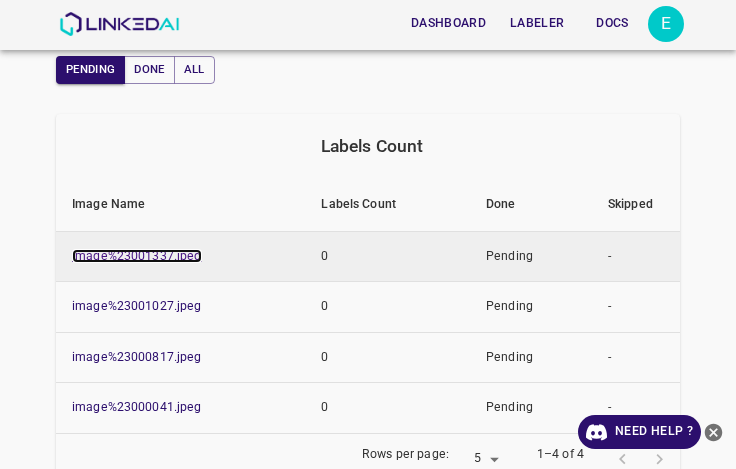 click on "image%23001337.jpeg" at bounding box center [137, 256] 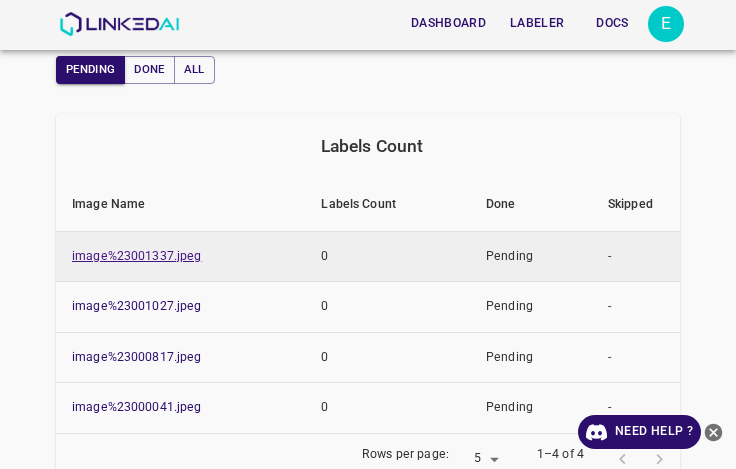scroll, scrollTop: 0, scrollLeft: 0, axis: both 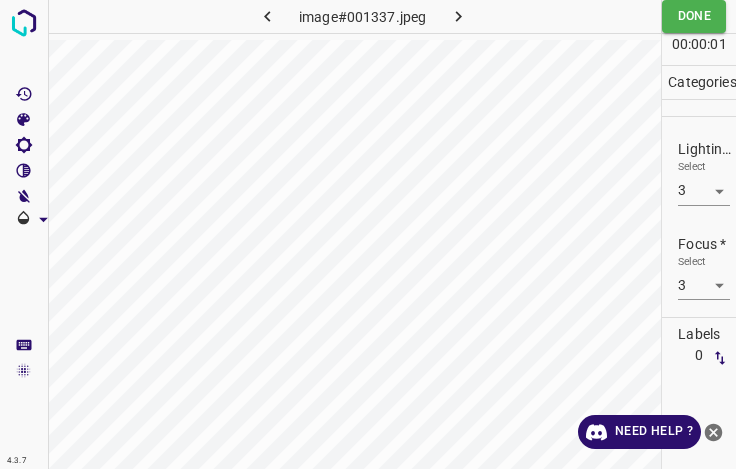 click 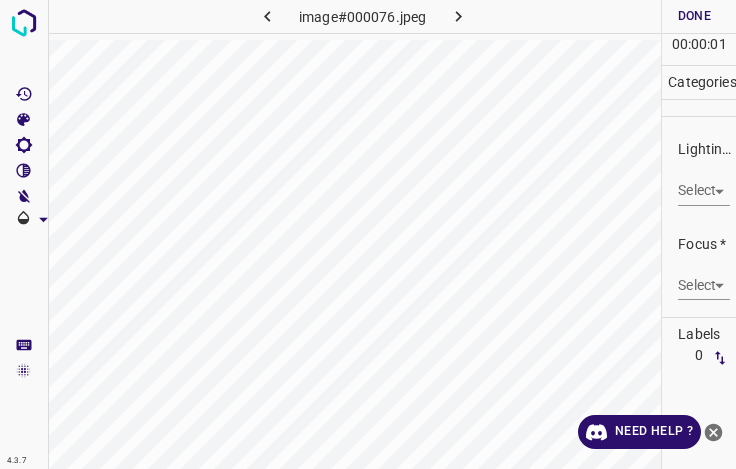 click on "4.3.7 image#000076.jpeg Done Skip 0 00   : 00   : 01   Categories Lighting *  Select ​ Focus *  Select ​ Overall *  Select ​ Labels   0 Categories 1 Lighting 2 Focus 3 Overall Tools Space Change between modes (Draw & Edit) I Auto labeling R Restore zoom M Zoom in N Zoom out Delete Delete selecte label Filters Z Restore filters X Saturation filter C Brightness filter V Contrast filter B Gray scale filter General O Download Need Help ? - Text - Hide - Delete" at bounding box center (368, 234) 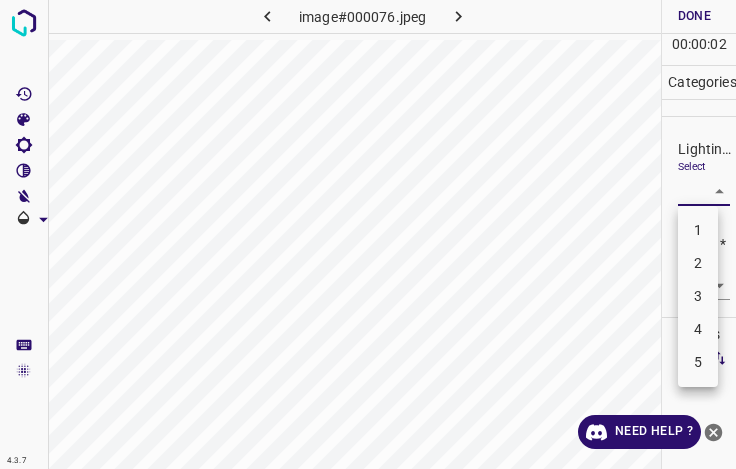 click on "4" at bounding box center [698, 329] 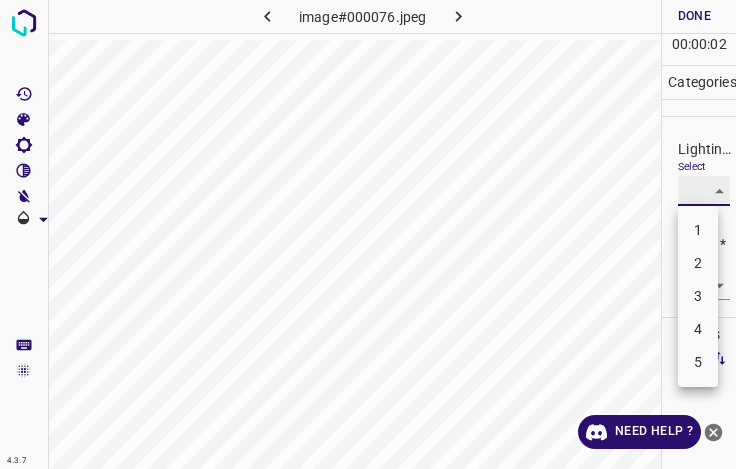 type on "4" 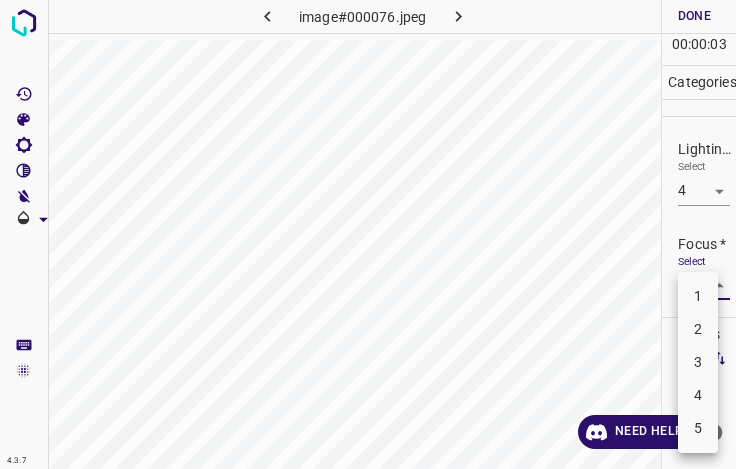 click on "4.3.7 image#000076.jpeg Done Skip 0 00   : 00   : 03   Categories Lighting *  Select 4 4 Focus *  Select ​ Overall *  Select ​ Labels   0 Categories 1 Lighting 2 Focus 3 Overall Tools Space Change between modes (Draw & Edit) I Auto labeling R Restore zoom M Zoom in N Zoom out Delete Delete selecte label Filters Z Restore filters X Saturation filter C Brightness filter V Contrast filter B Gray scale filter General O Download Need Help ? - Text - Hide - Delete 1 2 3 4 5" at bounding box center (368, 234) 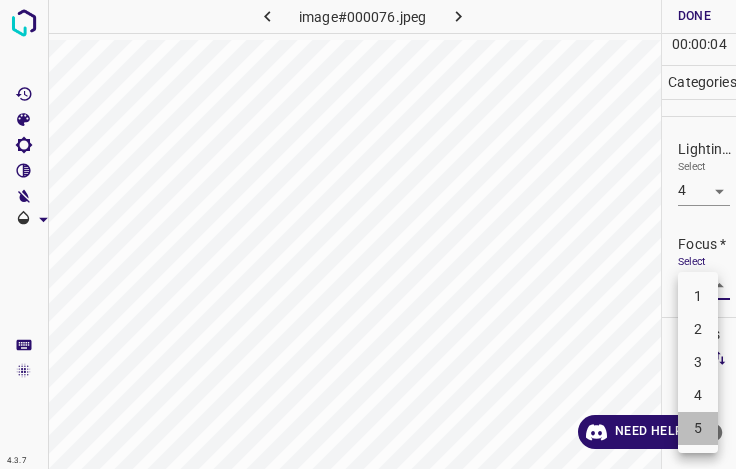 click on "5" at bounding box center (698, 428) 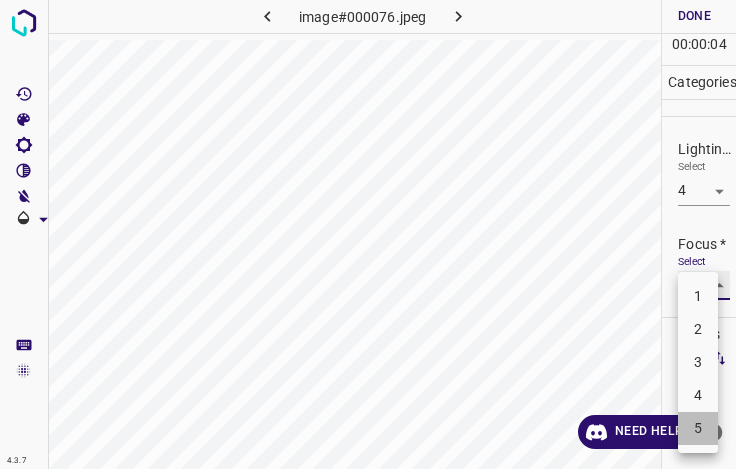 type on "5" 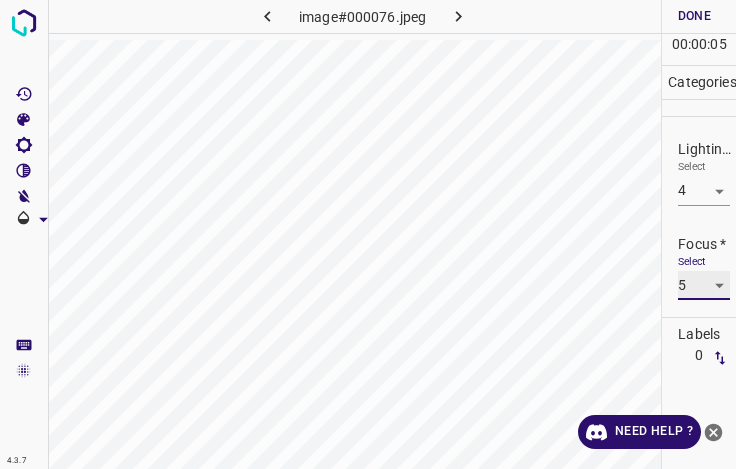scroll, scrollTop: 98, scrollLeft: 0, axis: vertical 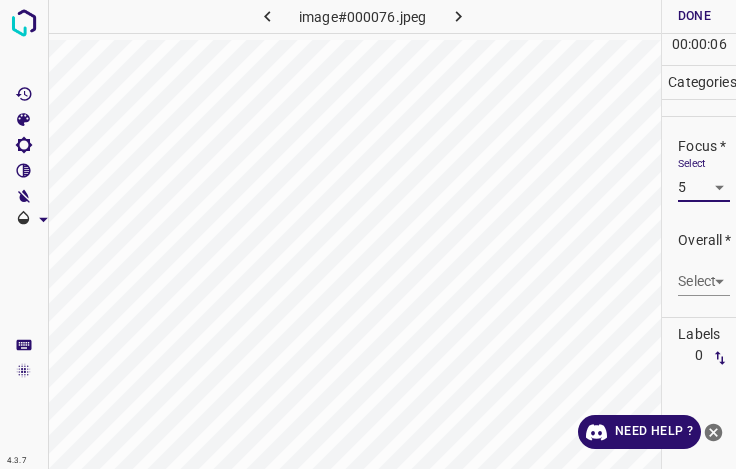 click on "4.3.7 image#000076.jpeg Done Skip 0 00   : 00   : 06   Categories Lighting *  Select 4 4 Focus *  Select 5 5 Overall *  Select ​ Labels   0 Categories 1 Lighting 2 Focus 3 Overall Tools Space Change between modes (Draw & Edit) I Auto labeling R Restore zoom M Zoom in N Zoom out Delete Delete selecte label Filters Z Restore filters X Saturation filter C Brightness filter V Contrast filter B Gray scale filter General O Download Need Help ? - Text - Hide - Delete" at bounding box center [368, 234] 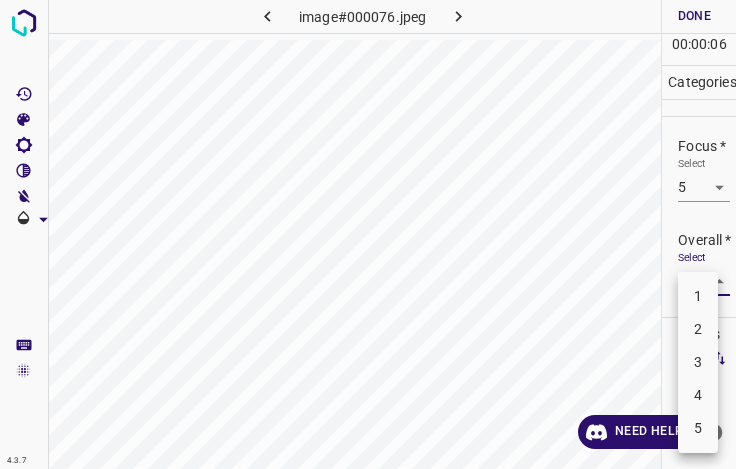 click on "4" at bounding box center (698, 395) 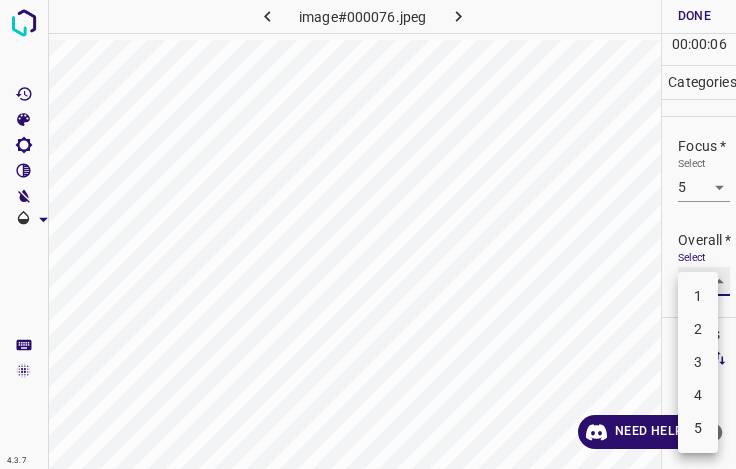 type on "4" 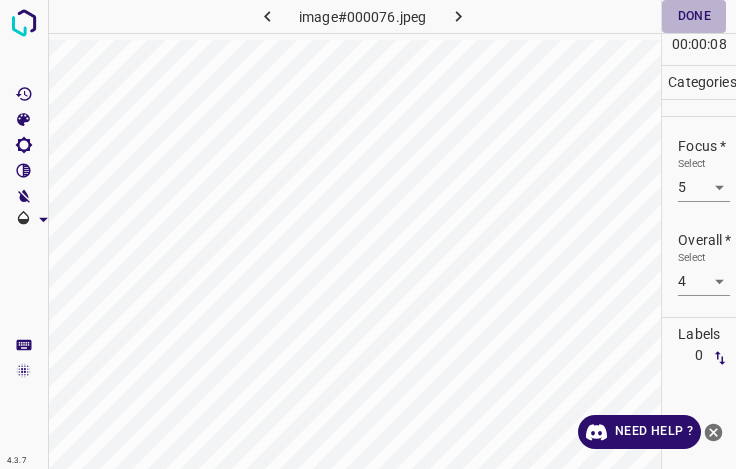 click on "Done" at bounding box center [694, 16] 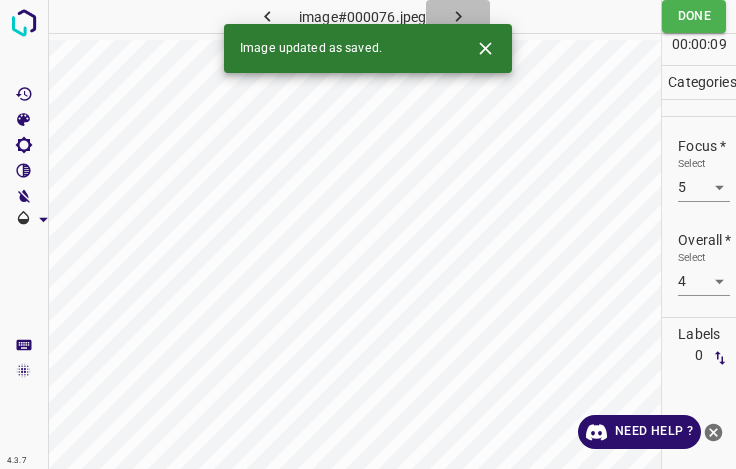 click 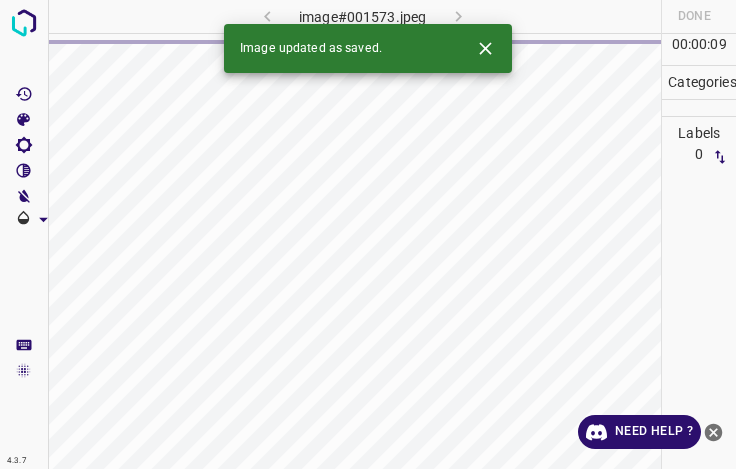 click 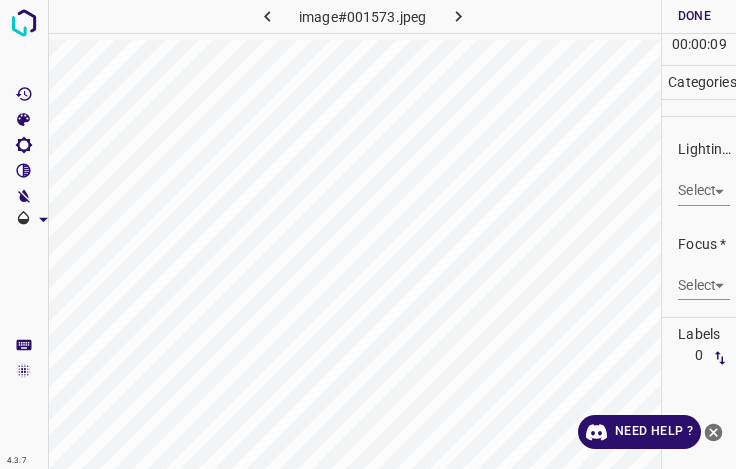 click on "4.3.7 image#001573.jpeg Done Skip 0 00   : 00   : 09   Categories Lighting *  Select ​ Focus *  Select ​ Overall *  Select ​ Labels   0 Categories 1 Lighting 2 Focus 3 Overall Tools Space Change between modes (Draw & Edit) I Auto labeling R Restore zoom M Zoom in N Zoom out Delete Delete selecte label Filters Z Restore filters X Saturation filter C Brightness filter V Contrast filter B Gray scale filter General O Download Need Help ? - Text - Hide - Delete" at bounding box center [368, 234] 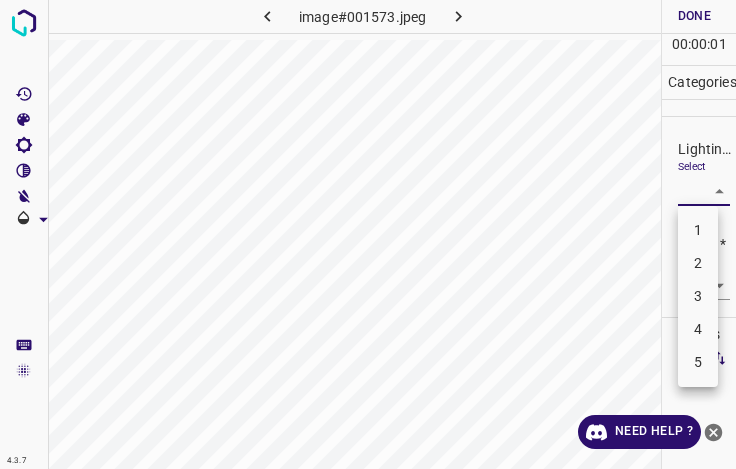 click on "3" at bounding box center [698, 296] 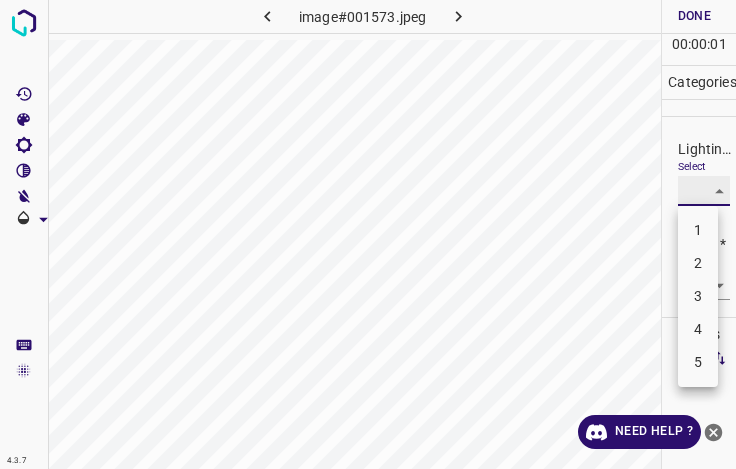 type on "3" 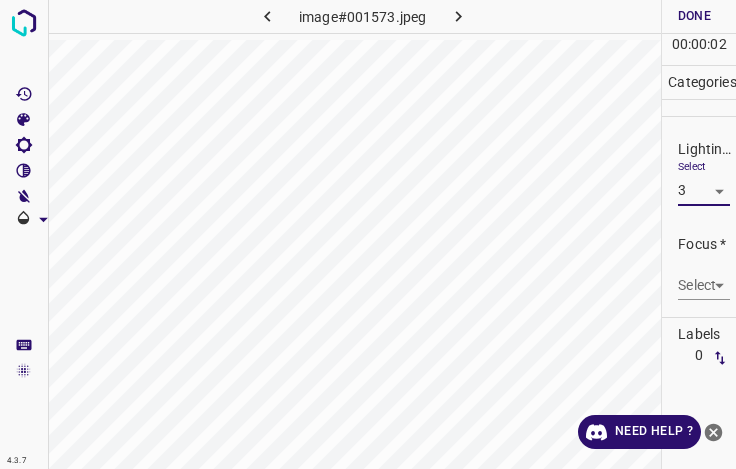 click on "4.3.7 image#001573.jpeg Done Skip 0 00   : 00   : 02   Categories Lighting *  Select 3 3 Focus *  Select ​ Overall *  Select ​ Labels   0 Categories 1 Lighting 2 Focus 3 Overall Tools Space Change between modes (Draw & Edit) I Auto labeling R Restore zoom M Zoom in N Zoom out Delete Delete selecte label Filters Z Restore filters X Saturation filter C Brightness filter V Contrast filter B Gray scale filter General O Download Need Help ? - Text - Hide - Delete" at bounding box center [368, 234] 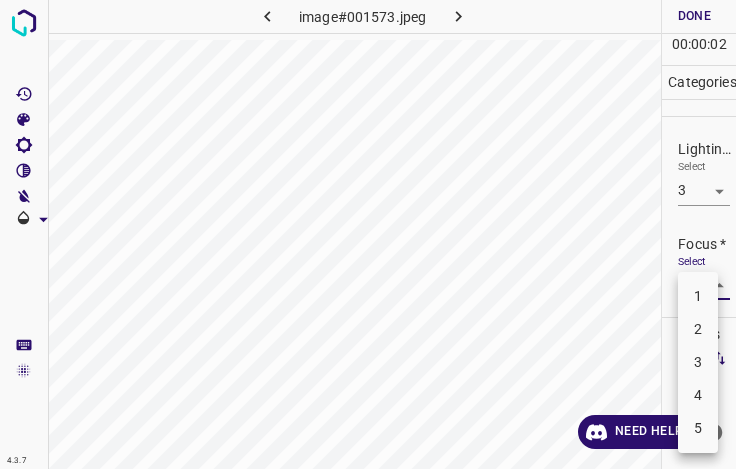click on "3" at bounding box center [698, 362] 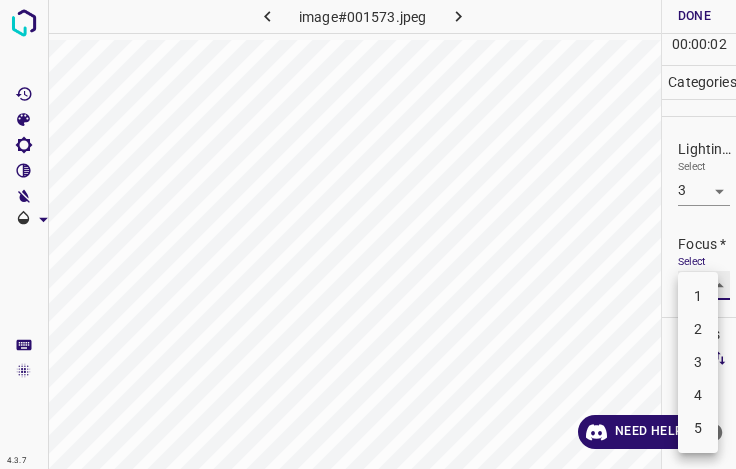type on "3" 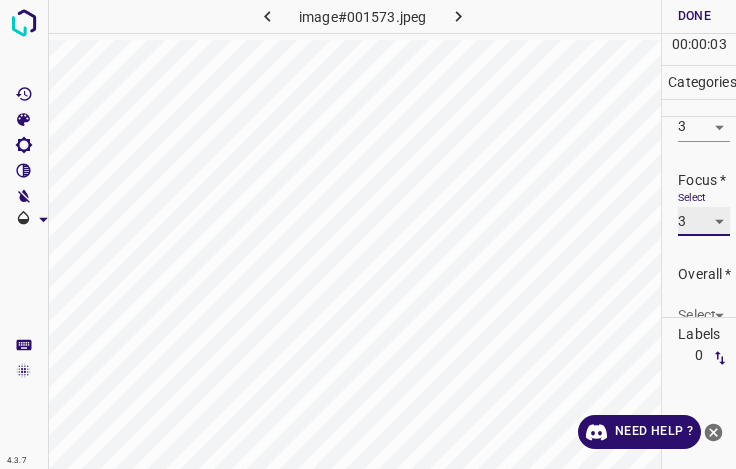 scroll, scrollTop: 98, scrollLeft: 0, axis: vertical 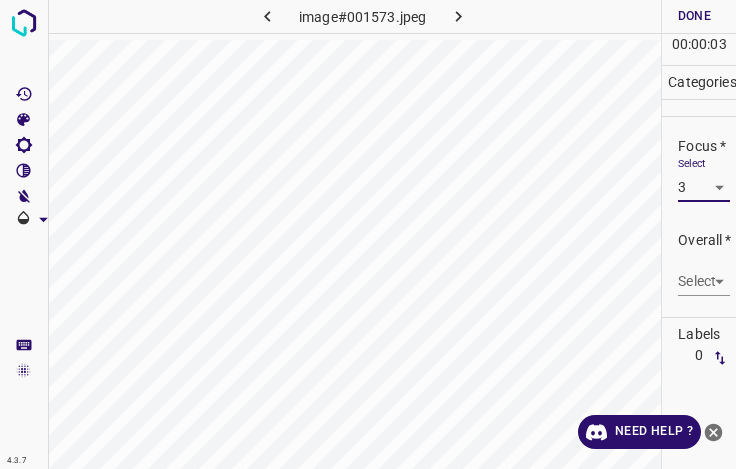 click on "4.3.7 image#001573.jpeg Done Skip 0 00   : 00   : 03   Categories Lighting *  Select 3 3 Focus *  Select 3 3 Overall *  Select ​ Labels   0 Categories 1 Lighting 2 Focus 3 Overall Tools Space Change between modes (Draw & Edit) I Auto labeling R Restore zoom M Zoom in N Zoom out Delete Delete selecte label Filters Z Restore filters X Saturation filter C Brightness filter V Contrast filter B Gray scale filter General O Download Need Help ? - Text - Hide - Delete" at bounding box center (368, 234) 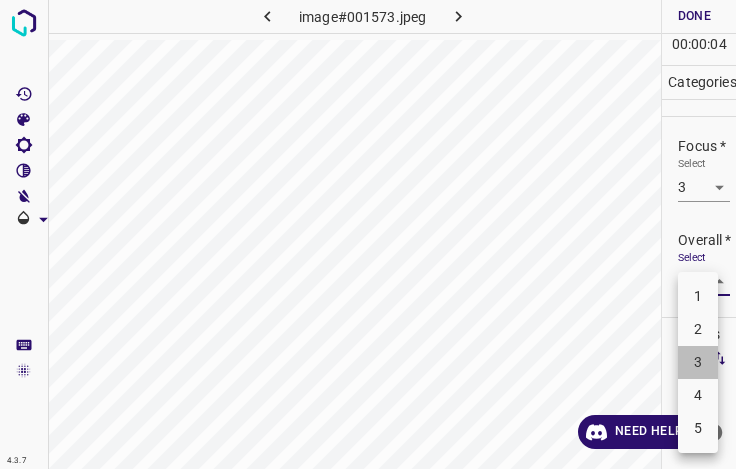 click on "3" at bounding box center (698, 362) 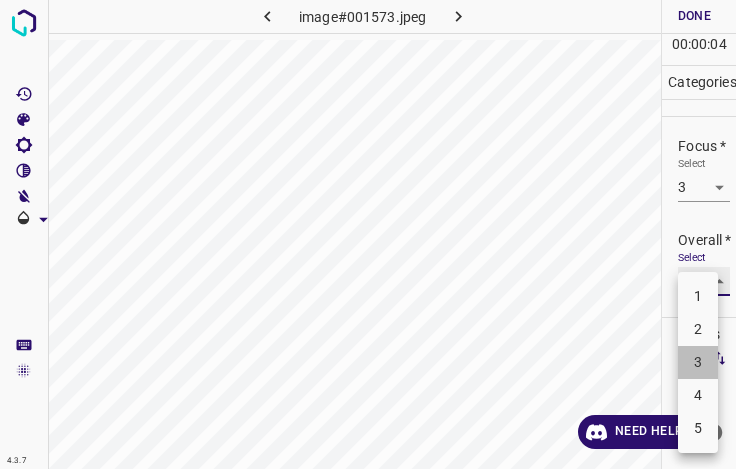 type on "3" 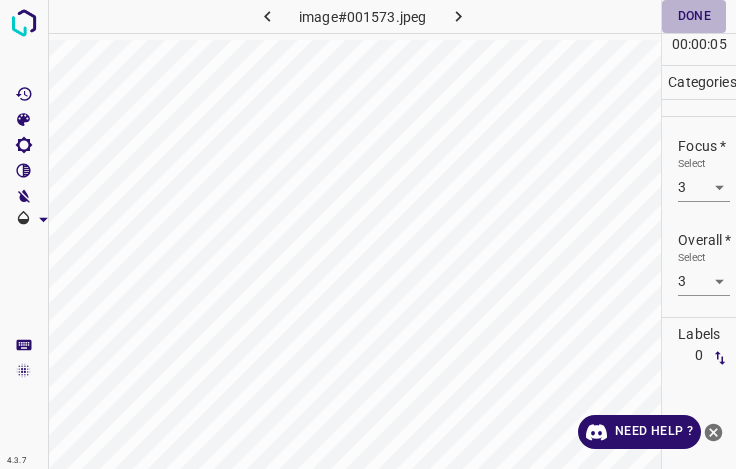 click on "Done" at bounding box center (694, 16) 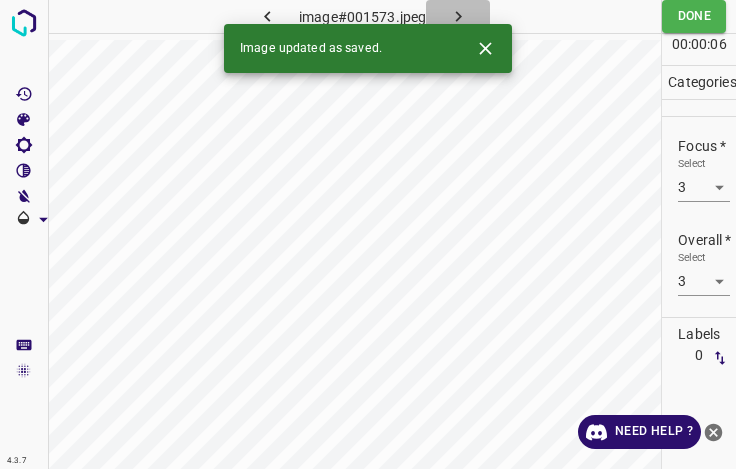 click 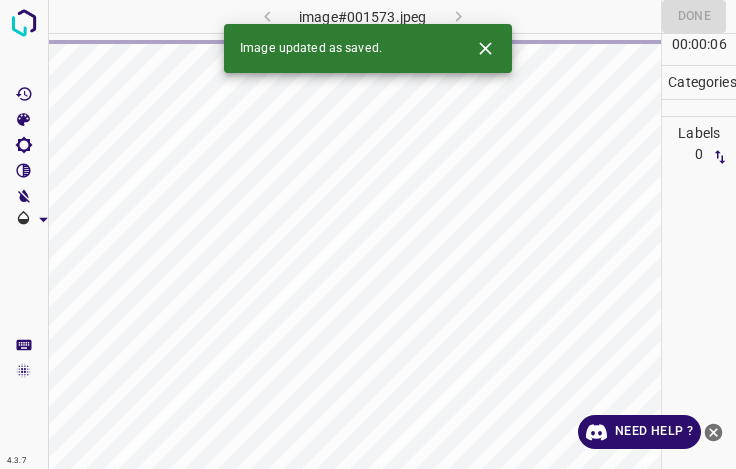 click 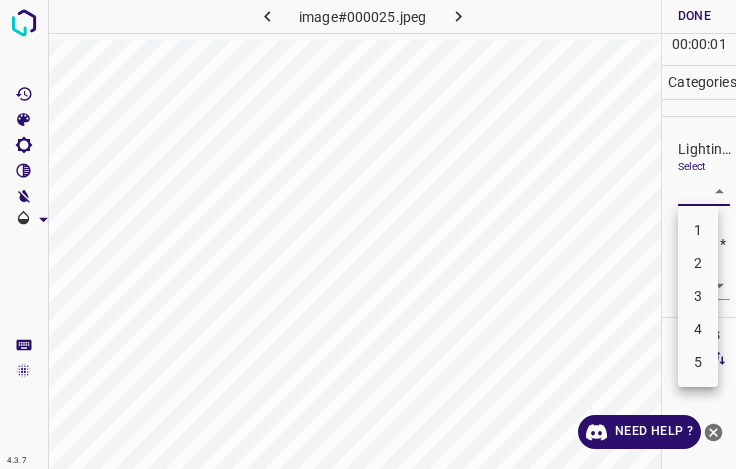 click on "4.3.7 image#000025.jpeg Done Skip 0 00   : 00   : 01   Categories Lighting *  Select ​ Focus *  Select ​ Overall *  Select ​ Labels   0 Categories 1 Lighting 2 Focus 3 Overall Tools Space Change between modes (Draw & Edit) I Auto labeling R Restore zoom M Zoom in N Zoom out Delete Delete selecte label Filters Z Restore filters X Saturation filter C Brightness filter V Contrast filter B Gray scale filter General O Download Need Help ? - Text - Hide - Delete 1 2 3 4 5" at bounding box center [368, 234] 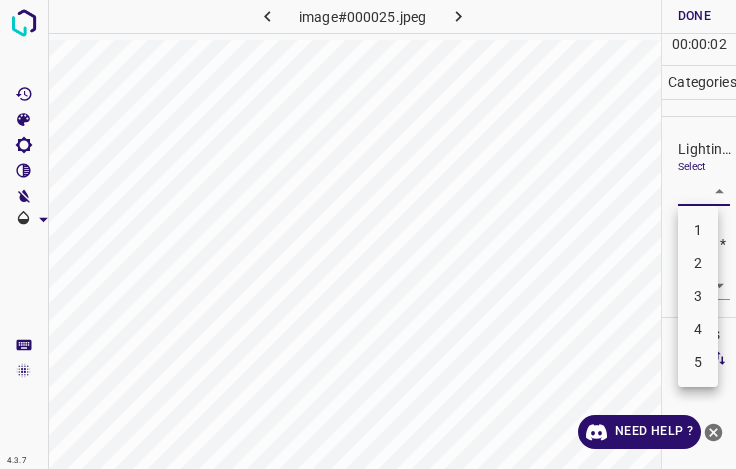 click on "3" at bounding box center [698, 296] 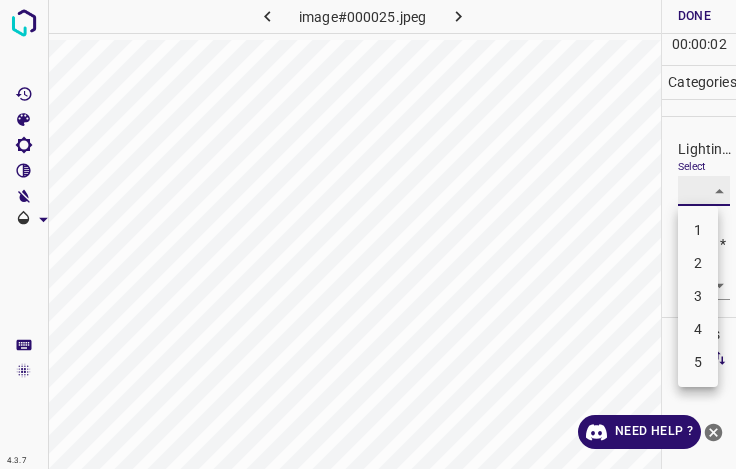 type on "3" 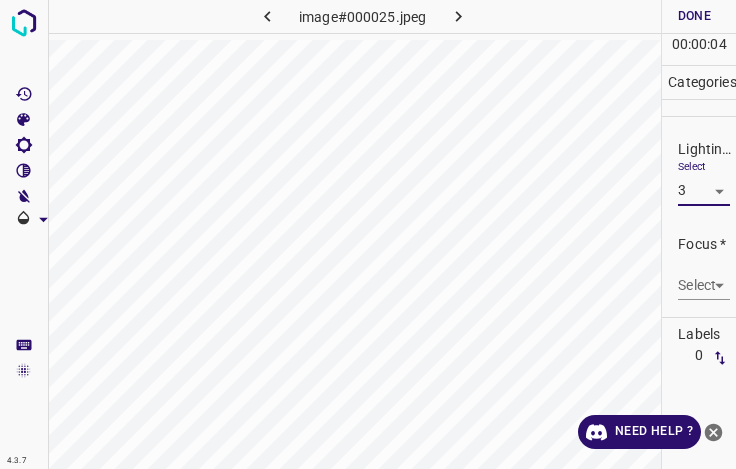 click on "4.3.7 image#000025.jpeg Done Skip 0 00   : 00   : 04   Categories Lighting *  Select 3 3 Focus *  Select ​ Overall *  Select ​ Labels   0 Categories 1 Lighting 2 Focus 3 Overall Tools Space Change between modes (Draw & Edit) I Auto labeling R Restore zoom M Zoom in N Zoom out Delete Delete selecte label Filters Z Restore filters X Saturation filter C Brightness filter V Contrast filter B Gray scale filter General O Download Need Help ? - Text - Hide - Delete" at bounding box center (368, 234) 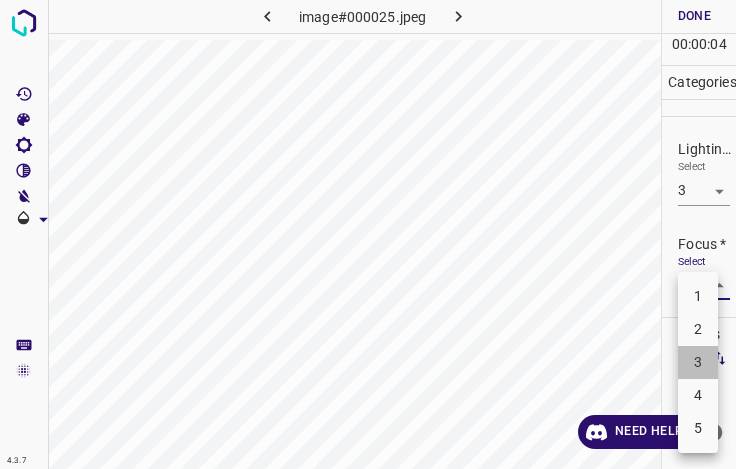 click on "3" at bounding box center (698, 362) 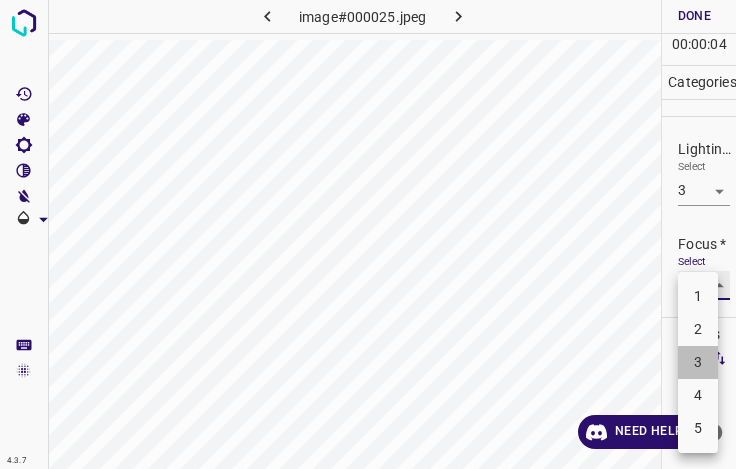 type on "3" 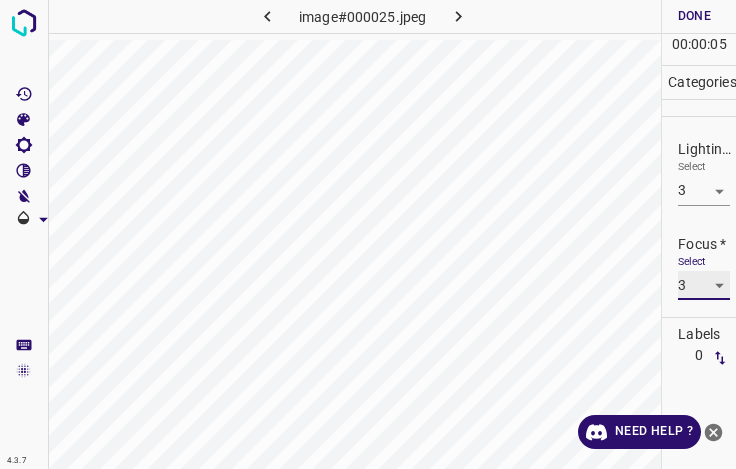 scroll, scrollTop: 98, scrollLeft: 0, axis: vertical 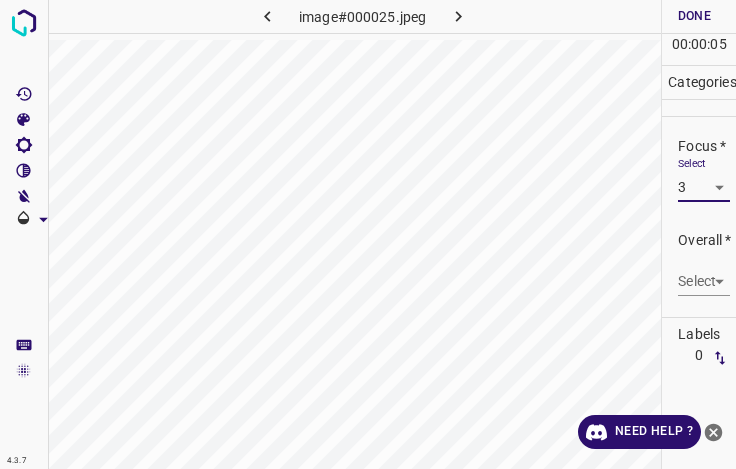 click on "4.3.7 image#000025.jpeg Done Skip 0 00   : 00   : 05   Categories Lighting *  Select 3 3 Focus *  Select 3 3 Overall *  Select ​ Labels   0 Categories 1 Lighting 2 Focus 3 Overall Tools Space Change between modes (Draw & Edit) I Auto labeling R Restore zoom M Zoom in N Zoom out Delete Delete selecte label Filters Z Restore filters X Saturation filter C Brightness filter V Contrast filter B Gray scale filter General O Download Need Help ? - Text - Hide - Delete" at bounding box center [368, 234] 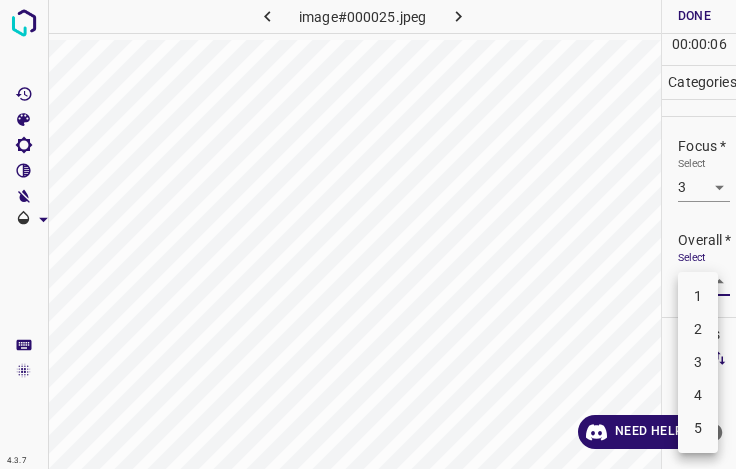 click on "3" at bounding box center [698, 362] 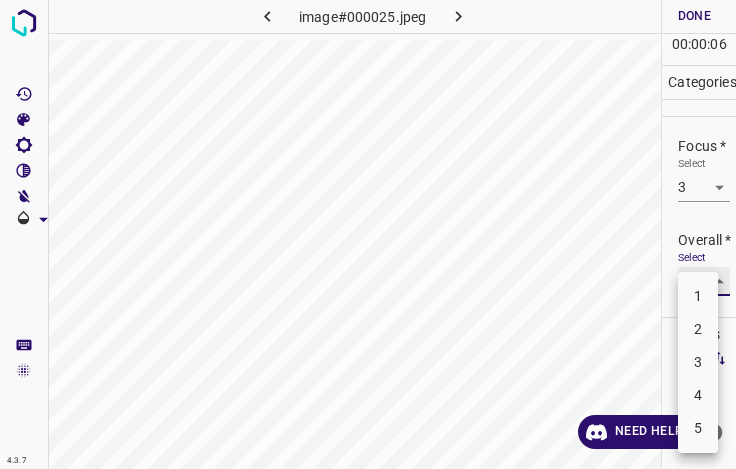 type on "3" 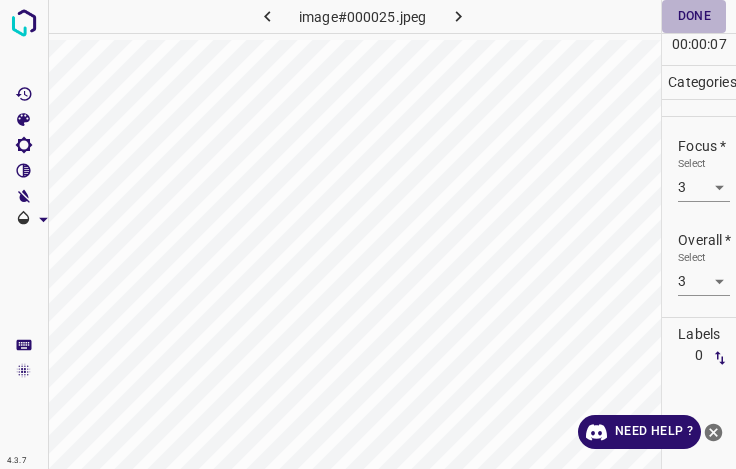 click on "Done" at bounding box center (694, 16) 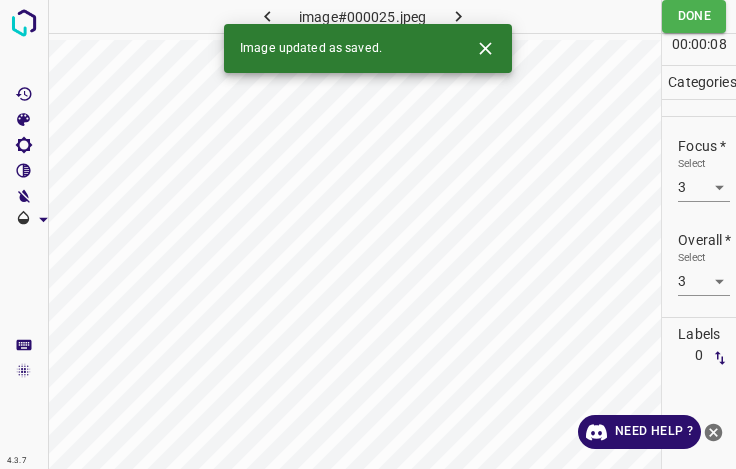 click 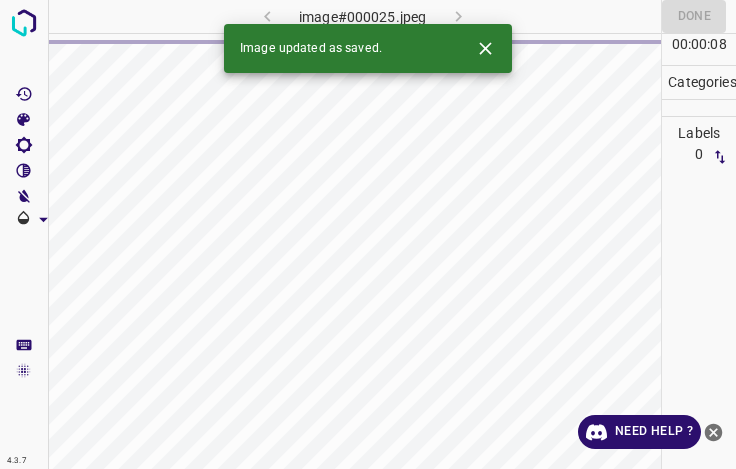 click 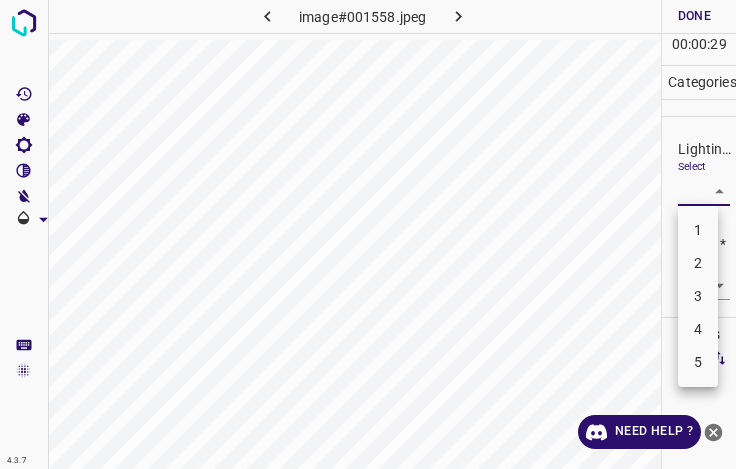 click on "4.3.7 image#001558.jpeg Done Skip 0 00   : 00   : 29   Categories Lighting *  Select ​ Focus *  Select ​ Overall *  Select ​ Labels   0 Categories 1 Lighting 2 Focus 3 Overall Tools Space Change between modes (Draw & Edit) I Auto labeling R Restore zoom M Zoom in N Zoom out Delete Delete selecte label Filters Z Restore filters X Saturation filter C Brightness filter V Contrast filter B Gray scale filter General O Download Need Help ? - Text - Hide - Delete 1 2 3 4 5" at bounding box center [368, 234] 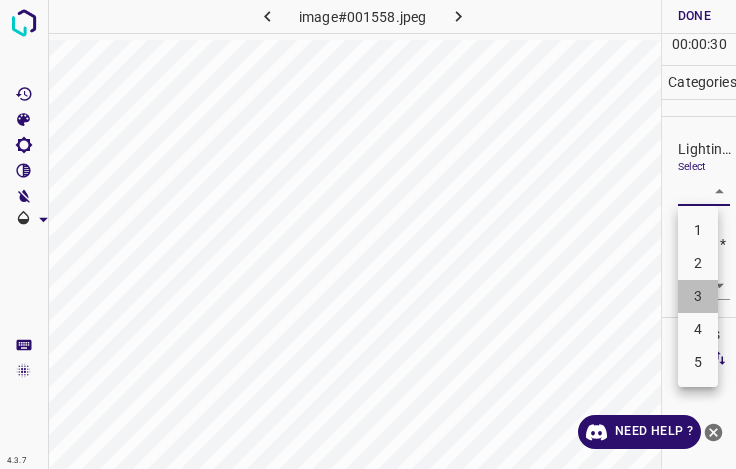click on "3" at bounding box center (698, 296) 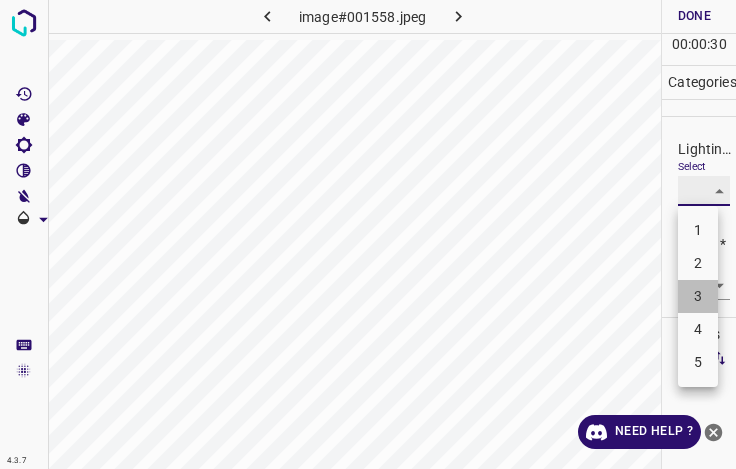 type on "3" 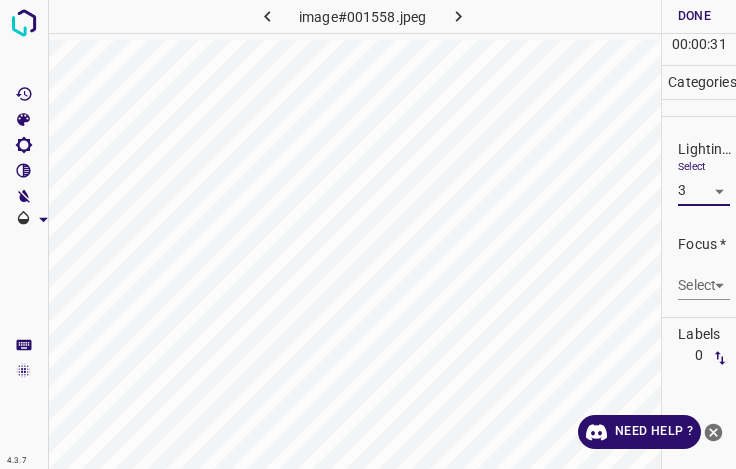 click on "4.3.7 image#001558.jpeg Done Skip 0 00   : 00   : 31   Categories Lighting *  Select 3 3 Focus *  Select ​ Overall *  Select ​ Labels   0 Categories 1 Lighting 2 Focus 3 Overall Tools Space Change between modes (Draw & Edit) I Auto labeling R Restore zoom M Zoom in N Zoom out Delete Delete selecte label Filters Z Restore filters X Saturation filter C Brightness filter V Contrast filter B Gray scale filter General O Download Need Help ? - Text - Hide - Delete" at bounding box center [368, 234] 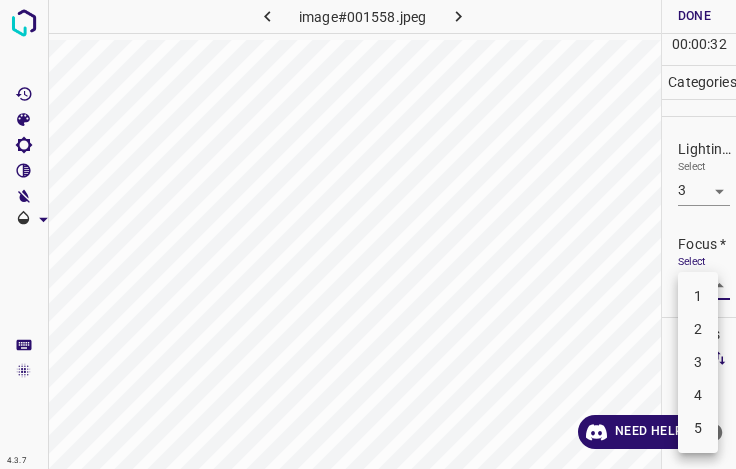 click on "2" at bounding box center (698, 329) 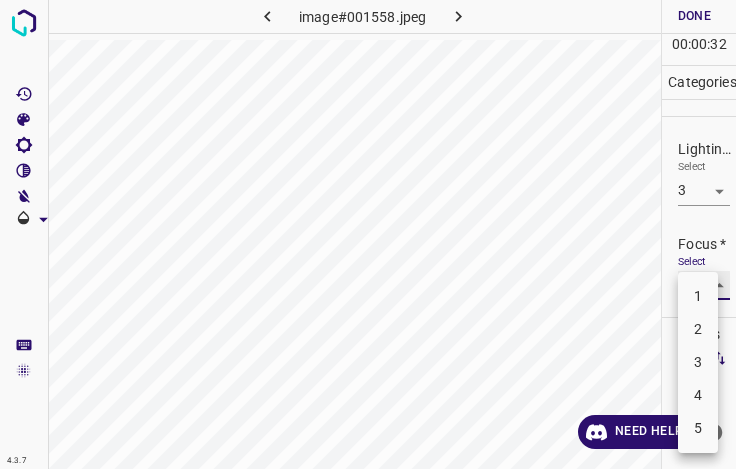 type on "2" 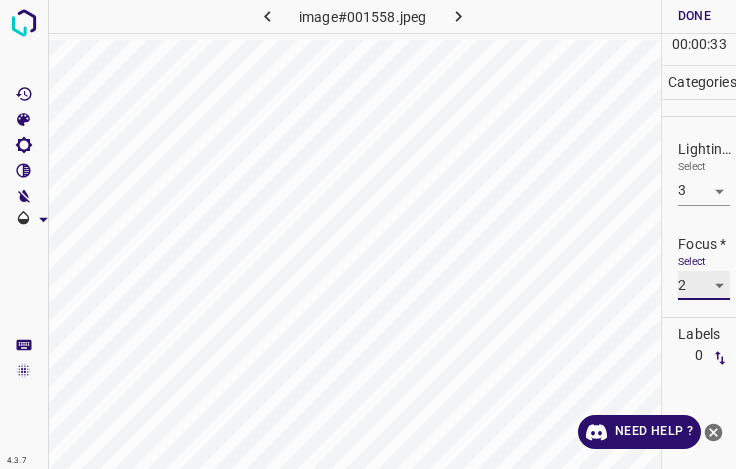 scroll, scrollTop: 98, scrollLeft: 0, axis: vertical 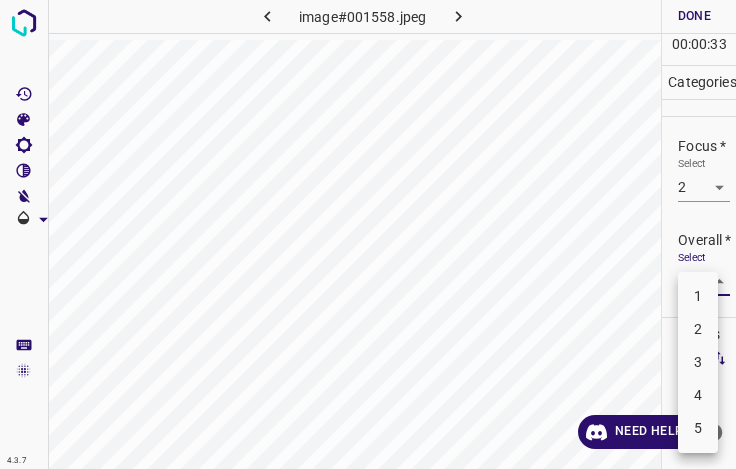 click on "4.3.7 image#001558.jpeg Done Skip 0 00   : 00   : 33   Categories Lighting *  Select 3 3 Focus *  Select 2 2 Overall *  Select ​ Labels   0 Categories 1 Lighting 2 Focus 3 Overall Tools Space Change between modes (Draw & Edit) I Auto labeling R Restore zoom M Zoom in N Zoom out Delete Delete selecte label Filters Z Restore filters X Saturation filter C Brightness filter V Contrast filter B Gray scale filter General O Download Need Help ? - Text - Hide - Delete 1 2 3 4 5" at bounding box center (368, 234) 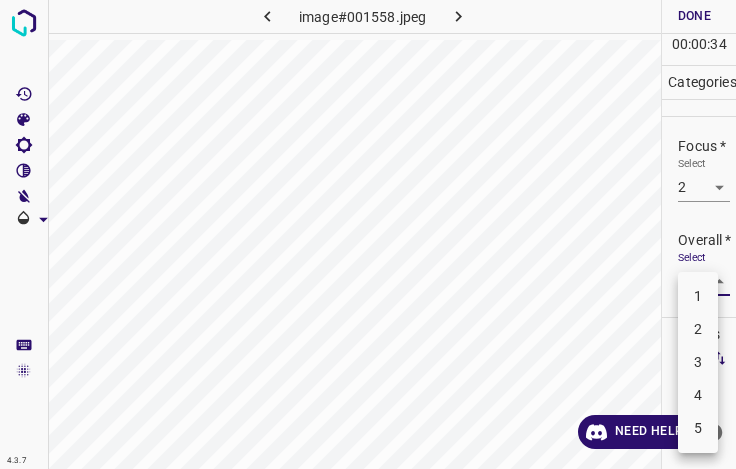 click on "3" at bounding box center [698, 362] 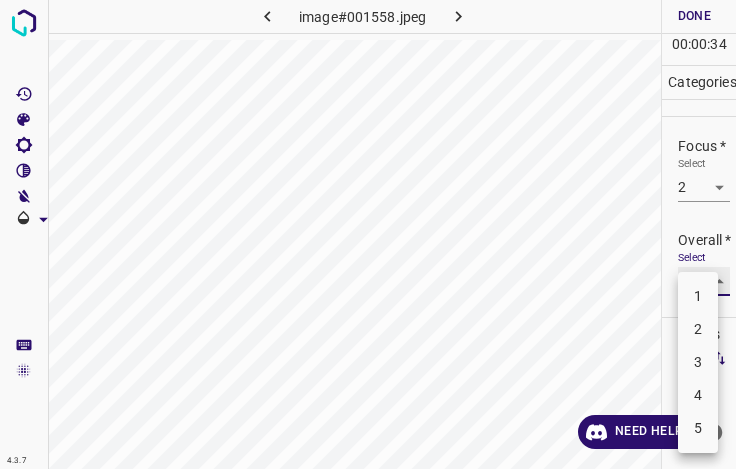 type on "3" 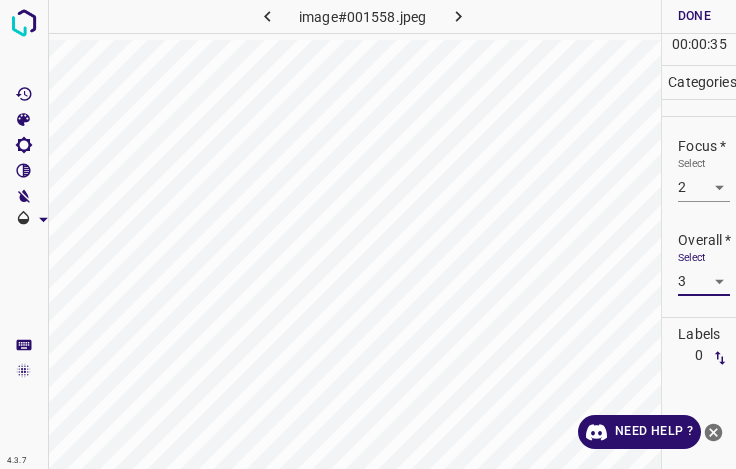 click on "Done" at bounding box center (694, 16) 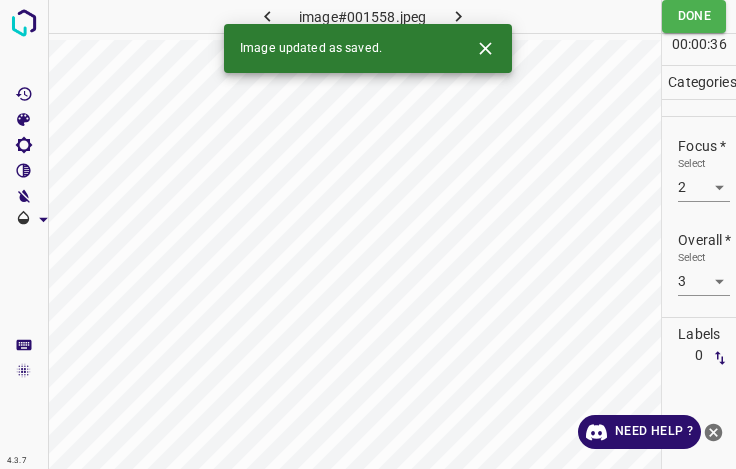 click 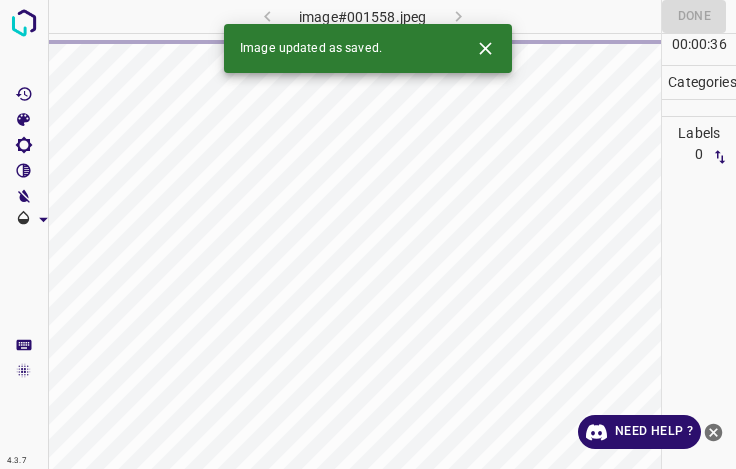click 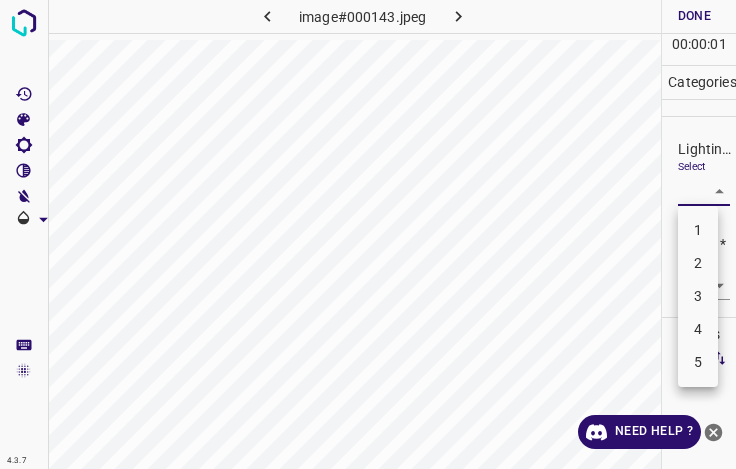 click on "4.3.7 image#000143.jpeg Done Skip 0 00   : 00   : 01   Categories Lighting *  Select ​ Focus *  Select ​ Overall *  Select ​ Labels   0 Categories 1 Lighting 2 Focus 3 Overall Tools Space Change between modes (Draw & Edit) I Auto labeling R Restore zoom M Zoom in N Zoom out Delete Delete selecte label Filters Z Restore filters X Saturation filter C Brightness filter V Contrast filter B Gray scale filter General O Download Need Help ? - Text - Hide - Delete 1 2 3 4 5" at bounding box center (368, 234) 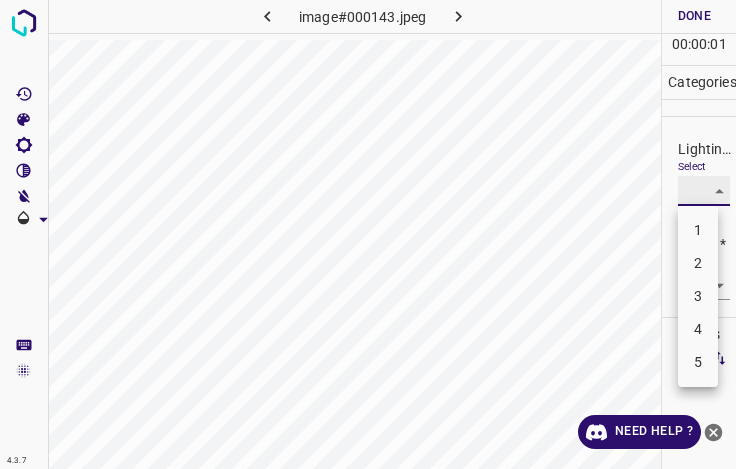type on "3" 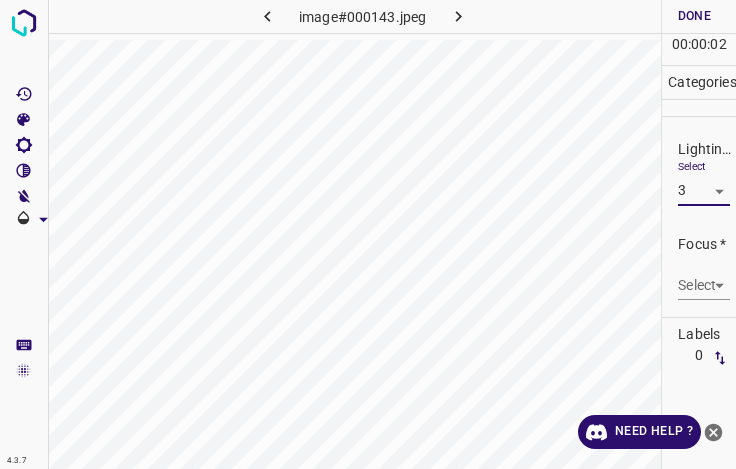 click on "4.3.7 image#000143.jpeg Done Skip 0 00   : 00   : 02   Categories Lighting *  Select 3 3 Focus *  Select ​ Overall *  Select ​ Labels   0 Categories 1 Lighting 2 Focus 3 Overall Tools Space Change between modes (Draw & Edit) I Auto labeling R Restore zoom M Zoom in N Zoom out Delete Delete selecte label Filters Z Restore filters X Saturation filter C Brightness filter V Contrast filter B Gray scale filter General O Download Need Help ? - Text - Hide - Delete" at bounding box center (368, 234) 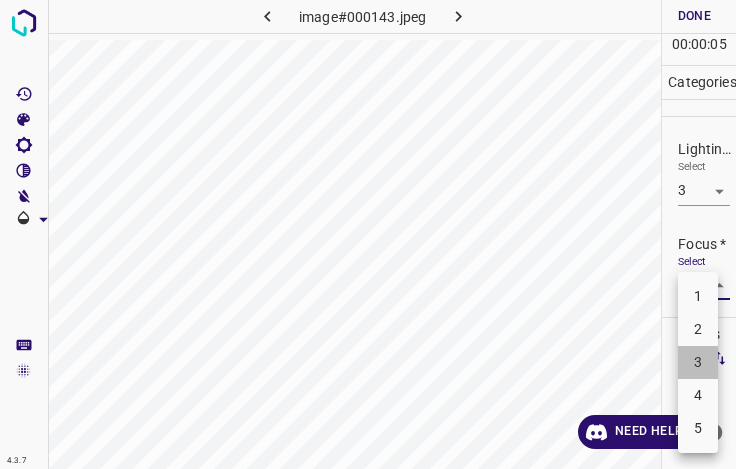click on "3" at bounding box center [698, 362] 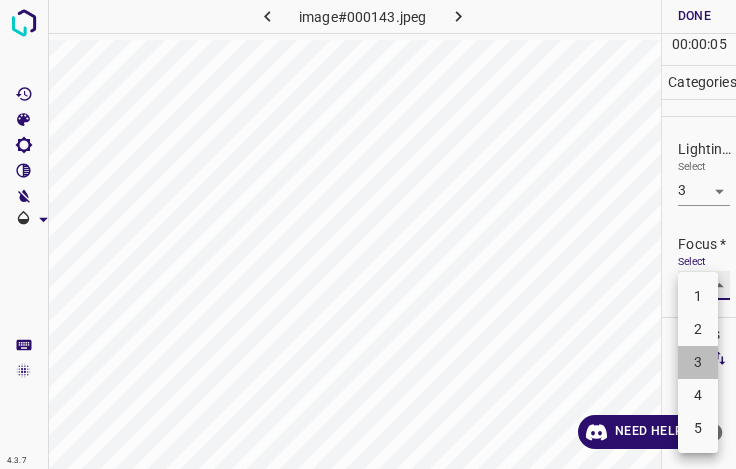 type on "3" 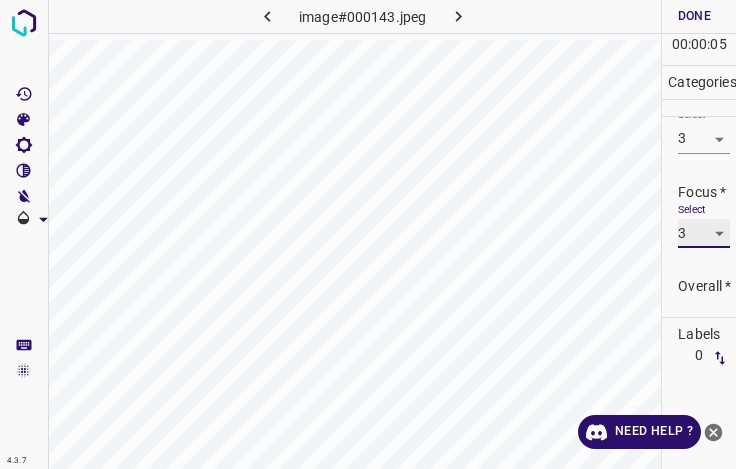 scroll, scrollTop: 98, scrollLeft: 0, axis: vertical 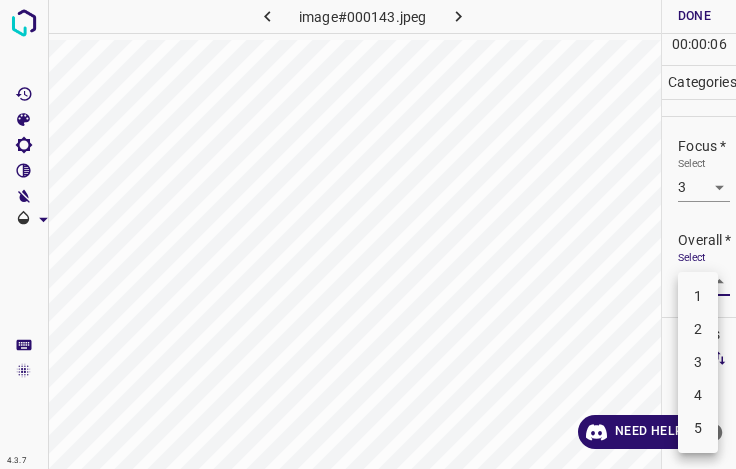 click on "4.3.7 image#000143.jpeg Done Skip 0 00   : 00   : 06   Categories Lighting *  Select 3 3 Focus *  Select 3 3 Overall *  Select ​ Labels   0 Categories 1 Lighting 2 Focus 3 Overall Tools Space Change between modes (Draw & Edit) I Auto labeling R Restore zoom M Zoom in N Zoom out Delete Delete selecte label Filters Z Restore filters X Saturation filter C Brightness filter V Contrast filter B Gray scale filter General O Download Need Help ? - Text - Hide - Delete 1 2 3 4 5" at bounding box center [368, 234] 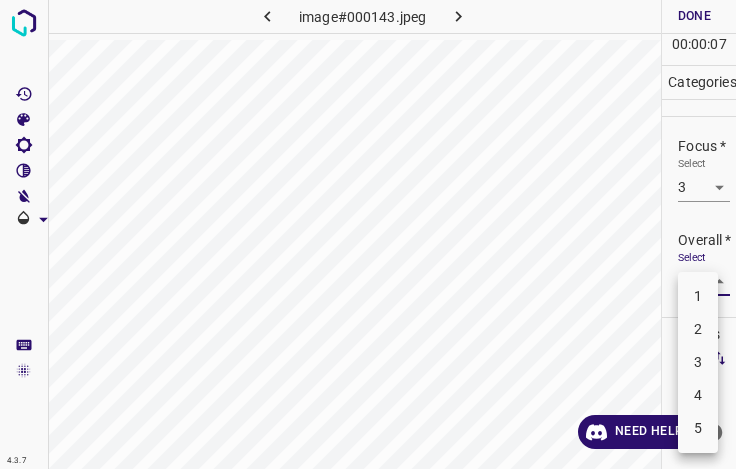 click on "3" at bounding box center (698, 362) 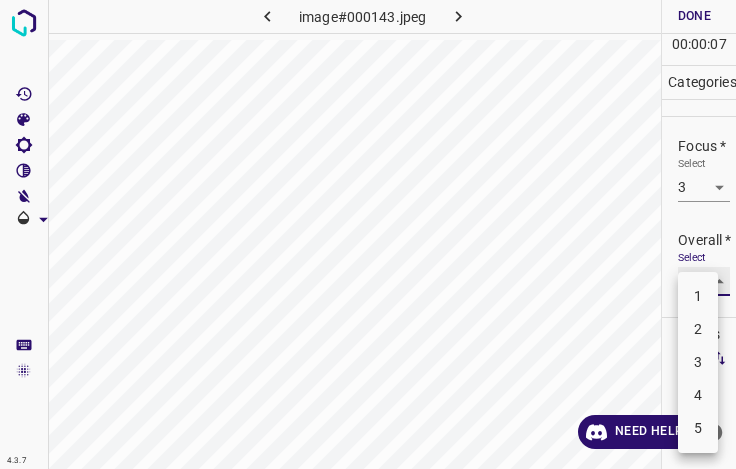 type on "3" 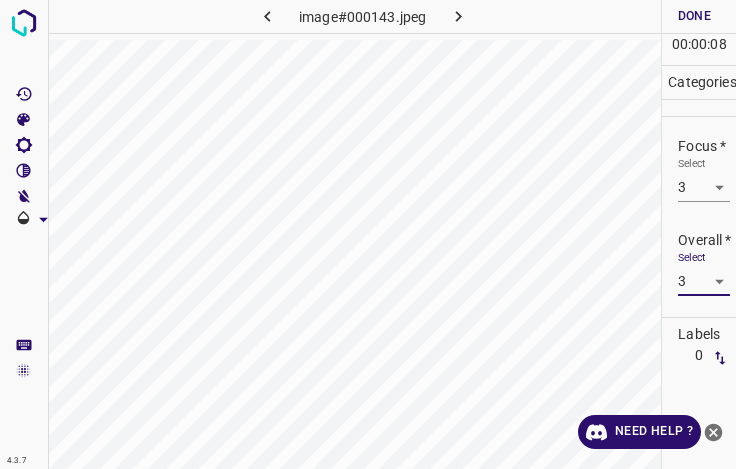 click on "Done" at bounding box center [694, 16] 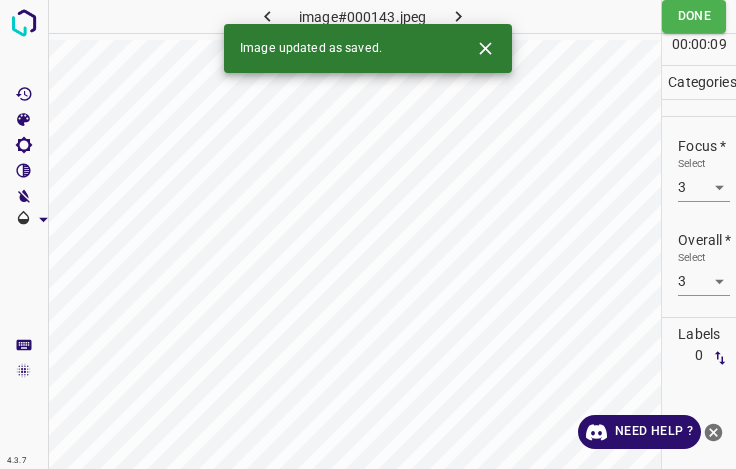 click 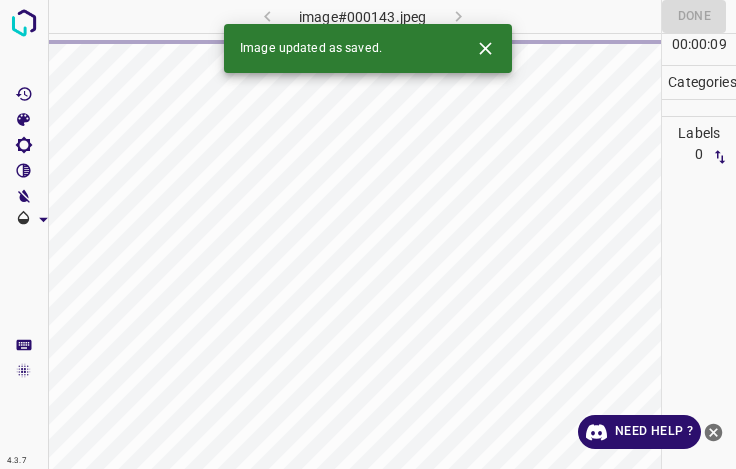 click 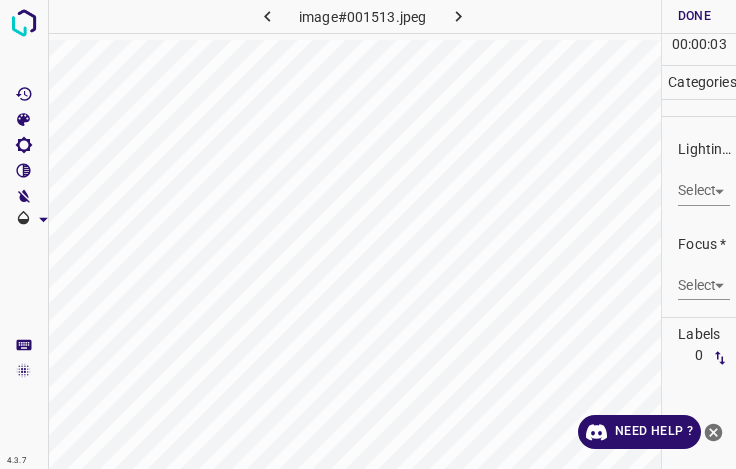 click on "4.3.7 image#001513.jpeg Done Skip 0 00   : 00   : 03   Categories Lighting *  Select ​ Focus *  Select ​ Overall *  Select ​ Labels   0 Categories 1 Lighting 2 Focus 3 Overall Tools Space Change between modes (Draw & Edit) I Auto labeling R Restore zoom M Zoom in N Zoom out Delete Delete selecte label Filters Z Restore filters X Saturation filter C Brightness filter V Contrast filter B Gray scale filter General O Download Need Help ? - Text - Hide - Delete" at bounding box center [368, 234] 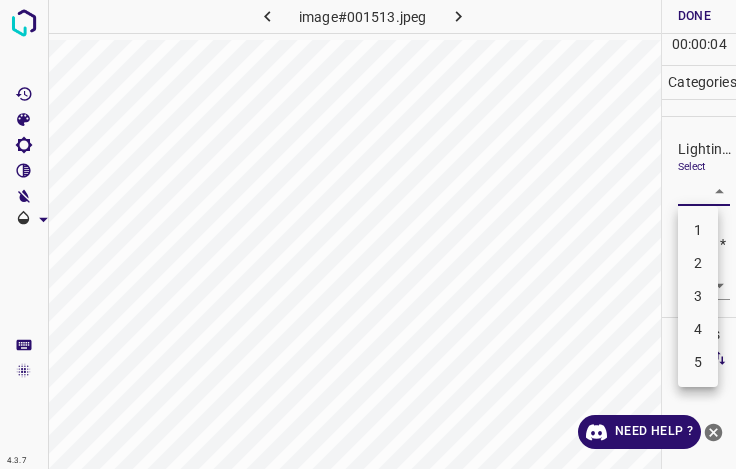 click on "3" at bounding box center [698, 296] 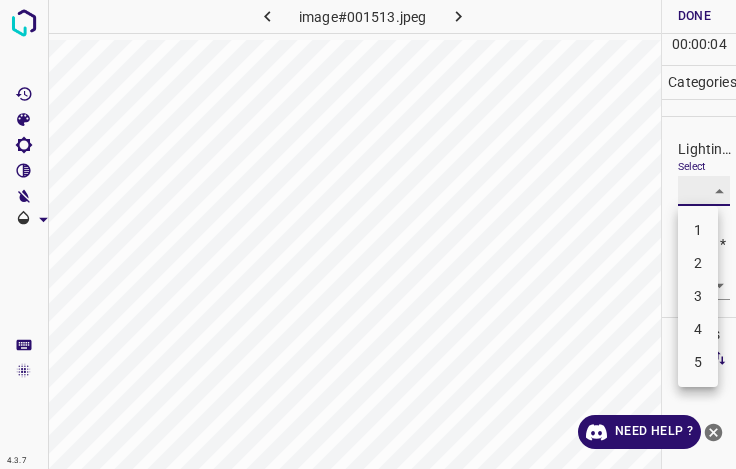 type on "3" 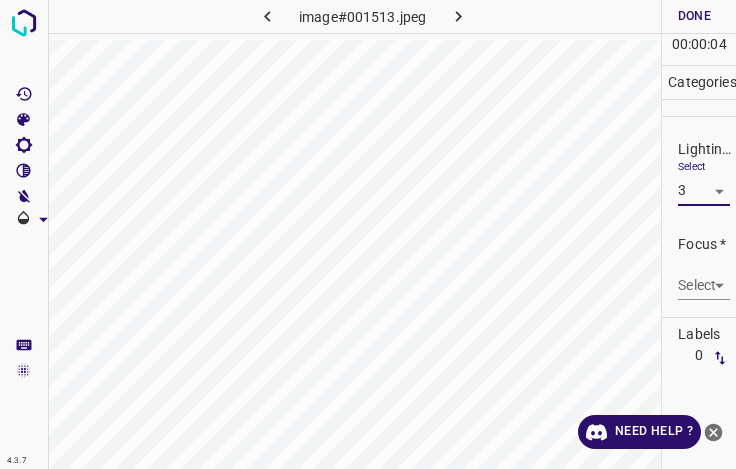 click on "4.3.7 image#001513.jpeg Done Skip 0 00   : 00   : 04   Categories Lighting *  Select 3 3 Focus *  Select ​ Overall *  Select ​ Labels   0 Categories 1 Lighting 2 Focus 3 Overall Tools Space Change between modes (Draw & Edit) I Auto labeling R Restore zoom M Zoom in N Zoom out Delete Delete selecte label Filters Z Restore filters X Saturation filter C Brightness filter V Contrast filter B Gray scale filter General O Download Need Help ? - Text - Hide - Delete" at bounding box center [368, 234] 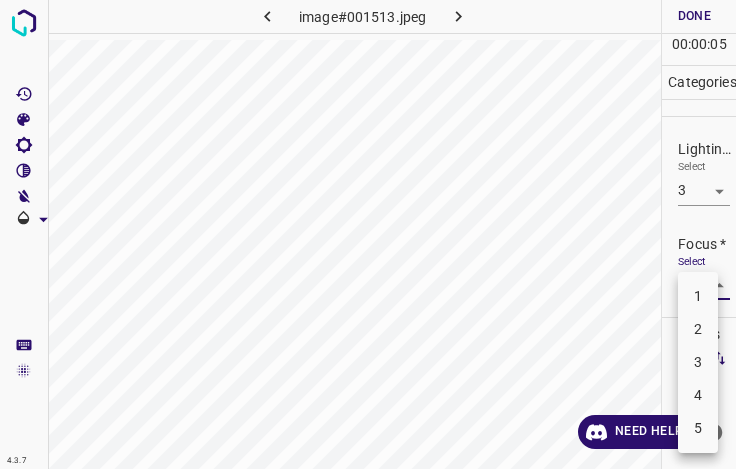 click on "4" at bounding box center (698, 395) 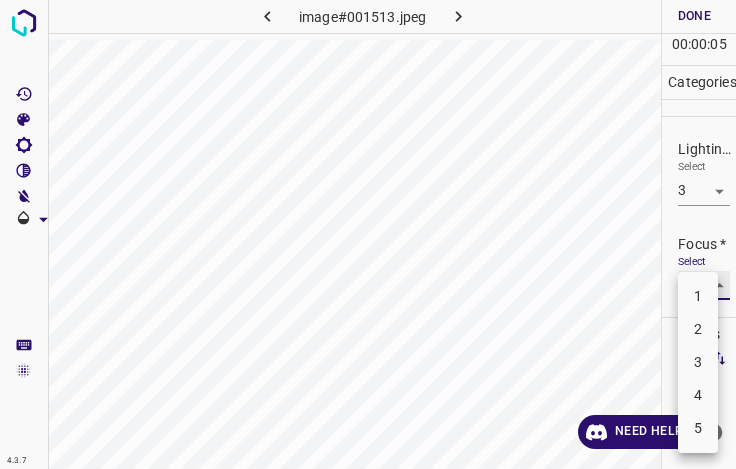 type on "4" 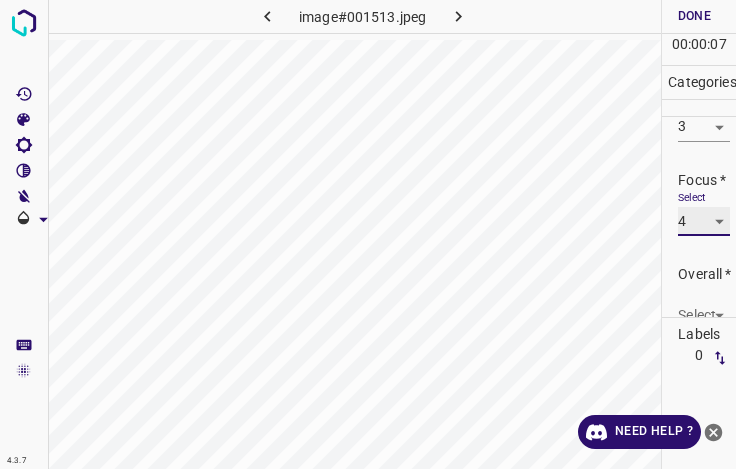 scroll, scrollTop: 98, scrollLeft: 0, axis: vertical 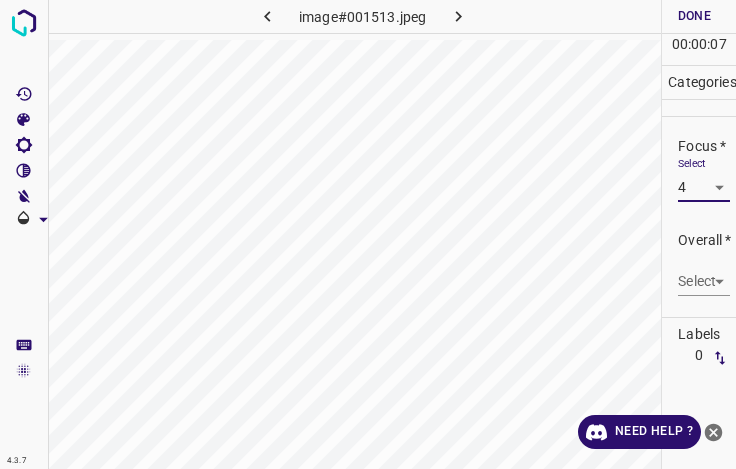click on "4.3.7 image#001513.jpeg Done Skip 0 00   : 00   : 07   Categories Lighting *  Select 3 3 Focus *  Select 4 4 Overall *  Select ​ Labels   0 Categories 1 Lighting 2 Focus 3 Overall Tools Space Change between modes (Draw & Edit) I Auto labeling R Restore zoom M Zoom in N Zoom out Delete Delete selecte label Filters Z Restore filters X Saturation filter C Brightness filter V Contrast filter B Gray scale filter General O Download Need Help ? - Text - Hide - Delete" at bounding box center [368, 234] 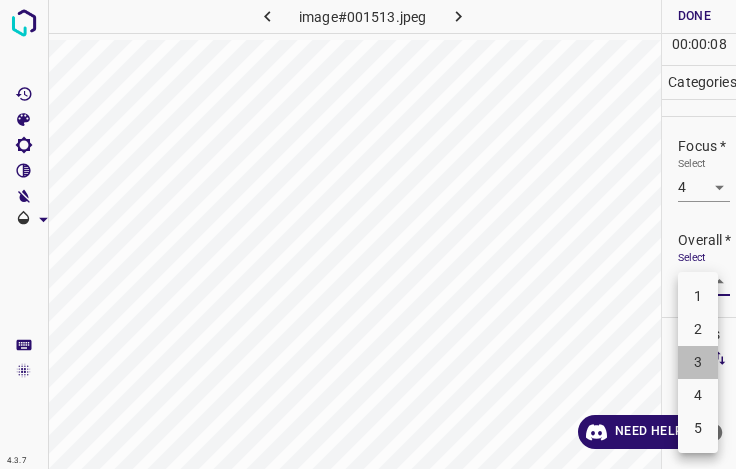 click on "3" at bounding box center (698, 362) 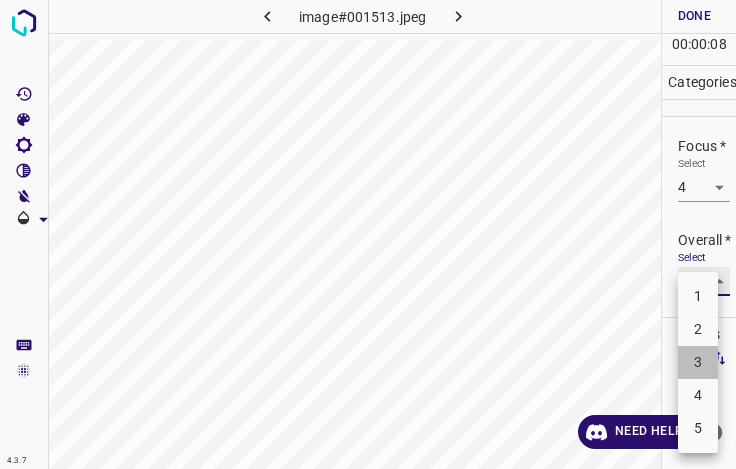 type on "3" 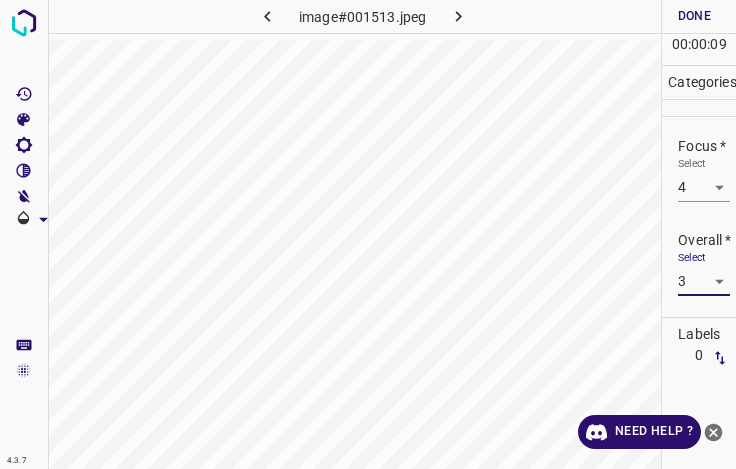 click on "Done" at bounding box center (694, 16) 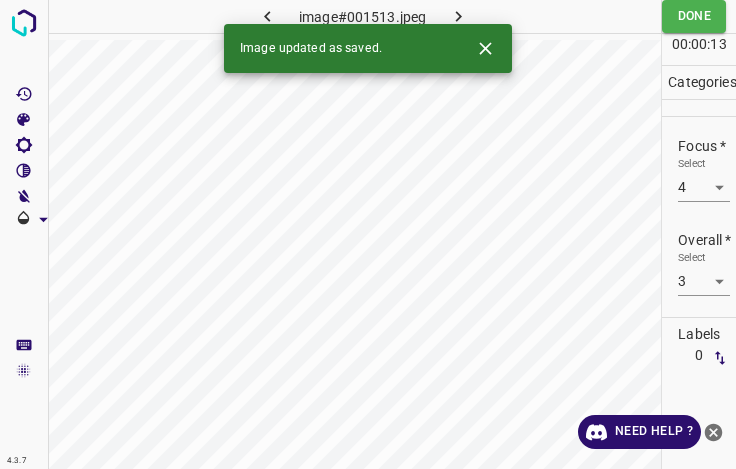 click 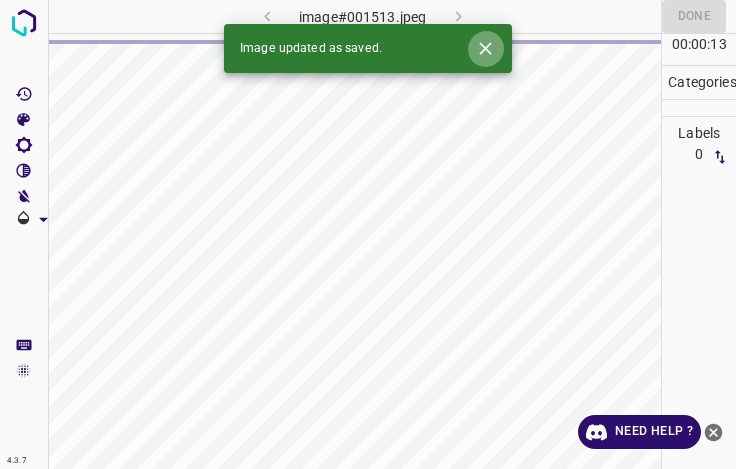 click 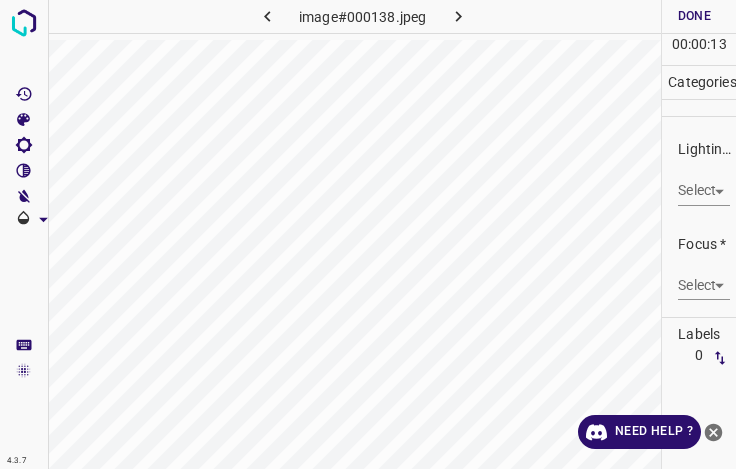 click on "4.3.7 image#000138.jpeg Done Skip 0 00   : 00   : 13   Categories Lighting *  Select ​ Focus *  Select ​ Overall *  Select ​ Labels   0 Categories 1 Lighting 2 Focus 3 Overall Tools Space Change between modes (Draw & Edit) I Auto labeling R Restore zoom M Zoom in N Zoom out Delete Delete selecte label Filters Z Restore filters X Saturation filter C Brightness filter V Contrast filter B Gray scale filter General O Download Need Help ? - Text - Hide - Delete" at bounding box center (368, 234) 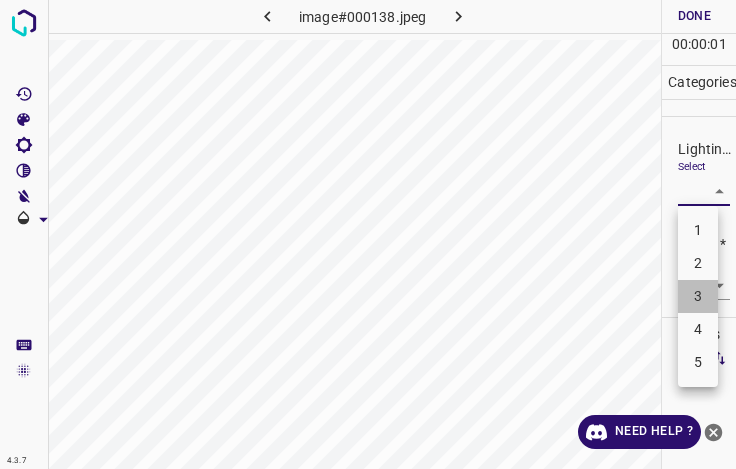 click on "3" at bounding box center (698, 296) 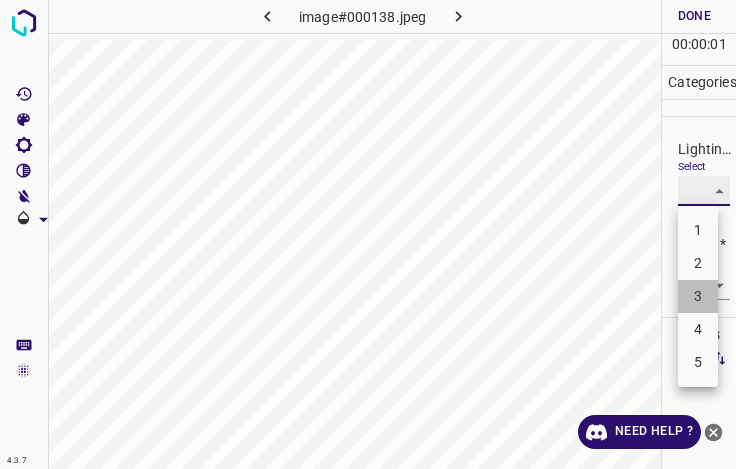 type on "3" 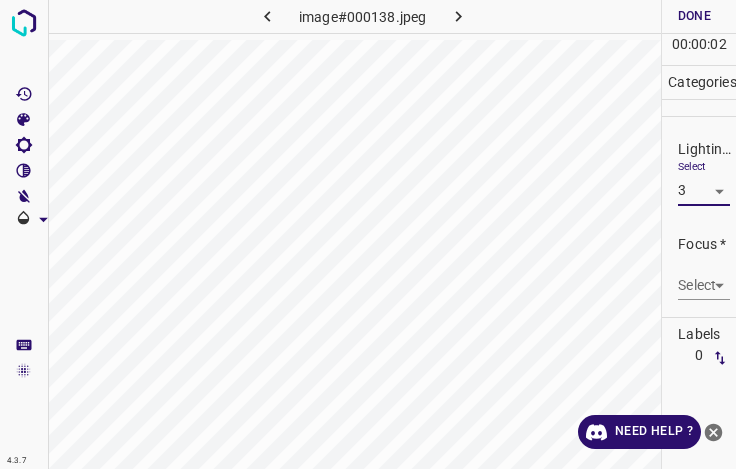 click on "4.3.7 image#000138.jpeg Done Skip 0 00   : 00   : 02   Categories Lighting *  Select 3 3 Focus *  Select ​ Overall *  Select ​ Labels   0 Categories 1 Lighting 2 Focus 3 Overall Tools Space Change between modes (Draw & Edit) I Auto labeling R Restore zoom M Zoom in N Zoom out Delete Delete selecte label Filters Z Restore filters X Saturation filter C Brightness filter V Contrast filter B Gray scale filter General O Download Need Help ? - Text - Hide - Delete" at bounding box center [368, 234] 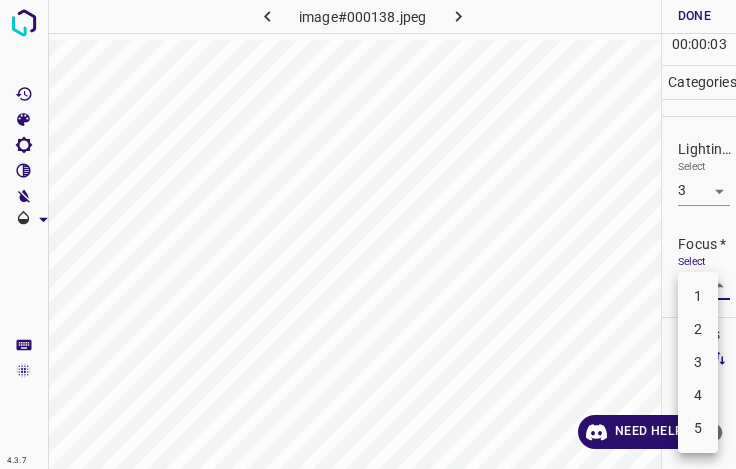 click on "3" at bounding box center [698, 362] 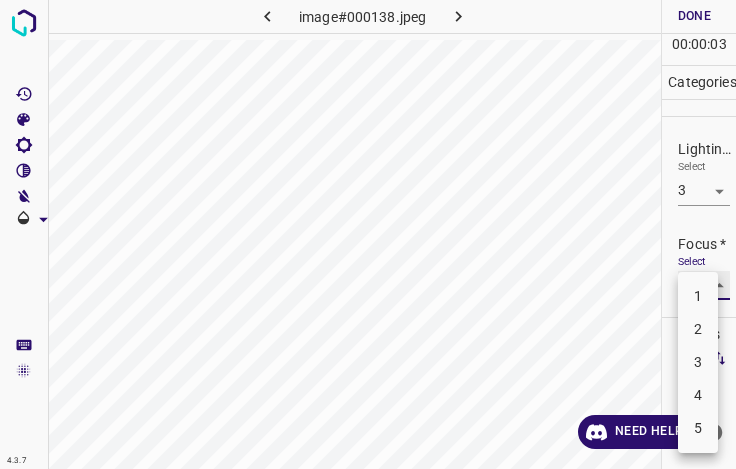 type on "3" 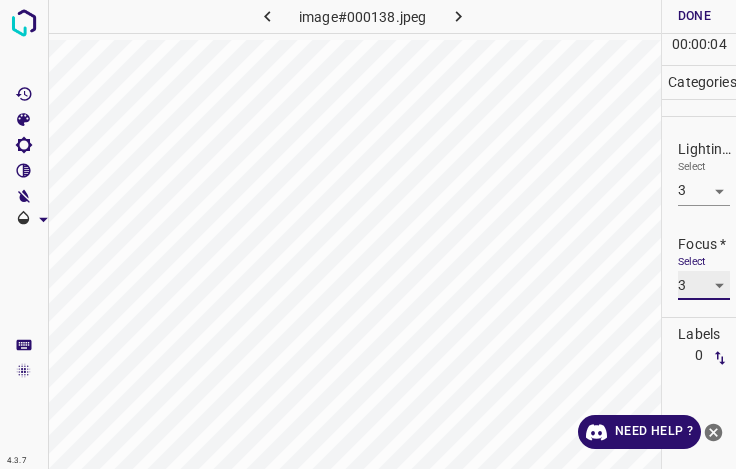 scroll, scrollTop: 98, scrollLeft: 0, axis: vertical 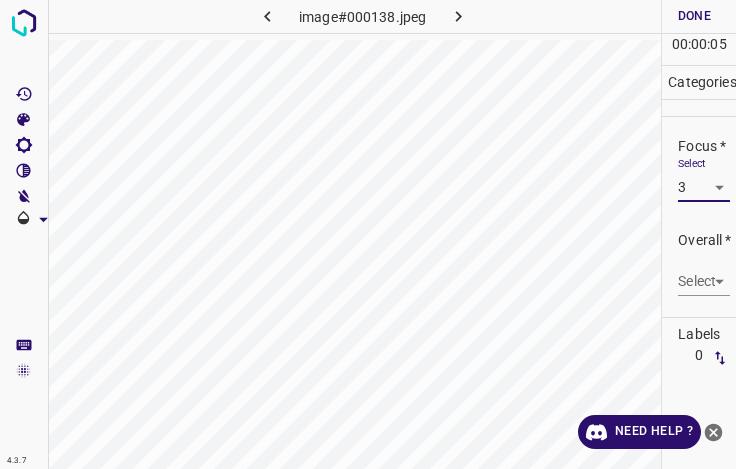 click on "4.3.7 image#000138.jpeg Done Skip 0 00   : 00   : 05   Categories Lighting *  Select 3 3 Focus *  Select 3 3 Overall *  Select ​ Labels   0 Categories 1 Lighting 2 Focus 3 Overall Tools Space Change between modes (Draw & Edit) I Auto labeling R Restore zoom M Zoom in N Zoom out Delete Delete selecte label Filters Z Restore filters X Saturation filter C Brightness filter V Contrast filter B Gray scale filter General O Download Need Help ? - Text - Hide - Delete" at bounding box center (368, 234) 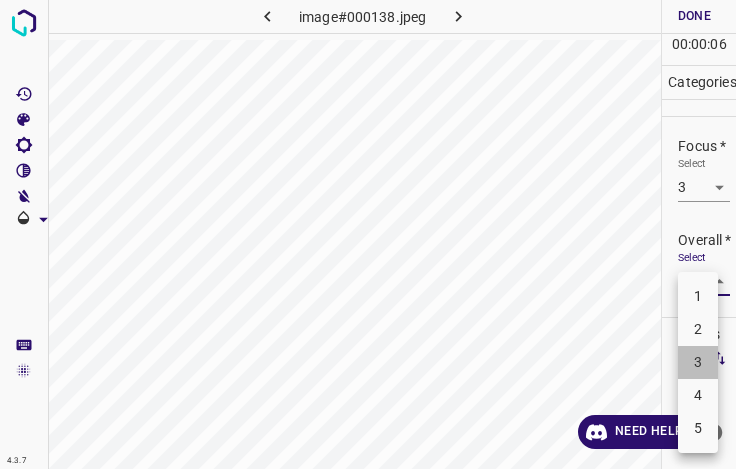 click on "3" at bounding box center (698, 362) 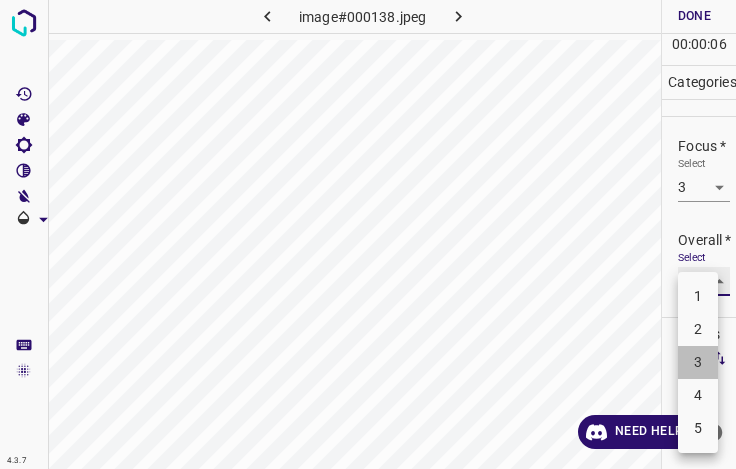 type on "3" 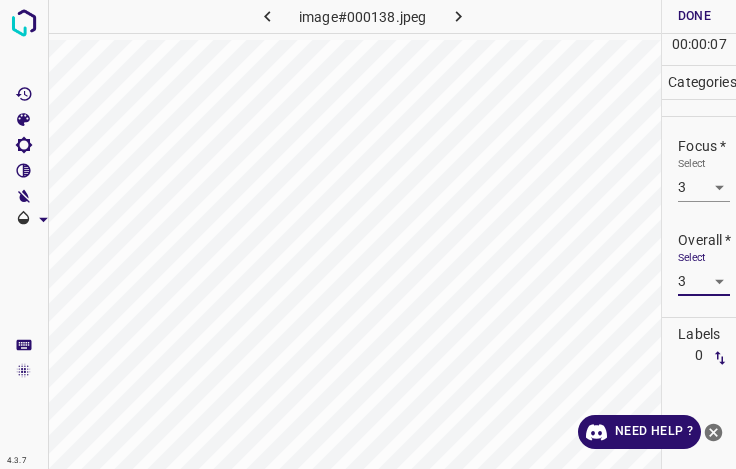 click on "4.3.7 image#000138.jpeg Done Skip 0 00   : 00   : 07   Categories Lighting *  Select 3 3 Focus *  Select 3 3 Overall *  Select 3 3 Labels   0 Categories 1 Lighting 2 Focus 3 Overall Tools Space Change between modes (Draw & Edit) I Auto labeling R Restore zoom M Zoom in N Zoom out Delete Delete selecte label Filters Z Restore filters X Saturation filter C Brightness filter V Contrast filter B Gray scale filter General O Download Need Help ? - Text - Hide - Delete" at bounding box center (368, 234) 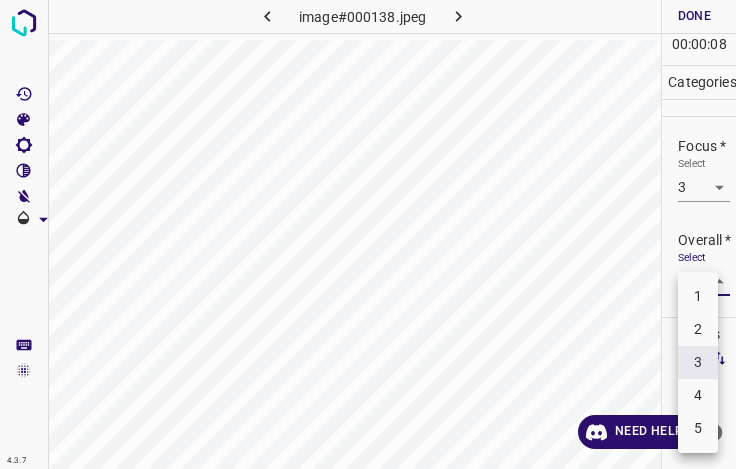 click at bounding box center (368, 234) 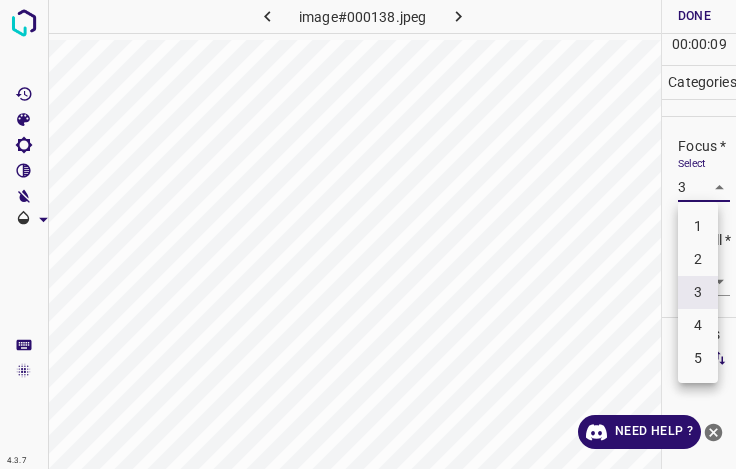 click on "4.3.7 image#000138.jpeg Done Skip 0 00   : 00   : 09   Categories Lighting *  Select 3 3 Focus *  Select 3 3 Overall *  Select 3 3 Labels   0 Categories 1 Lighting 2 Focus 3 Overall Tools Space Change between modes (Draw & Edit) I Auto labeling R Restore zoom M Zoom in N Zoom out Delete Delete selecte label Filters Z Restore filters X Saturation filter C Brightness filter V Contrast filter B Gray scale filter General O Download Need Help ? - Text - Hide - Delete 1 2 3 4 5" at bounding box center [368, 234] 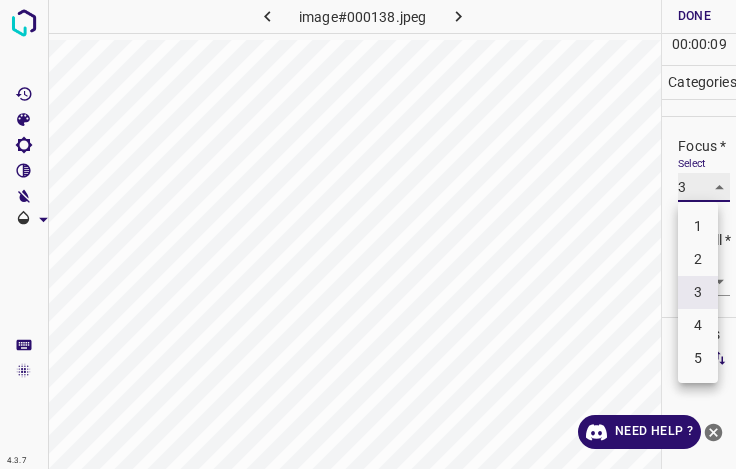 type on "2" 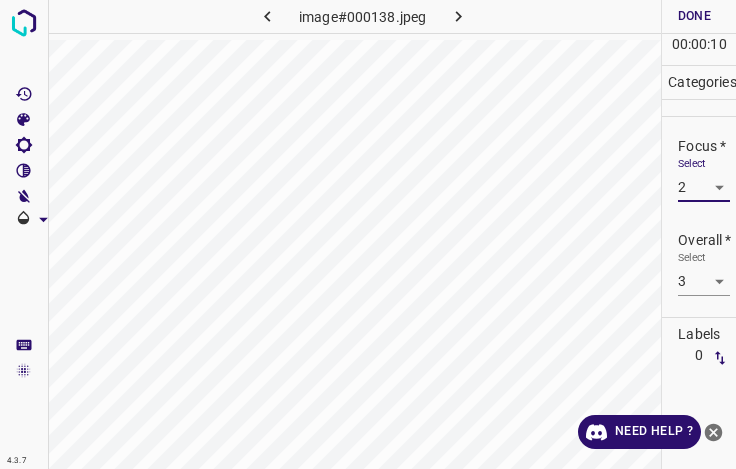 click on "4.3.7 image#000138.jpeg Done Skip 0 00   : 00   : 10   Categories Lighting *  Select 3 3 Focus *  Select 2 2 Overall *  Select 3 3 Labels   0 Categories 1 Lighting 2 Focus 3 Overall Tools Space Change between modes (Draw & Edit) I Auto labeling R Restore zoom M Zoom in N Zoom out Delete Delete selecte label Filters Z Restore filters X Saturation filter C Brightness filter V Contrast filter B Gray scale filter General O Download Need Help ? - Text - Hide - Delete" at bounding box center (368, 234) 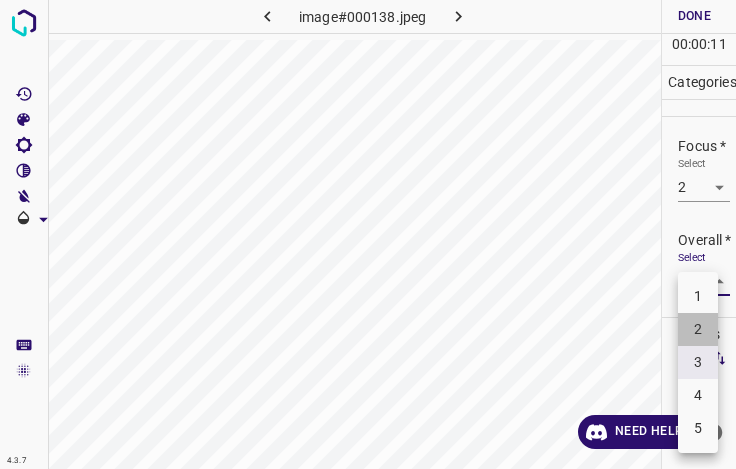 click on "2" at bounding box center [698, 329] 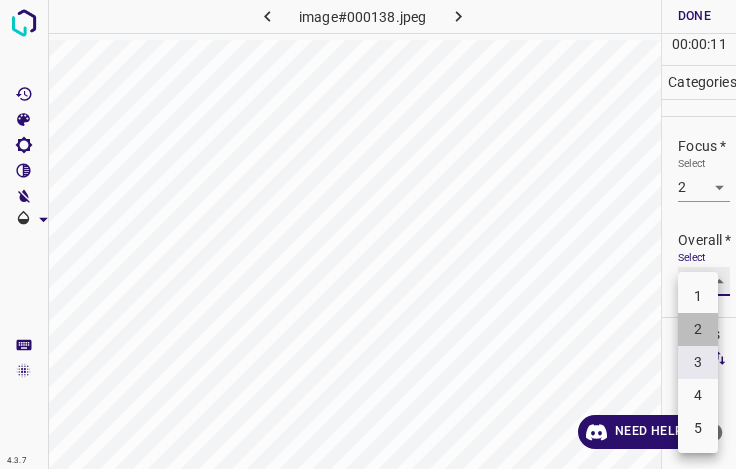 type on "2" 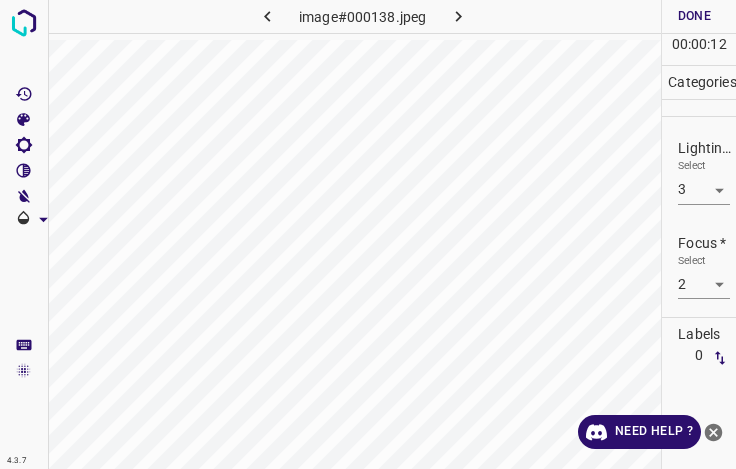 scroll, scrollTop: 0, scrollLeft: 0, axis: both 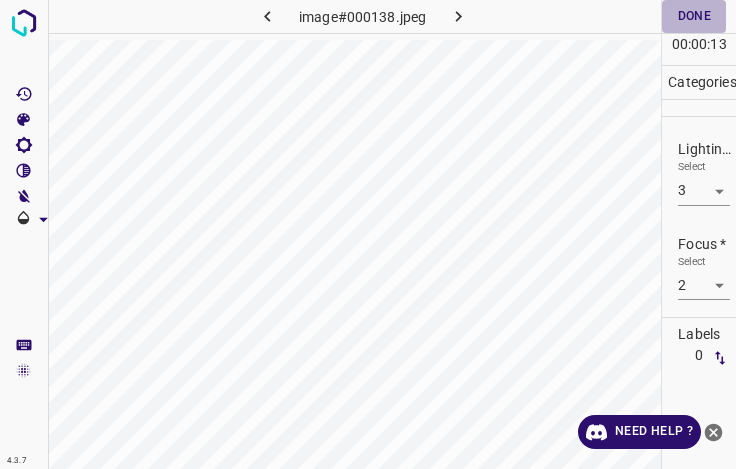 click on "Done" at bounding box center (694, 16) 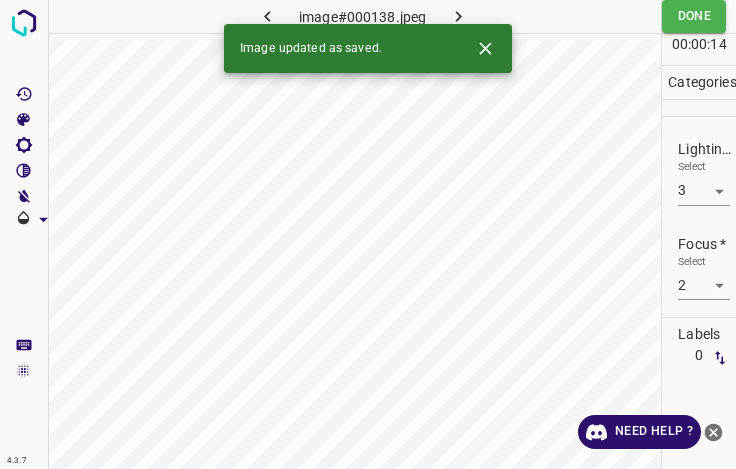 click 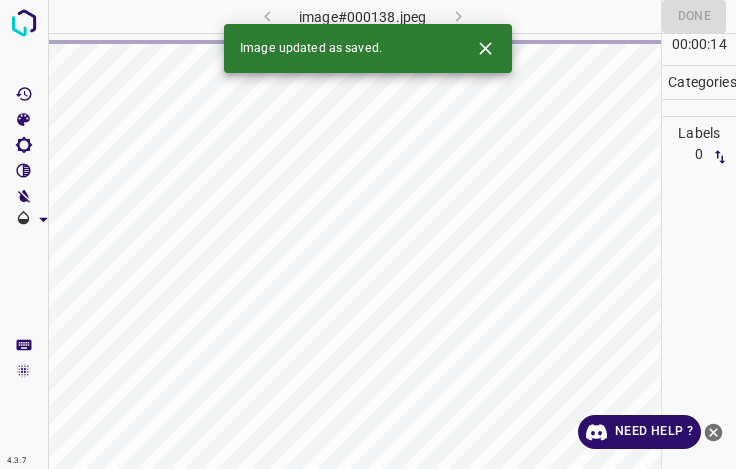 click 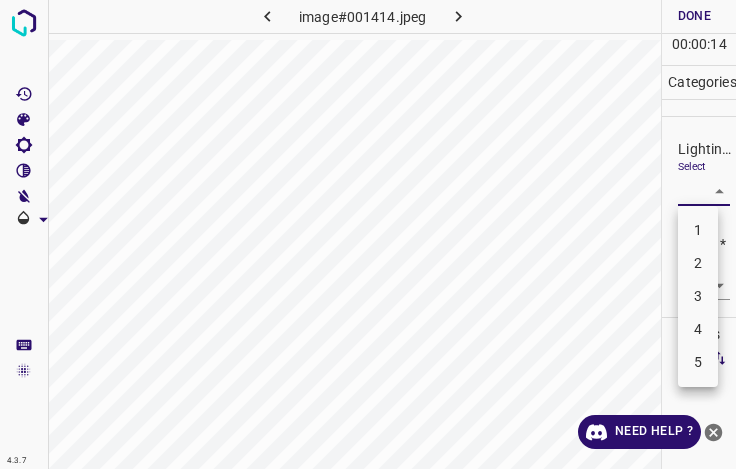 click on "4.3.7 image#001414.jpeg Done Skip 0 00   : 00   : 14   Categories Lighting *  Select ​ Focus *  Select ​ Overall *  Select ​ Labels   0 Categories 1 Lighting 2 Focus 3 Overall Tools Space Change between modes (Draw & Edit) I Auto labeling R Restore zoom M Zoom in N Zoom out Delete Delete selecte label Filters Z Restore filters X Saturation filter C Brightness filter V Contrast filter B Gray scale filter General O Download Need Help ? - Text - Hide - Delete 1 2 3 4 5" at bounding box center [368, 234] 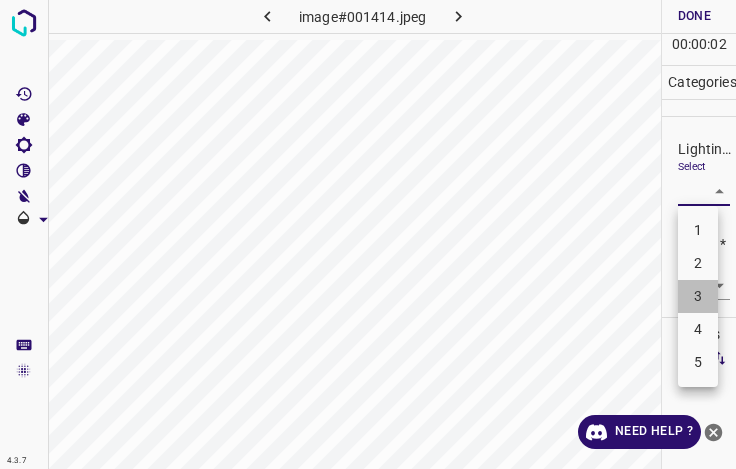 click on "3" at bounding box center [698, 296] 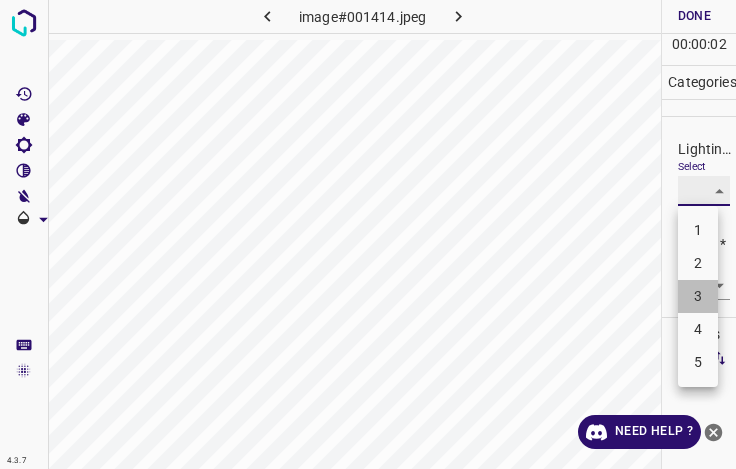 type on "3" 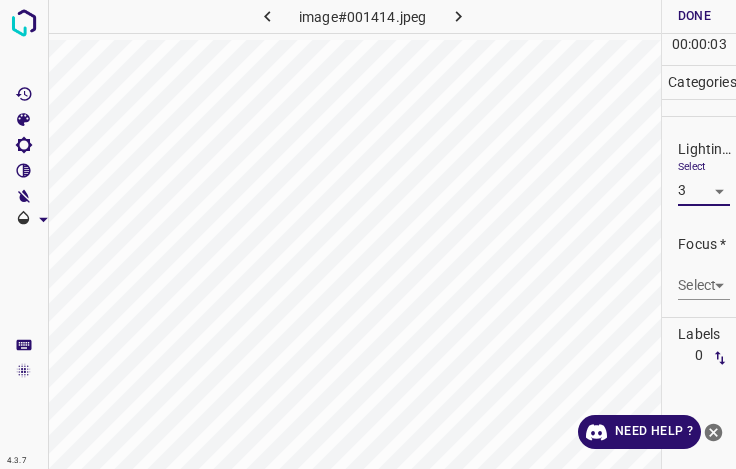 click on "4.3.7 image#001414.jpeg Done Skip 0 00   : 00   : 03   Categories Lighting *  Select 3 3 Focus *  Select ​ Overall *  Select ​ Labels   0 Categories 1 Lighting 2 Focus 3 Overall Tools Space Change between modes (Draw & Edit) I Auto labeling R Restore zoom M Zoom in N Zoom out Delete Delete selecte label Filters Z Restore filters X Saturation filter C Brightness filter V Contrast filter B Gray scale filter General O Download Need Help ? - Text - Hide - Delete" at bounding box center [368, 234] 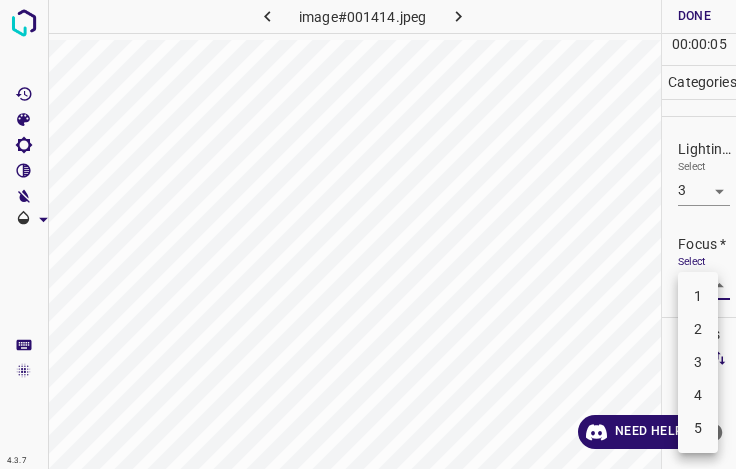 click on "4" at bounding box center (698, 395) 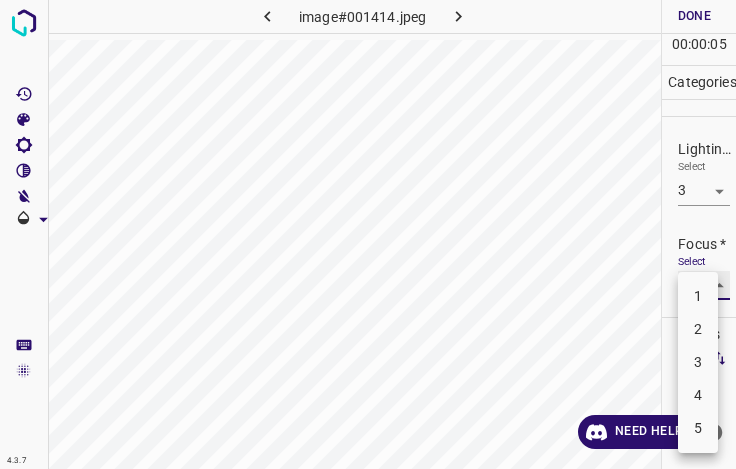 type on "4" 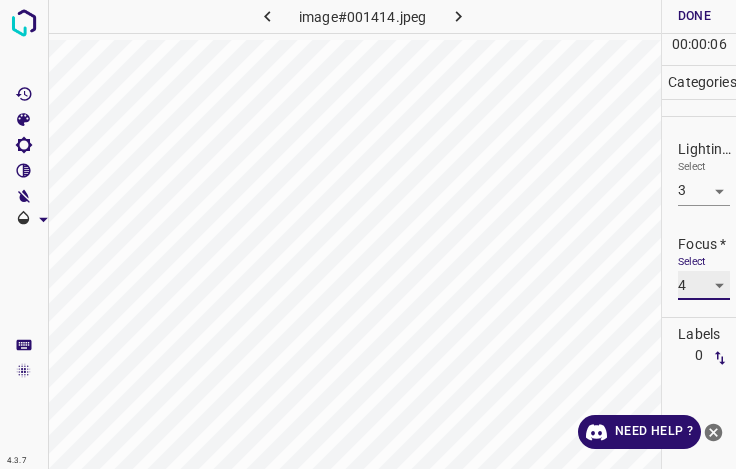 scroll, scrollTop: 98, scrollLeft: 0, axis: vertical 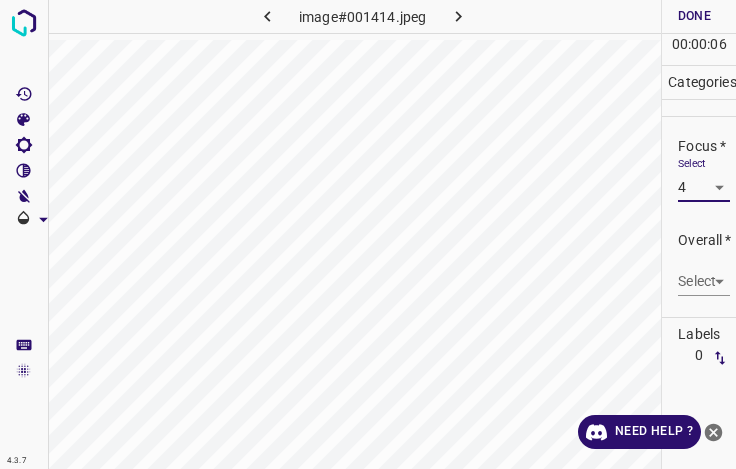 click on "4.3.7 image#001414.jpeg Done Skip 0 00   : 00   : 06   Categories Lighting *  Select 3 3 Focus *  Select 4 4 Overall *  Select ​ Labels   0 Categories 1 Lighting 2 Focus 3 Overall Tools Space Change between modes (Draw & Edit) I Auto labeling R Restore zoom M Zoom in N Zoom out Delete Delete selecte label Filters Z Restore filters X Saturation filter C Brightness filter V Contrast filter B Gray scale filter General O Download Need Help ? - Text - Hide - Delete" at bounding box center (368, 234) 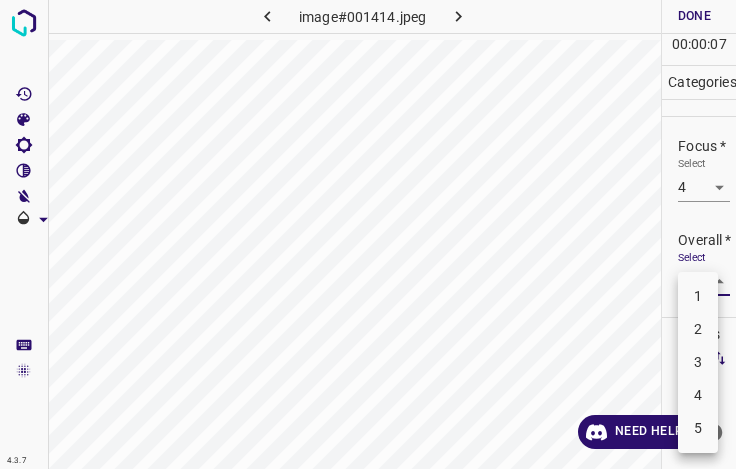click on "3" at bounding box center [698, 362] 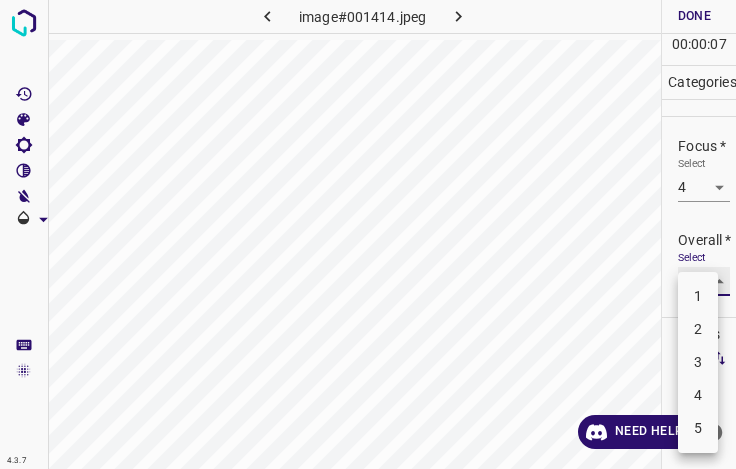 type on "3" 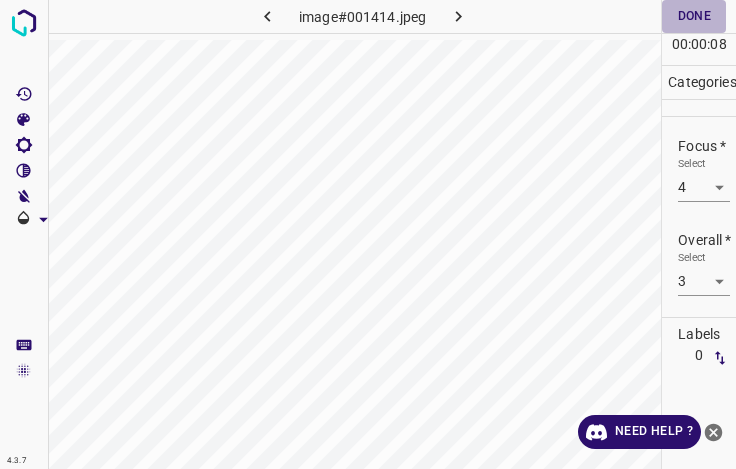 click on "Done" at bounding box center (694, 16) 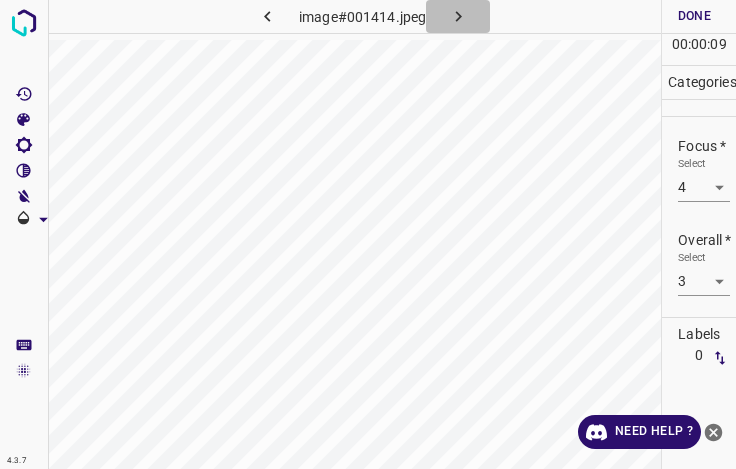 click 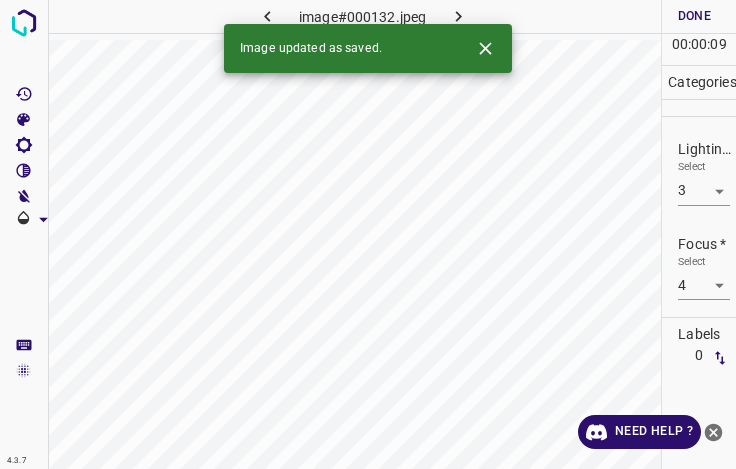 type 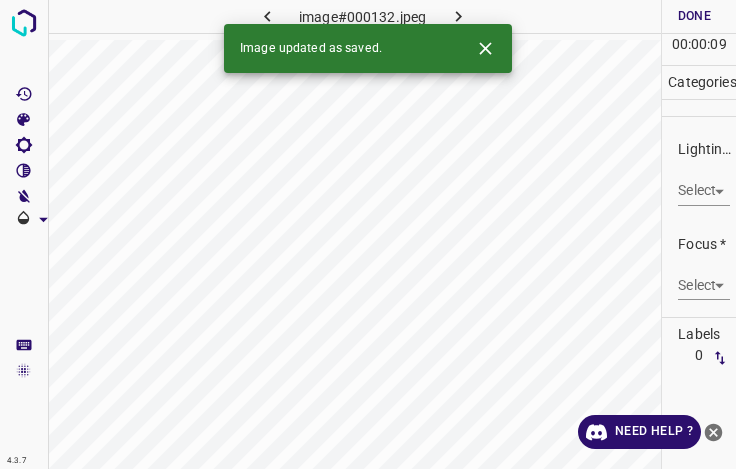 click on "4.3.7 image#000132.jpeg Done Skip 0 00   : 00   : 09   Categories Lighting *  Select ​ Focus *  Select ​ Overall *  Select ​ Labels   0 Categories 1 Lighting 2 Focus 3 Overall Tools Space Change between modes (Draw & Edit) I Auto labeling R Restore zoom M Zoom in N Zoom out Delete Delete selecte label Filters Z Restore filters X Saturation filter C Brightness filter V Contrast filter B Gray scale filter General O Download Image updated as saved. Need Help ? - Text - Hide - Delete" at bounding box center [368, 234] 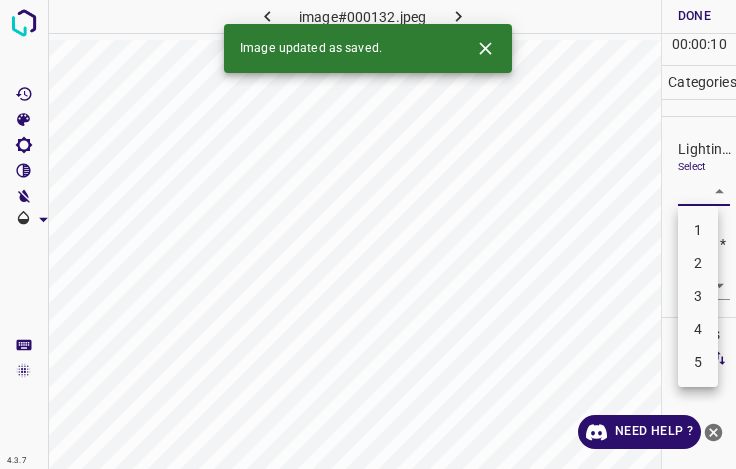 click on "3" at bounding box center (698, 296) 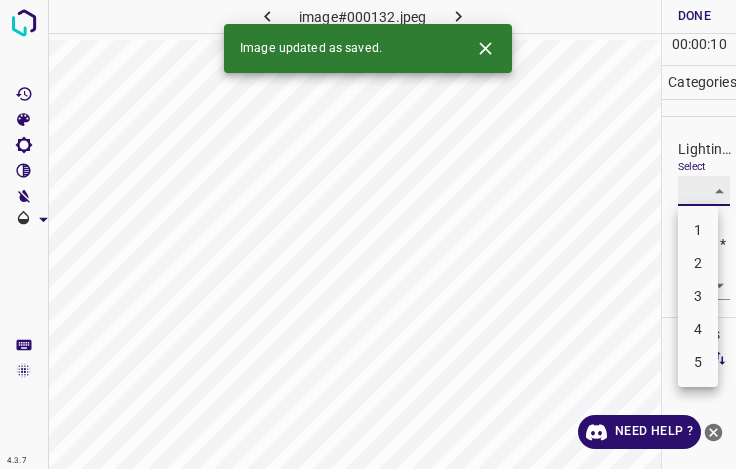 type on "3" 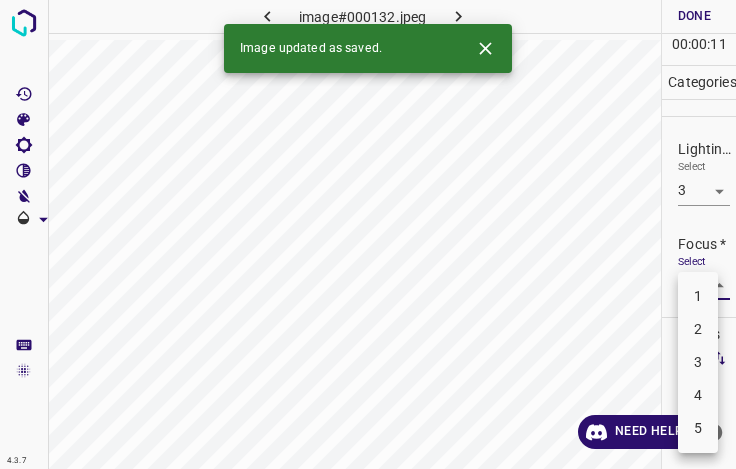 click on "4.3.7 image#000132.jpeg Done Skip 0 00   : 00   : 11   Categories Lighting *  Select 3 3 Focus *  Select ​ Overall *  Select ​ Labels   0 Categories 1 Lighting 2 Focus 3 Overall Tools Space Change between modes (Draw & Edit) I Auto labeling R Restore zoom M Zoom in N Zoom out Delete Delete selecte label Filters Z Restore filters X Saturation filter C Brightness filter V Contrast filter B Gray scale filter General O Download Image updated as saved. Need Help ? - Text - Hide - Delete 1 2 3 4 5" at bounding box center (368, 234) 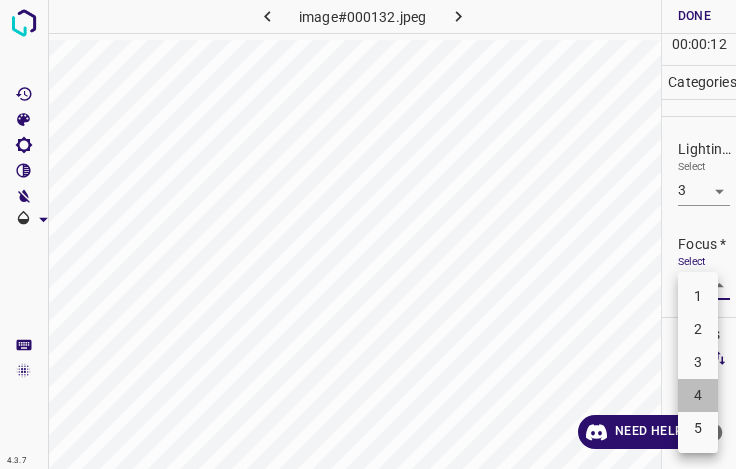 click on "4" at bounding box center (698, 395) 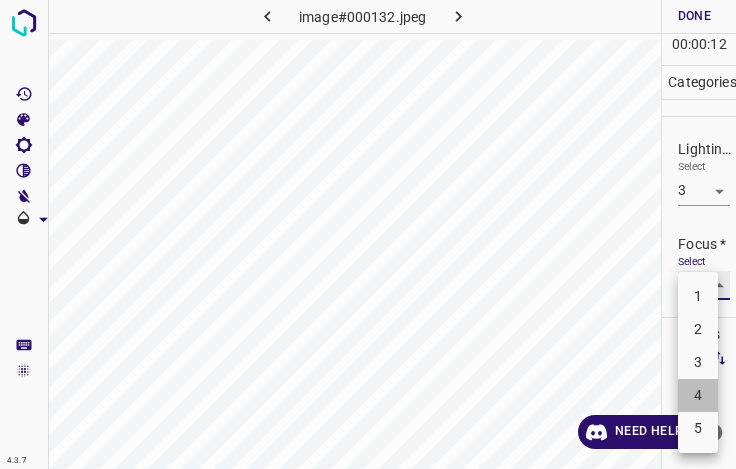 type on "4" 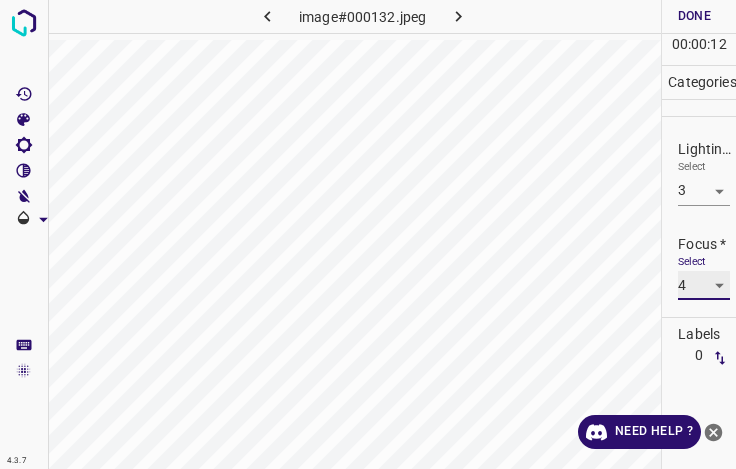 scroll, scrollTop: 98, scrollLeft: 0, axis: vertical 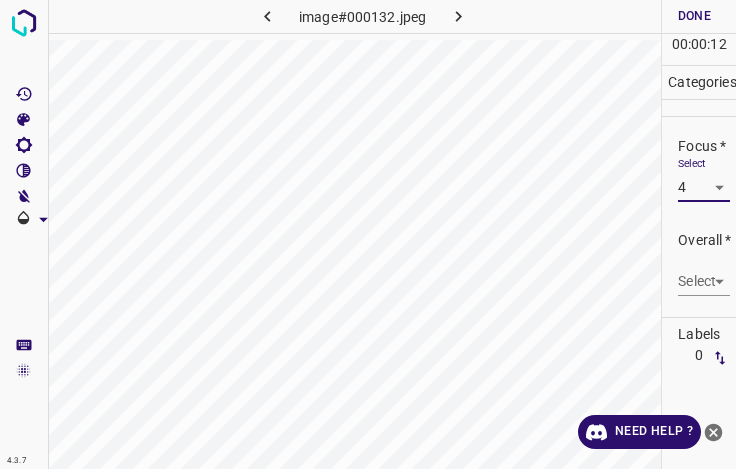 click on "4.3.7 image#000132.jpeg Done Skip 0 00   : 00   : 12   Categories Lighting *  Select 3 3 Focus *  Select 4 4 Overall *  Select ​ Labels   0 Categories 1 Lighting 2 Focus 3 Overall Tools Space Change between modes (Draw & Edit) I Auto labeling R Restore zoom M Zoom in N Zoom out Delete Delete selecte label Filters Z Restore filters X Saturation filter C Brightness filter V Contrast filter B Gray scale filter General O Download Need Help ? - Text - Hide - Delete" at bounding box center (368, 234) 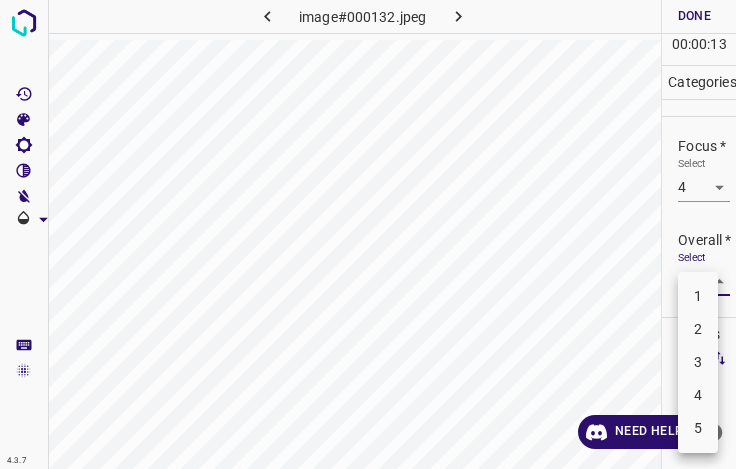 click on "3" at bounding box center [698, 362] 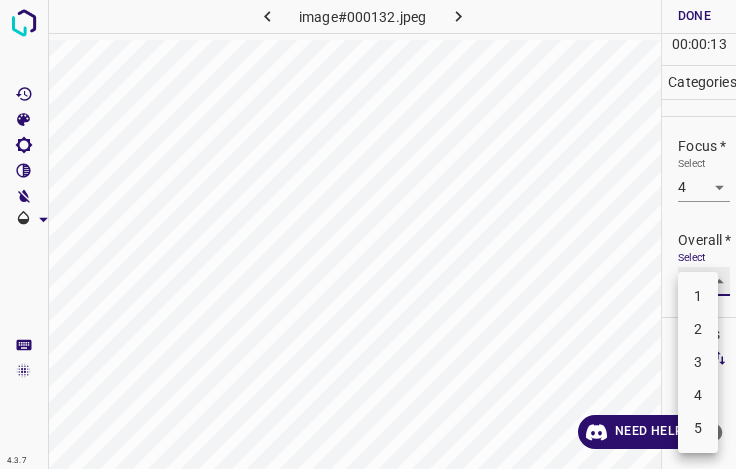 type on "3" 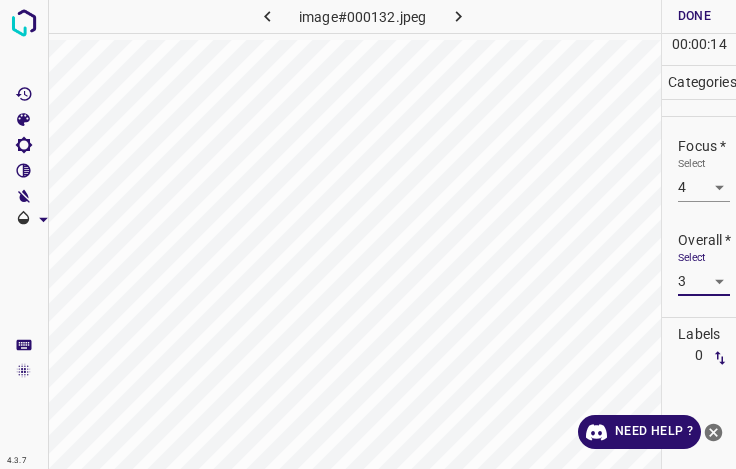 click on "Done" at bounding box center (694, 16) 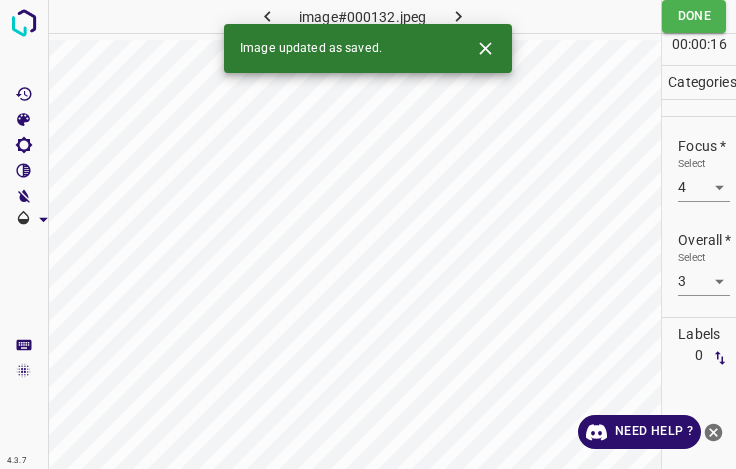 drag, startPoint x: 463, startPoint y: 14, endPoint x: 473, endPoint y: 29, distance: 18.027756 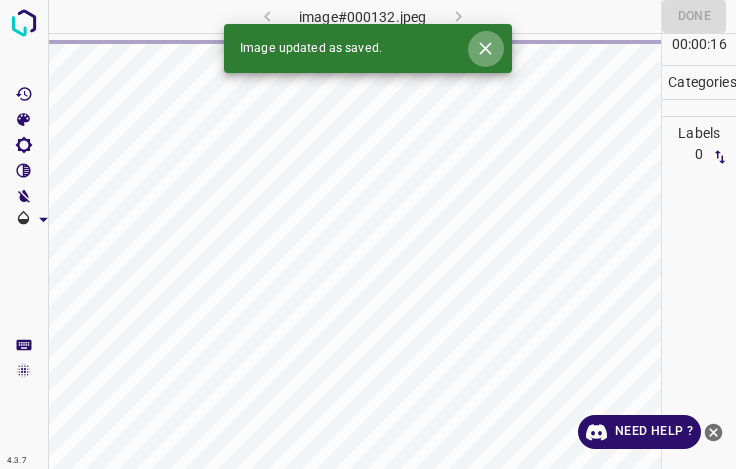 click 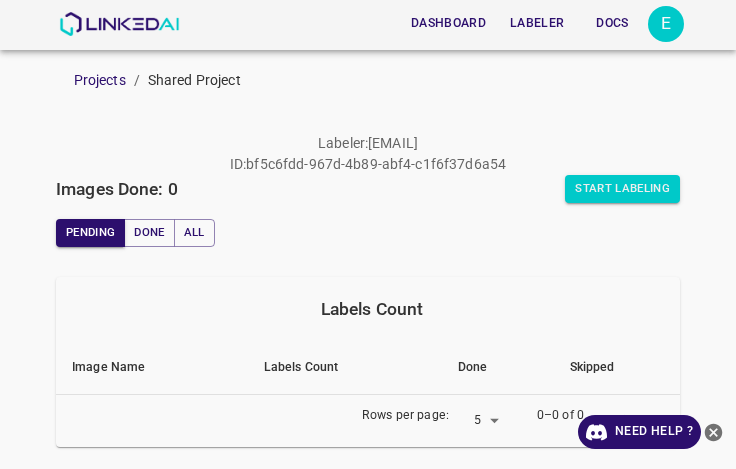 scroll, scrollTop: 0, scrollLeft: 0, axis: both 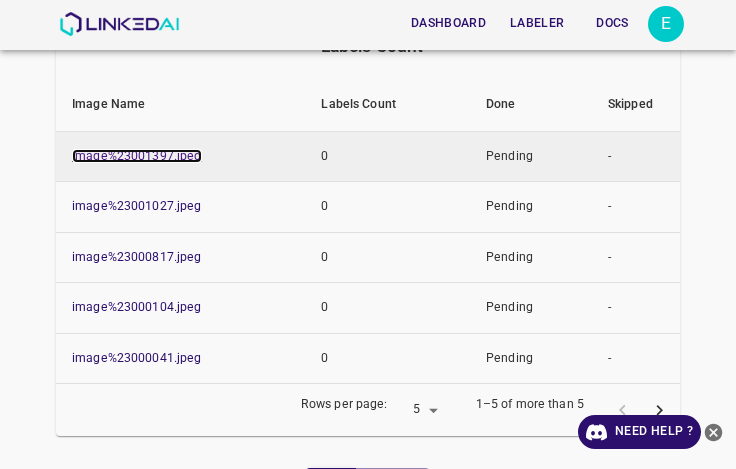 click on "image%23001397.jpeg" at bounding box center [137, 156] 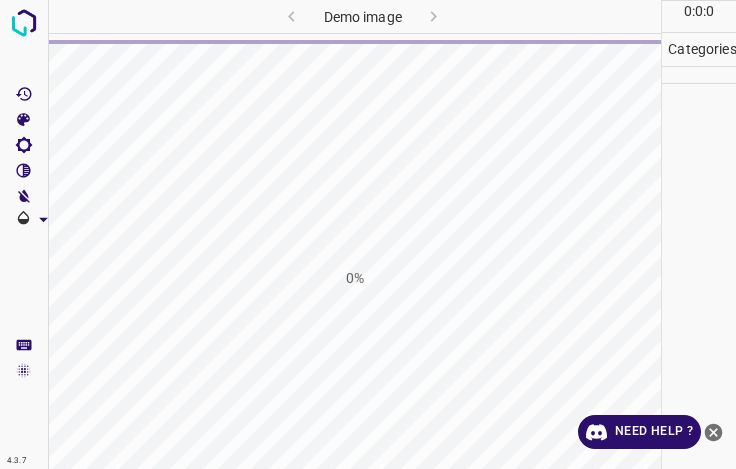 scroll, scrollTop: 0, scrollLeft: 0, axis: both 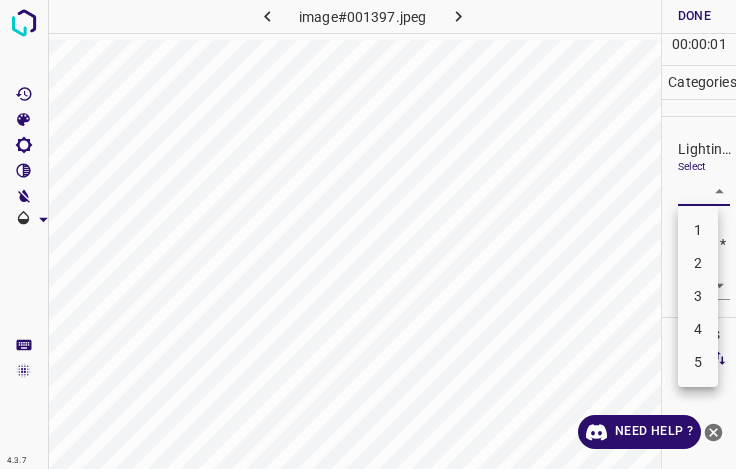 click on "4.3.7 image#001397.jpeg Done Skip 0 00   : 00   : 01   Categories Lighting *  Select ​ Focus *  Select ​ Overall *  Select ​ Labels   0 Categories 1 Lighting 2 Focus 3 Overall Tools Space Change between modes (Draw & Edit) I Auto labeling R Restore zoom M Zoom in N Zoom out Delete Delete selecte label Filters Z Restore filters X Saturation filter C Brightness filter V Contrast filter B Gray scale filter General O Download Need Help ? - Text - Hide - Delete 1 2 3 4 5" at bounding box center [368, 234] 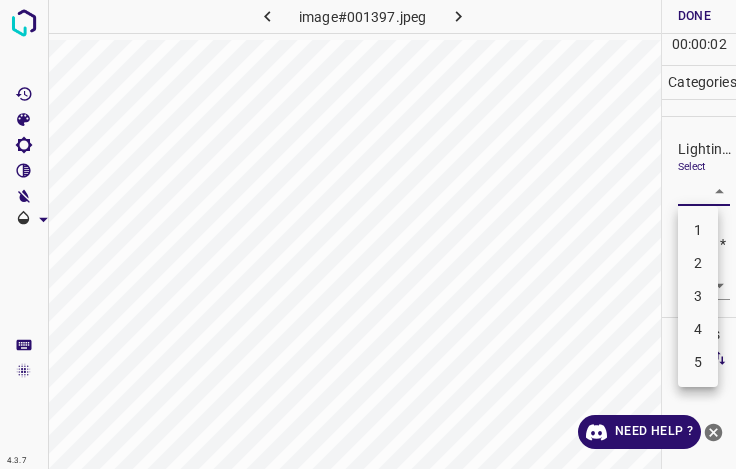click on "3" at bounding box center [698, 296] 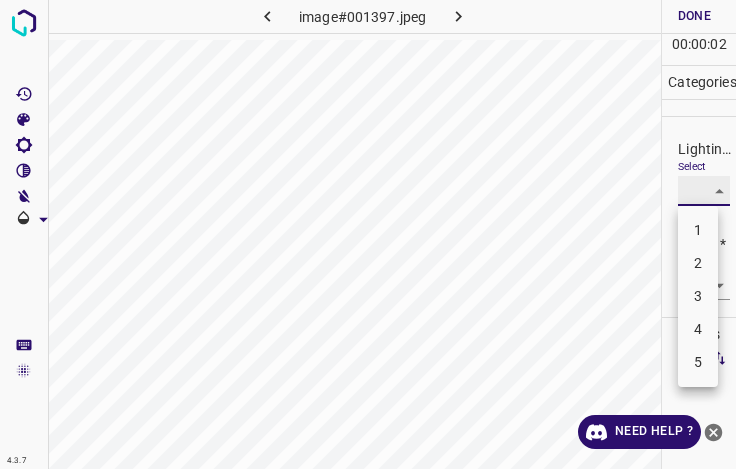type on "3" 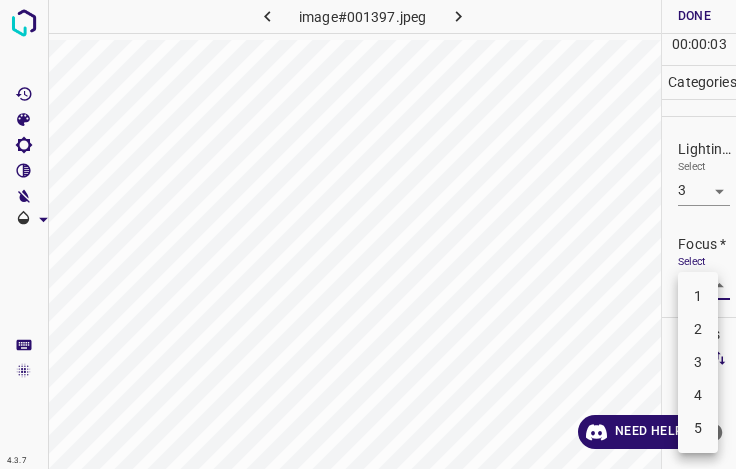 click on "4.3.7 image#001397.jpeg Done Skip 0 00   : 00   : 03   Categories Lighting *  Select 3 3 Focus *  Select ​ Overall *  Select ​ Labels   0 Categories 1 Lighting 2 Focus 3 Overall Tools Space Change between modes (Draw & Edit) I Auto labeling R Restore zoom M Zoom in N Zoom out Delete Delete selecte label Filters Z Restore filters X Saturation filter C Brightness filter V Contrast filter B Gray scale filter General O Download Need Help ? - Text - Hide - Delete 1 2 3 4 5" at bounding box center [368, 234] 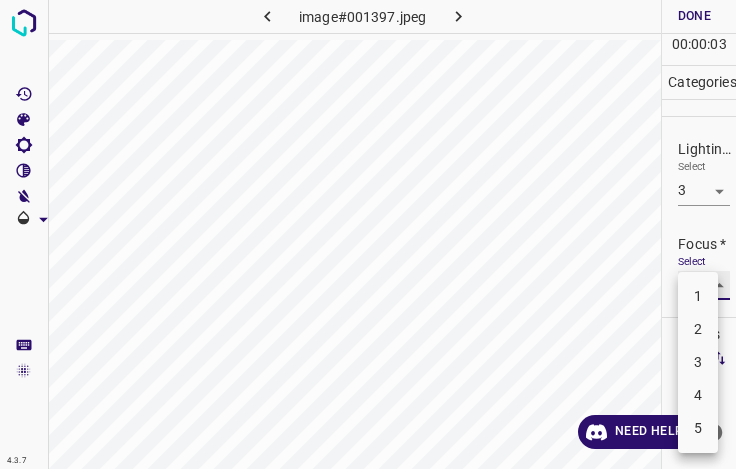 type on "4" 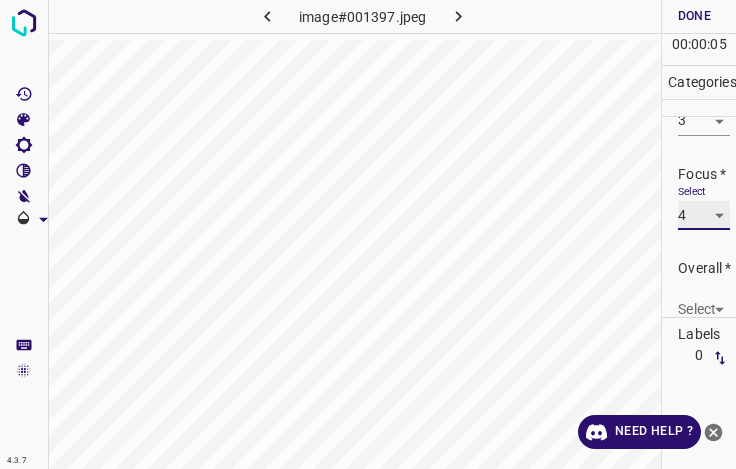 scroll, scrollTop: 98, scrollLeft: 0, axis: vertical 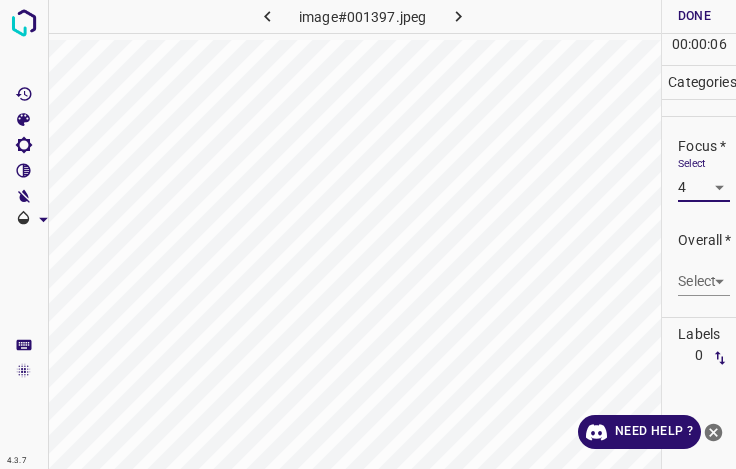 click on "Select ​" at bounding box center (704, 273) 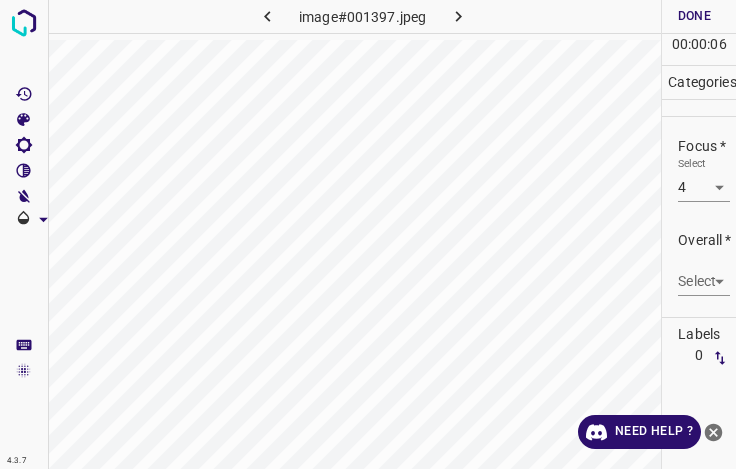 click on "4.3.7 image#001397.jpeg Done Skip 0 00   : 00   : 06   Categories Lighting *  Select 3 3 Focus *  Select 4 4 Overall *  Select ​ Labels   0 Categories 1 Lighting 2 Focus 3 Overall Tools Space Change between modes (Draw & Edit) I Auto labeling R Restore zoom M Zoom in N Zoom out Delete Delete selecte label Filters Z Restore filters X Saturation filter C Brightness filter V Contrast filter B Gray scale filter General O Download Need Help ? - Text - Hide - Delete" at bounding box center [368, 234] 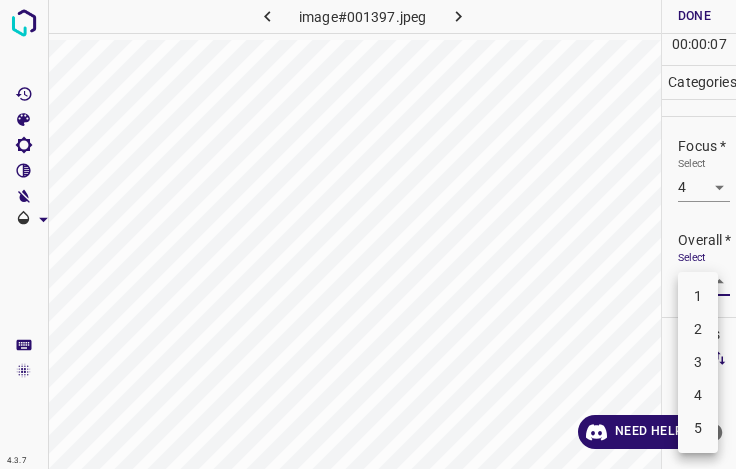 click on "4" at bounding box center (698, 395) 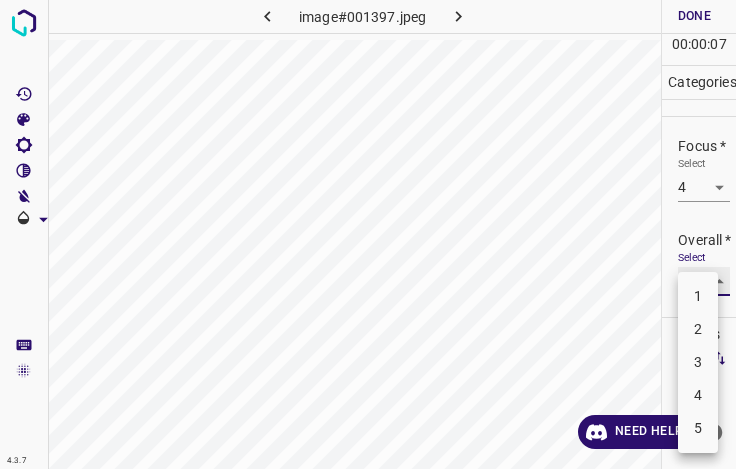 type on "4" 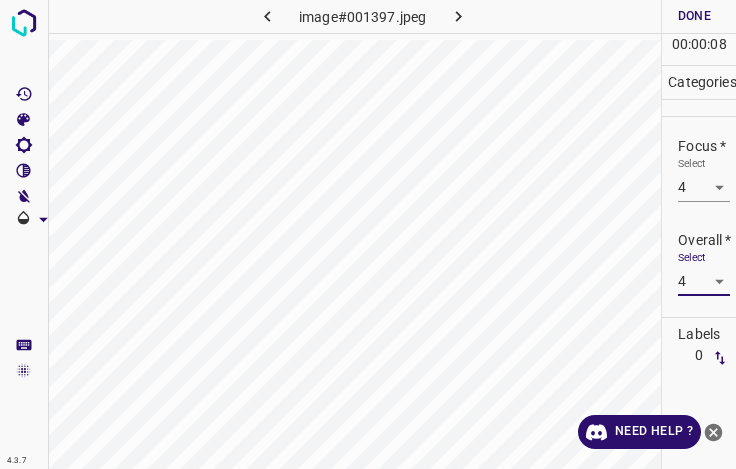 click on "Done" at bounding box center [694, 16] 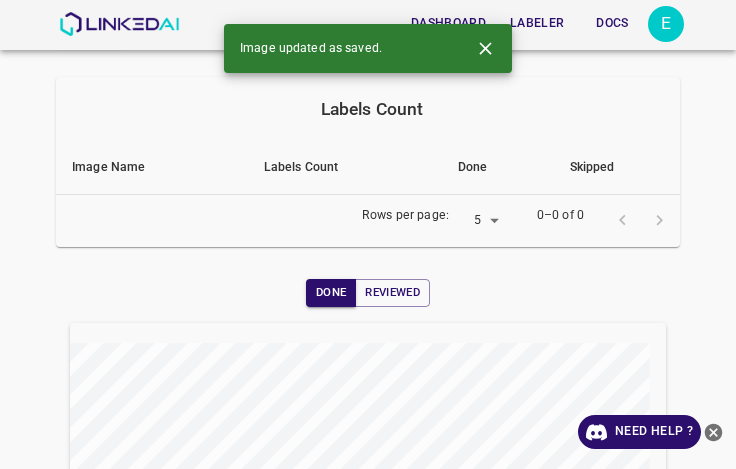 scroll, scrollTop: 237, scrollLeft: 0, axis: vertical 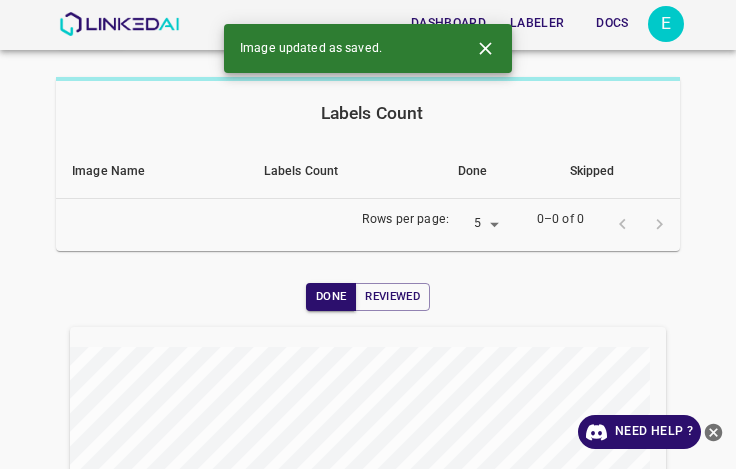 click 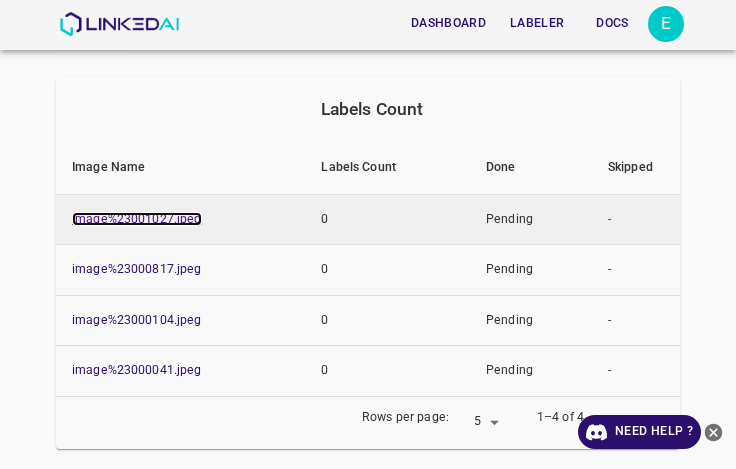 click on "image%23001027.jpeg" at bounding box center [137, 219] 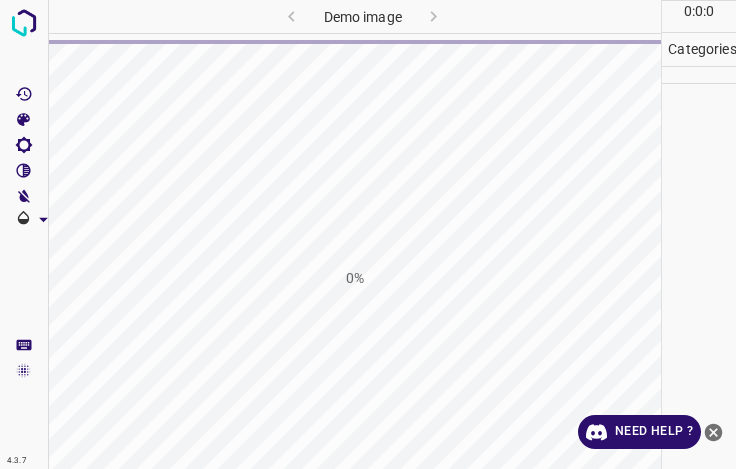 scroll, scrollTop: 0, scrollLeft: 0, axis: both 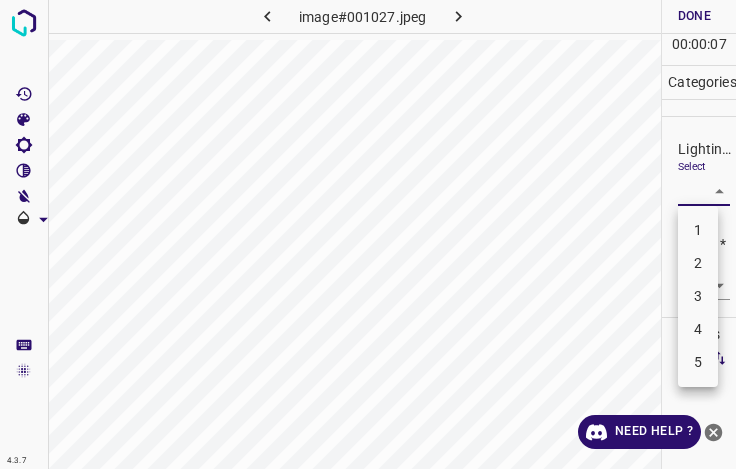 click on "4.3.7 image#001027.jpeg Done Skip 0 00   : 00   : 07   Categories Lighting *  Select ​ Focus *  Select ​ Overall *  Select ​ Labels   0 Categories 1 Lighting 2 Focus 3 Overall Tools Space Change between modes (Draw & Edit) I Auto labeling R Restore zoom M Zoom in N Zoom out Delete Delete selecte label Filters Z Restore filters X Saturation filter C Brightness filter V Contrast filter B Gray scale filter General O Download Need Help ? - Text - Hide - Delete 1 2 3 4 5" at bounding box center [368, 234] 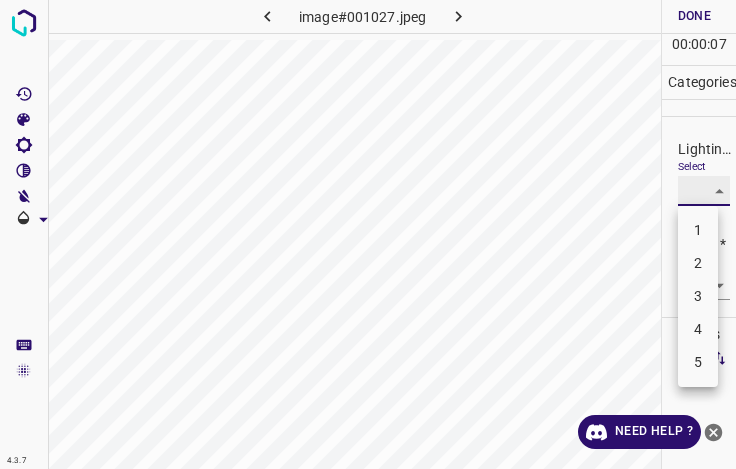 type on "3" 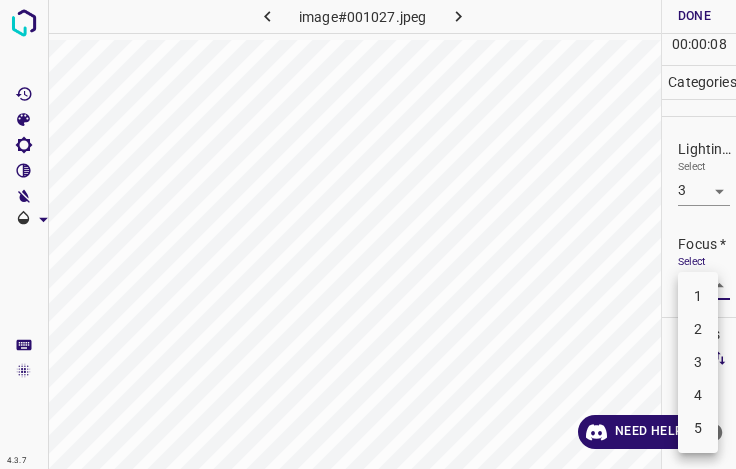 click on "4.3.7 image#001027.jpeg Done Skip 0 00   : 00   : 08   Categories Lighting *  Select 3 3 Focus *  Select ​ Overall *  Select ​ Labels   0 Categories 1 Lighting 2 Focus 3 Overall Tools Space Change between modes (Draw & Edit) I Auto labeling R Restore zoom M Zoom in N Zoom out Delete Delete selecte label Filters Z Restore filters X Saturation filter C Brightness filter V Contrast filter B Gray scale filter General O Download Need Help ? - Text - Hide - Delete 1 2 3 4 5" at bounding box center (368, 234) 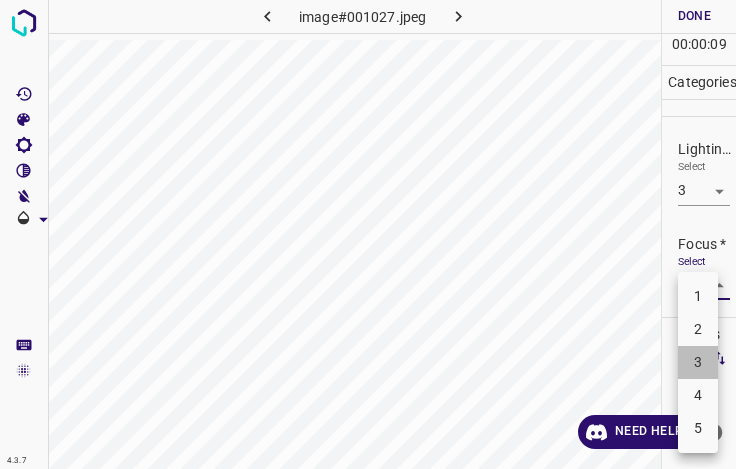 click on "3" at bounding box center [698, 362] 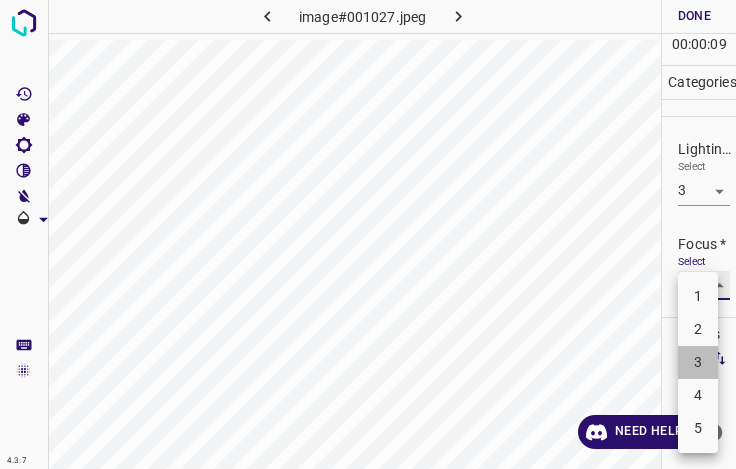 type on "3" 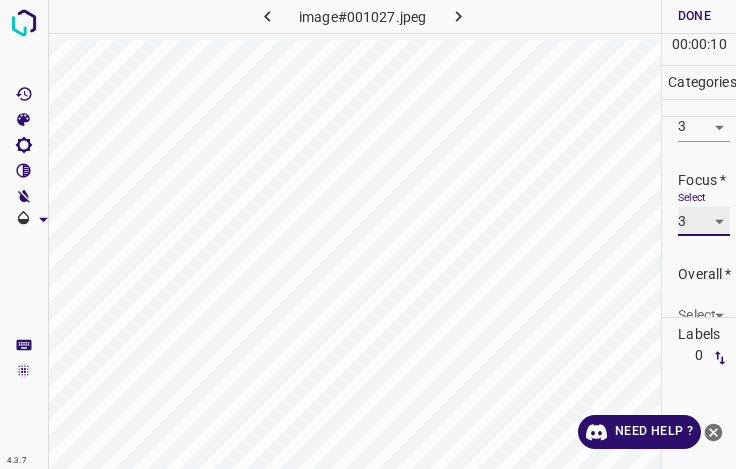 scroll, scrollTop: 98, scrollLeft: 0, axis: vertical 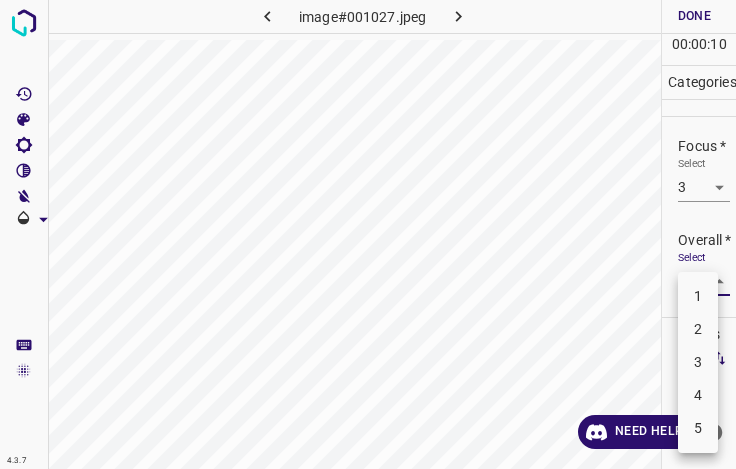 click on "4.3.7 image#001027.jpeg Done Skip 0 00   : 00   : 10   Categories Lighting *  Select 3 3 Focus *  Select 3 3 Overall *  Select ​ Labels   0 Categories 1 Lighting 2 Focus 3 Overall Tools Space Change between modes (Draw & Edit) I Auto labeling R Restore zoom M Zoom in N Zoom out Delete Delete selecte label Filters Z Restore filters X Saturation filter C Brightness filter V Contrast filter B Gray scale filter General O Download Need Help ? - Text - Hide - Delete 1 2 3 4 5" at bounding box center (368, 234) 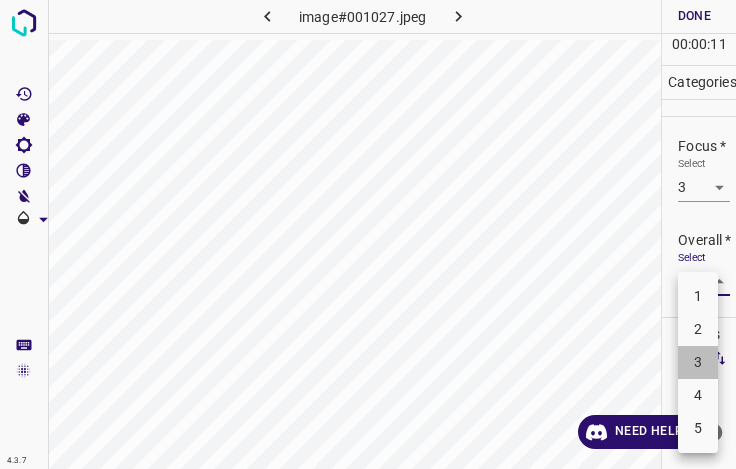 click on "3" at bounding box center [698, 362] 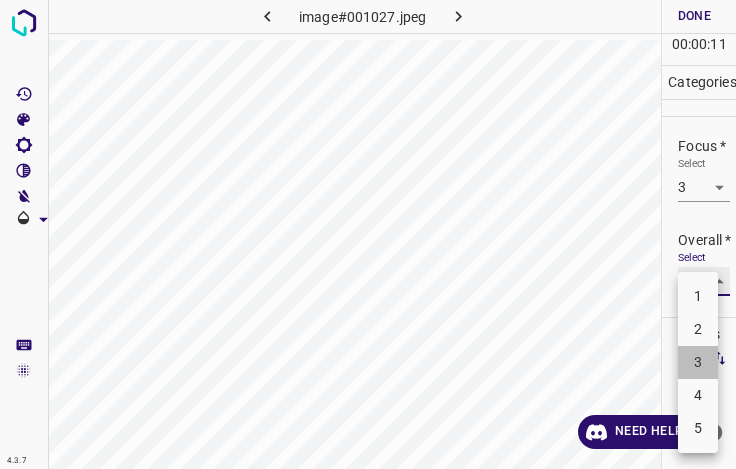 type on "3" 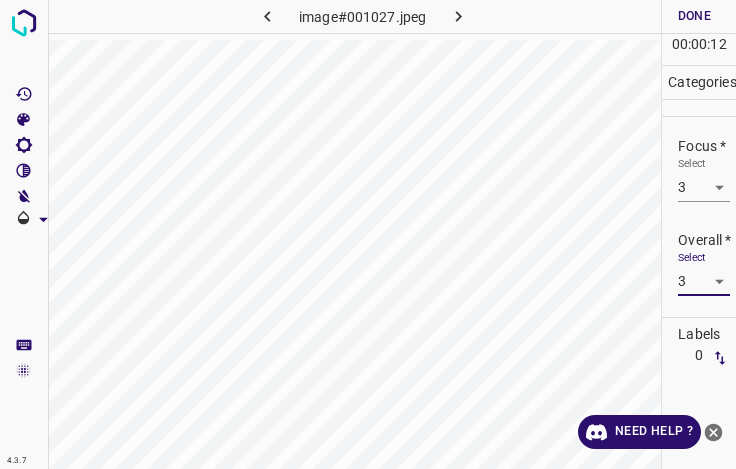 click on "Done" at bounding box center (694, 16) 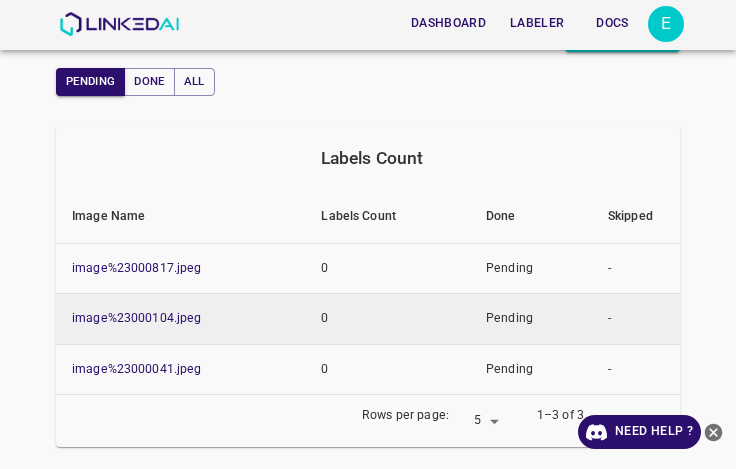 scroll, scrollTop: 200, scrollLeft: 0, axis: vertical 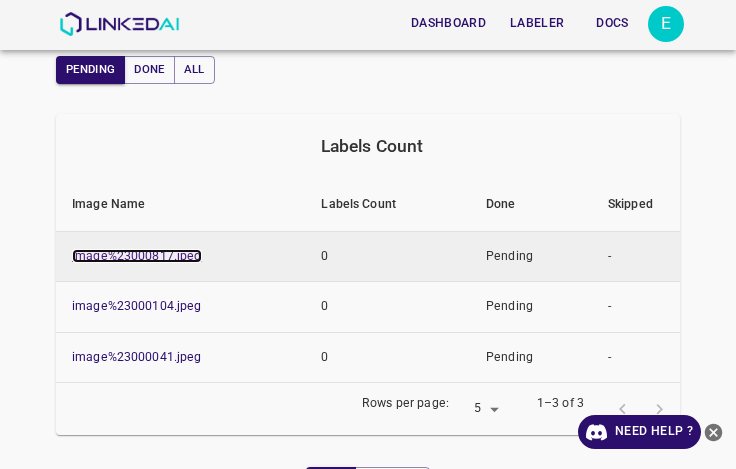 click on "image%23000817.jpeg" at bounding box center [137, 256] 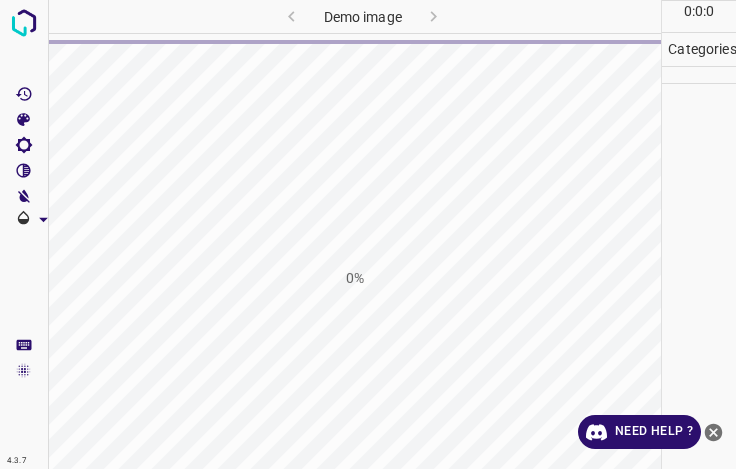scroll, scrollTop: 0, scrollLeft: 0, axis: both 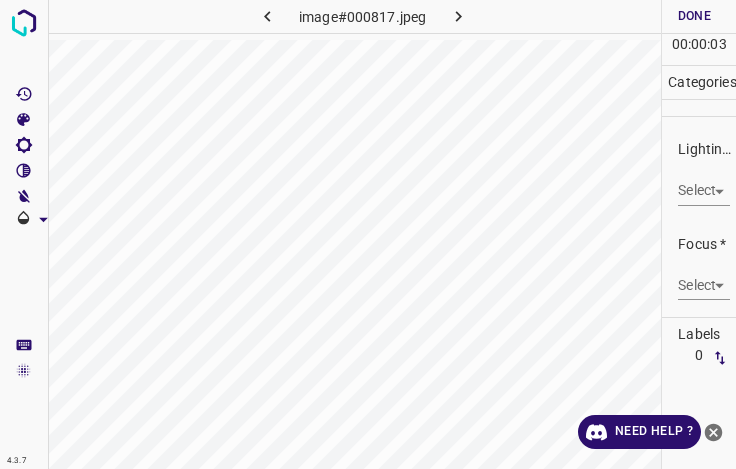 click on "Lighting *  Select ​" at bounding box center [699, 172] 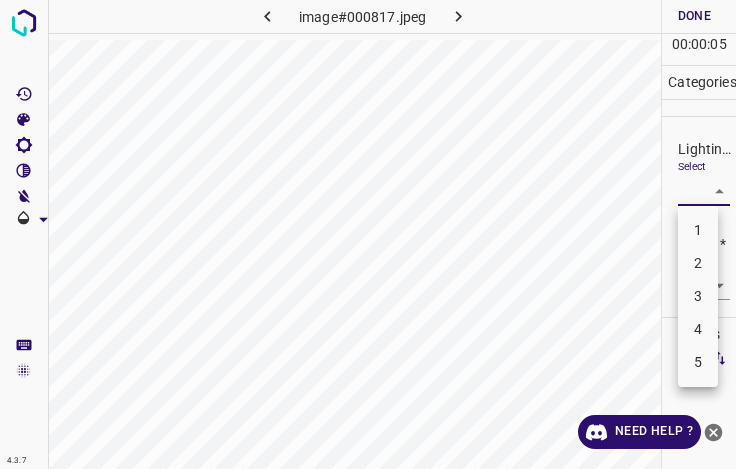 click on "4.3.7 image#000817.jpeg Done Skip 0 00   : 00   : 05   Categories Lighting *  Select ​ Focus *  Select ​ Overall *  Select ​ Labels   0 Categories 1 Lighting 2 Focus 3 Overall Tools Space Change between modes (Draw & Edit) I Auto labeling R Restore zoom M Zoom in N Zoom out Delete Delete selecte label Filters Z Restore filters X Saturation filter C Brightness filter V Contrast filter B Gray scale filter General O Download Need Help ? - Text - Hide - Delete 1 2 3 4 5" at bounding box center [368, 234] 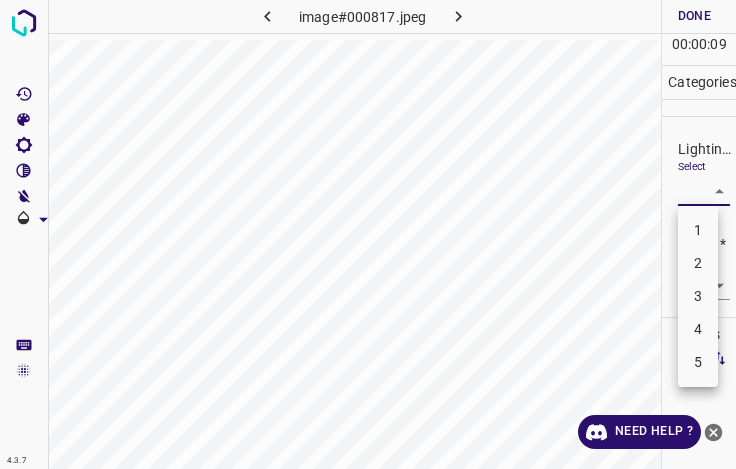 click on "3" at bounding box center (698, 296) 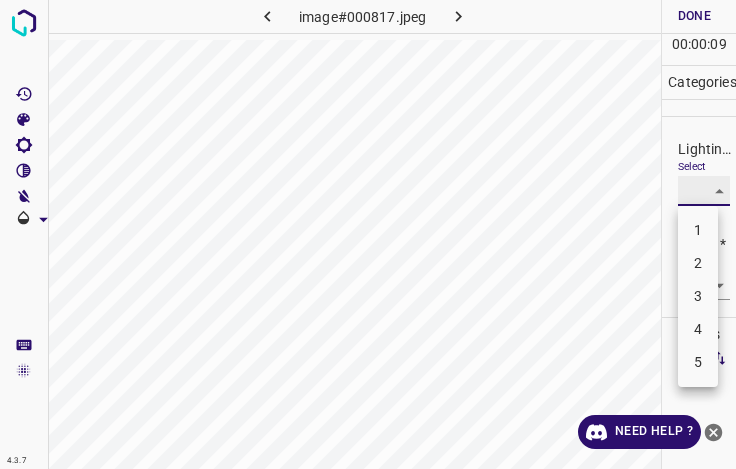 type on "3" 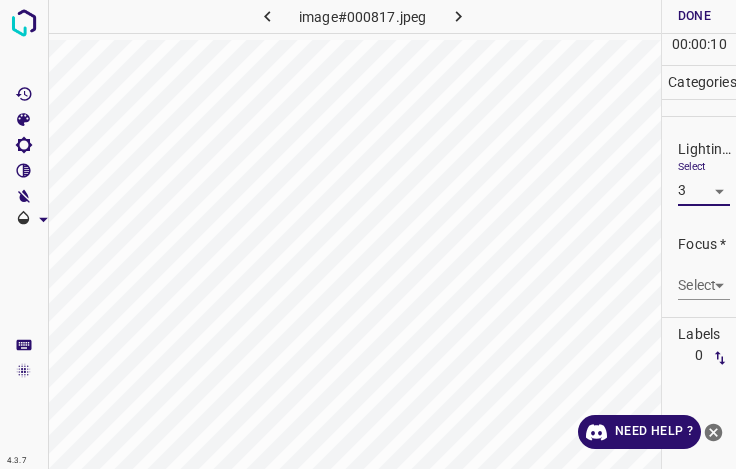 click on "4.3.7 image#000817.jpeg Done Skip 0 00   : 00   : 10   Categories Lighting *  Select 3 3 Focus *  Select ​ Overall *  Select ​ Labels   0 Categories 1 Lighting 2 Focus 3 Overall Tools Space Change between modes (Draw & Edit) I Auto labeling R Restore zoom M Zoom in N Zoom out Delete Delete selecte label Filters Z Restore filters X Saturation filter C Brightness filter V Contrast filter B Gray scale filter General O Download Need Help ? - Text - Hide - Delete" at bounding box center (368, 234) 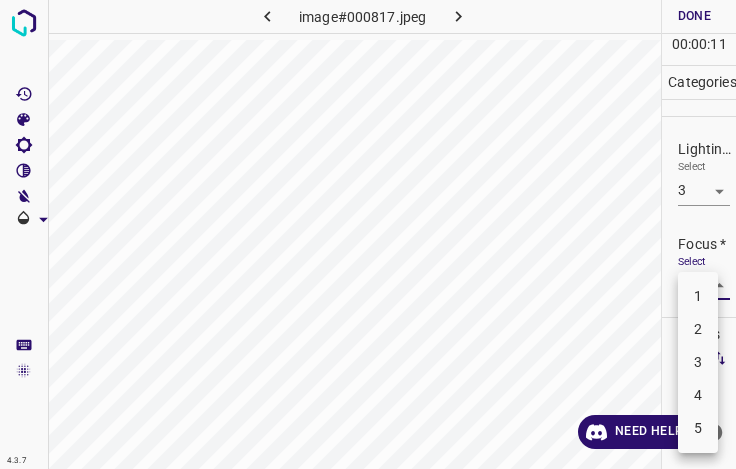 click on "3" at bounding box center (698, 362) 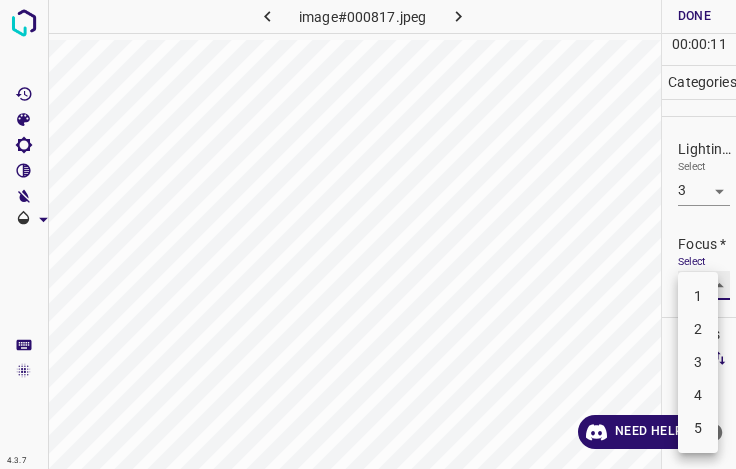 type on "3" 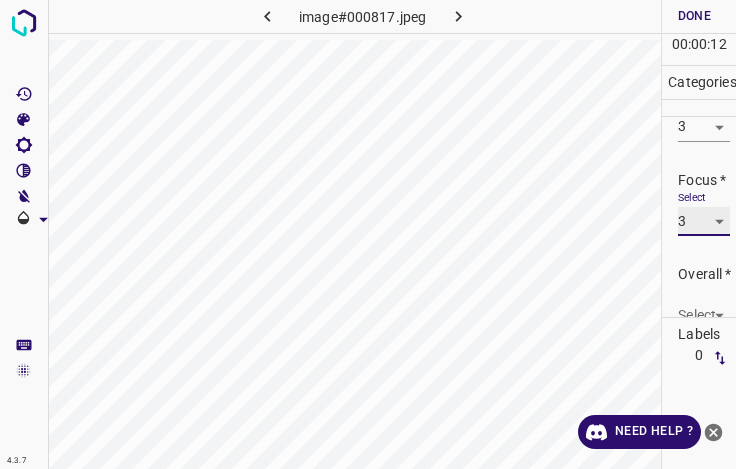 scroll, scrollTop: 98, scrollLeft: 0, axis: vertical 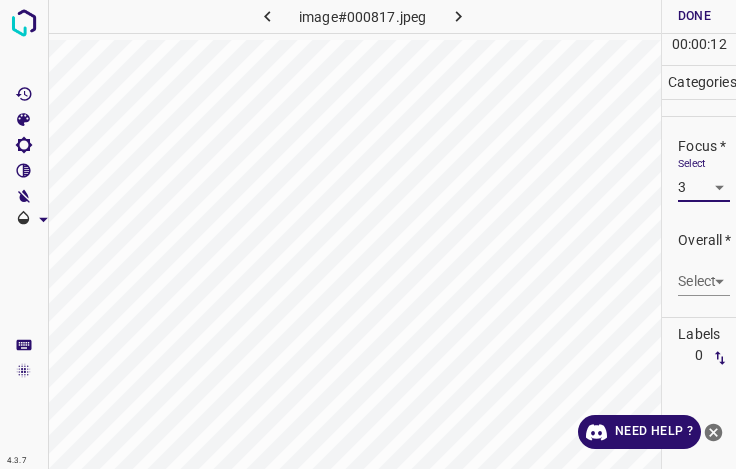click on "4.3.7 image#000817.jpeg Done Skip 0 00   : 00   : 12   Categories Lighting *  Select 3 3 Focus *  Select 3 3 Overall *  Select ​ Labels   0 Categories 1 Lighting 2 Focus 3 Overall Tools Space Change between modes (Draw & Edit) I Auto labeling R Restore zoom M Zoom in N Zoom out Delete Delete selecte label Filters Z Restore filters X Saturation filter C Brightness filter V Contrast filter B Gray scale filter General O Download Need Help ? - Text - Hide - Delete" at bounding box center [368, 234] 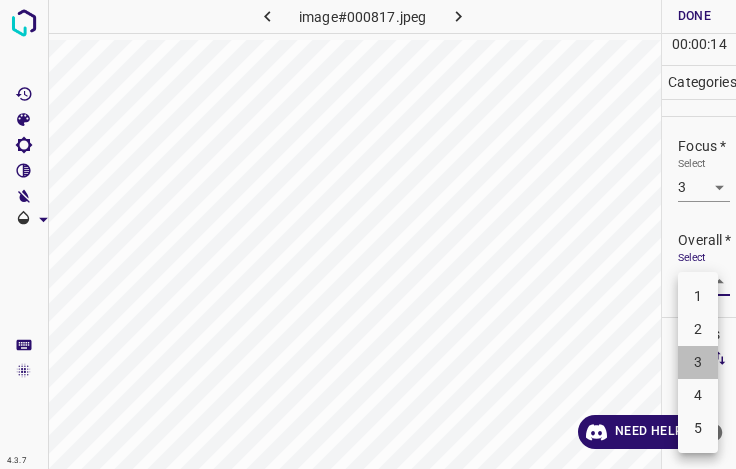 click on "3" at bounding box center (698, 362) 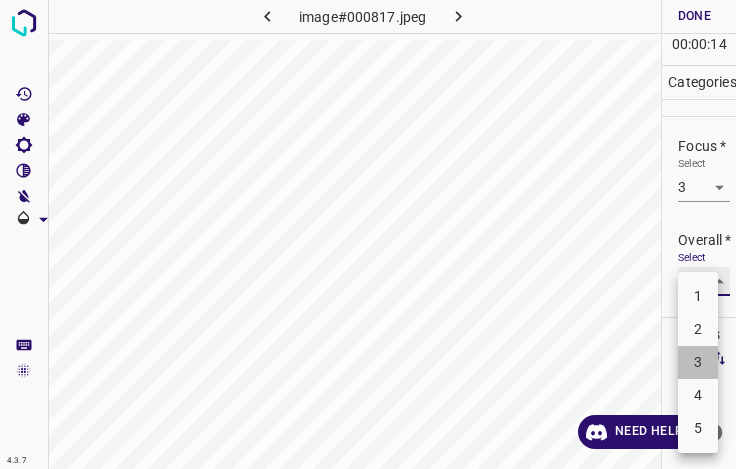 type on "3" 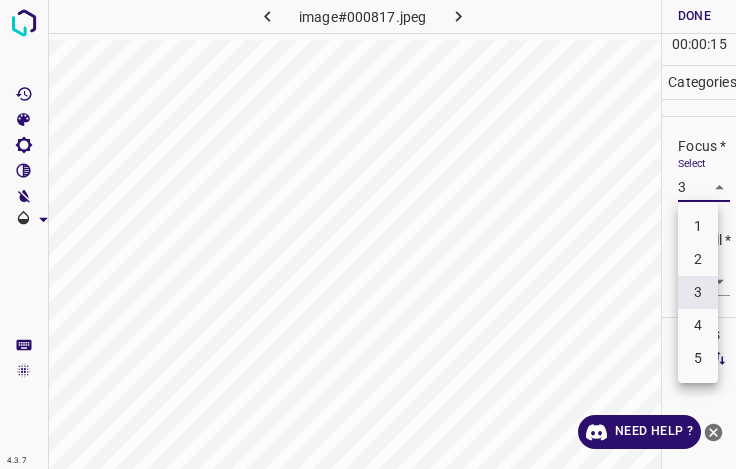 click on "4.3.7 image#000817.jpeg Done Skip 0 00   : 00   : 15   Categories Lighting *  Select 3 3 Focus *  Select 3 3 Overall *  Select 3 3 Labels   0 Categories 1 Lighting 2 Focus 3 Overall Tools Space Change between modes (Draw & Edit) I Auto labeling R Restore zoom M Zoom in N Zoom out Delete Delete selecte label Filters Z Restore filters X Saturation filter C Brightness filter V Contrast filter B Gray scale filter General O Download Need Help ? - Text - Hide - Delete 1 2 3 4 5" at bounding box center [368, 234] 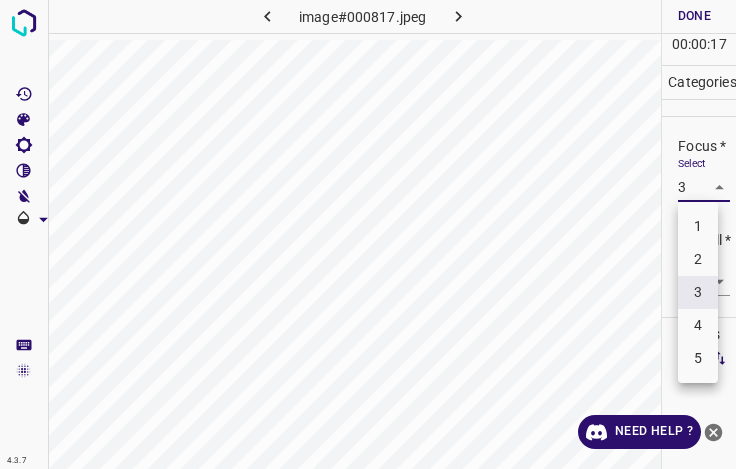 click on "4" at bounding box center (698, 325) 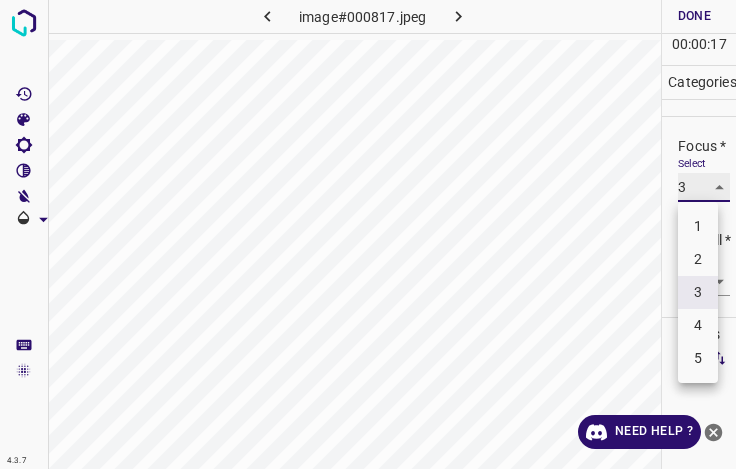 type on "4" 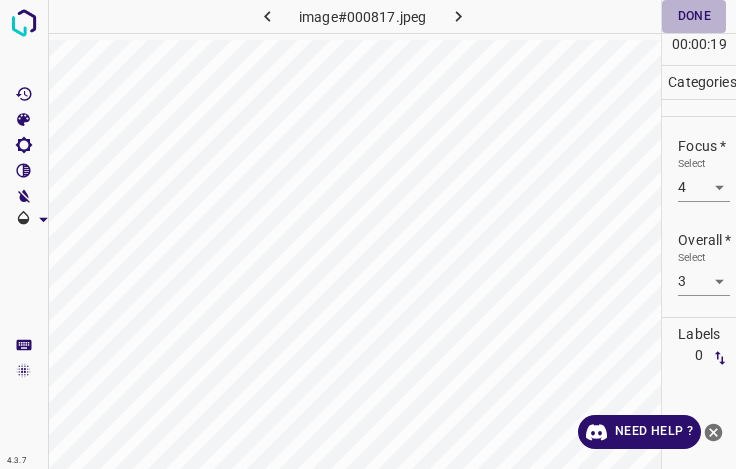 click on "Done" at bounding box center (694, 16) 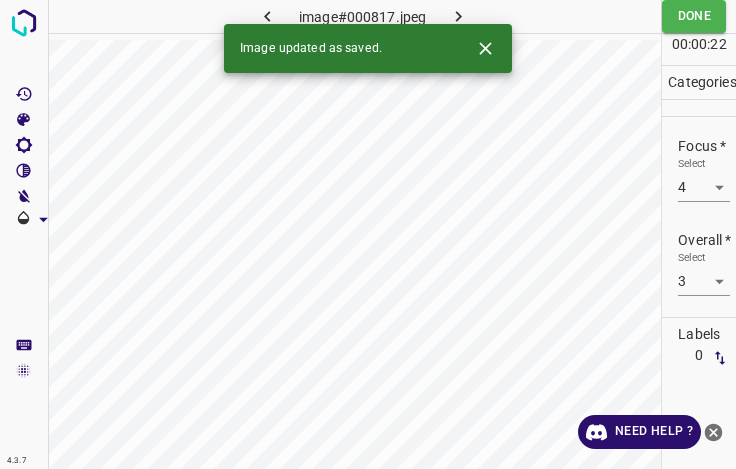 click 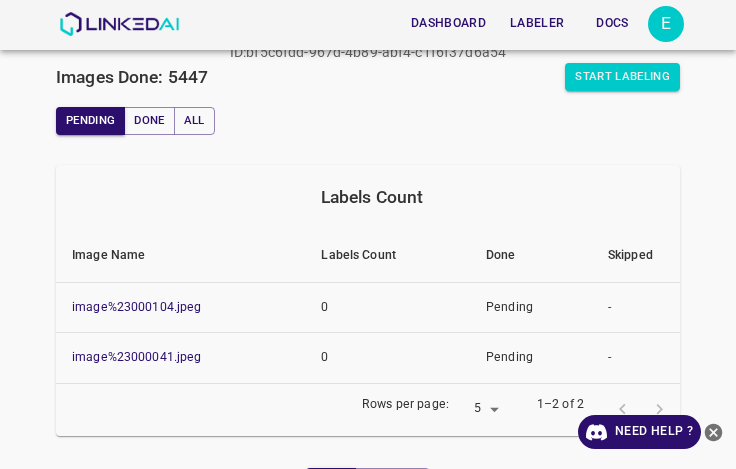 scroll, scrollTop: 200, scrollLeft: 0, axis: vertical 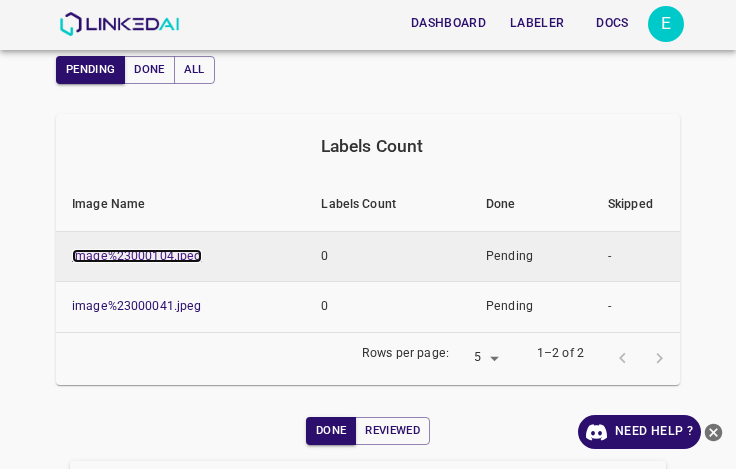 click on "image%23000104.jpeg" at bounding box center [137, 256] 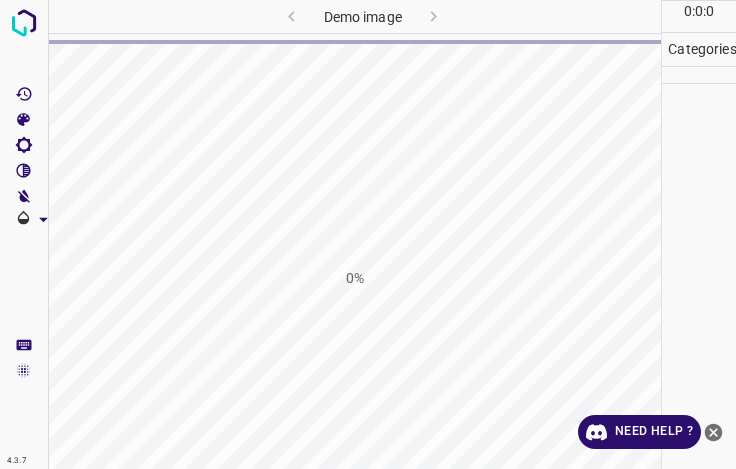 scroll, scrollTop: 0, scrollLeft: 0, axis: both 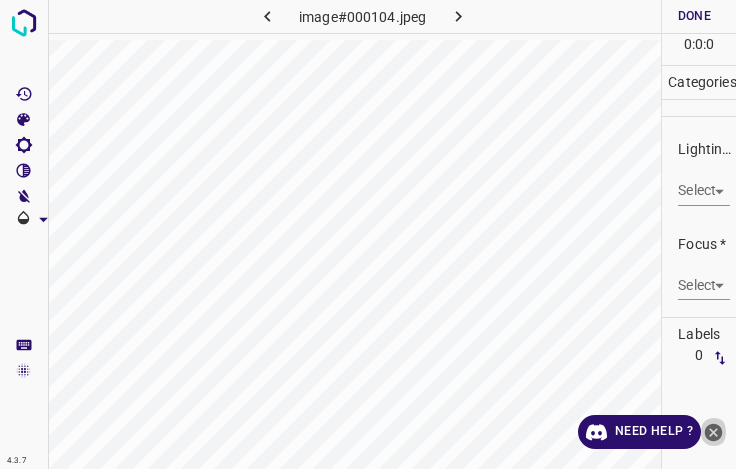 click 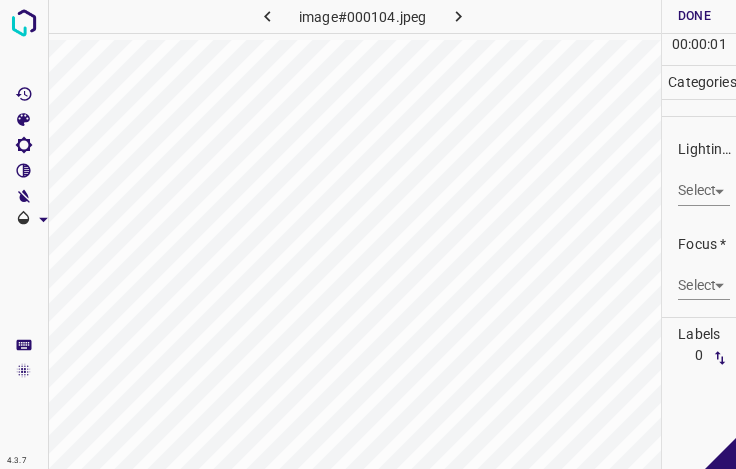 click on "4.3.7 image#000104.jpeg Done Skip 0 00   : 00   : 01   Categories Lighting *  Select ​ Focus *  Select ​ Overall *  Select ​ Labels   0 Categories 1 Lighting 2 Focus 3 Overall Tools Space Change between modes (Draw & Edit) I Auto labeling R Restore zoom M Zoom in N Zoom out Delete Delete selecte label Filters Z Restore filters X Saturation filter C Brightness filter V Contrast filter B Gray scale filter General O Download - Text - Hide - Delete" at bounding box center (368, 234) 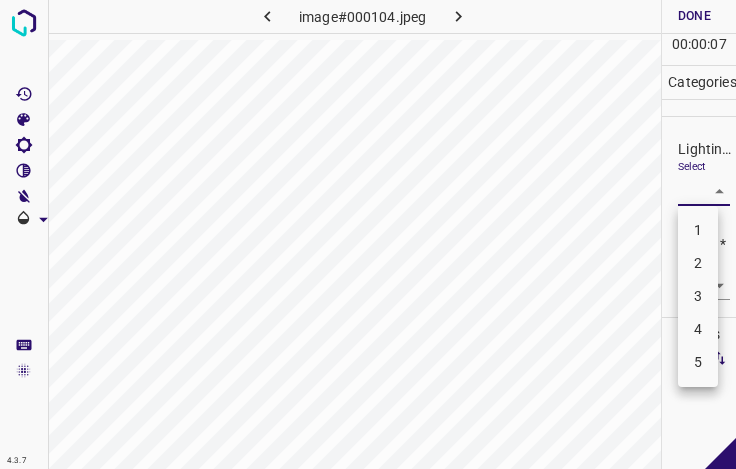 click on "3" at bounding box center (698, 296) 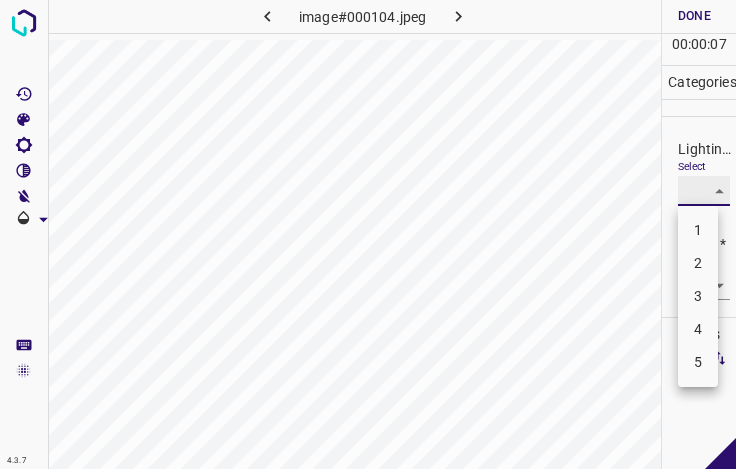 type on "3" 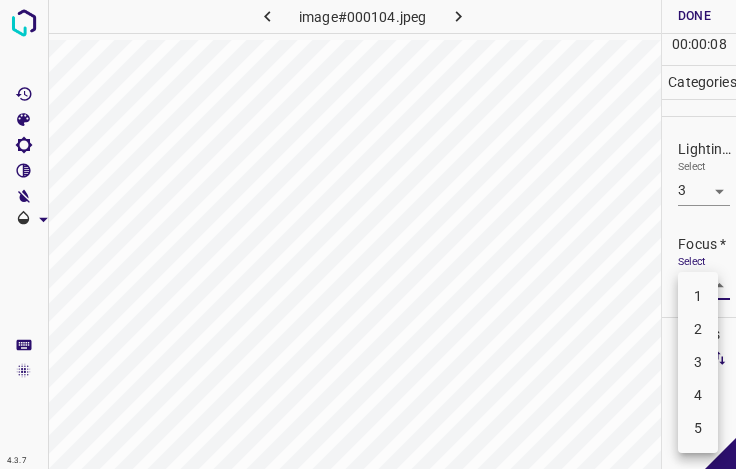 click on "4.3.7 image#000104.jpeg Done Skip 0 00   : 00   : 08   Categories Lighting *  Select 3 3 Focus *  Select ​ Overall *  Select ​ Labels   0 Categories 1 Lighting 2 Focus 3 Overall Tools Space Change between modes (Draw & Edit) I Auto labeling R Restore zoom M Zoom in N Zoom out Delete Delete selecte label Filters Z Restore filters X Saturation filter C Brightness filter V Contrast filter B Gray scale filter General O Download - Text - Hide - Delete 1 2 3 4 5" at bounding box center [368, 234] 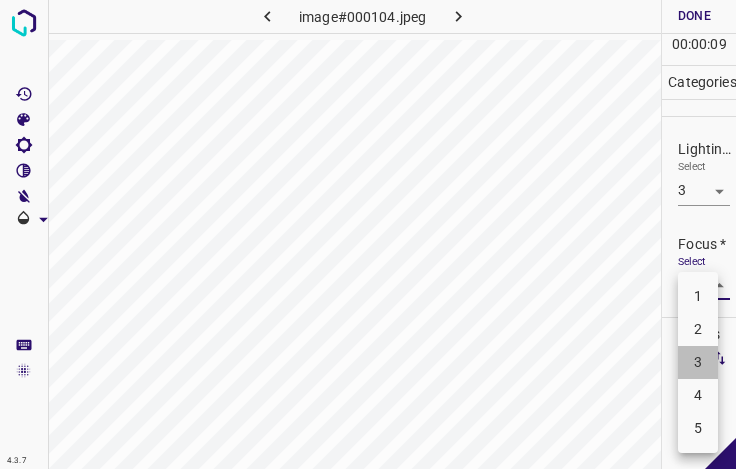 click on "3" at bounding box center [698, 362] 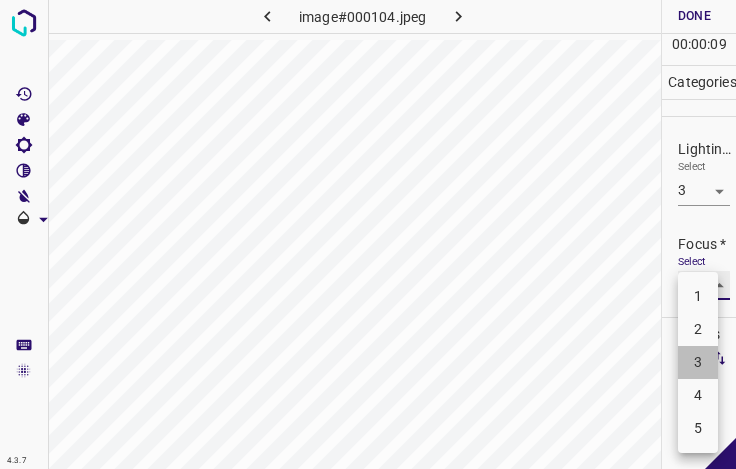 type on "3" 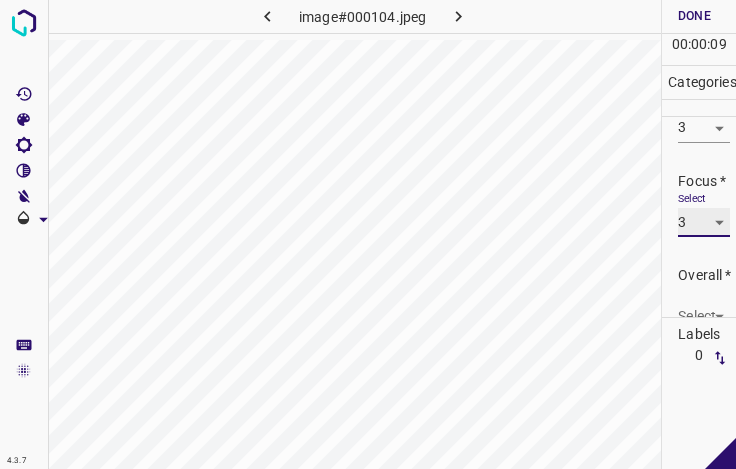 scroll, scrollTop: 98, scrollLeft: 0, axis: vertical 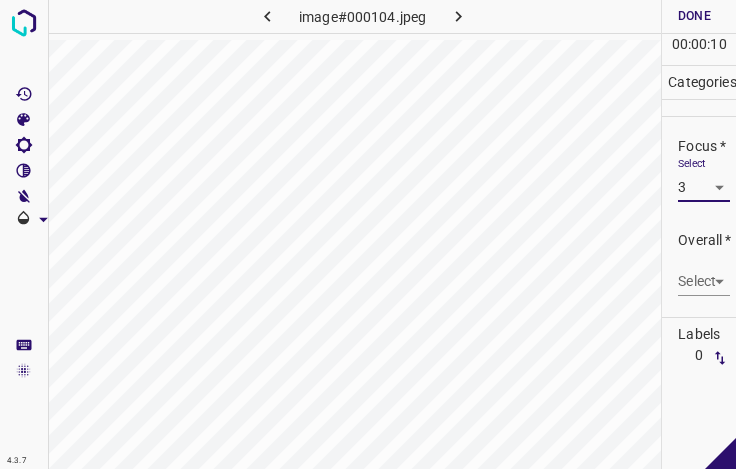 click on "4.3.7 image#000104.jpeg Done Skip 0 00   : 00   : 10   Categories Lighting *  Select 3 3 Focus *  Select 3 3 Overall *  Select ​ Labels   0 Categories 1 Lighting 2 Focus 3 Overall Tools Space Change between modes (Draw & Edit) I Auto labeling R Restore zoom M Zoom in N Zoom out Delete Delete selecte label Filters Z Restore filters X Saturation filter C Brightness filter V Contrast filter B Gray scale filter General O Download - Text - Hide - Delete" at bounding box center [368, 234] 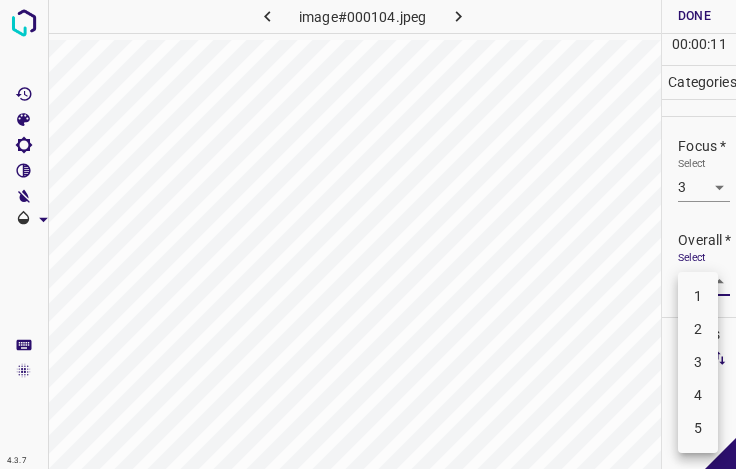 click on "3" at bounding box center [698, 362] 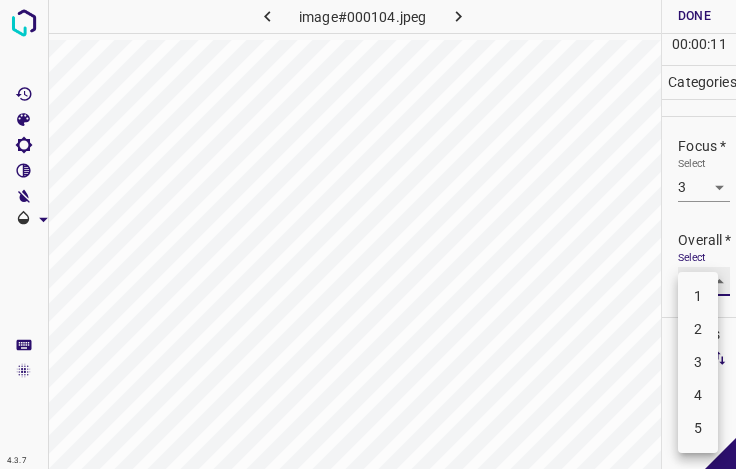 type on "3" 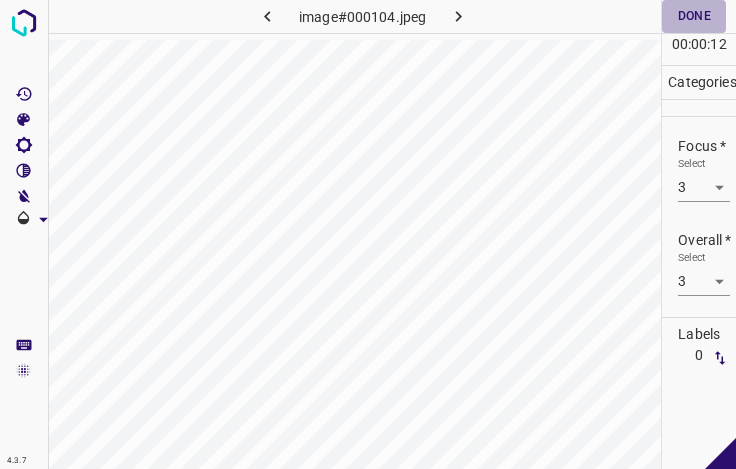 click on "Done" at bounding box center (694, 16) 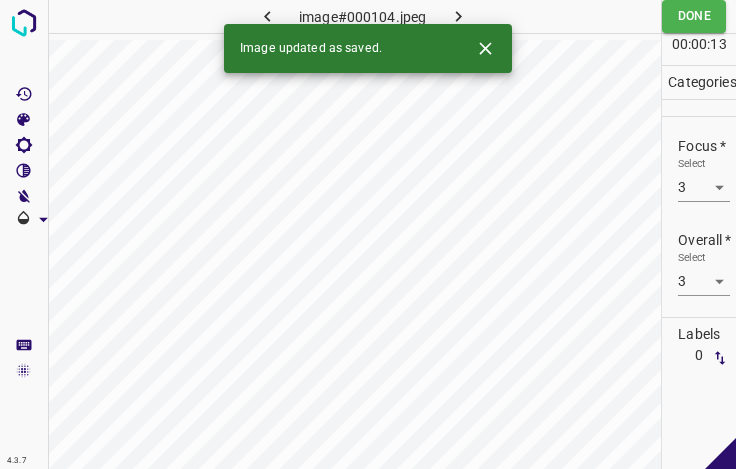 click 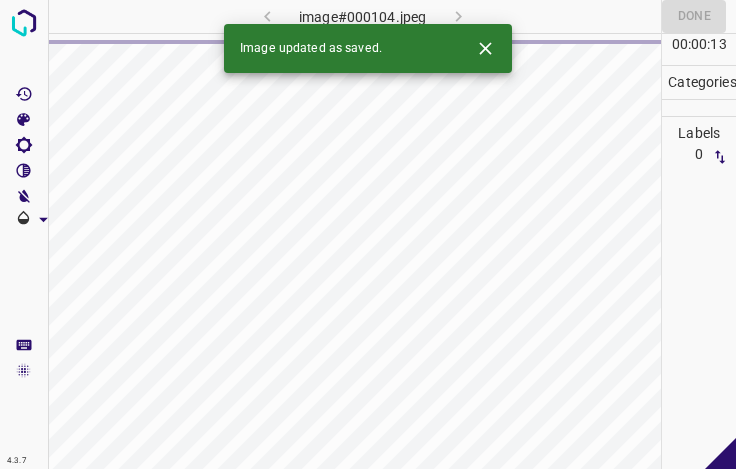 click 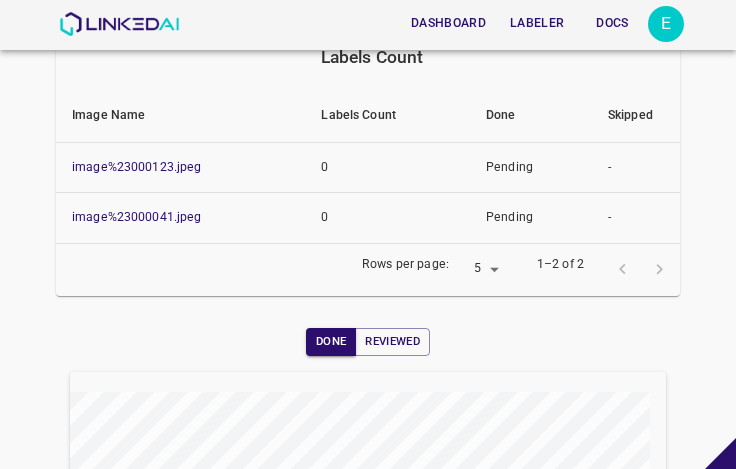 scroll, scrollTop: 300, scrollLeft: 0, axis: vertical 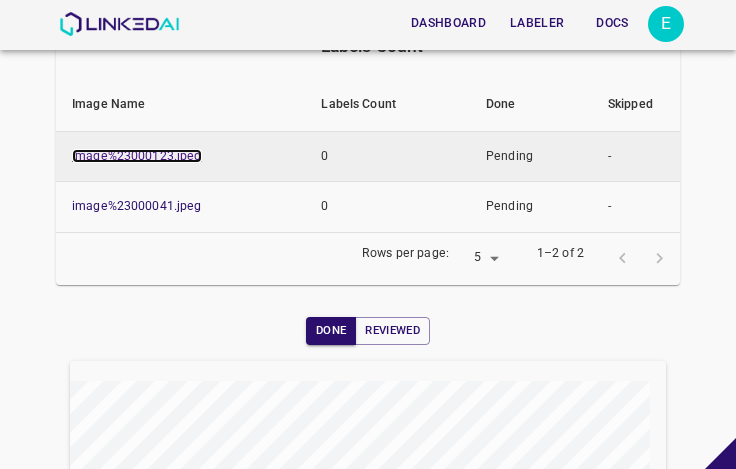 click on "image%23000123.jpeg" at bounding box center (137, 156) 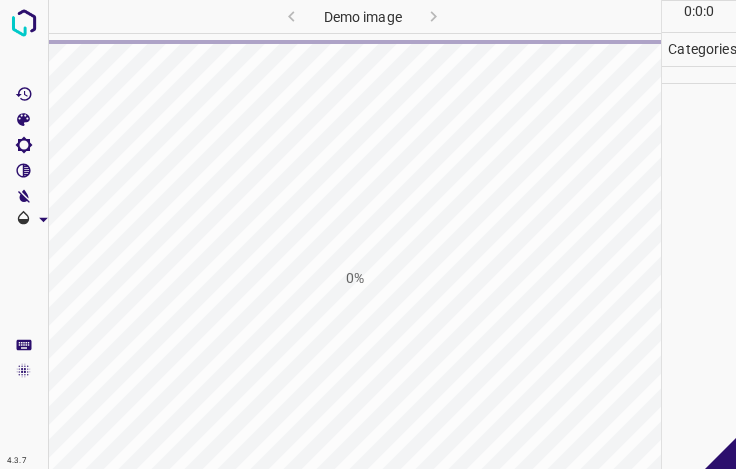 scroll, scrollTop: 0, scrollLeft: 0, axis: both 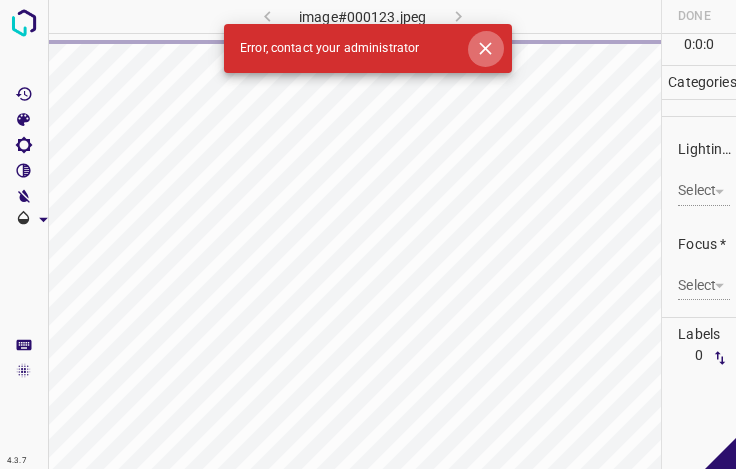 click 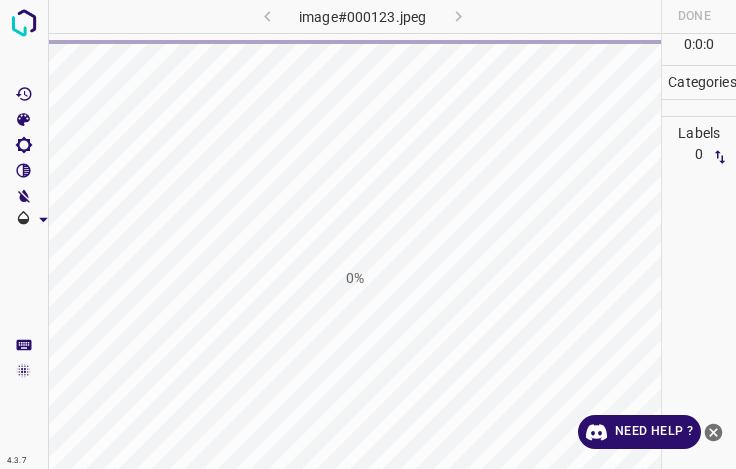 scroll, scrollTop: 0, scrollLeft: 0, axis: both 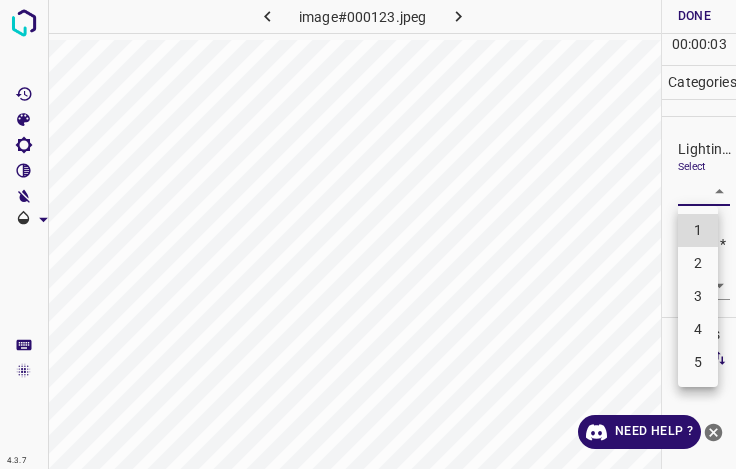 click on "4.3.7 image#000123.jpeg Done Skip 0 00   : 00   : 03   Categories Lighting *  Select ​ Focus *  Select ​ Overall *  Select ​ Labels   0 Categories 1 Lighting 2 Focus 3 Overall Tools Space Change between modes (Draw & Edit) I Auto labeling R Restore zoom M Zoom in N Zoom out Delete Delete selecte label Filters Z Restore filters X Saturation filter C Brightness filter V Contrast filter B Gray scale filter General O Download Need Help ? - Text - Hide - Delete 1 2 3 4 5" at bounding box center (368, 234) 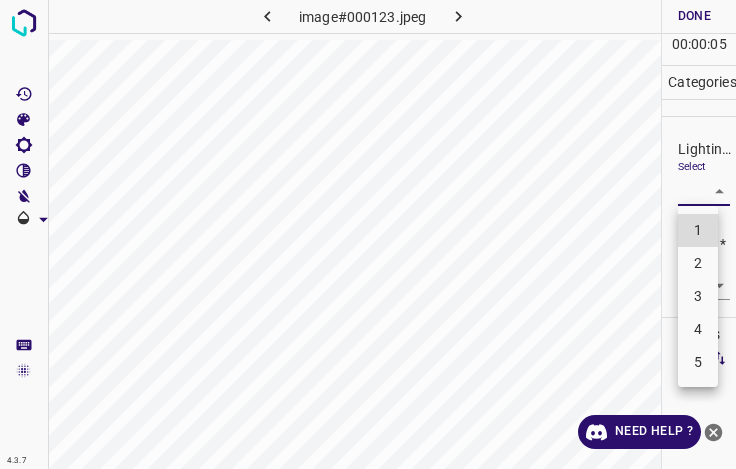 click on "3" at bounding box center [698, 296] 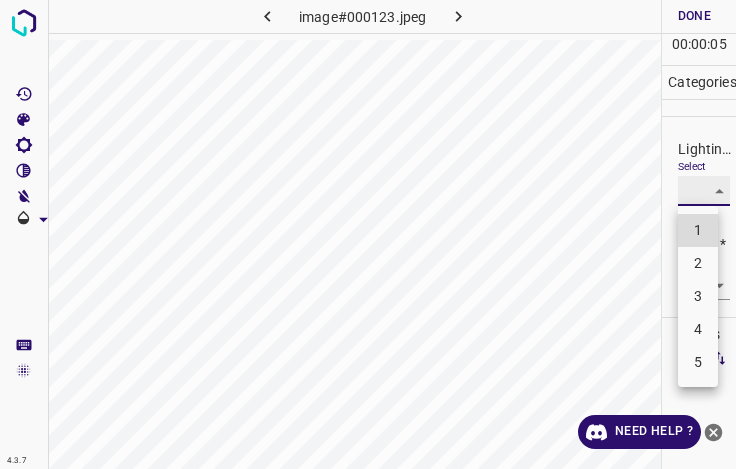 type on "3" 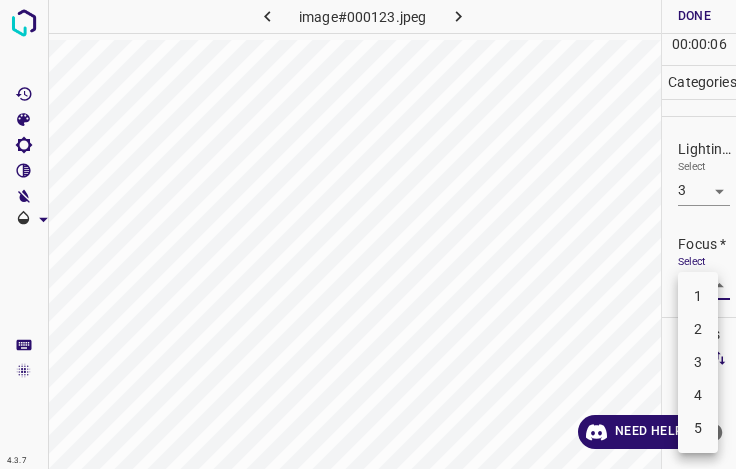 click on "4.3.7 image#000123.jpeg Done Skip 0 00   : 00   : 06   Categories Lighting *  Select 3 3 Focus *  Select ​ Overall *  Select ​ Labels   0 Categories 1 Lighting 2 Focus 3 Overall Tools Space Change between modes (Draw & Edit) I Auto labeling R Restore zoom M Zoom in N Zoom out Delete Delete selecte label Filters Z Restore filters X Saturation filter C Brightness filter V Contrast filter B Gray scale filter General O Download Need Help ? - Text - Hide - Delete 1 2 3 4 5" at bounding box center (368, 234) 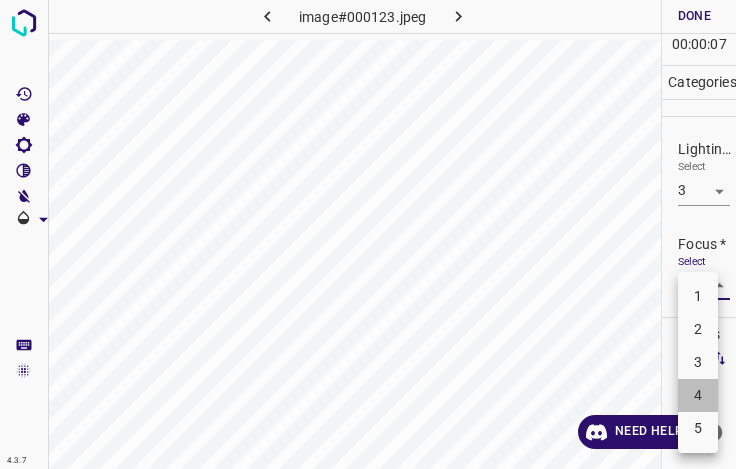 click on "4" at bounding box center [698, 395] 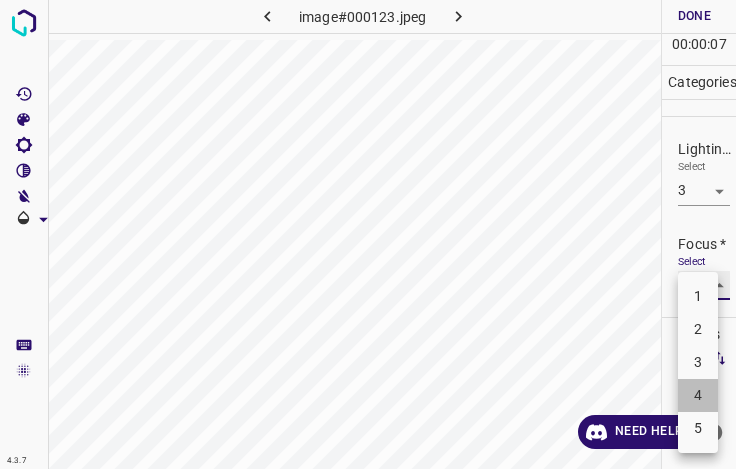 type on "4" 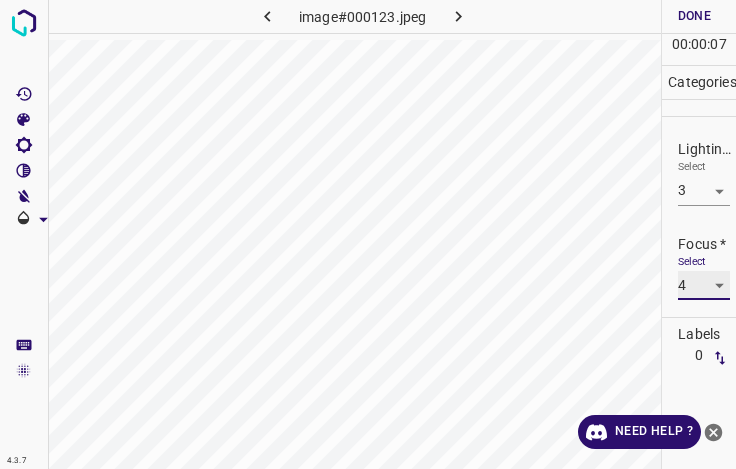 scroll, scrollTop: 98, scrollLeft: 0, axis: vertical 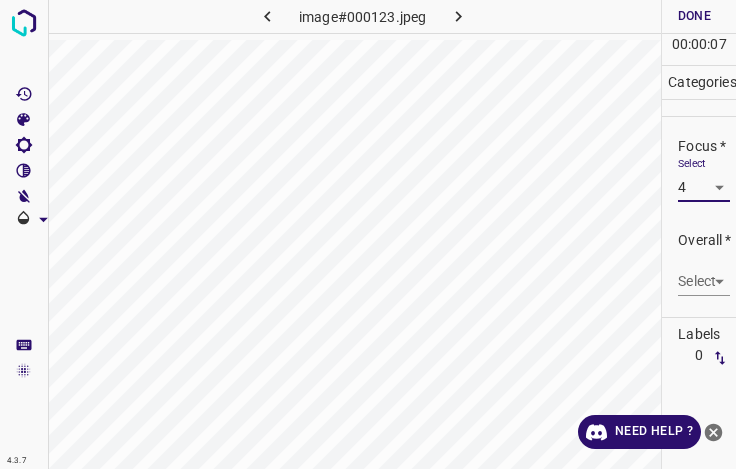 click on "4.3.7 image#000123.jpeg Done Skip 0 00   : 00   : 07   Categories Lighting *  Select 3 3 Focus *  Select 4 4 Overall *  Select ​ Labels   0 Categories 1 Lighting 2 Focus 3 Overall Tools Space Change between modes (Draw & Edit) I Auto labeling R Restore zoom M Zoom in N Zoom out Delete Delete selecte label Filters Z Restore filters X Saturation filter C Brightness filter V Contrast filter B Gray scale filter General O Download Need Help ? - Text - Hide - Delete" at bounding box center [368, 234] 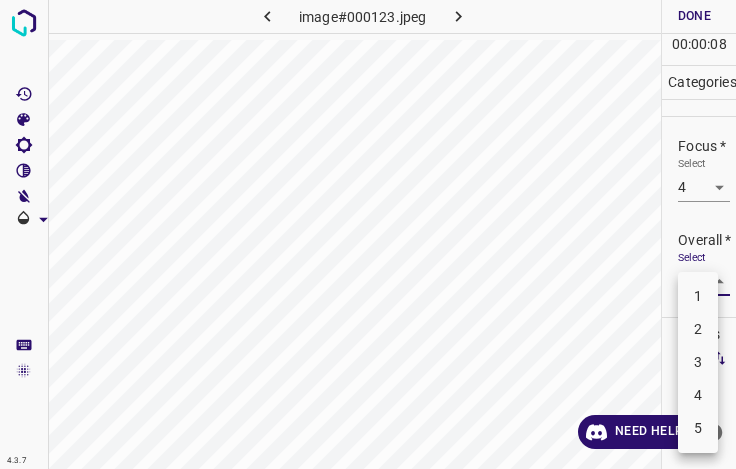 click on "4" at bounding box center (698, 395) 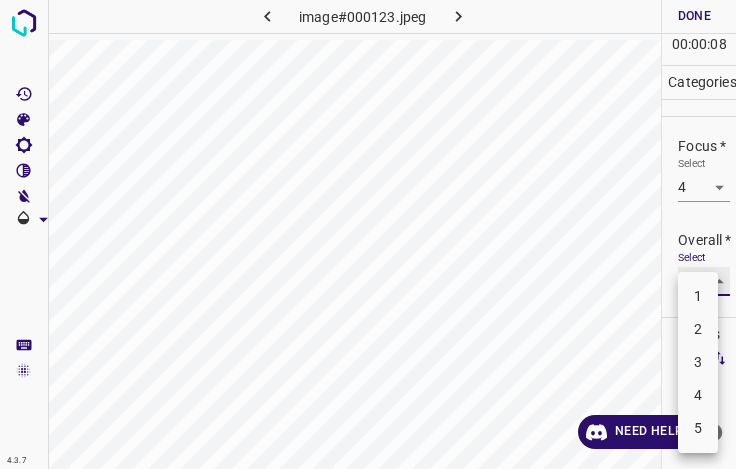type on "4" 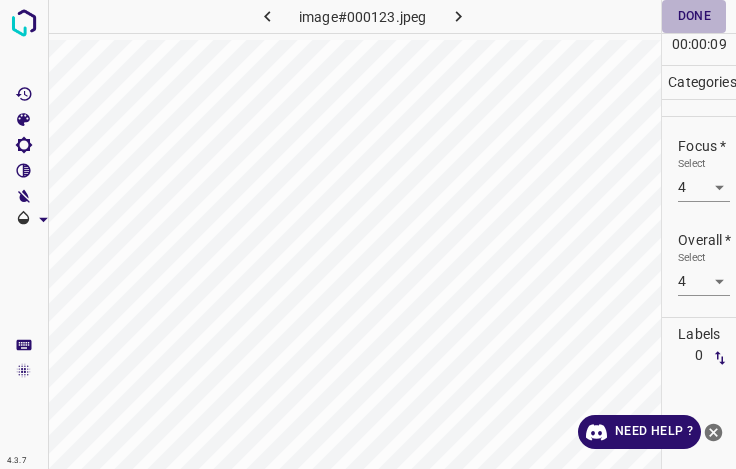 click on "Done" at bounding box center [694, 16] 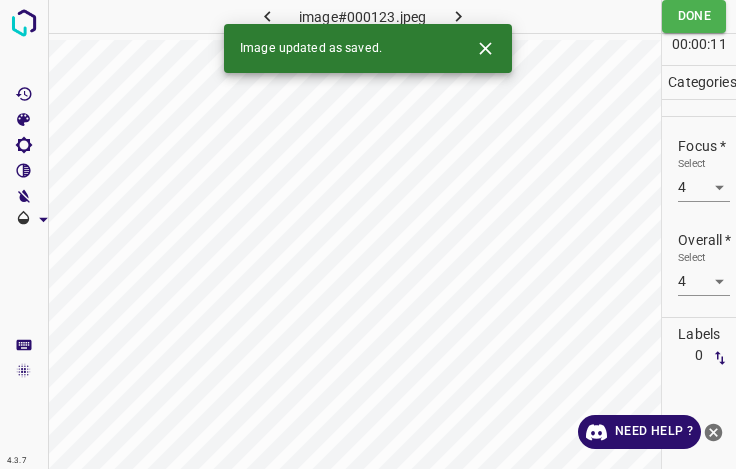click 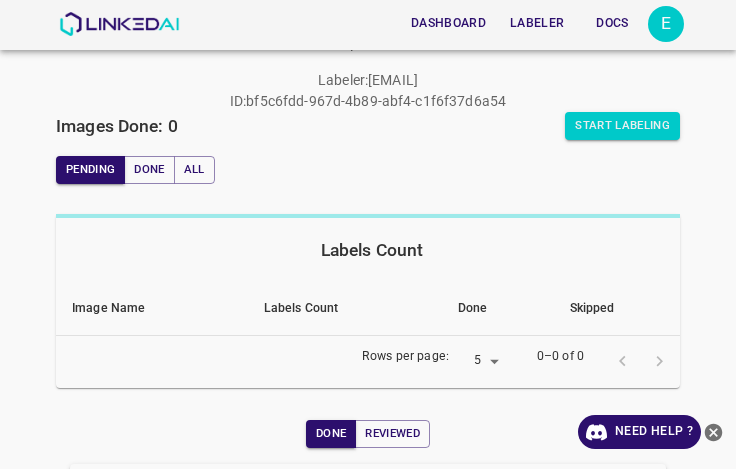 scroll, scrollTop: 137, scrollLeft: 0, axis: vertical 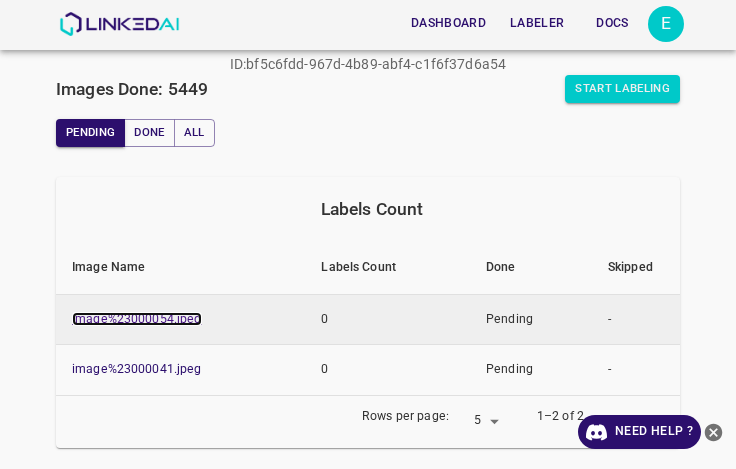 click on "image%23000054.jpeg" at bounding box center (137, 319) 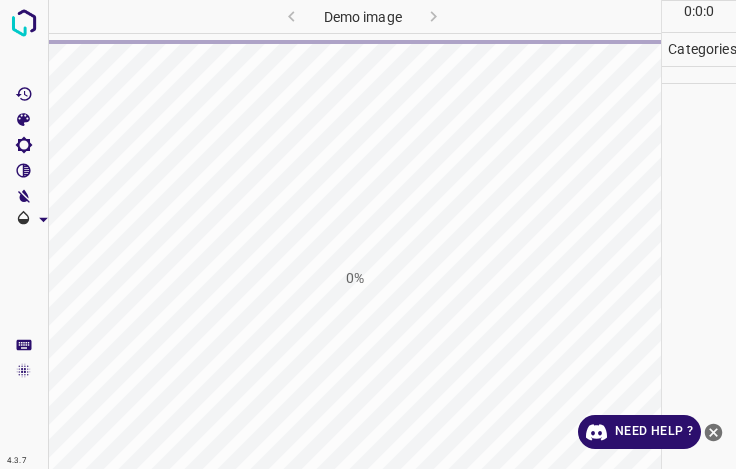 scroll, scrollTop: 0, scrollLeft: 0, axis: both 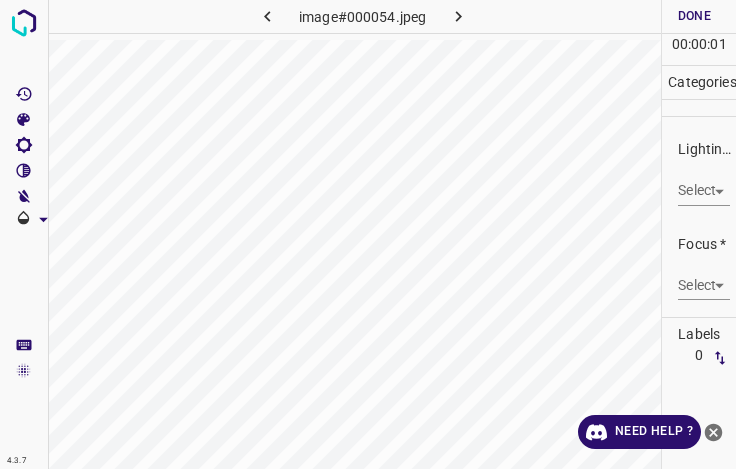 click on "4.3.7 image#000054.jpeg Done Skip 0 00   : 00   : 01   Categories Lighting *  Select ​ Focus *  Select ​ Overall *  Select ​ Labels   0 Categories 1 Lighting 2 Focus 3 Overall Tools Space Change between modes (Draw & Edit) I Auto labeling R Restore zoom M Zoom in N Zoom out Delete Delete selecte label Filters Z Restore filters X Saturation filter C Brightness filter V Contrast filter B Gray scale filter General O Download Need Help ? - Text - Hide - Delete" at bounding box center (368, 234) 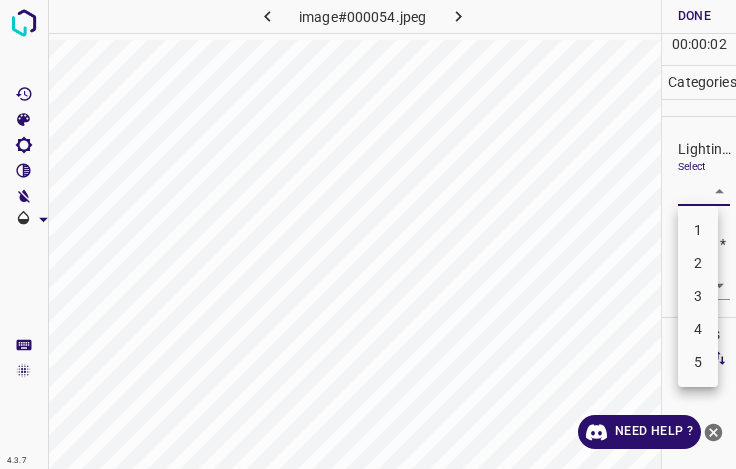 click on "3" at bounding box center [698, 296] 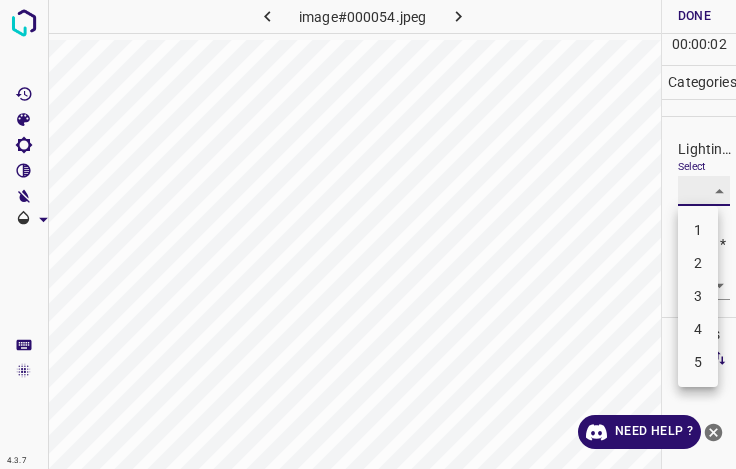 type on "3" 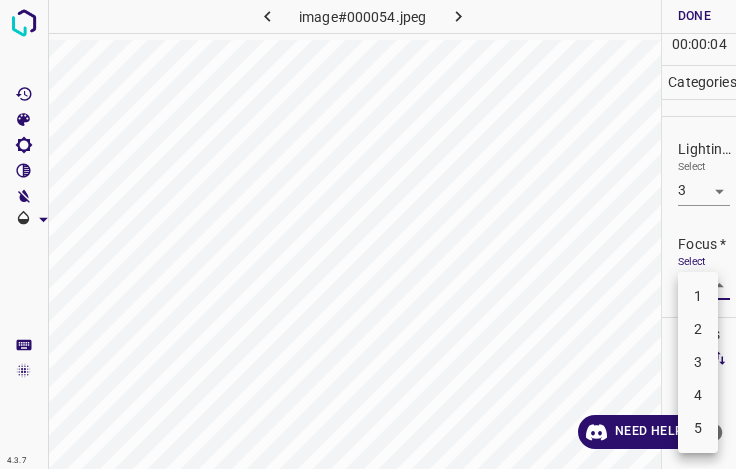 click on "4.3.7 image#000054.jpeg Done Skip 0 00   : 00   : 04   Categories Lighting *  Select 3 3 Focus *  Select ​ Overall *  Select ​ Labels   0 Categories 1 Lighting 2 Focus 3 Overall Tools Space Change between modes (Draw & Edit) I Auto labeling R Restore zoom M Zoom in N Zoom out Delete Delete selecte label Filters Z Restore filters X Saturation filter C Brightness filter V Contrast filter B Gray scale filter General O Download Need Help ? - Text - Hide - Delete 1 2 3 4 5" at bounding box center [368, 234] 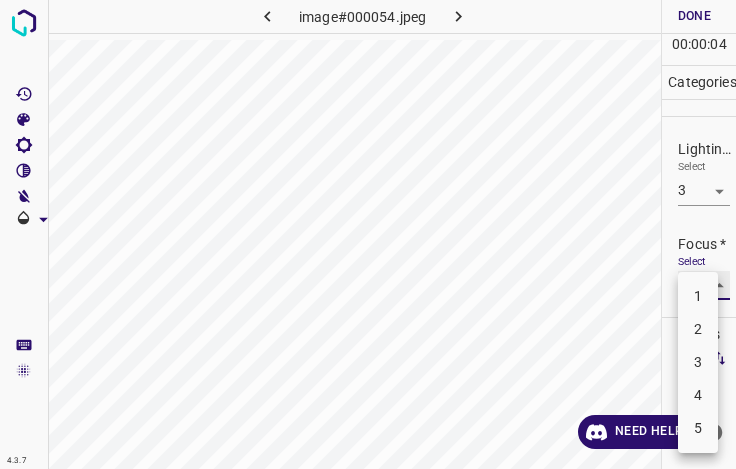 type on "4" 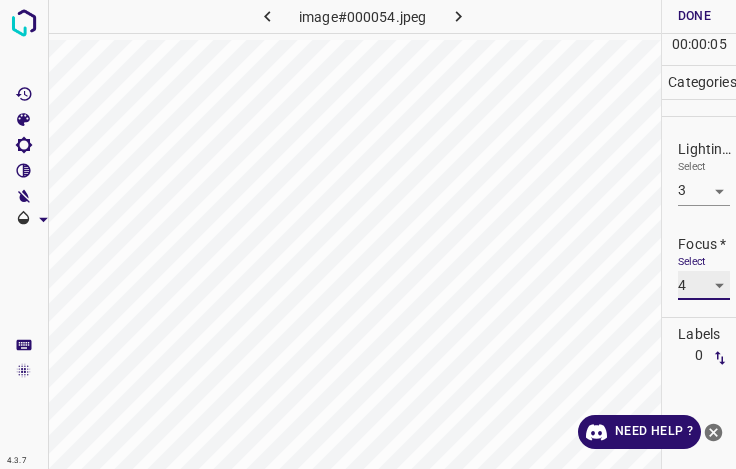scroll, scrollTop: 98, scrollLeft: 0, axis: vertical 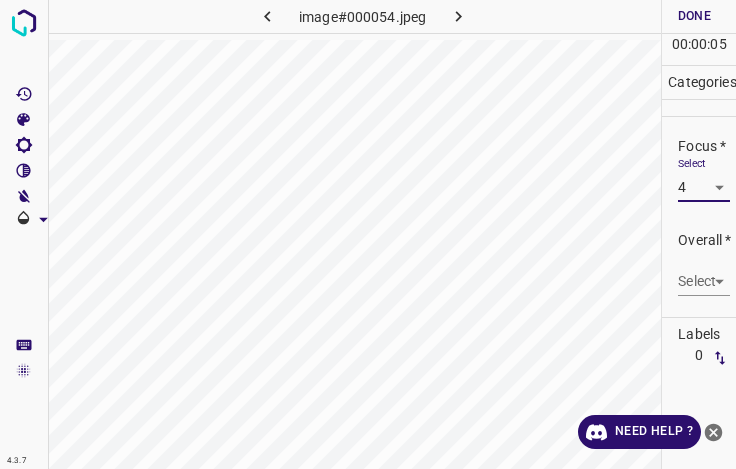 click on "4.3.7 image#000054.jpeg Done Skip 0 00   : 00   : 05   Categories Lighting *  Select 3 3 Focus *  Select 4 4 Overall *  Select ​ Labels   0 Categories 1 Lighting 2 Focus 3 Overall Tools Space Change between modes (Draw & Edit) I Auto labeling R Restore zoom M Zoom in N Zoom out Delete Delete selecte label Filters Z Restore filters X Saturation filter C Brightness filter V Contrast filter B Gray scale filter General O Download Need Help ? - Text - Hide - Delete" at bounding box center (368, 234) 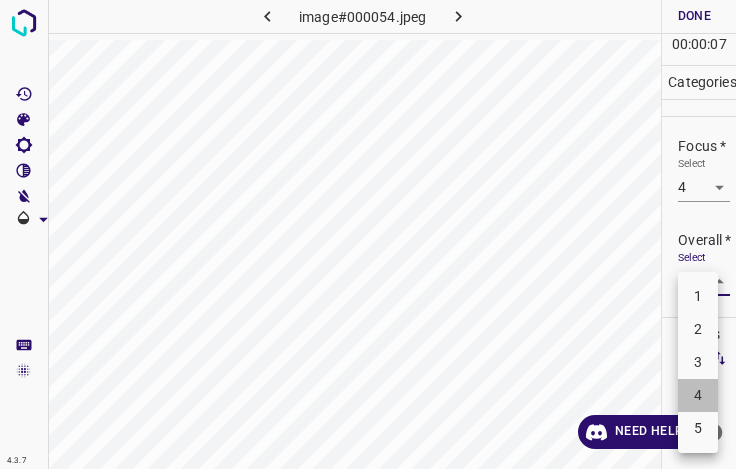 click on "4" at bounding box center (698, 395) 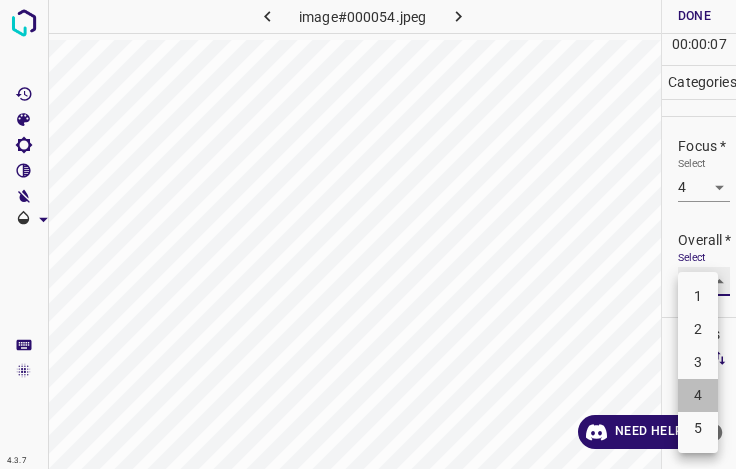 type on "4" 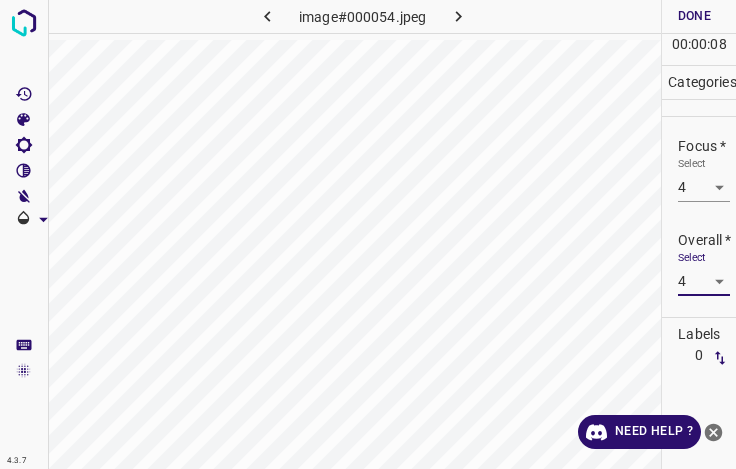click on "Done" at bounding box center [694, 16] 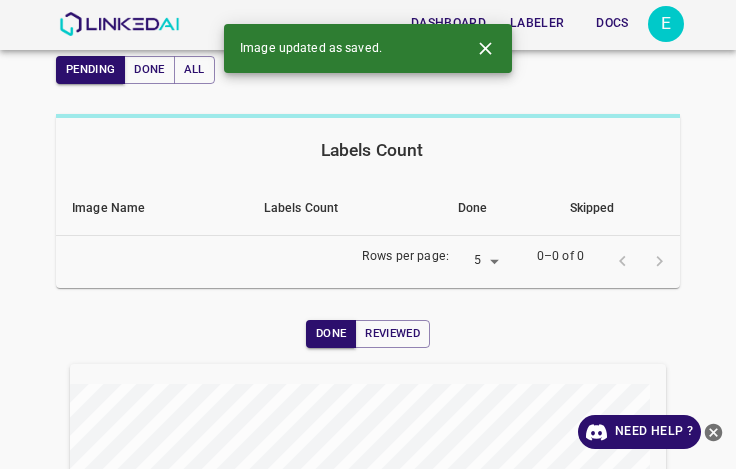 scroll, scrollTop: 237, scrollLeft: 0, axis: vertical 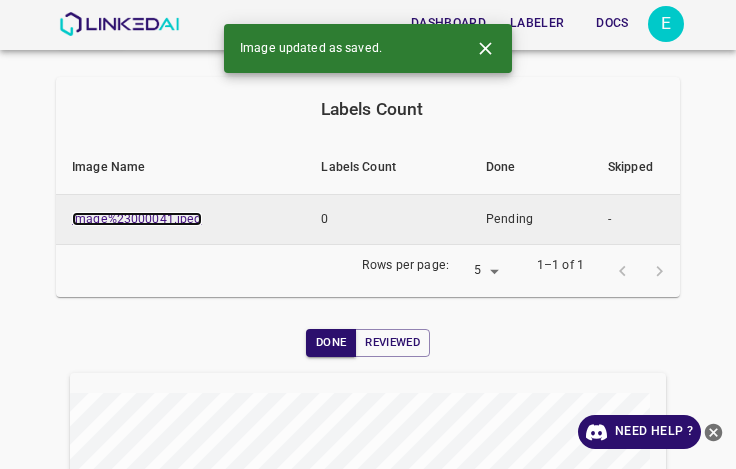 click on "image%23000041.jpeg" at bounding box center (137, 219) 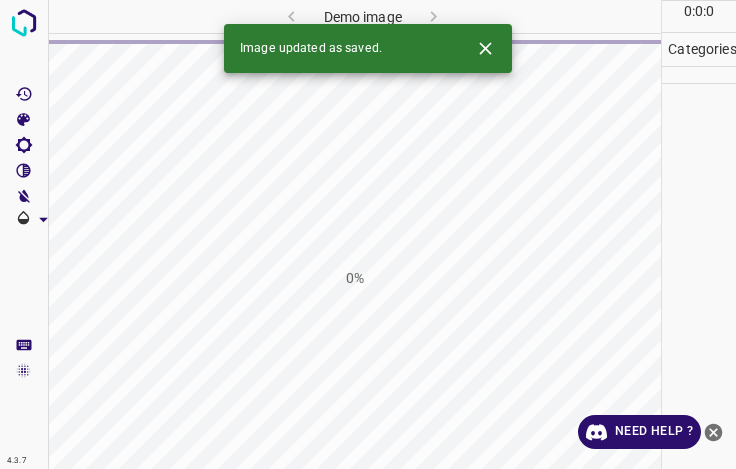 scroll, scrollTop: 0, scrollLeft: 0, axis: both 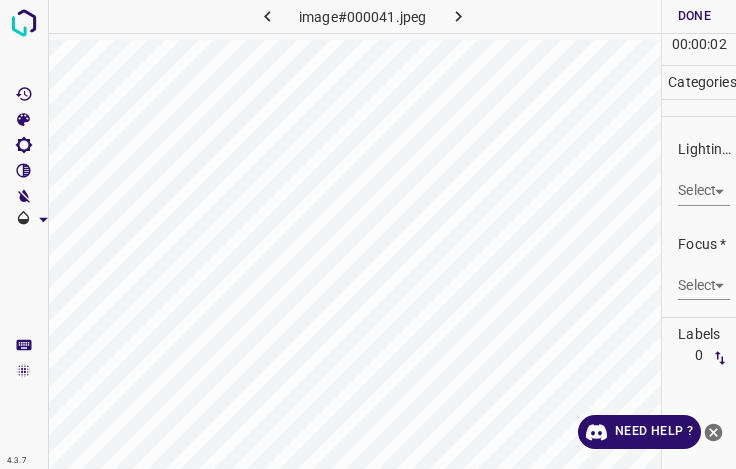click on "4.3.7 image#000041.jpeg Done Skip 0 00   : 00   : 02   Categories Lighting *  Select ​ Focus *  Select ​ Overall *  Select ​ Labels   0 Categories 1 Lighting 2 Focus 3 Overall Tools Space Change between modes (Draw & Edit) I Auto labeling R Restore zoom M Zoom in N Zoom out Delete Delete selecte label Filters Z Restore filters X Saturation filter C Brightness filter V Contrast filter B Gray scale filter General O Download Need Help ? - Text - Hide - Delete" at bounding box center [368, 234] 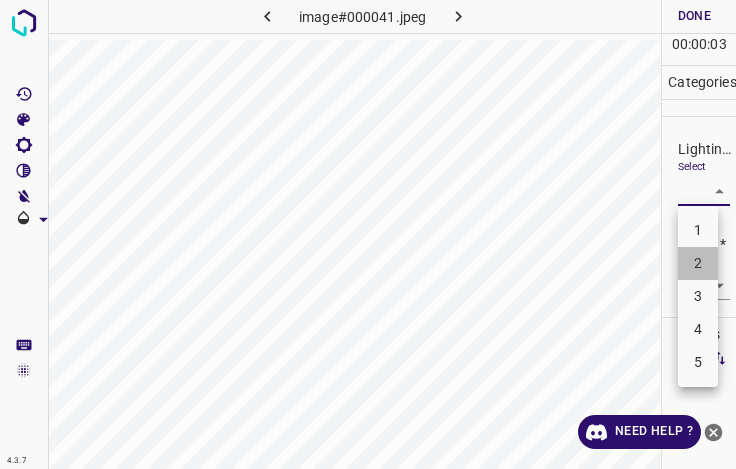 click on "2" at bounding box center (698, 263) 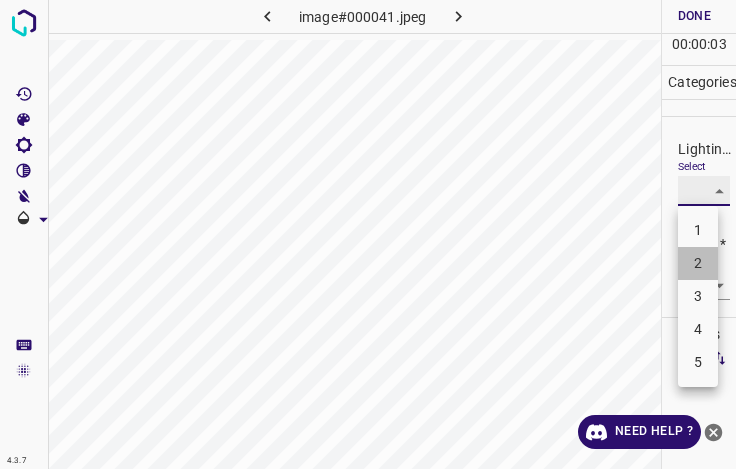 type on "2" 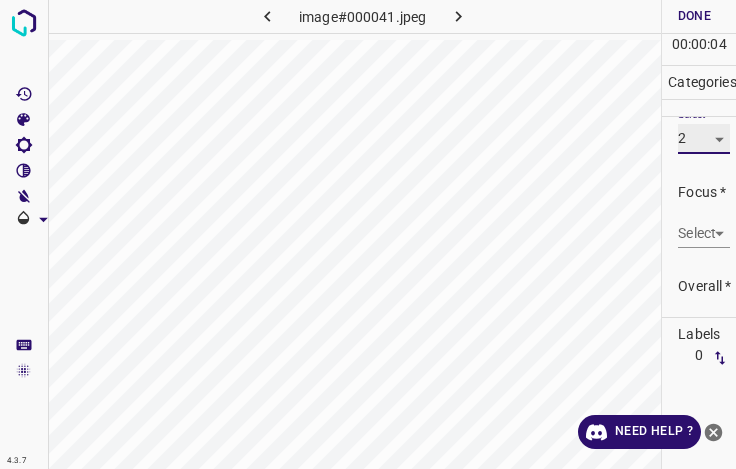scroll, scrollTop: 98, scrollLeft: 0, axis: vertical 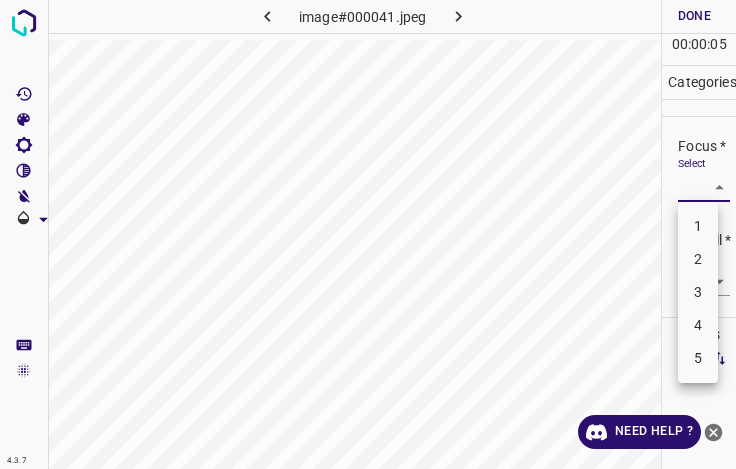 click on "4.3.7 image#000041.jpeg Done Skip 0 00   : 00   : 05   Categories Lighting *  Select 2 2 Focus *  Select ​ Overall *  Select ​ Labels   0 Categories 1 Lighting 2 Focus 3 Overall Tools Space Change between modes (Draw & Edit) I Auto labeling R Restore zoom M Zoom in N Zoom out Delete Delete selecte label Filters Z Restore filters X Saturation filter C Brightness filter V Contrast filter B Gray scale filter General O Download Need Help ? - Text - Hide - Delete 1 2 3 4 5" at bounding box center (368, 234) 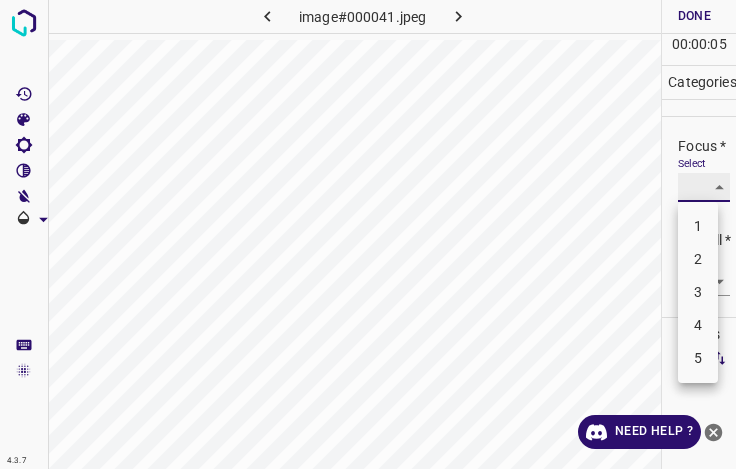 type on "3" 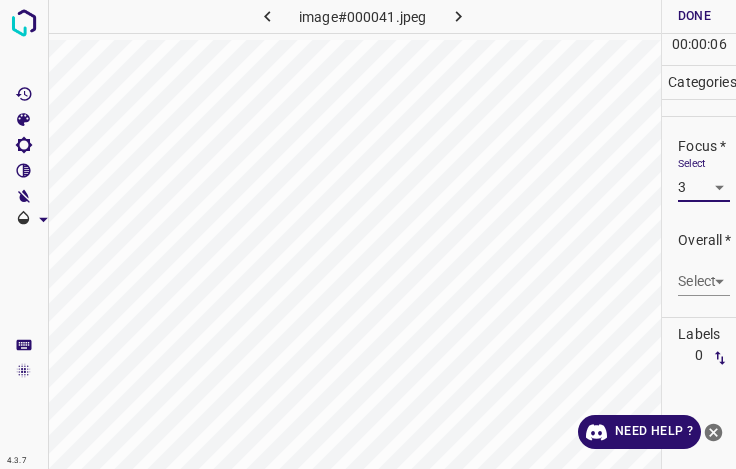 click on "4.3.7 image#000041.jpeg Done Skip 0 00   : 00   : 06   Categories Lighting *  Select 2 2 Focus *  Select 3 3 Overall *  Select ​ Labels   0 Categories 1 Lighting 2 Focus 3 Overall Tools Space Change between modes (Draw & Edit) I Auto labeling R Restore zoom M Zoom in N Zoom out Delete Delete selecte label Filters Z Restore filters X Saturation filter C Brightness filter V Contrast filter B Gray scale filter General O Download Need Help ? - Text - Hide - Delete" at bounding box center [368, 234] 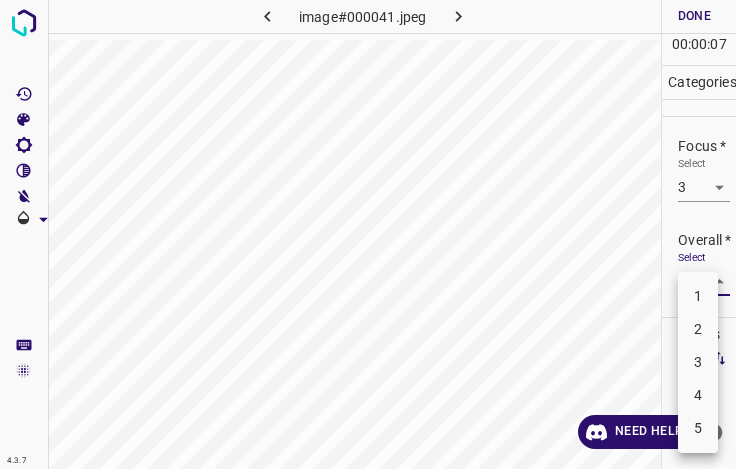click on "3" at bounding box center (698, 362) 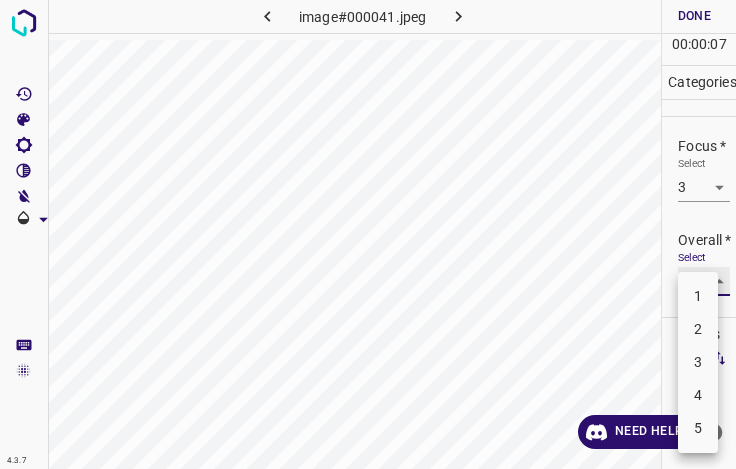 type on "3" 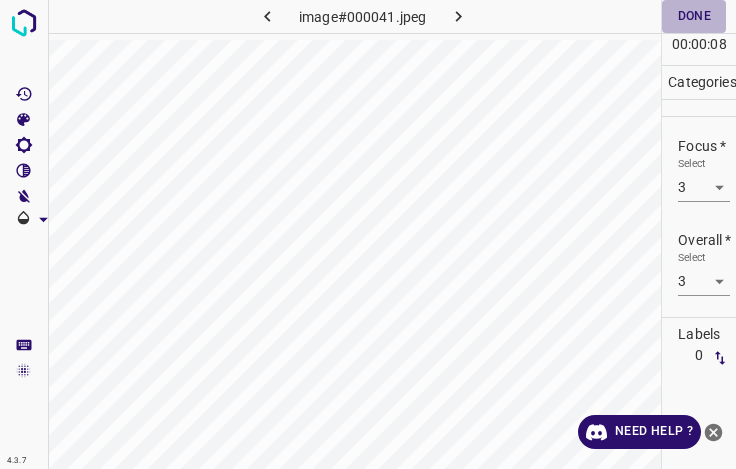 click on "Done" at bounding box center (694, 16) 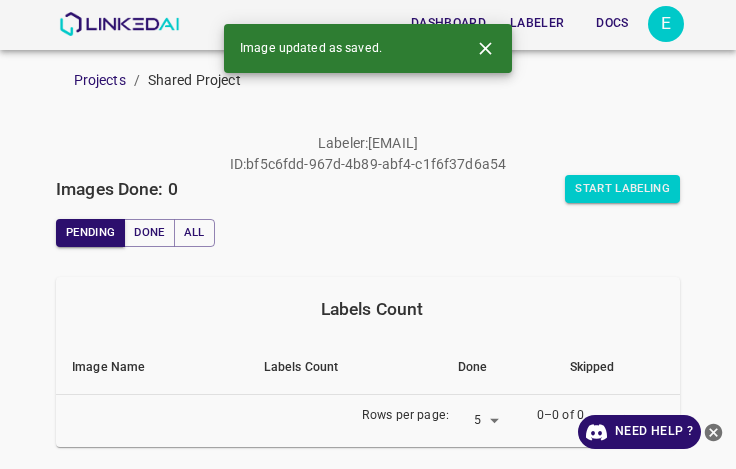 click 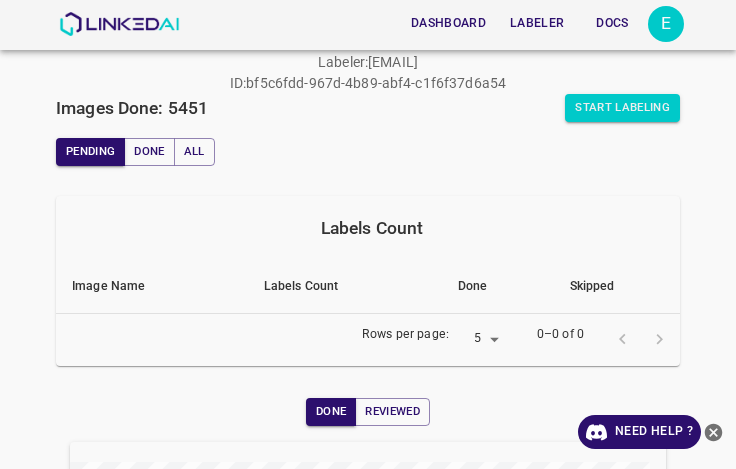 scroll, scrollTop: 0, scrollLeft: 0, axis: both 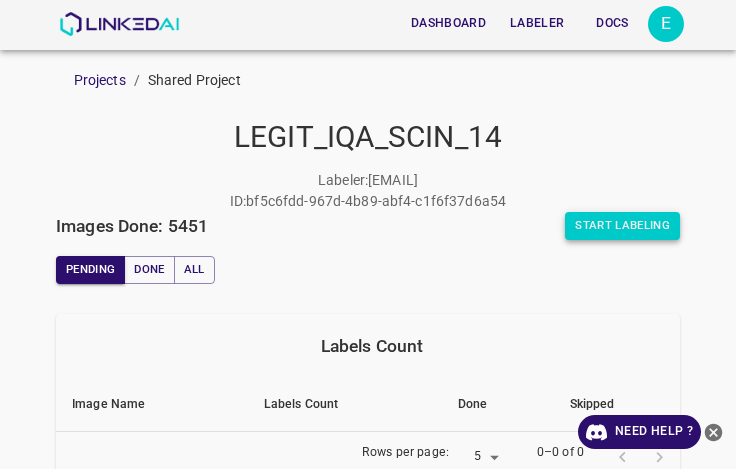 click on "Start Labeling" at bounding box center (622, 226) 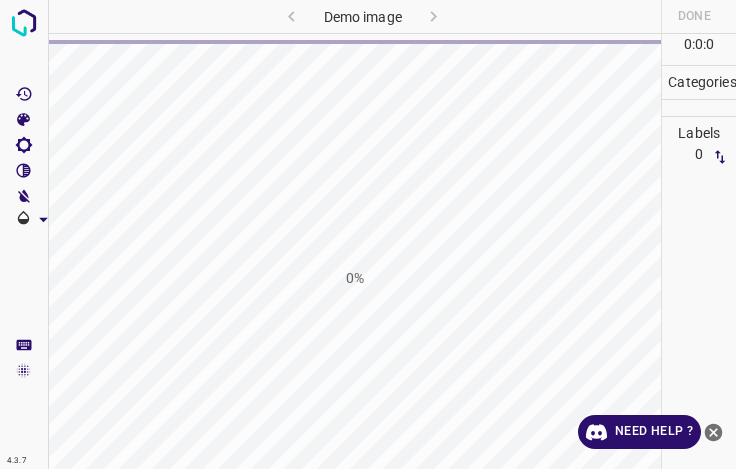 scroll, scrollTop: 0, scrollLeft: 0, axis: both 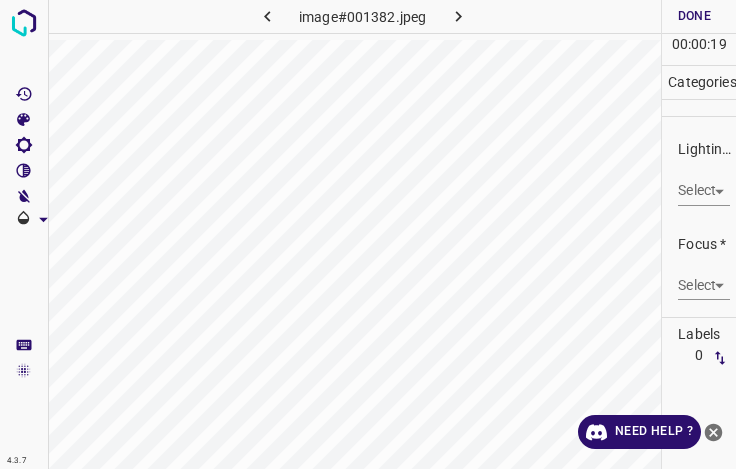 click on "4.3.7 image#001382.jpeg Done Skip 0 00   : 00   : 19   Categories Lighting *  Select ​ Focus *  Select ​ Overall *  Select ​ Labels   0 Categories 1 Lighting 2 Focus 3 Overall Tools Space Change between modes (Draw & Edit) I Auto labeling R Restore zoom M Zoom in N Zoom out Delete Delete selecte label Filters Z Restore filters X Saturation filter C Brightness filter V Contrast filter B Gray scale filter General O Download Need Help ? - Text - Hide - Delete" at bounding box center (368, 234) 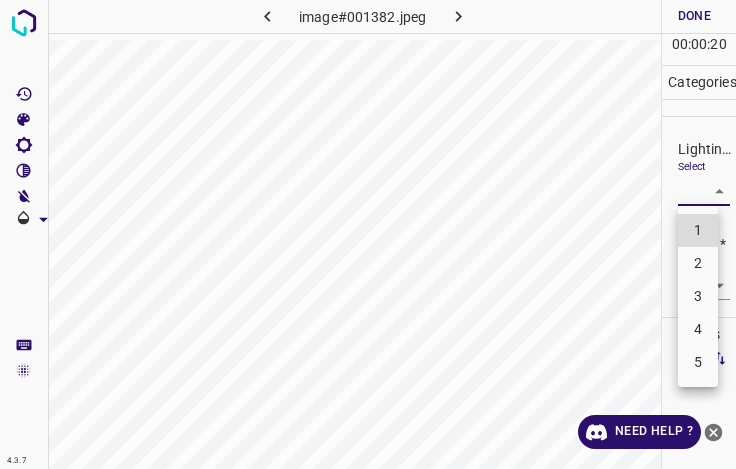 click on "3" at bounding box center [698, 296] 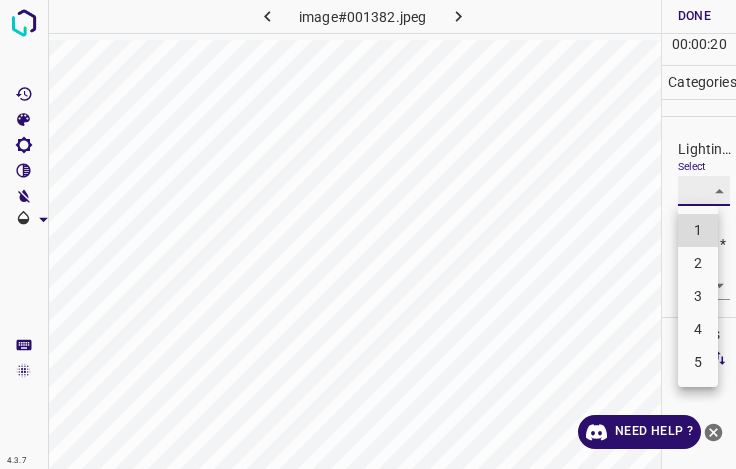 type on "3" 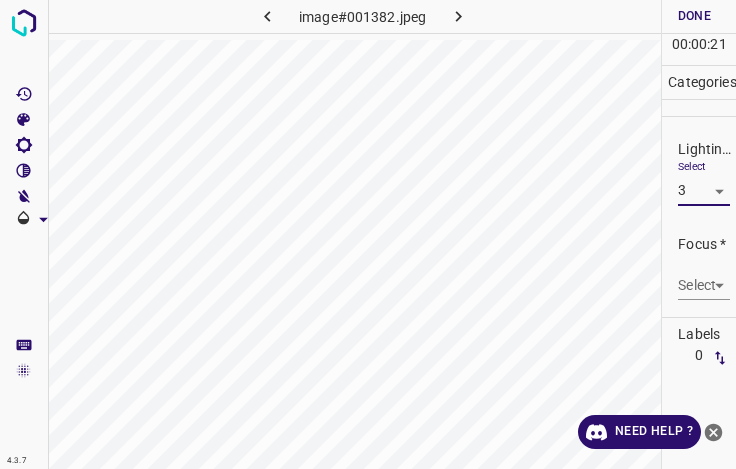 click on "4.3.7 image#001382.jpeg Done Skip 0 00   : 00   : 21   Categories Lighting *  Select 3 3 Focus *  Select ​ Overall *  Select ​ Labels   0 Categories 1 Lighting 2 Focus 3 Overall Tools Space Change between modes (Draw & Edit) I Auto labeling R Restore zoom M Zoom in N Zoom out Delete Delete selecte label Filters Z Restore filters X Saturation filter C Brightness filter V Contrast filter B Gray scale filter General O Download Need Help ? - Text - Hide - Delete" at bounding box center (368, 234) 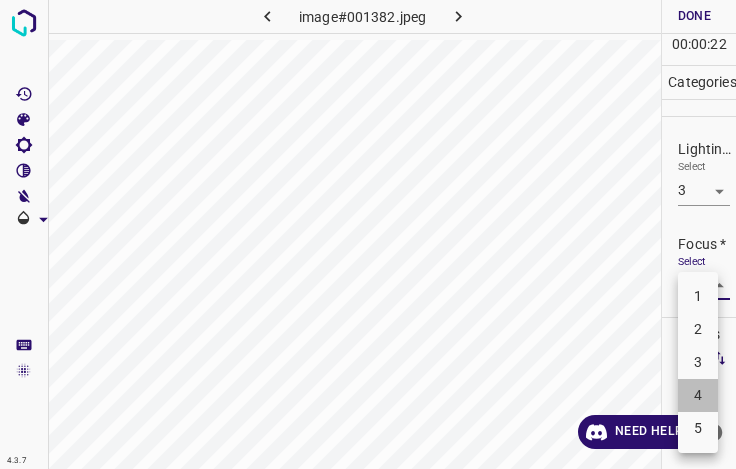 click on "4" at bounding box center (698, 395) 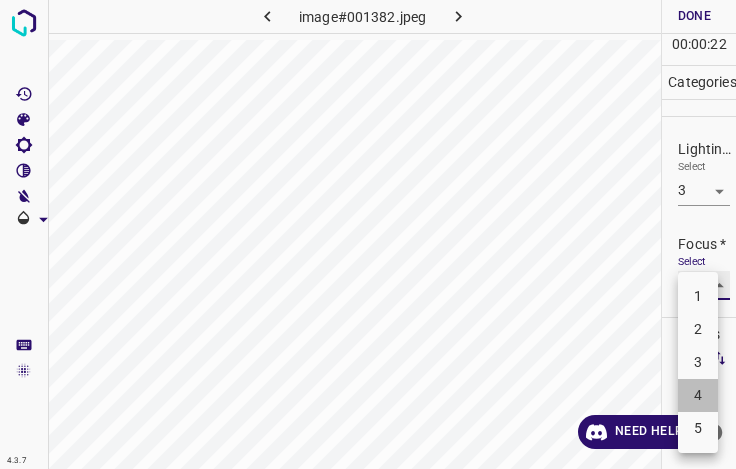 type on "4" 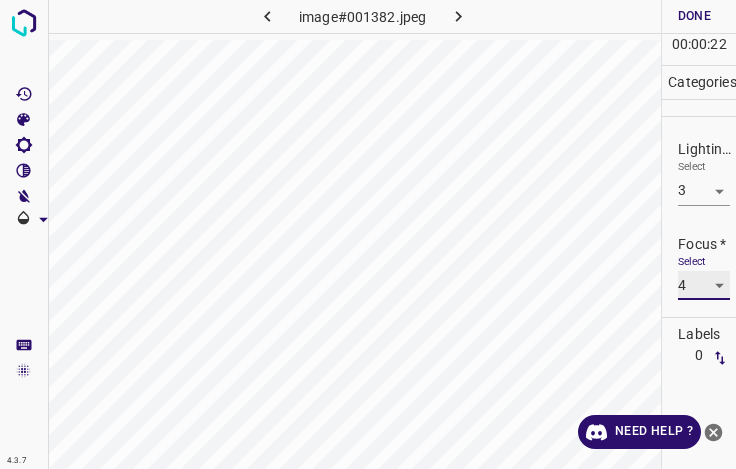 scroll, scrollTop: 98, scrollLeft: 0, axis: vertical 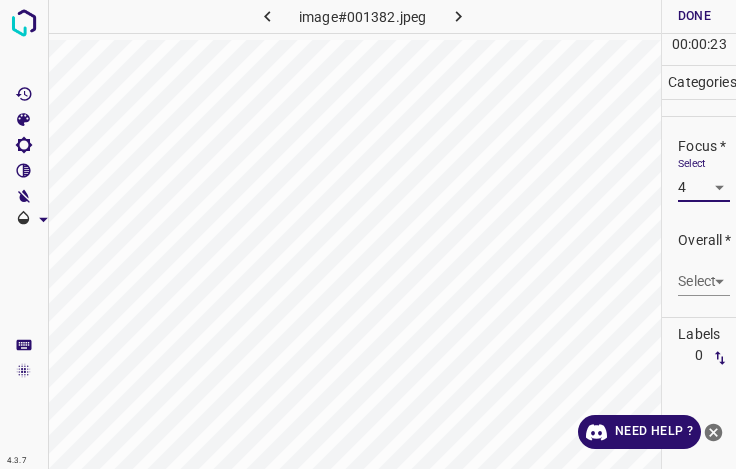 click on "4.3.7 image#001382.jpeg Done Skip 0 00   : 00   : 23   Categories Lighting *  Select 3 3 Focus *  Select 4 4 Overall *  Select ​ Labels   0 Categories 1 Lighting 2 Focus 3 Overall Tools Space Change between modes (Draw & Edit) I Auto labeling R Restore zoom M Zoom in N Zoom out Delete Delete selecte label Filters Z Restore filters X Saturation filter C Brightness filter V Contrast filter B Gray scale filter General O Download Need Help ? - Text - Hide - Delete" at bounding box center [368, 234] 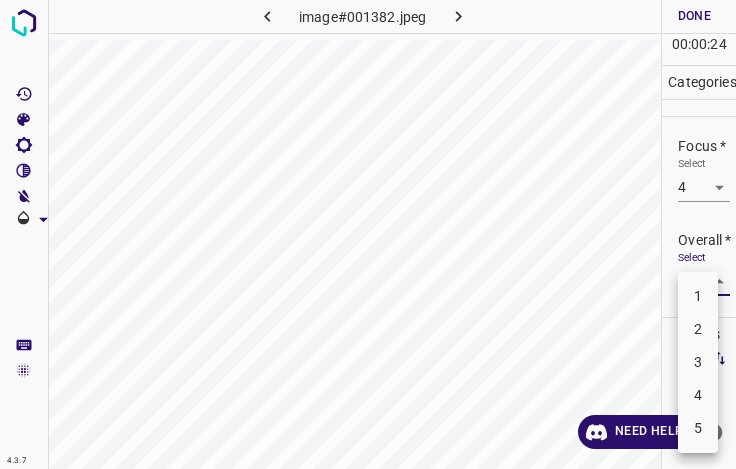 click on "4" at bounding box center (698, 395) 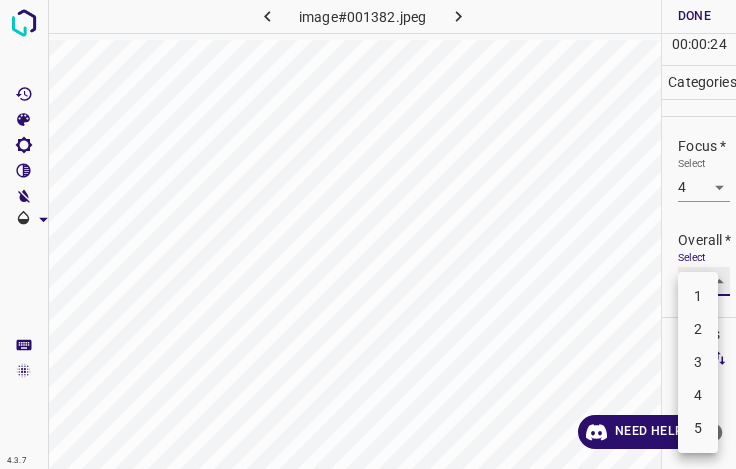 type on "4" 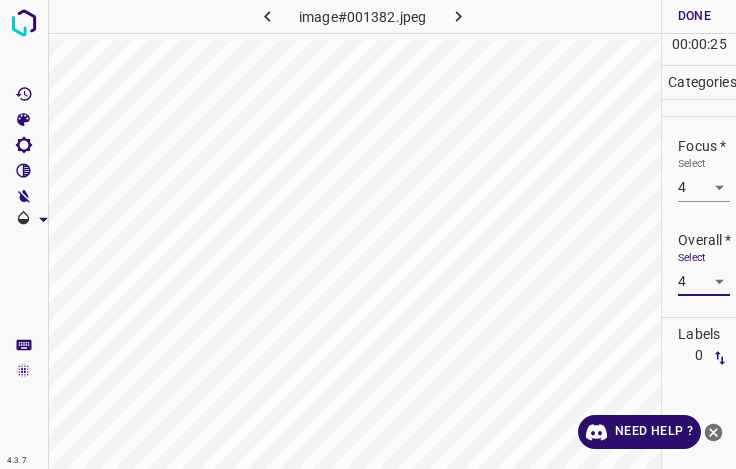click on "Done" at bounding box center [694, 16] 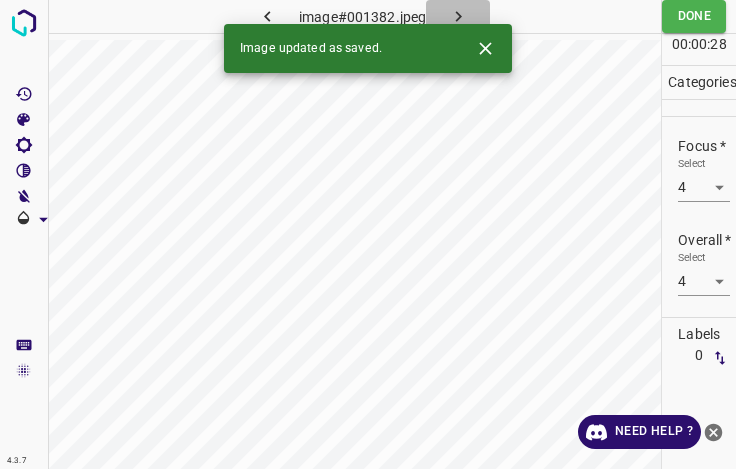 click 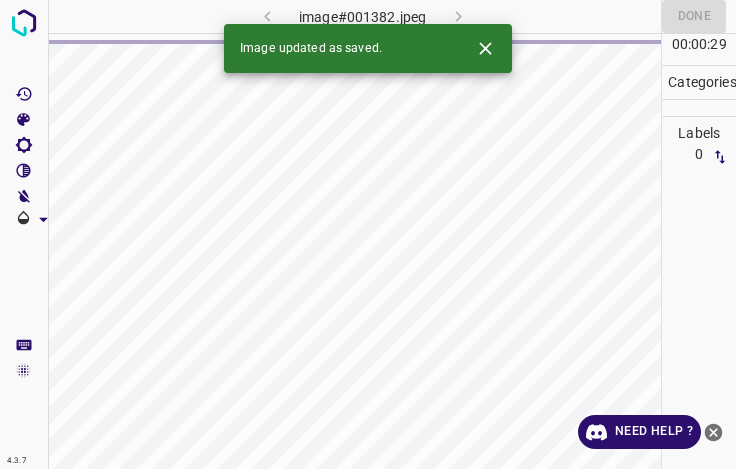 click 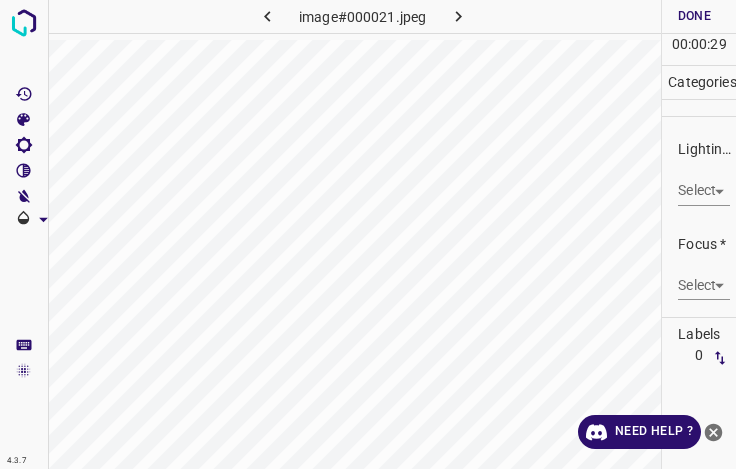 click on "4.3.7 image#000021.jpeg Done Skip 0 00   : 00   : 29   Categories Lighting *  Select ​ Focus *  Select ​ Overall *  Select ​ Labels   0 Categories 1 Lighting 2 Focus 3 Overall Tools Space Change between modes (Draw & Edit) I Auto labeling R Restore zoom M Zoom in N Zoom out Delete Delete selecte label Filters Z Restore filters X Saturation filter C Brightness filter V Contrast filter B Gray scale filter General O Download Need Help ? - Text - Hide - Delete" at bounding box center [368, 234] 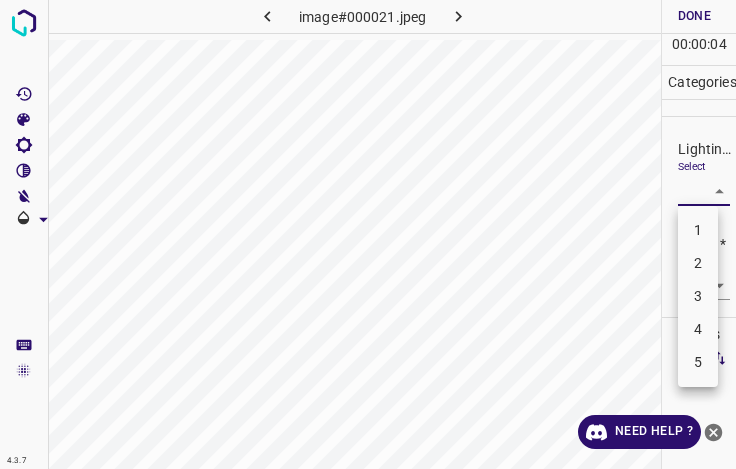 click on "3" at bounding box center (698, 296) 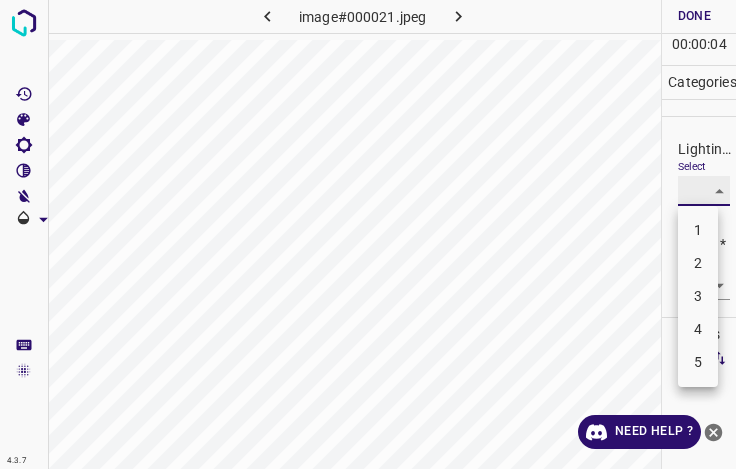 type on "3" 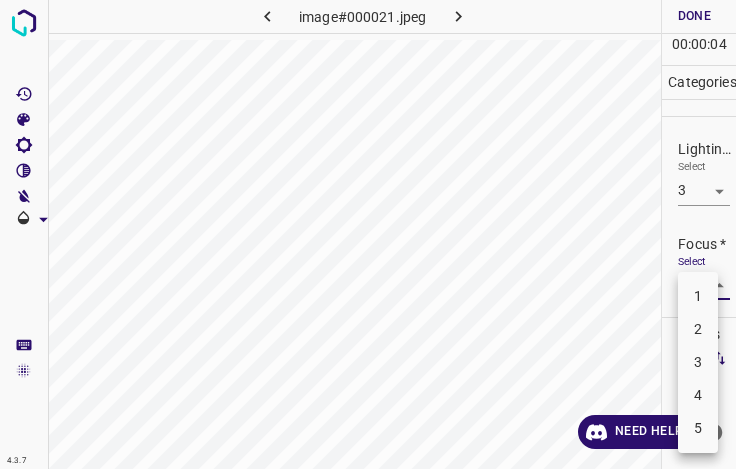 click on "4.3.7 image#000021.jpeg Done Skip 0 00   : 00   : 04   Categories Lighting *  Select 3 3 Focus *  Select ​ Overall *  Select ​ Labels   0 Categories 1 Lighting 2 Focus 3 Overall Tools Space Change between modes (Draw & Edit) I Auto labeling R Restore zoom M Zoom in N Zoom out Delete Delete selecte label Filters Z Restore filters X Saturation filter C Brightness filter V Contrast filter B Gray scale filter General O Download Need Help ? - Text - Hide - Delete 1 2 3 4 5" at bounding box center (368, 234) 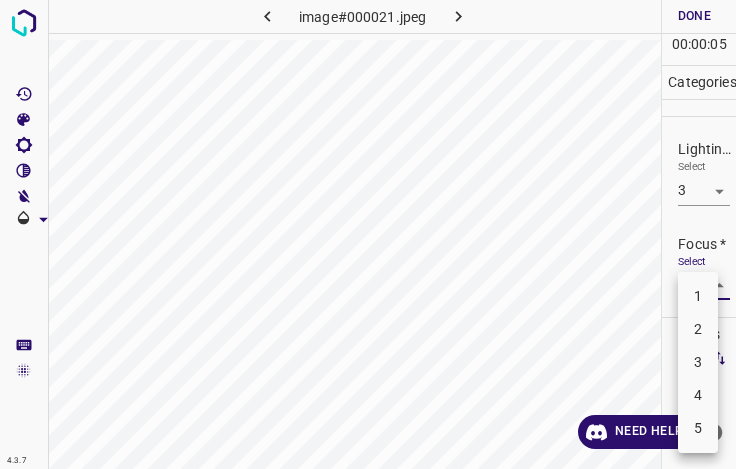 click on "3" at bounding box center (698, 362) 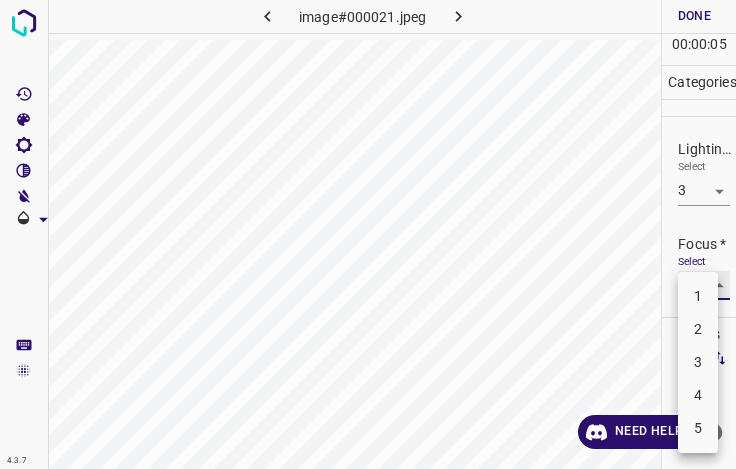 type on "3" 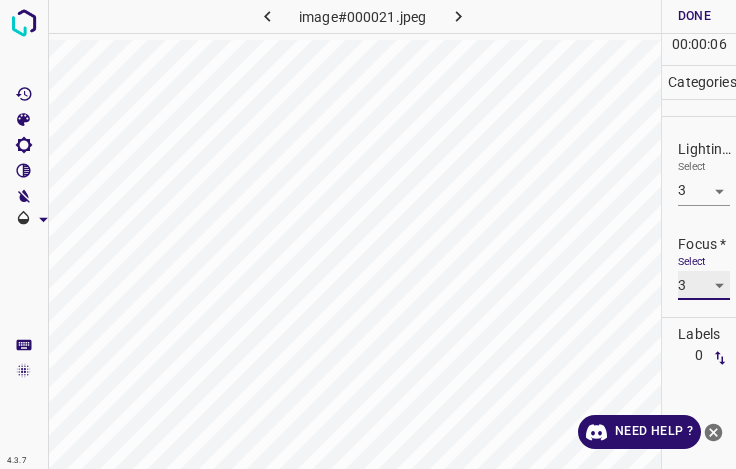 scroll, scrollTop: 98, scrollLeft: 0, axis: vertical 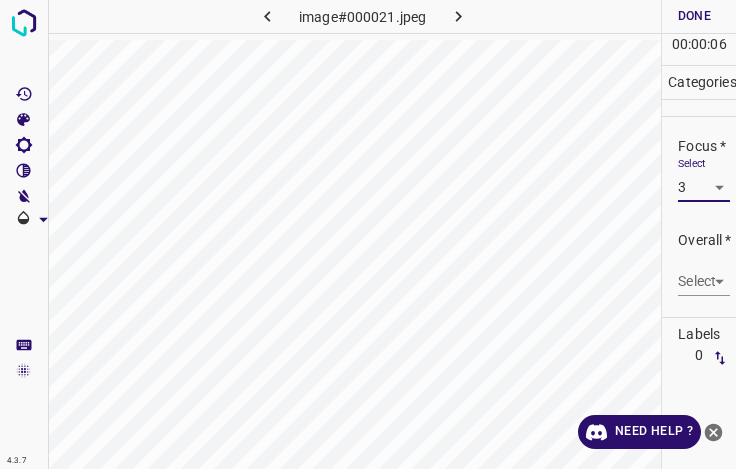 click on "4.3.7 image#000021.jpeg Done Skip 0 00   : 00   : 06   Categories Lighting *  Select 3 3 Focus *  Select 3 3 Overall *  Select ​ Labels   0 Categories 1 Lighting 2 Focus 3 Overall Tools Space Change between modes (Draw & Edit) I Auto labeling R Restore zoom M Zoom in N Zoom out Delete Delete selecte label Filters Z Restore filters X Saturation filter C Brightness filter V Contrast filter B Gray scale filter General O Download Need Help ? - Text - Hide - Delete" at bounding box center (368, 234) 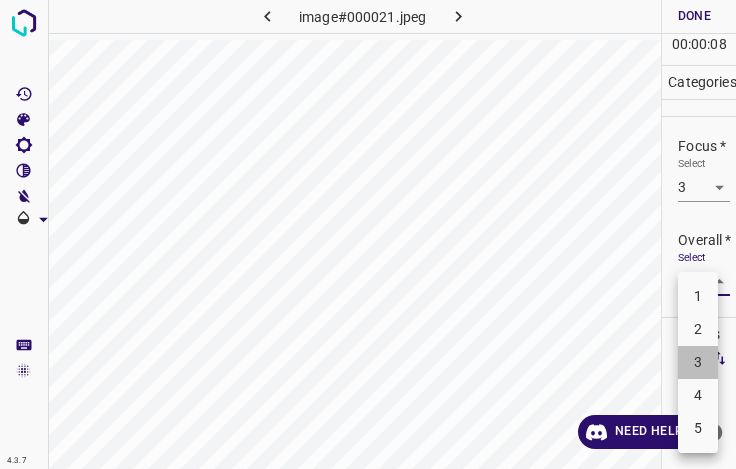 click on "3" at bounding box center [698, 362] 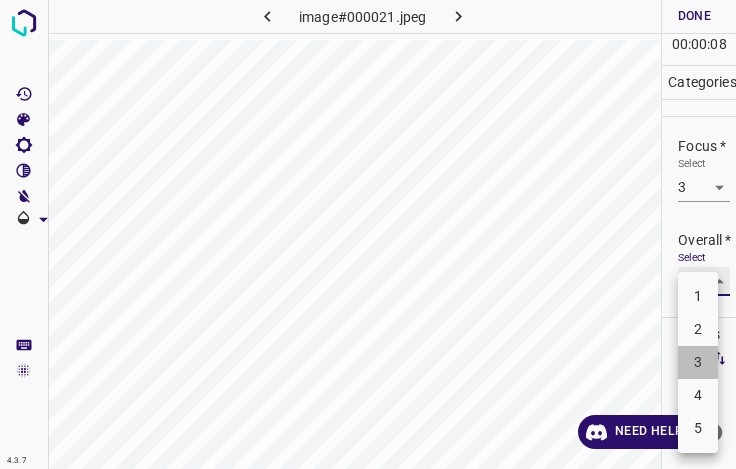 type on "3" 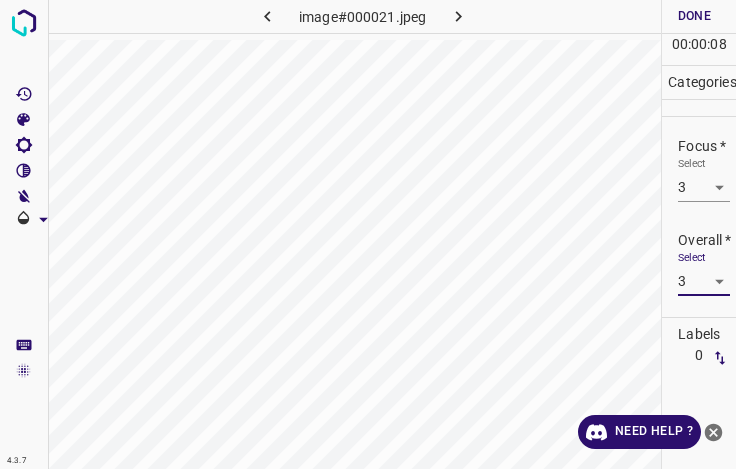 click on "Done" at bounding box center [694, 16] 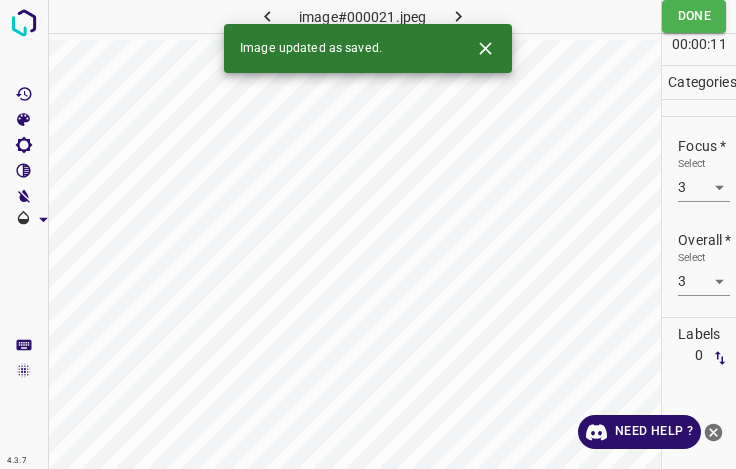 click 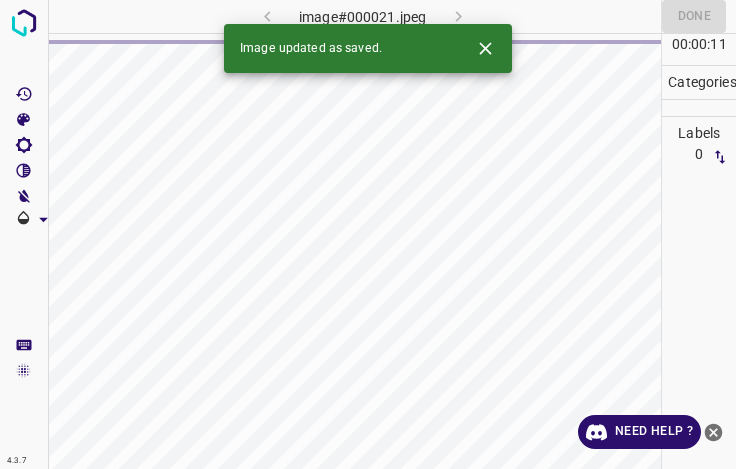 click 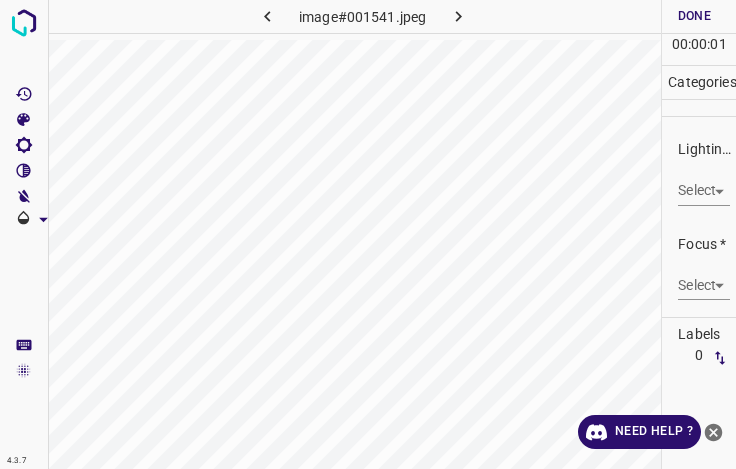 click on "4.3.7 image#001541.jpeg Done Skip 0 00   : 00   : 01   Categories Lighting *  Select ​ Focus *  Select ​ Overall *  Select ​ Labels   0 Categories 1 Lighting 2 Focus 3 Overall Tools Space Change between modes (Draw & Edit) I Auto labeling R Restore zoom M Zoom in N Zoom out Delete Delete selecte label Filters Z Restore filters X Saturation filter C Brightness filter V Contrast filter B Gray scale filter General O Download Need Help ? - Text - Hide - Delete" at bounding box center [368, 234] 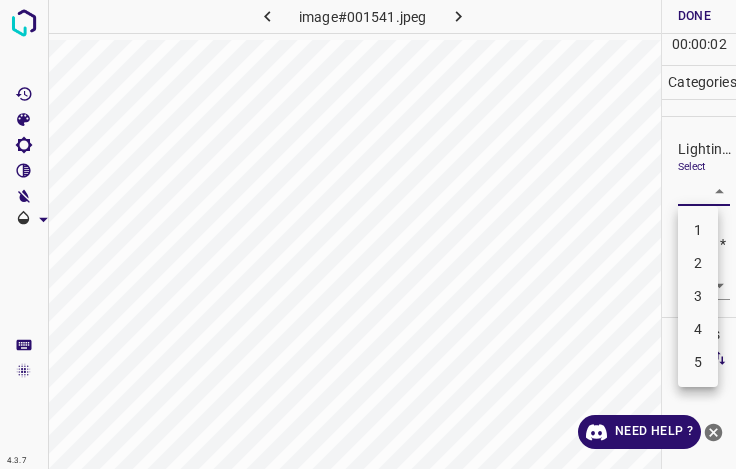 click on "3" at bounding box center [698, 296] 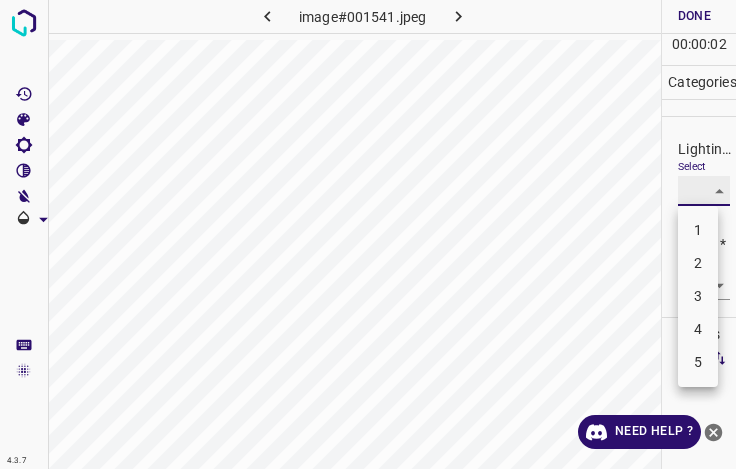 type on "3" 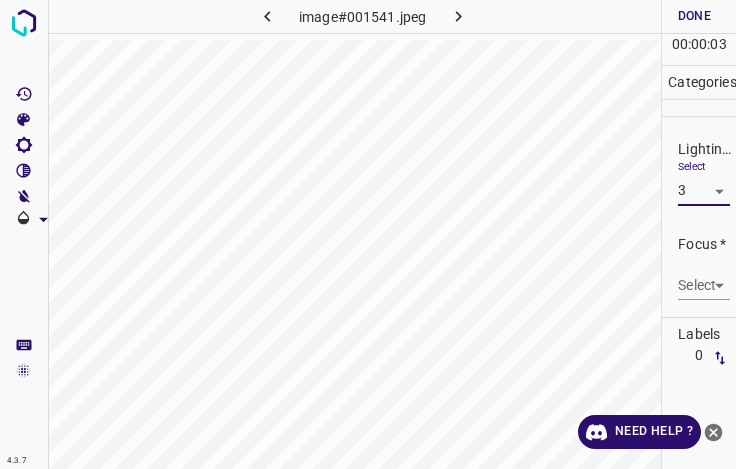click on "4.3.7 image#001541.jpeg Done Skip 0 00   : 00   : 03   Categories Lighting *  Select 3 3 Focus *  Select ​ Overall *  Select ​ Labels   0 Categories 1 Lighting 2 Focus 3 Overall Tools Space Change between modes (Draw & Edit) I Auto labeling R Restore zoom M Zoom in N Zoom out Delete Delete selecte label Filters Z Restore filters X Saturation filter C Brightness filter V Contrast filter B Gray scale filter General O Download Need Help ? - Text - Hide - Delete" at bounding box center (368, 234) 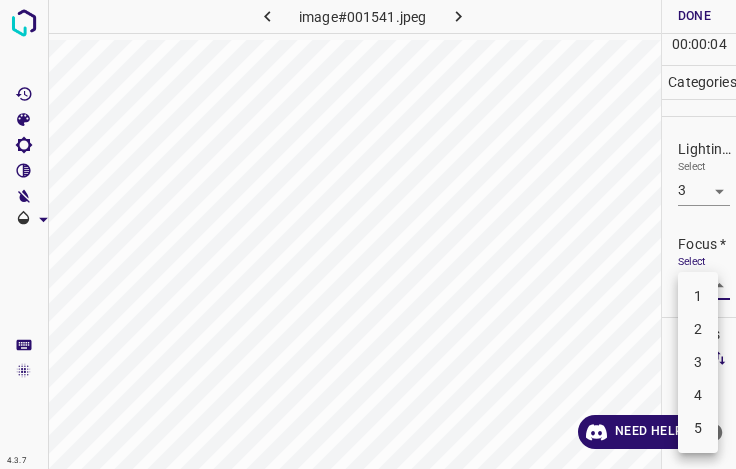 click on "4" at bounding box center [698, 395] 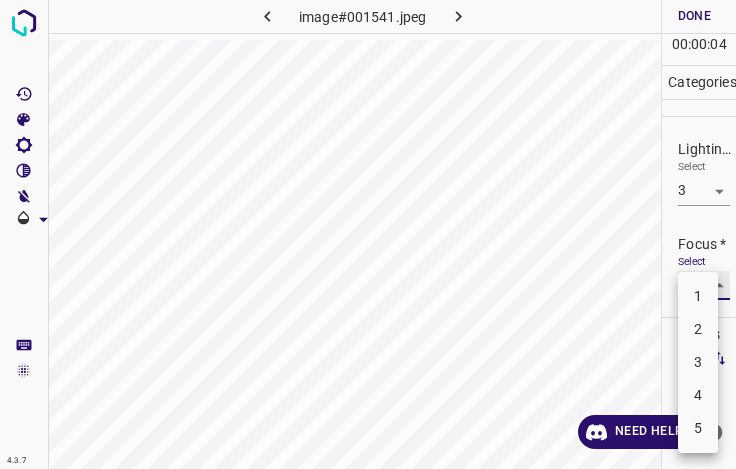 type on "4" 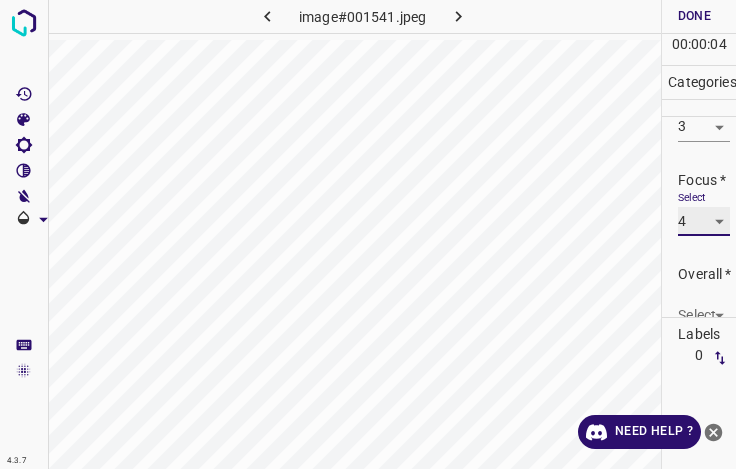 scroll, scrollTop: 98, scrollLeft: 0, axis: vertical 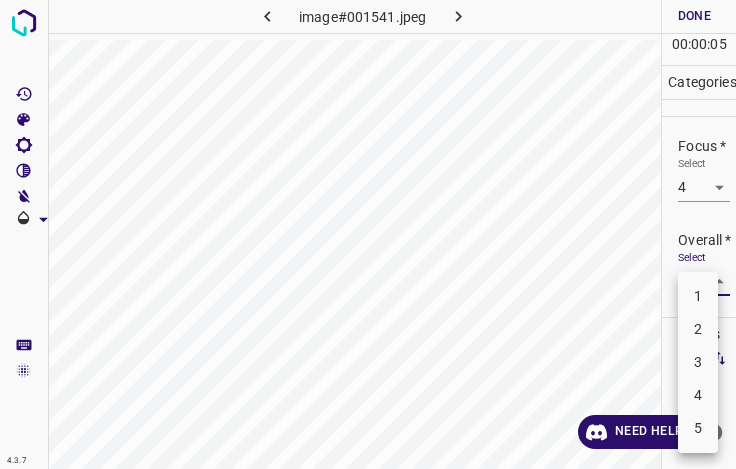 click on "4.3.7 image#001541.jpeg Done Skip 0 00   : 00   : 05   Categories Lighting *  Select 3 3 Focus *  Select 4 4 Overall *  Select ​ Labels   0 Categories 1 Lighting 2 Focus 3 Overall Tools Space Change between modes (Draw & Edit) I Auto labeling R Restore zoom M Zoom in N Zoom out Delete Delete selecte label Filters Z Restore filters X Saturation filter C Brightness filter V Contrast filter B Gray scale filter General O Download Need Help ? - Text - Hide - Delete 1 2 3 4 5" at bounding box center [368, 234] 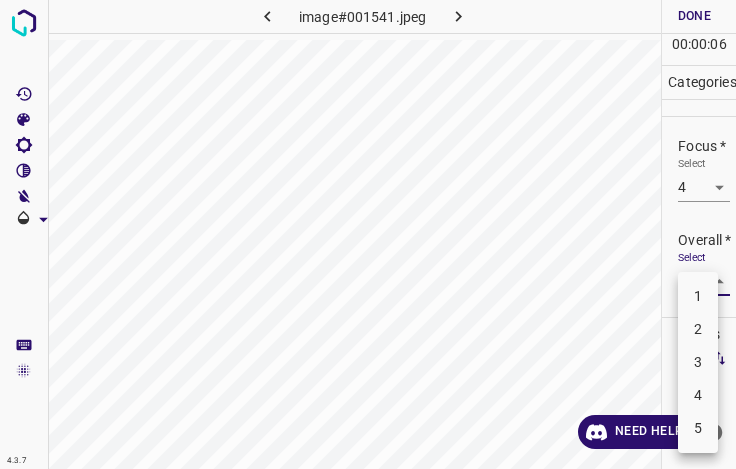 drag, startPoint x: 699, startPoint y: 355, endPoint x: 687, endPoint y: 297, distance: 59.22837 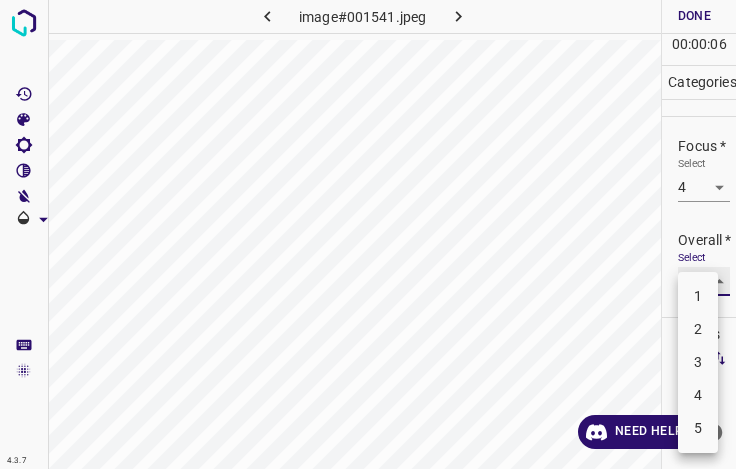 type on "3" 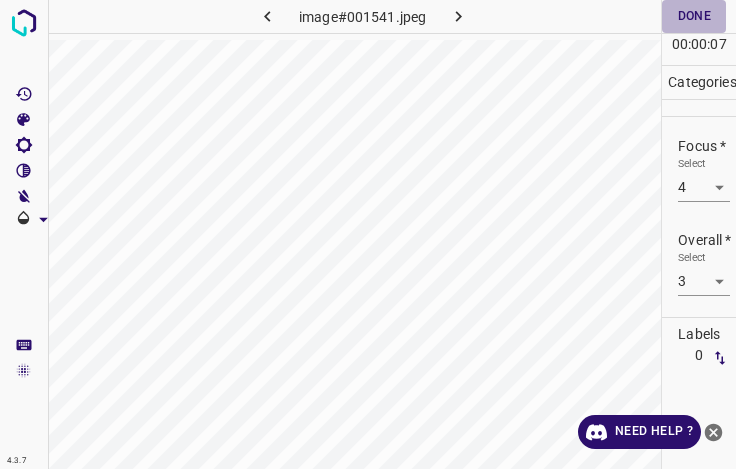 click on "Done" at bounding box center (694, 16) 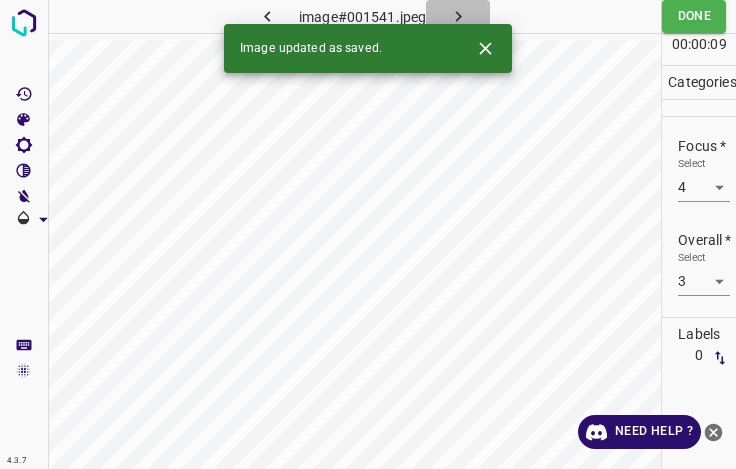 click 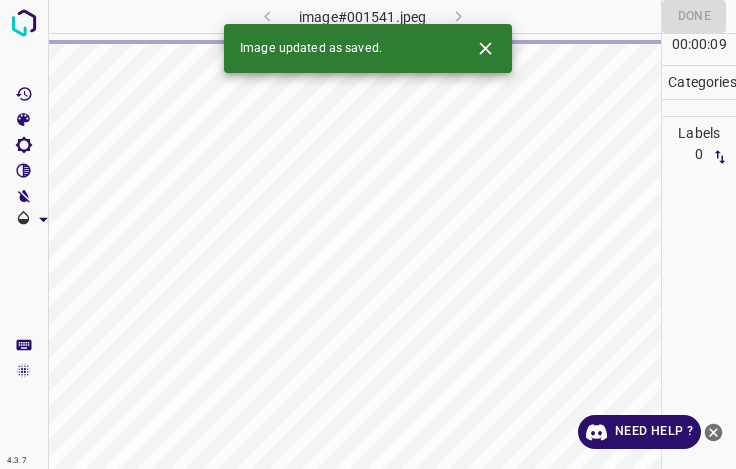 click 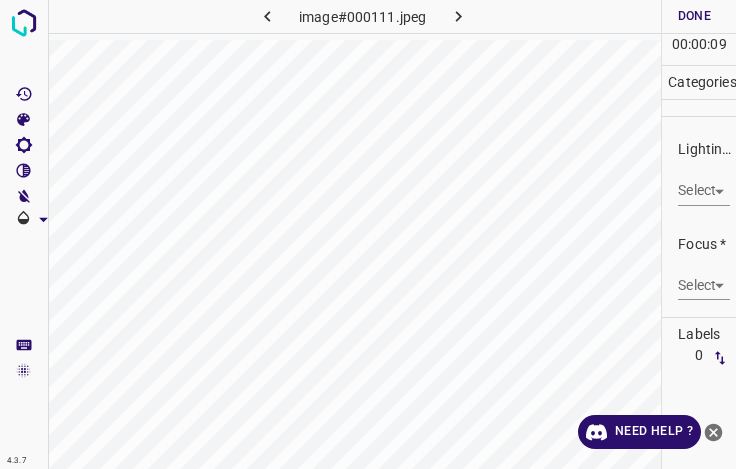 click on "4.3.7 image#000111.jpeg Done Skip 0 00   : 00   : 09   Categories Lighting *  Select ​ Focus *  Select ​ Overall *  Select ​ Labels   0 Categories 1 Lighting 2 Focus 3 Overall Tools Space Change between modes (Draw & Edit) I Auto labeling R Restore zoom M Zoom in N Zoom out Delete Delete selecte label Filters Z Restore filters X Saturation filter C Brightness filter V Contrast filter B Gray scale filter General O Download Need Help ? - Text - Hide - Delete" at bounding box center [368, 234] 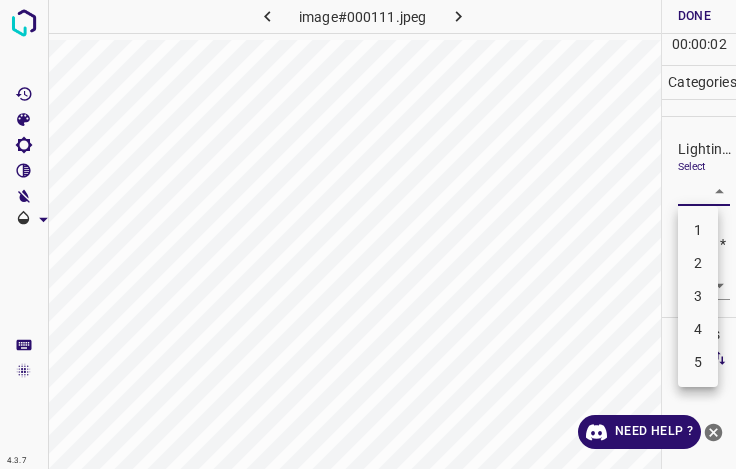 click on "3" at bounding box center (698, 296) 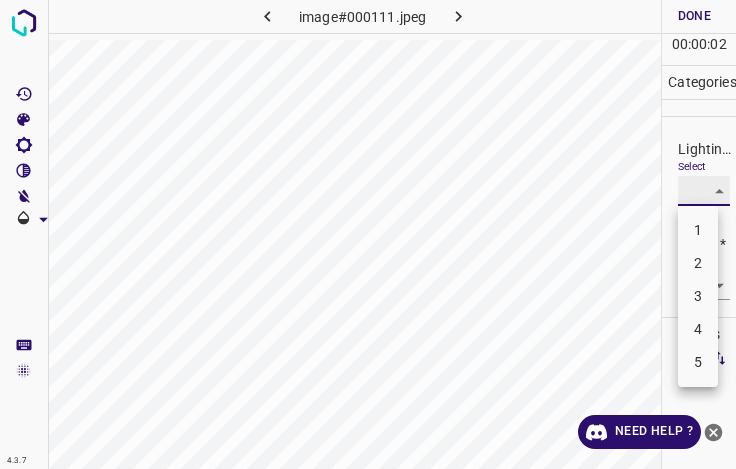 type on "3" 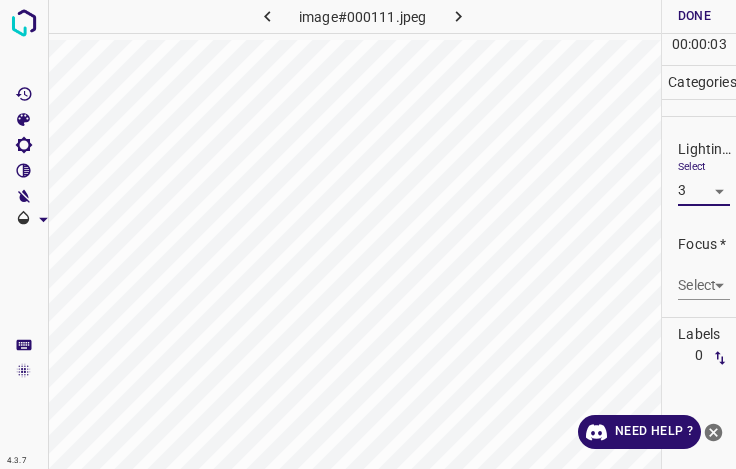 click on "4.3.7 image#000111.jpeg Done Skip 0 00   : 00   : 03   Categories Lighting *  Select 3 3 Focus *  Select ​ Overall *  Select ​ Labels   0 Categories 1 Lighting 2 Focus 3 Overall Tools Space Change between modes (Draw & Edit) I Auto labeling R Restore zoom M Zoom in N Zoom out Delete Delete selecte label Filters Z Restore filters X Saturation filter C Brightness filter V Contrast filter B Gray scale filter General O Download Need Help ? - Text - Hide - Delete" at bounding box center [368, 234] 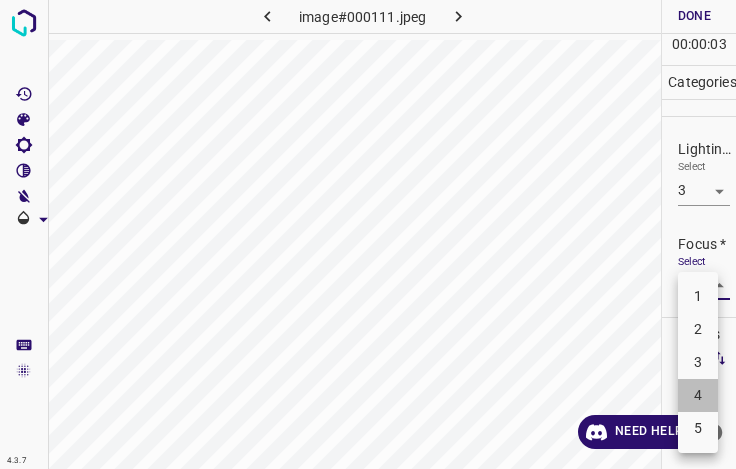click on "4" at bounding box center (698, 395) 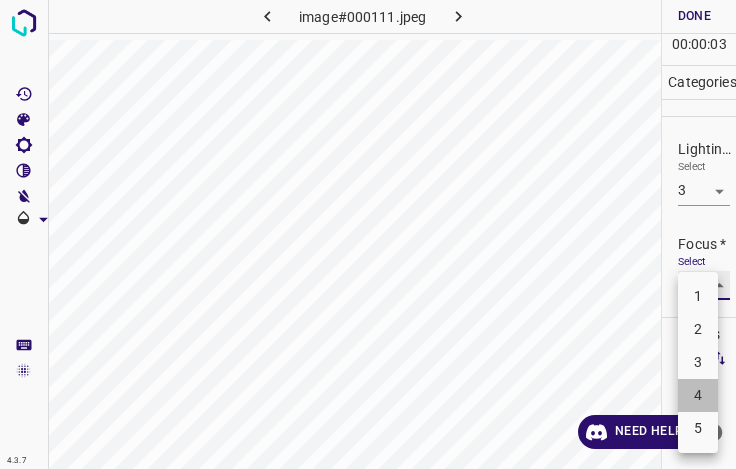 type on "4" 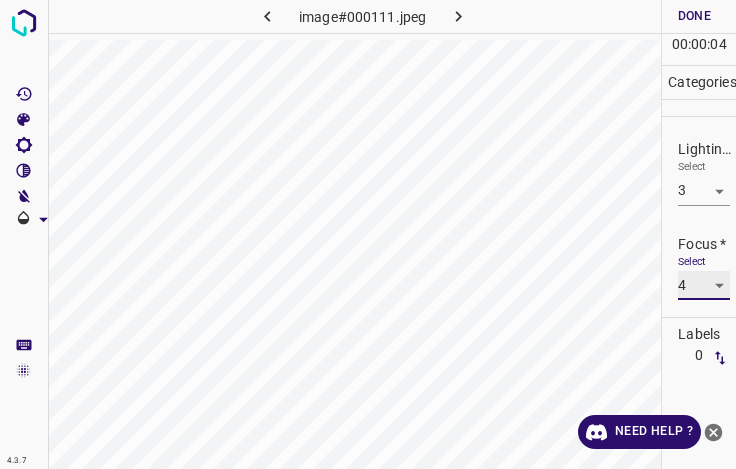 scroll, scrollTop: 98, scrollLeft: 0, axis: vertical 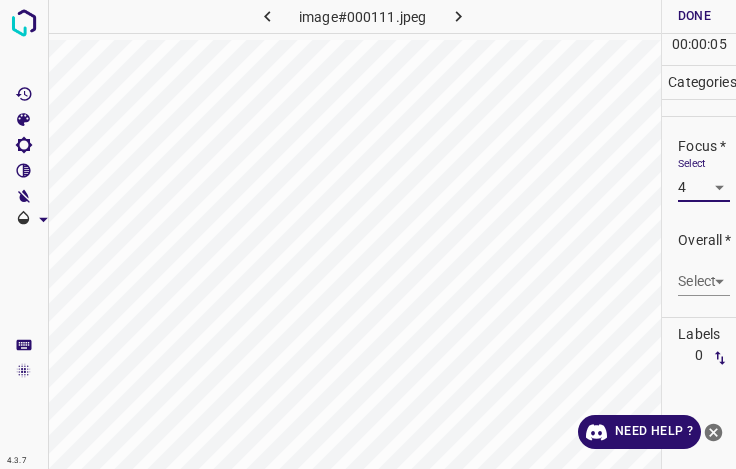 click on "4.3.7 image#000111.jpeg Done Skip 0 00   : 00   : 05   Categories Lighting *  Select 3 3 Focus *  Select 4 4 Overall *  Select ​ Labels   0 Categories 1 Lighting 2 Focus 3 Overall Tools Space Change between modes (Draw & Edit) I Auto labeling R Restore zoom M Zoom in N Zoom out Delete Delete selecte label Filters Z Restore filters X Saturation filter C Brightness filter V Contrast filter B Gray scale filter General O Download Need Help ? - Text - Hide - Delete" at bounding box center [368, 234] 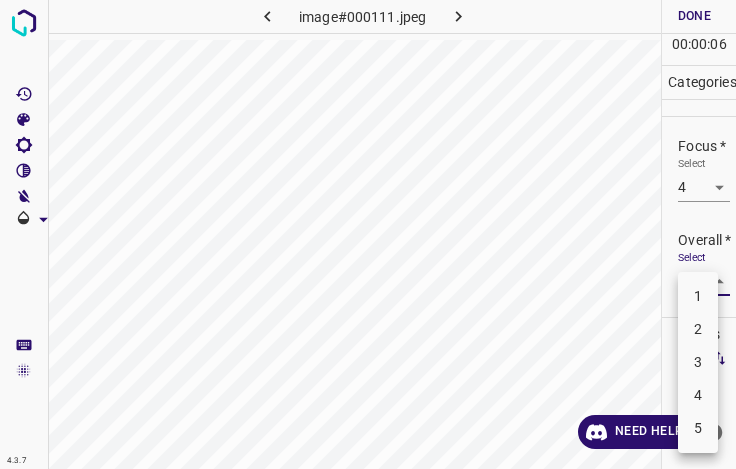click on "4" at bounding box center (698, 395) 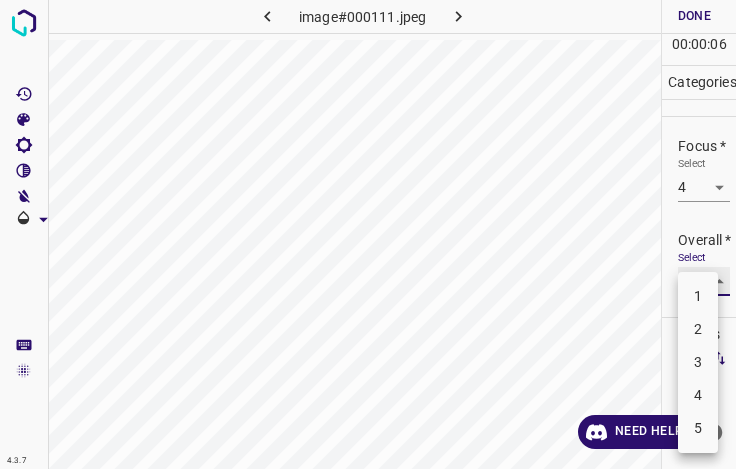 type on "4" 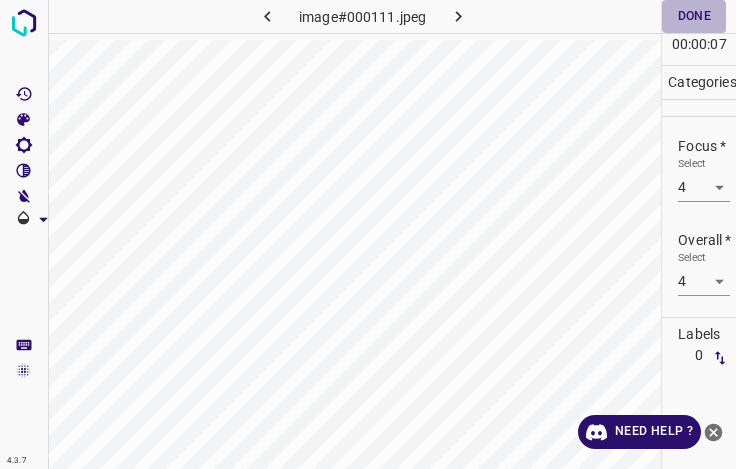 click on "Done" at bounding box center (694, 16) 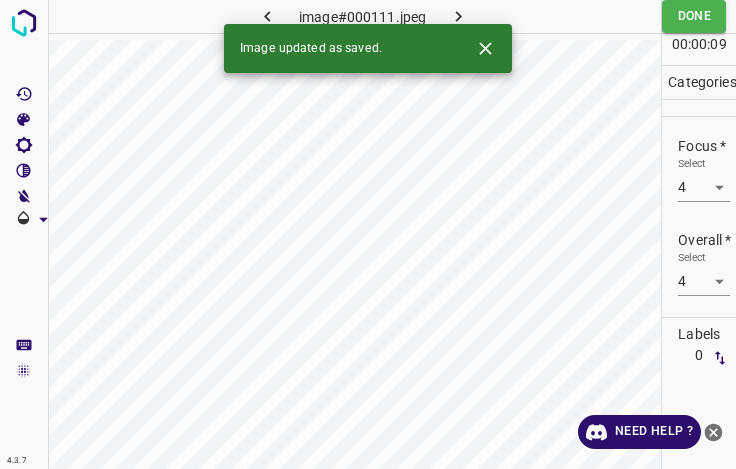 click 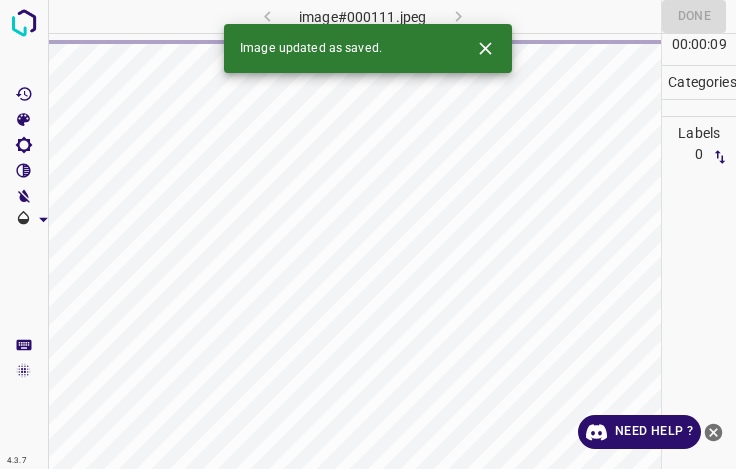 click 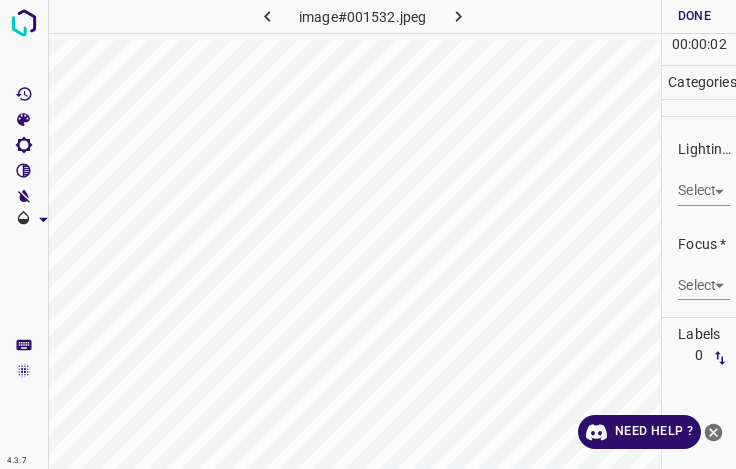 click on "4.3.7 image#001532.jpeg Done Skip 0 00   : 00   : 02   Categories Lighting *  Select ​ Focus *  Select ​ Overall *  Select ​ Labels   0 Categories 1 Lighting 2 Focus 3 Overall Tools Space Change between modes (Draw & Edit) I Auto labeling R Restore zoom M Zoom in N Zoom out Delete Delete selecte label Filters Z Restore filters X Saturation filter C Brightness filter V Contrast filter B Gray scale filter General O Download Need Help ? - Text - Hide - Delete" at bounding box center (368, 234) 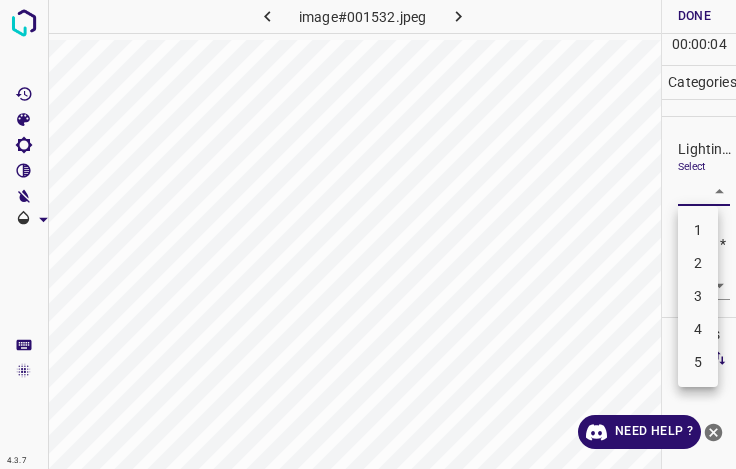 click on "3" at bounding box center [698, 296] 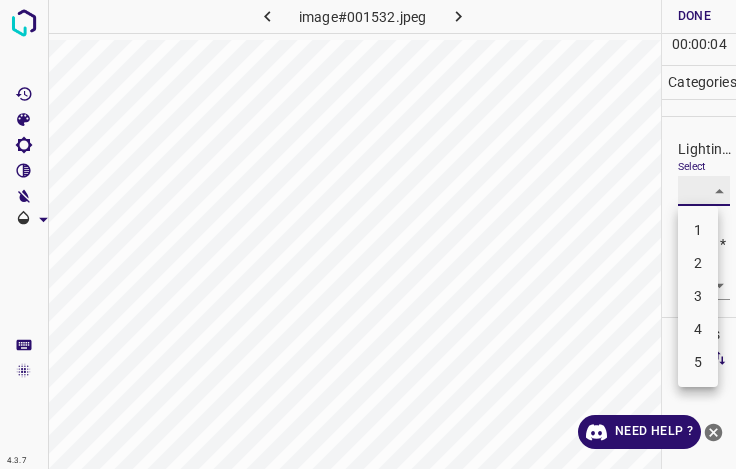 type on "3" 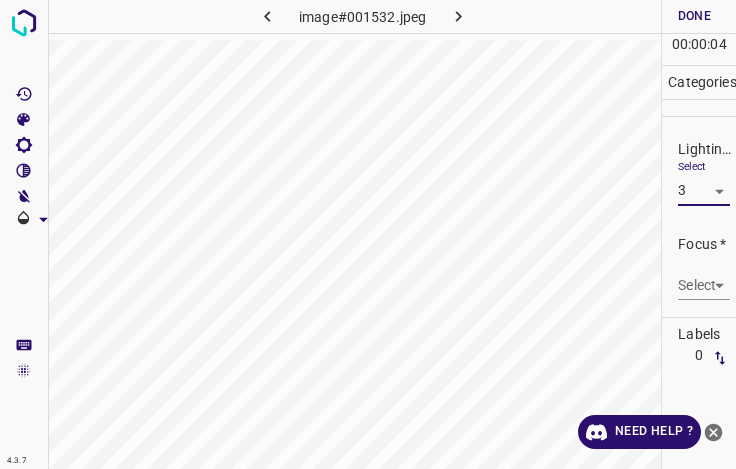 click on "4.3.7 image#001532.jpeg Done Skip 0 00   : 00   : 04   Categories Lighting *  Select 3 3 Focus *  Select ​ Overall *  Select ​ Labels   0 Categories 1 Lighting 2 Focus 3 Overall Tools Space Change between modes (Draw & Edit) I Auto labeling R Restore zoom M Zoom in N Zoom out Delete Delete selecte label Filters Z Restore filters X Saturation filter C Brightness filter V Contrast filter B Gray scale filter General O Download Need Help ? - Text - Hide - Delete" at bounding box center [368, 234] 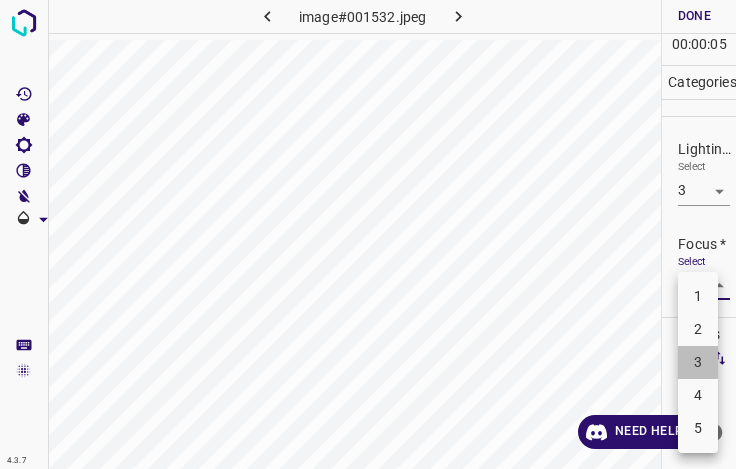 click on "3" at bounding box center (698, 362) 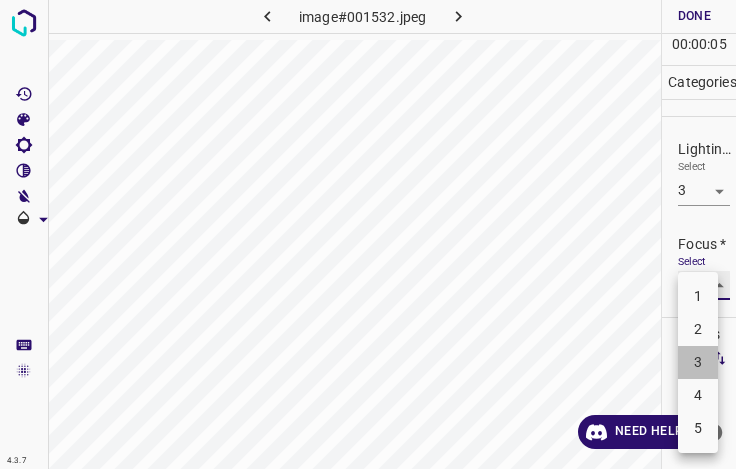 type on "3" 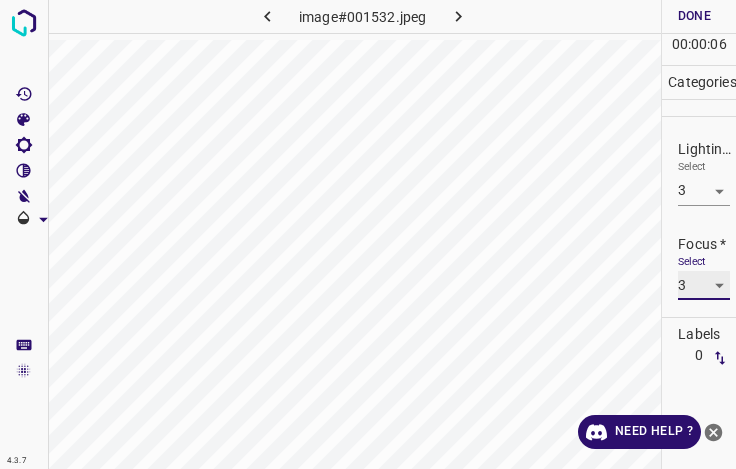 scroll, scrollTop: 98, scrollLeft: 0, axis: vertical 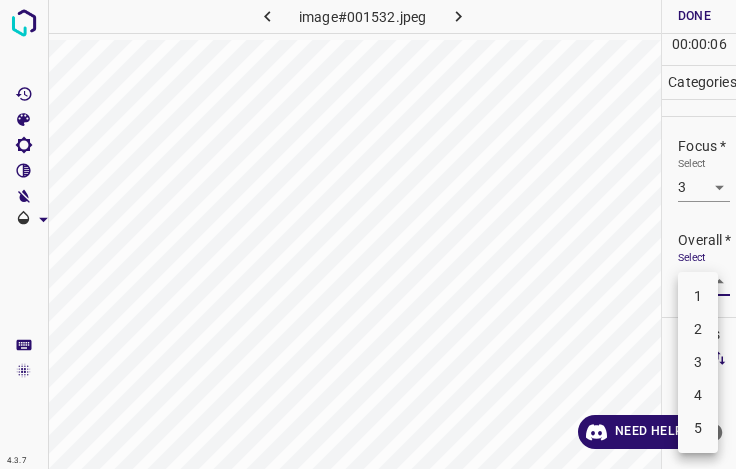 click on "4.3.7 image#001532.jpeg Done Skip 0 00   : 00   : 06   Categories Lighting *  Select 3 3 Focus *  Select 3 3 Overall *  Select ​ Labels   0 Categories 1 Lighting 2 Focus 3 Overall Tools Space Change between modes (Draw & Edit) I Auto labeling R Restore zoom M Zoom in N Zoom out Delete Delete selecte label Filters Z Restore filters X Saturation filter C Brightness filter V Contrast filter B Gray scale filter General O Download Need Help ? - Text - Hide - Delete 1 2 3 4 5" at bounding box center (368, 234) 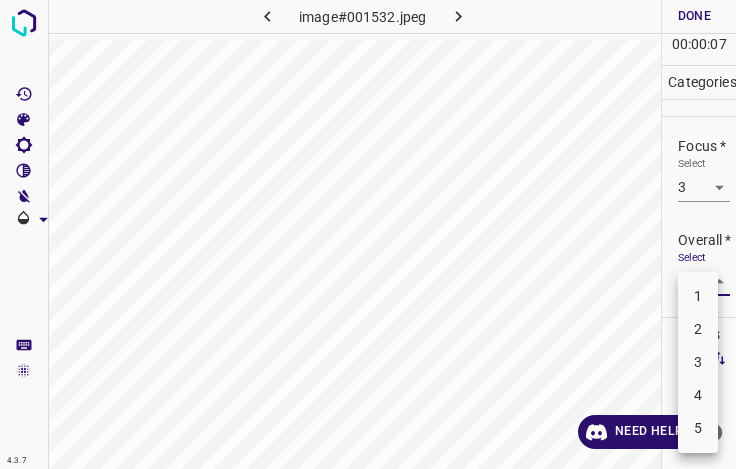 click on "3" at bounding box center [698, 362] 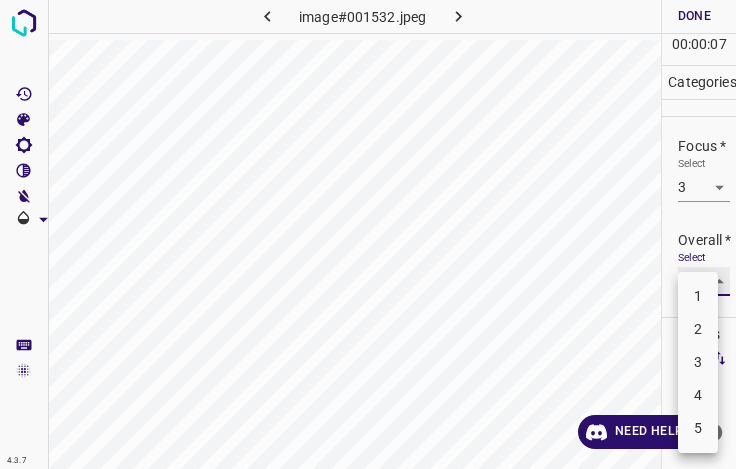 type on "3" 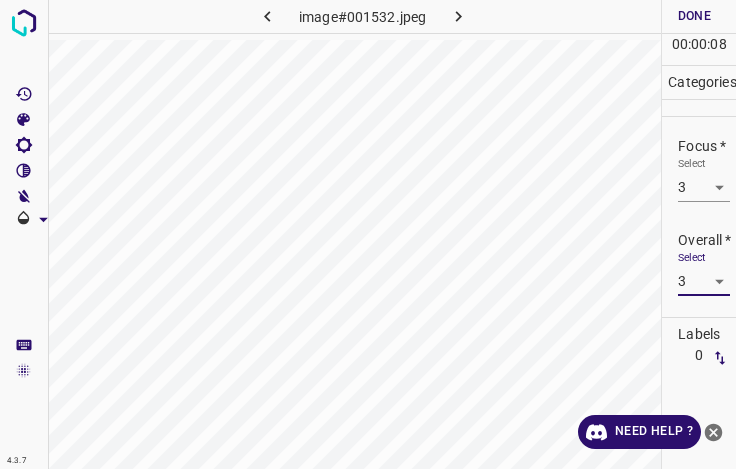 click on "Done" at bounding box center [694, 16] 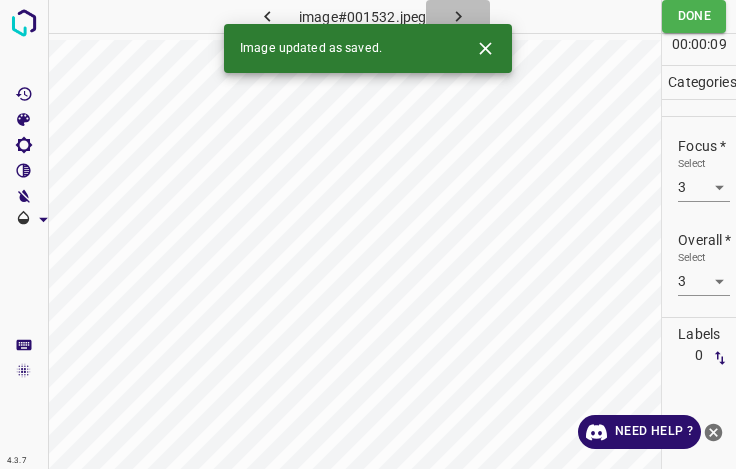 click 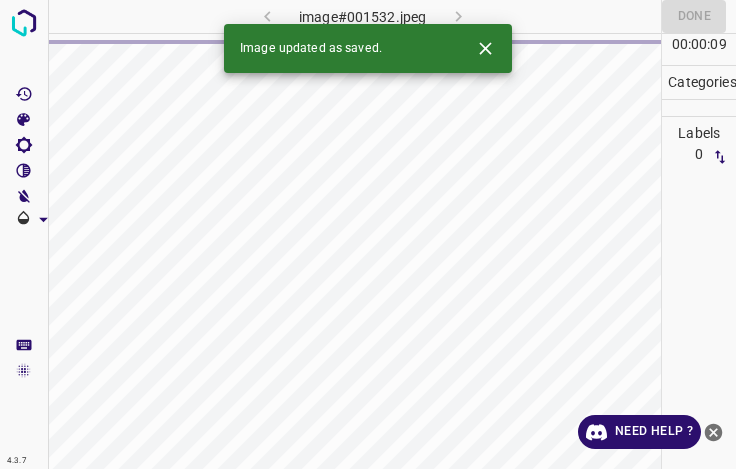 click 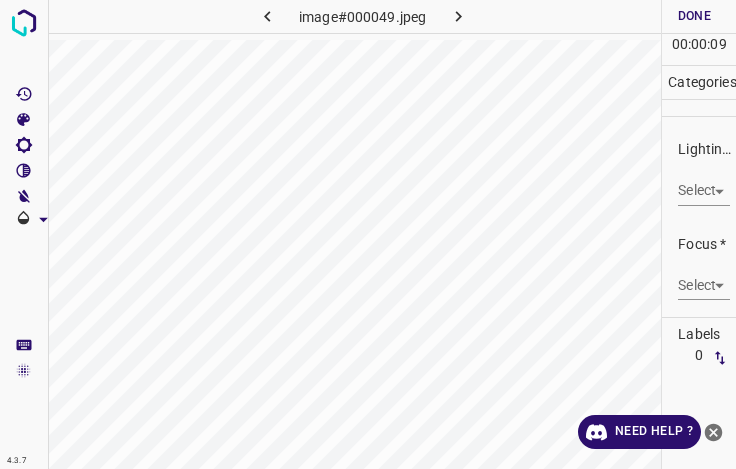 click on "4.3.7 image#000049.jpeg Done Skip 0 00   : 00   : 09   Categories Lighting *  Select ​ Focus *  Select ​ Overall *  Select ​ Labels   0 Categories 1 Lighting 2 Focus 3 Overall Tools Space Change between modes (Draw & Edit) I Auto labeling R Restore zoom M Zoom in N Zoom out Delete Delete selecte label Filters Z Restore filters X Saturation filter C Brightness filter V Contrast filter B Gray scale filter General O Download Need Help ? - Text - Hide - Delete" at bounding box center [368, 234] 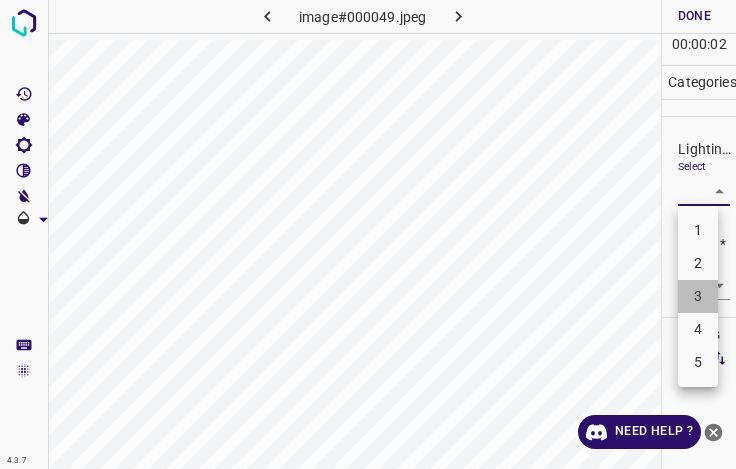 click on "3" at bounding box center [698, 296] 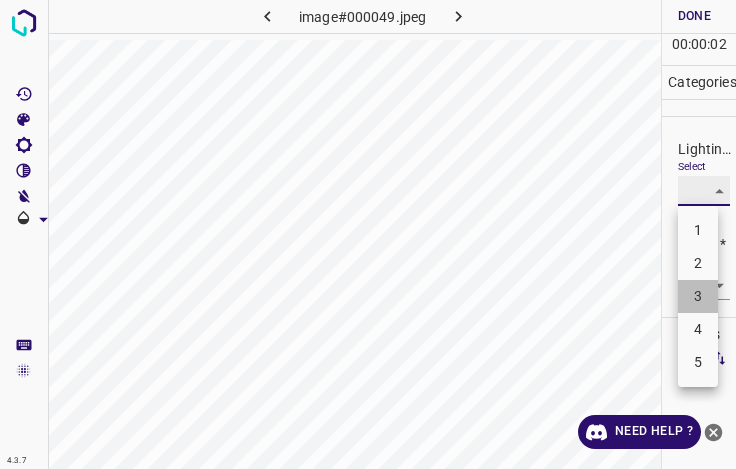 type on "3" 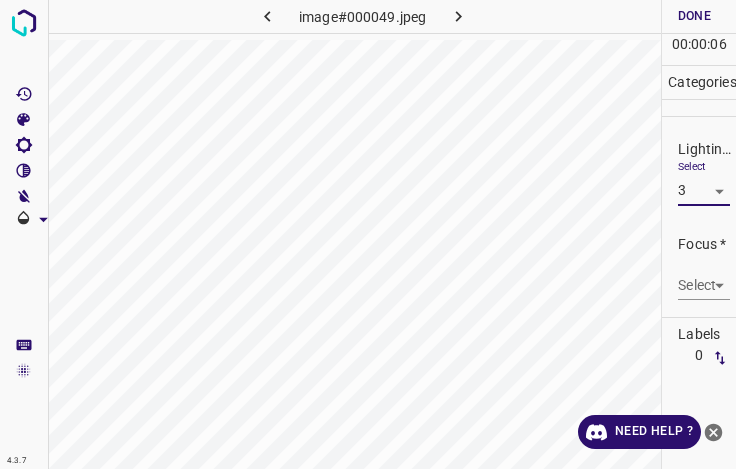 click on "4.3.7 image#000049.jpeg Done Skip 0 00   : 00   : 06   Categories Lighting *  Select 3 3 Focus *  Select ​ Overall *  Select ​ Labels   0 Categories 1 Lighting 2 Focus 3 Overall Tools Space Change between modes (Draw & Edit) I Auto labeling R Restore zoom M Zoom in N Zoom out Delete Delete selecte label Filters Z Restore filters X Saturation filter C Brightness filter V Contrast filter B Gray scale filter General O Download Need Help ? - Text - Hide - Delete" at bounding box center (368, 234) 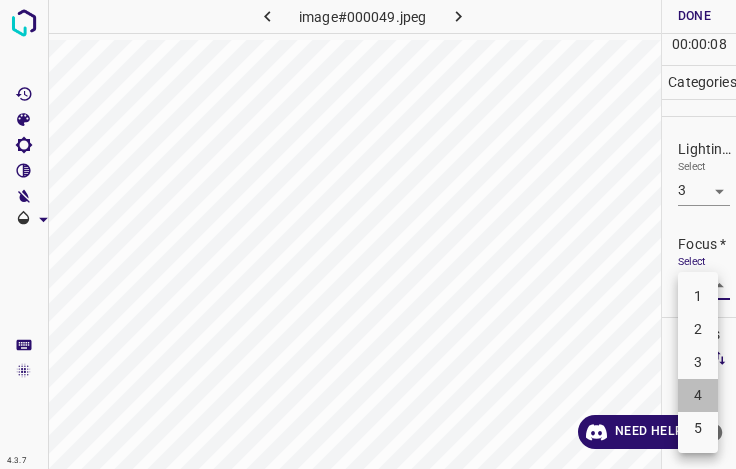 click on "4" at bounding box center (698, 395) 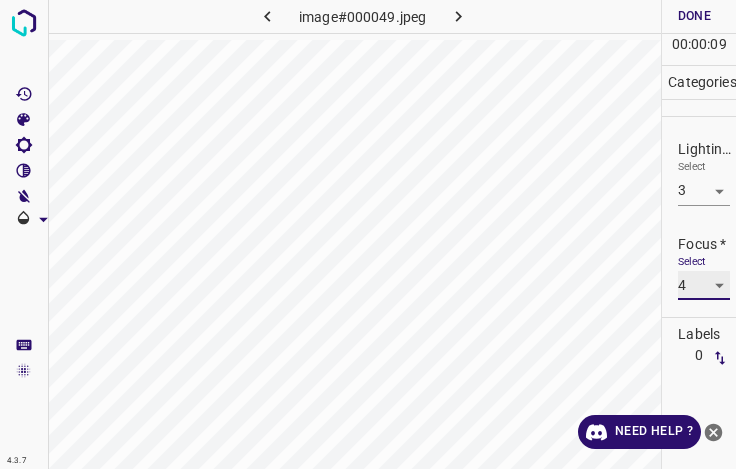 scroll, scrollTop: 98, scrollLeft: 0, axis: vertical 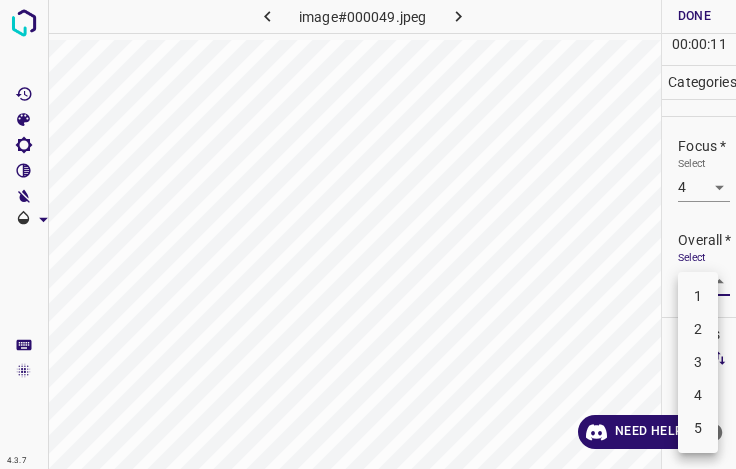click on "4.3.7 image#000049.jpeg Done Skip 0 00   : 00   : 11   Categories Lighting *  Select 3 3 Focus *  Select 4 4 Overall *  Select ​ Labels   0 Categories 1 Lighting 2 Focus 3 Overall Tools Space Change between modes (Draw & Edit) I Auto labeling R Restore zoom M Zoom in N Zoom out Delete Delete selecte label Filters Z Restore filters X Saturation filter C Brightness filter V Contrast filter B Gray scale filter General O Download Need Help ? - Text - Hide - Delete 1 2 3 4 5" at bounding box center [368, 234] 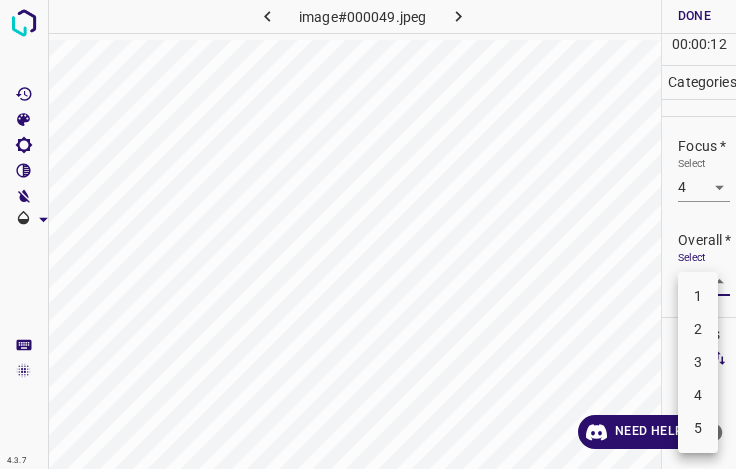 click at bounding box center (368, 234) 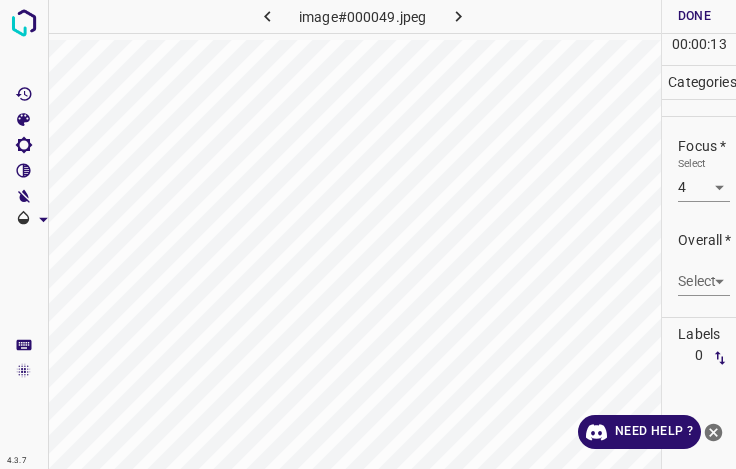 click on "4.3.7 image#000049.jpeg Done Skip 0 00   : 00   : 13   Categories Lighting *  Select 3 3 Focus *  Select 4 4 Overall *  Select ​ Labels   0 Categories 1 Lighting 2 Focus 3 Overall Tools Space Change between modes (Draw & Edit) I Auto labeling R Restore zoom M Zoom in N Zoom out Delete Delete selecte label Filters Z Restore filters X Saturation filter C Brightness filter V Contrast filter B Gray scale filter General O Download Need Help ? - Text - Hide - Delete" at bounding box center (368, 234) 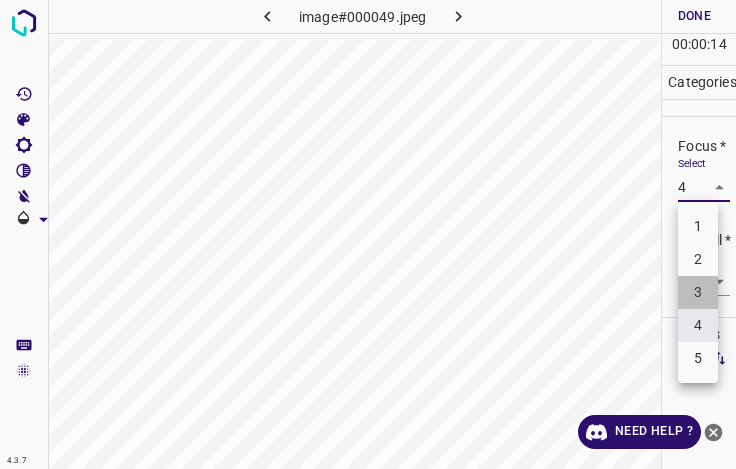 click on "3" at bounding box center [698, 292] 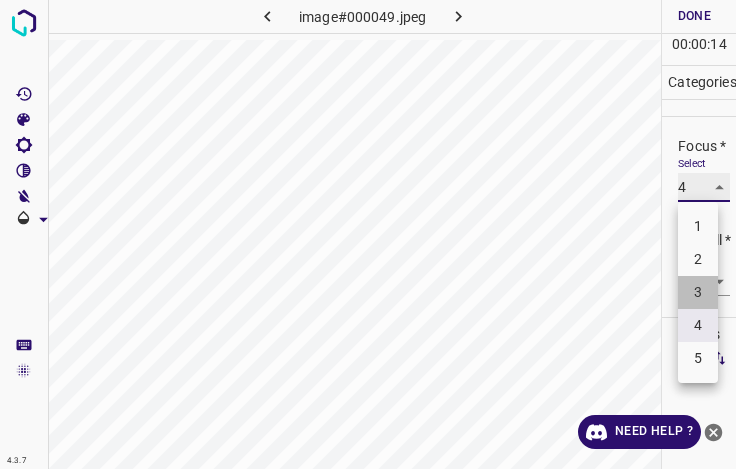 type on "3" 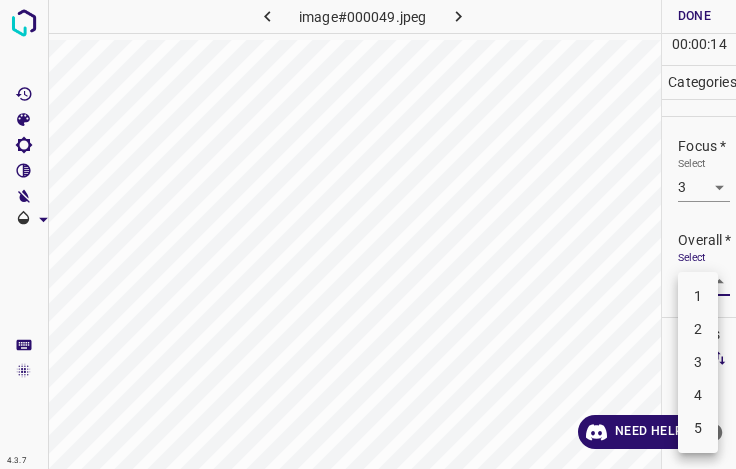 click on "4.3.7 image#000049.jpeg Done Skip 0 00   : 00   : 14   Categories Lighting *  Select 3 3 Focus *  Select 3 3 Overall *  Select ​ Labels   0 Categories 1 Lighting 2 Focus 3 Overall Tools Space Change between modes (Draw & Edit) I Auto labeling R Restore zoom M Zoom in N Zoom out Delete Delete selecte label Filters Z Restore filters X Saturation filter C Brightness filter V Contrast filter B Gray scale filter General O Download Need Help ? - Text - Hide - Delete 1 2 3 4 5" at bounding box center (368, 234) 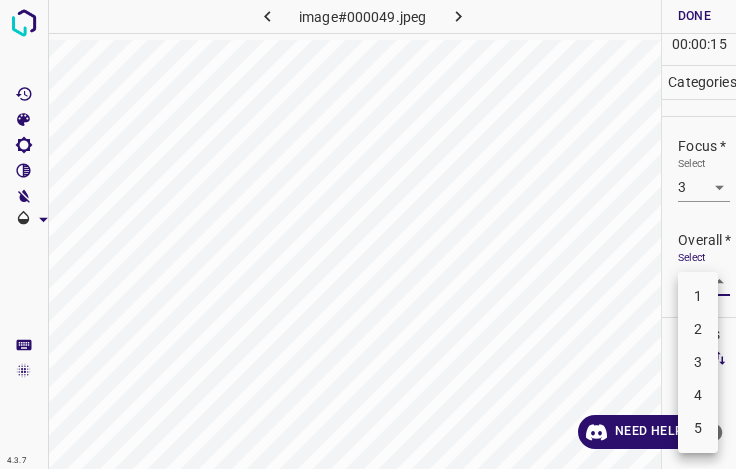 click on "3" at bounding box center (698, 362) 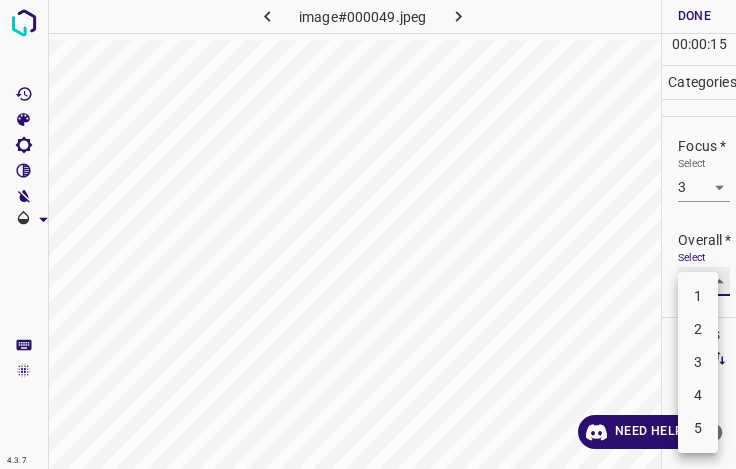 type on "3" 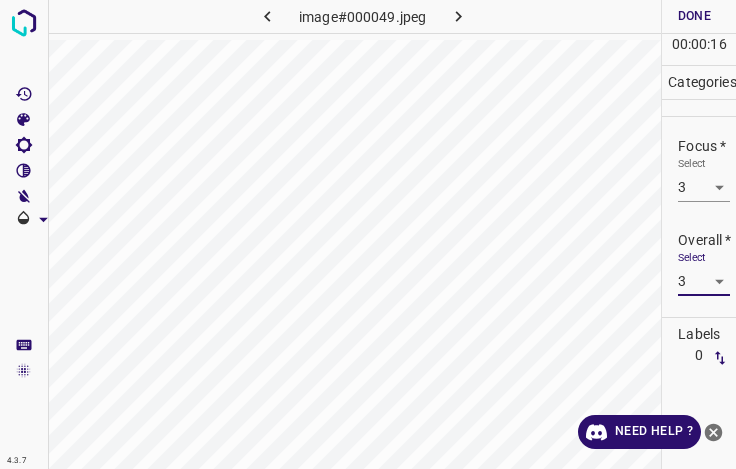 click on "Done" at bounding box center [694, 16] 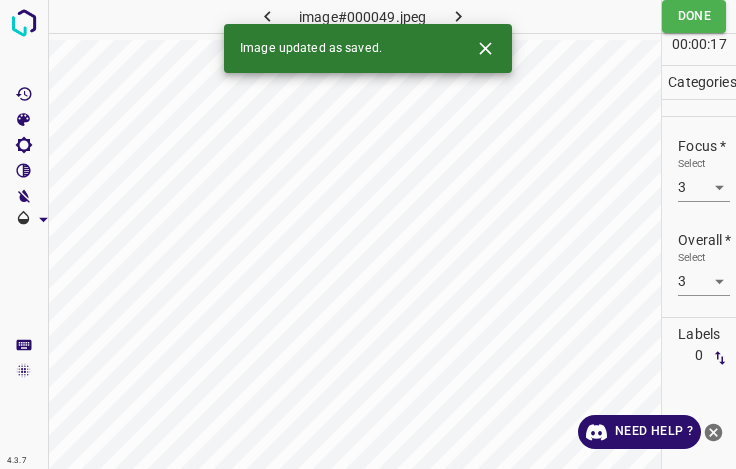 click 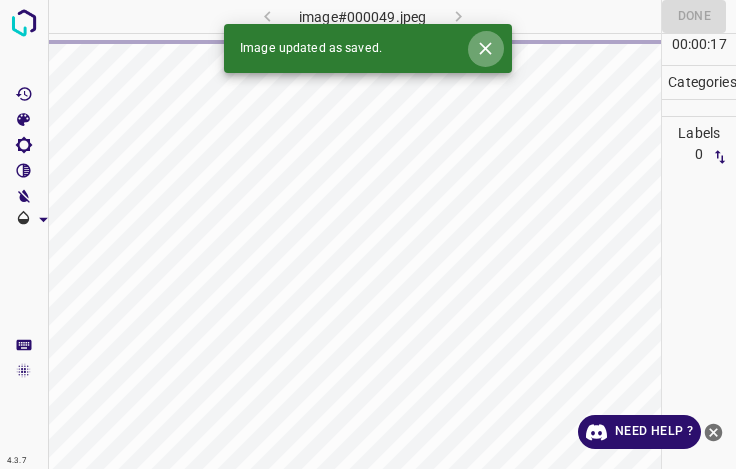 click 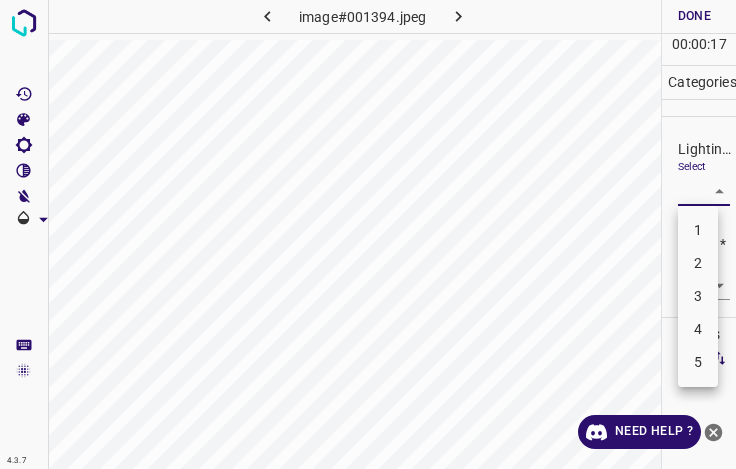 click on "4.3.7 image#001394.jpeg Done Skip 0 00   : 00   : 17   Categories Lighting *  Select ​ Focus *  Select ​ Overall *  Select ​ Labels   0 Categories 1 Lighting 2 Focus 3 Overall Tools Space Change between modes (Draw & Edit) I Auto labeling R Restore zoom M Zoom in N Zoom out Delete Delete selecte label Filters Z Restore filters X Saturation filter C Brightness filter V Contrast filter B Gray scale filter General O Download Need Help ? - Text - Hide - Delete 1 2 3 4 5" at bounding box center (368, 234) 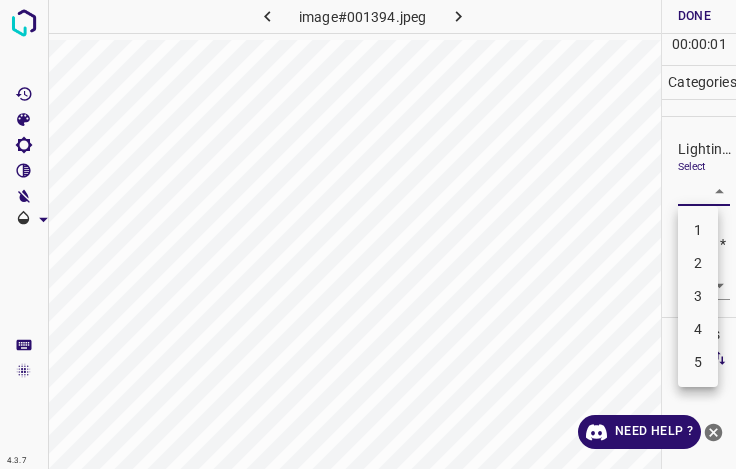 click on "3" at bounding box center [698, 296] 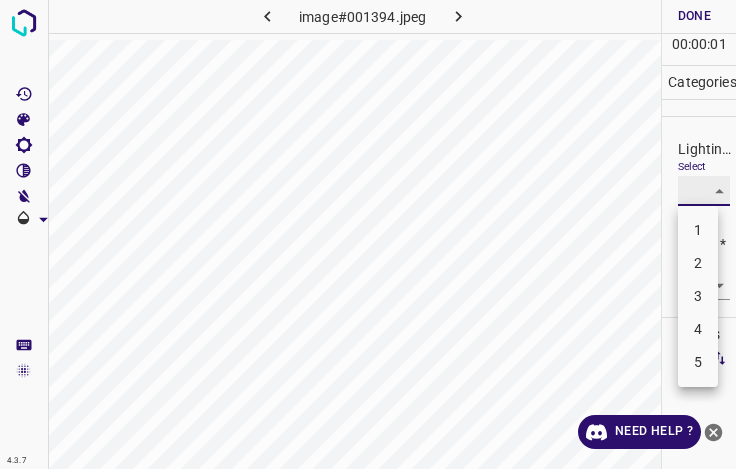 type on "3" 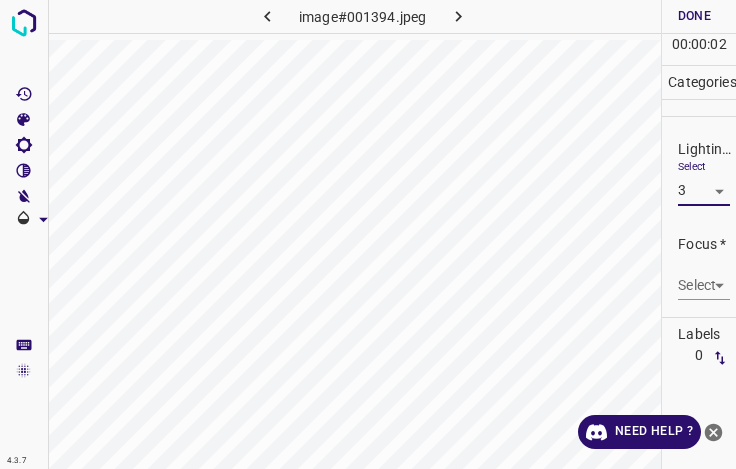 click on "4.3.7 image#001394.jpeg Done Skip 0 00   : 00   : 02   Categories Lighting *  Select 3 3 Focus *  Select ​ Overall *  Select ​ Labels   0 Categories 1 Lighting 2 Focus 3 Overall Tools Space Change between modes (Draw & Edit) I Auto labeling R Restore zoom M Zoom in N Zoom out Delete Delete selecte label Filters Z Restore filters X Saturation filter C Brightness filter V Contrast filter B Gray scale filter General O Download Need Help ? - Text - Hide - Delete" at bounding box center (368, 234) 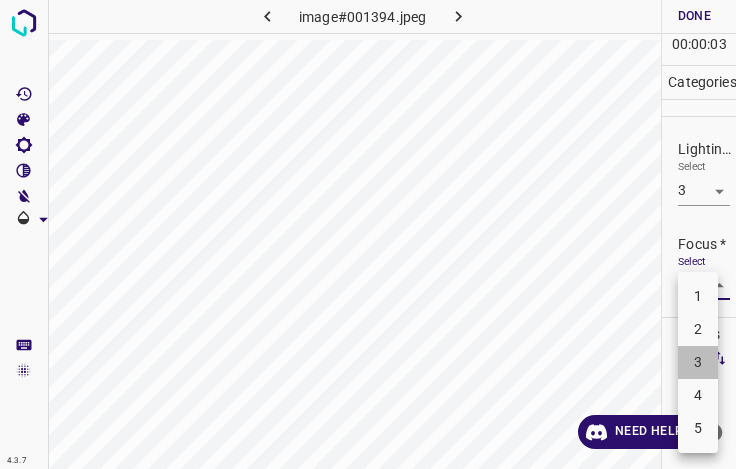 click on "3" at bounding box center (698, 362) 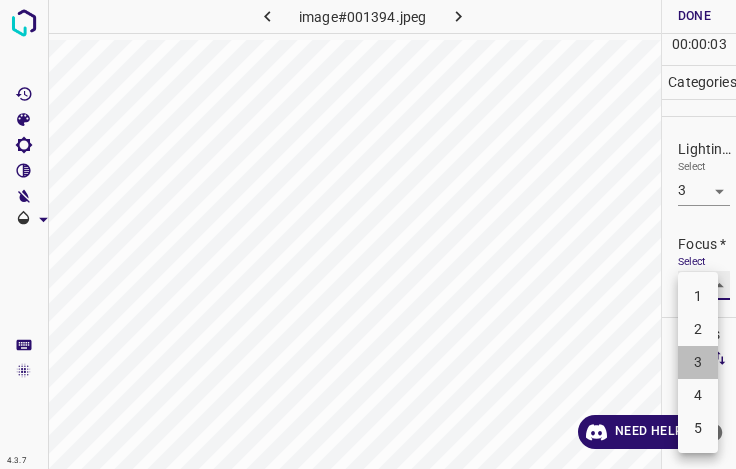 type on "3" 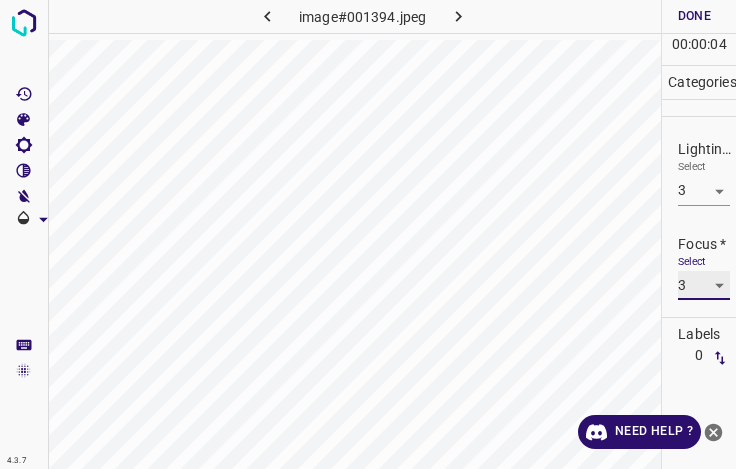 scroll, scrollTop: 98, scrollLeft: 0, axis: vertical 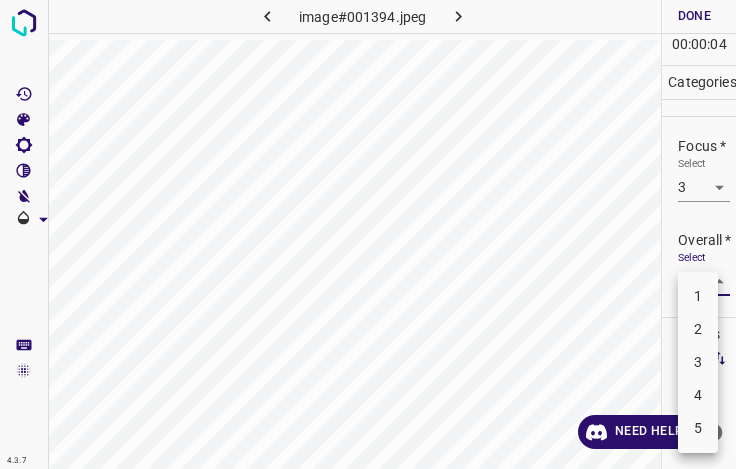 click on "4.3.7 image#001394.jpeg Done Skip 0 00   : 00   : 04   Categories Lighting *  Select 3 3 Focus *  Select 3 3 Overall *  Select ​ Labels   0 Categories 1 Lighting 2 Focus 3 Overall Tools Space Change between modes (Draw & Edit) I Auto labeling R Restore zoom M Zoom in N Zoom out Delete Delete selecte label Filters Z Restore filters X Saturation filter C Brightness filter V Contrast filter B Gray scale filter General O Download Need Help ? - Text - Hide - Delete 1 2 3 4 5" at bounding box center (368, 234) 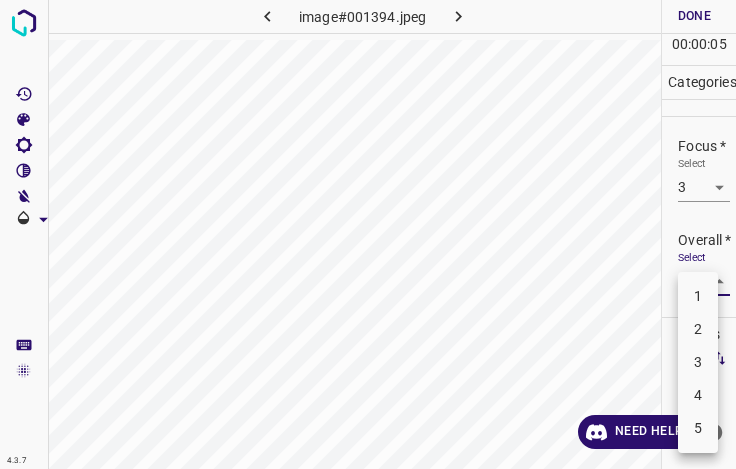 click on "3" at bounding box center [698, 362] 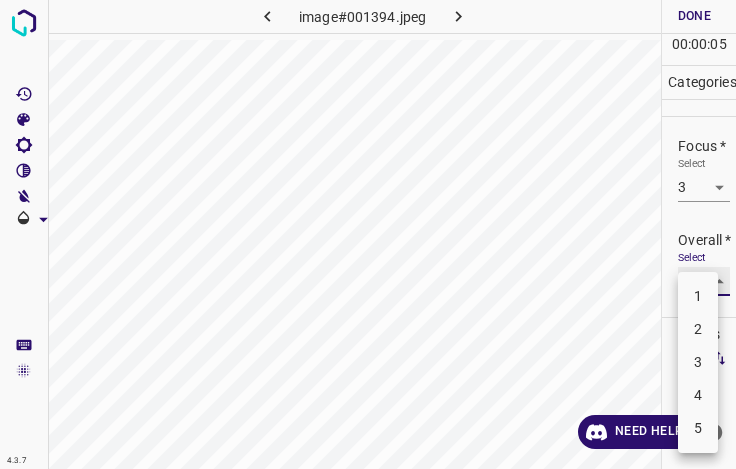 type on "3" 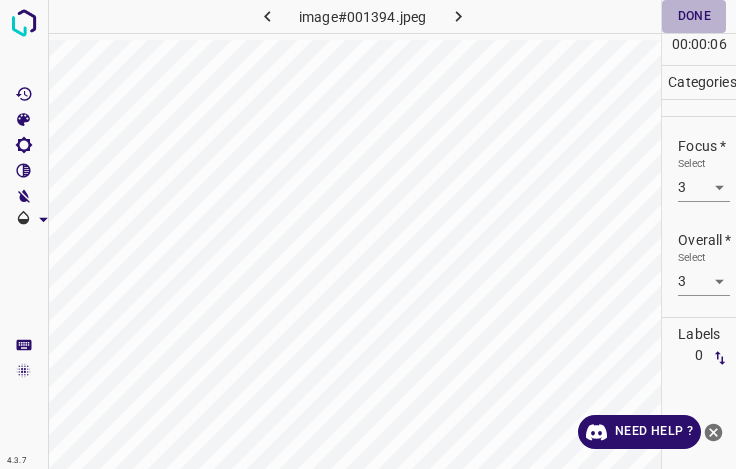 click on "Done" at bounding box center (694, 16) 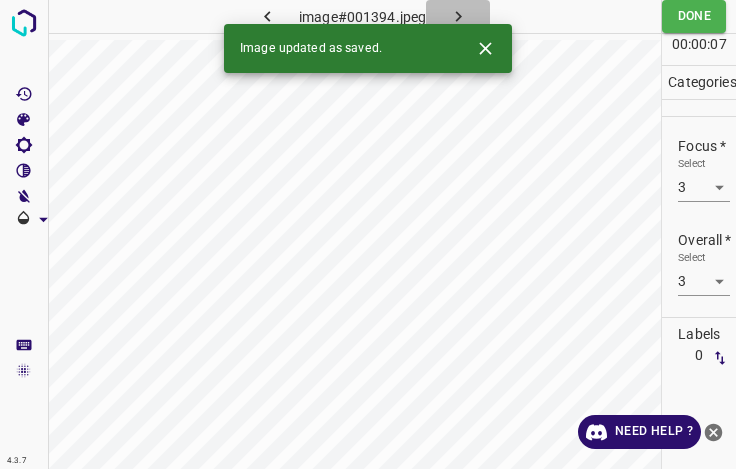 click 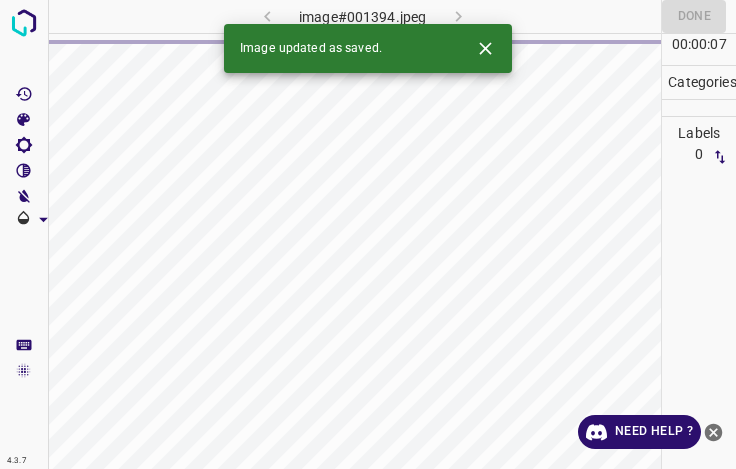 click 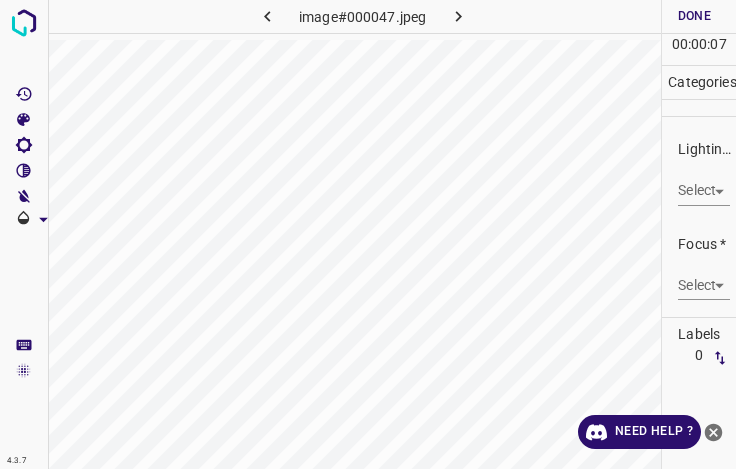 click on "4.3.7 image#000047.jpeg Done Skip 0 00   : 00   : 07   Categories Lighting *  Select ​ Focus *  Select ​ Overall *  Select ​ Labels   0 Categories 1 Lighting 2 Focus 3 Overall Tools Space Change between modes (Draw & Edit) I Auto labeling R Restore zoom M Zoom in N Zoom out Delete Delete selecte label Filters Z Restore filters X Saturation filter C Brightness filter V Contrast filter B Gray scale filter General O Download Need Help ? - Text - Hide - Delete" at bounding box center (368, 234) 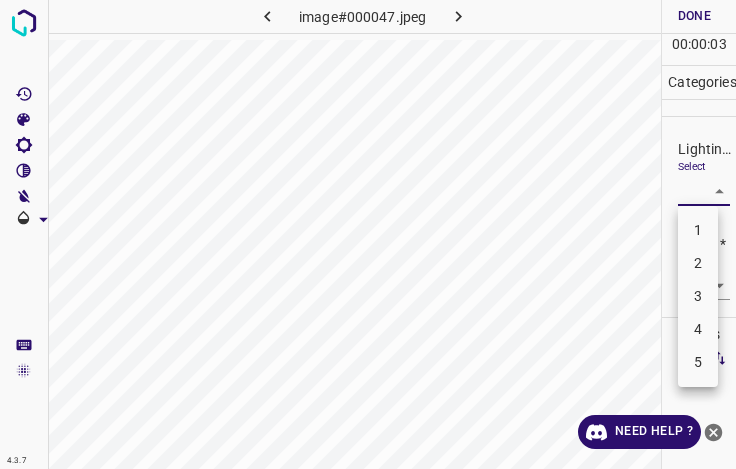 click on "2" at bounding box center (698, 263) 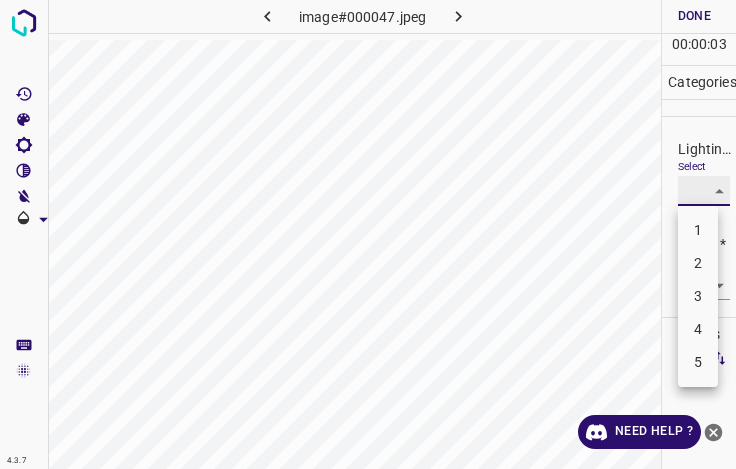 type on "2" 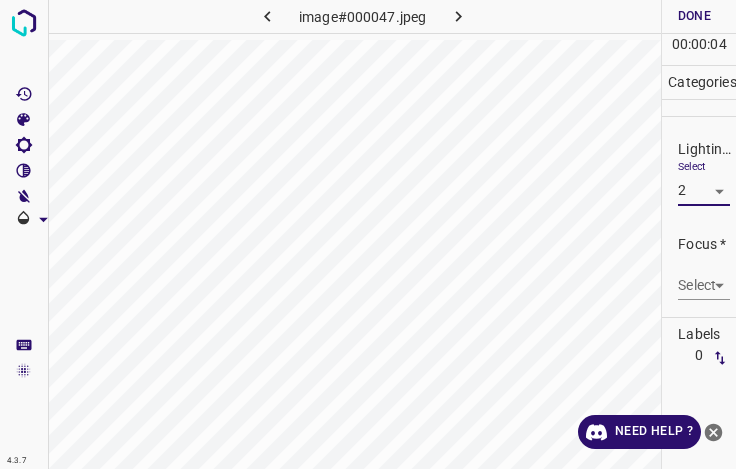 click on "4.3.7 image#000047.jpeg Done Skip 0 00   : 00   : 04   Categories Lighting *  Select 2 2 Focus *  Select ​ Overall *  Select ​ Labels   0 Categories 1 Lighting 2 Focus 3 Overall Tools Space Change between modes (Draw & Edit) I Auto labeling R Restore zoom M Zoom in N Zoom out Delete Delete selecte label Filters Z Restore filters X Saturation filter C Brightness filter V Contrast filter B Gray scale filter General O Download Need Help ? - Text - Hide - Delete" at bounding box center (368, 234) 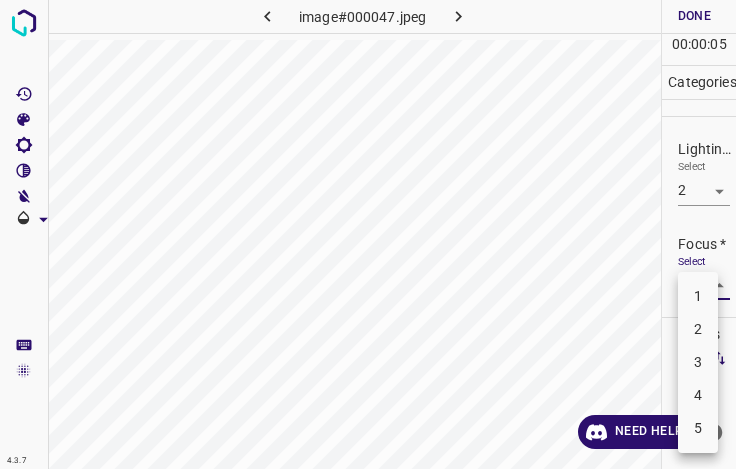 click on "3" at bounding box center [698, 362] 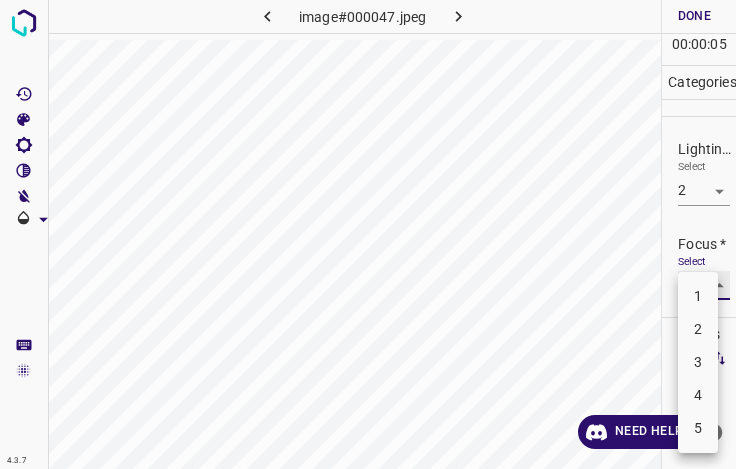 type on "3" 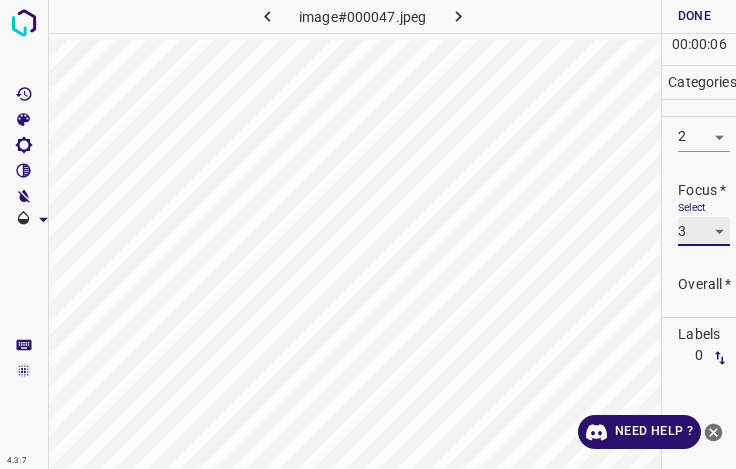 scroll, scrollTop: 98, scrollLeft: 0, axis: vertical 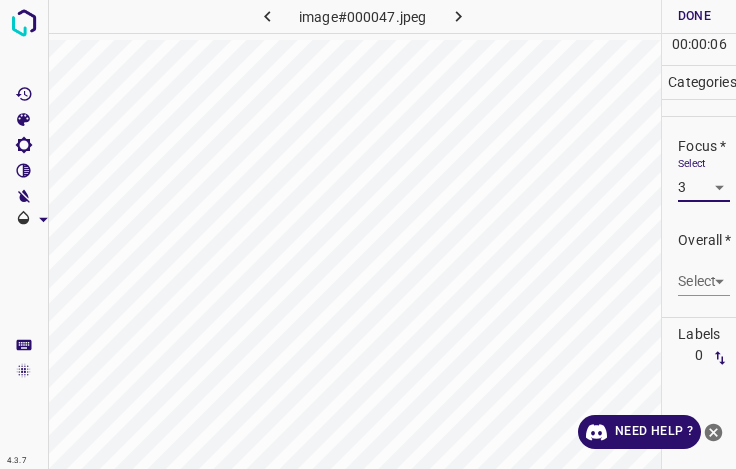 click on "Select ​" at bounding box center [704, 273] 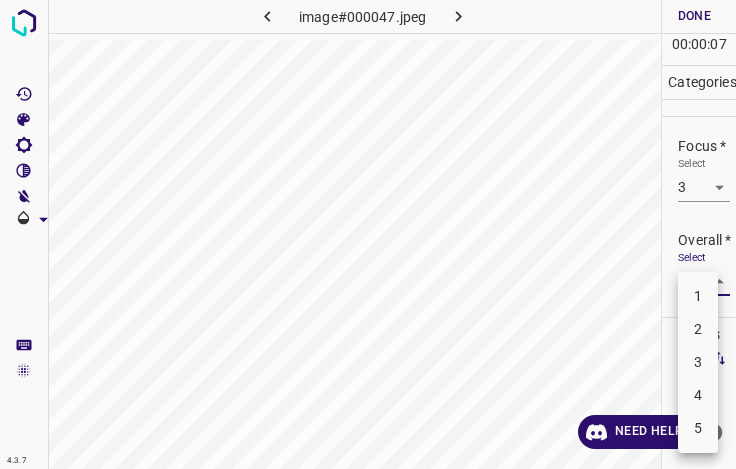 click on "4.3.7 image#000047.jpeg Done Skip 0 00   : 00   : 07   Categories Lighting *  Select 2 2 Focus *  Select 3 3 Overall *  Select ​ Labels   0 Categories 1 Lighting 2 Focus 3 Overall Tools Space Change between modes (Draw & Edit) I Auto labeling R Restore zoom M Zoom in N Zoom out Delete Delete selecte label Filters Z Restore filters X Saturation filter C Brightness filter V Contrast filter B Gray scale filter General O Download Need Help ? - Text - Hide - Delete 1 2 3 4 5" at bounding box center (368, 234) 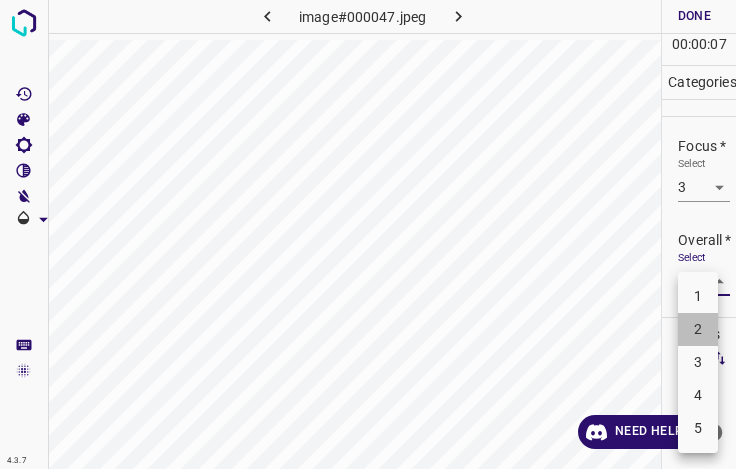 click on "2" at bounding box center [698, 329] 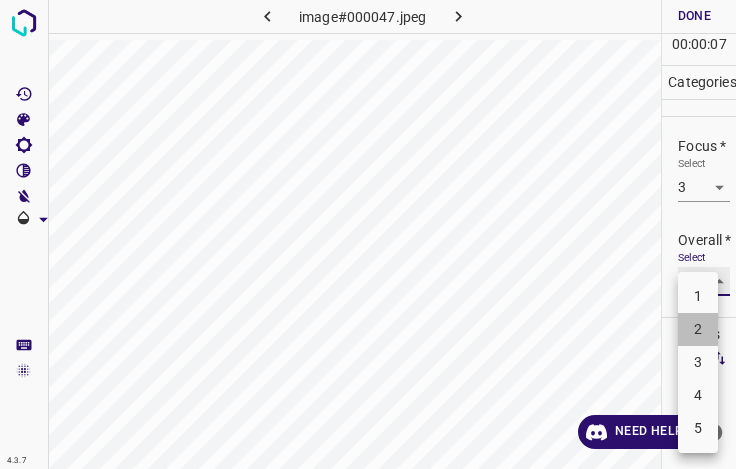 type on "2" 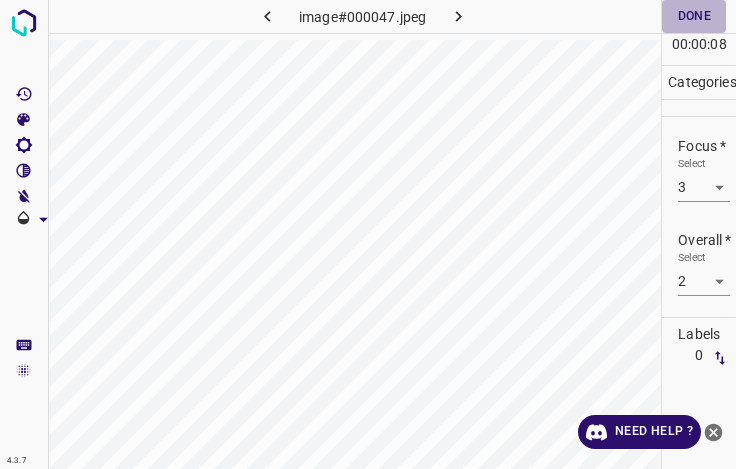 click on "Done" at bounding box center (694, 16) 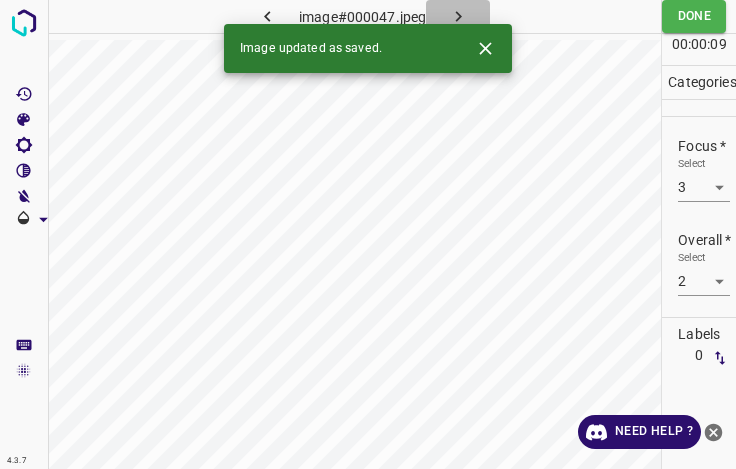 click 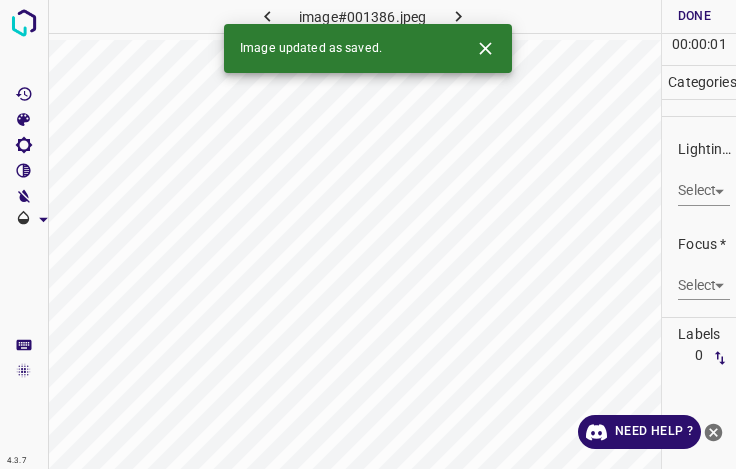 click on "4.3.7 image#001386.jpeg Done Skip 0 00   : 00   : 01   Categories Lighting *  Select ​ Focus *  Select ​ Overall *  Select ​ Labels   0 Categories 1 Lighting 2 Focus 3 Overall Tools Space Change between modes (Draw & Edit) I Auto labeling R Restore zoom M Zoom in N Zoom out Delete Delete selecte label Filters Z Restore filters X Saturation filter C Brightness filter V Contrast filter B Gray scale filter General O Download Image updated as saved. Need Help ? - Text - Hide - Delete" at bounding box center [368, 234] 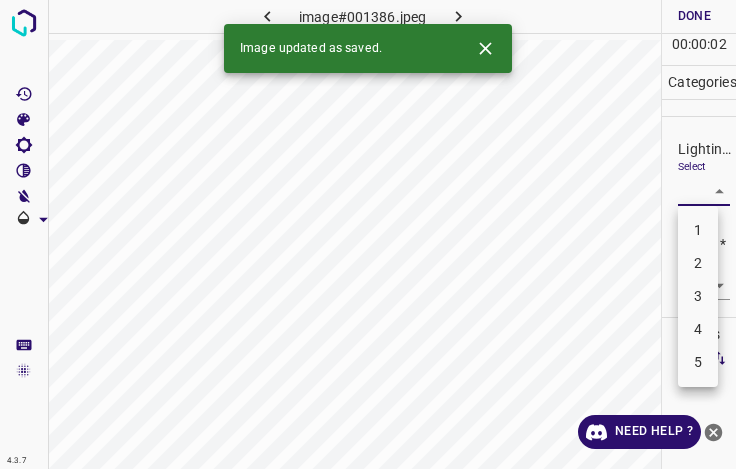 click on "3" at bounding box center (698, 296) 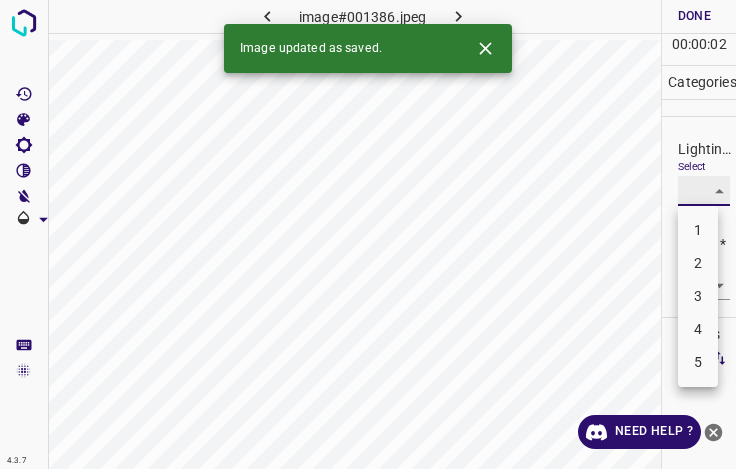 type on "3" 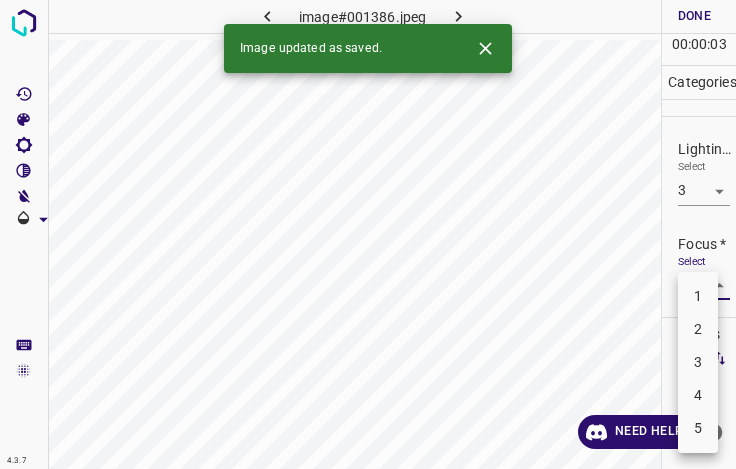 click on "4.3.7 image#001386.jpeg Done Skip 0 00   : 00   : 03   Categories Lighting *  Select 3 3 Focus *  Select ​ Overall *  Select ​ Labels   0 Categories 1 Lighting 2 Focus 3 Overall Tools Space Change between modes (Draw & Edit) I Auto labeling R Restore zoom M Zoom in N Zoom out Delete Delete selecte label Filters Z Restore filters X Saturation filter C Brightness filter V Contrast filter B Gray scale filter General O Download Image updated as saved. Need Help ? - Text - Hide - Delete 1 2 3 4 5" at bounding box center (368, 234) 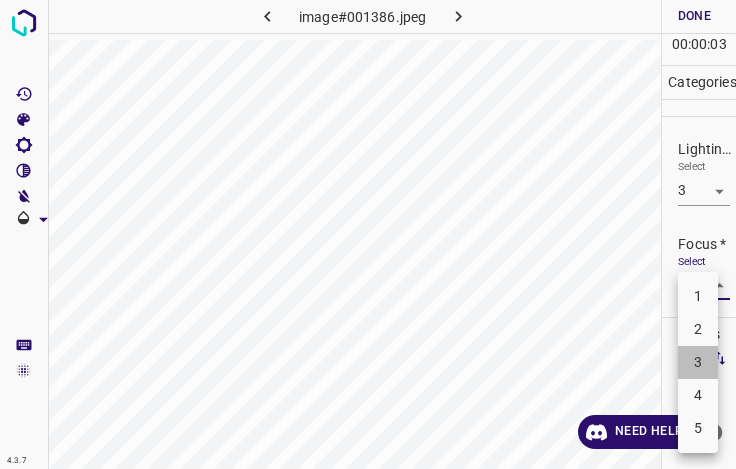 click on "3" at bounding box center [698, 362] 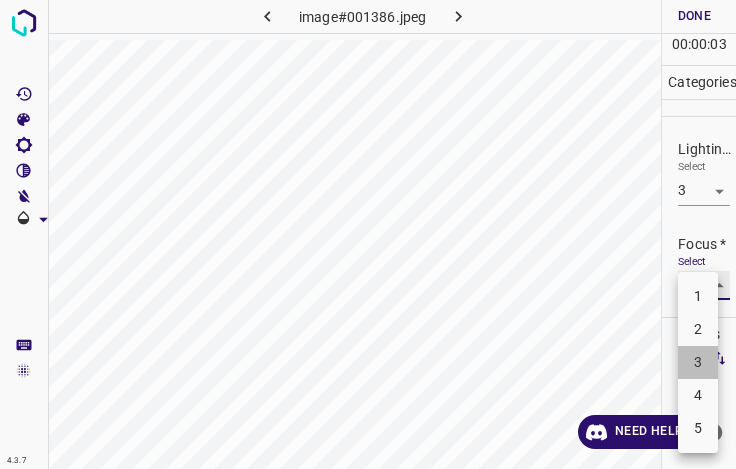 type on "3" 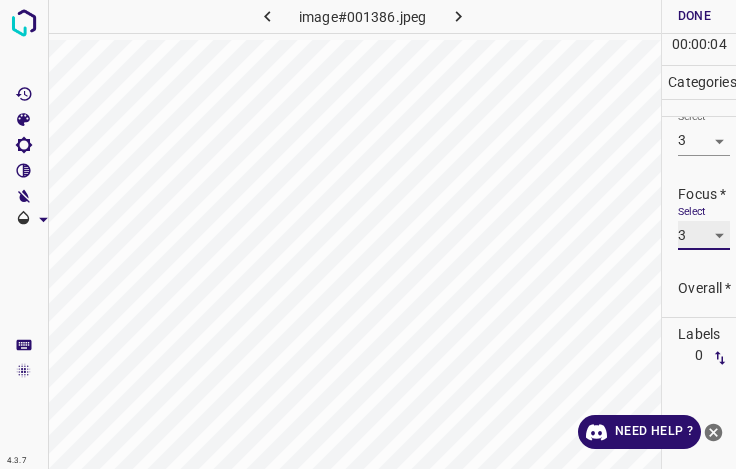 scroll, scrollTop: 98, scrollLeft: 0, axis: vertical 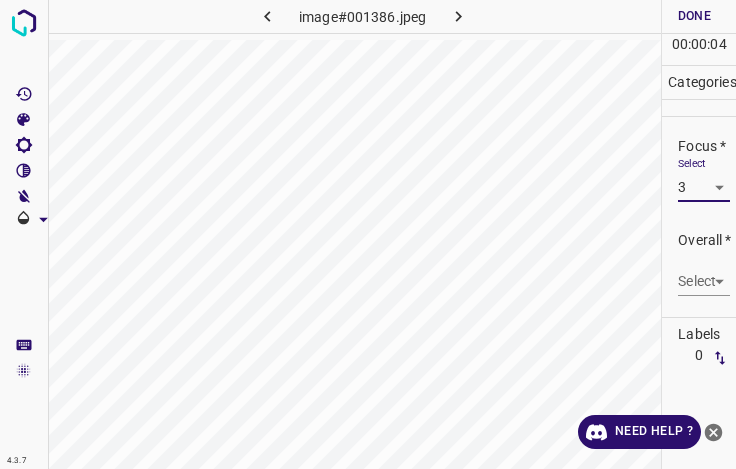 click on "4.3.7 image#001386.jpeg Done Skip 0 00   : 00   : 04   Categories Lighting *  Select 3 3 Focus *  Select 3 3 Overall *  Select ​ Labels   0 Categories 1 Lighting 2 Focus 3 Overall Tools Space Change between modes (Draw & Edit) I Auto labeling R Restore zoom M Zoom in N Zoom out Delete Delete selecte label Filters Z Restore filters X Saturation filter C Brightness filter V Contrast filter B Gray scale filter General O Download Need Help ? - Text - Hide - Delete" at bounding box center [368, 234] 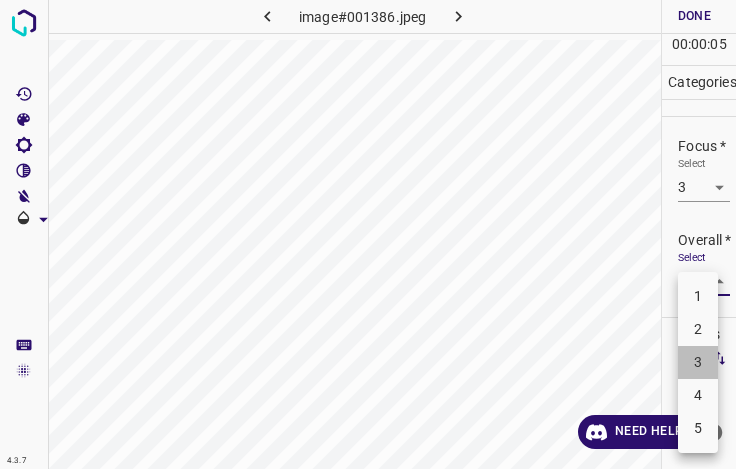 click on "3" at bounding box center (698, 362) 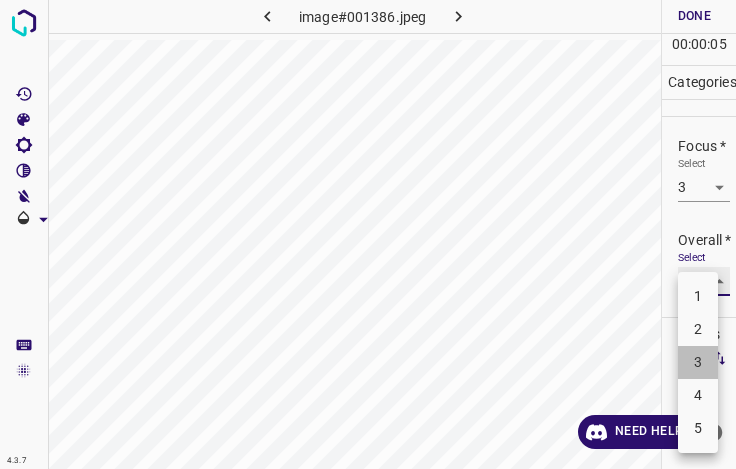 type on "3" 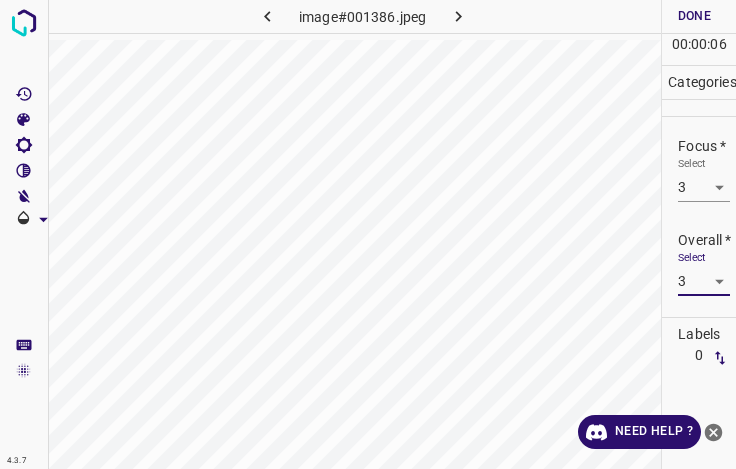 click on "Done" at bounding box center [694, 16] 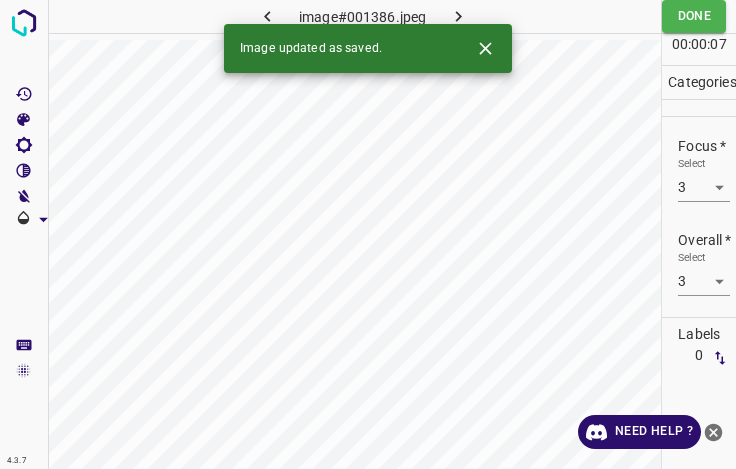 click at bounding box center (458, 16) 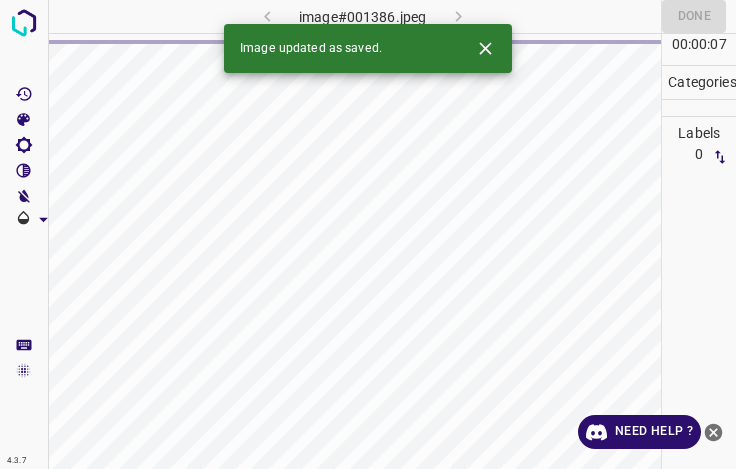 click 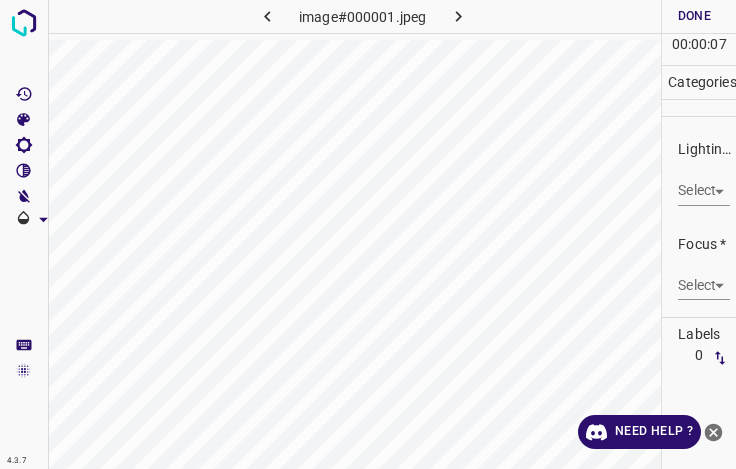 click on "4.3.7 image#000001.jpeg Done Skip 0 00   : 00   : 07   Categories Lighting *  Select ​ Focus *  Select ​ Overall *  Select ​ Labels   0 Categories 1 Lighting 2 Focus 3 Overall Tools Space Change between modes (Draw & Edit) I Auto labeling R Restore zoom M Zoom in N Zoom out Delete Delete selecte label Filters Z Restore filters X Saturation filter C Brightness filter V Contrast filter B Gray scale filter General O Download Need Help ? - Text - Hide - Delete" at bounding box center [368, 234] 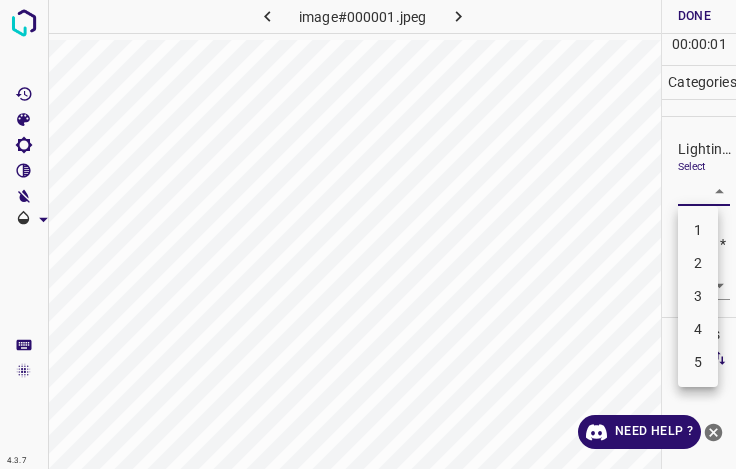 click on "2" at bounding box center (698, 263) 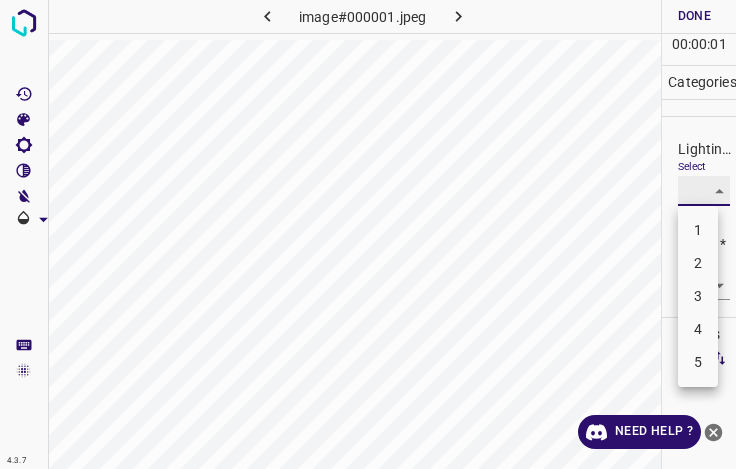 type on "2" 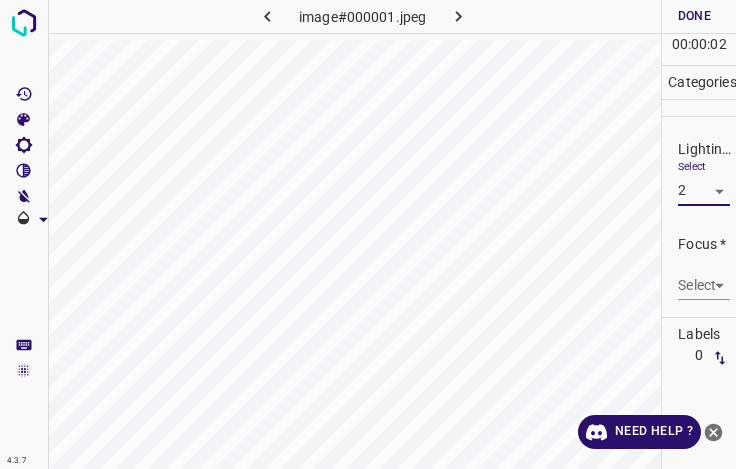 click on "4.3.7 image#000001.jpeg Done Skip 0 00   : 00   : 02   Categories Lighting *  Select 2 2 Focus *  Select ​ Overall *  Select ​ Labels   0 Categories 1 Lighting 2 Focus 3 Overall Tools Space Change between modes (Draw & Edit) I Auto labeling R Restore zoom M Zoom in N Zoom out Delete Delete selecte label Filters Z Restore filters X Saturation filter C Brightness filter V Contrast filter B Gray scale filter General O Download Need Help ? - Text - Hide - Delete" at bounding box center [368, 234] 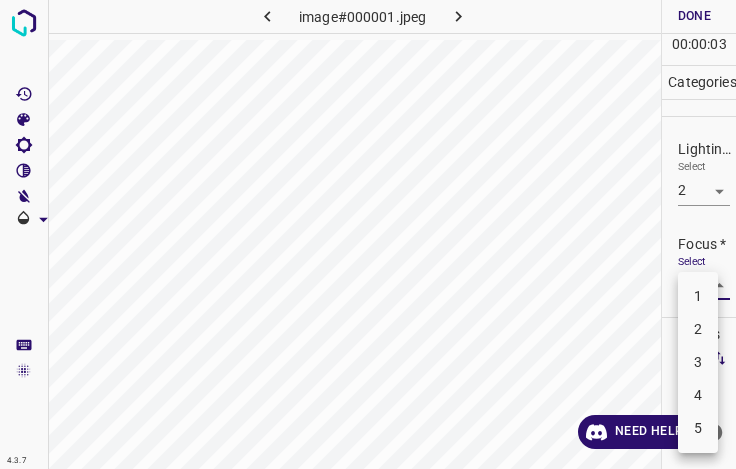 click on "3" at bounding box center (698, 362) 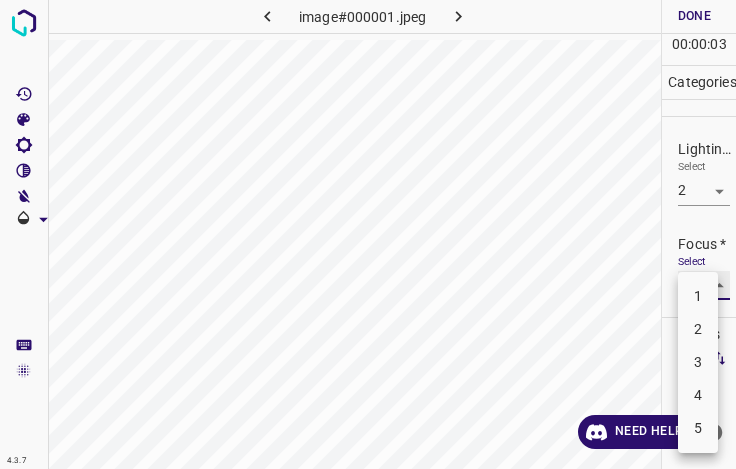 type on "3" 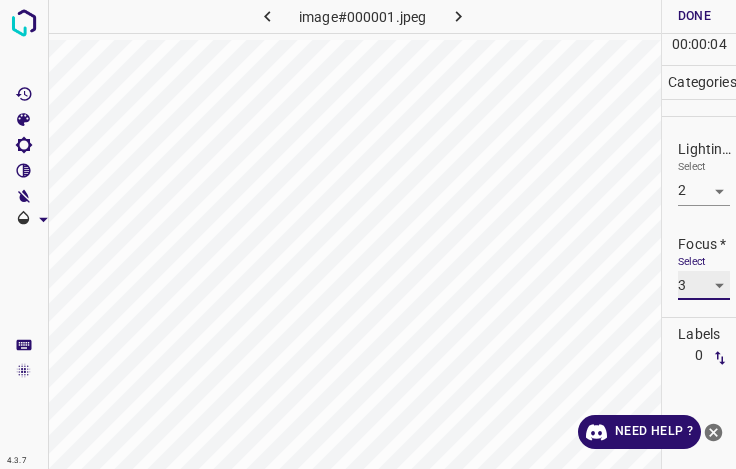 scroll, scrollTop: 98, scrollLeft: 0, axis: vertical 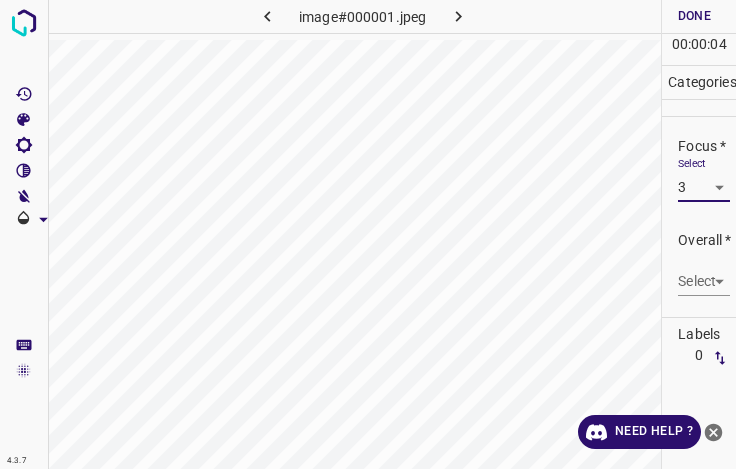 click on "4.3.7 image#000001.jpeg Done Skip 0 00   : 00   : 04   Categories Lighting *  Select 2 2 Focus *  Select 3 3 Overall *  Select ​ Labels   0 Categories 1 Lighting 2 Focus 3 Overall Tools Space Change between modes (Draw & Edit) I Auto labeling R Restore zoom M Zoom in N Zoom out Delete Delete selecte label Filters Z Restore filters X Saturation filter C Brightness filter V Contrast filter B Gray scale filter General O Download Need Help ? - Text - Hide - Delete" at bounding box center (368, 234) 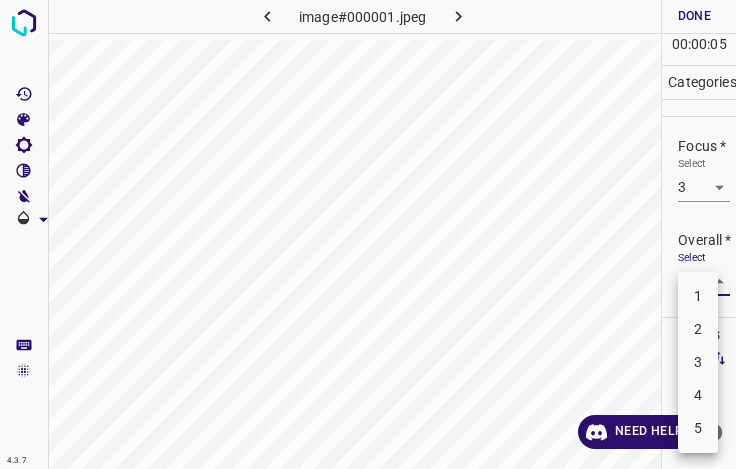 click on "3" at bounding box center (698, 362) 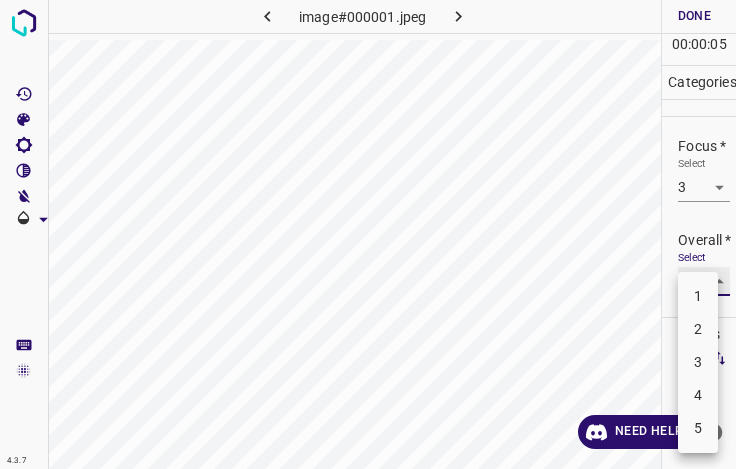type on "3" 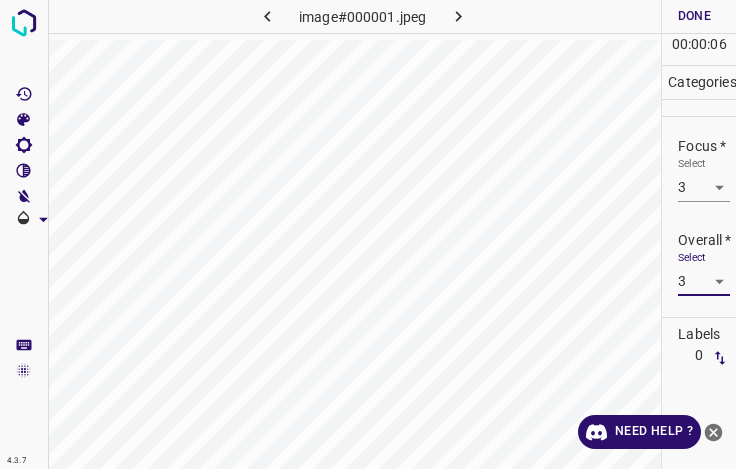click on "Done" at bounding box center [694, 16] 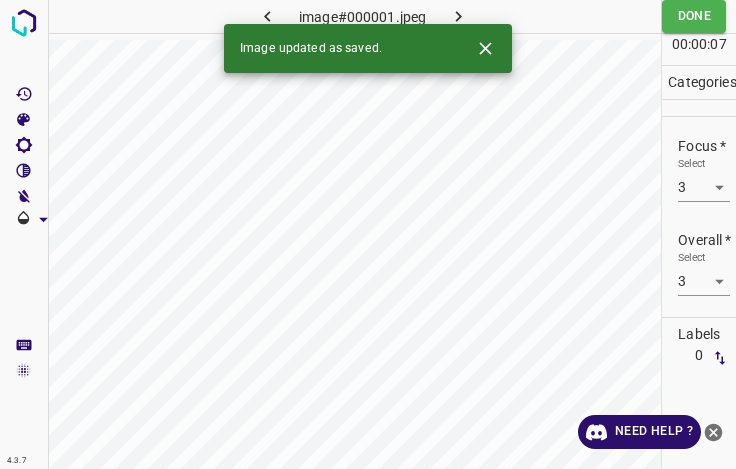 click 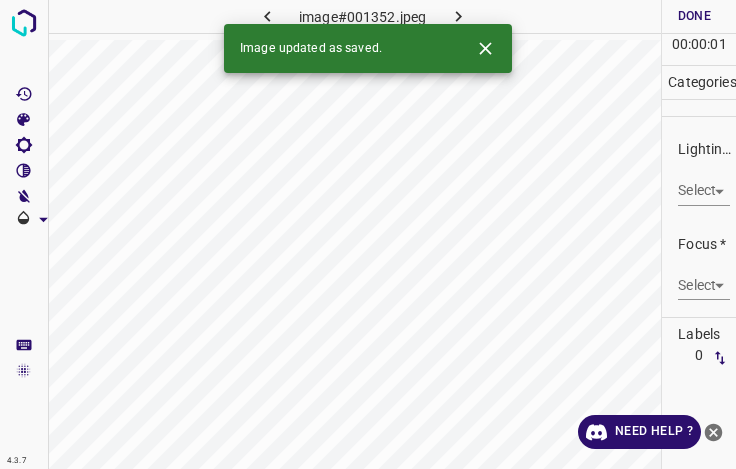 click on "4.3.7 image#001352.jpeg Done Skip 0 00   : 00   : 01   Categories Lighting *  Select ​ Focus *  Select ​ Overall *  Select ​ Labels   0 Categories 1 Lighting 2 Focus 3 Overall Tools Space Change between modes (Draw & Edit) I Auto labeling R Restore zoom M Zoom in N Zoom out Delete Delete selecte label Filters Z Restore filters X Saturation filter C Brightness filter V Contrast filter B Gray scale filter General O Download Image updated as saved. Need Help ? - Text - Hide - Delete" at bounding box center [368, 234] 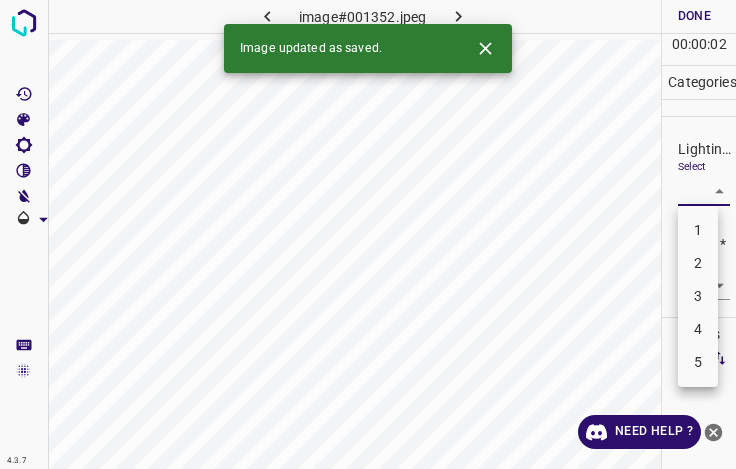 click on "3" at bounding box center [698, 296] 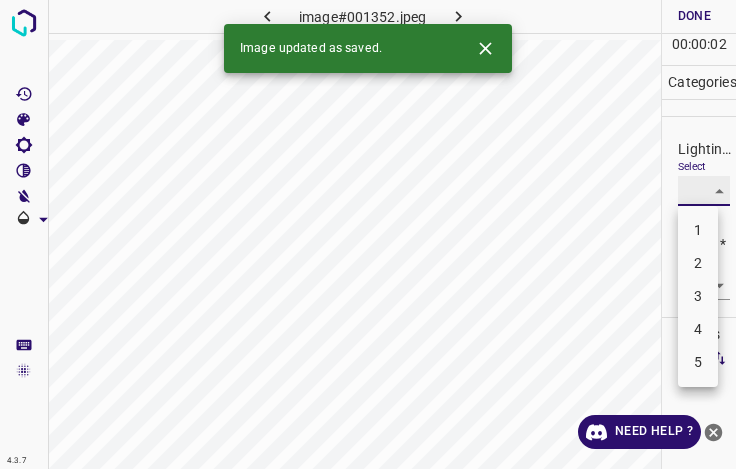 type on "3" 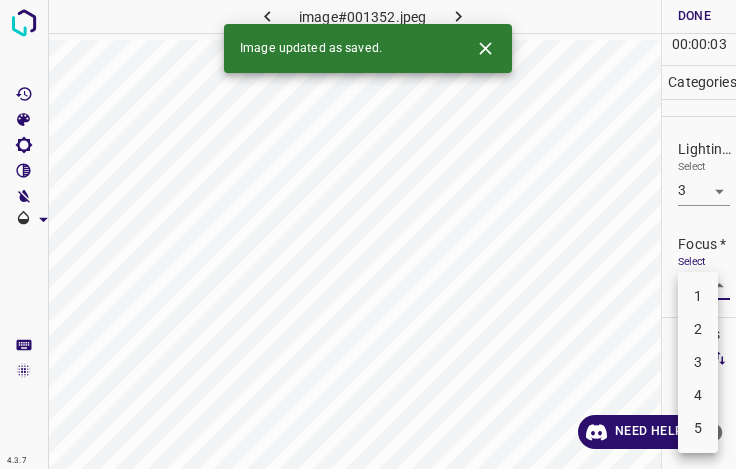 click on "4.3.7 image#001352.jpeg Done Skip 0 00   : 00   : 03   Categories Lighting *  Select 3 3 Focus *  Select ​ Overall *  Select ​ Labels   0 Categories 1 Lighting 2 Focus 3 Overall Tools Space Change between modes (Draw & Edit) I Auto labeling R Restore zoom M Zoom in N Zoom out Delete Delete selecte label Filters Z Restore filters X Saturation filter C Brightness filter V Contrast filter B Gray scale filter General O Download Image updated as saved. Need Help ? - Text - Hide - Delete 1 2 3 4 5" at bounding box center (368, 234) 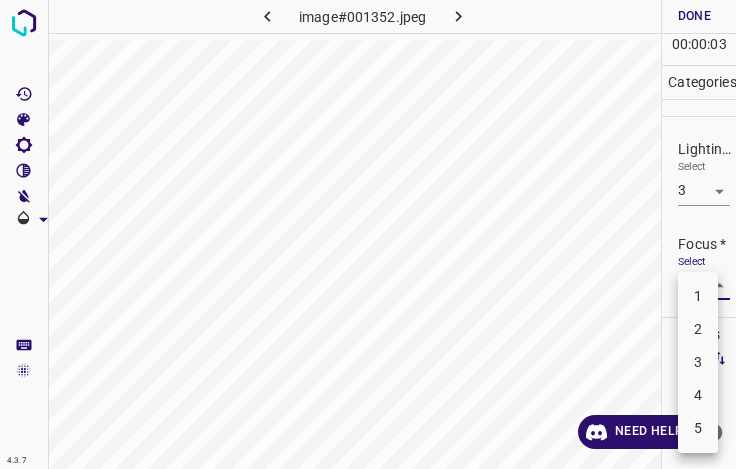 click on "2" at bounding box center (698, 329) 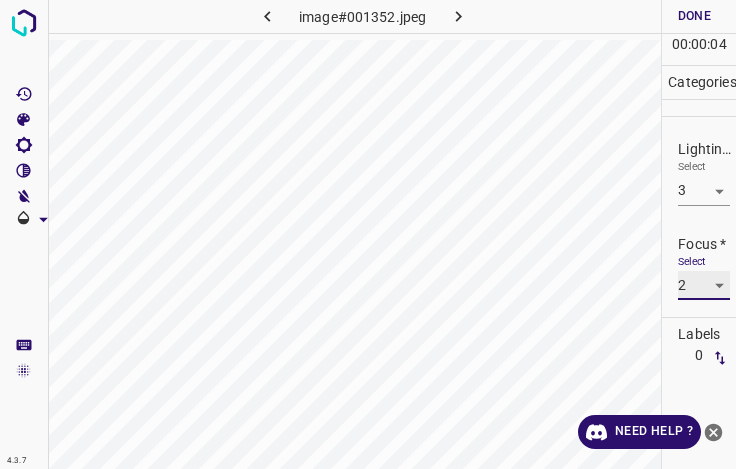 type on "2" 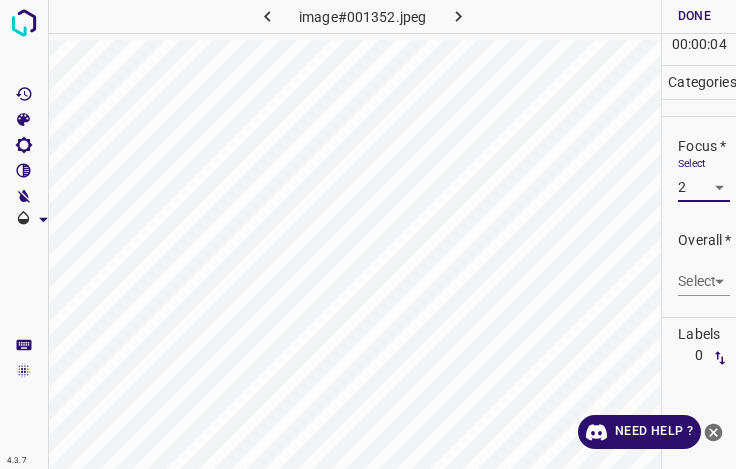 click on "4.3.7 image#001352.jpeg Done Skip 0 00   : 00   : 04   Categories Lighting *  Select 3 3 Focus *  Select 2 2 Overall *  Select ​ Labels   0 Categories 1 Lighting 2 Focus 3 Overall Tools Space Change between modes (Draw & Edit) I Auto labeling R Restore zoom M Zoom in N Zoom out Delete Delete selecte label Filters Z Restore filters X Saturation filter C Brightness filter V Contrast filter B Gray scale filter General O Download Need Help ? - Text - Hide - Delete" at bounding box center [368, 234] 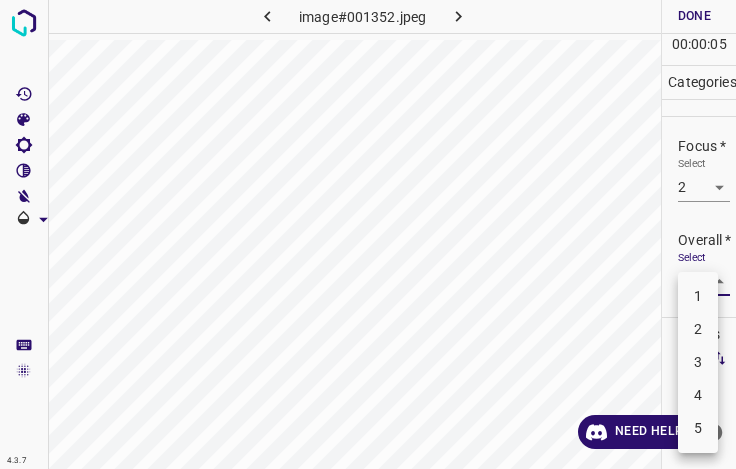 click on "3" at bounding box center [698, 362] 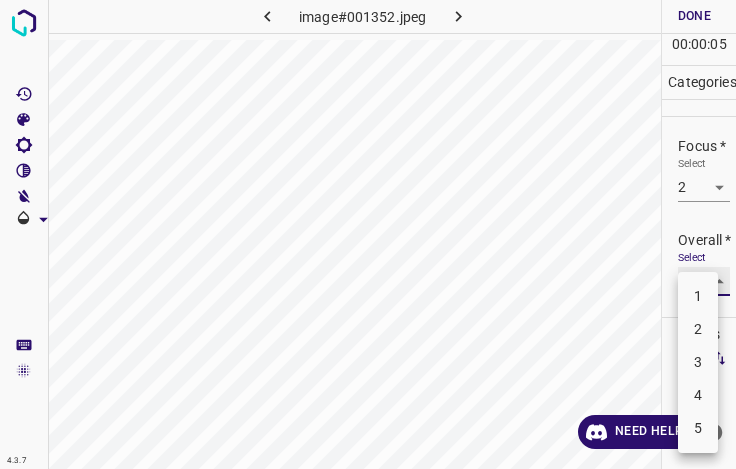 type on "3" 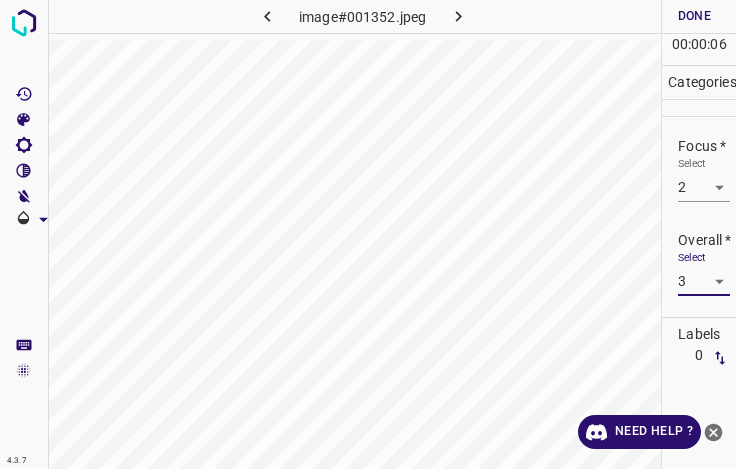 click on "Done" at bounding box center [694, 16] 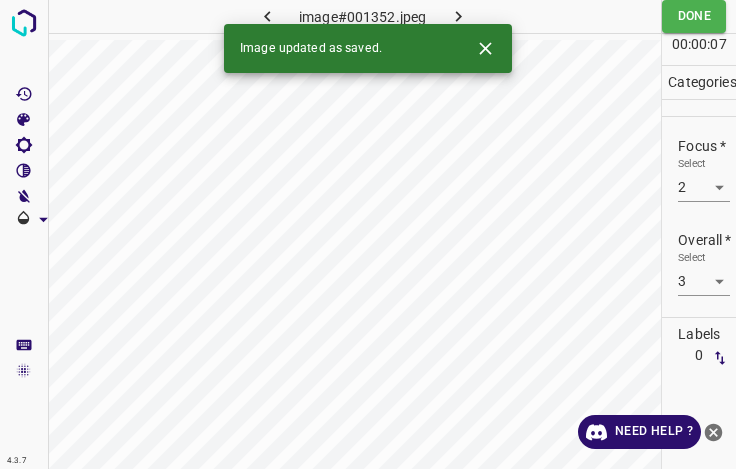 click 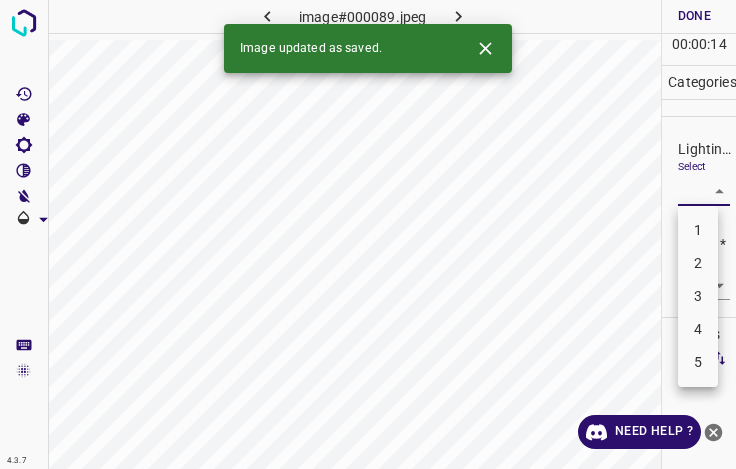 click on "4.3.7 image#000089.jpeg Done Skip 0 00   : 00   : 14   Categories Lighting *  Select ​ Focus *  Select ​ Overall *  Select ​ Labels   0 Categories 1 Lighting 2 Focus 3 Overall Tools Space Change between modes (Draw & Edit) I Auto labeling R Restore zoom M Zoom in N Zoom out Delete Delete selecte label Filters Z Restore filters X Saturation filter C Brightness filter V Contrast filter B Gray scale filter General O Download Image updated as saved. Need Help ? - Text - Hide - Delete 1 2 3 4 5" at bounding box center [368, 234] 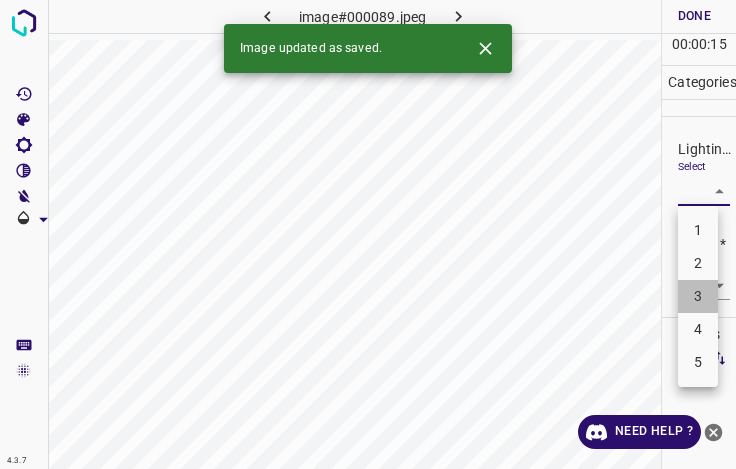 click on "3" at bounding box center [698, 296] 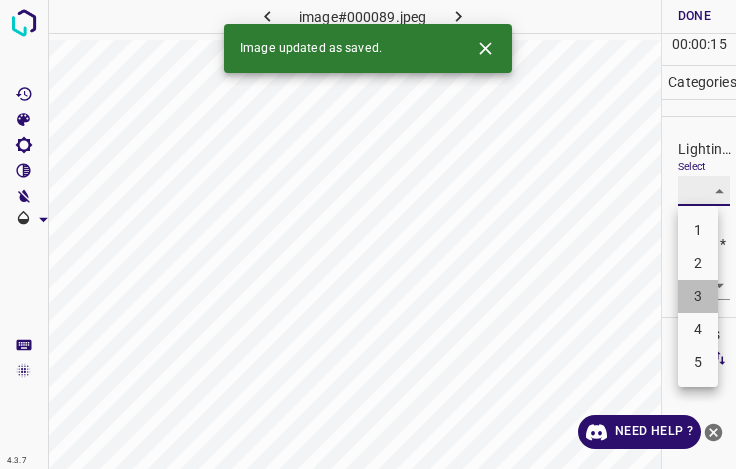 type on "3" 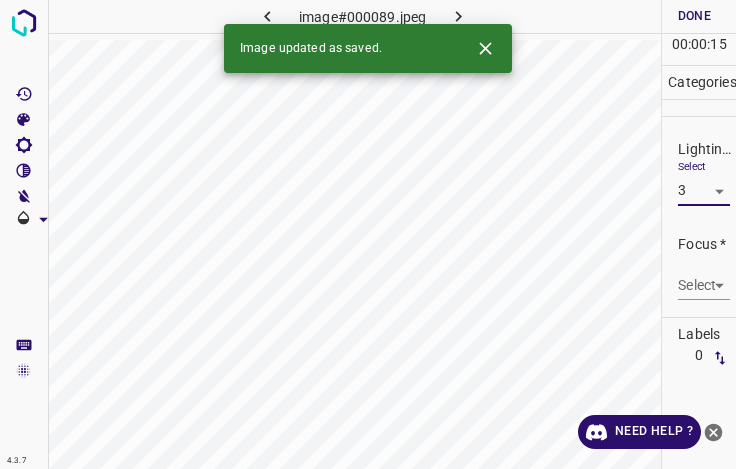 click on "4.3.7 image#000089.jpeg Done Skip 0 00   : 00   : 15   Categories Lighting *  Select 3 3 Focus *  Select ​ Overall *  Select ​ Labels   0 Categories 1 Lighting 2 Focus 3 Overall Tools Space Change between modes (Draw & Edit) I Auto labeling R Restore zoom M Zoom in N Zoom out Delete Delete selecte label Filters Z Restore filters X Saturation filter C Brightness filter V Contrast filter B Gray scale filter General O Download Image updated as saved. Need Help ? - Text - Hide - Delete" at bounding box center (368, 234) 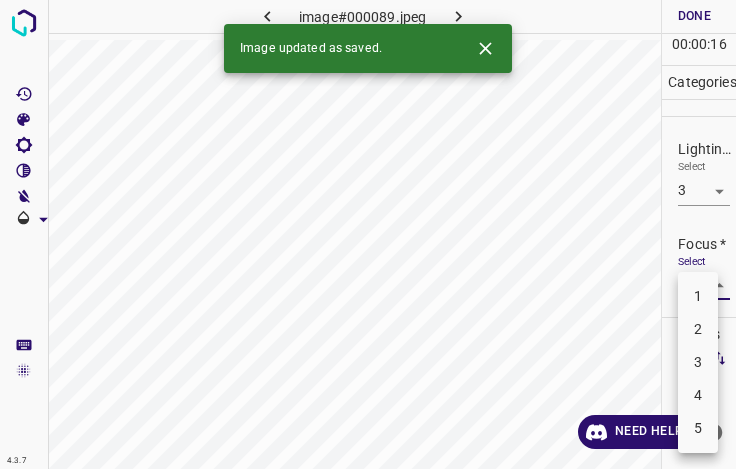 click on "4" at bounding box center (698, 395) 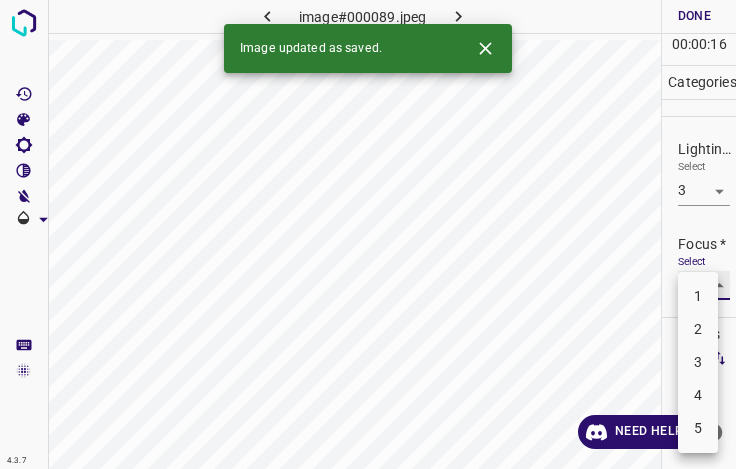 type on "4" 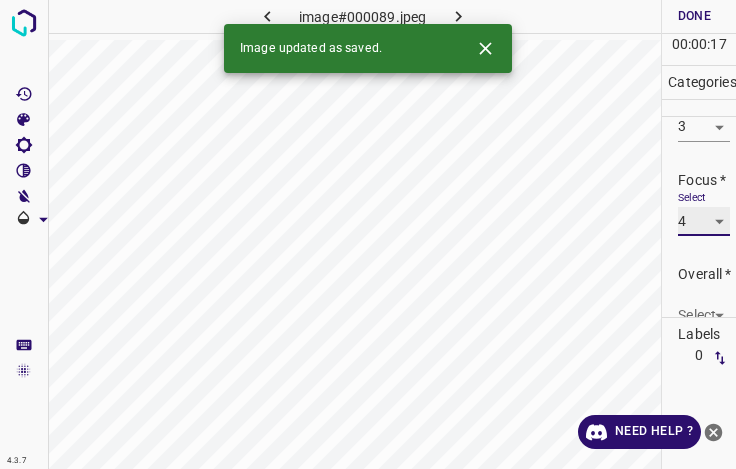 scroll, scrollTop: 98, scrollLeft: 0, axis: vertical 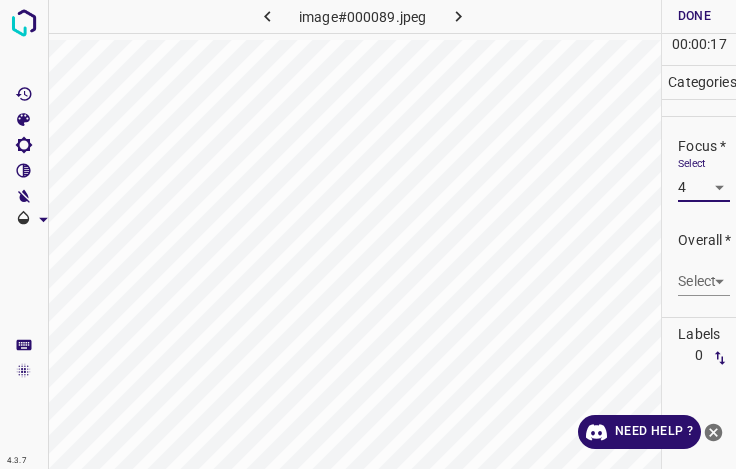 click on "4.3.7 image#000089.jpeg Done Skip 0 00   : 00   : 17   Categories Lighting *  Select 3 3 Focus *  Select 4 4 Overall *  Select ​ Labels   0 Categories 1 Lighting 2 Focus 3 Overall Tools Space Change between modes (Draw & Edit) I Auto labeling R Restore zoom M Zoom in N Zoom out Delete Delete selecte label Filters Z Restore filters X Saturation filter C Brightness filter V Contrast filter B Gray scale filter General O Download Need Help ? - Text - Hide - Delete" at bounding box center [368, 234] 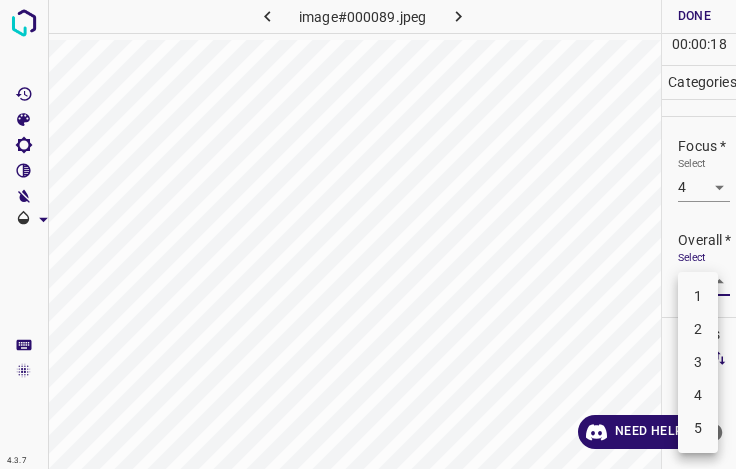 click on "3" at bounding box center [698, 362] 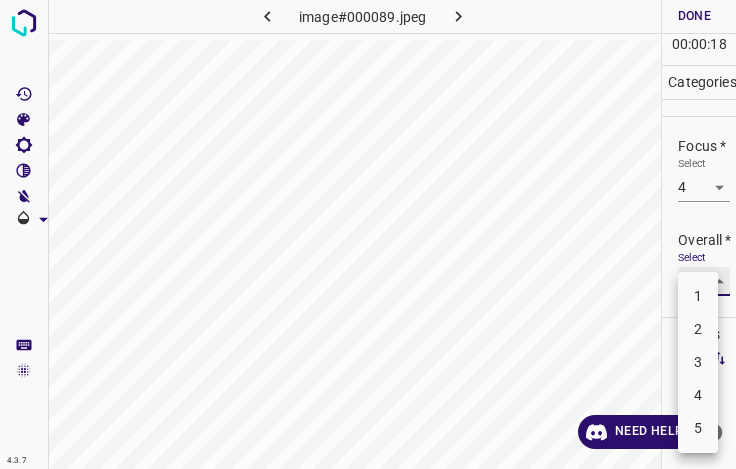 type on "3" 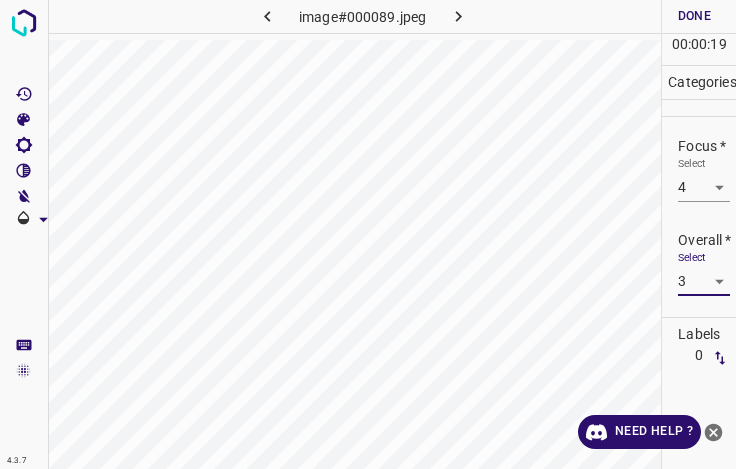 click on "Done" at bounding box center (694, 16) 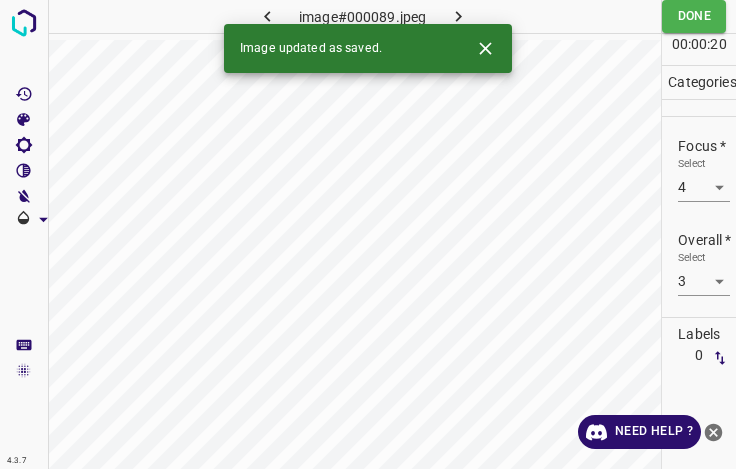 click 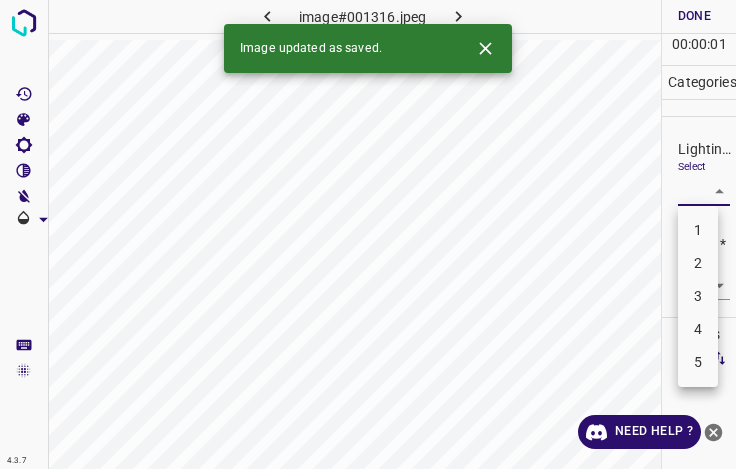 click on "4.3.7 image#001316.jpeg Done Skip 0 00   : 00   : 01   Categories Lighting *  Select ​ Focus *  Select ​ Overall *  Select ​ Labels   0 Categories 1 Lighting 2 Focus 3 Overall Tools Space Change between modes (Draw & Edit) I Auto labeling R Restore zoom M Zoom in N Zoom out Delete Delete selecte label Filters Z Restore filters X Saturation filter C Brightness filter V Contrast filter B Gray scale filter General O Download Image updated as saved. Need Help ? - Text - Hide - Delete 1 2 3 4 5" at bounding box center (368, 234) 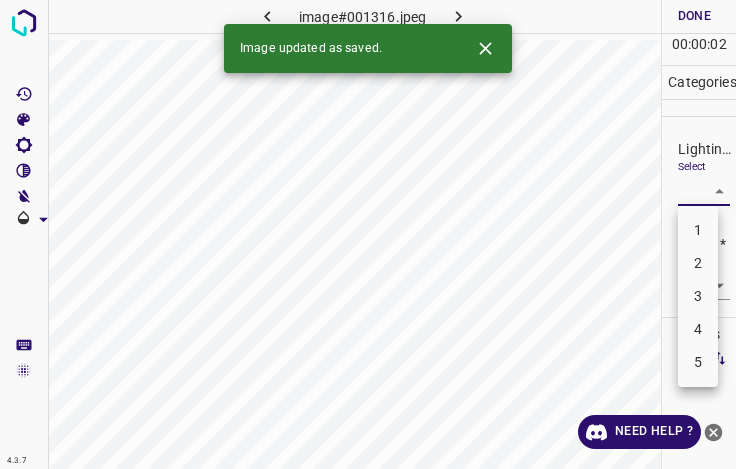 click on "3" at bounding box center [698, 296] 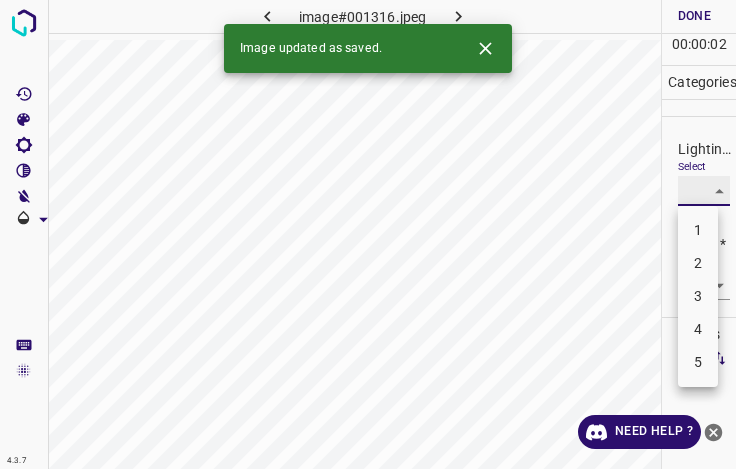 type on "3" 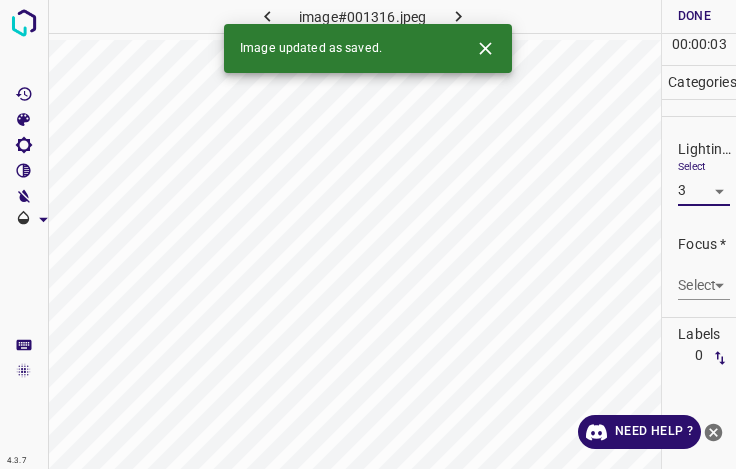 click on "Select ​" at bounding box center (704, 277) 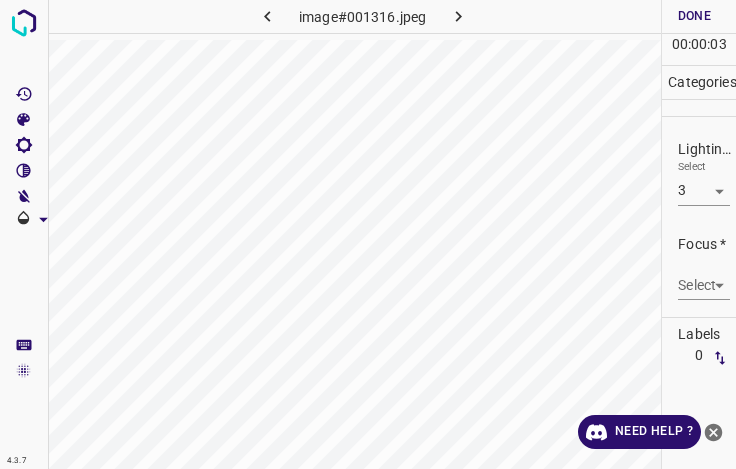 click on "4.3.7 image#001316.jpeg Done Skip 0 00   : 00   : 03   Categories Lighting *  Select 3 3 Focus *  Select ​ Overall *  Select ​ Labels   0 Categories 1 Lighting 2 Focus 3 Overall Tools Space Change between modes (Draw & Edit) I Auto labeling R Restore zoom M Zoom in N Zoom out Delete Delete selecte label Filters Z Restore filters X Saturation filter C Brightness filter V Contrast filter B Gray scale filter General O Download Need Help ? - Text - Hide - Delete" at bounding box center [368, 234] 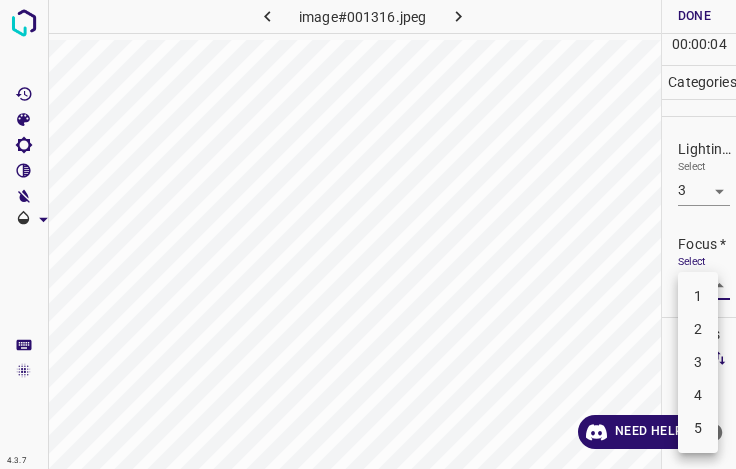 click on "2" at bounding box center (698, 329) 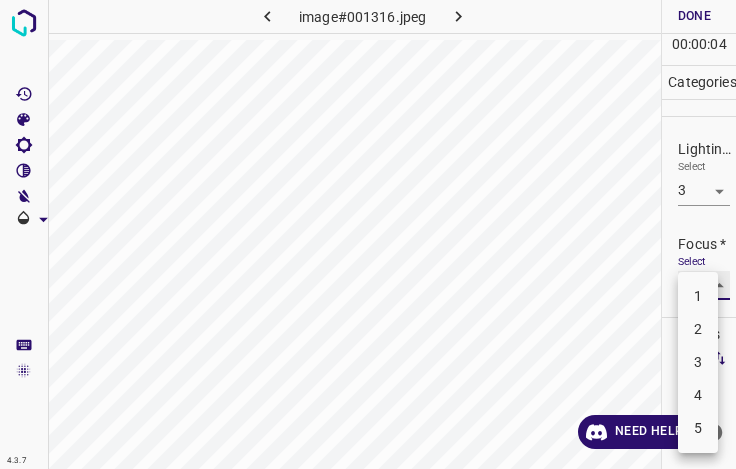 type on "2" 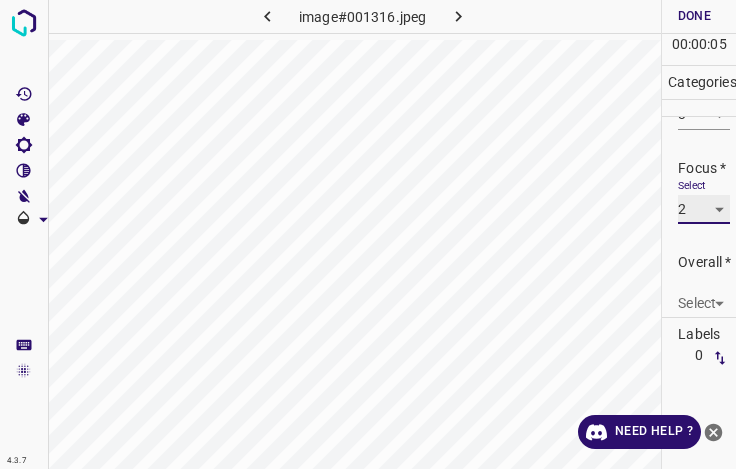 scroll, scrollTop: 98, scrollLeft: 0, axis: vertical 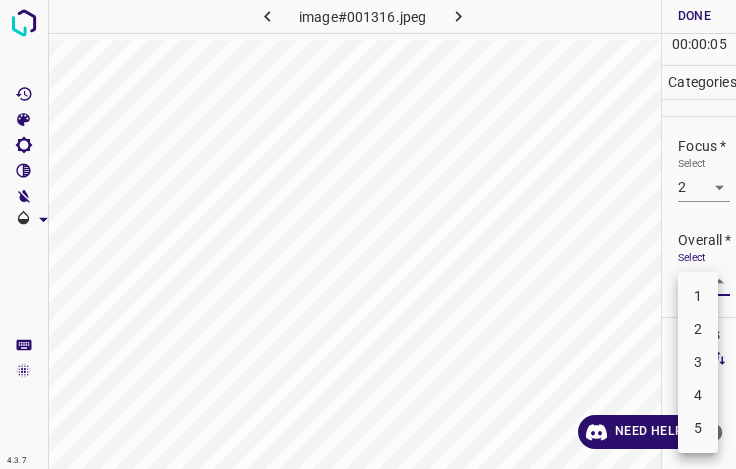 click on "4.3.7 image#001316.jpeg Done Skip 0 00   : 00   : 05   Categories Lighting *  Select 3 3 Focus *  Select 2 2 Overall *  Select ​ Labels   0 Categories 1 Lighting 2 Focus 3 Overall Tools Space Change between modes (Draw & Edit) I Auto labeling R Restore zoom M Zoom in N Zoom out Delete Delete selecte label Filters Z Restore filters X Saturation filter C Brightness filter V Contrast filter B Gray scale filter General O Download Need Help ? - Text - Hide - Delete 1 2 3 4 5" at bounding box center [368, 234] 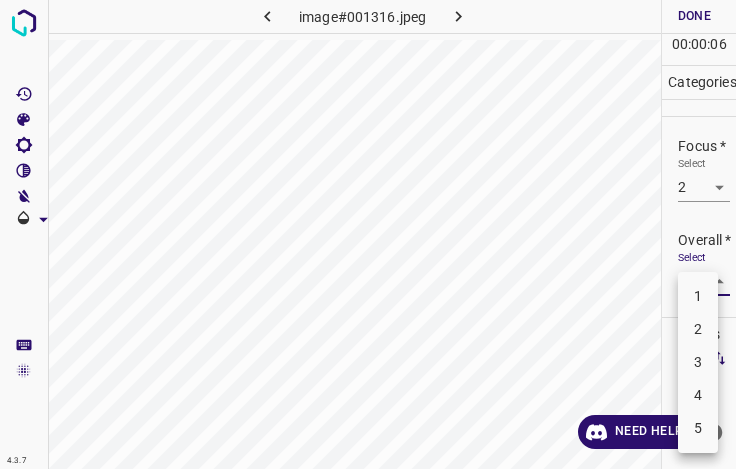 drag, startPoint x: 701, startPoint y: 321, endPoint x: 700, endPoint y: 310, distance: 11.045361 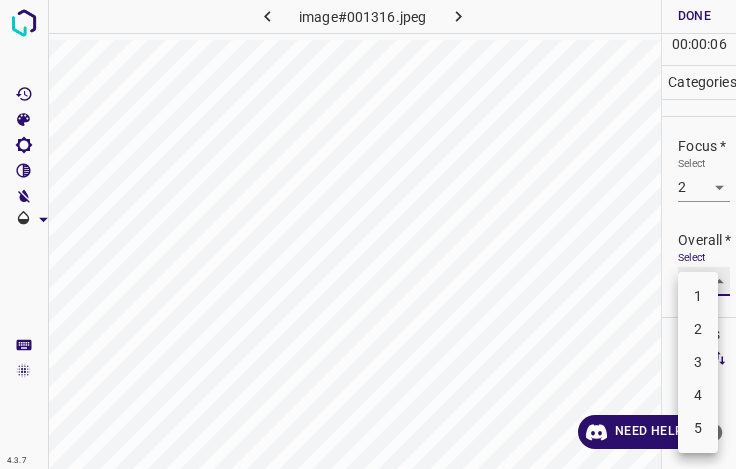 type on "2" 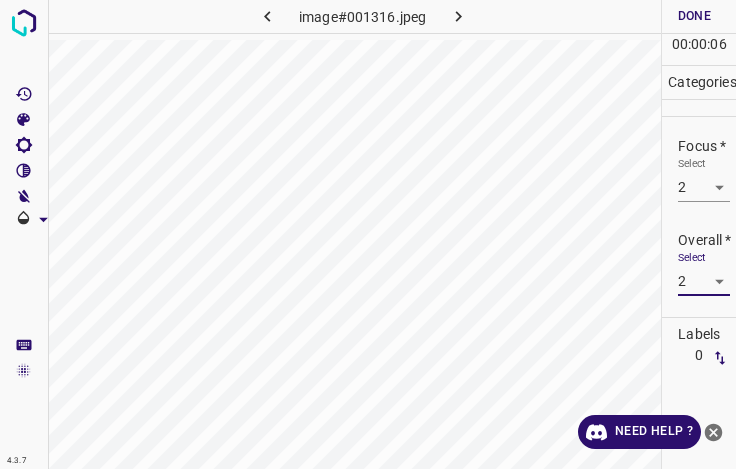 click on "Done" at bounding box center (694, 16) 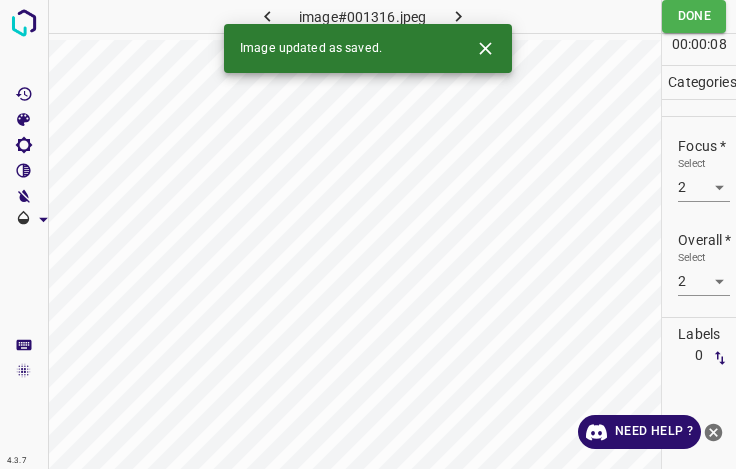 click 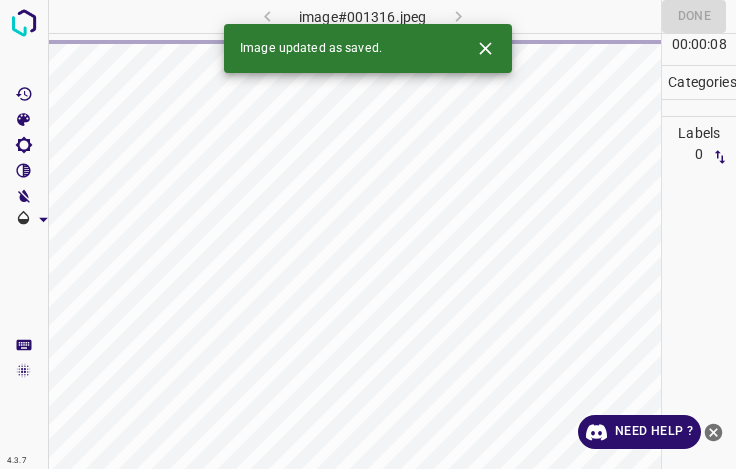 click 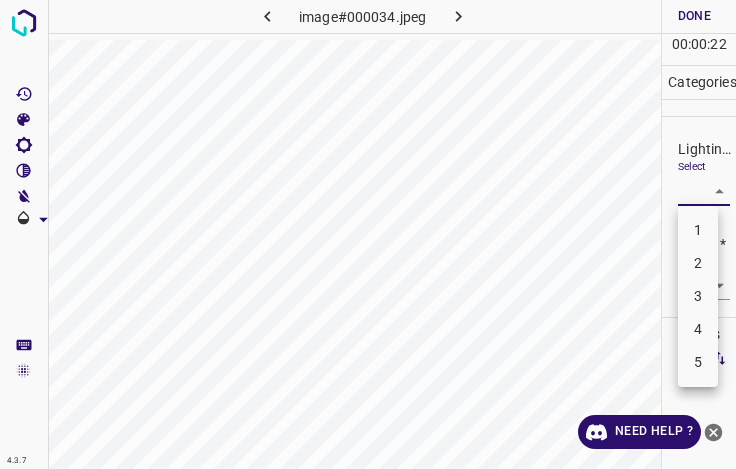 click on "4.3.7 image#000034.jpeg Done Skip 0 00   : 00   : 22   Categories Lighting *  Select ​ Focus *  Select ​ Overall *  Select ​ Labels   0 Categories 1 Lighting 2 Focus 3 Overall Tools Space Change between modes (Draw & Edit) I Auto labeling R Restore zoom M Zoom in N Zoom out Delete Delete selecte label Filters Z Restore filters X Saturation filter C Brightness filter V Contrast filter B Gray scale filter General O Download Need Help ? - Text - Hide - Delete 1 2 3 4 5" at bounding box center (368, 234) 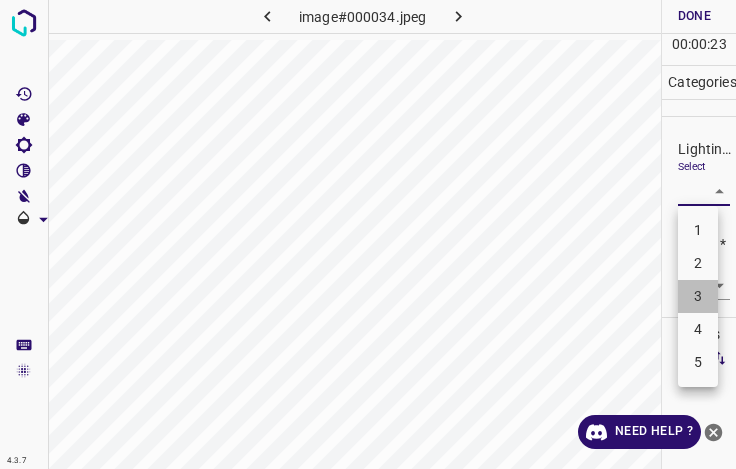click on "3" at bounding box center [698, 296] 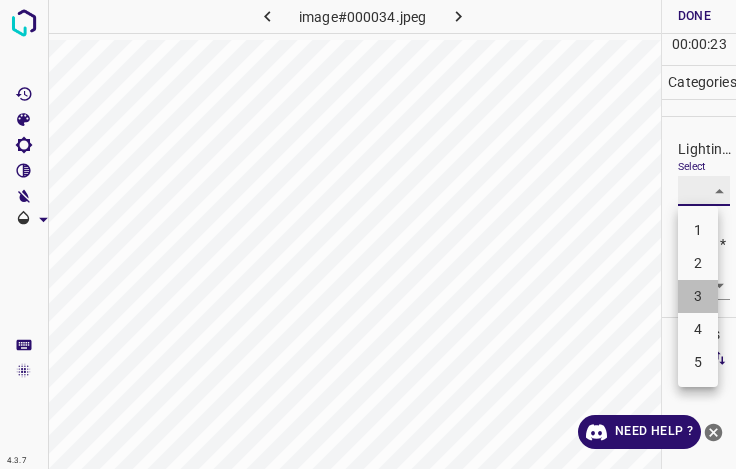 type on "3" 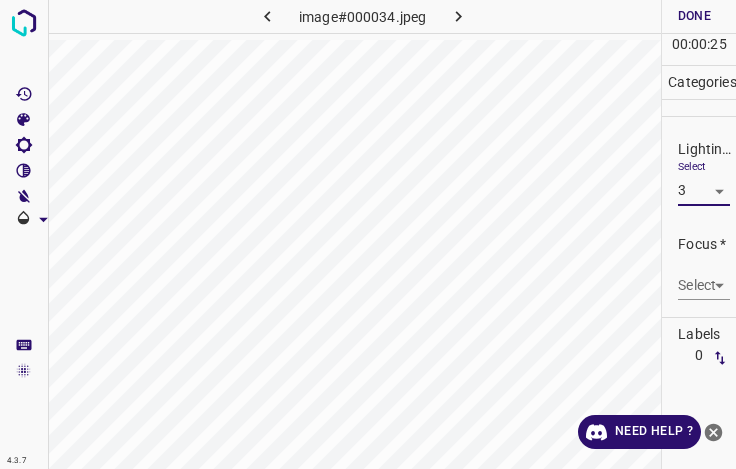 click on "4.3.7 image#000034.jpeg Done Skip 0 00   : 00   : 25   Categories Lighting *  Select 3 3 Focus *  Select ​ Overall *  Select ​ Labels   0 Categories 1 Lighting 2 Focus 3 Overall Tools Space Change between modes (Draw & Edit) I Auto labeling R Restore zoom M Zoom in N Zoom out Delete Delete selecte label Filters Z Restore filters X Saturation filter C Brightness filter V Contrast filter B Gray scale filter General O Download Need Help ? - Text - Hide - Delete" at bounding box center (368, 234) 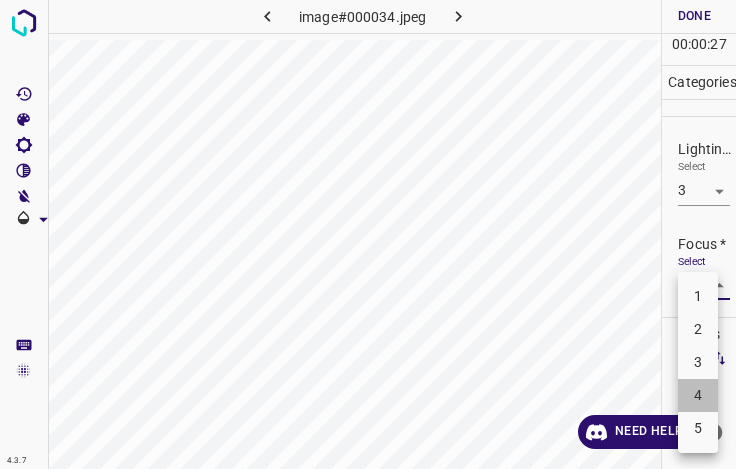 click on "4" at bounding box center [698, 395] 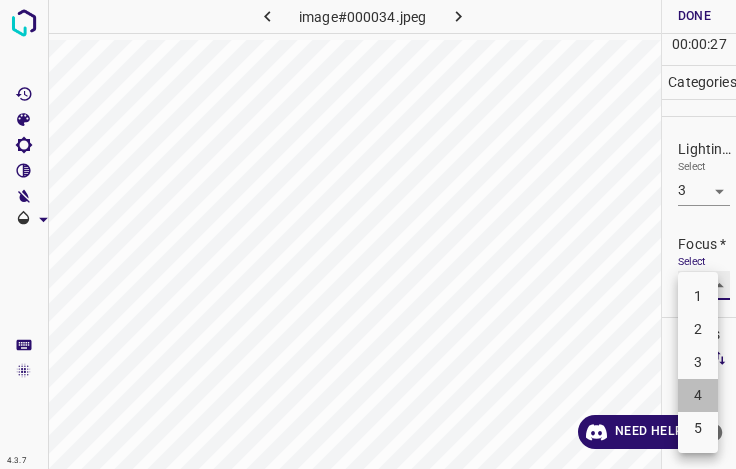 type on "4" 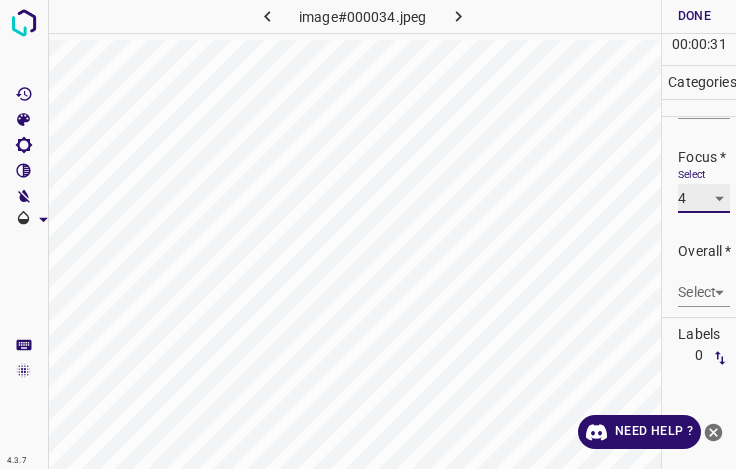 scroll, scrollTop: 98, scrollLeft: 0, axis: vertical 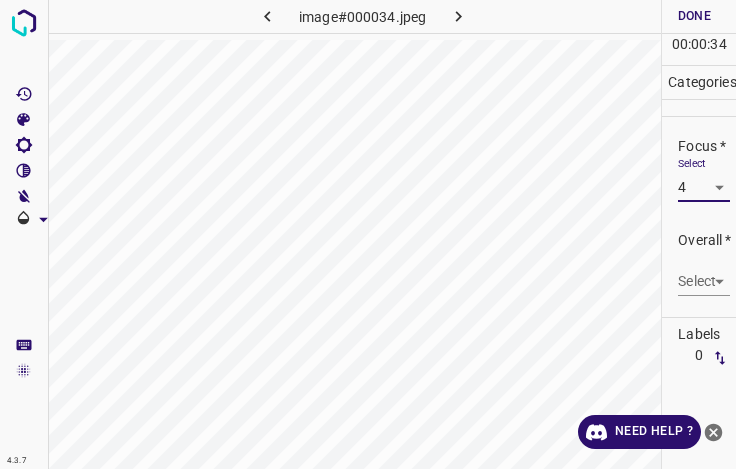 click on "4.3.7 image#000034.jpeg Done Skip 0 00   : 00   : 34   Categories Lighting *  Select 3 3 Focus *  Select 4 4 Overall *  Select ​ Labels   0 Categories 1 Lighting 2 Focus 3 Overall Tools Space Change between modes (Draw & Edit) I Auto labeling R Restore zoom M Zoom in N Zoom out Delete Delete selecte label Filters Z Restore filters X Saturation filter C Brightness filter V Contrast filter B Gray scale filter General O Download Need Help ? - Text - Hide - Delete" at bounding box center [368, 234] 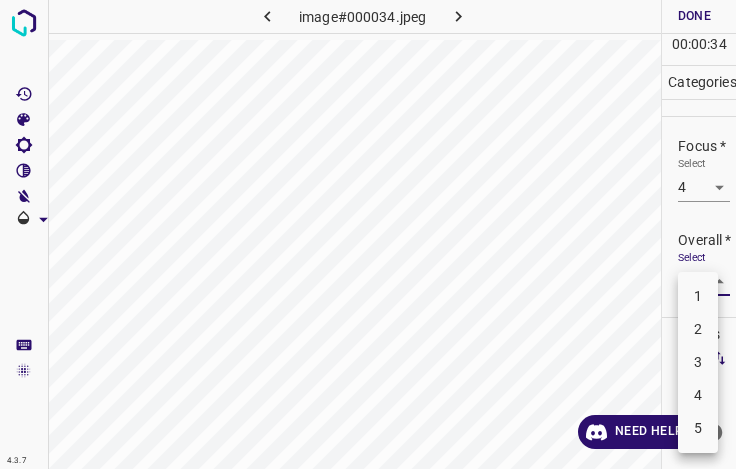 click on "4" at bounding box center [698, 395] 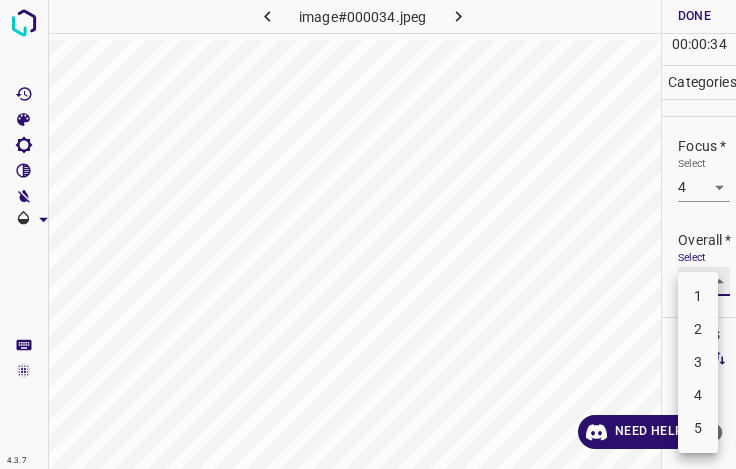 type on "4" 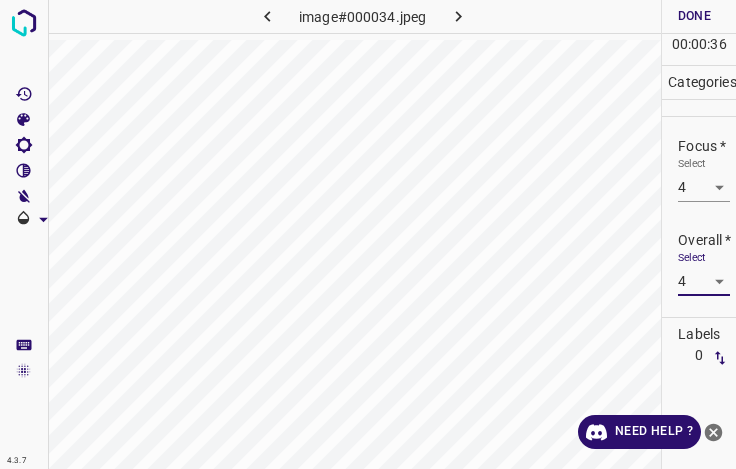 click on "Done" at bounding box center (694, 16) 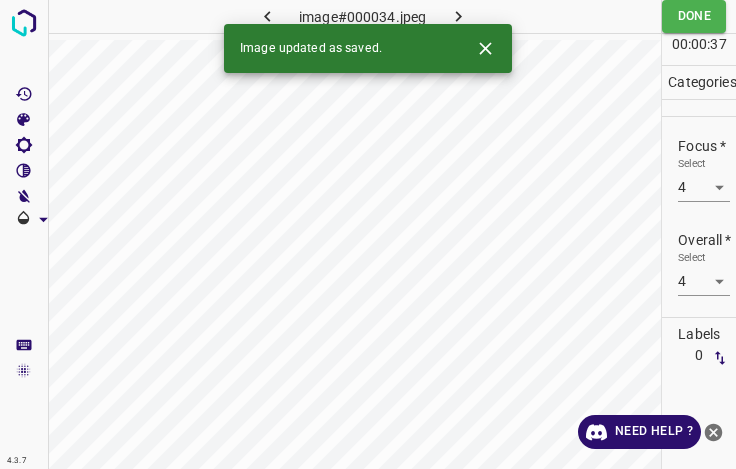 click 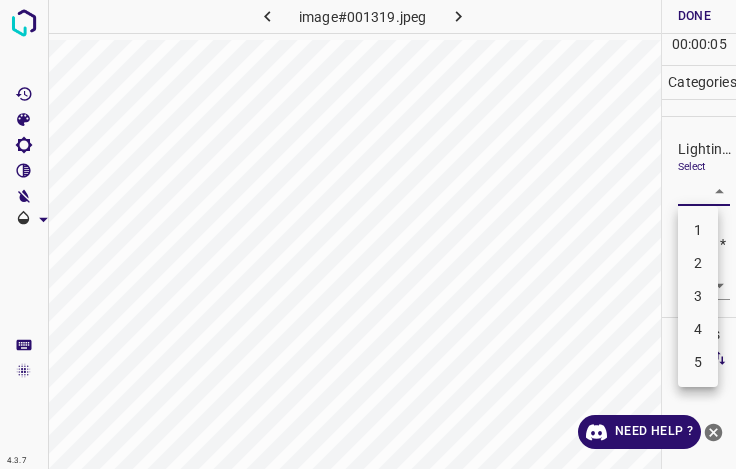 click on "4.3.7 image#001319.jpeg Done Skip 0 00   : 00   : 05   Categories Lighting *  Select ​ Focus *  Select ​ Overall *  Select ​ Labels   0 Categories 1 Lighting 2 Focus 3 Overall Tools Space Change between modes (Draw & Edit) I Auto labeling R Restore zoom M Zoom in N Zoom out Delete Delete selecte label Filters Z Restore filters X Saturation filter C Brightness filter V Contrast filter B Gray scale filter General O Download Need Help ? - Text - Hide - Delete 1 2 3 4 5" at bounding box center [368, 234] 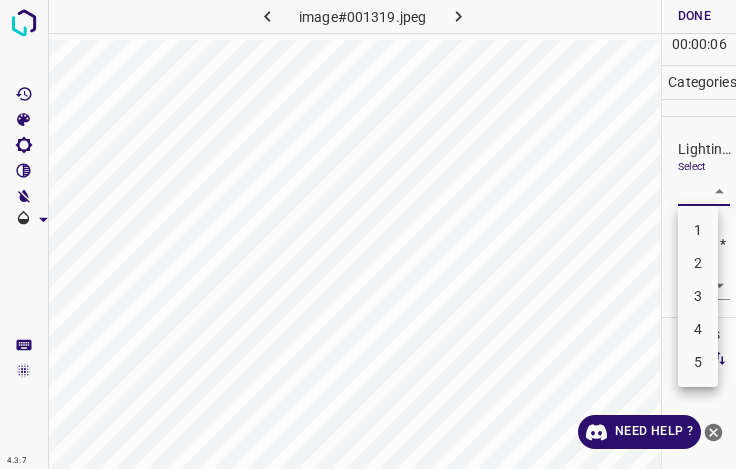 click on "3" at bounding box center (698, 296) 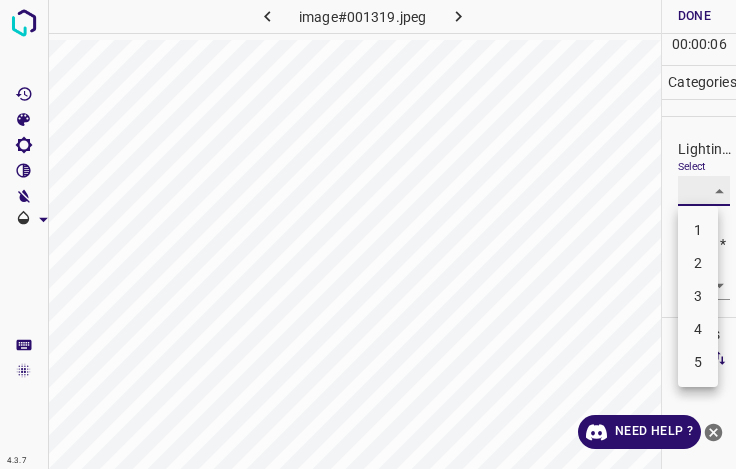 type on "3" 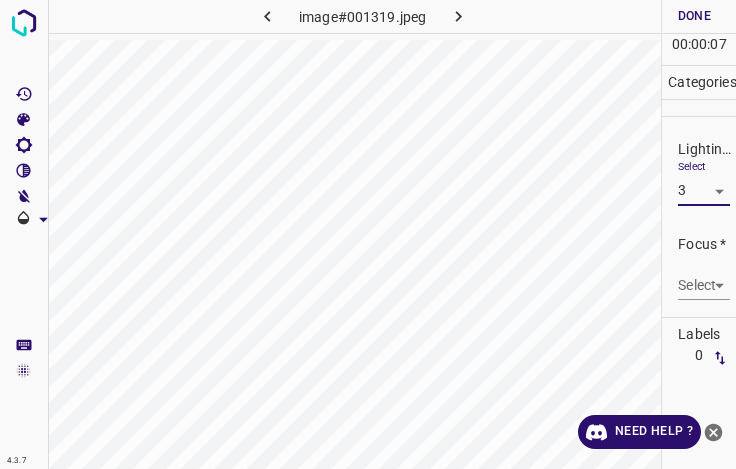 click on "4.3.7 image#001319.jpeg Done Skip 0 00   : 00   : 07   Categories Lighting *  Select 3 3 Focus *  Select ​ Overall *  Select ​ Labels   0 Categories 1 Lighting 2 Focus 3 Overall Tools Space Change between modes (Draw & Edit) I Auto labeling R Restore zoom M Zoom in N Zoom out Delete Delete selecte label Filters Z Restore filters X Saturation filter C Brightness filter V Contrast filter B Gray scale filter General O Download Need Help ? - Text - Hide - Delete" at bounding box center (368, 234) 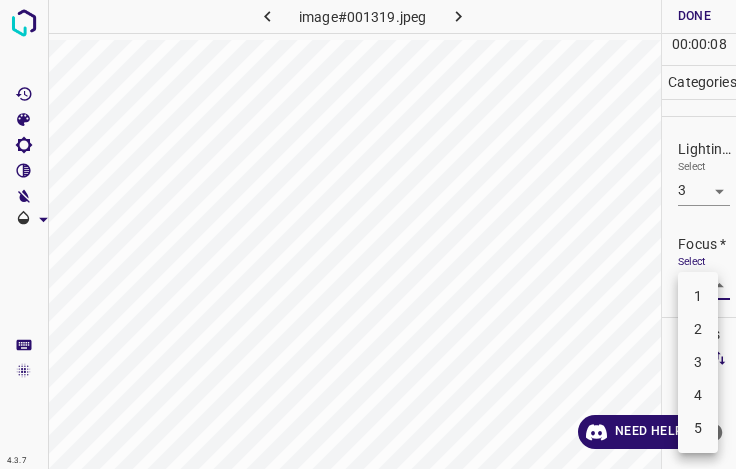 click on "4" at bounding box center (698, 395) 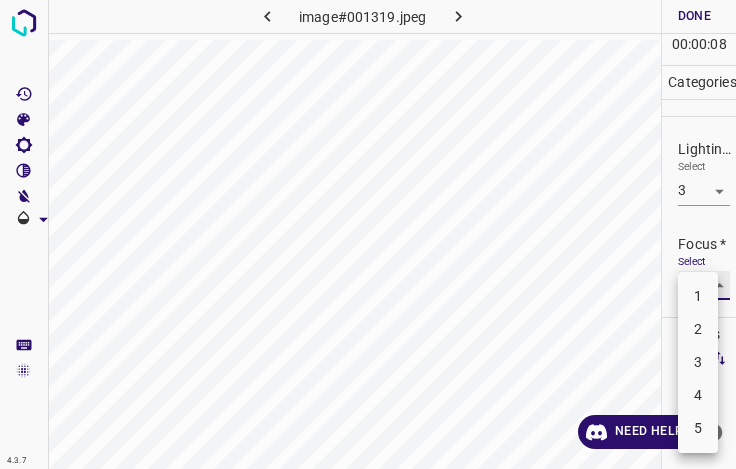 type on "4" 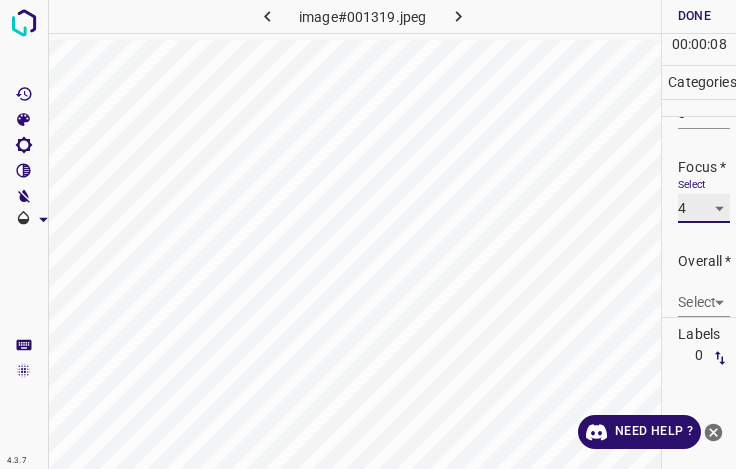 scroll, scrollTop: 98, scrollLeft: 0, axis: vertical 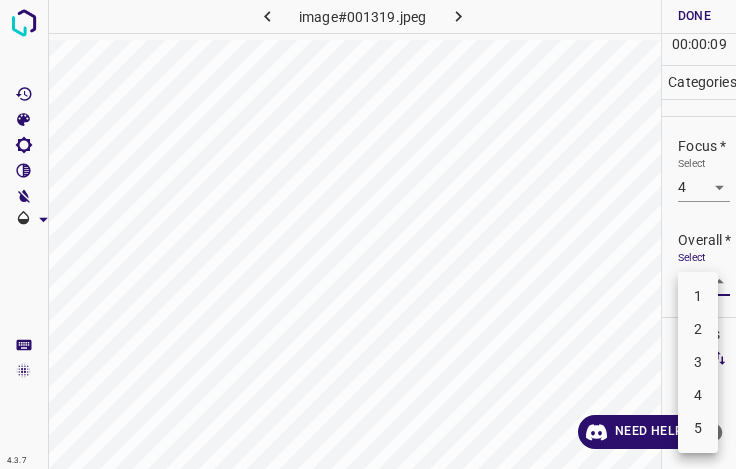 click on "4.3.7 image#001319.jpeg Done Skip 0 00   : 00   : 09   Categories Lighting *  Select 3 3 Focus *  Select 4 4 Overall *  Select ​ Labels   0 Categories 1 Lighting 2 Focus 3 Overall Tools Space Change between modes (Draw & Edit) I Auto labeling R Restore zoom M Zoom in N Zoom out Delete Delete selecte label Filters Z Restore filters X Saturation filter C Brightness filter V Contrast filter B Gray scale filter General O Download Need Help ? - Text - Hide - Delete 1 2 3 4 5" at bounding box center (368, 234) 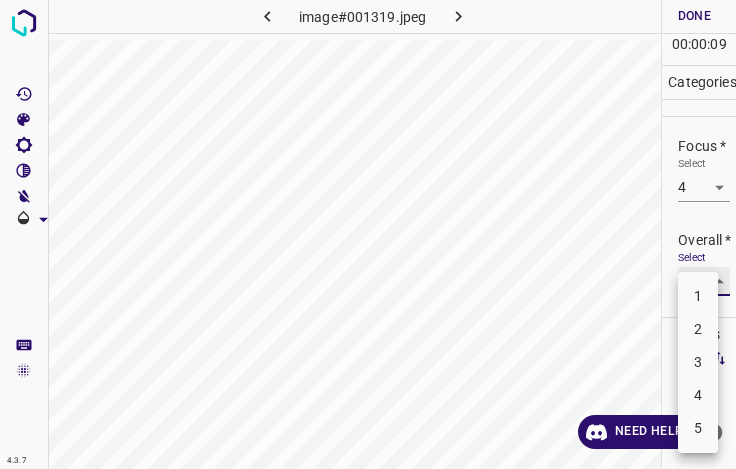 type on "3" 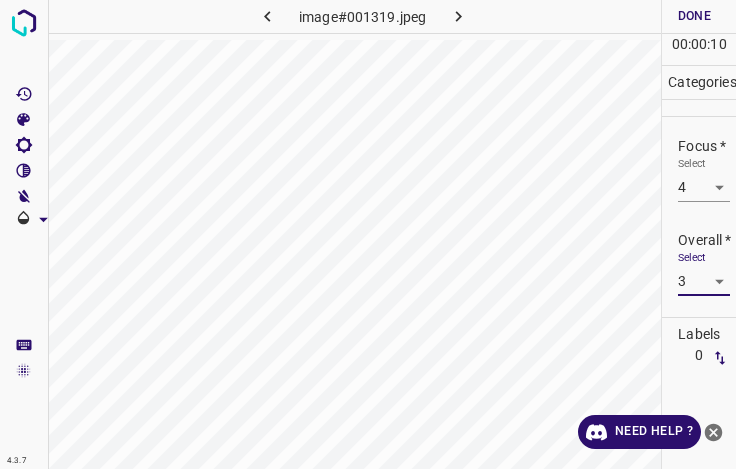 click on "Done" at bounding box center [694, 16] 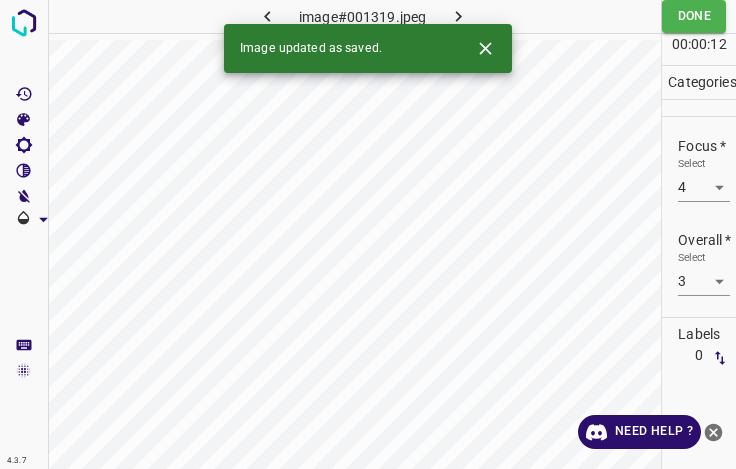 click 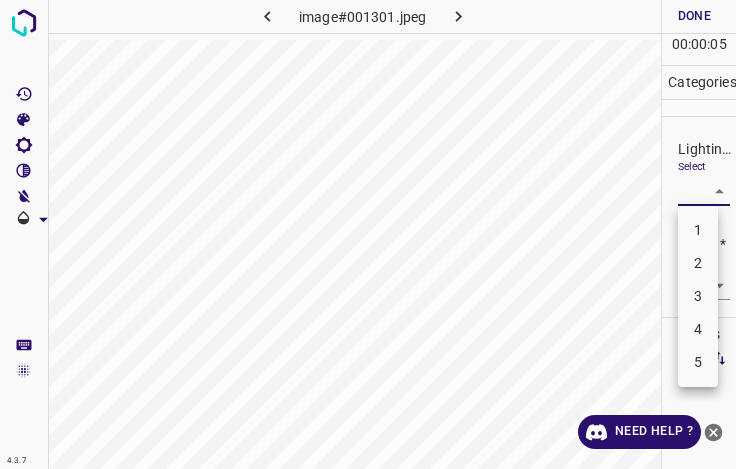 click on "4.3.7 image#001301.jpeg Done Skip 0 00   : 00   : 05   Categories Lighting *  Select ​ Focus *  Select ​ Overall *  Select ​ Labels   0 Categories 1 Lighting 2 Focus 3 Overall Tools Space Change between modes (Draw & Edit) I Auto labeling R Restore zoom M Zoom in N Zoom out Delete Delete selecte label Filters Z Restore filters X Saturation filter C Brightness filter V Contrast filter B Gray scale filter General O Download Need Help ? - Text - Hide - Delete 1 2 3 4 5" at bounding box center [368, 234] 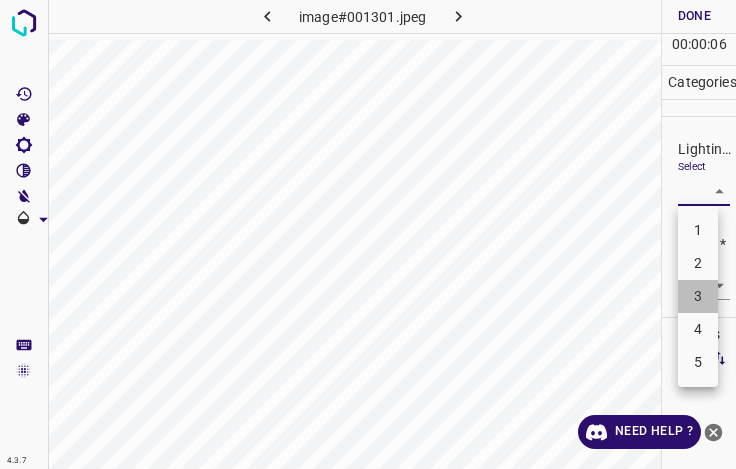 click on "3" at bounding box center (698, 296) 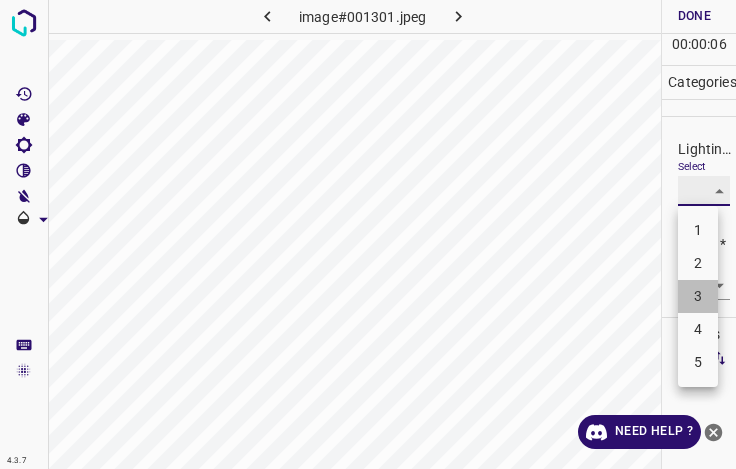 type on "3" 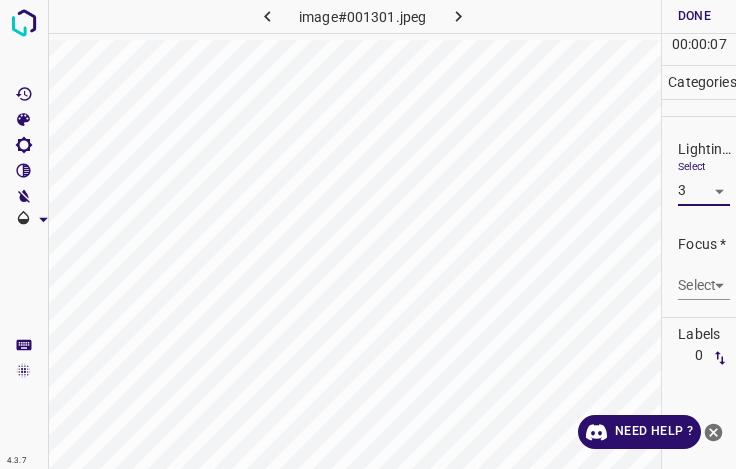 click on "4.3.7 image#001301.jpeg Done Skip 0 00   : 00   : 07   Categories Lighting *  Select 3 3 Focus *  Select ​ Overall *  Select ​ Labels   0 Categories 1 Lighting 2 Focus 3 Overall Tools Space Change between modes (Draw & Edit) I Auto labeling R Restore zoom M Zoom in N Zoom out Delete Delete selecte label Filters Z Restore filters X Saturation filter C Brightness filter V Contrast filter B Gray scale filter General O Download Need Help ? - Text - Hide - Delete" at bounding box center [368, 234] 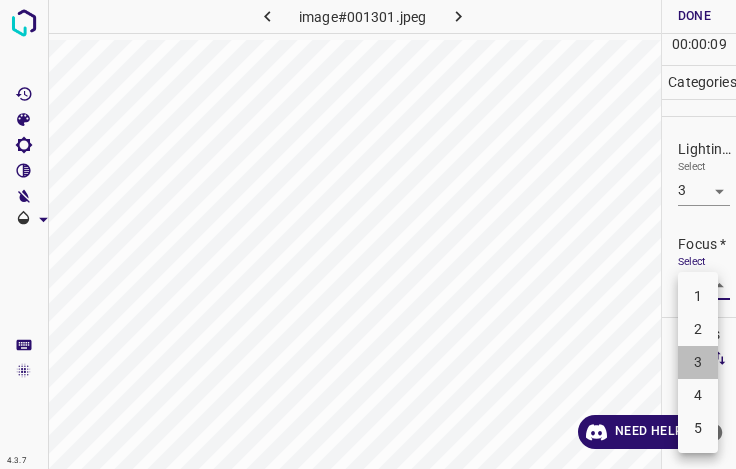 click on "3" at bounding box center (698, 362) 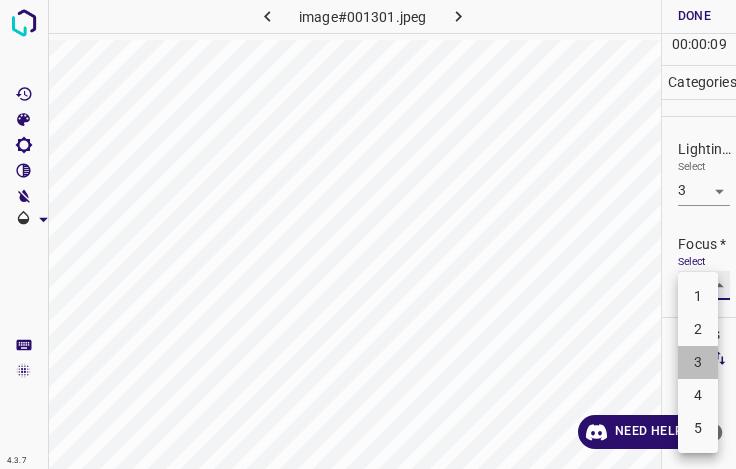 type on "3" 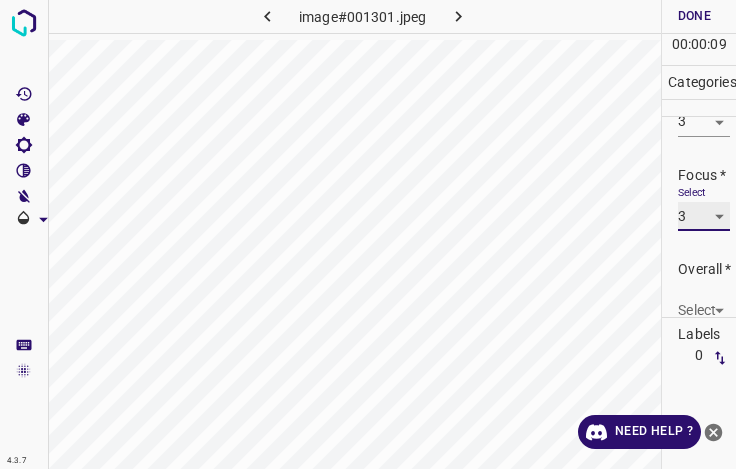 scroll, scrollTop: 98, scrollLeft: 0, axis: vertical 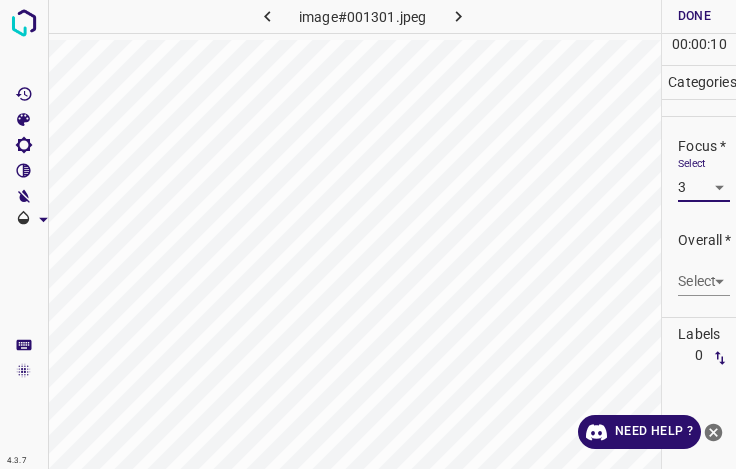 click on "4.3.7 image#001301.jpeg Done Skip 0 00   : 00   : 10   Categories Lighting *  Select 3 3 Focus *  Select 3 3 Overall *  Select ​ Labels   0 Categories 1 Lighting 2 Focus 3 Overall Tools Space Change between modes (Draw & Edit) I Auto labeling R Restore zoom M Zoom in N Zoom out Delete Delete selecte label Filters Z Restore filters X Saturation filter C Brightness filter V Contrast filter B Gray scale filter General O Download Need Help ? - Text - Hide - Delete" at bounding box center (368, 234) 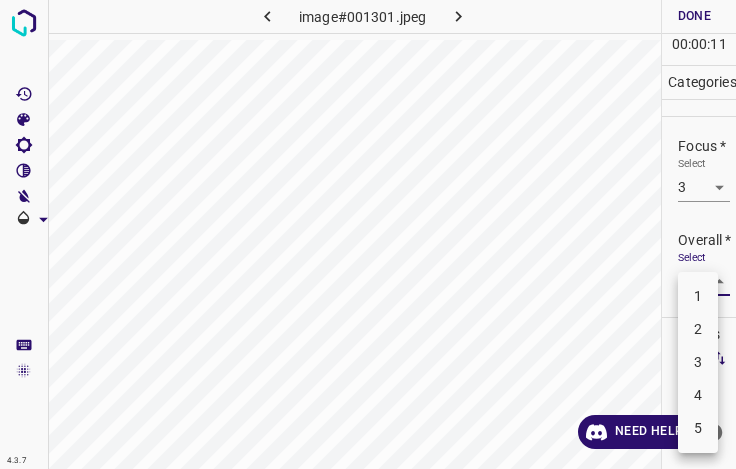 click on "3" at bounding box center (698, 362) 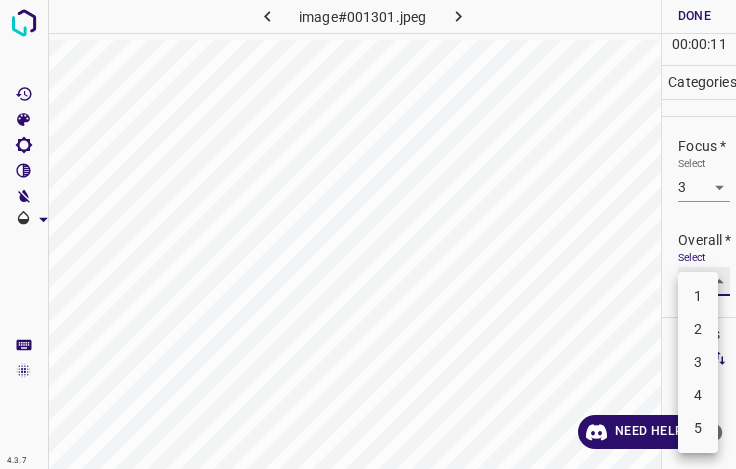 type on "3" 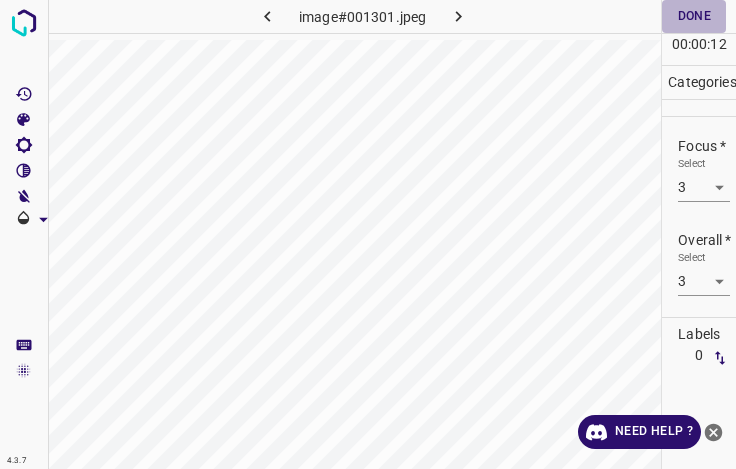 click on "Done" at bounding box center [694, 16] 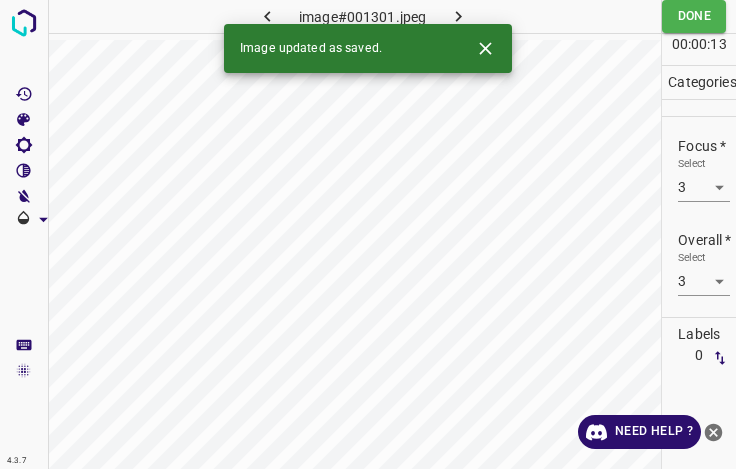 click 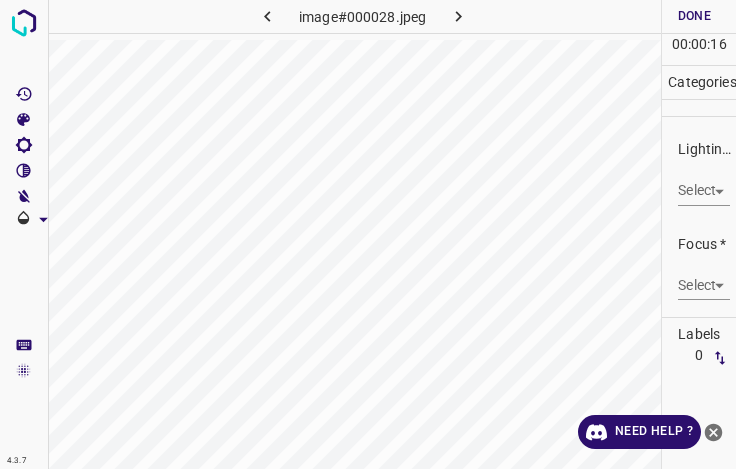 click on "4.3.7 image#000028.jpeg Done Skip 0 00   : 00   : 16   Categories Lighting *  Select ​ Focus *  Select ​ Overall *  Select ​ Labels   0 Categories 1 Lighting 2 Focus 3 Overall Tools Space Change between modes (Draw & Edit) I Auto labeling R Restore zoom M Zoom in N Zoom out Delete Delete selecte label Filters Z Restore filters X Saturation filter C Brightness filter V Contrast filter B Gray scale filter General O Download Need Help ? - Text - Hide - Delete" at bounding box center [368, 234] 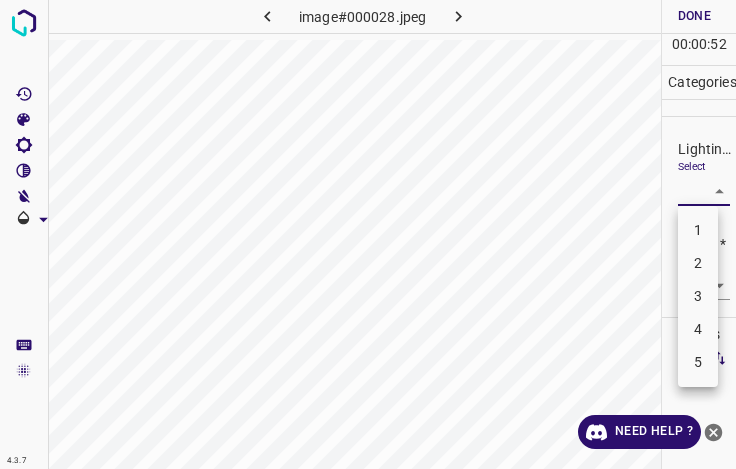 click on "3" at bounding box center (698, 296) 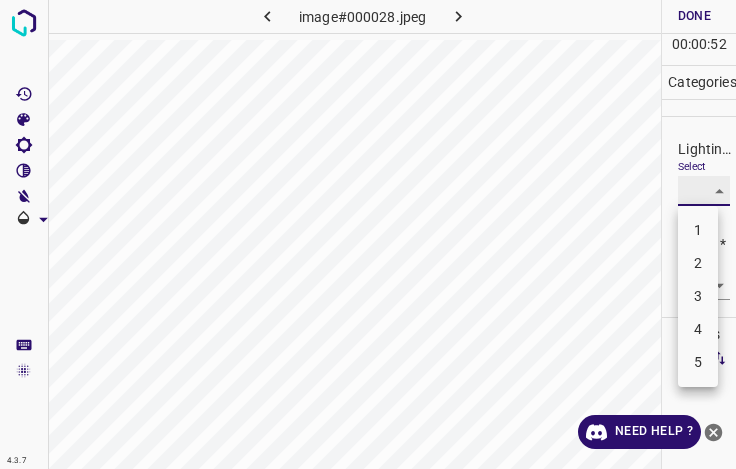 type on "3" 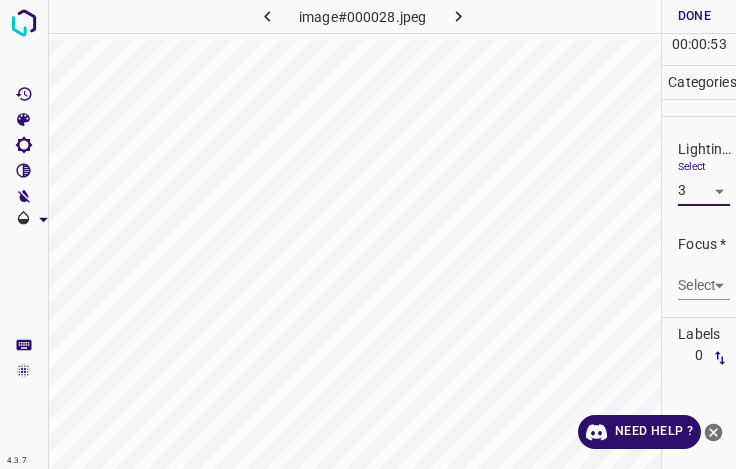 click on "4.3.7 image#000028.jpeg Done Skip 0 00   : 00   : 53   Categories Lighting *  Select 3 3 Focus *  Select ​ Overall *  Select ​ Labels   0 Categories 1 Lighting 2 Focus 3 Overall Tools Space Change between modes (Draw & Edit) I Auto labeling R Restore zoom M Zoom in N Zoom out Delete Delete selecte label Filters Z Restore filters X Saturation filter C Brightness filter V Contrast filter B Gray scale filter General O Download Need Help ? - Text - Hide - Delete" at bounding box center [368, 234] 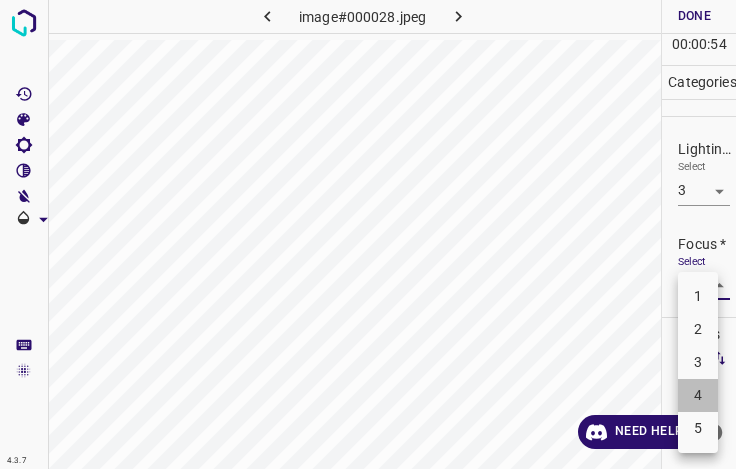 click on "4" at bounding box center (698, 395) 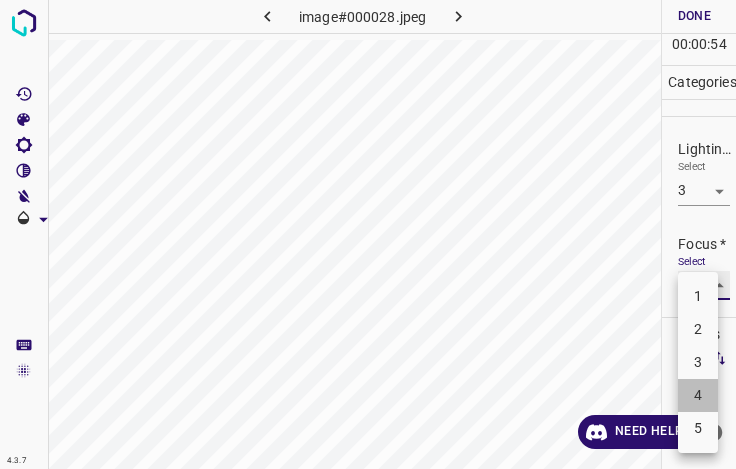 type on "4" 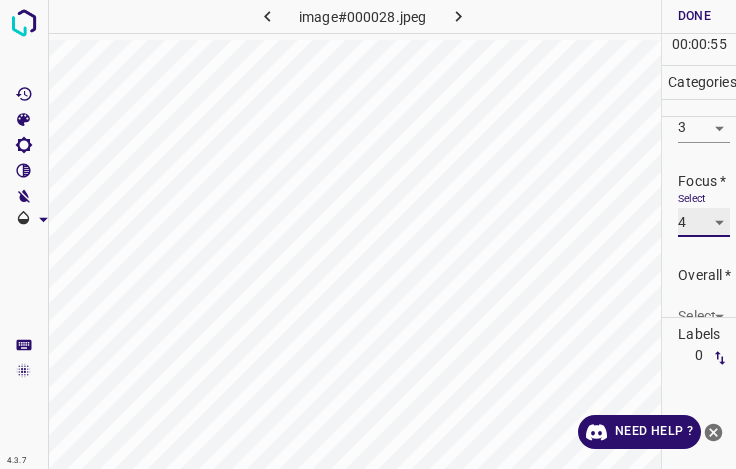 scroll, scrollTop: 98, scrollLeft: 0, axis: vertical 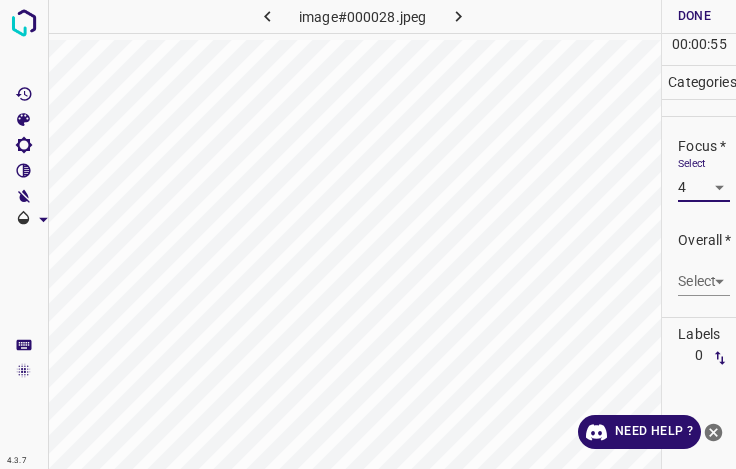 click on "4.3.7 image#000028.jpeg Done Skip 0 00 : 00 : 55 Categories Lighting * Select 3 3 Focus * Select 4 4 Overall * Select ​ Labels 0 Categories 1 Lighting 2 Focus 3 Overall Tools Space Change between modes (Draw & Edit) I Auto labeling R Restore zoom M Zoom in N Zoom out Delete Delete selected label Filters Z Restore filters X Saturation filter C Brightness filter V Contrast filter B Gray scale filter General O Download Need Help ? - Text - Hide - Delete" at bounding box center [368, 234] 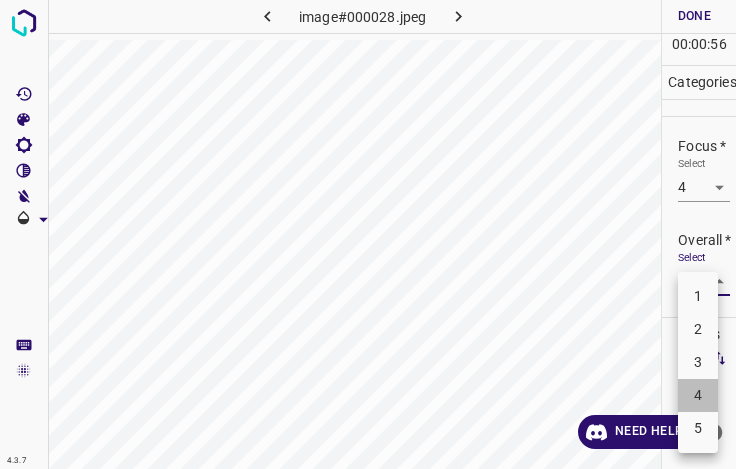 click on "4" at bounding box center (698, 395) 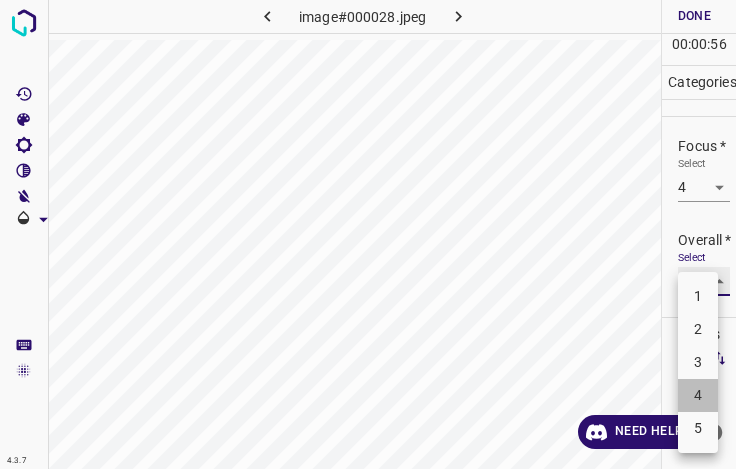 type on "4" 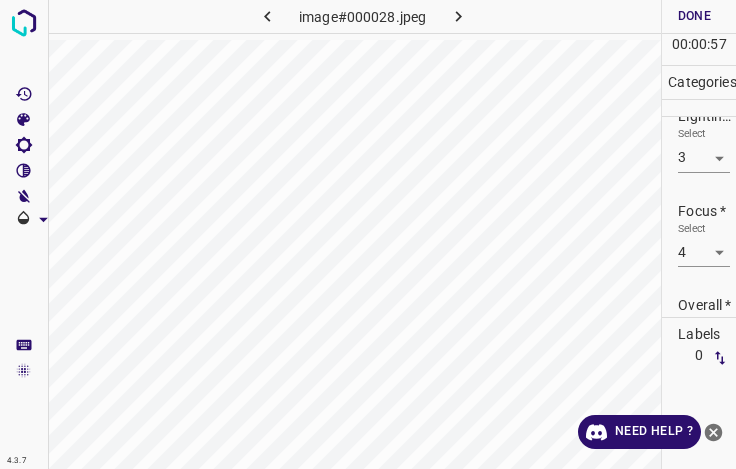 scroll, scrollTop: 0, scrollLeft: 0, axis: both 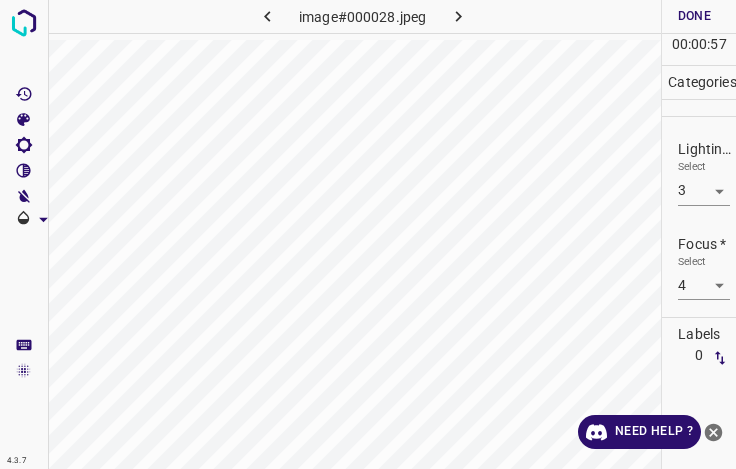 click on "4.3.7 image#000028.jpeg Done Skip 0 00   : 00   : 57   Categories Lighting *  Select 3 3 Focus *  Select 4 4 Overall *  Select 4 4 Labels   0 Categories 1 Lighting 2 Focus 3 Overall Tools Space Change between modes (Draw & Edit) I Auto labeling R Restore zoom M Zoom in N Zoom out Delete Delete selecte label Filters Z Restore filters X Saturation filter C Brightness filter V Contrast filter B Gray scale filter General O Download Need Help ? - Text - Hide - Delete" at bounding box center (368, 234) 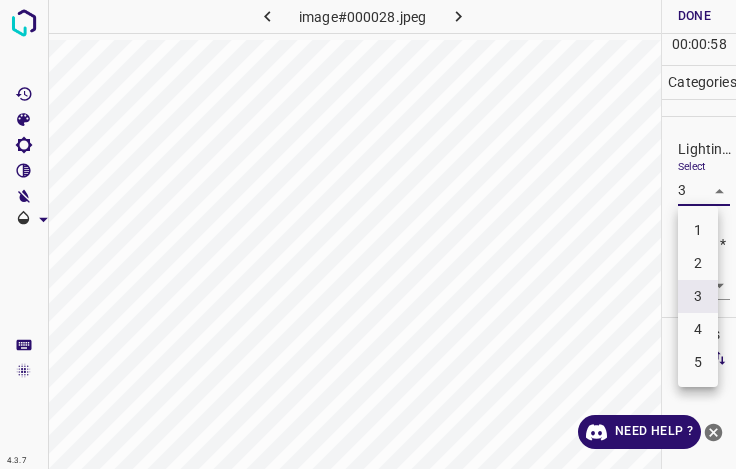 click on "4" at bounding box center [698, 329] 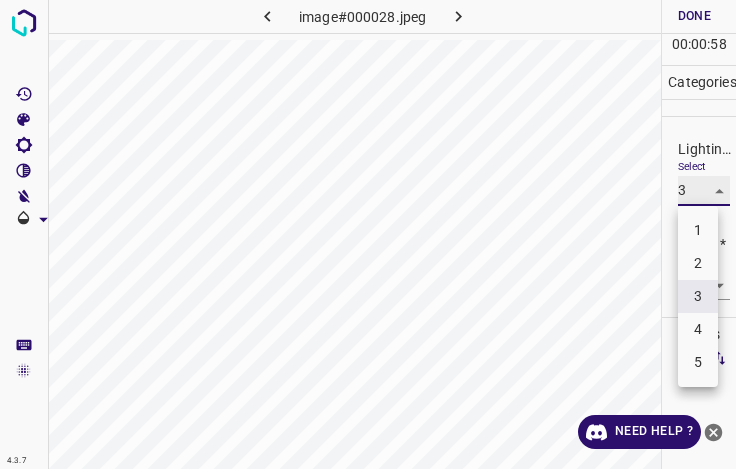 type on "4" 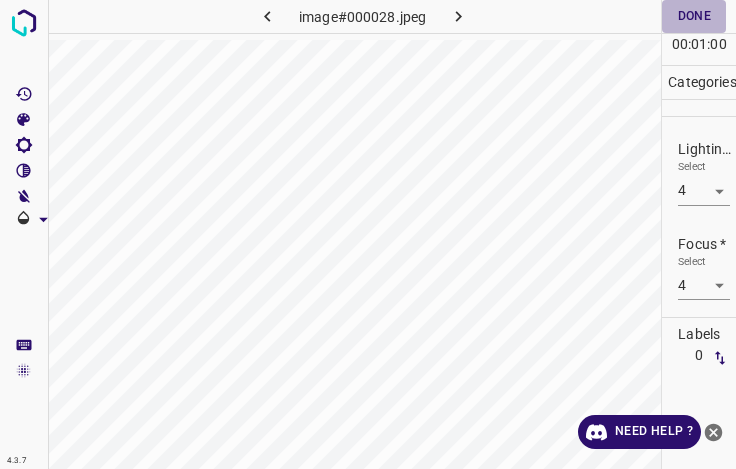 click on "Done" at bounding box center (694, 16) 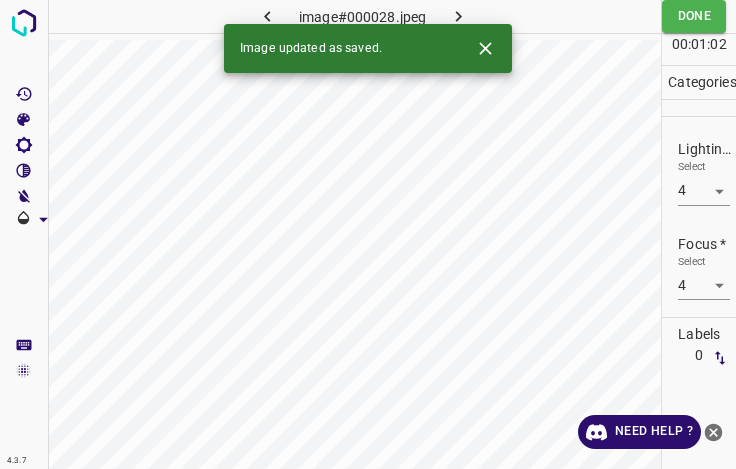 click 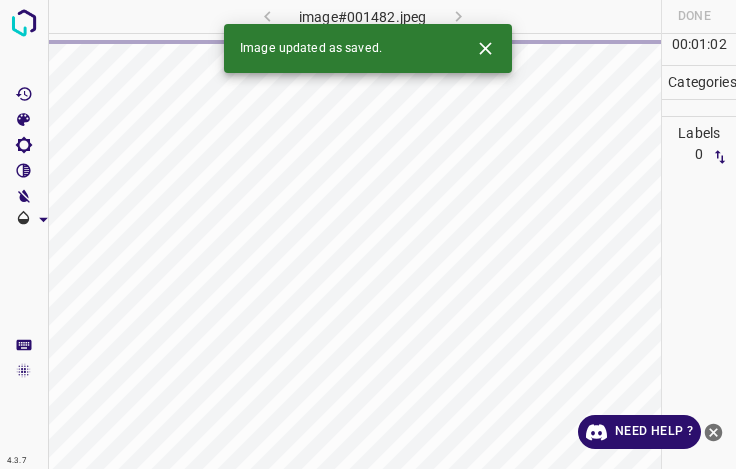 click 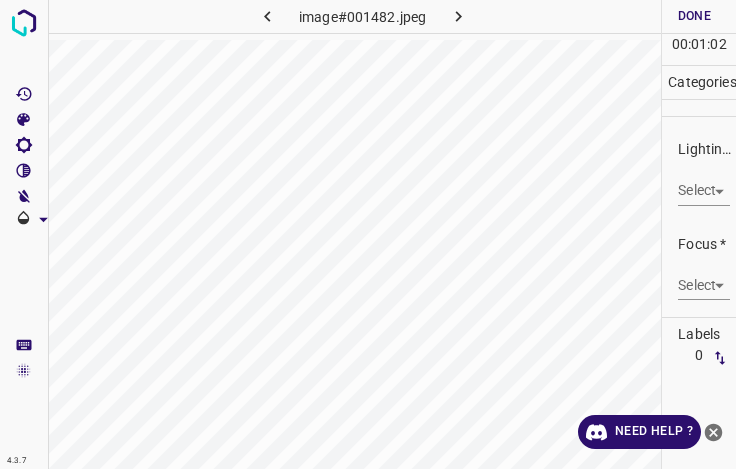 click on "4.3.7 image#001482.jpeg Done Skip 0 00   : 01   : 02   Categories Lighting *  Select ​ Focus *  Select ​ Overall *  Select ​ Labels   0 Categories 1 Lighting 2 Focus 3 Overall Tools Space Change between modes (Draw & Edit) I Auto labeling R Restore zoom M Zoom in N Zoom out Delete Delete selecte label Filters Z Restore filters X Saturation filter C Brightness filter V Contrast filter B Gray scale filter General O Download Need Help ? - Text - Hide - Delete" at bounding box center (368, 234) 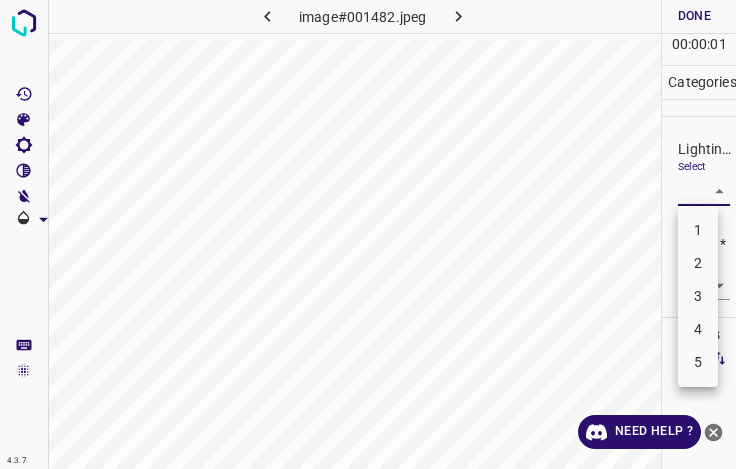 click on "3" at bounding box center [698, 296] 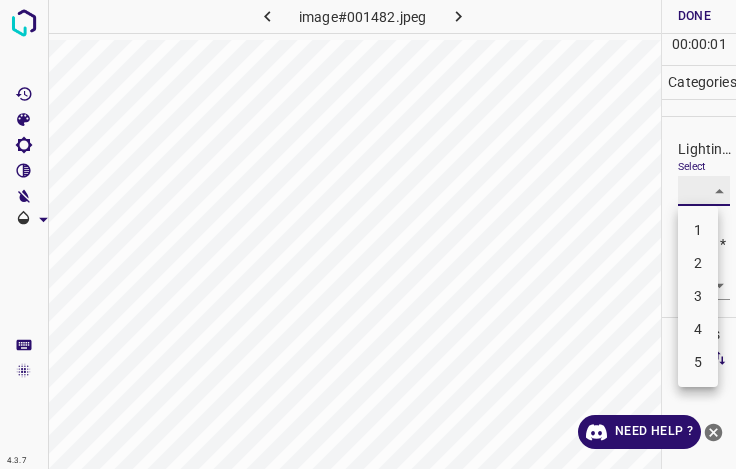 type on "3" 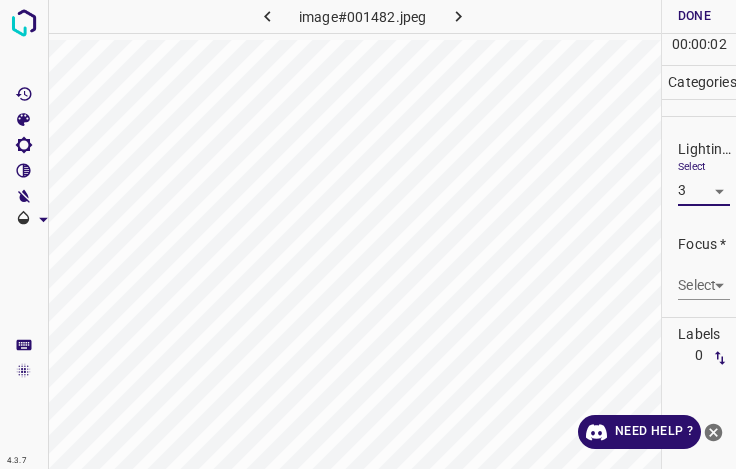 click on "4.3.7 image#001482.jpeg Done Skip 0 00   : 00   : 02   Categories Lighting *  Select 3 3 Focus *  Select ​ Overall *  Select ​ Labels   0 Categories 1 Lighting 2 Focus 3 Overall Tools Space Change between modes (Draw & Edit) I Auto labeling R Restore zoom M Zoom in N Zoom out Delete Delete selecte label Filters Z Restore filters X Saturation filter C Brightness filter V Contrast filter B Gray scale filter General O Download Need Help ? - Text - Hide - Delete" at bounding box center [368, 234] 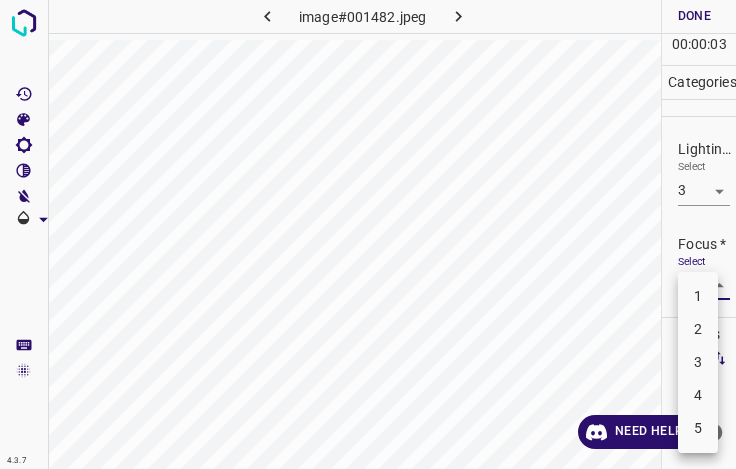 click on "2" at bounding box center [698, 329] 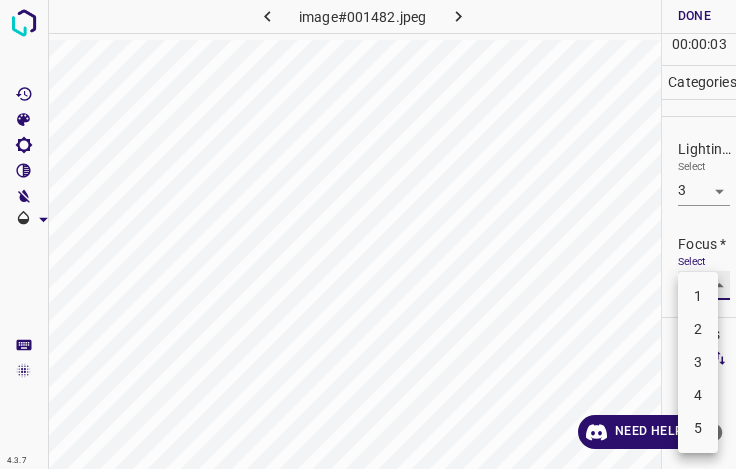 type on "2" 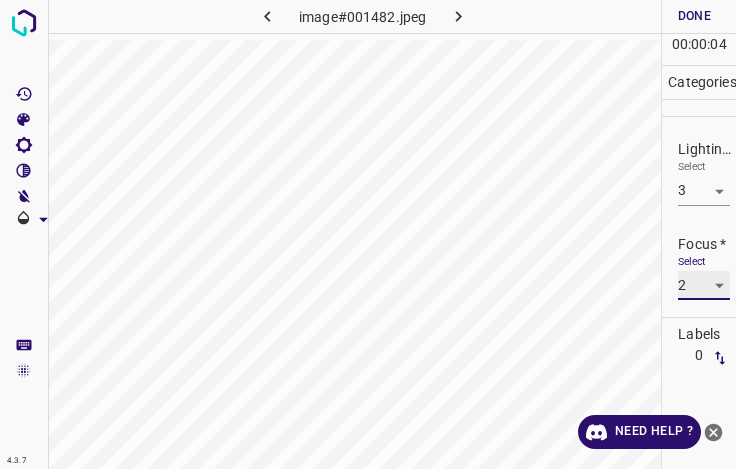 scroll, scrollTop: 98, scrollLeft: 0, axis: vertical 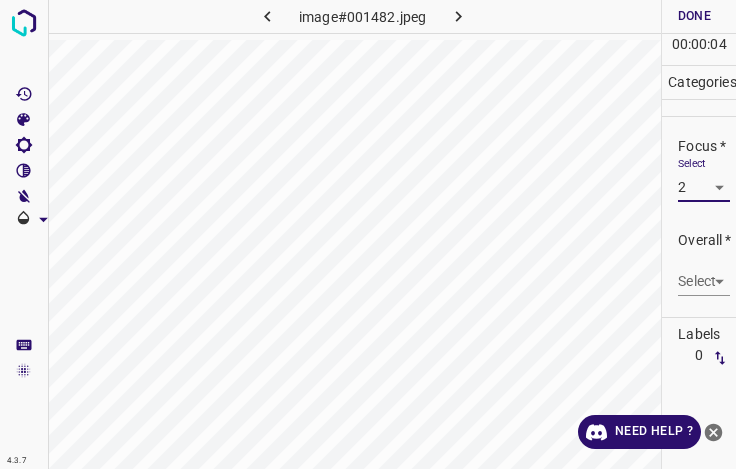 click on "4.3.7 image#001482.jpeg Done Skip 0 00   : 00   : 04   Categories Lighting *  Select 3 3 Focus *  Select 2 2 Overall *  Select ​ Labels   0 Categories 1 Lighting 2 Focus 3 Overall Tools Space Change between modes (Draw & Edit) I Auto labeling R Restore zoom M Zoom in N Zoom out Delete Delete selecte label Filters Z Restore filters X Saturation filter C Brightness filter V Contrast filter B Gray scale filter General O Download Need Help ? - Text - Hide - Delete" at bounding box center [368, 234] 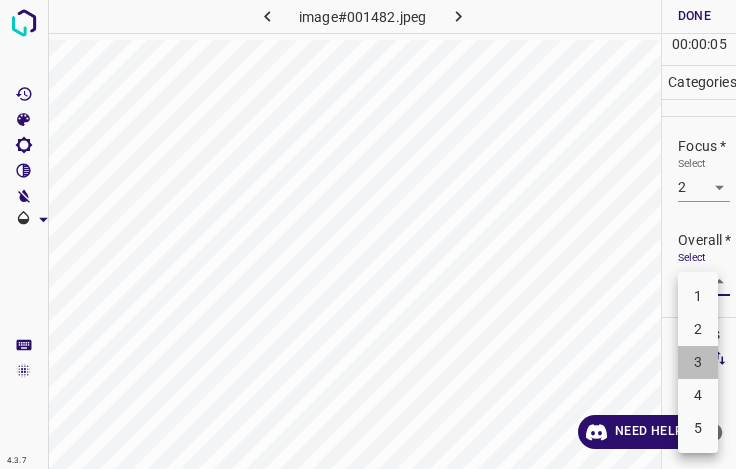 click on "3" at bounding box center [698, 362] 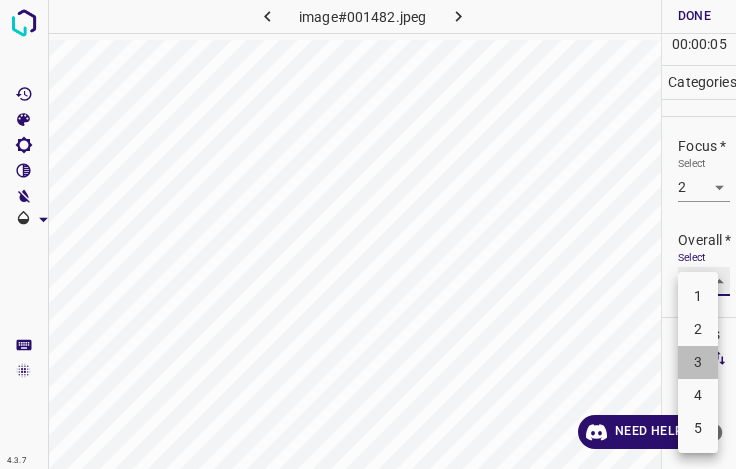 type on "3" 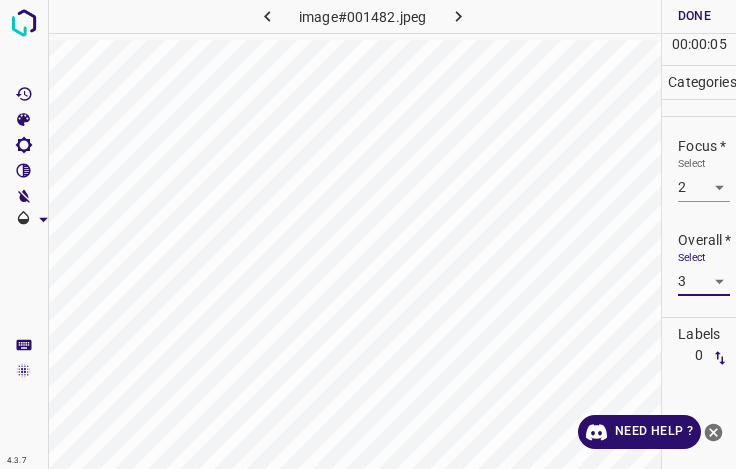 click on "Done" at bounding box center (694, 16) 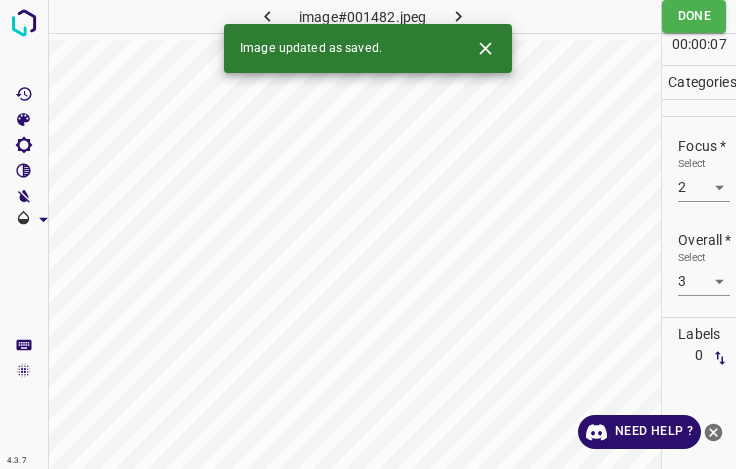 click 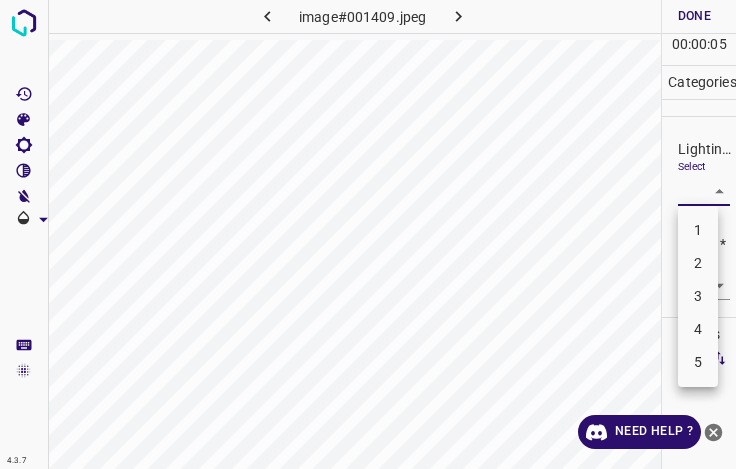 click on "4.3.7 image#001409.jpeg Done Skip 0 00   : 00   : 05   Categories Lighting *  Select ​ Focus *  Select ​ Overall *  Select ​ Labels   0 Categories 1 Lighting 2 Focus 3 Overall Tools Space Change between modes (Draw & Edit) I Auto labeling R Restore zoom M Zoom in N Zoom out Delete Delete selecte label Filters Z Restore filters X Saturation filter C Brightness filter V Contrast filter B Gray scale filter General O Download Need Help ? - Text - Hide - Delete 1 2 3 4 5" at bounding box center [368, 234] 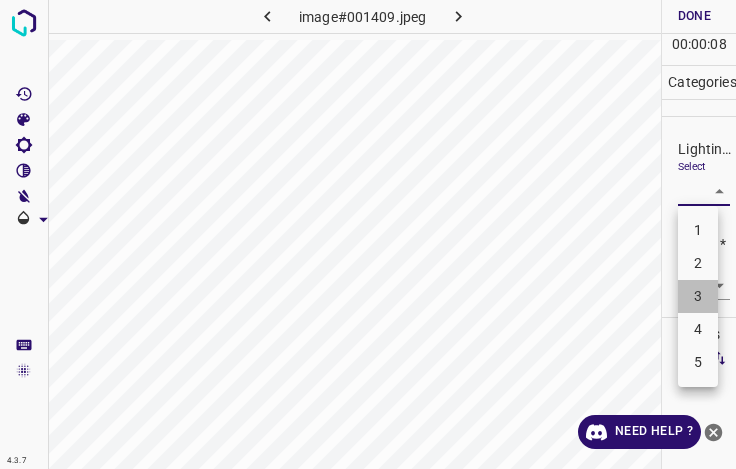 click on "3" at bounding box center [698, 296] 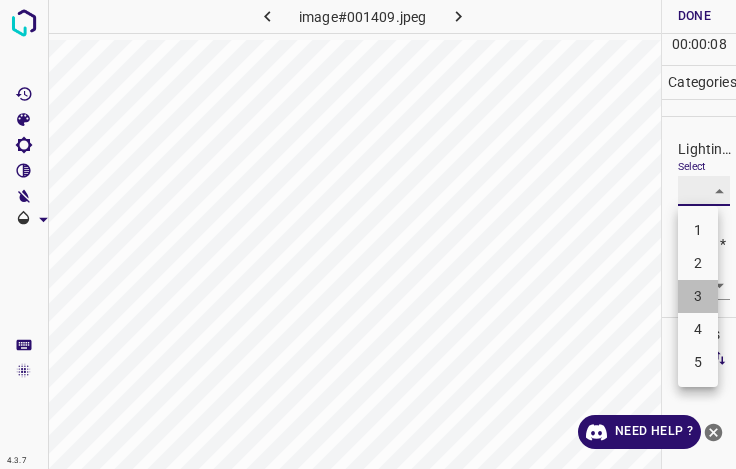 type on "3" 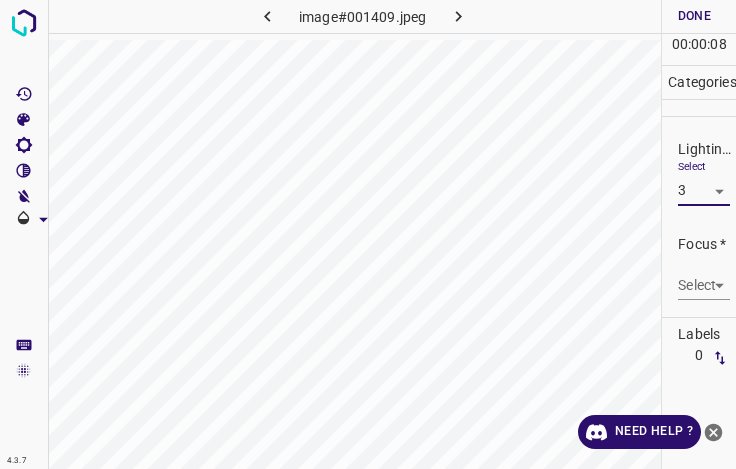 click on "4.3.7 image#001409.jpeg Done Skip 0 00   : 00   : 08   Categories Lighting *  Select 3 3 Focus *  Select ​ Overall *  Select ​ Labels   0 Categories 1 Lighting 2 Focus 3 Overall Tools Space Change between modes (Draw & Edit) I Auto labeling R Restore zoom M Zoom in N Zoom out Delete Delete selecte label Filters Z Restore filters X Saturation filter C Brightness filter V Contrast filter B Gray scale filter General O Download Need Help ? - Text - Hide - Delete" at bounding box center (368, 234) 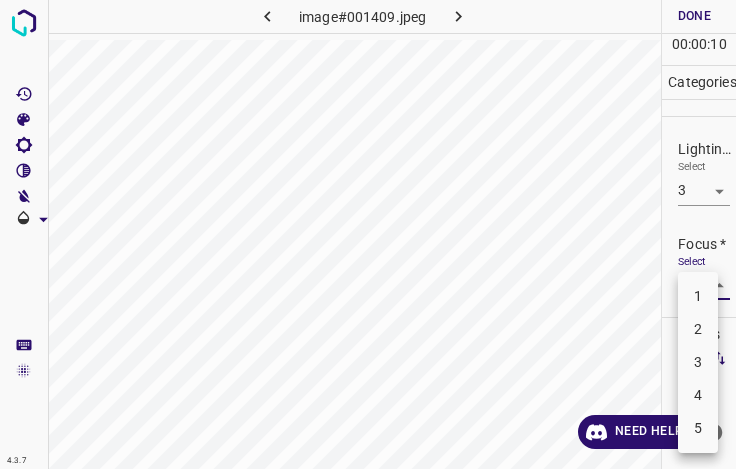 click on "4" at bounding box center [698, 395] 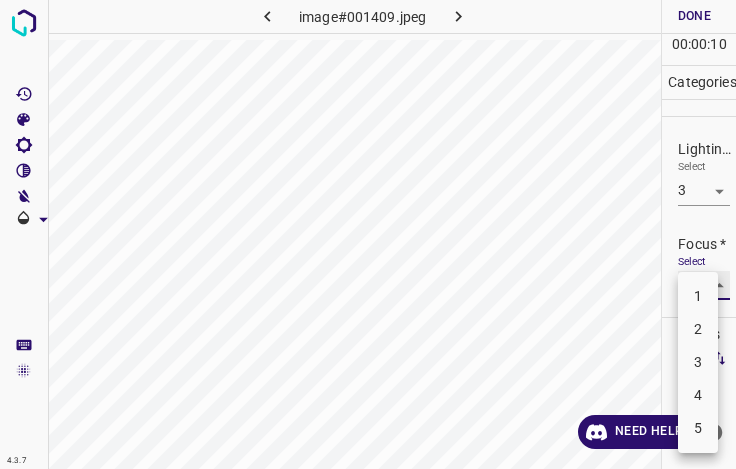 type on "4" 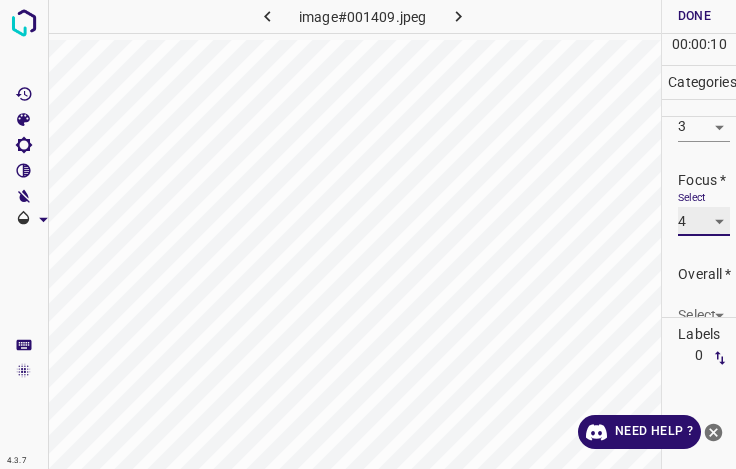 scroll, scrollTop: 98, scrollLeft: 0, axis: vertical 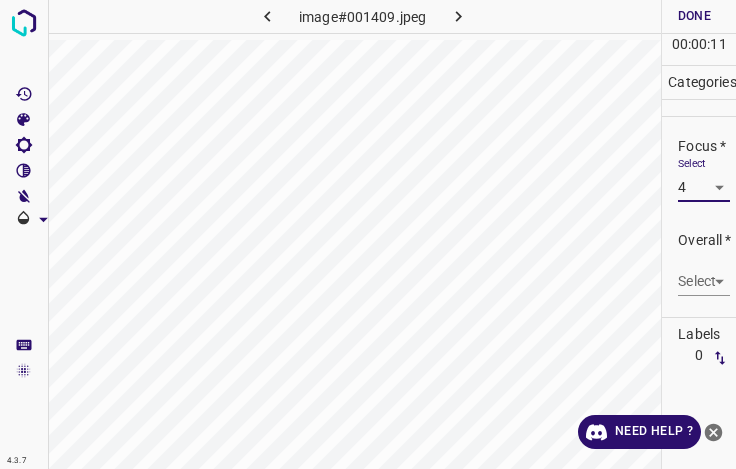 click on "4.3.7 image#001409.jpeg Done Skip 0 00   : 00   : 11   Categories Lighting *  Select 3 3 Focus *  Select 4 4 Overall *  Select ​ Labels   0 Categories 1 Lighting 2 Focus 3 Overall Tools Space Change between modes (Draw & Edit) I Auto labeling R Restore zoom M Zoom in N Zoom out Delete Delete selecte label Filters Z Restore filters X Saturation filter C Brightness filter V Contrast filter B Gray scale filter General O Download Need Help ? - Text - Hide - Delete" at bounding box center [368, 234] 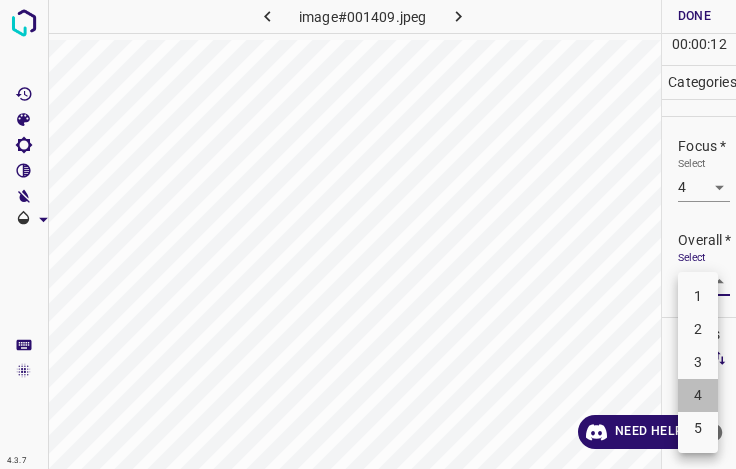 click on "4" at bounding box center (698, 395) 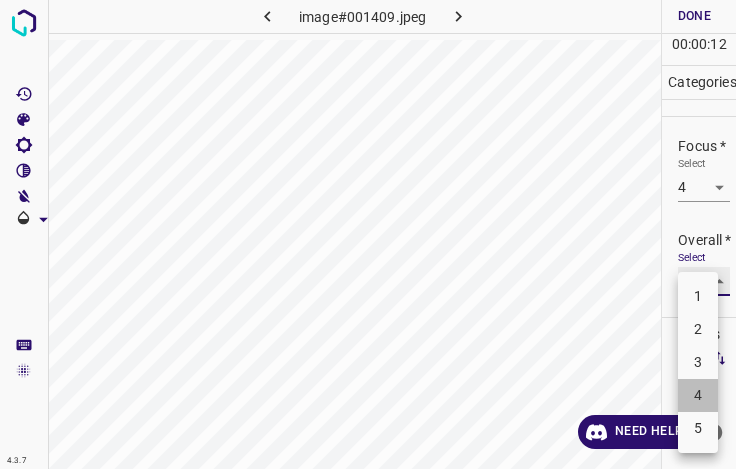 type on "4" 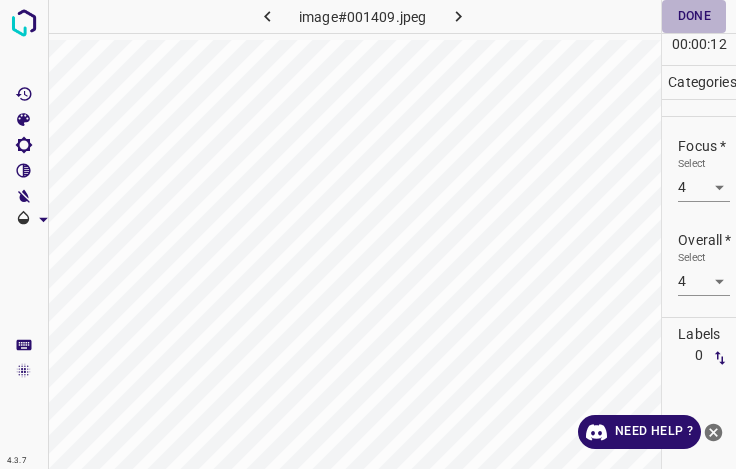 click on "Done" at bounding box center [694, 16] 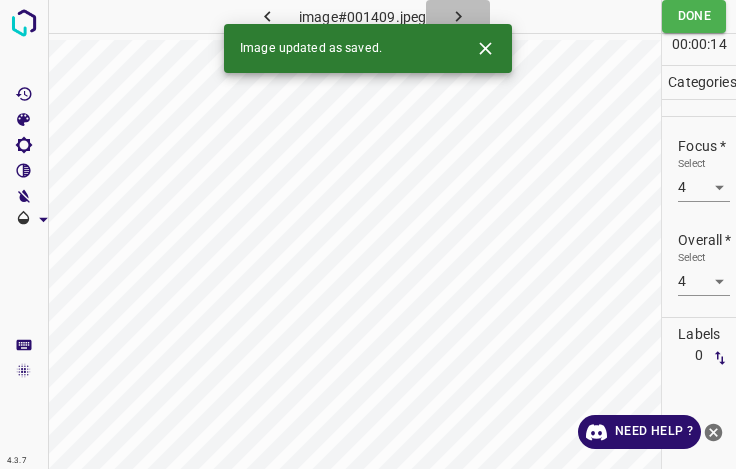 click 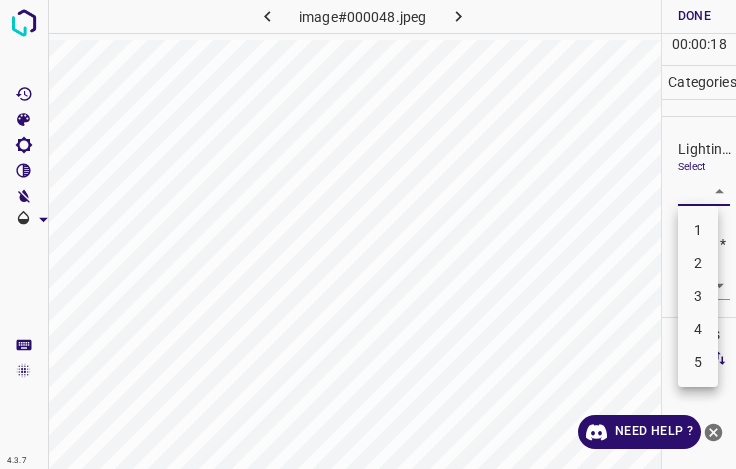 click on "4.3.7 image#000048.jpeg Done Skip 0 00   : 00   : 18   Categories Lighting *  Select ​ Focus *  Select ​ Overall *  Select ​ Labels   0 Categories 1 Lighting 2 Focus 3 Overall Tools Space Change between modes (Draw & Edit) I Auto labeling R Restore zoom M Zoom in N Zoom out Delete Delete selecte label Filters Z Restore filters X Saturation filter C Brightness filter V Contrast filter B Gray scale filter General O Download Need Help ? - Text - Hide - Delete 1 2 3 4 5" at bounding box center [368, 234] 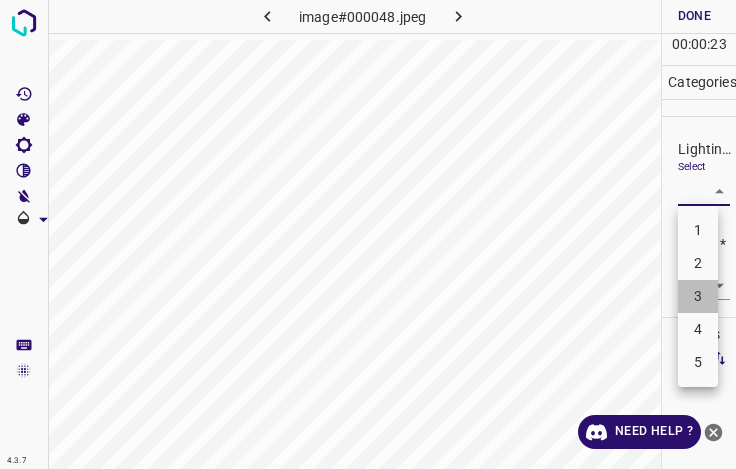 click on "3" at bounding box center [698, 296] 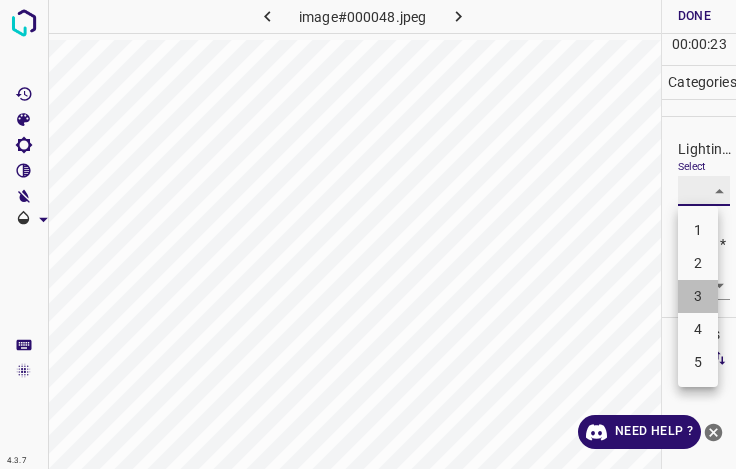type on "3" 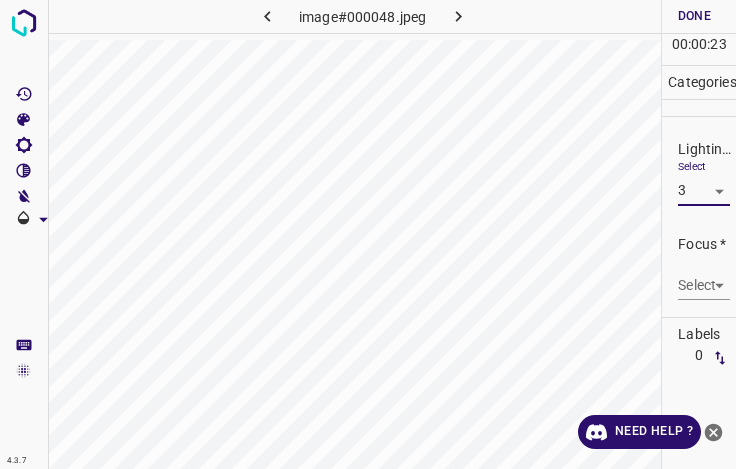 click on "4.3.7 image#000048.jpeg Done Skip 0 00   : 00   : 23   Categories Lighting *  Select 3 3 Focus *  Select ​ Overall *  Select ​ Labels   0 Categories 1 Lighting 2 Focus 3 Overall Tools Space Change between modes (Draw & Edit) I Auto labeling R Restore zoom M Zoom in N Zoom out Delete Delete selecte label Filters Z Restore filters X Saturation filter C Brightness filter V Contrast filter B Gray scale filter General O Download Need Help ? - Text - Hide - Delete" at bounding box center (368, 234) 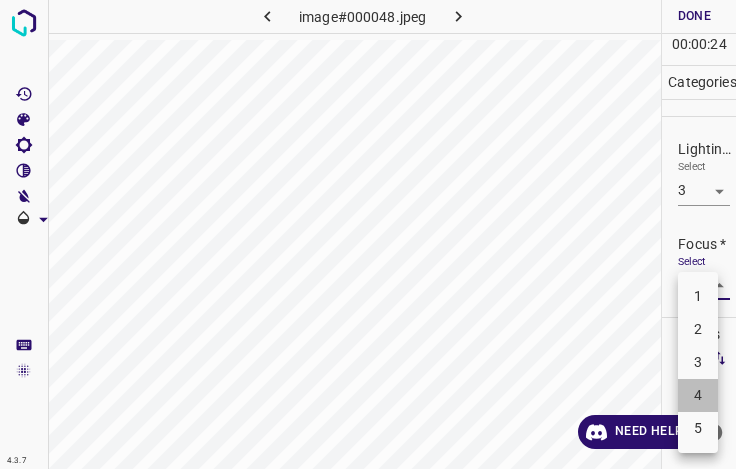 click on "4" at bounding box center [698, 395] 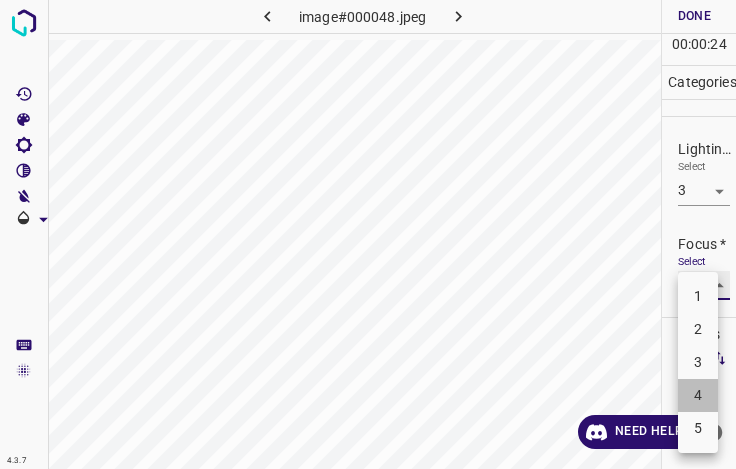 type on "4" 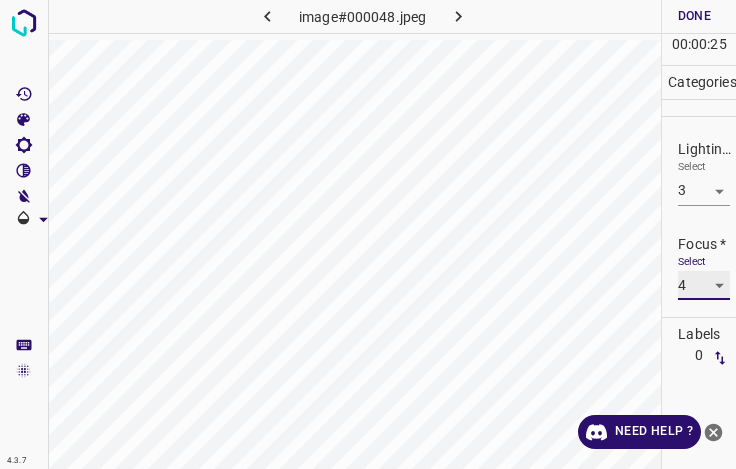 scroll, scrollTop: 98, scrollLeft: 0, axis: vertical 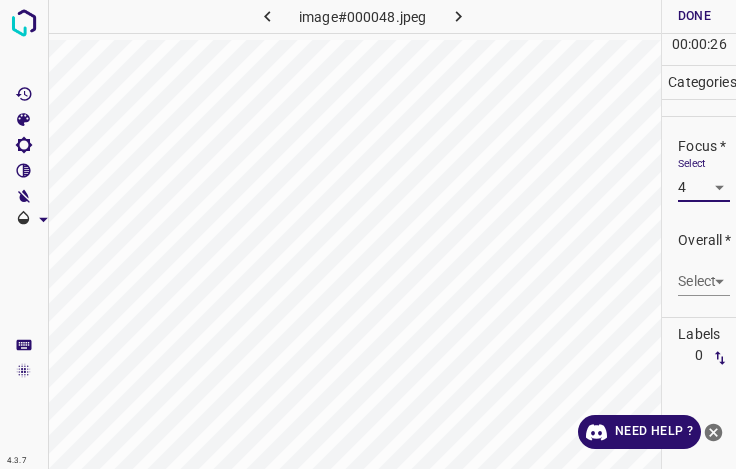 click on "4.3.7 image#000048.jpeg Done Skip 0 00   : 00   : 26   Categories Lighting *  Select 3 3 Focus *  Select 4 4 Overall *  Select ​ Labels   0 Categories 1 Lighting 2 Focus 3 Overall Tools Space Change between modes (Draw & Edit) I Auto labeling R Restore zoom M Zoom in N Zoom out Delete Delete selecte label Filters Z Restore filters X Saturation filter C Brightness filter V Contrast filter B Gray scale filter General O Download Need Help ? - Text - Hide - Delete" at bounding box center [368, 234] 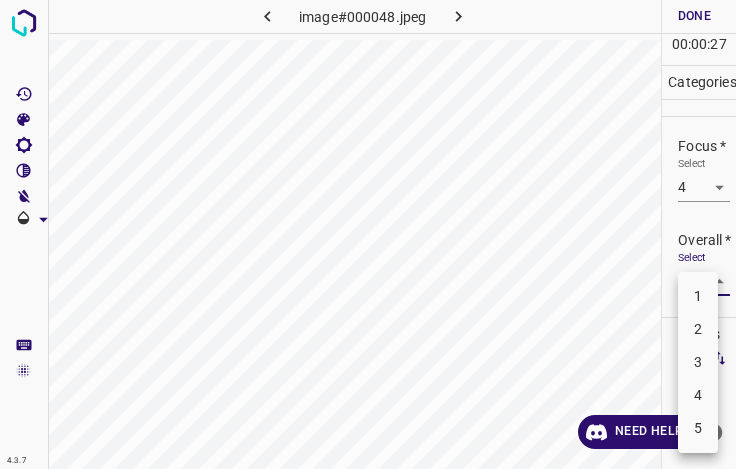 click on "4" at bounding box center [698, 395] 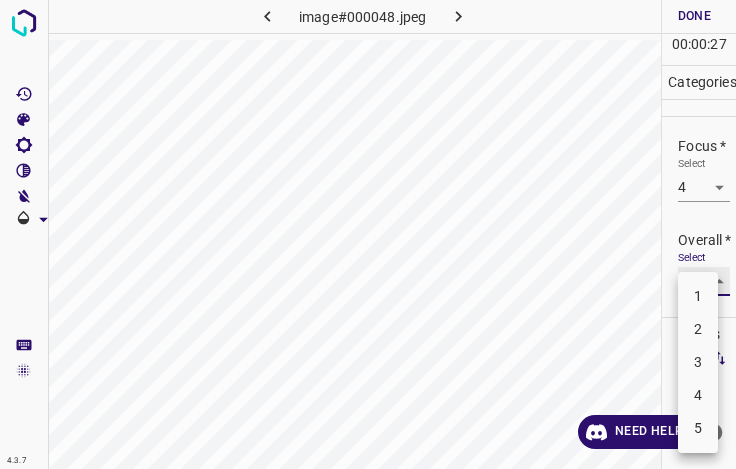 type on "4" 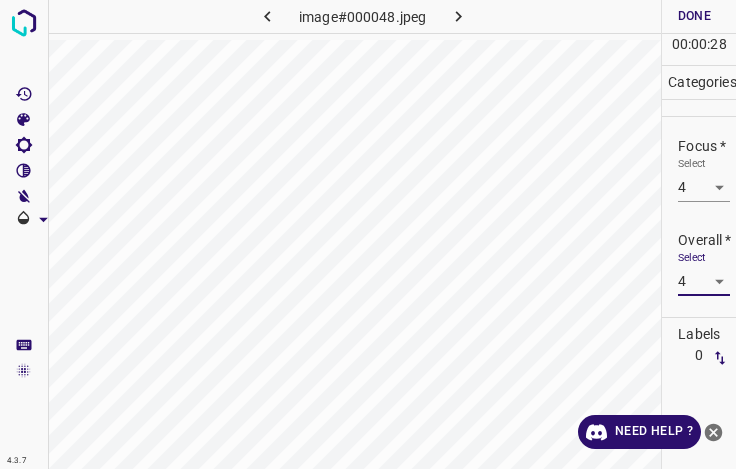 click on "Done" at bounding box center (694, 16) 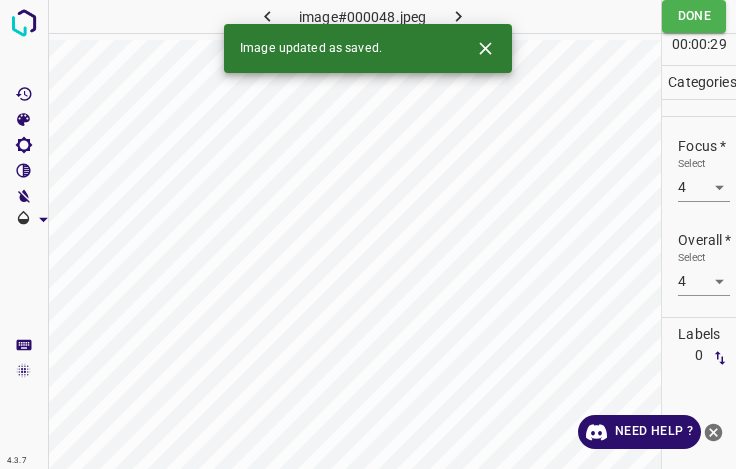 click 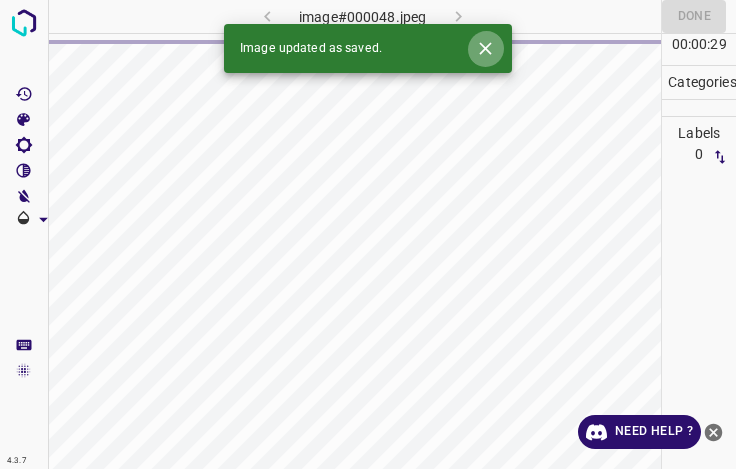 click 